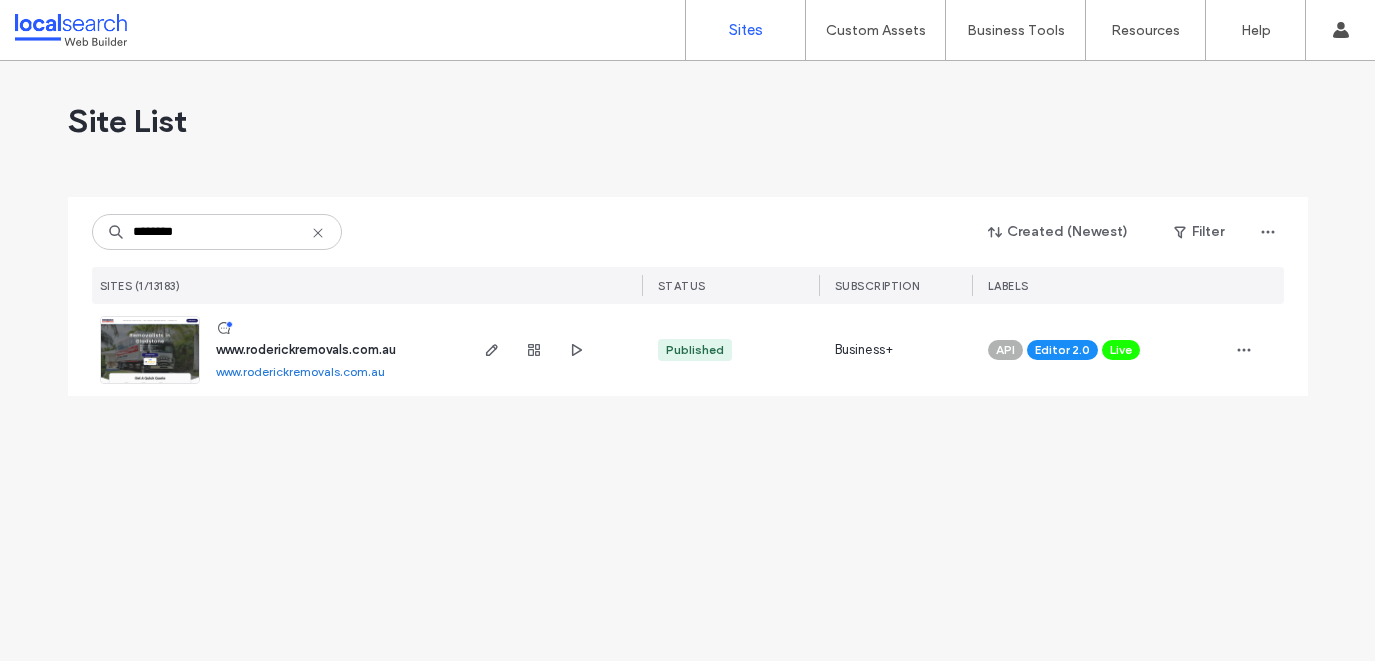 scroll, scrollTop: 0, scrollLeft: 0, axis: both 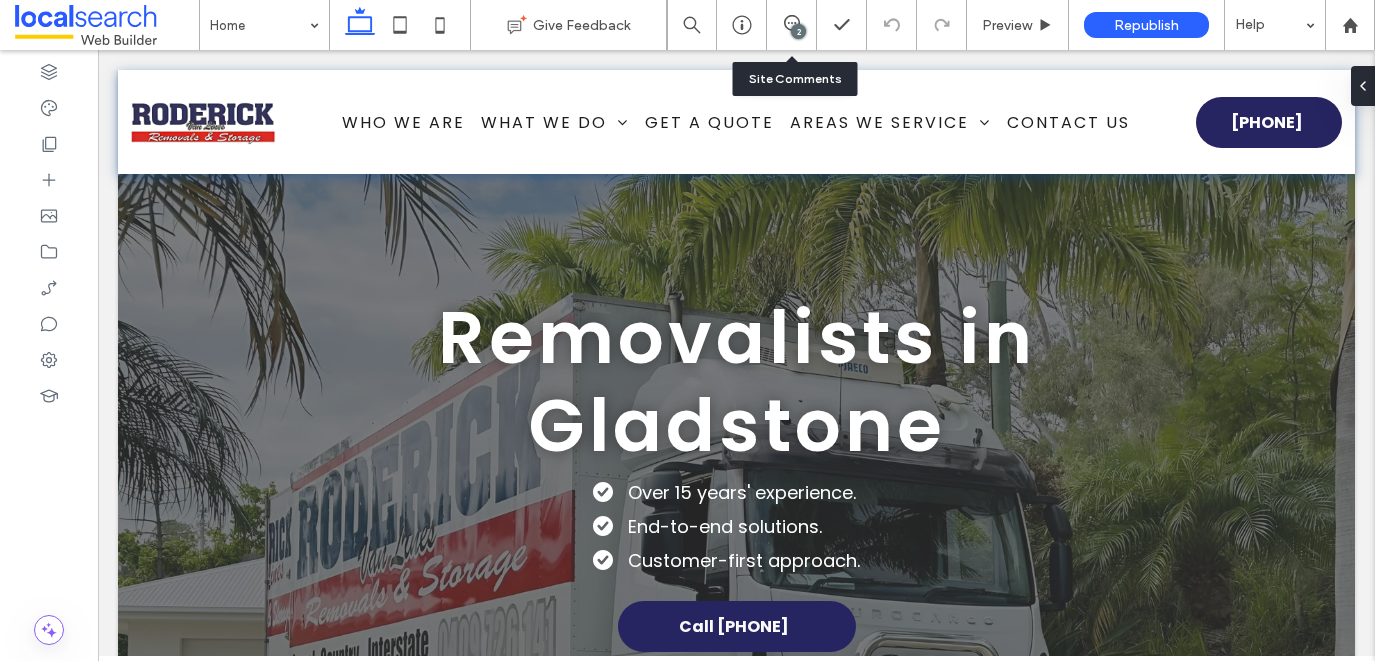 click on "2" at bounding box center (791, 25) 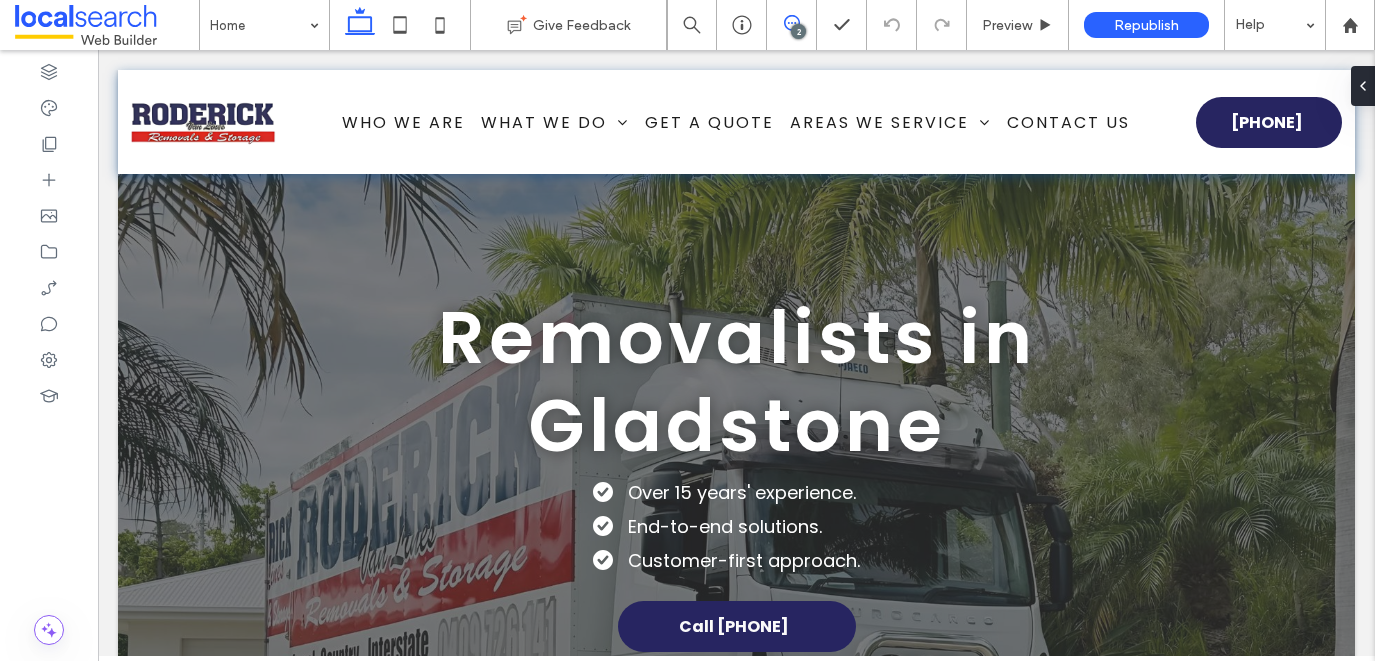 click 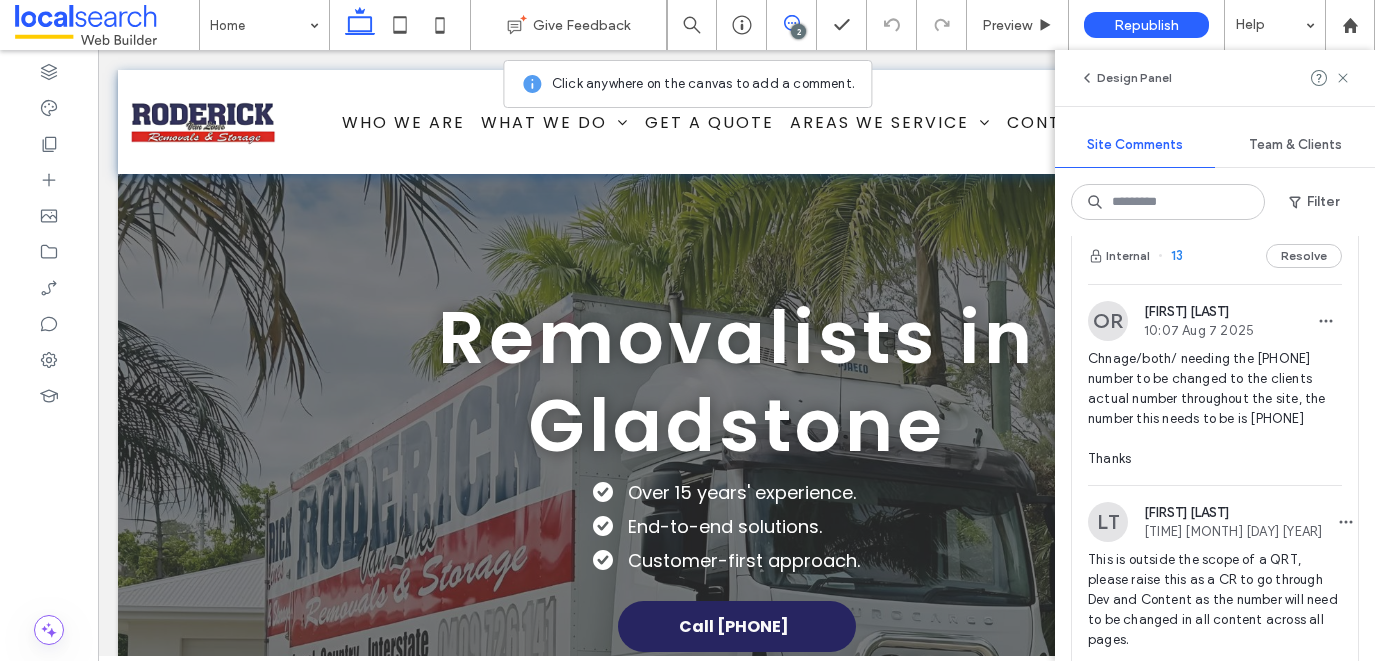 scroll, scrollTop: 24, scrollLeft: 0, axis: vertical 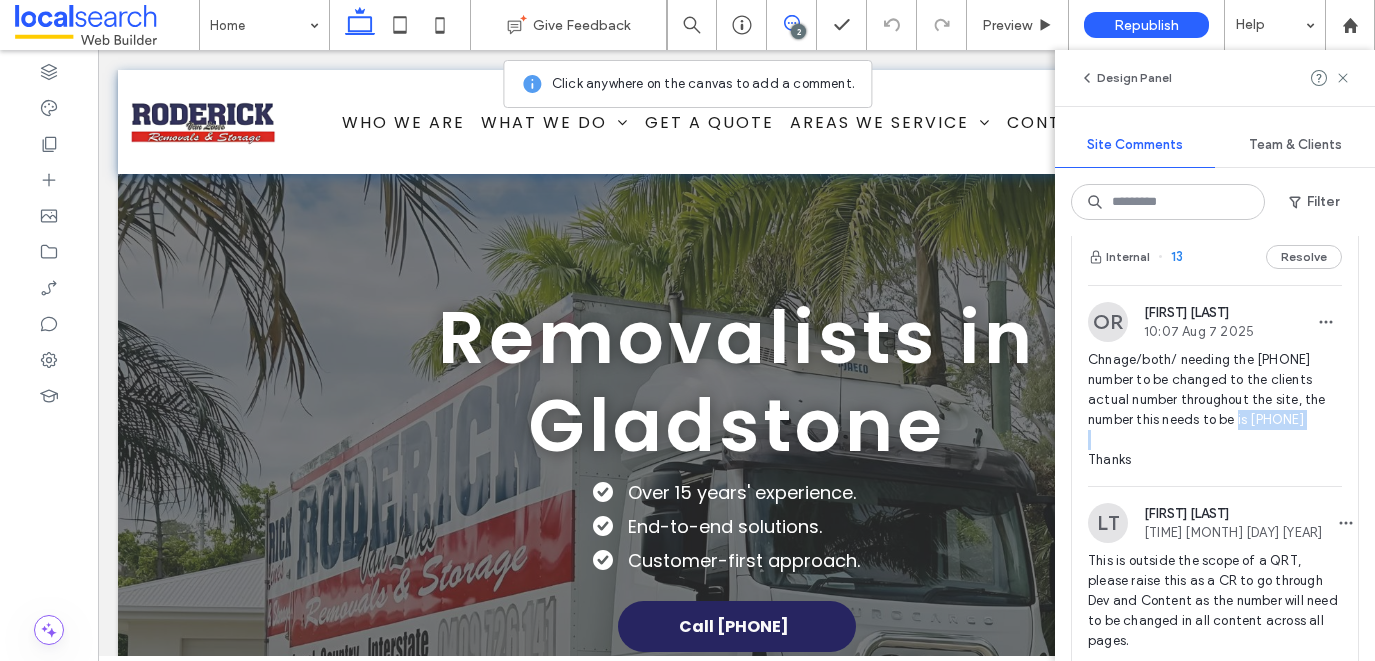 drag, startPoint x: 1277, startPoint y: 417, endPoint x: 1202, endPoint y: 415, distance: 75.026665 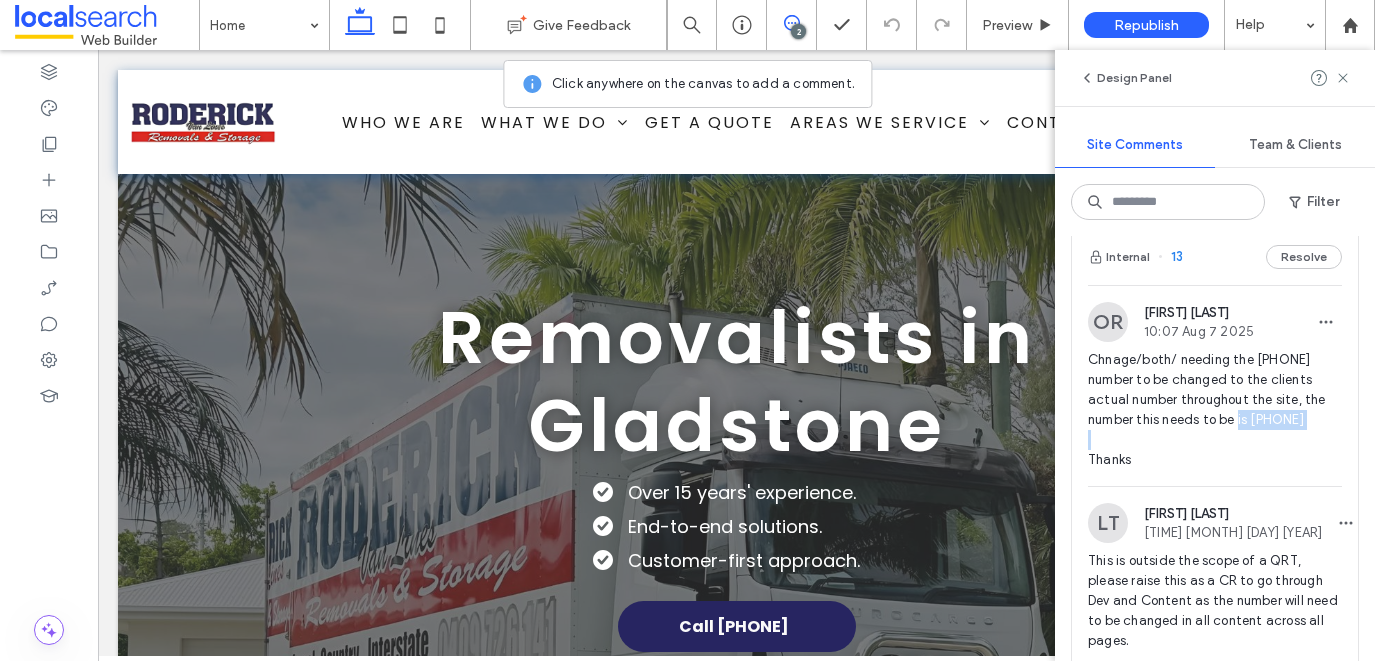 click on "Chnage/both/ needing the [PHONE] number to be changed to the clients actual number throughout the site, the number this needs to be is [PHONE]
Thanks" at bounding box center [1215, 410] 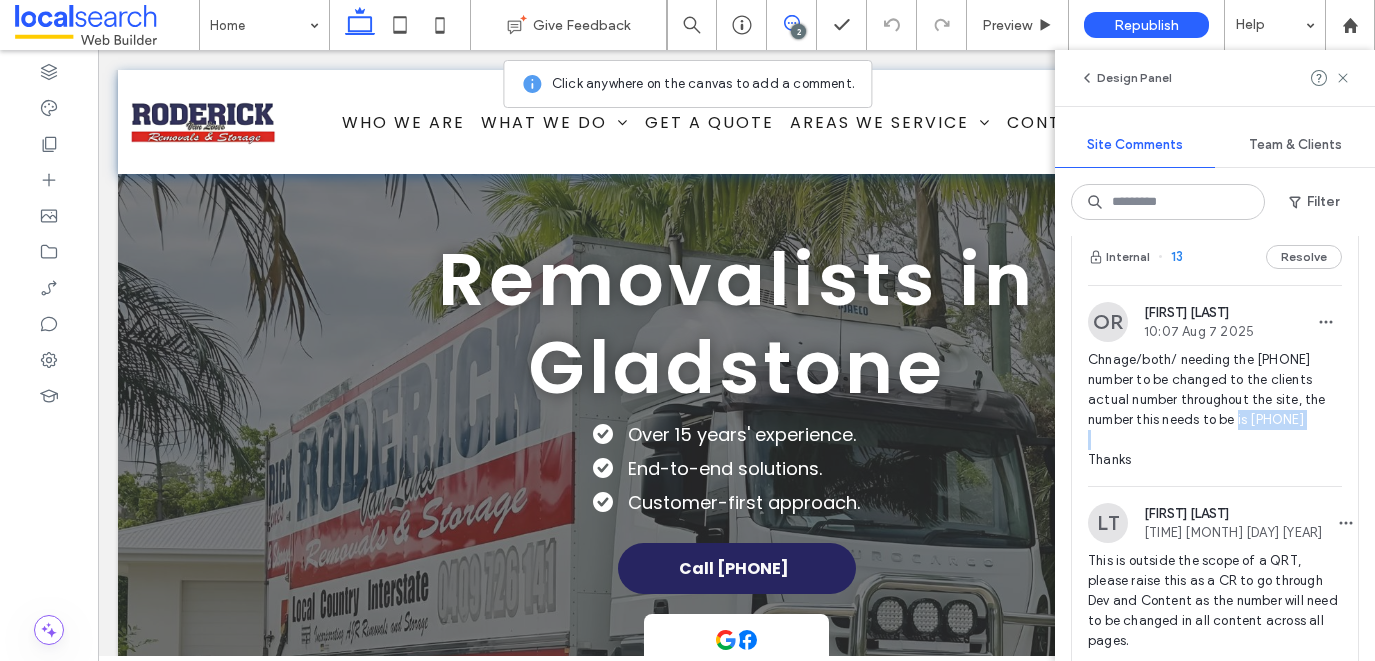 scroll, scrollTop: 74, scrollLeft: 0, axis: vertical 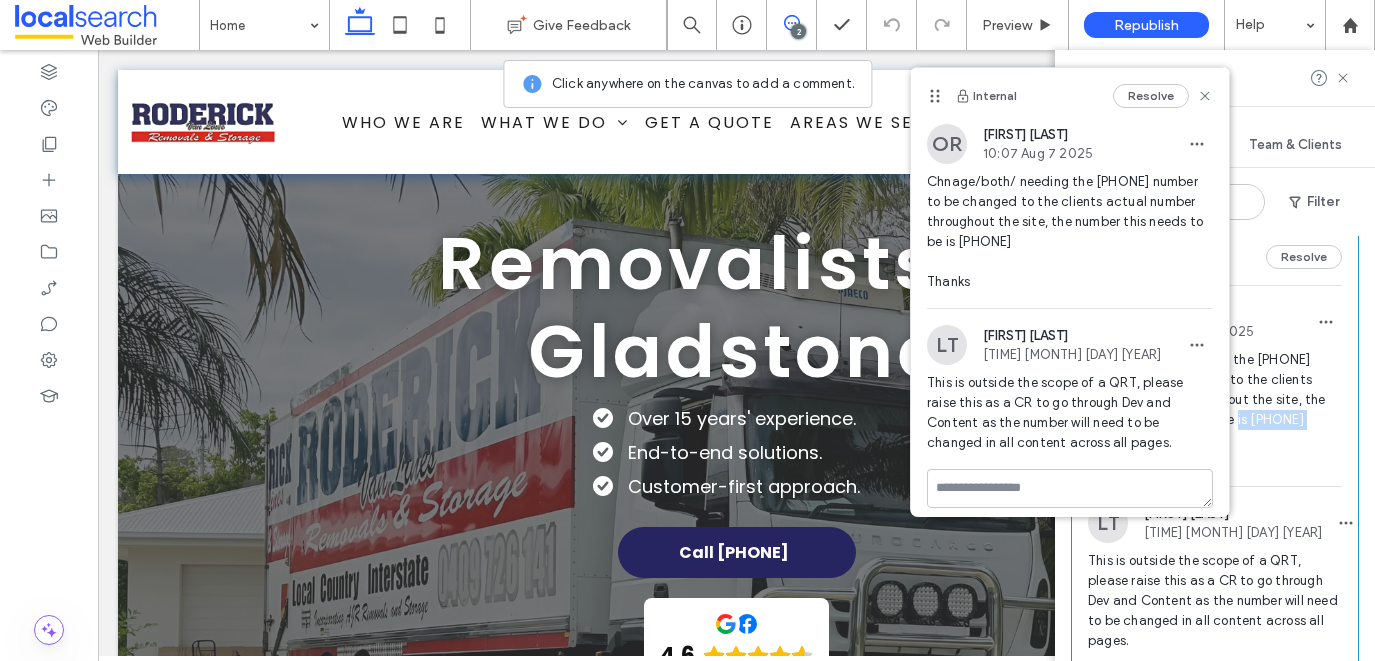 copy on "[PHONE]" 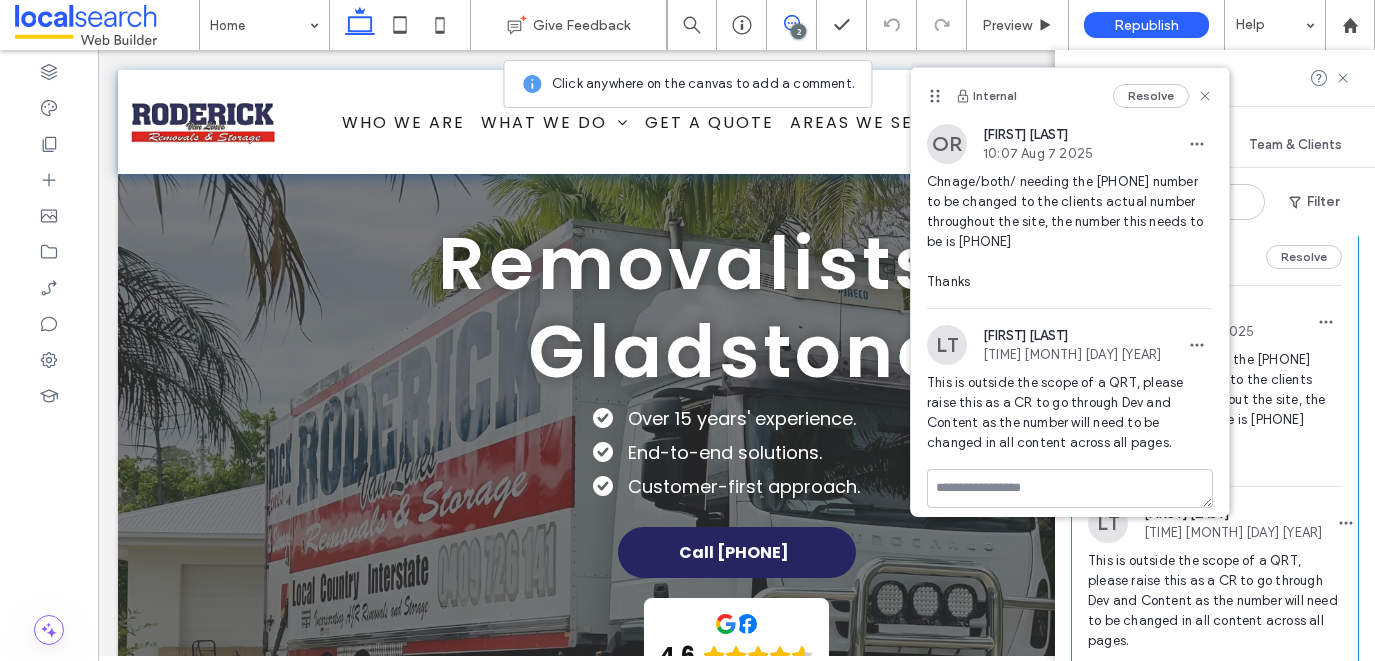 click on "Chnage/both/ needing the [PHONE] number to be changed to the clients actual number throughout the site, the number this needs to be is [PHONE]
Thanks" at bounding box center [1215, 410] 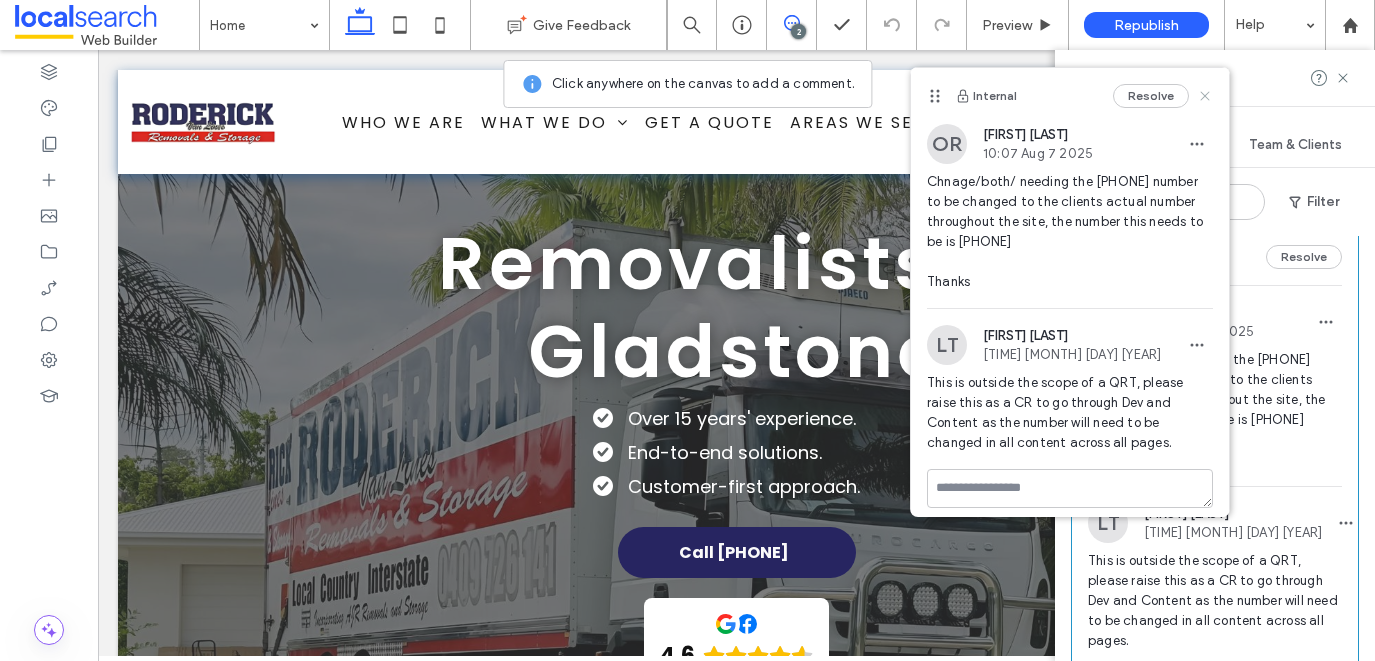 click 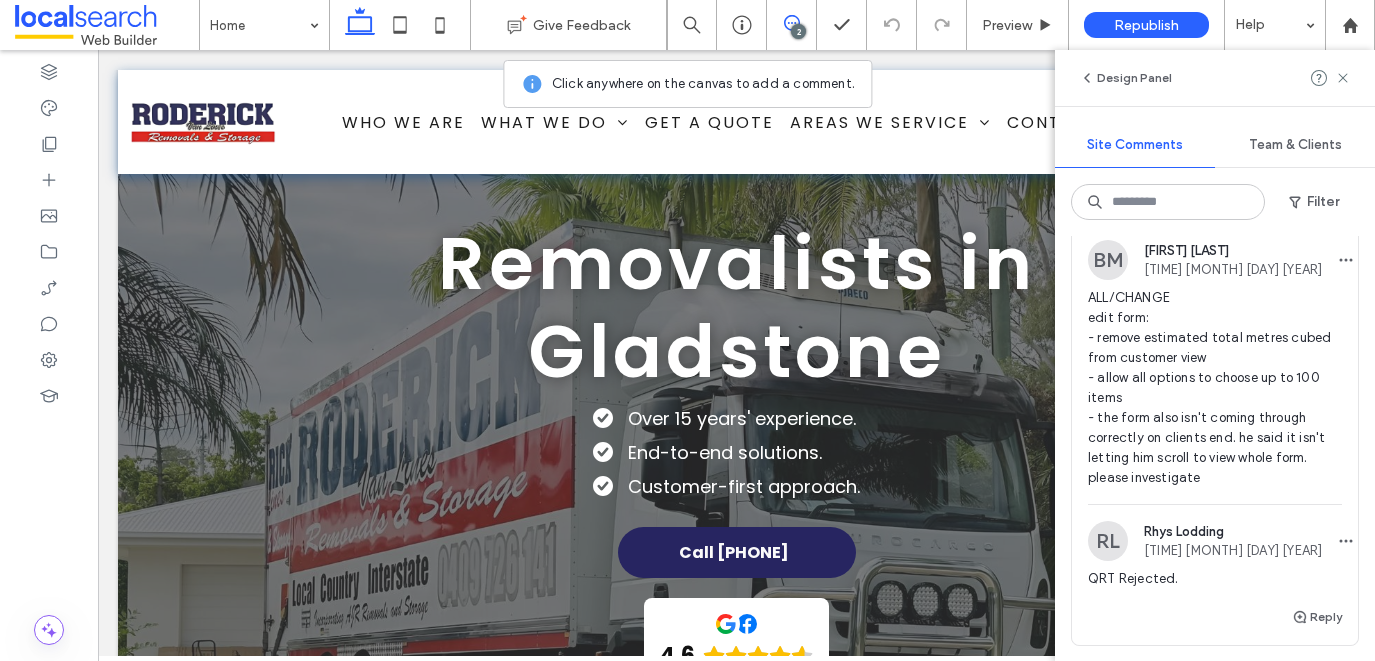 scroll, scrollTop: 570, scrollLeft: 0, axis: vertical 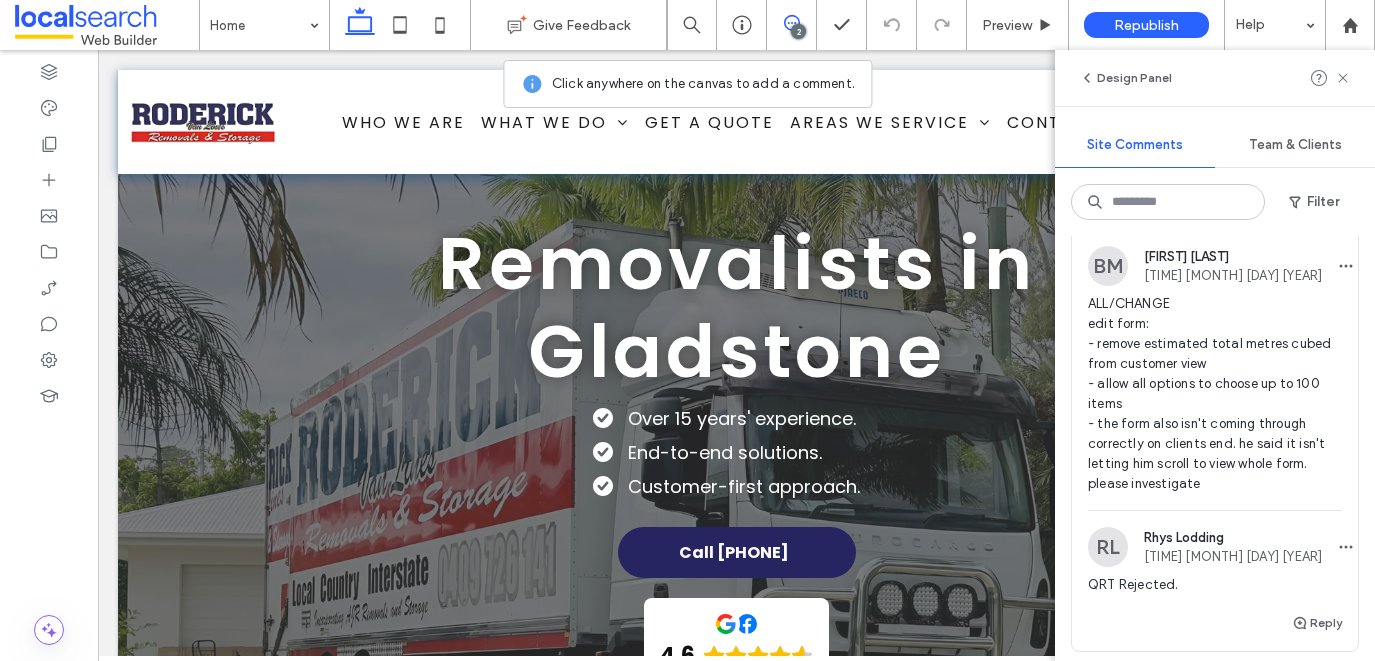 click on "Design Panel" at bounding box center [1215, 78] 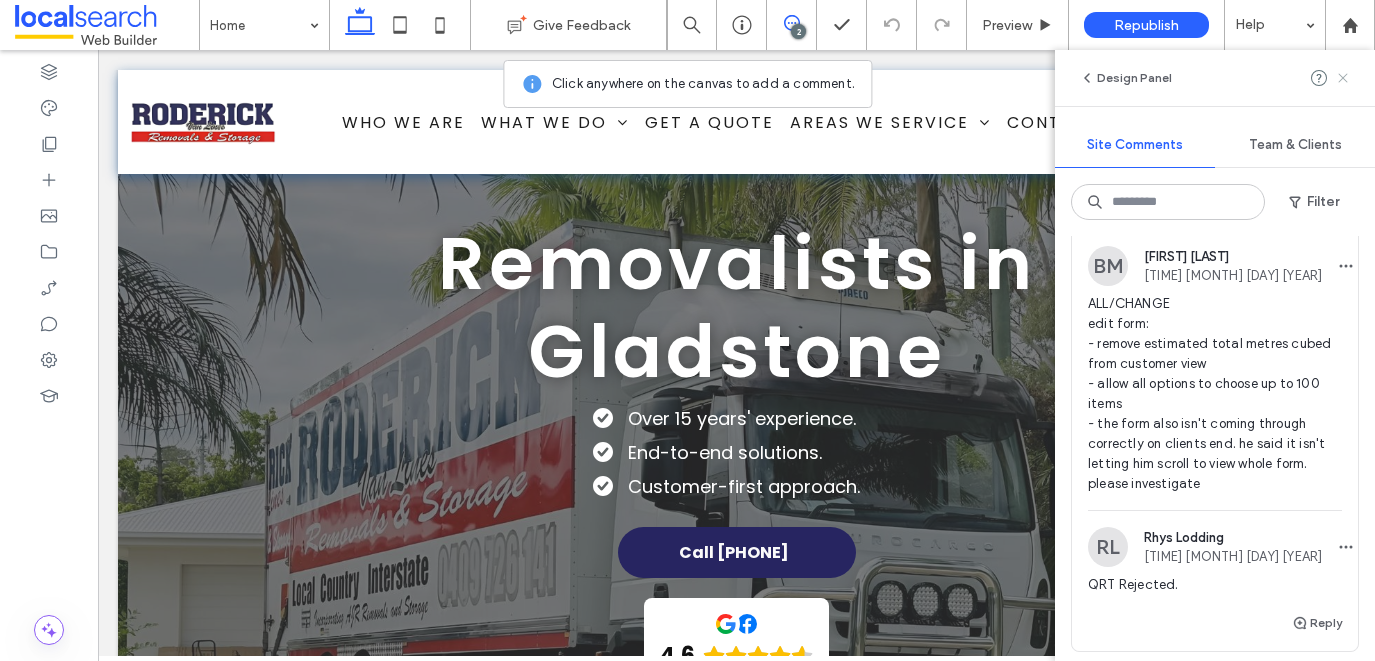 click 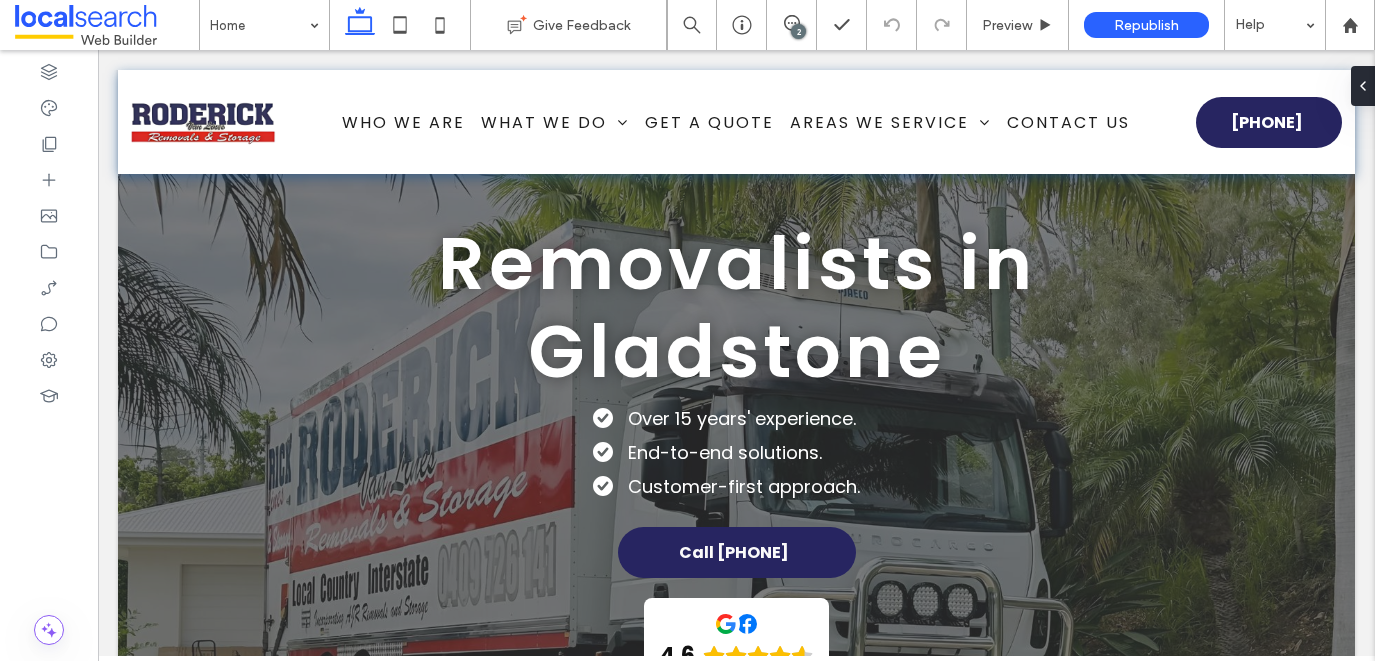 scroll, scrollTop: 0, scrollLeft: 0, axis: both 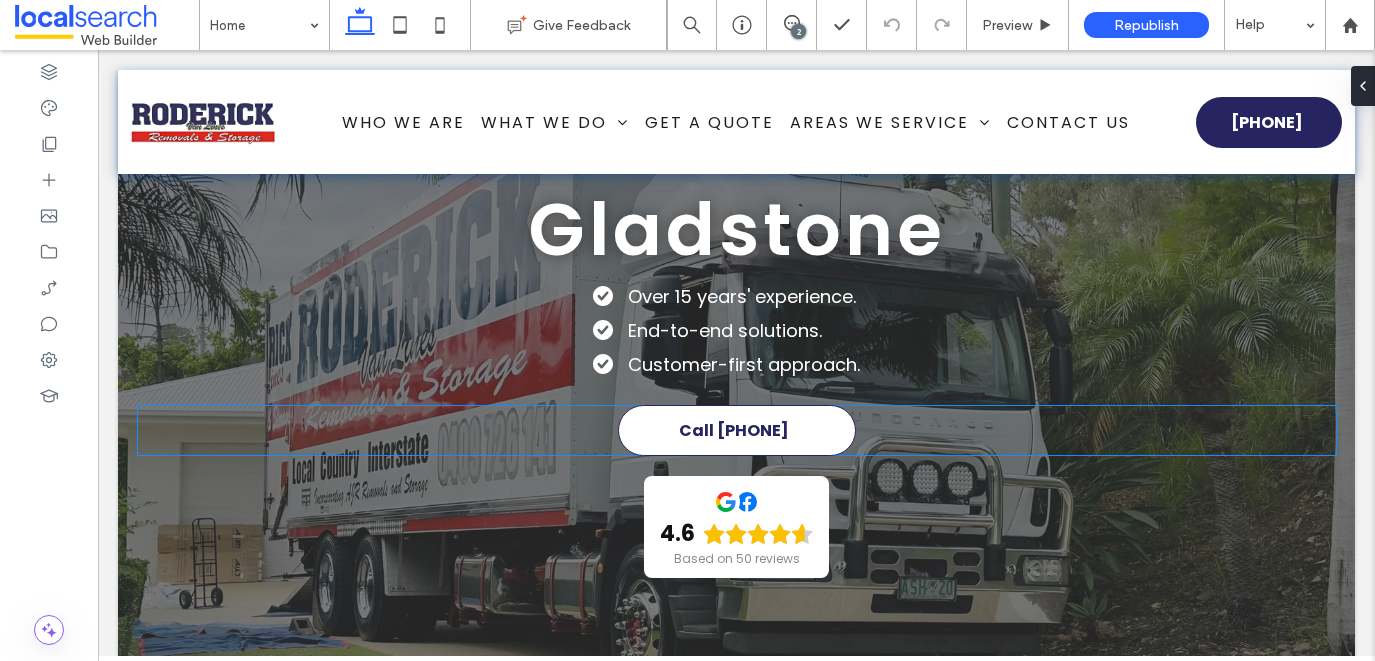 click on "Call [PHONE]" at bounding box center [734, 430] 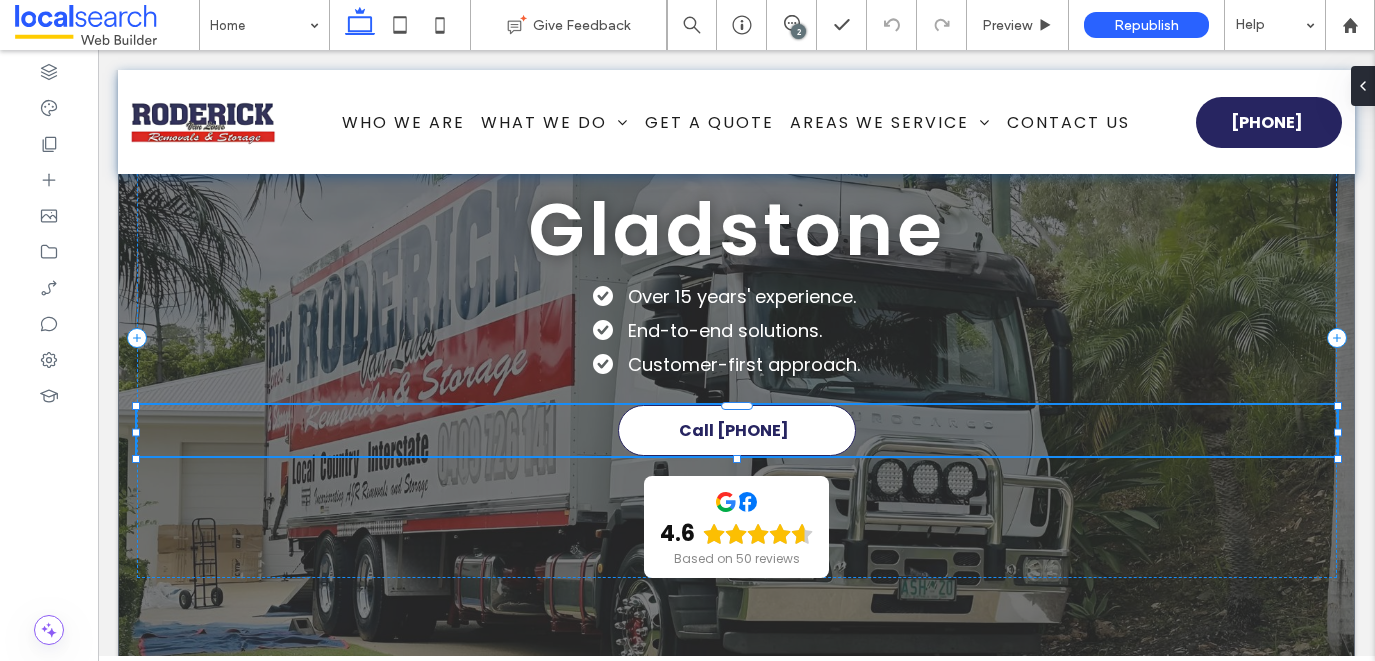 click on "Call [PHONE]" at bounding box center (734, 430) 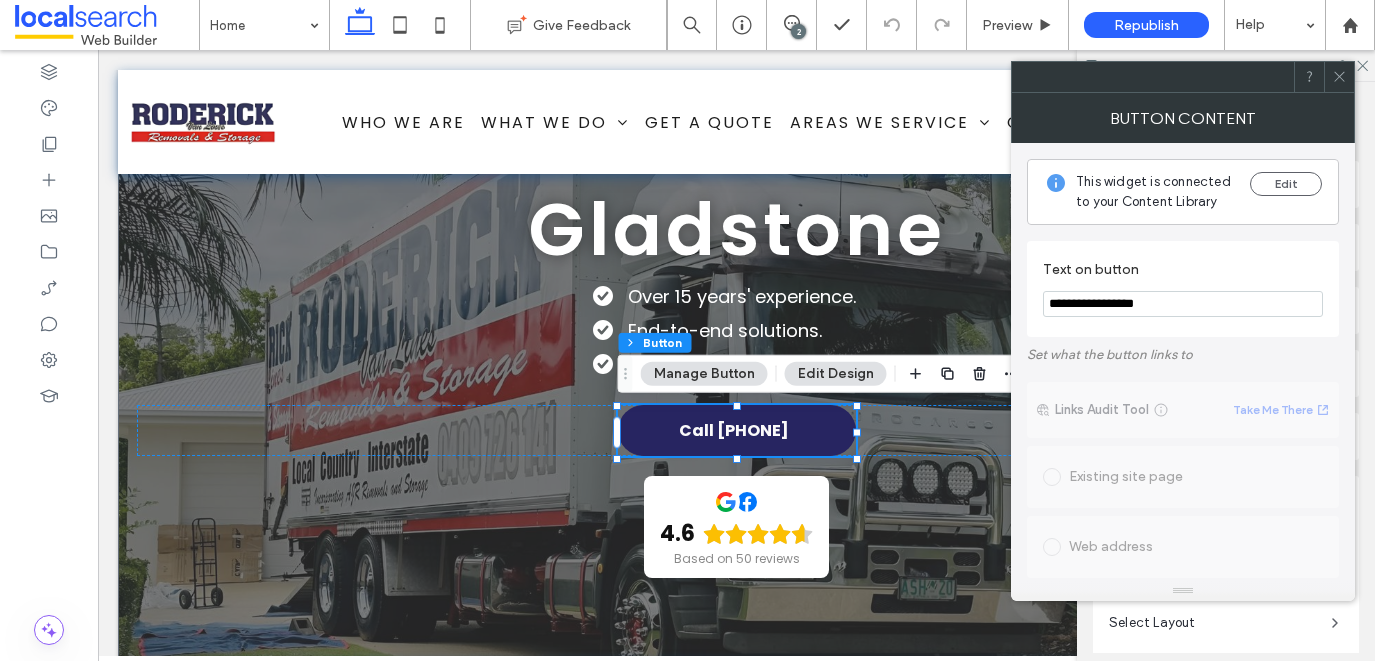 drag, startPoint x: 1164, startPoint y: 303, endPoint x: 1077, endPoint y: 302, distance: 87.005745 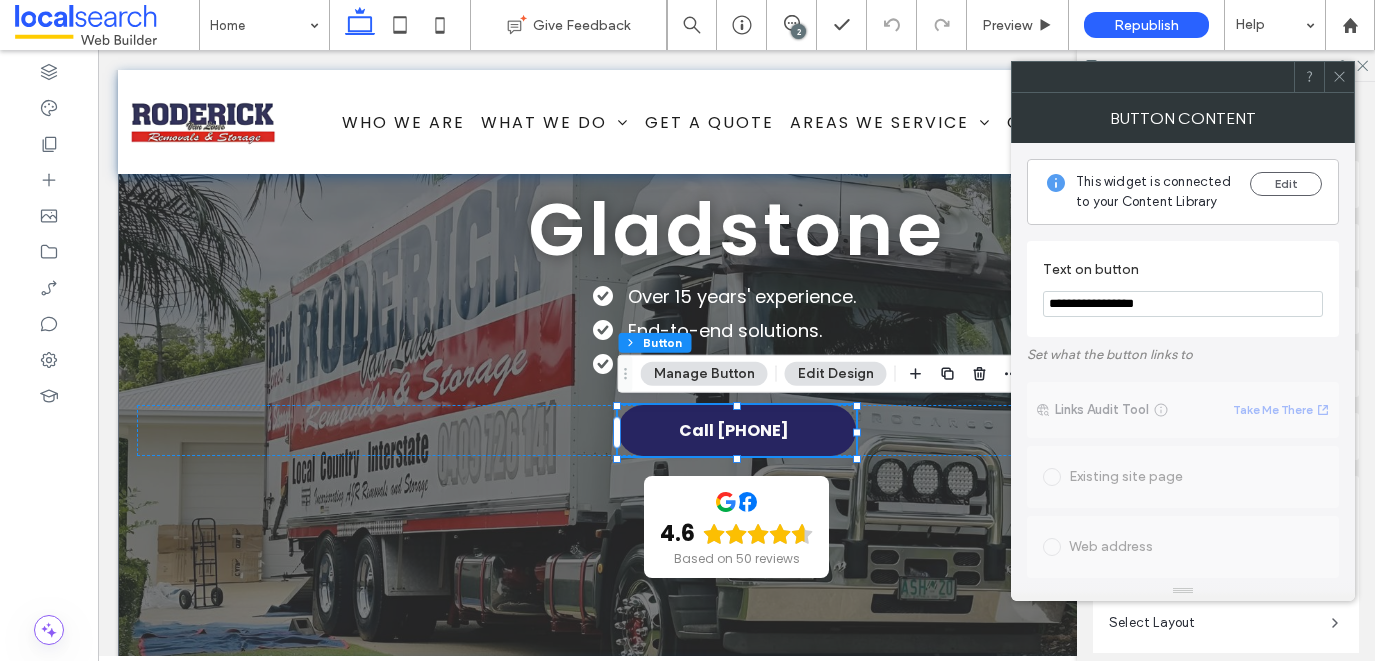 type on "**********" 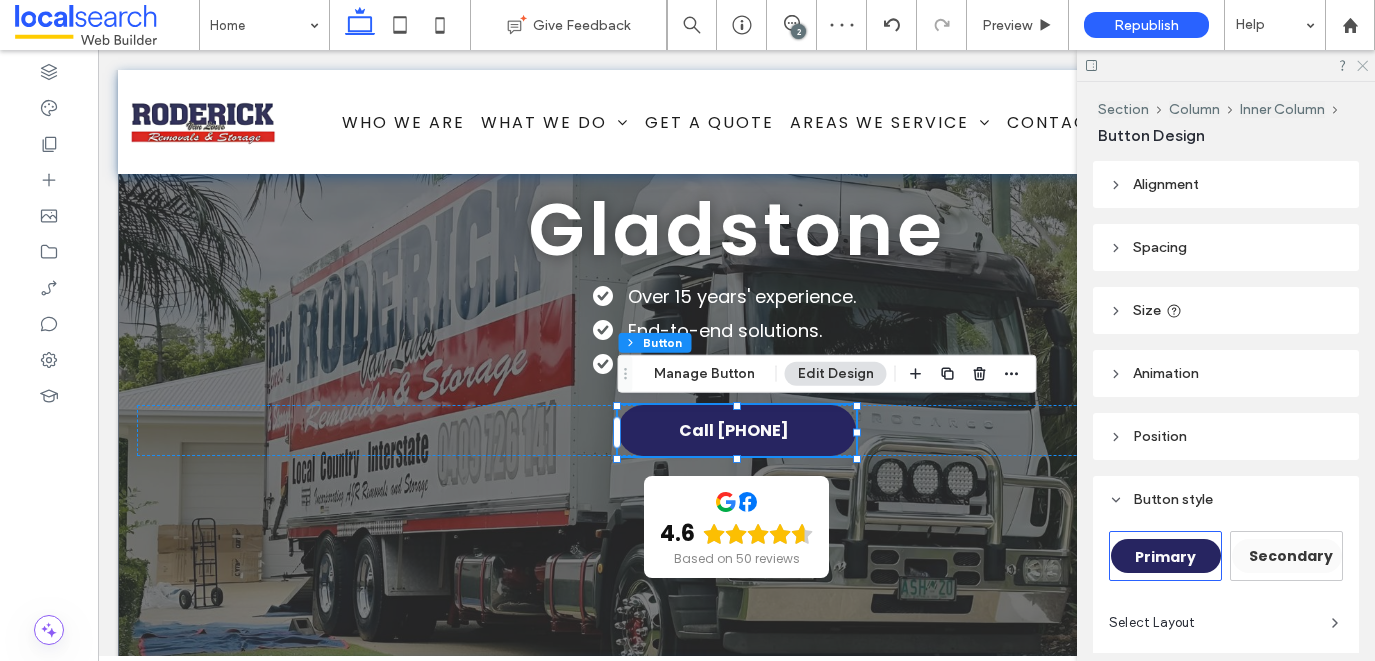 click 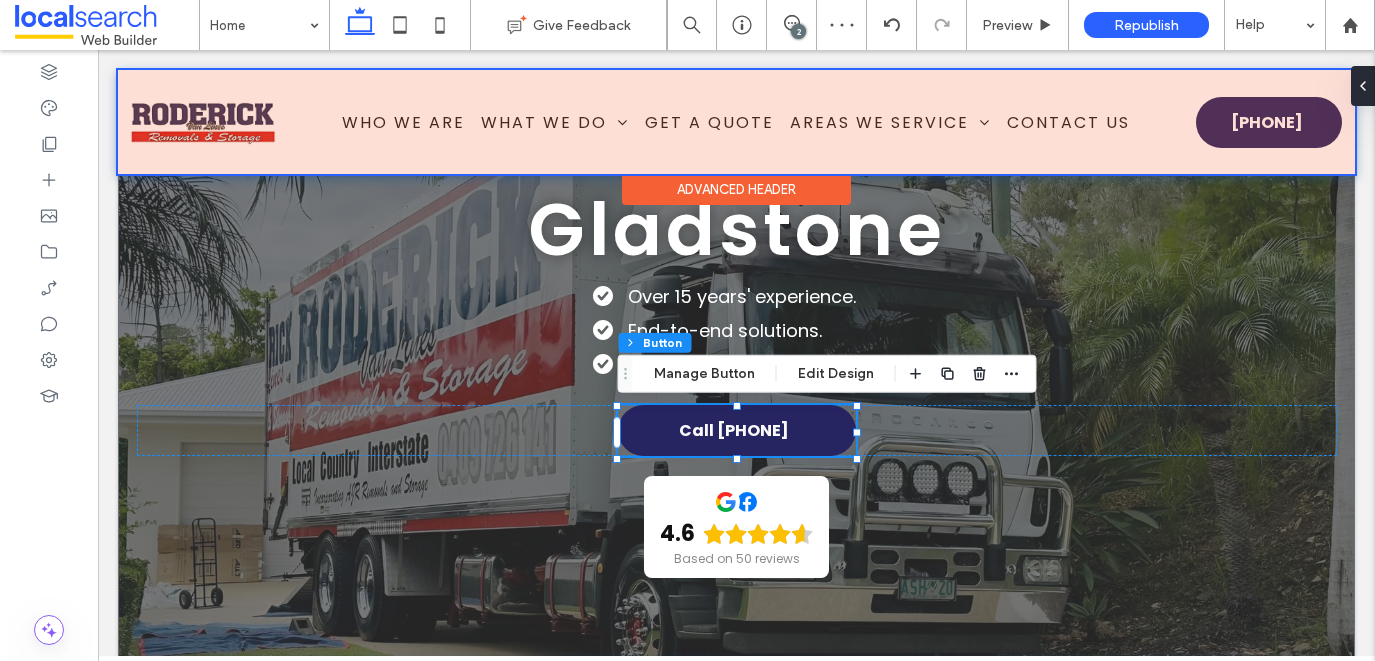 click at bounding box center [736, 122] 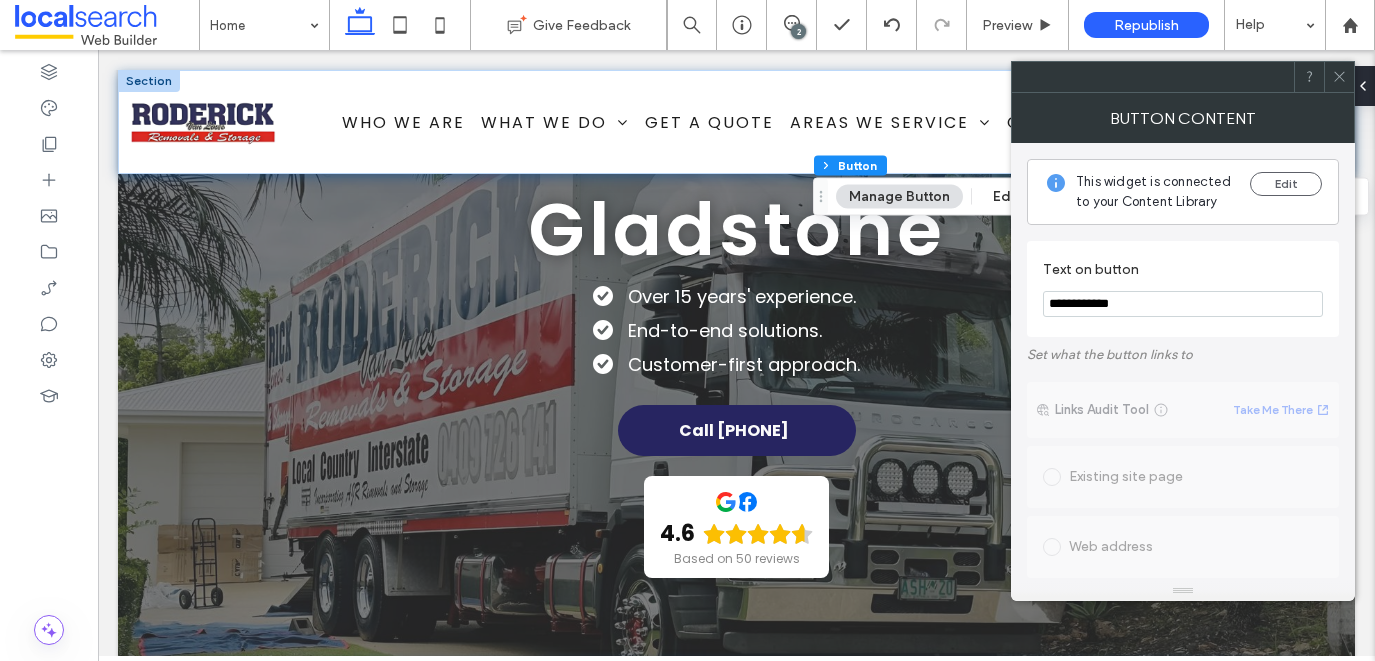 click on "**********" at bounding box center [1183, 304] 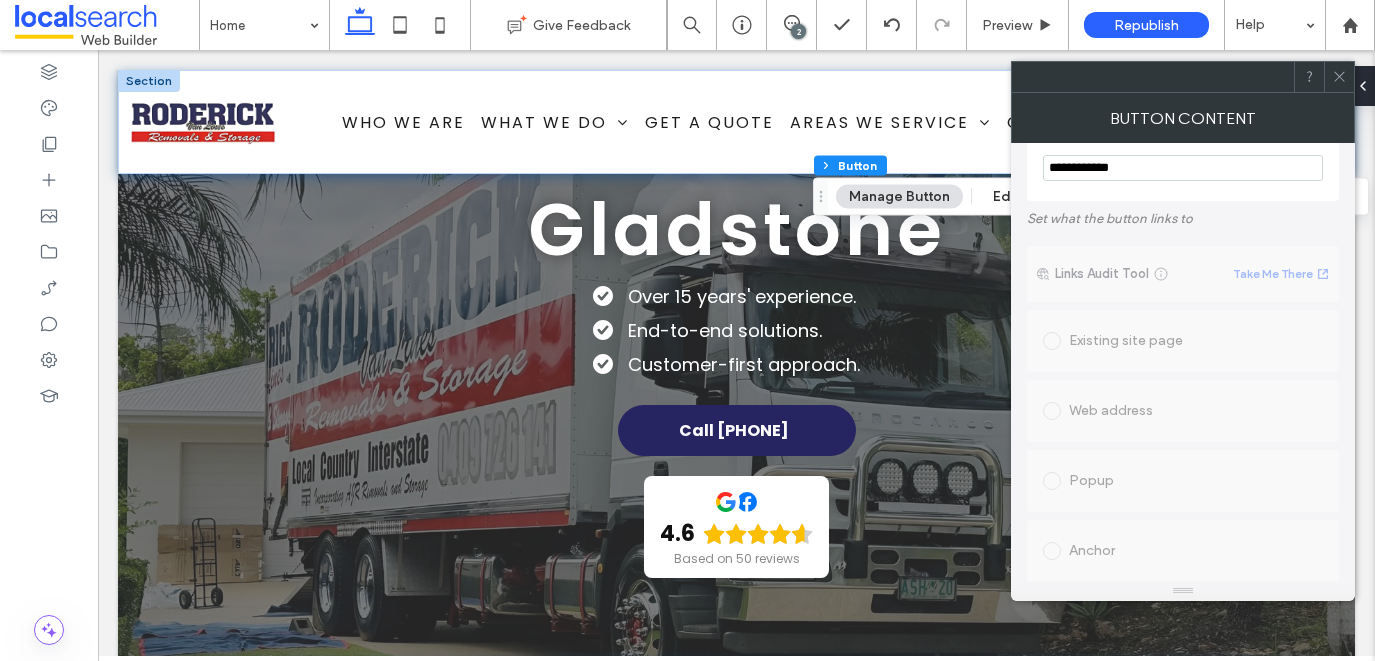 scroll, scrollTop: 0, scrollLeft: 0, axis: both 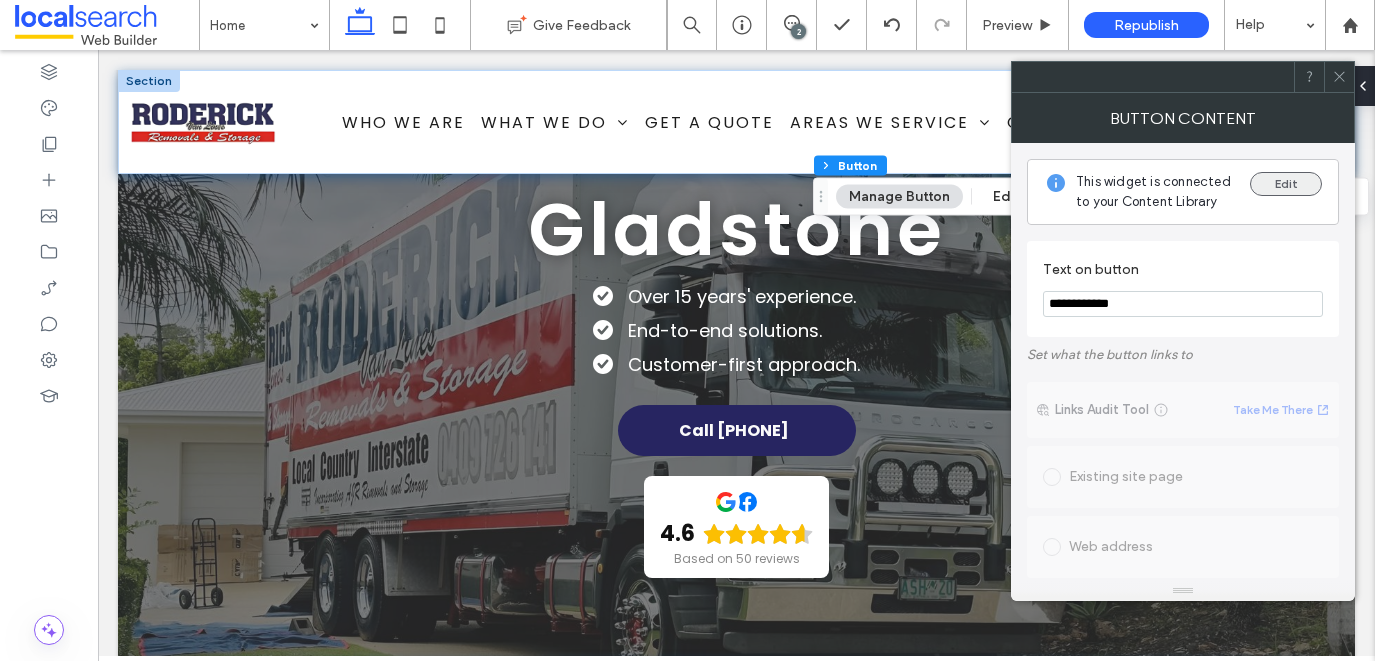 type on "**********" 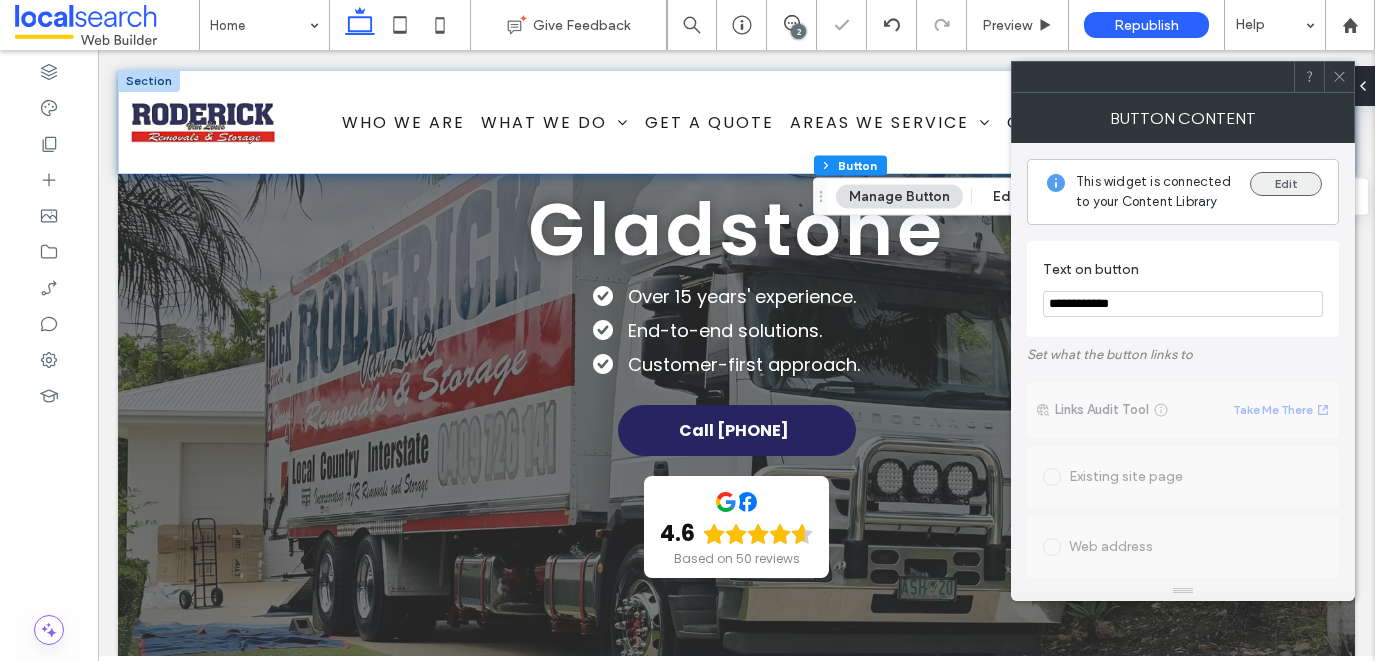 click on "Edit" at bounding box center (1286, 184) 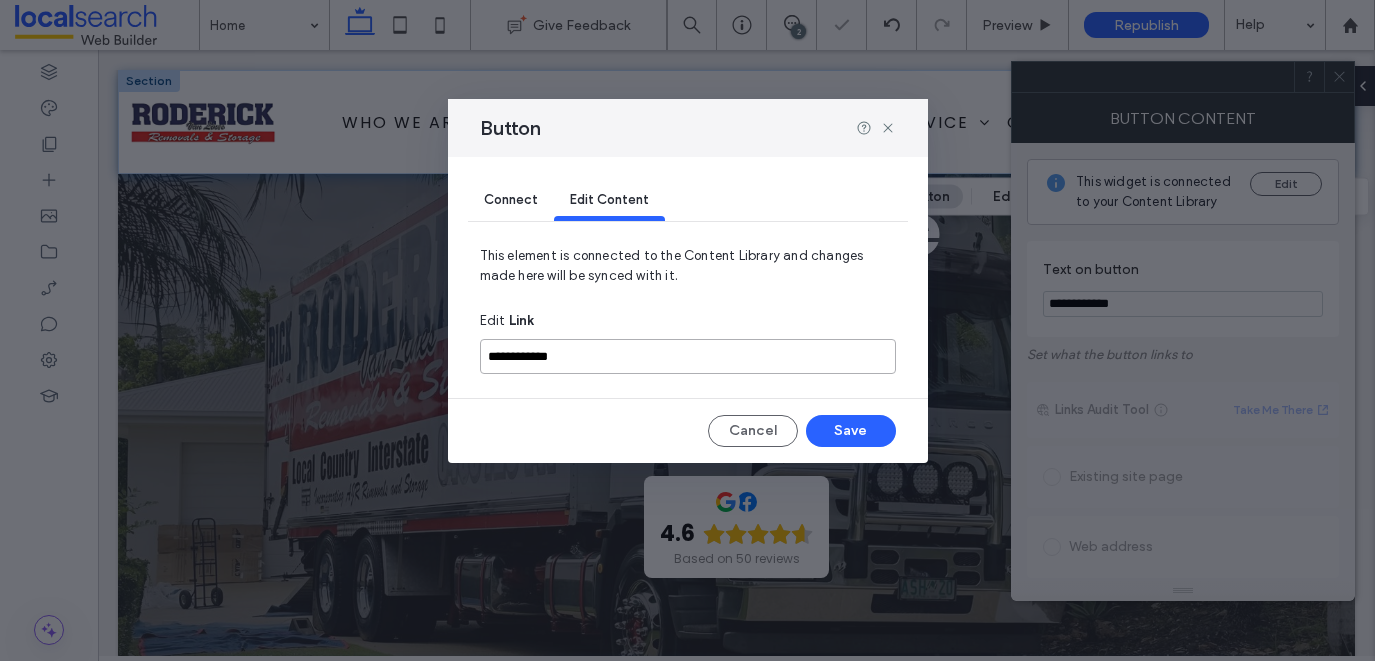 click on "**********" at bounding box center [688, 356] 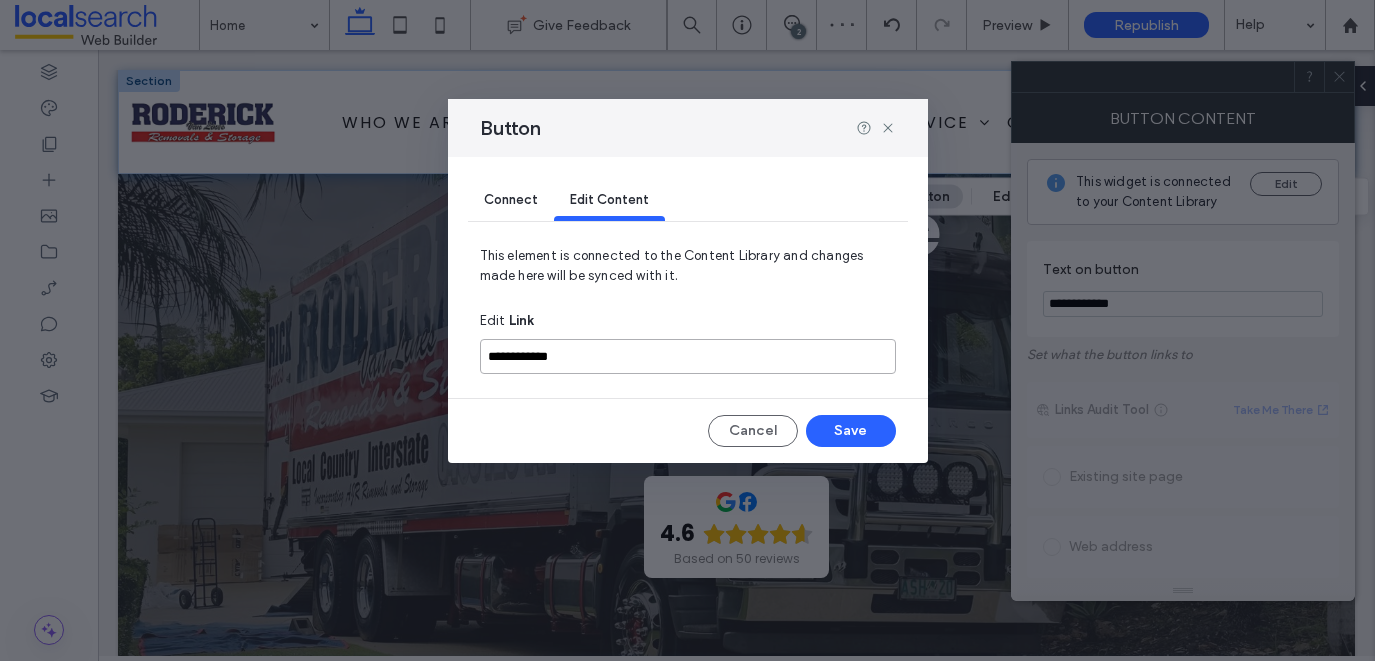 paste 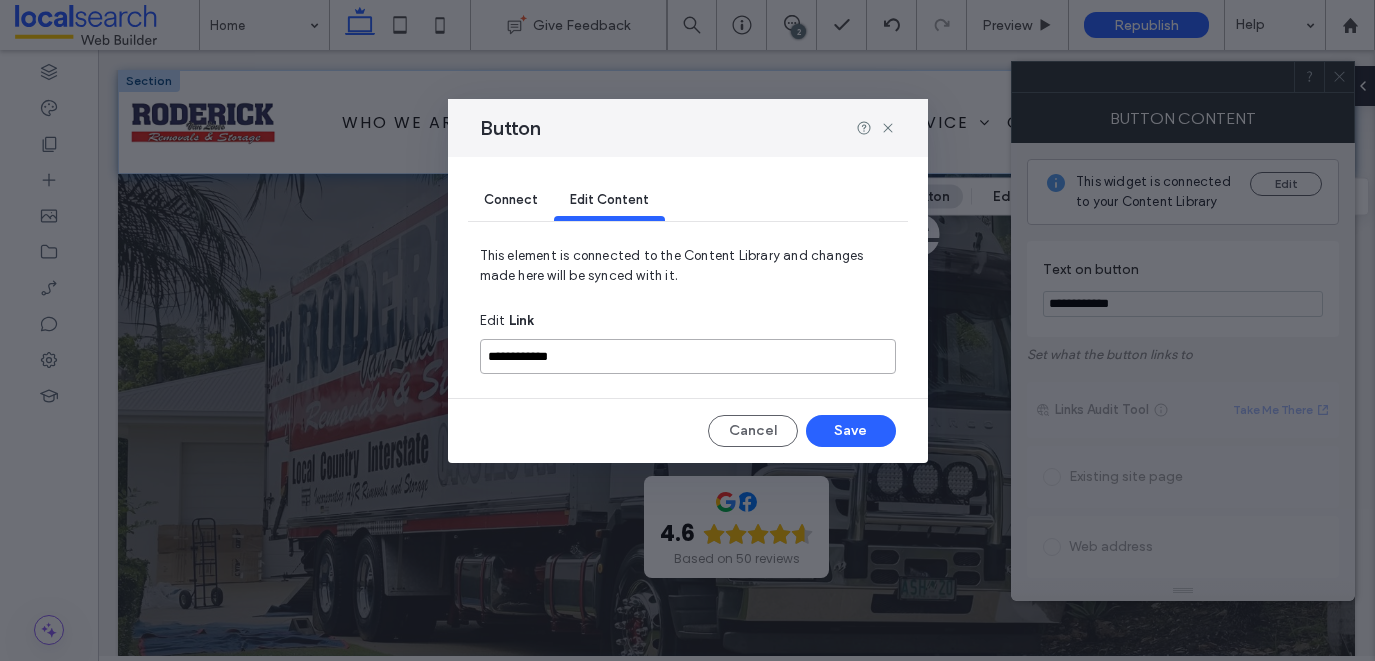type on "**********" 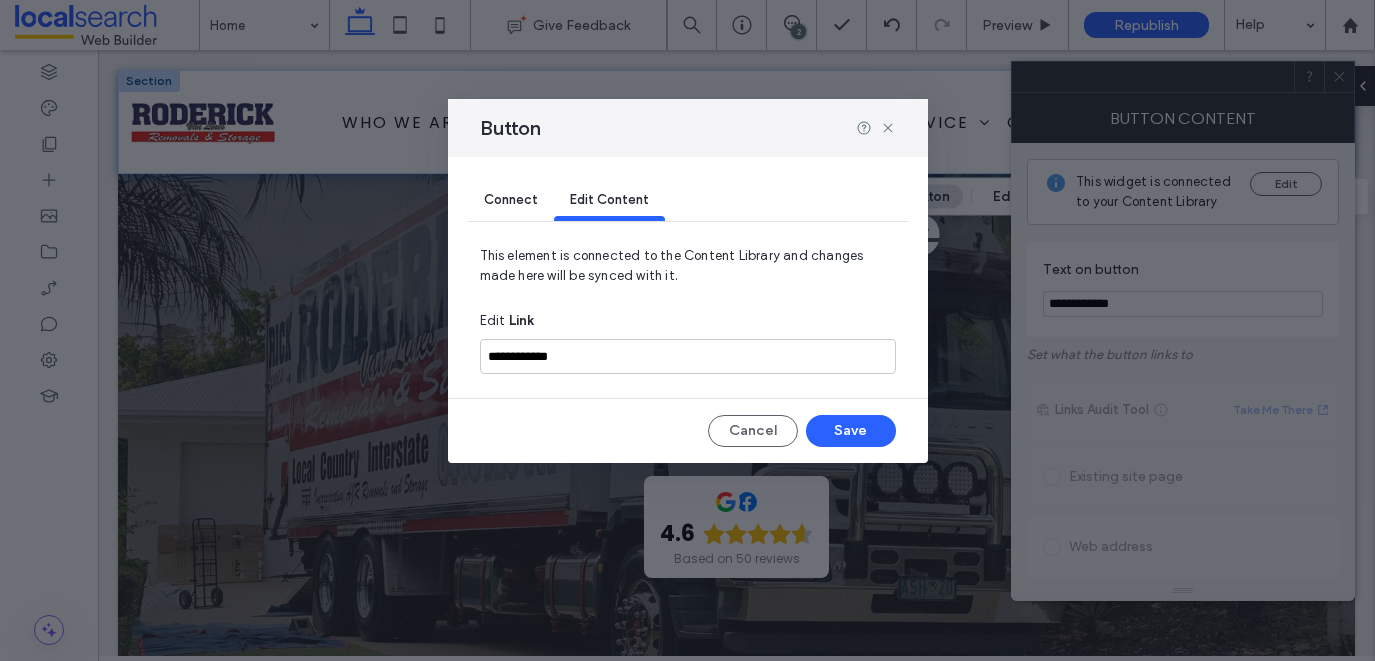 click on "Connect" at bounding box center (511, 199) 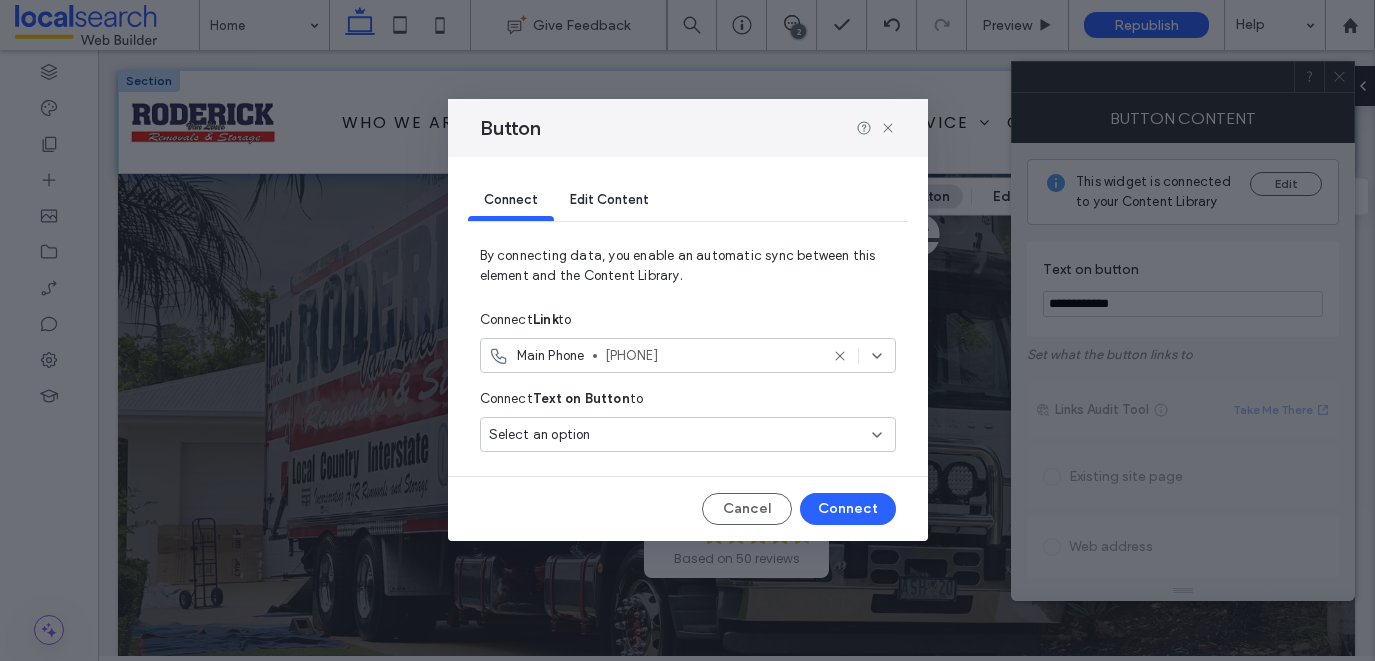click on "[PHONE]" at bounding box center (711, 356) 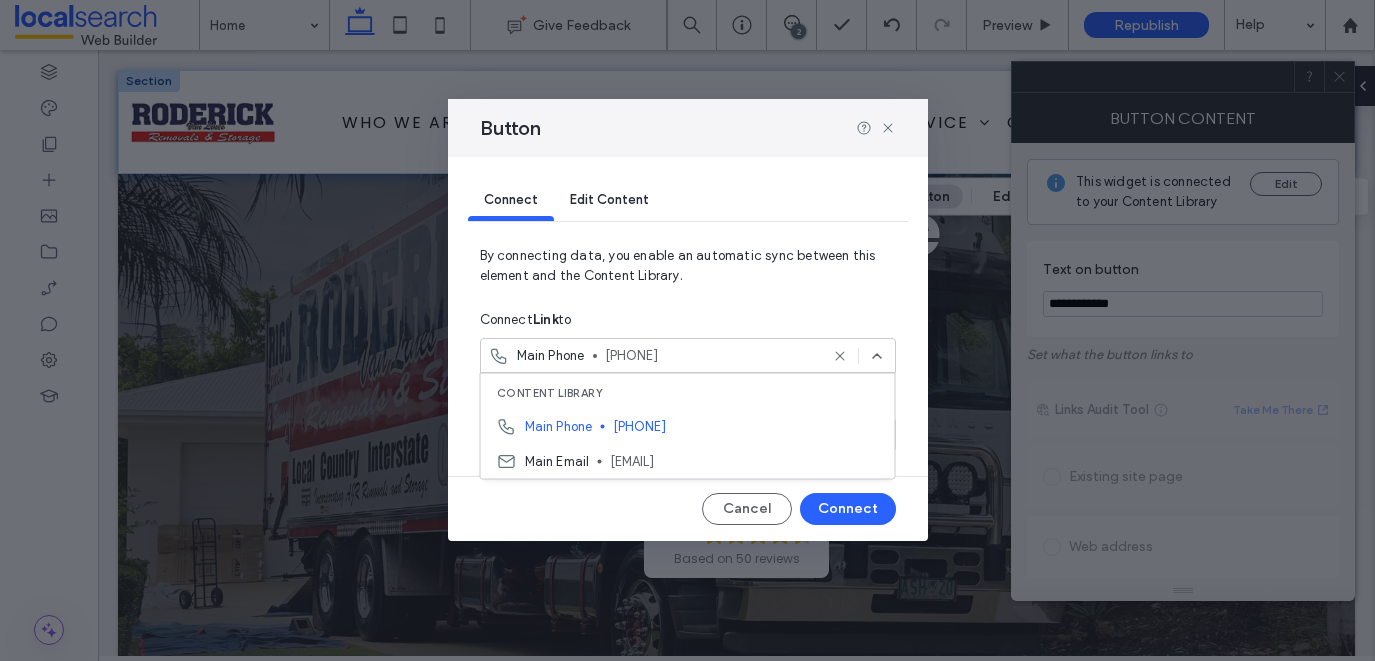 click on "By connecting data, you enable an automatic sync between this element and the Content Library." at bounding box center [688, 274] 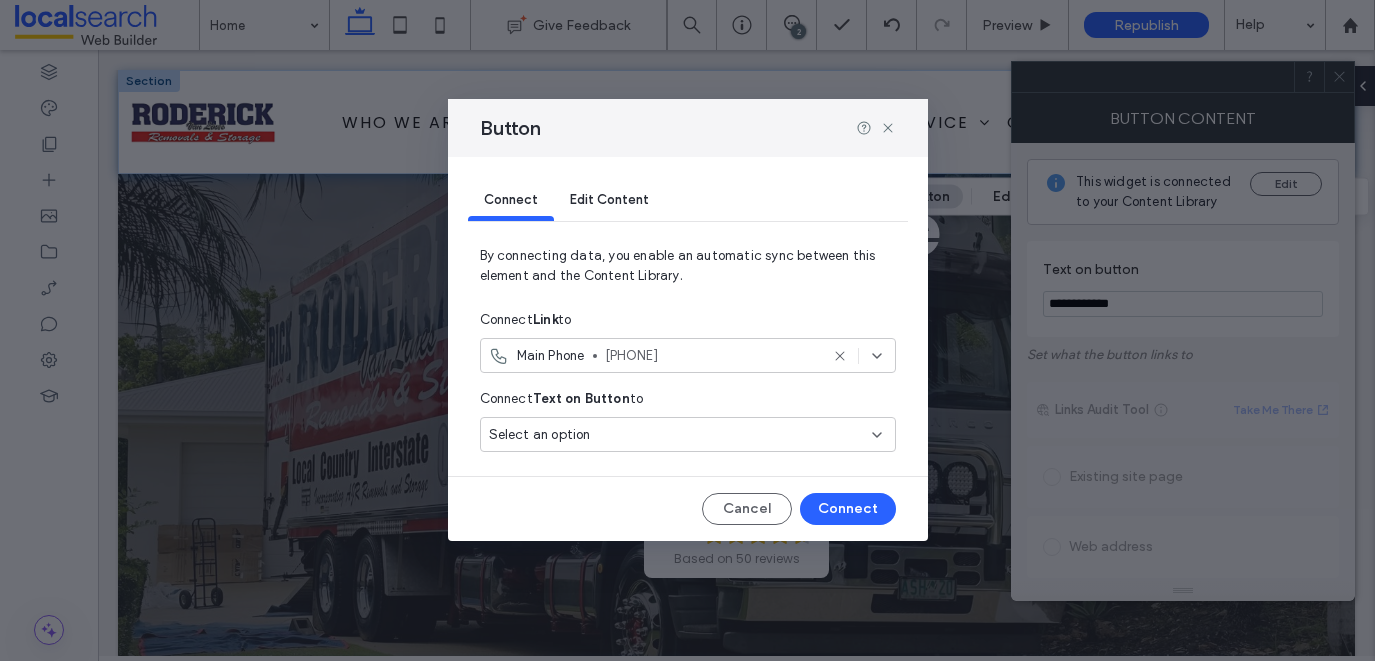 click on "Select an option" at bounding box center [540, 435] 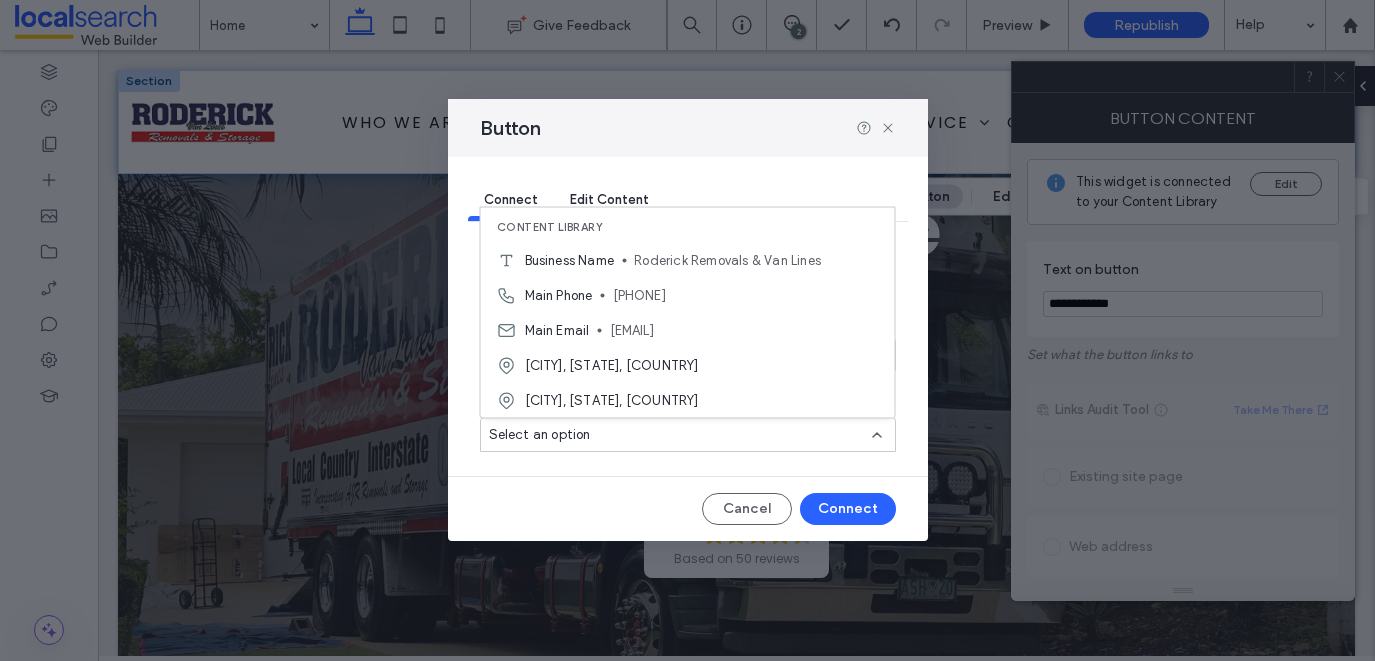 click on "Select an option" at bounding box center (540, 435) 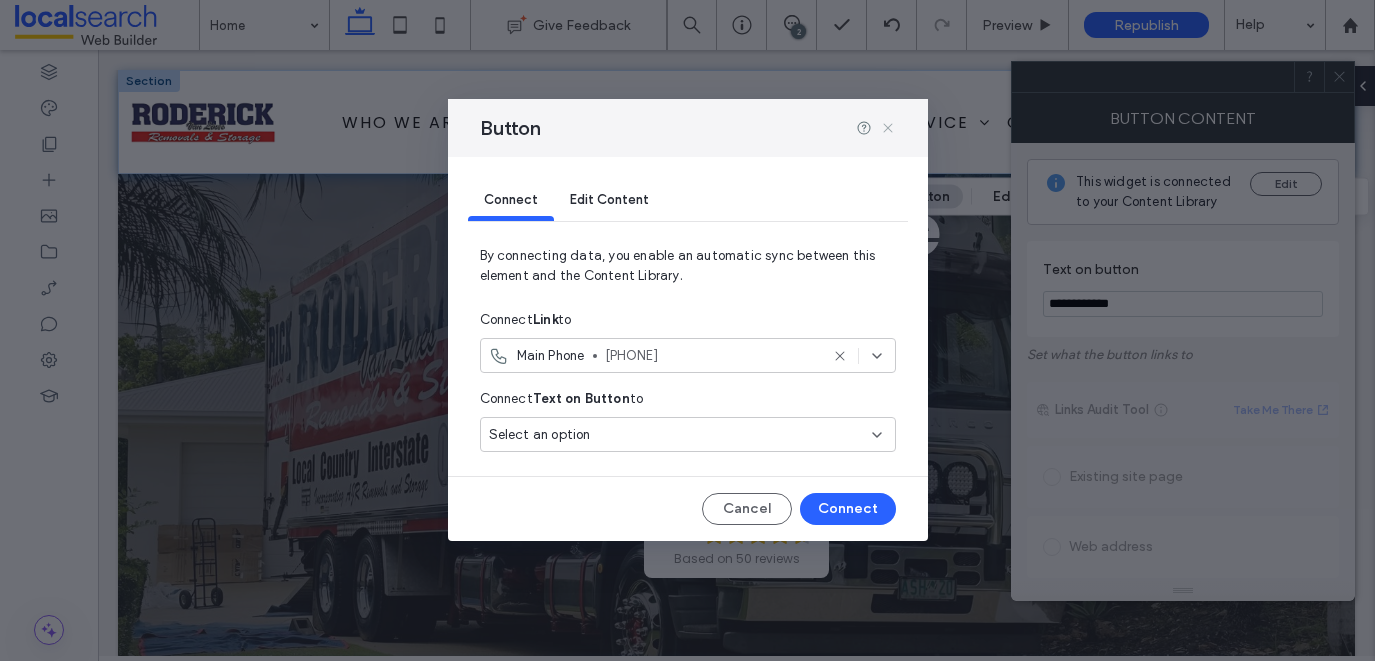 click 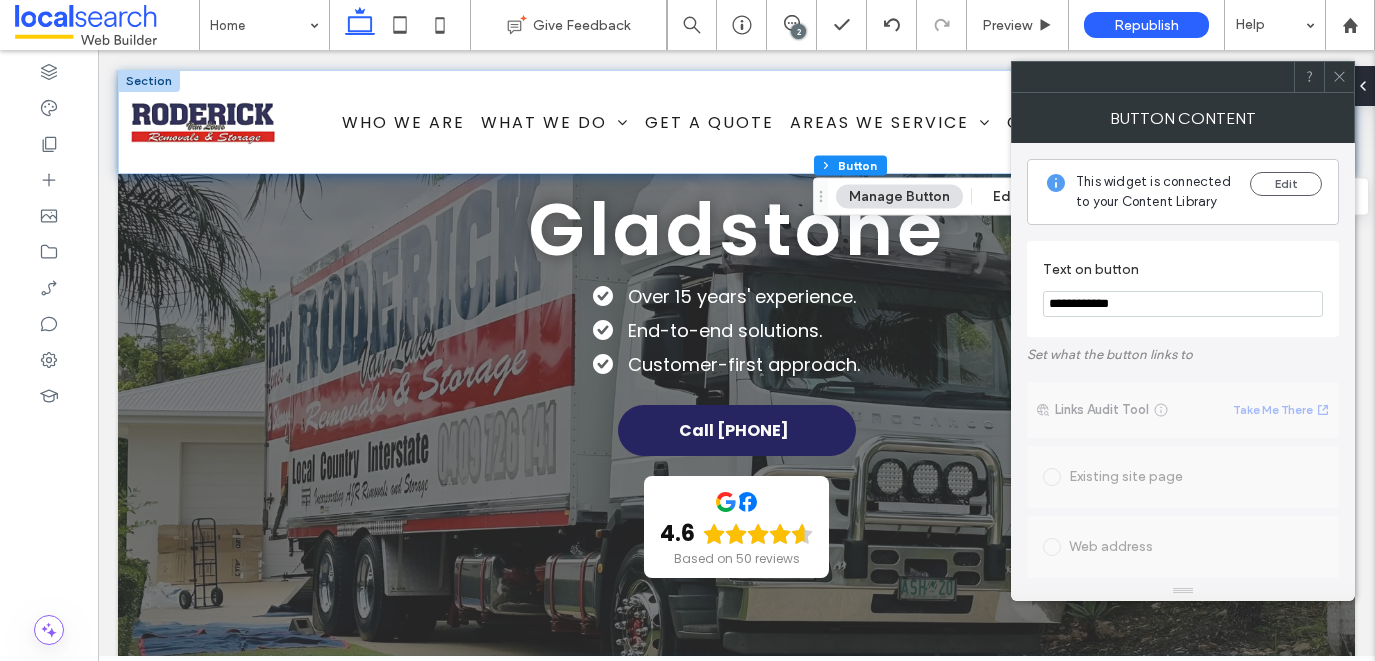 click 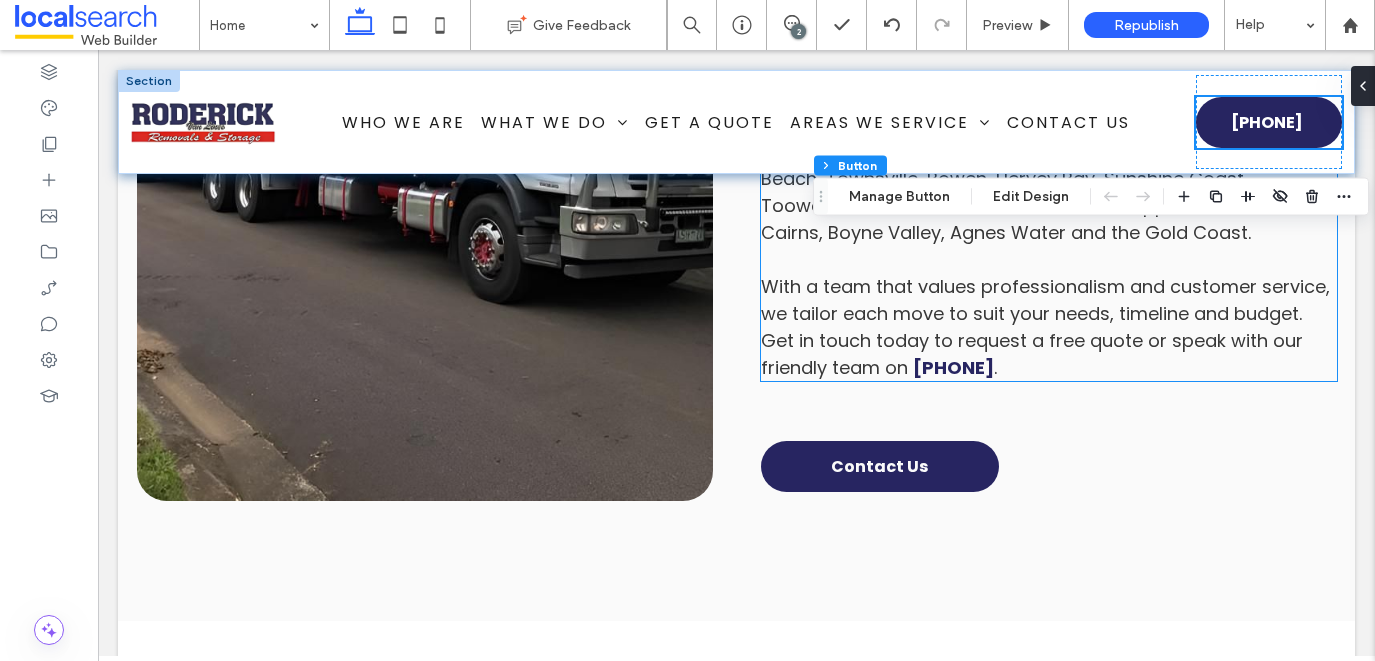 scroll, scrollTop: 1801, scrollLeft: 0, axis: vertical 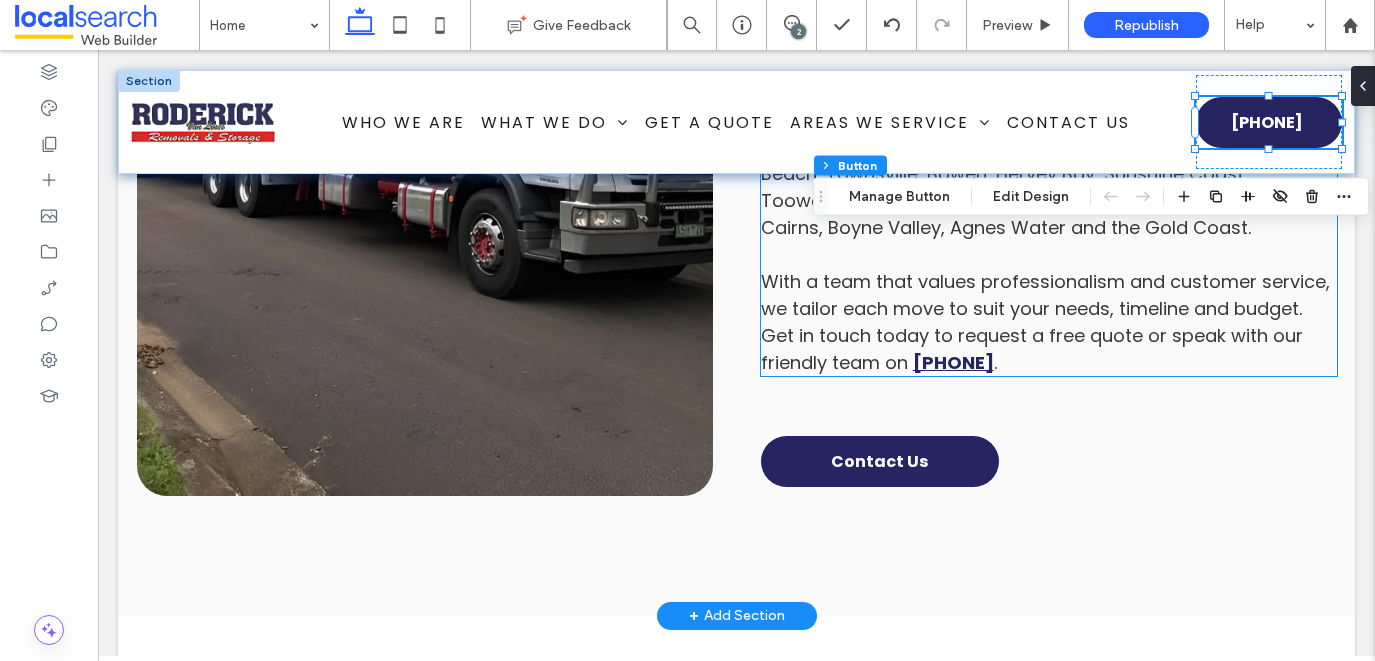 click on "[PHONE]" at bounding box center (953, 362) 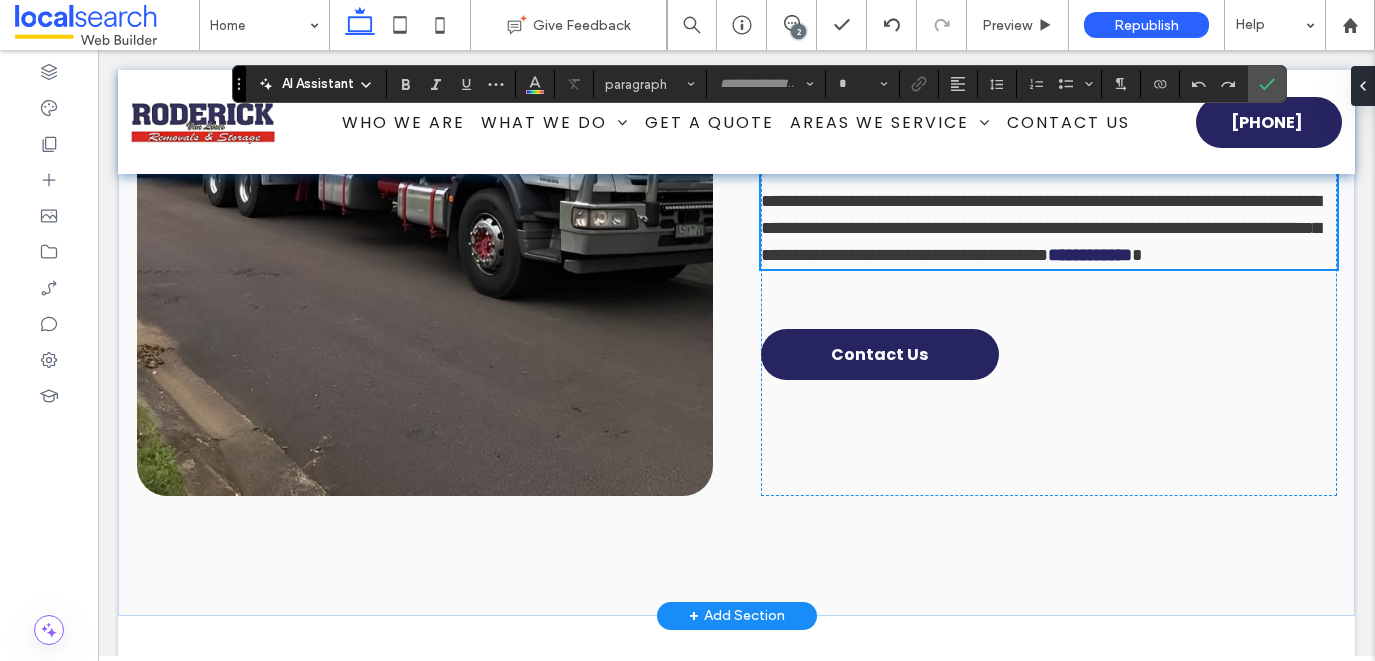 type on "*******" 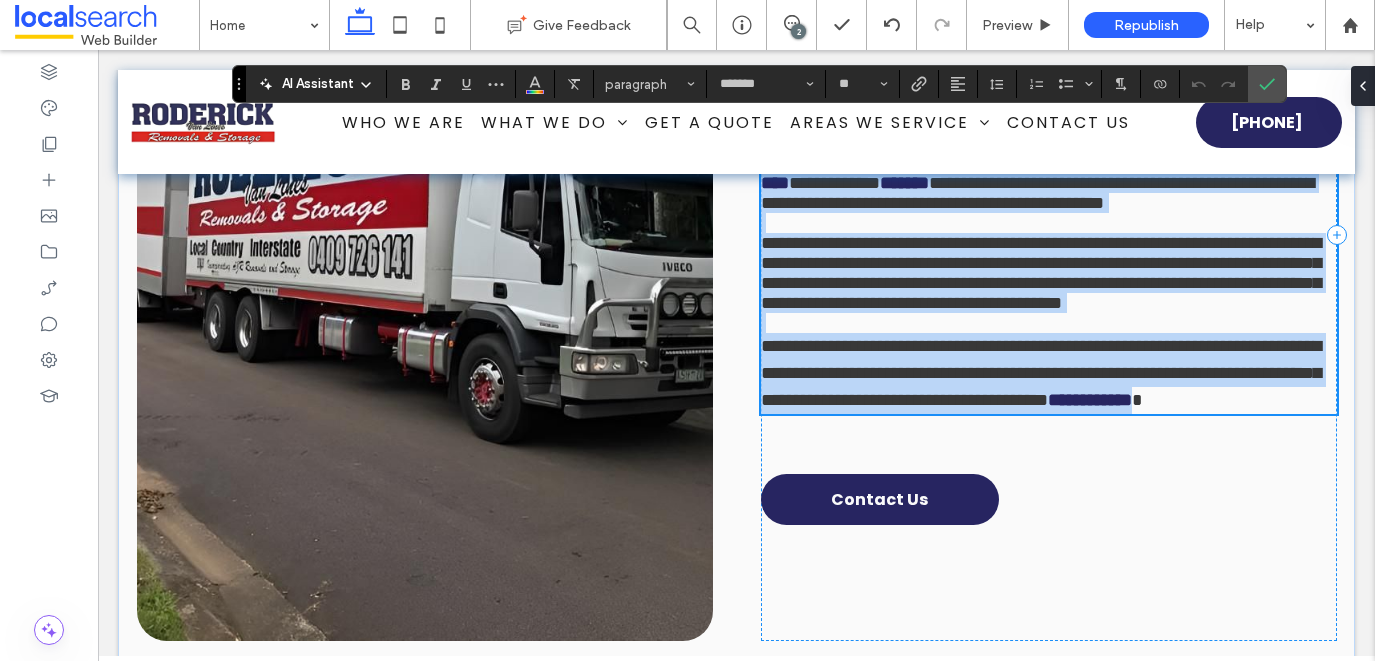scroll, scrollTop: 1668, scrollLeft: 0, axis: vertical 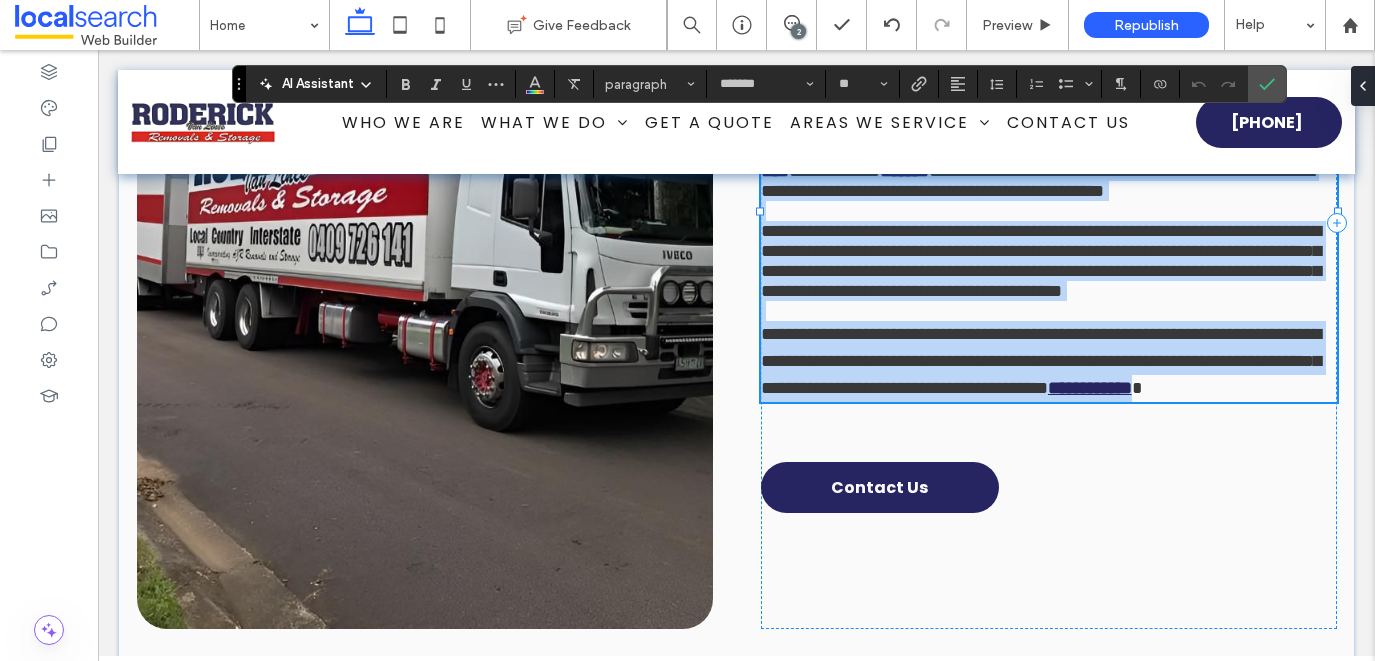click on "**********" at bounding box center (1090, 388) 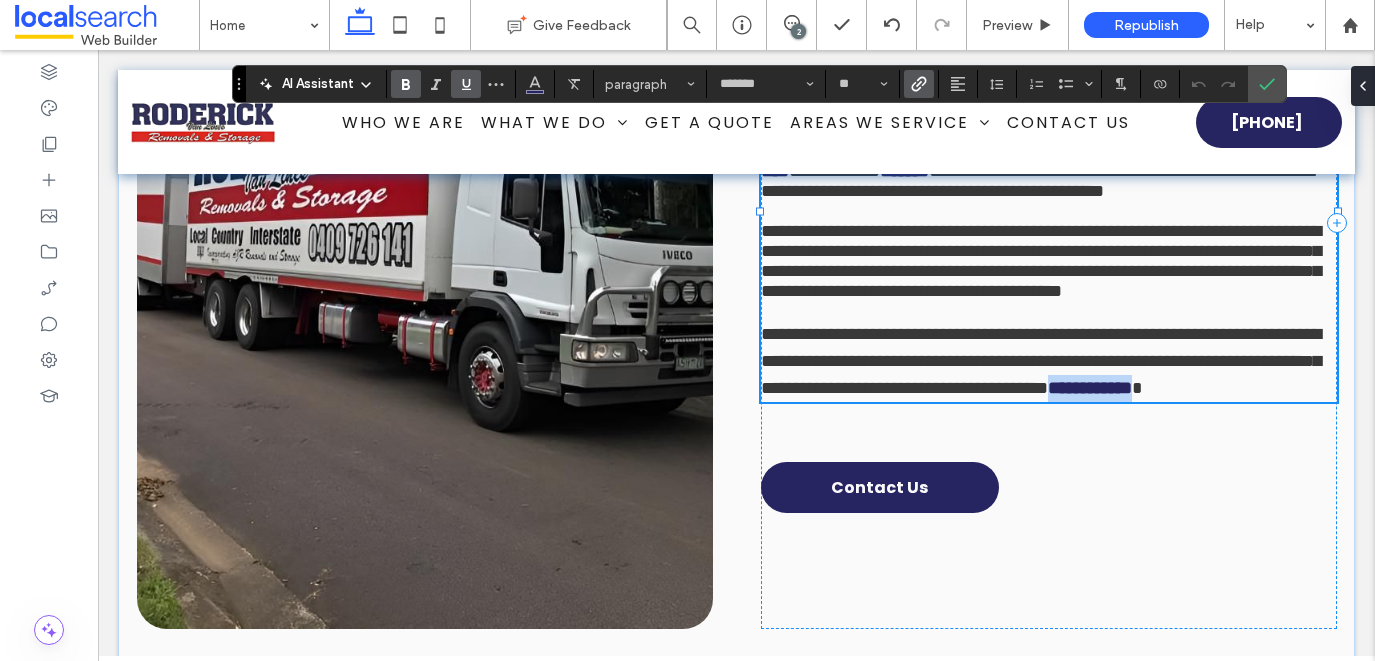drag, startPoint x: 1020, startPoint y: 497, endPoint x: 912, endPoint y: 487, distance: 108.461975 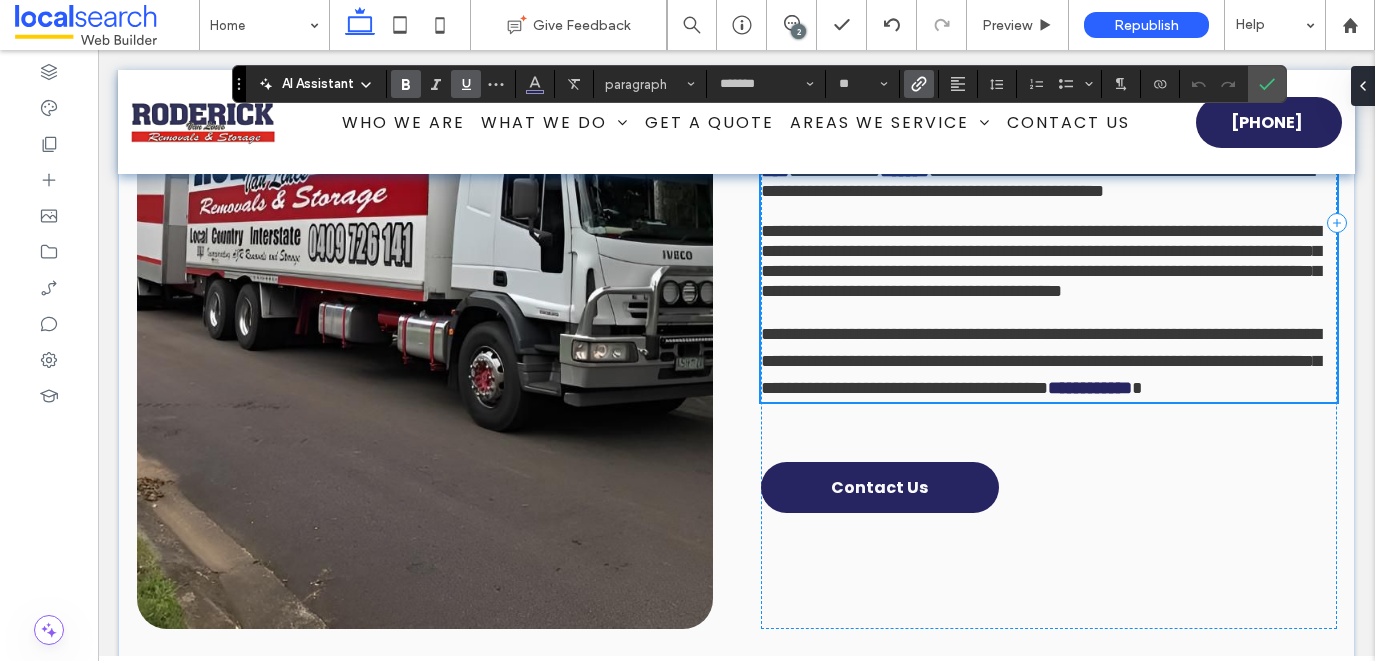 scroll, scrollTop: 0, scrollLeft: 0, axis: both 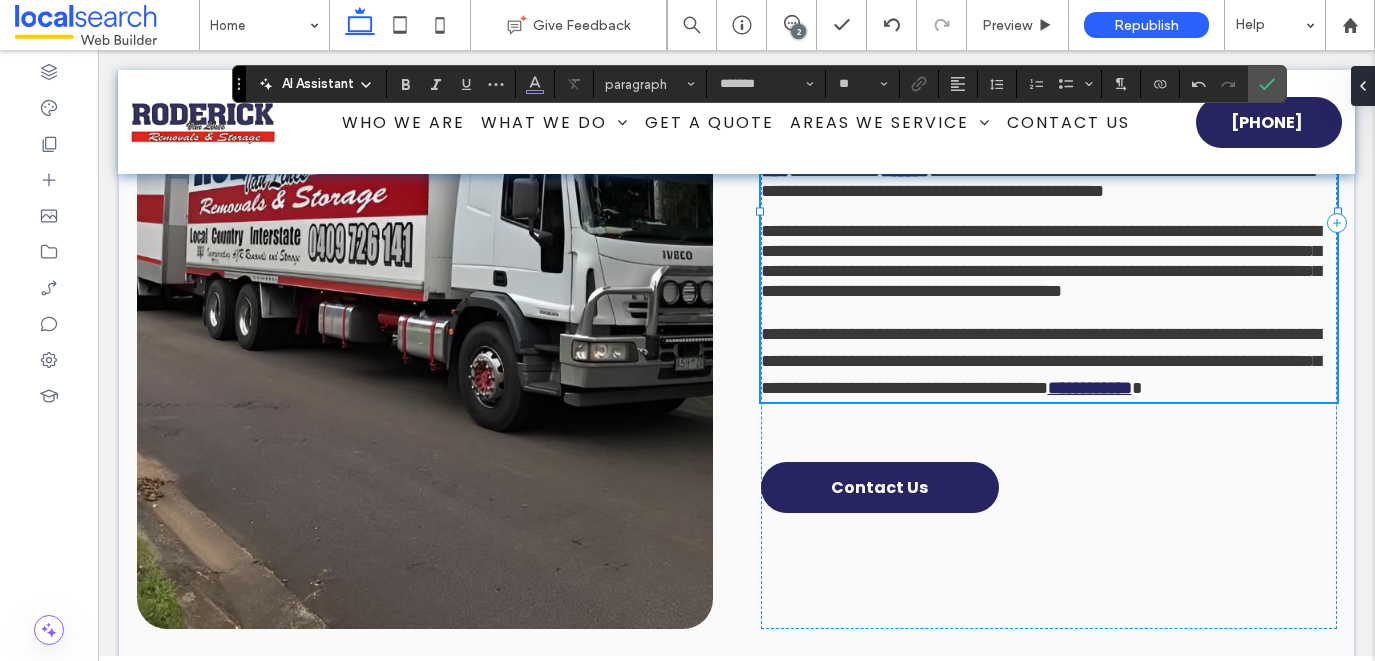 type on "**" 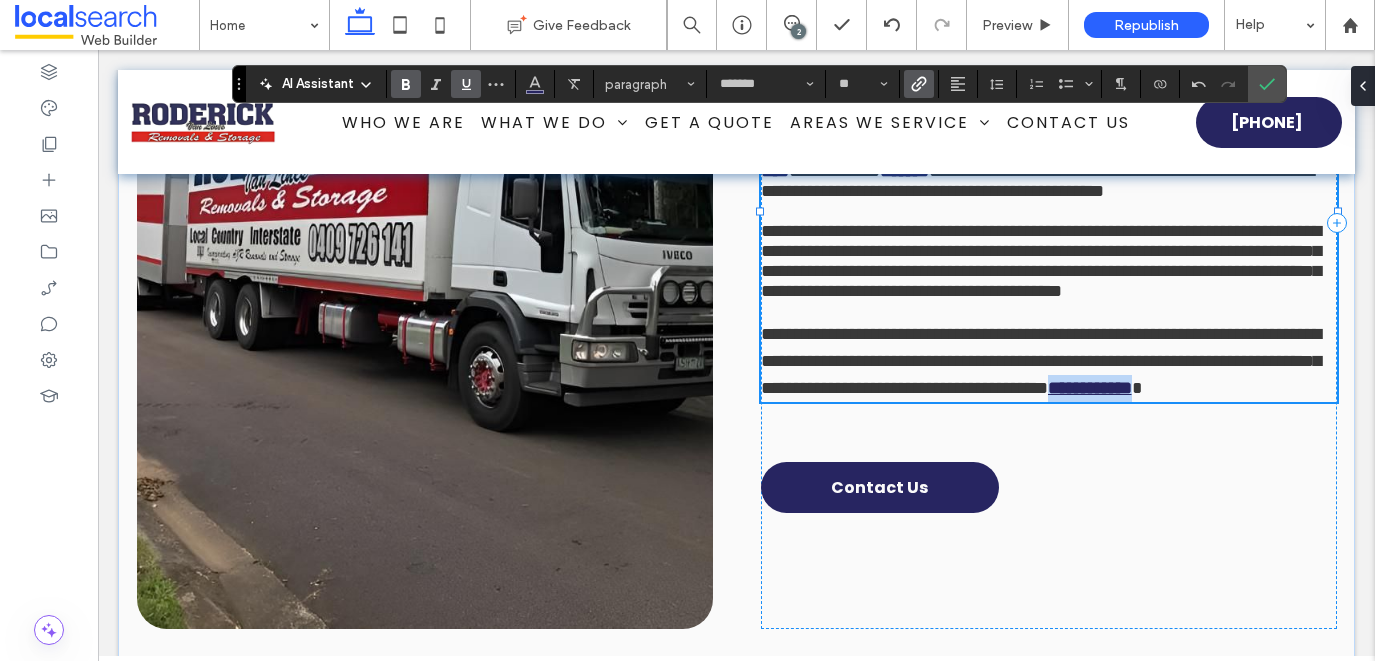 drag, startPoint x: 1024, startPoint y: 496, endPoint x: 915, endPoint y: 496, distance: 109 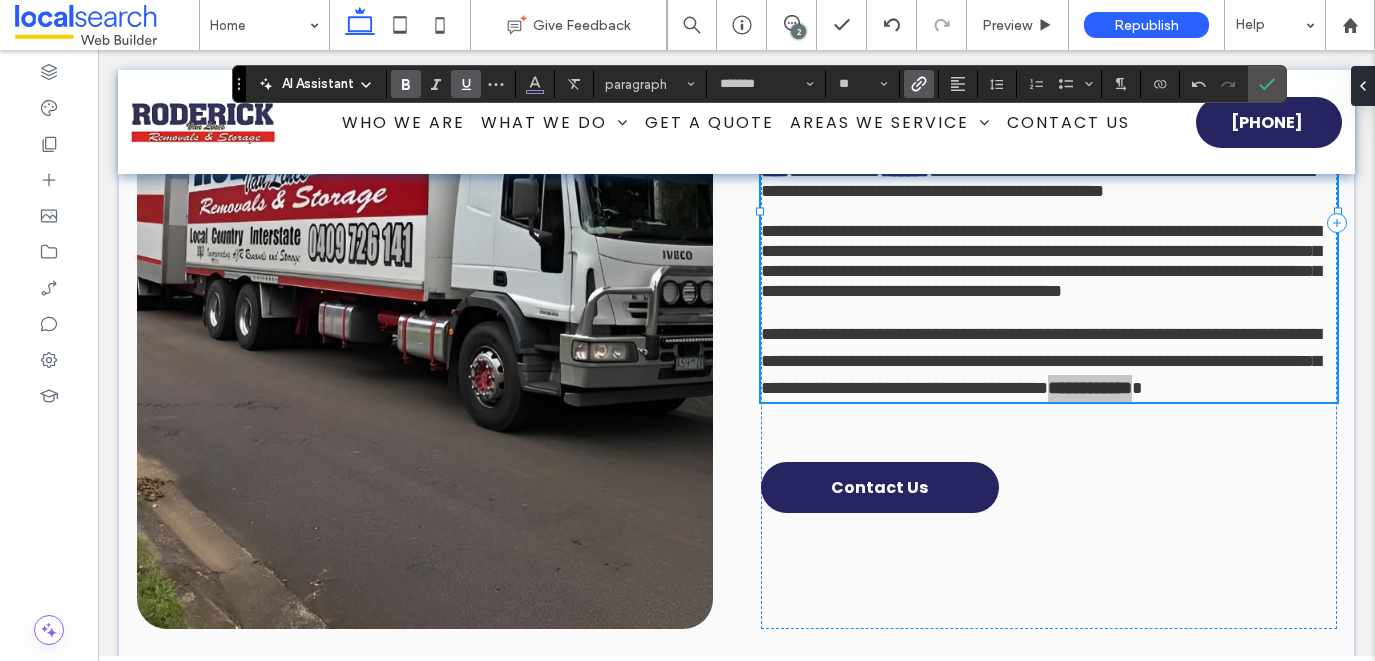 click 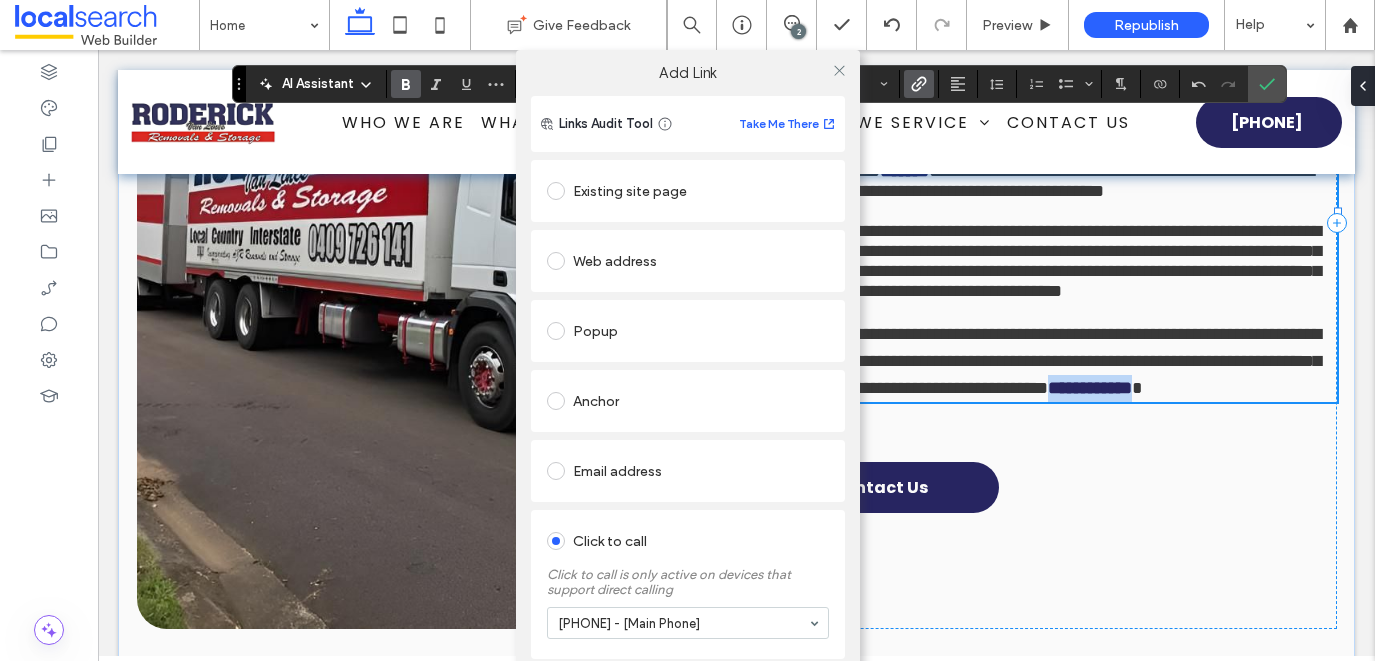 scroll, scrollTop: 76, scrollLeft: 0, axis: vertical 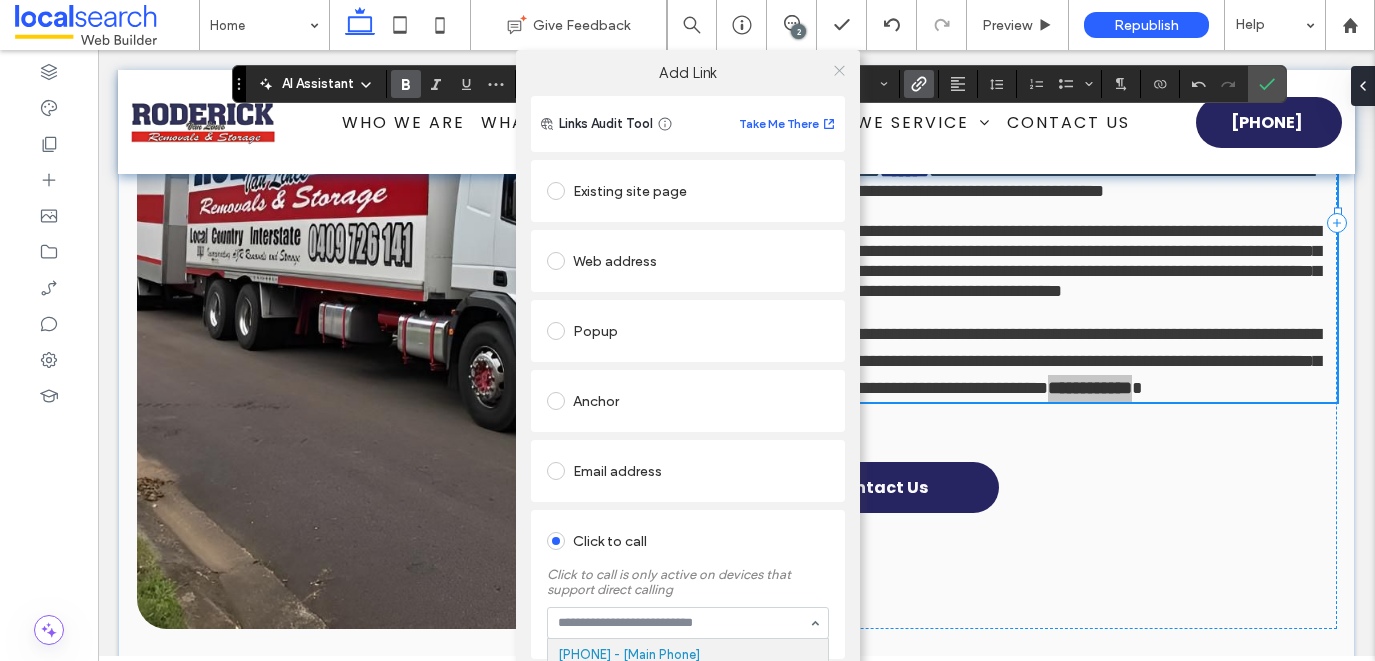 click 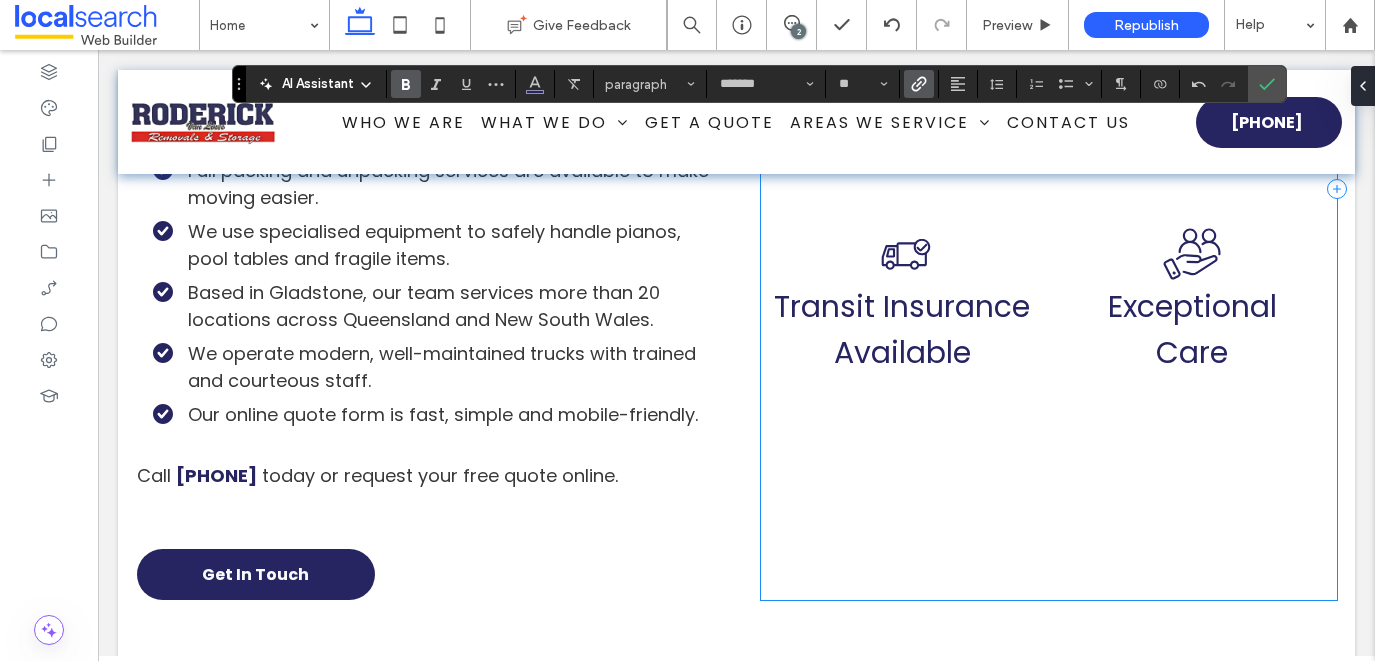 scroll, scrollTop: 3835, scrollLeft: 0, axis: vertical 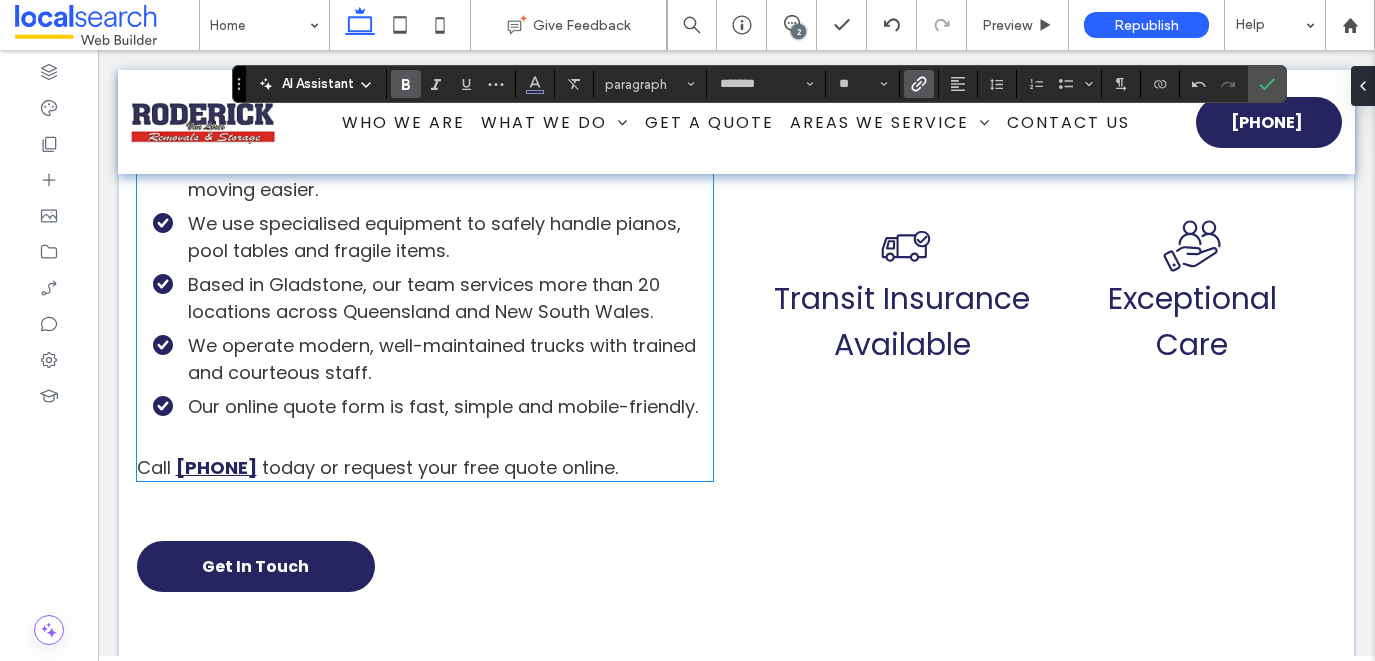 click on "[PHONE]" at bounding box center (216, 467) 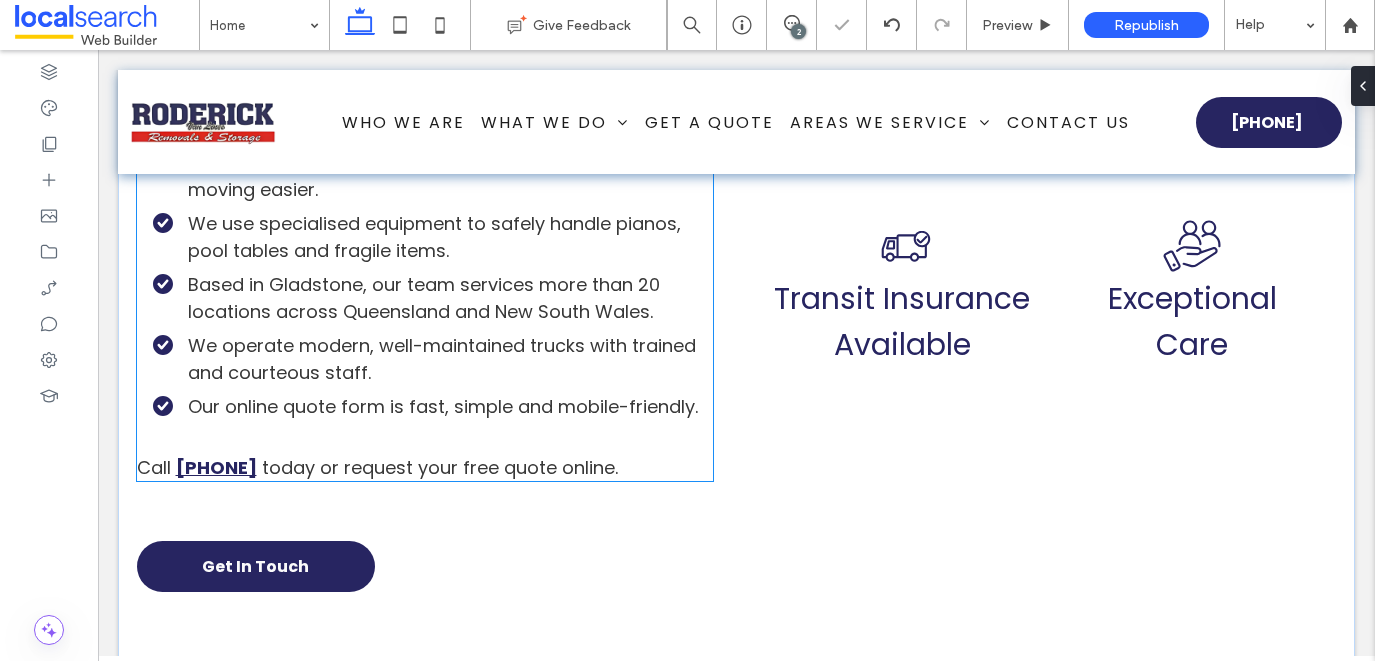 click on "At Roderick Removals & Van Lines, we offer more than just transport — we deliver a moving experience built on trust, care and efficiency. Here's what sets us apart:   We have over 15 years of experience in local and interstate removals. Every move starts with a free, transparent quote and no hidden fees. Our secure, weatherproof Gladstone storage facility is ideal for temporary or long-term use. Full packing and unpacking services are available to make moving easier. We use specialised equipment to safely handle pianos, pool tables and fragile items. Based in Gladstone, our team services more than 20 locations across Queensland and New South Wales. We operate modern, well-maintained trucks with trained and courteous staff. Our online quote form is fast, simple and mobile-friendly.
Call
1300 147 041   today or request your free quote online." at bounding box center (425, 169) 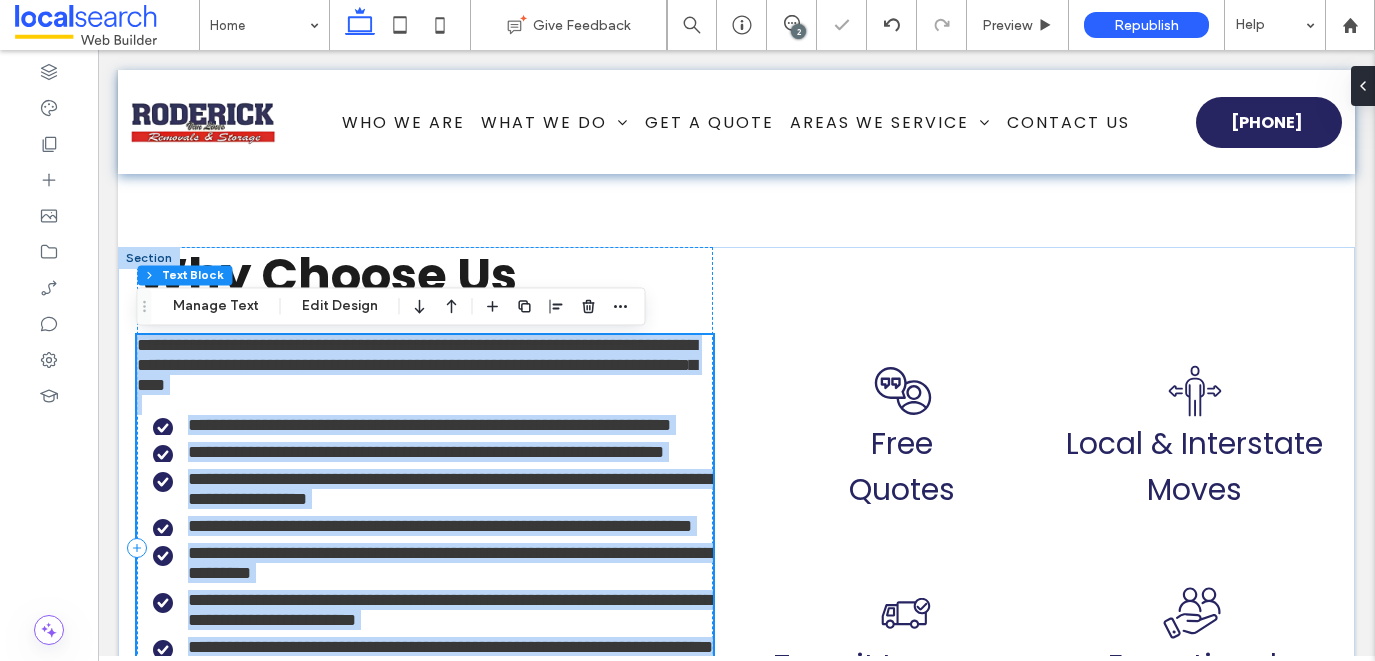 type on "*******" 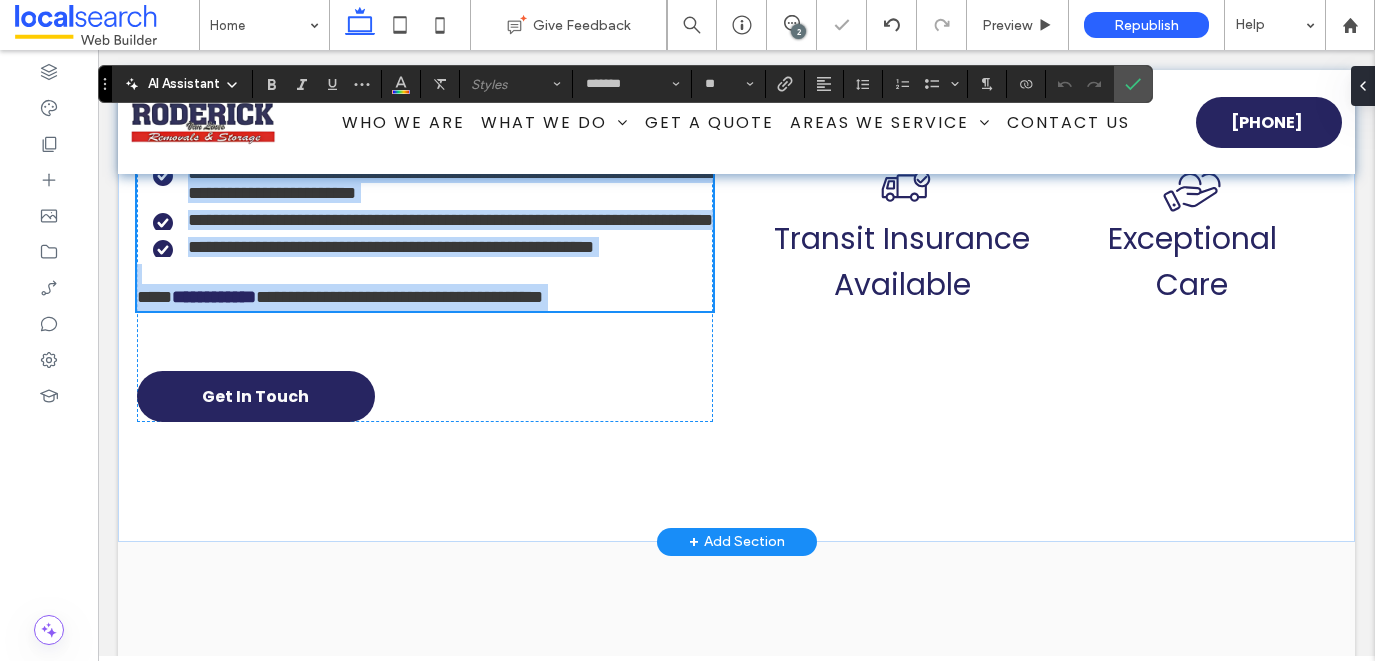 scroll, scrollTop: 3803, scrollLeft: 0, axis: vertical 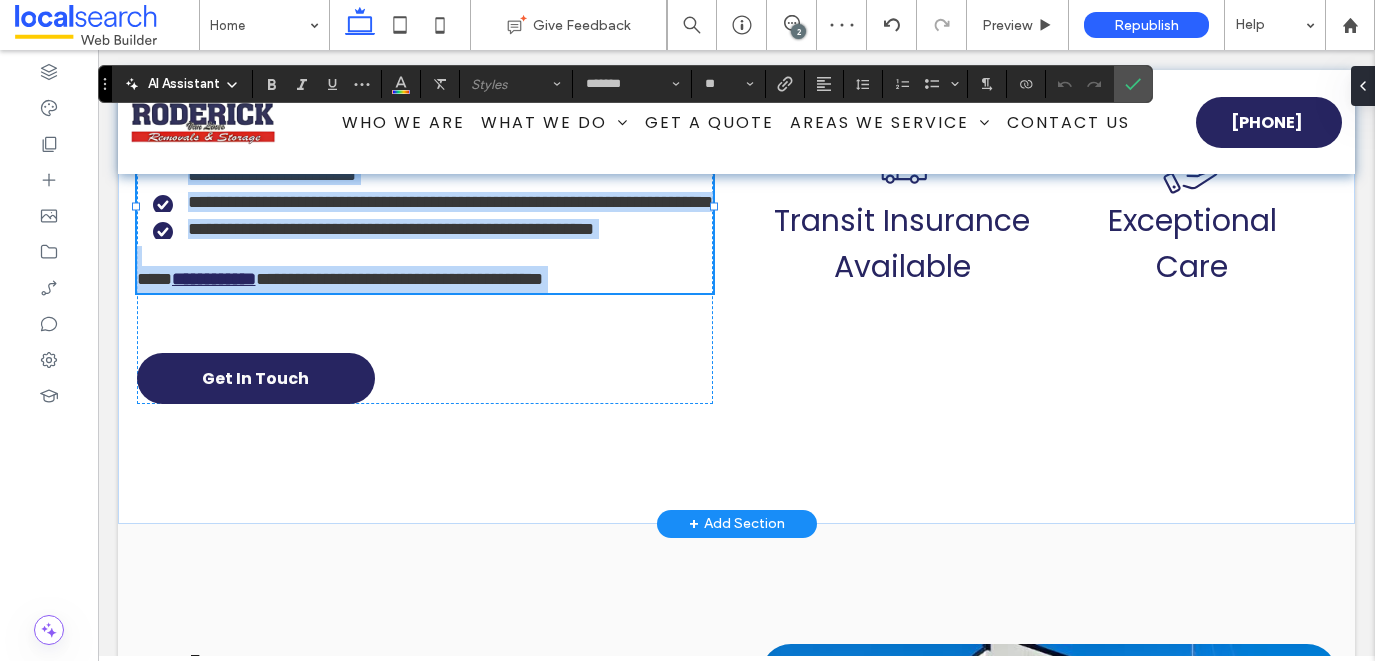 click on "**********" at bounding box center (214, 279) 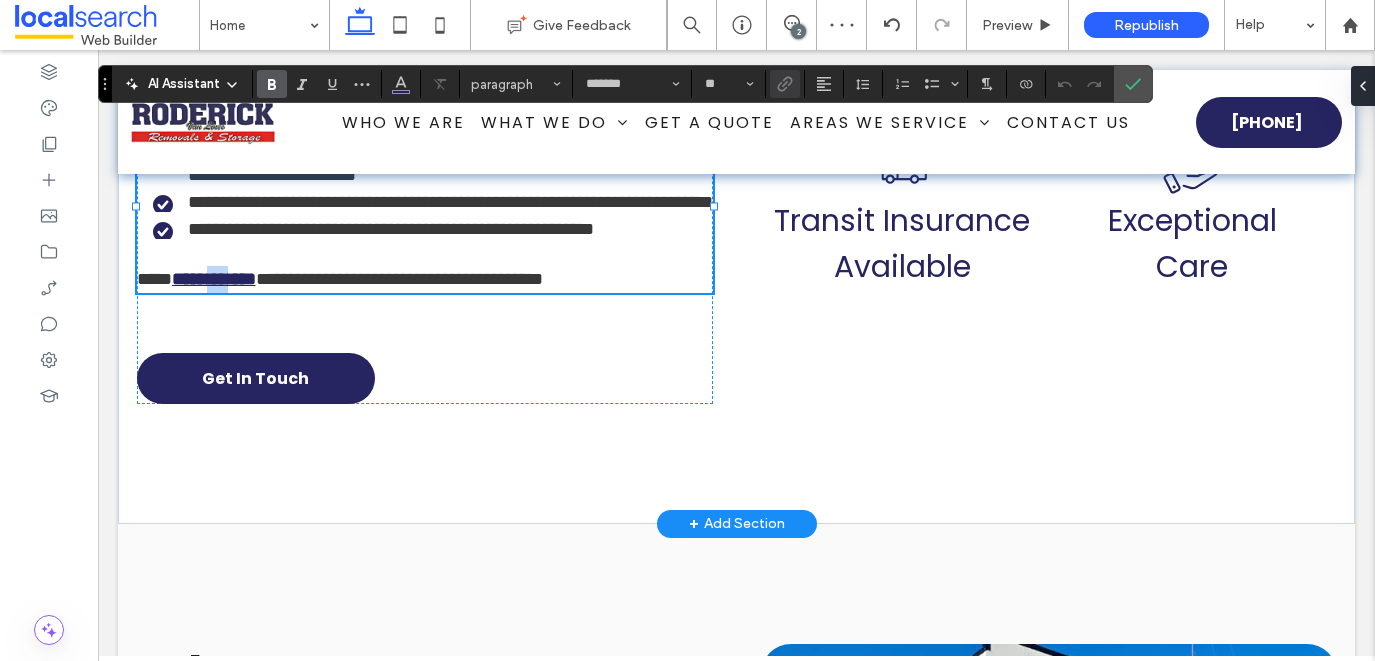 click on "**********" at bounding box center (214, 279) 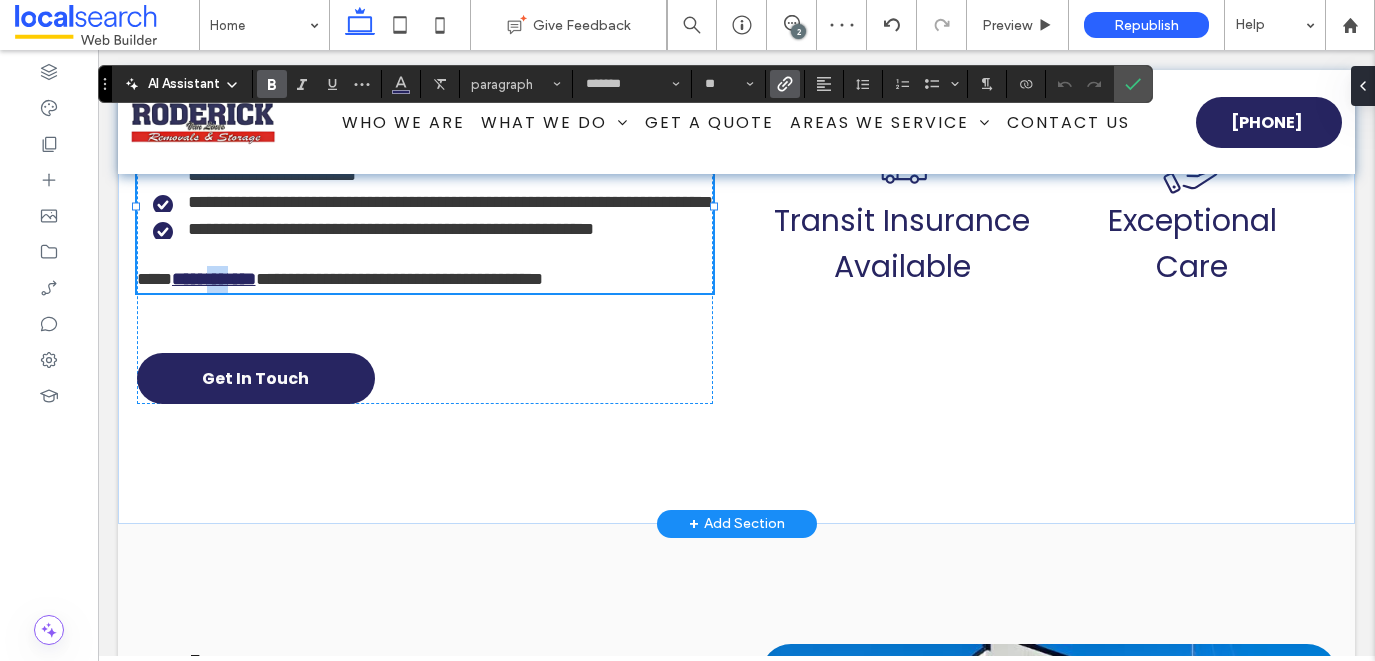 click on "**********" at bounding box center (214, 279) 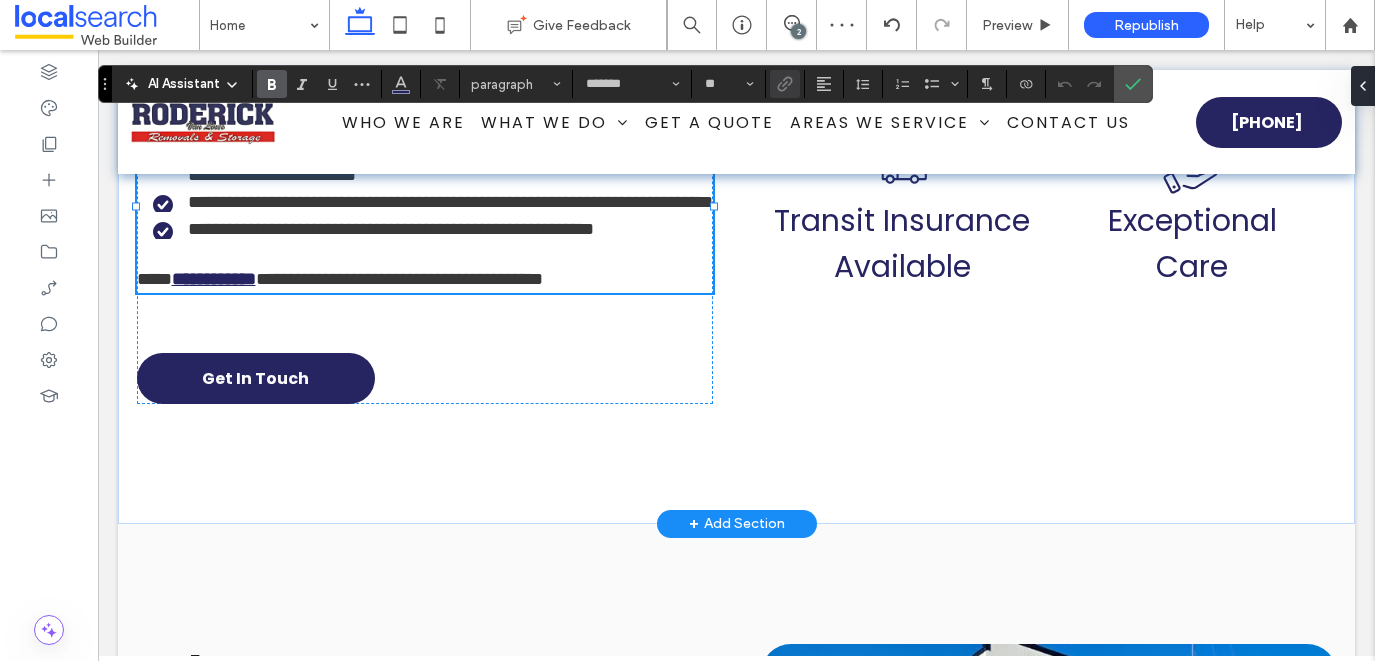 click on "**********" at bounding box center [214, 279] 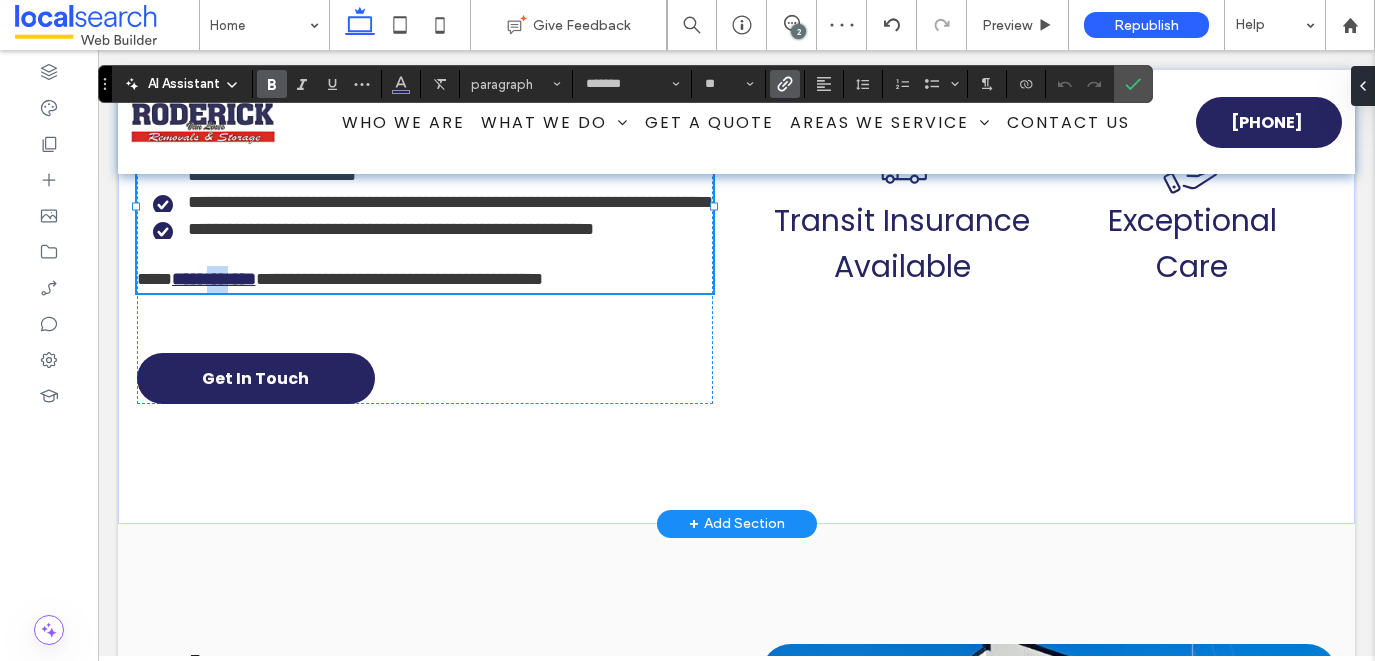 click on "**********" at bounding box center [214, 279] 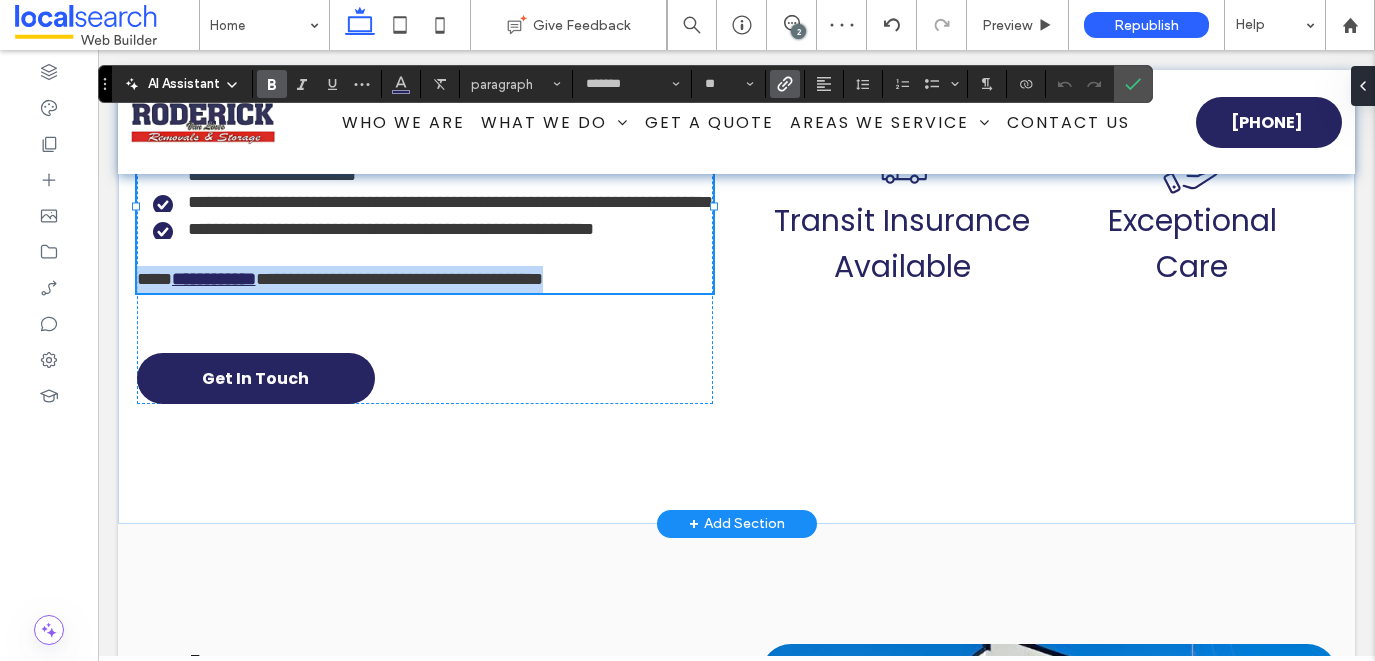 click on "**********" at bounding box center [214, 279] 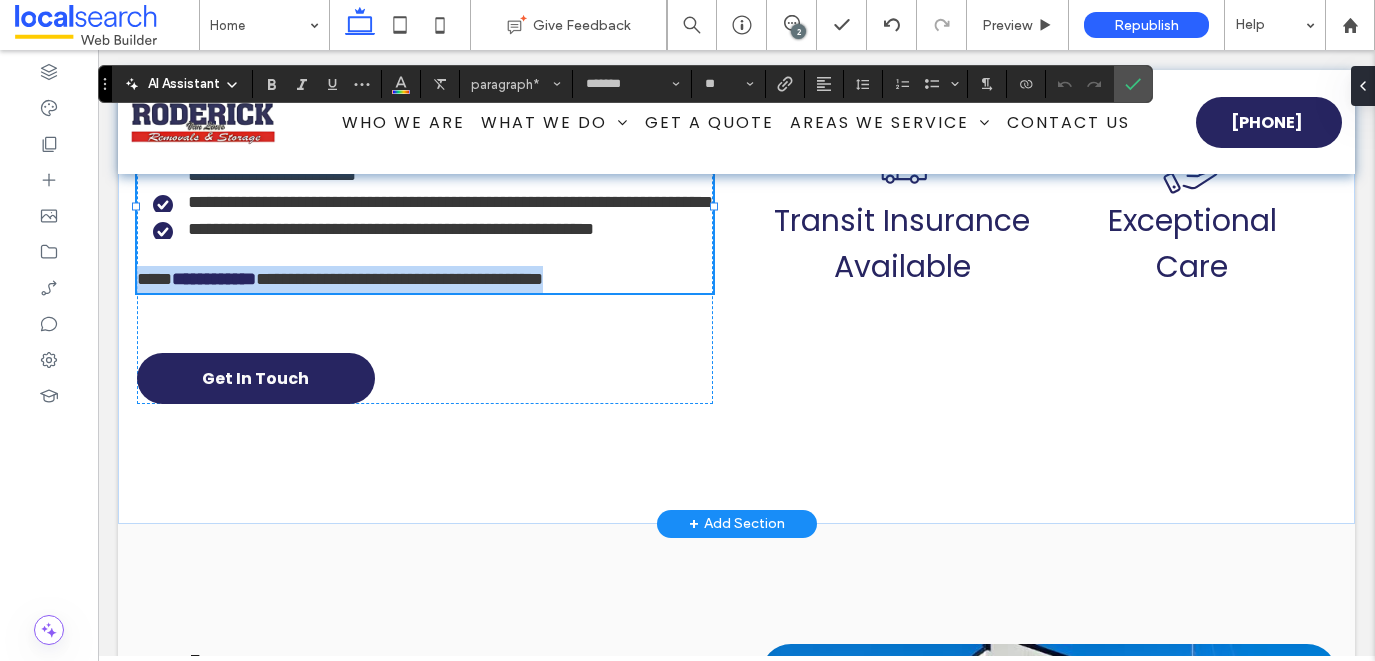click on "**********" at bounding box center [399, 279] 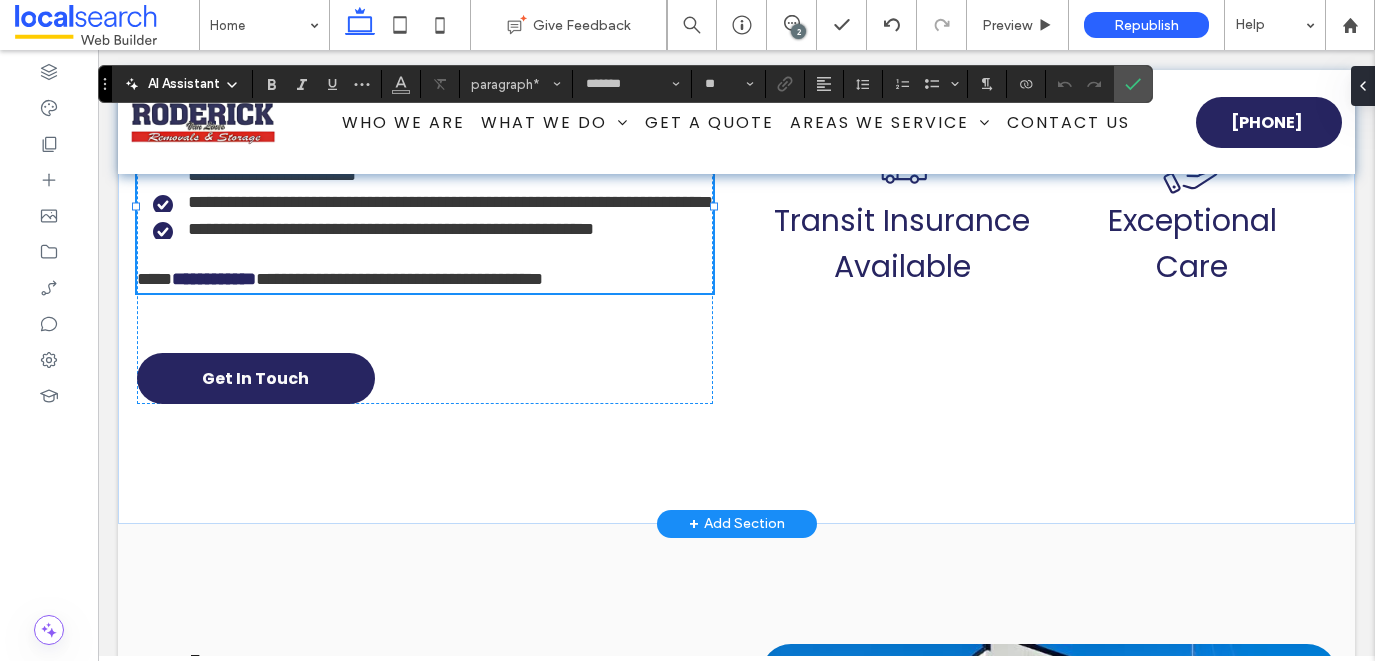 click on "**********" at bounding box center [399, 279] 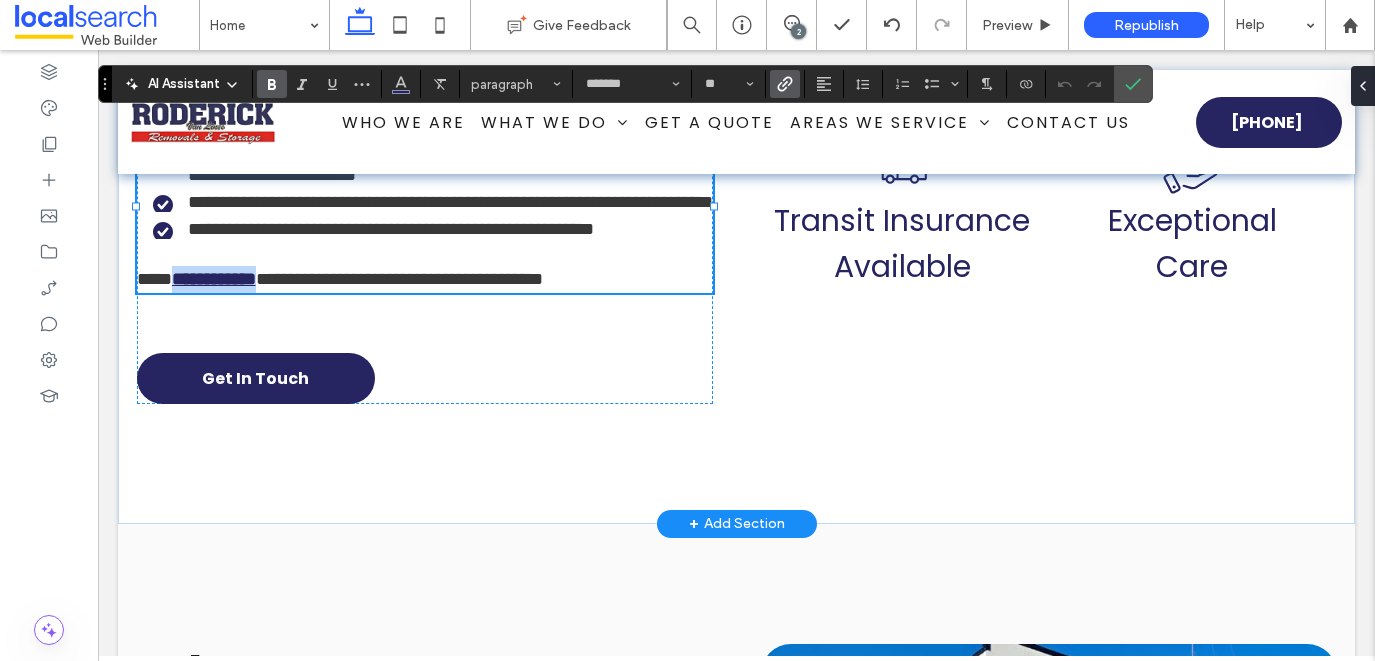 drag, startPoint x: 286, startPoint y: 513, endPoint x: 176, endPoint y: 511, distance: 110.01818 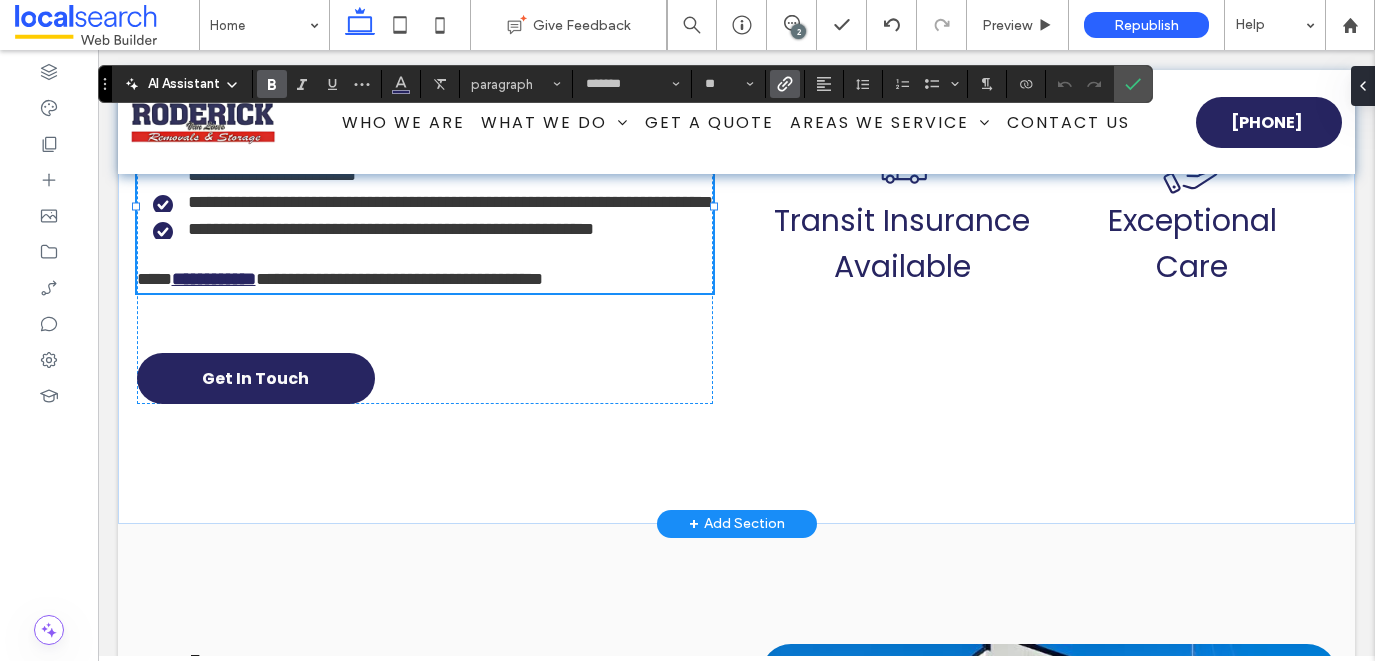 type on "**" 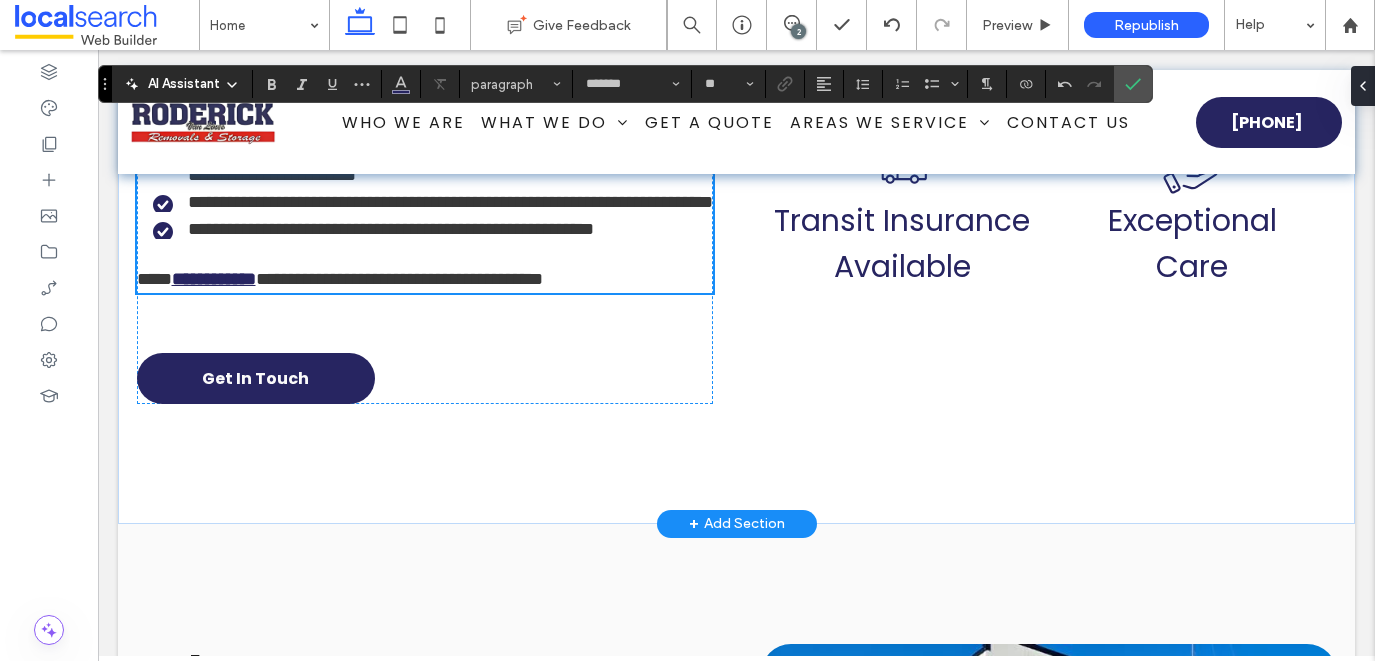 scroll, scrollTop: 0, scrollLeft: 0, axis: both 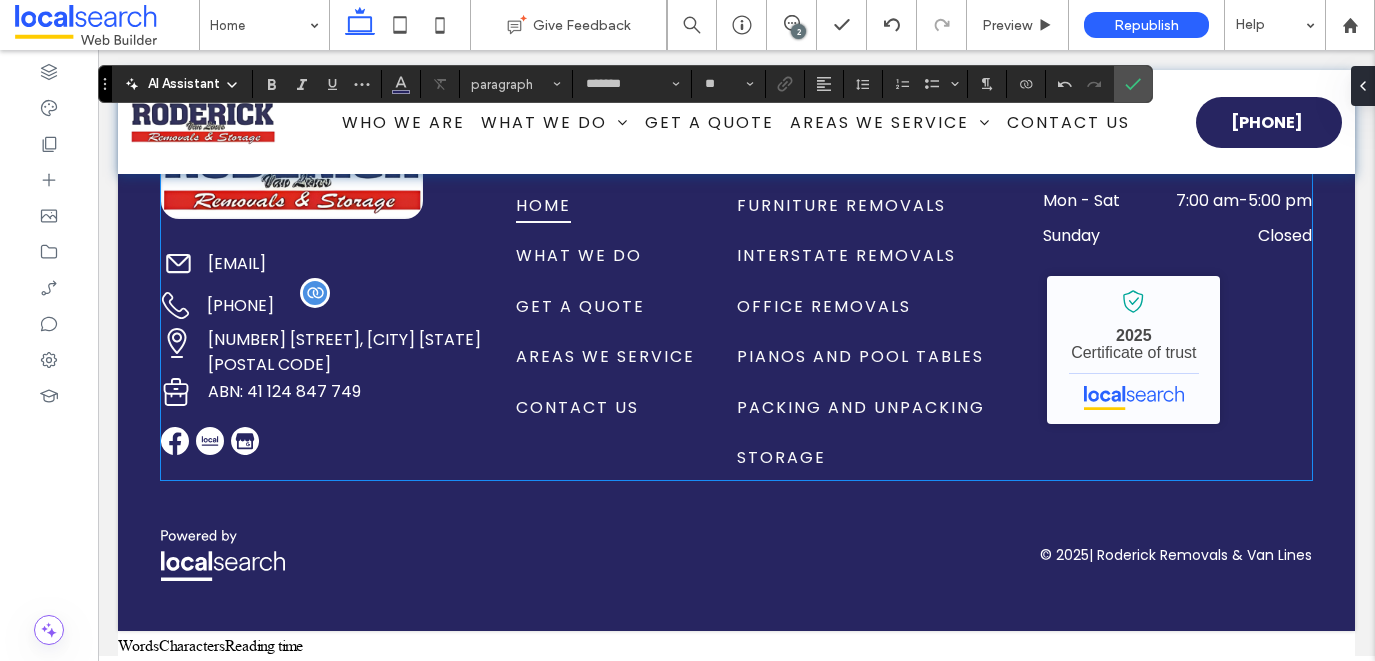 click on "[PHONE]" at bounding box center (240, 305) 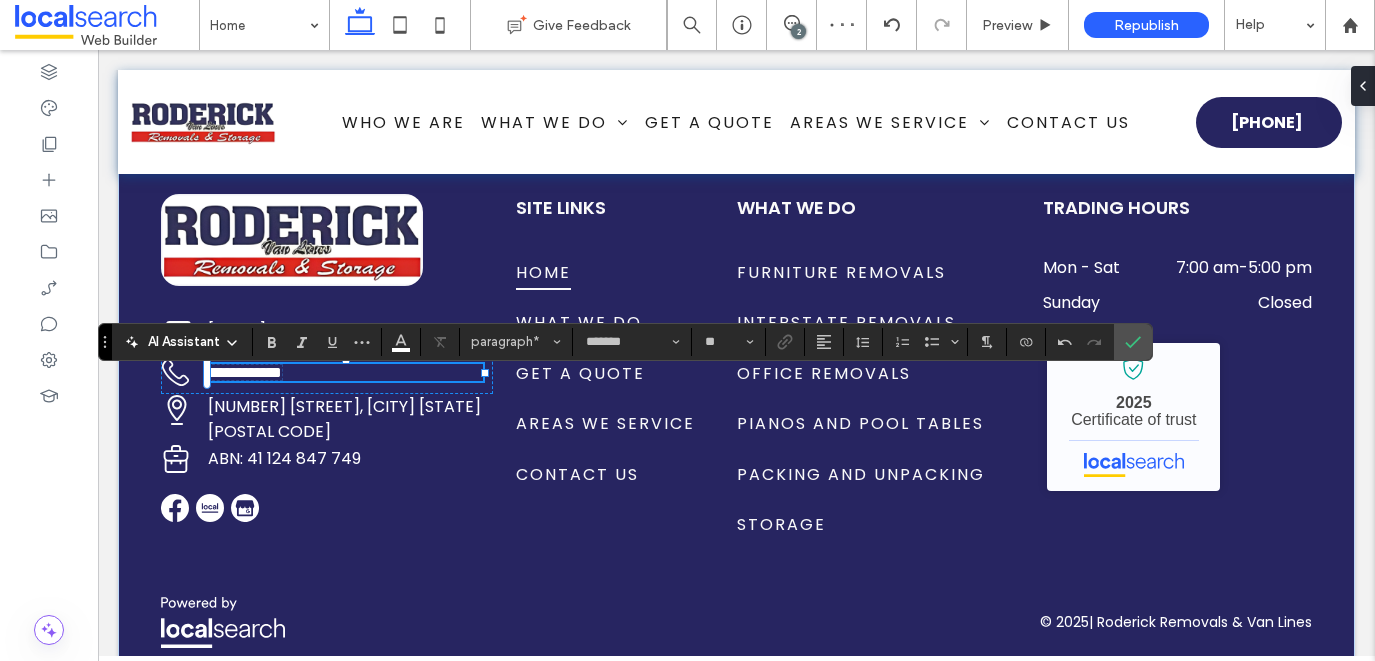 scroll, scrollTop: 0, scrollLeft: 0, axis: both 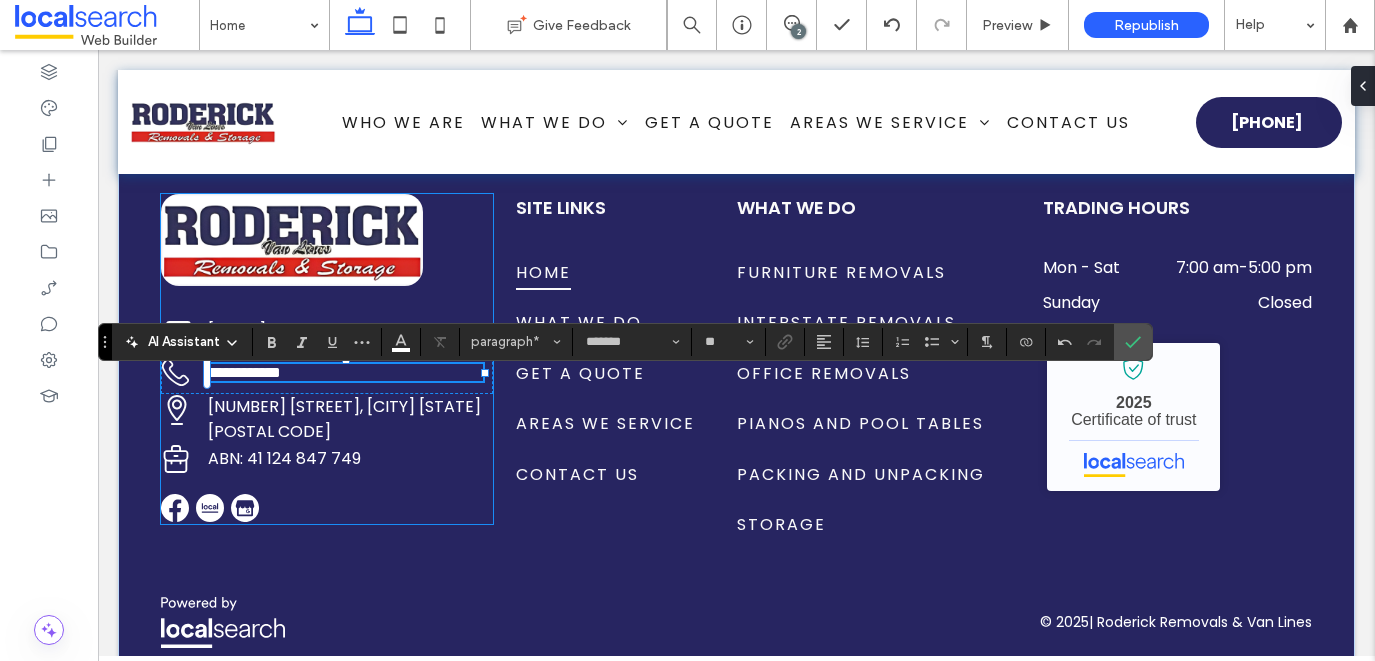 click on "**********" at bounding box center [327, 359] 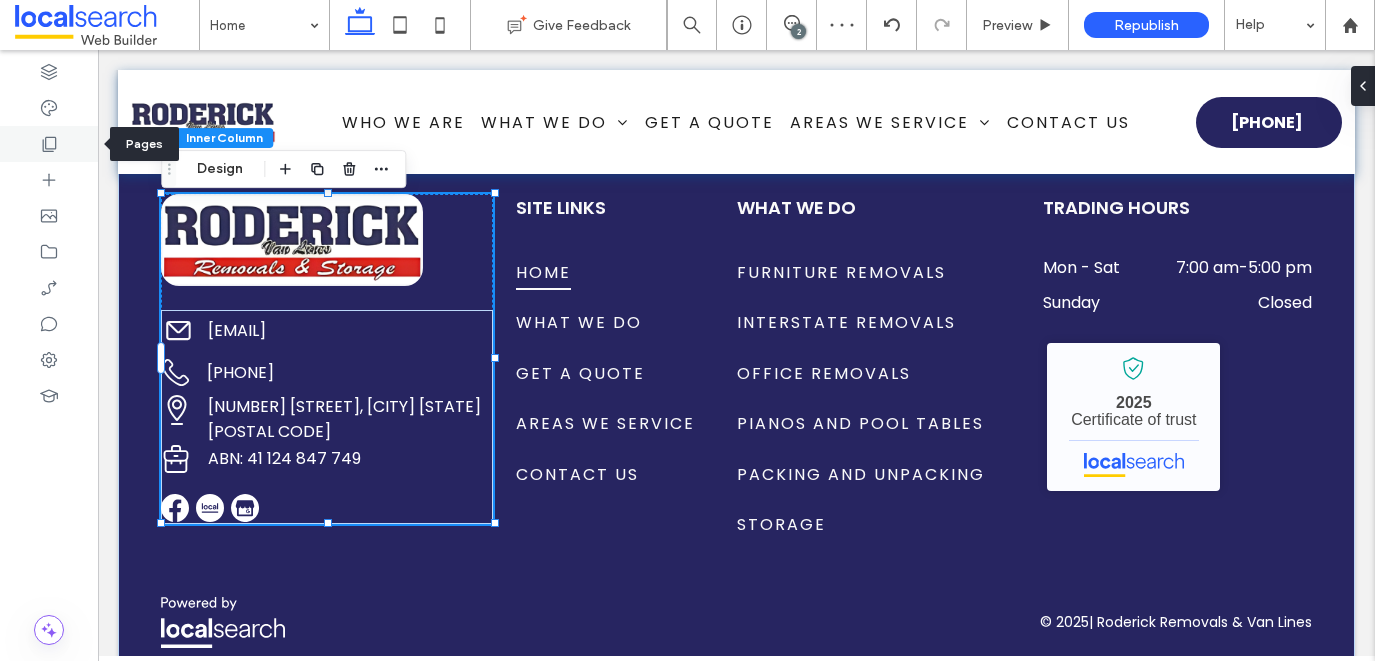 click 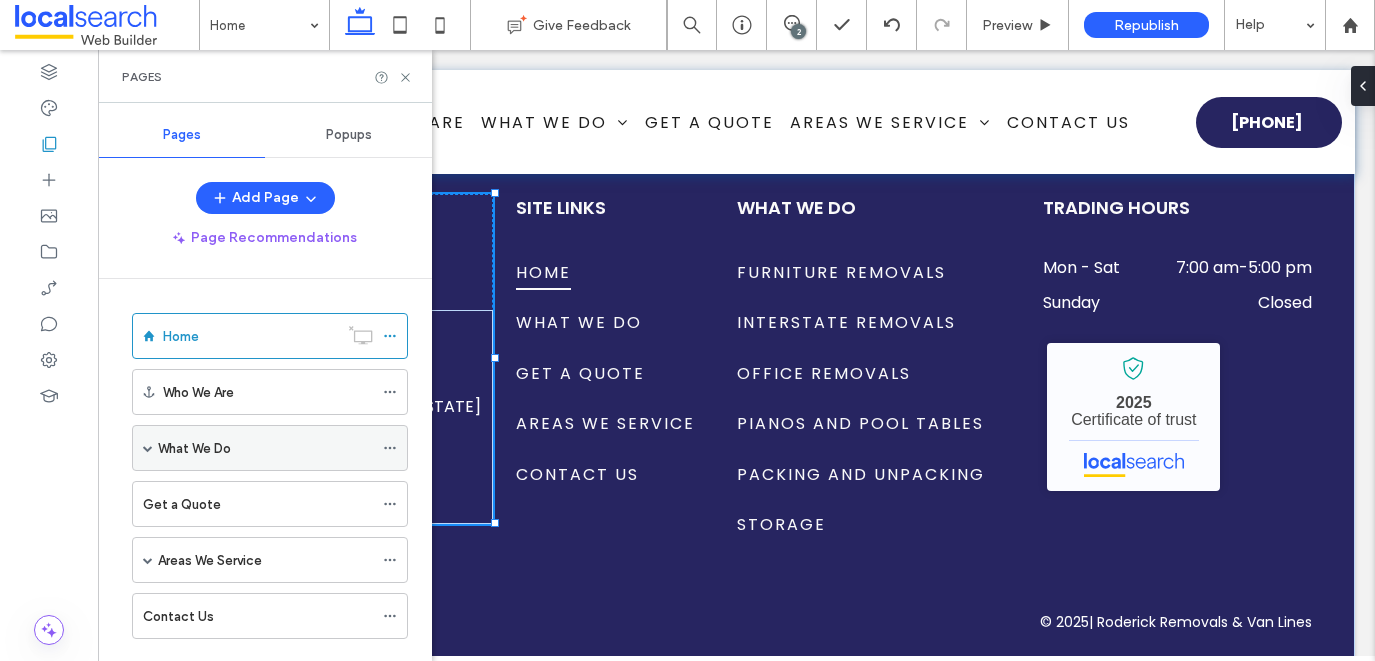 click on "What We Do" at bounding box center (194, 448) 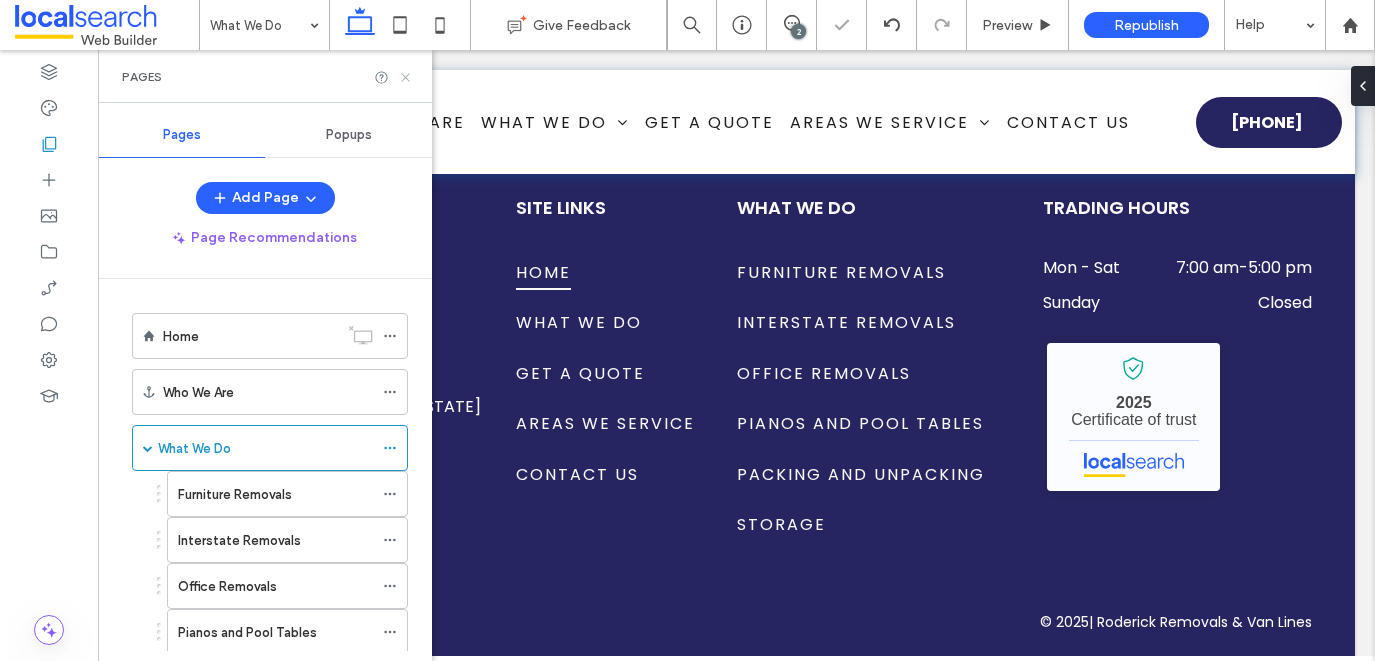 click 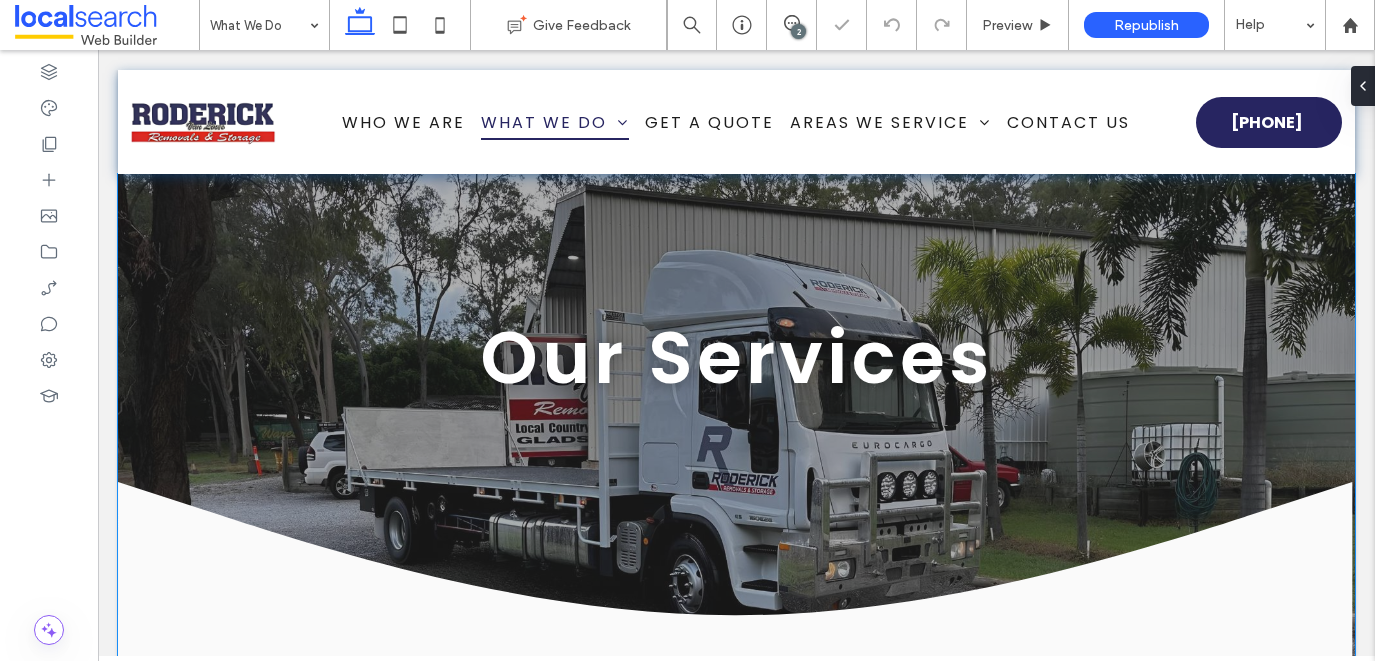 scroll, scrollTop: 719, scrollLeft: 0, axis: vertical 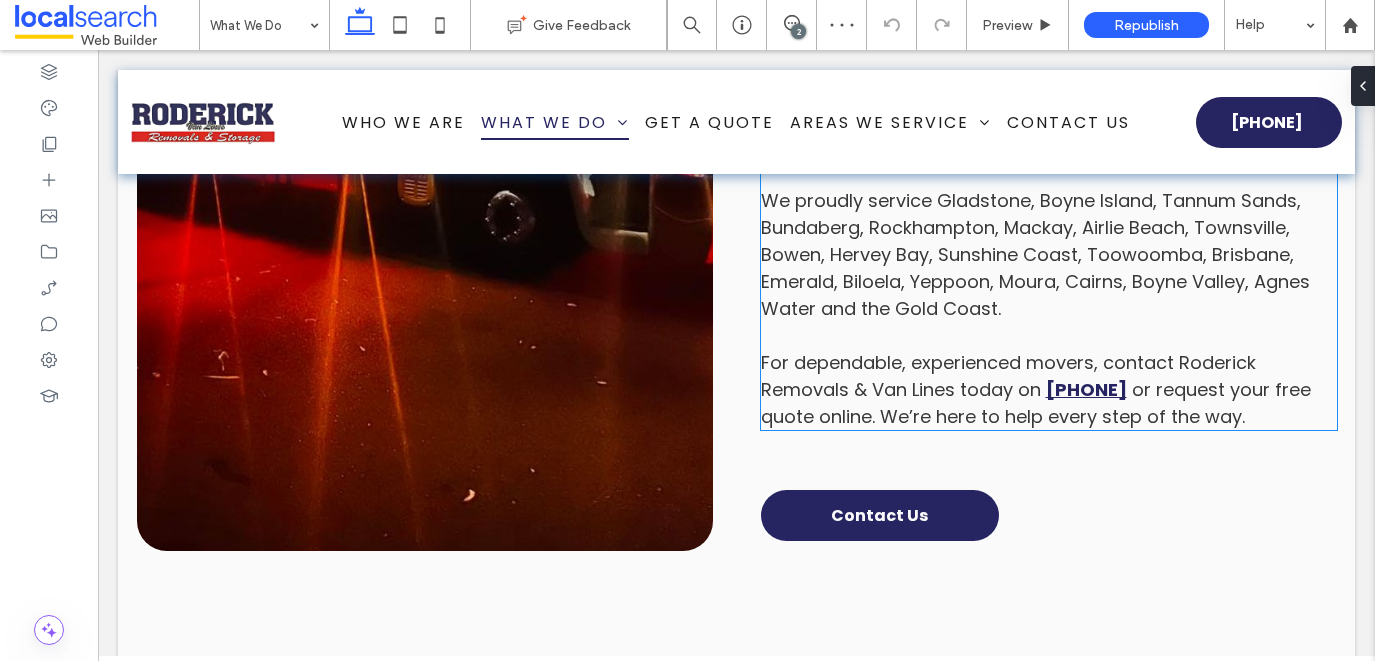 click on "[PHONE]" at bounding box center [1086, 389] 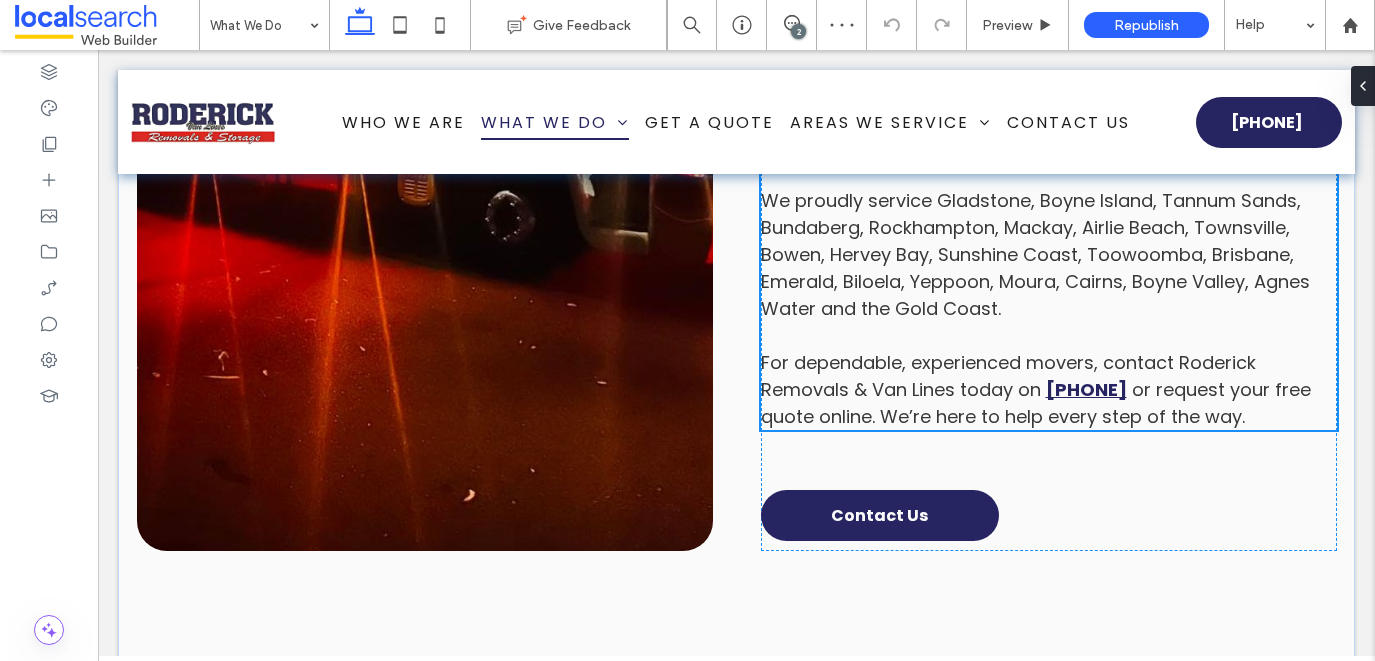 click on "At Roderick Removals & Van Lines, we provide a full suite of moving services designed to make relocations simple, efficient and stress-free. With over 15 years of experience, our team delivers professional support for both residential and commercial clients. Our services include
furniture removals ,
interstate removals, office relocations ,
piano and pool table transport , and expert
packing and unpacking   services. We also offer
secure storage   solutions at our Gladstone facility for added flexibility during your move. We proudly service Gladstone, Boyne Island, Tannum Sands, Bundaberg, Rockhampton, Mackay, Airlie Beach, Townsville, Bowen, Hervey Bay, Sunshine Coast, Toowoomba, Brisbane, Emerald, Biloela, Yeppoon, Moura, Cairns, Boyne Valley, Agnes Water and the Gold Coast. For dependable, experienced movers, contact Roderick Removals & Van Lines today on
1300 147 041   or request your free quote online. We’re here to help every step of the way." at bounding box center (1049, 146) 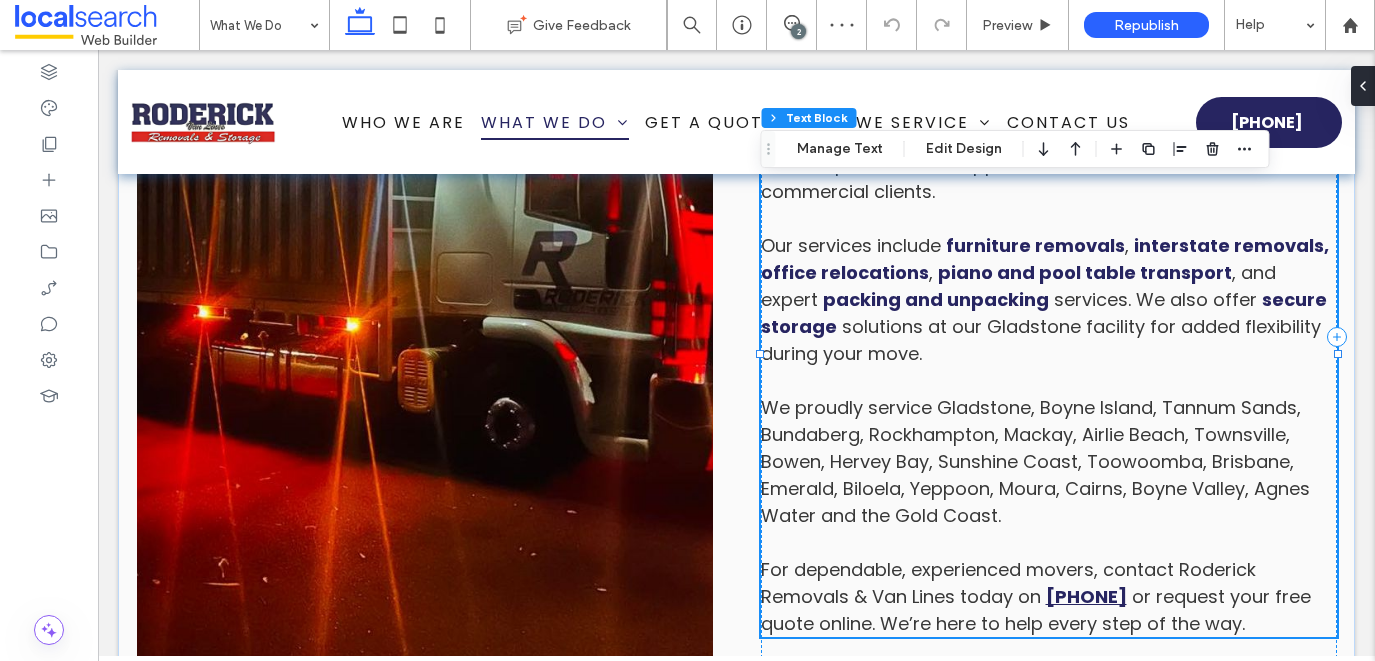 type on "*******" 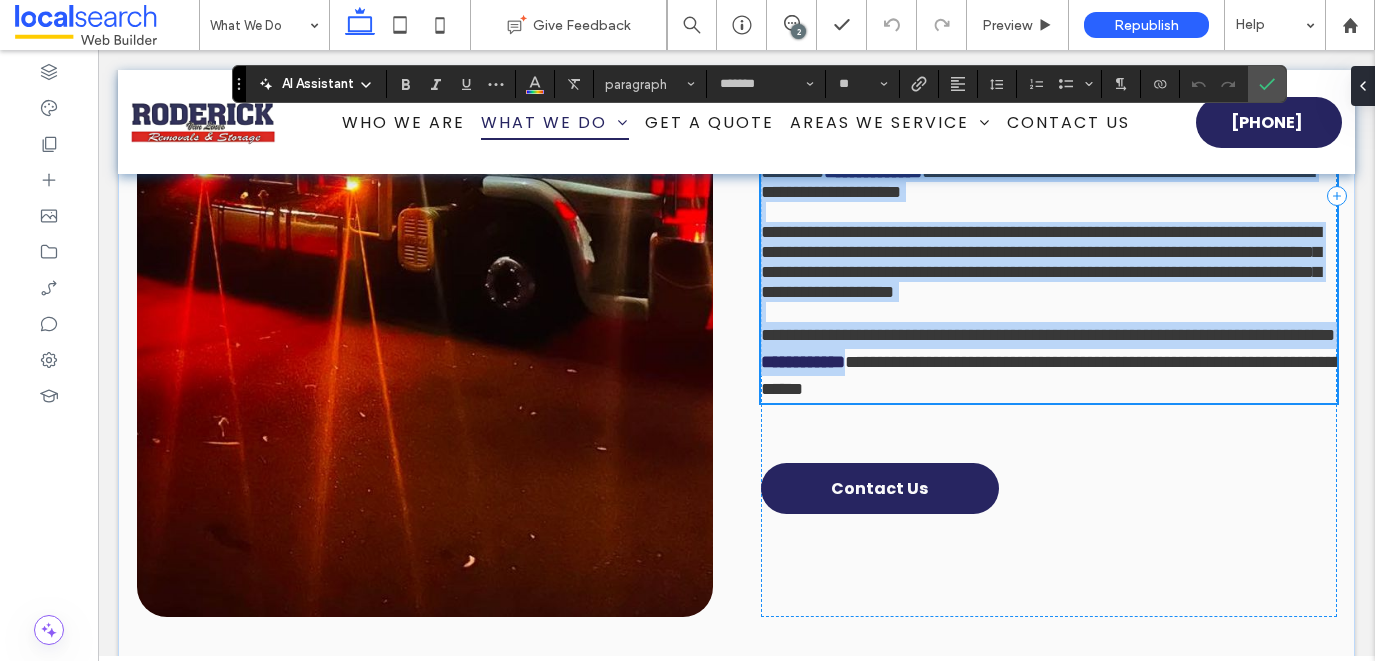 scroll, scrollTop: 911, scrollLeft: 0, axis: vertical 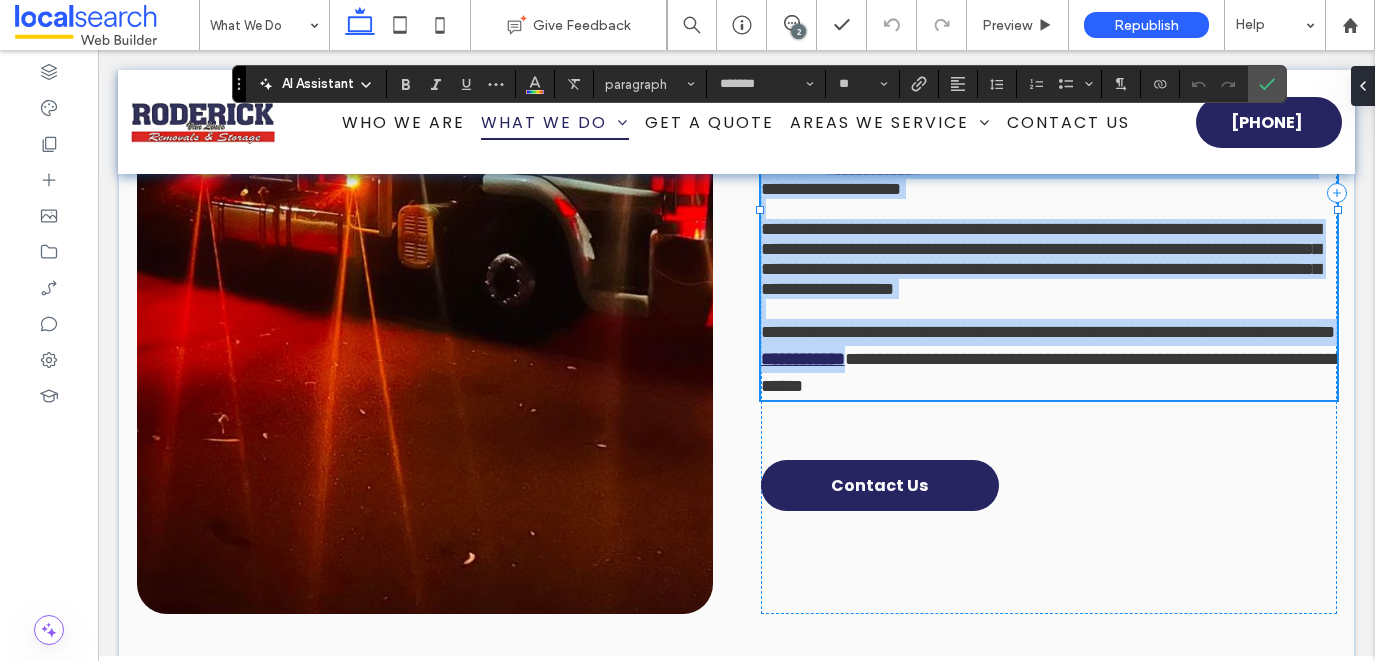 click on "**********" at bounding box center [803, 359] 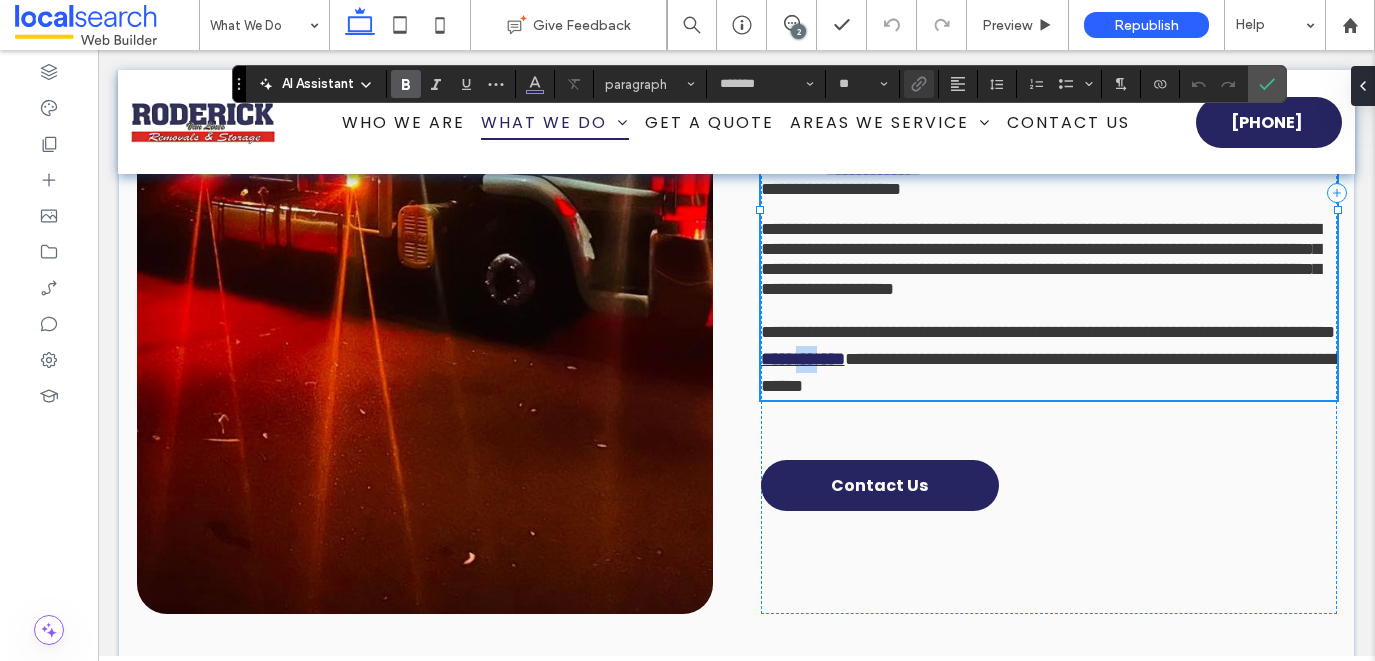 click on "**********" at bounding box center [803, 359] 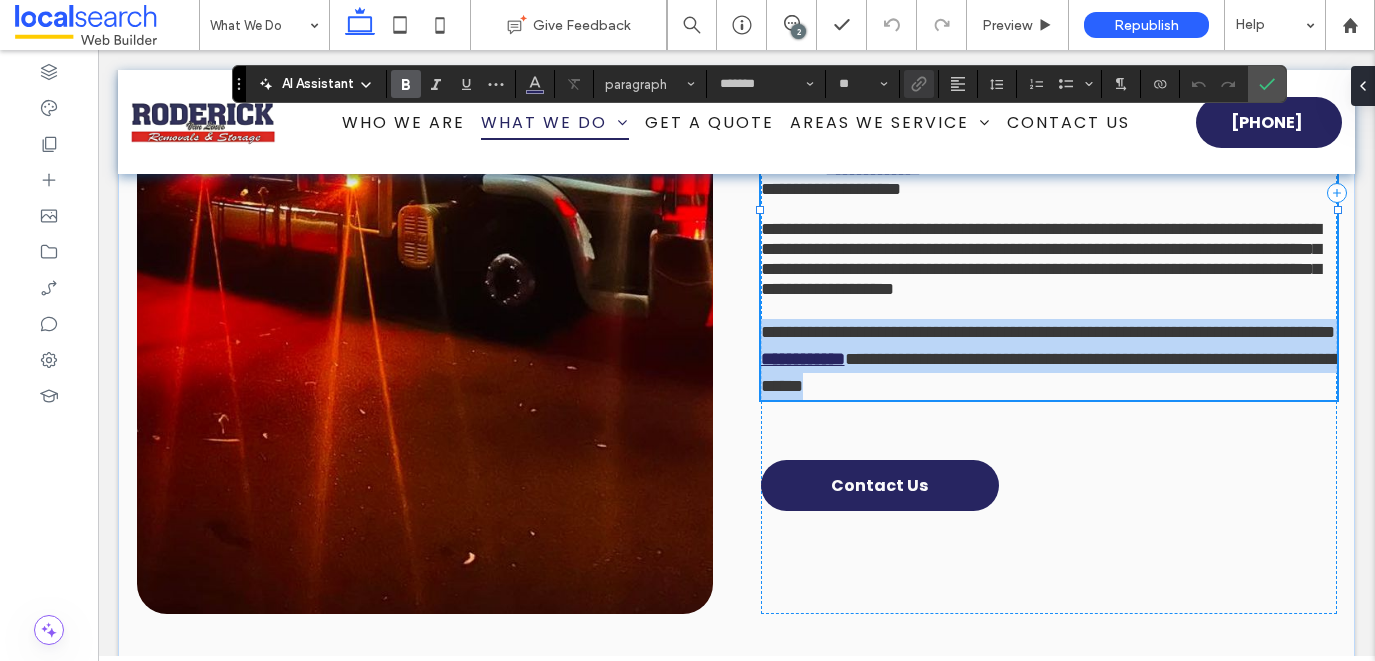 click on "**********" at bounding box center (803, 359) 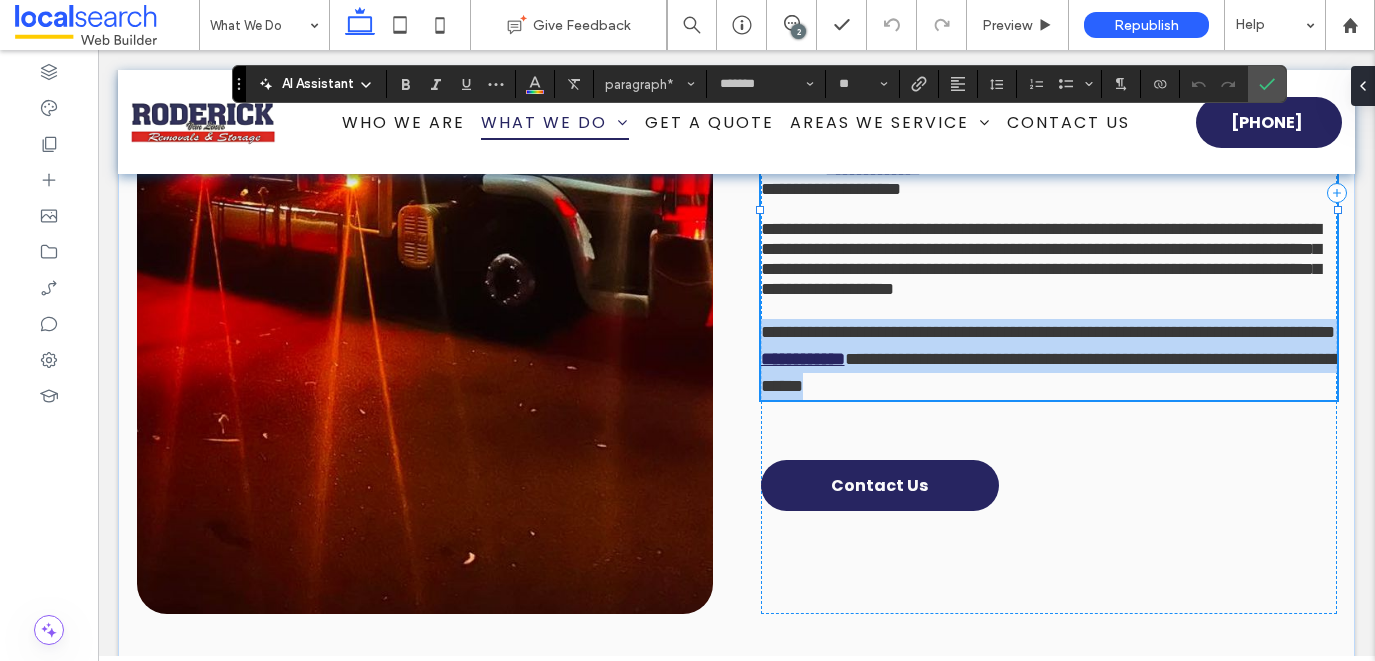 click on "**********" at bounding box center (803, 359) 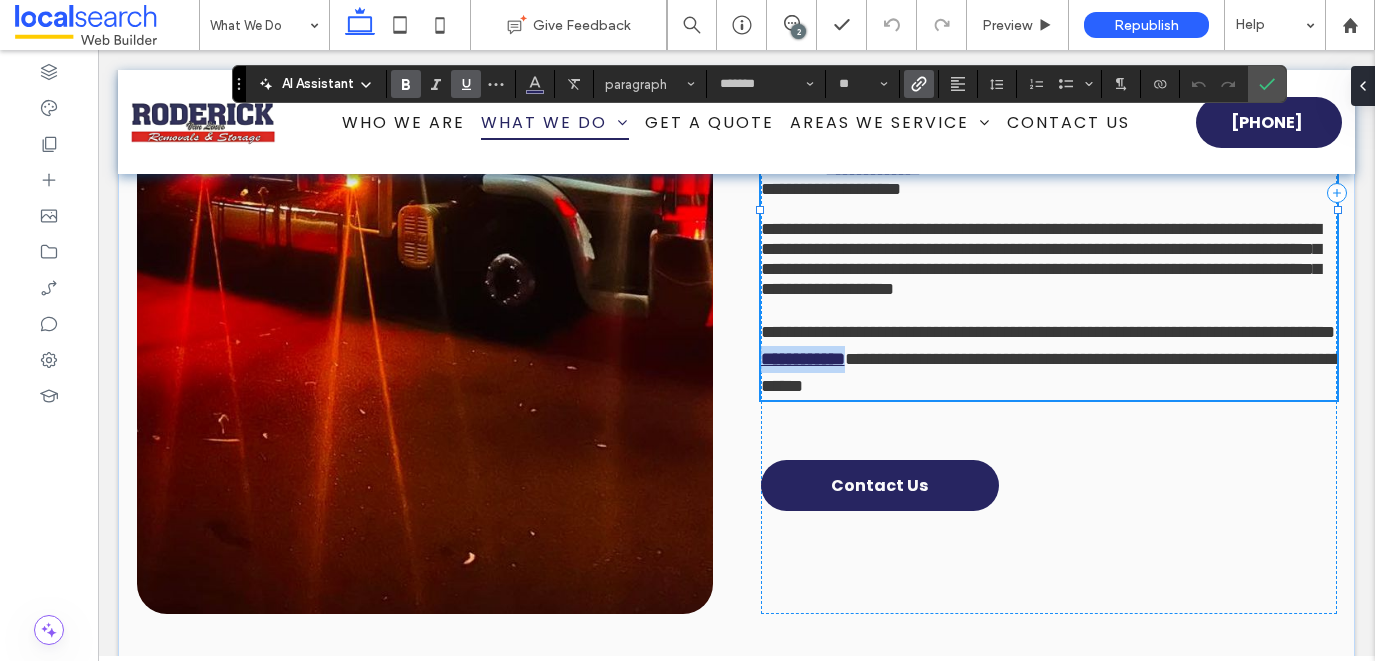 drag, startPoint x: 1155, startPoint y: 455, endPoint x: 1047, endPoint y: 456, distance: 108.00463 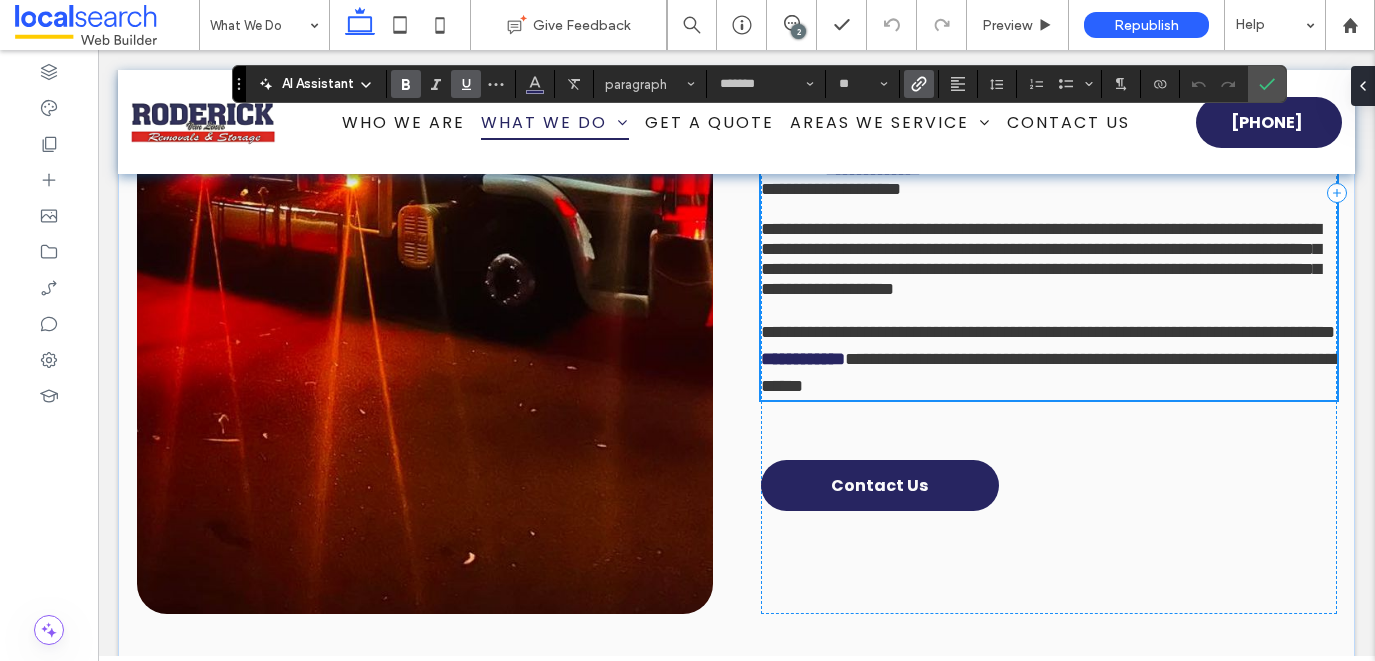 type on "**" 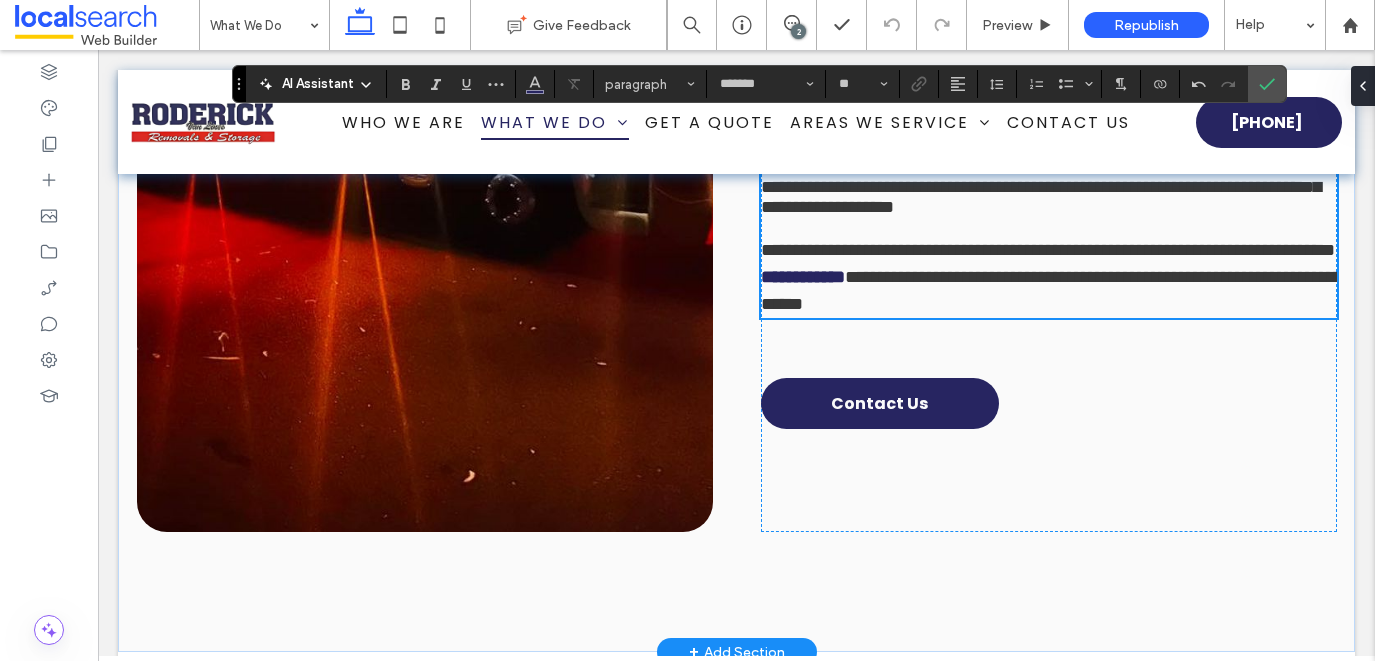 scroll, scrollTop: 992, scrollLeft: 0, axis: vertical 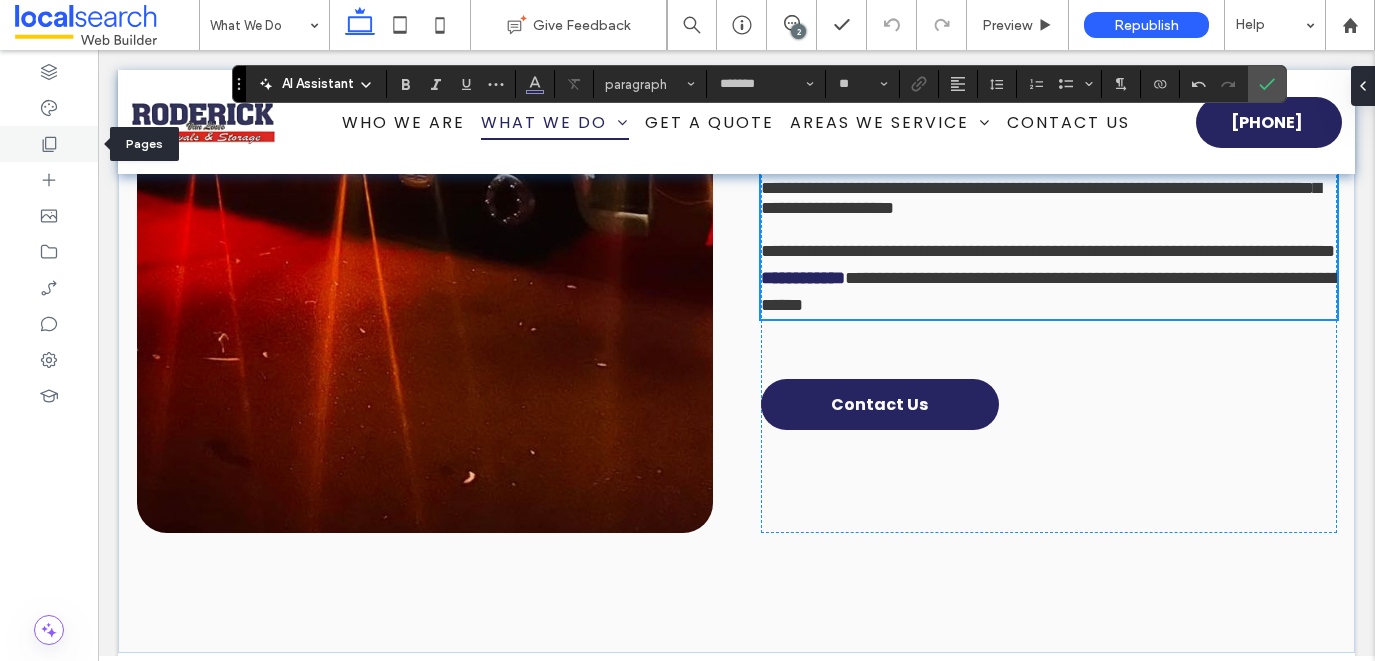 click 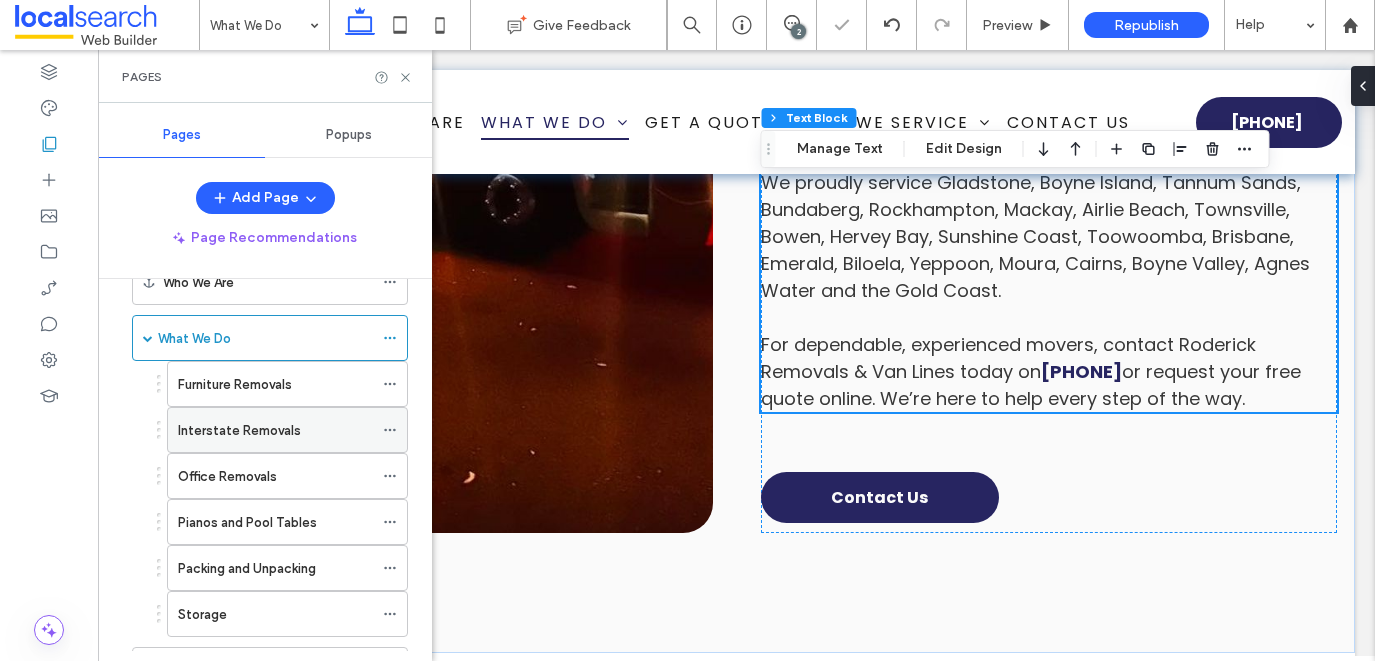 scroll, scrollTop: 97, scrollLeft: 0, axis: vertical 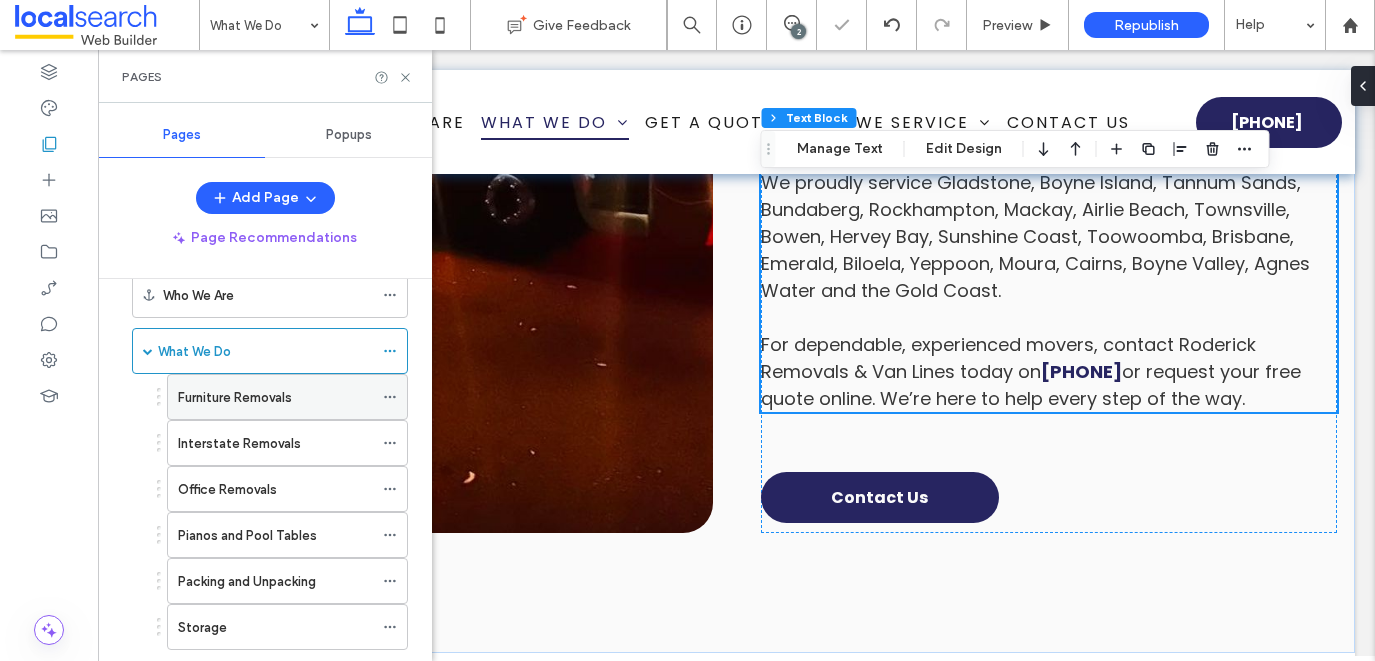 click on "Furniture Removals" at bounding box center (235, 397) 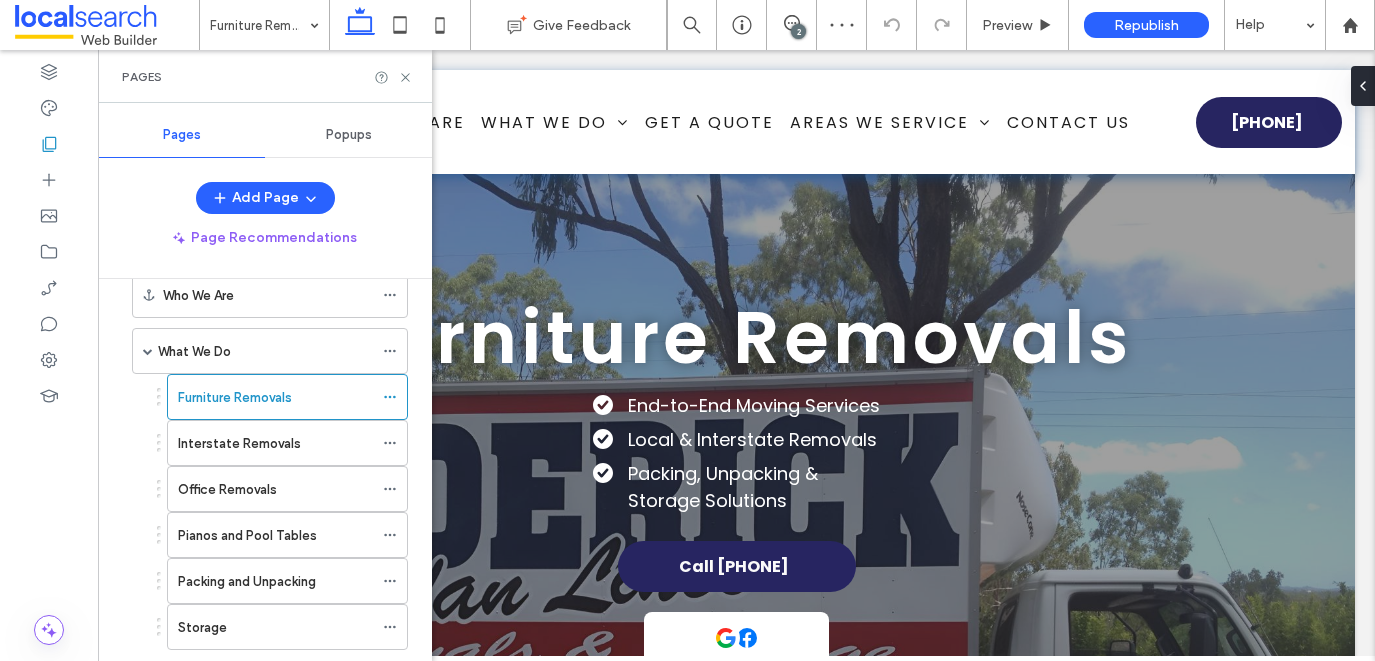 scroll, scrollTop: 0, scrollLeft: 0, axis: both 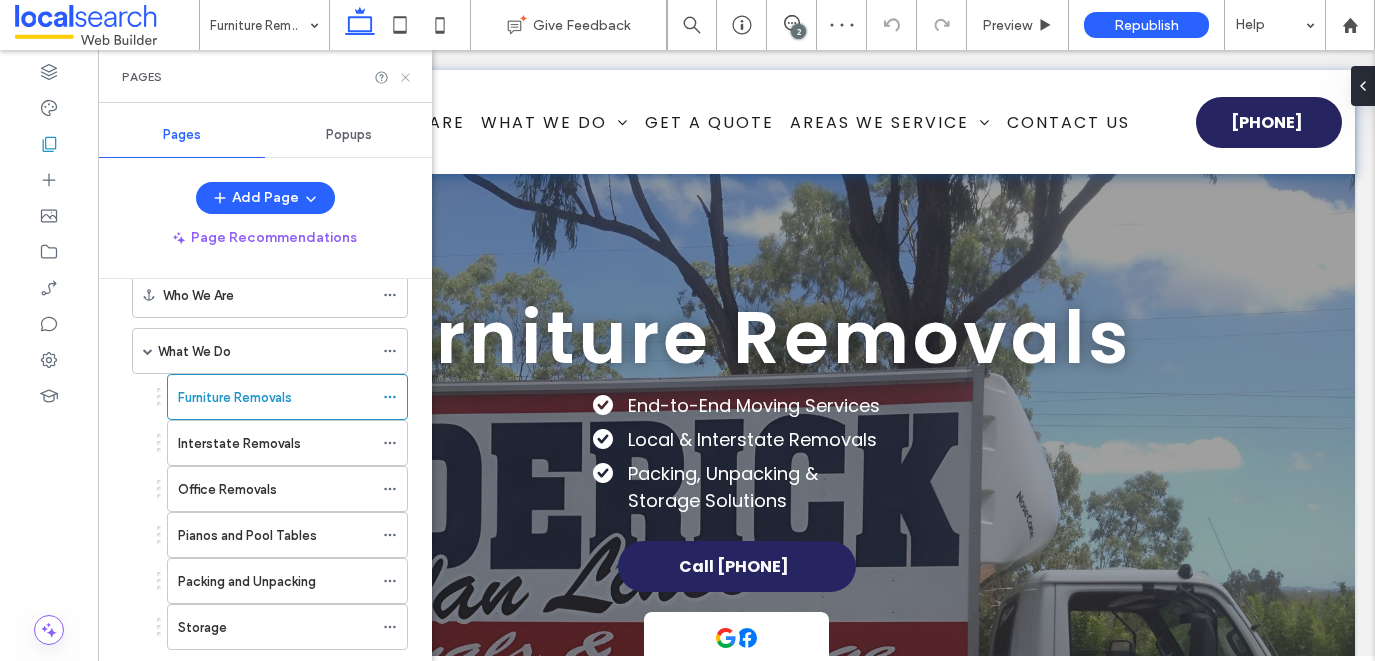 click 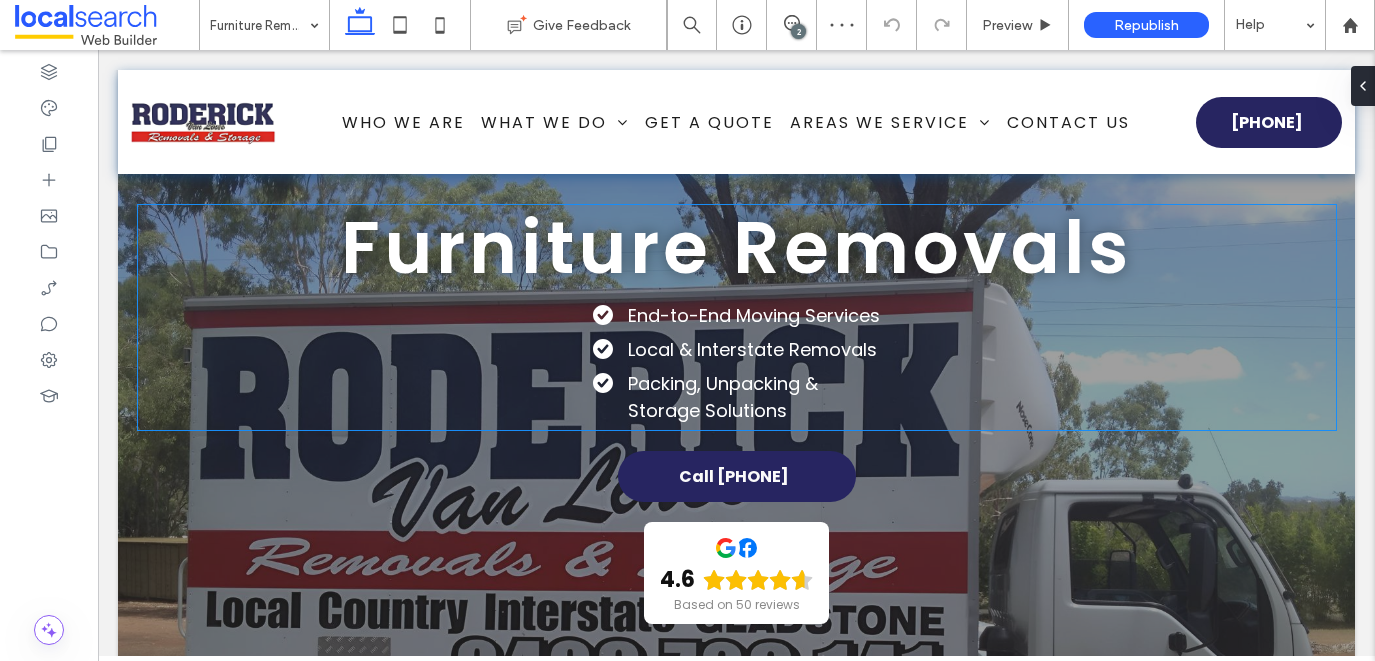 scroll, scrollTop: 93, scrollLeft: 0, axis: vertical 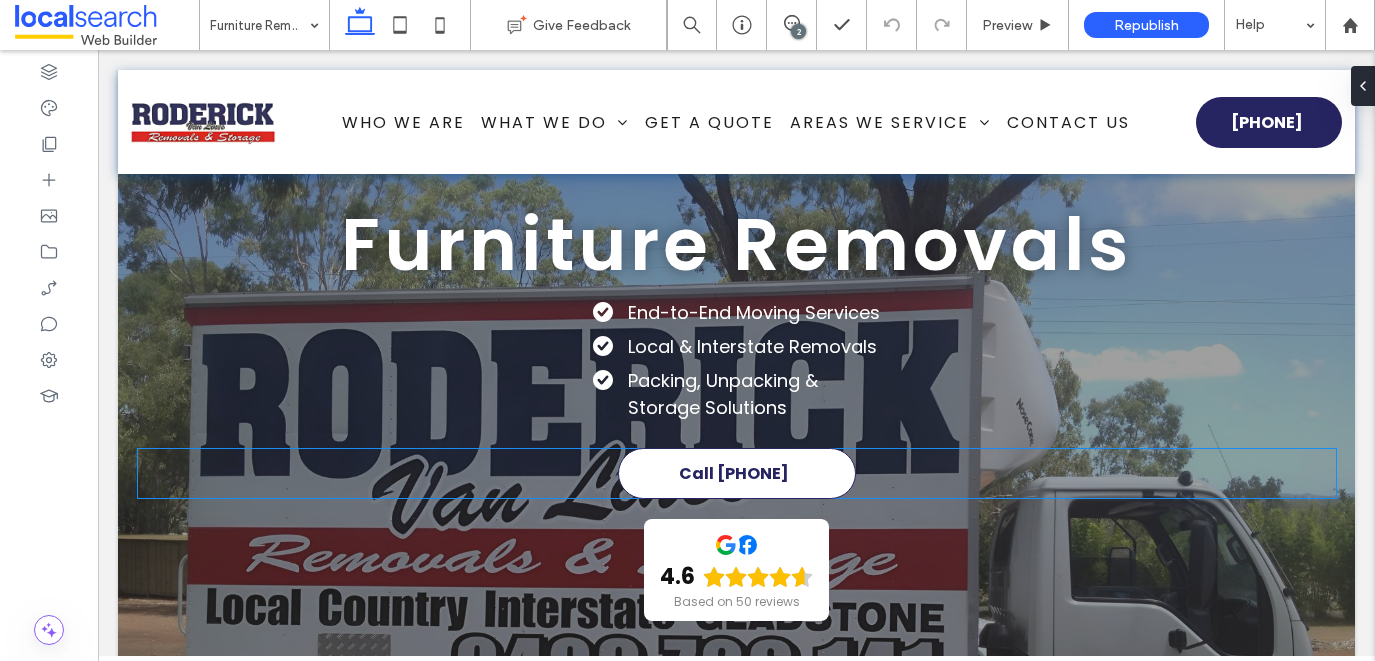 click on "Call [PHONE]" at bounding box center [734, 473] 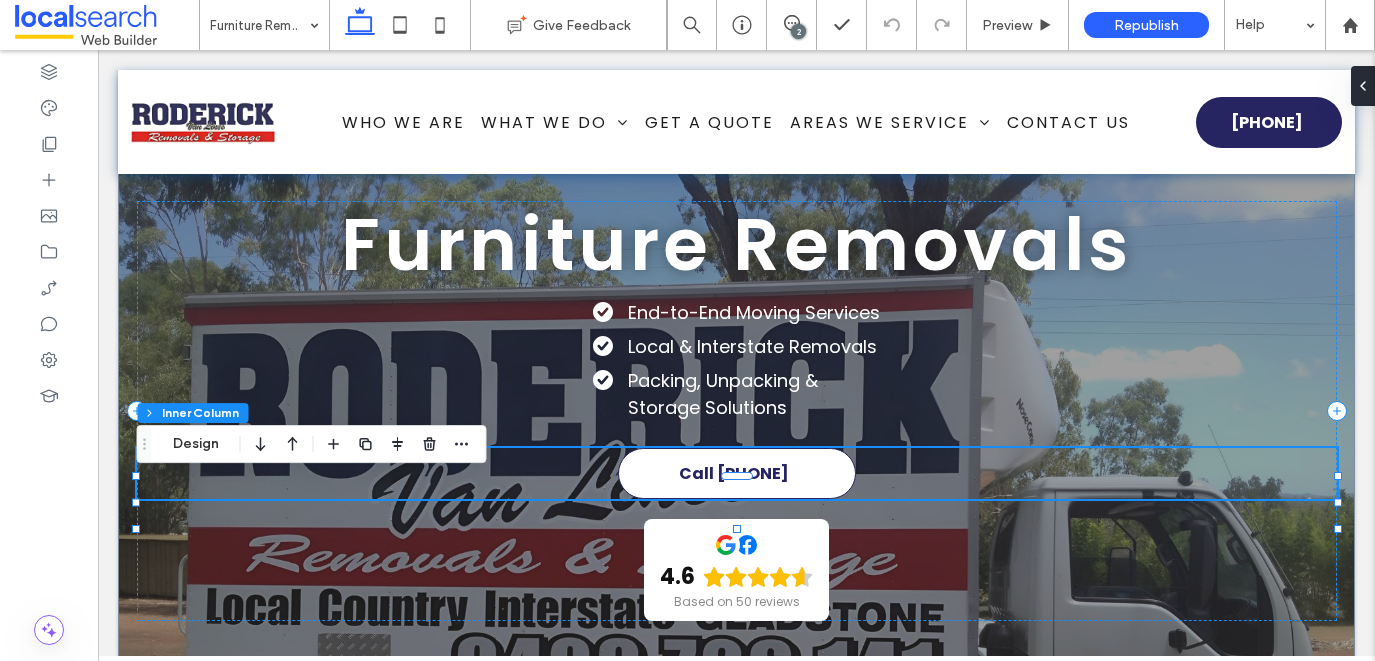 click on "Call [PHONE]" at bounding box center [734, 473] 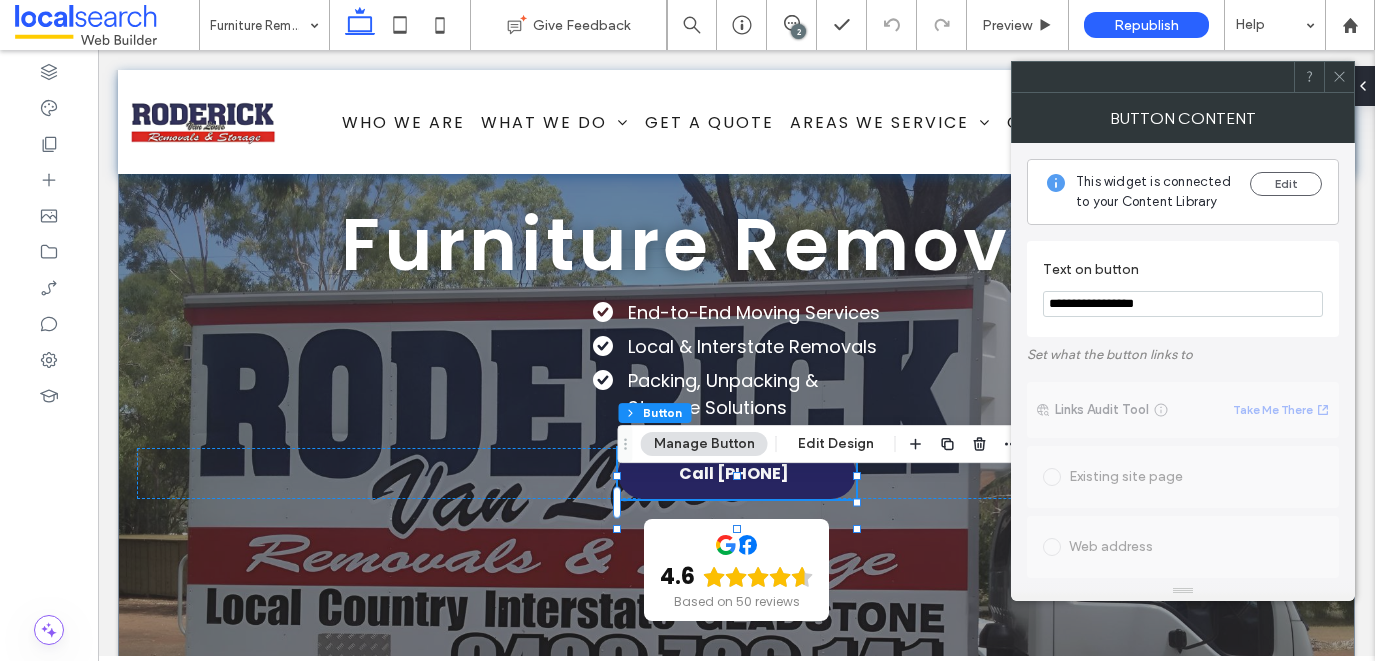 drag, startPoint x: 1158, startPoint y: 305, endPoint x: 1076, endPoint y: 309, distance: 82.0975 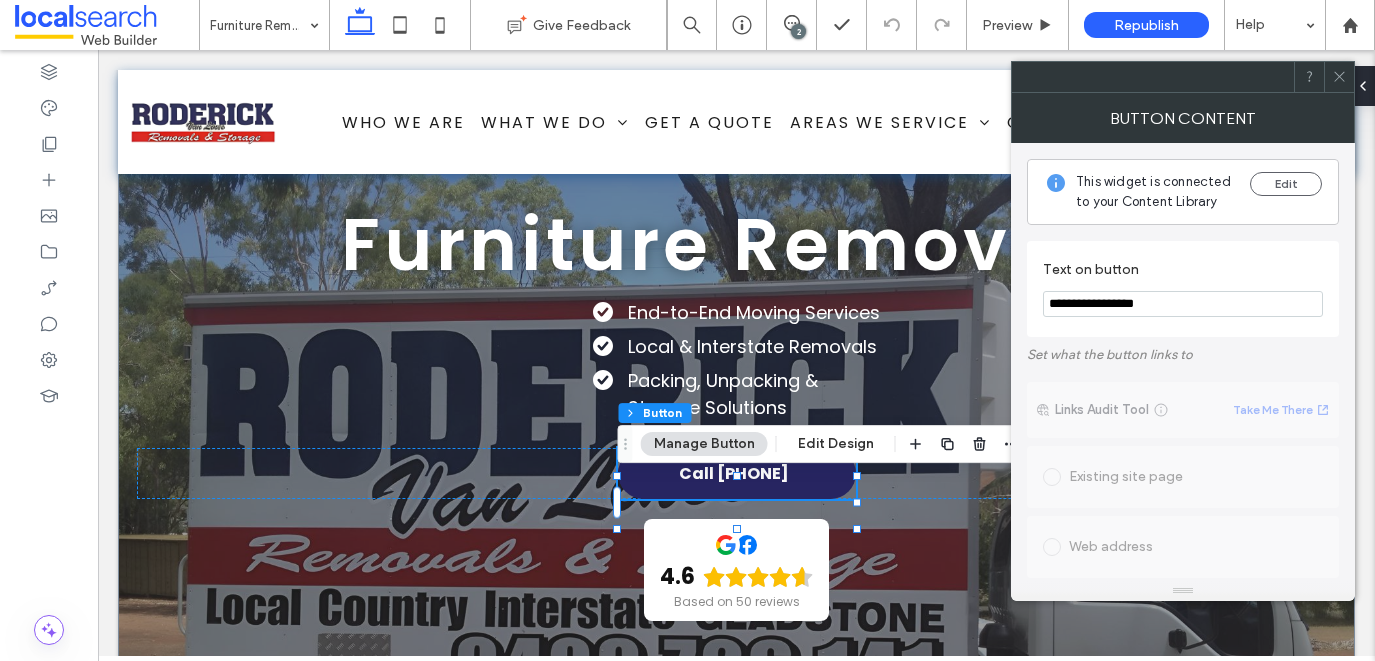 type on "**********" 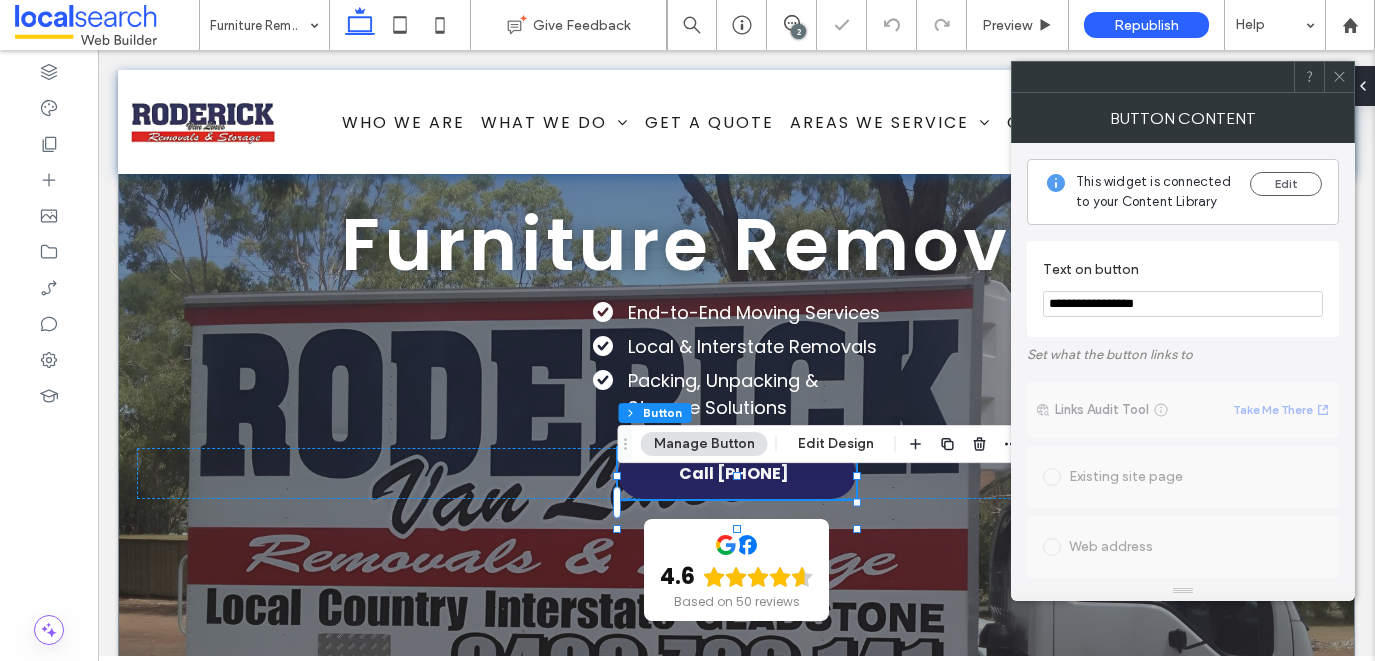 click at bounding box center (1339, 77) 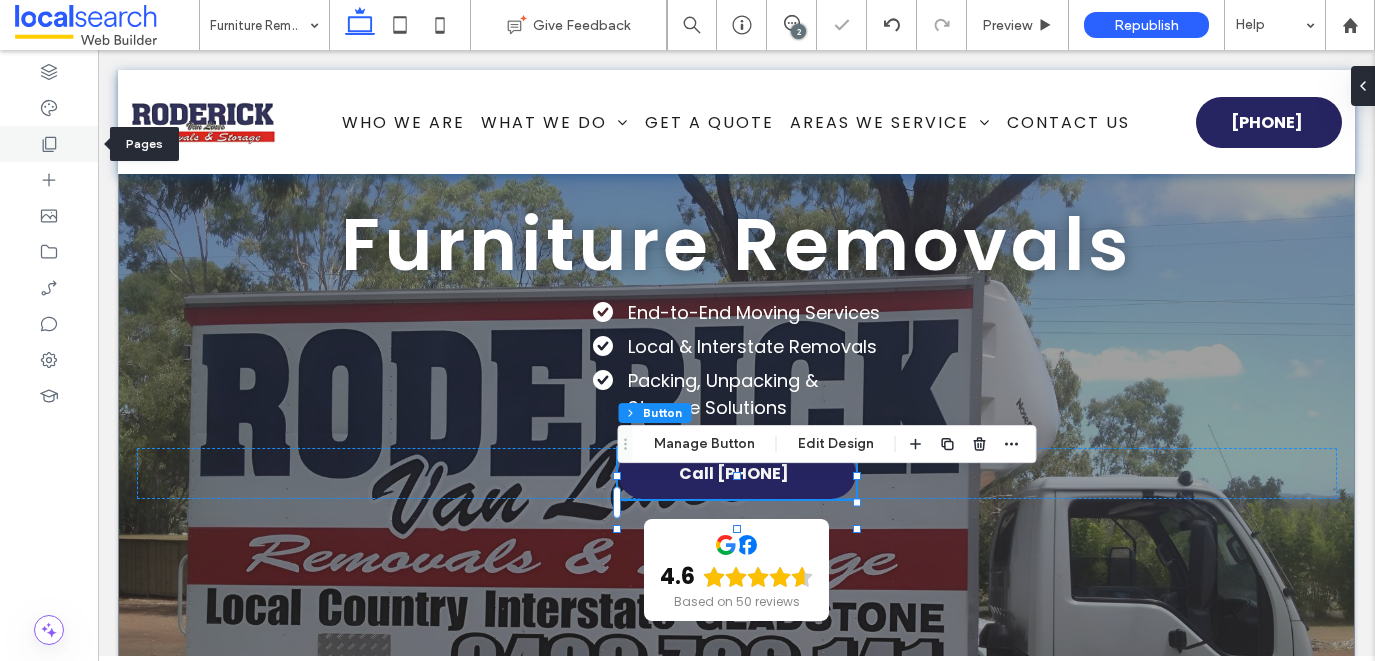 click 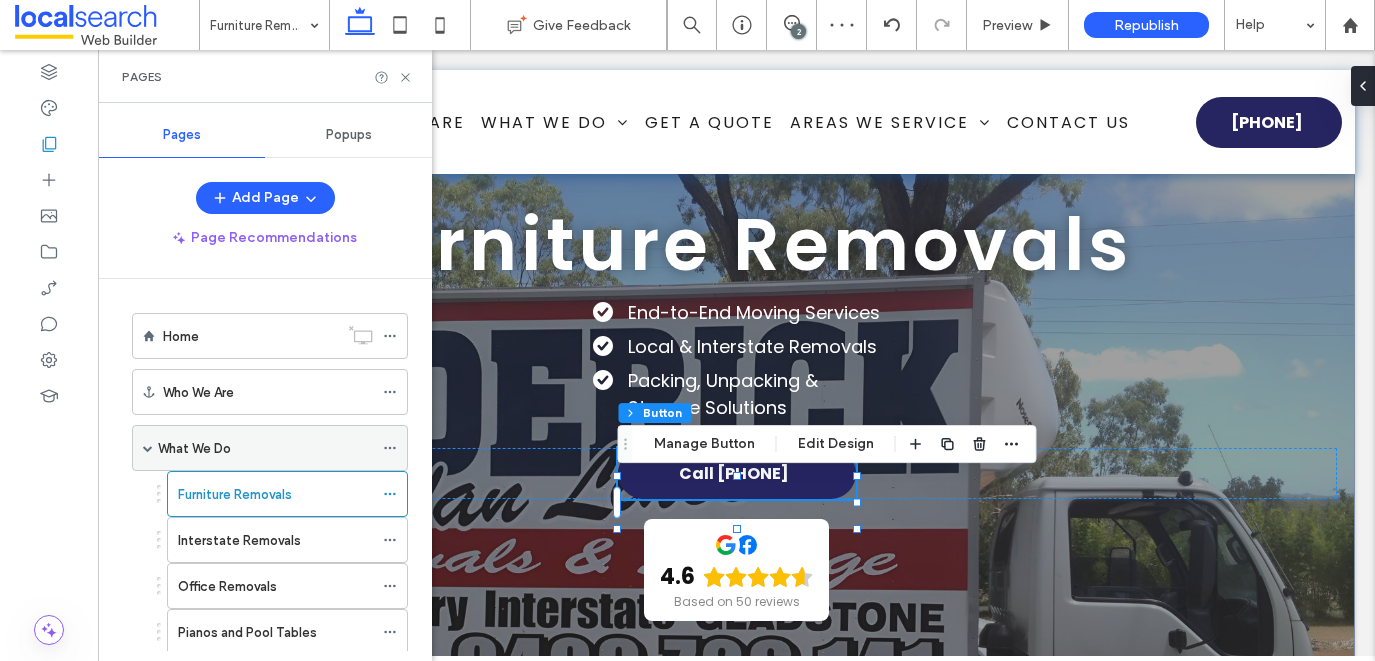 click on "What We Do" at bounding box center [194, 448] 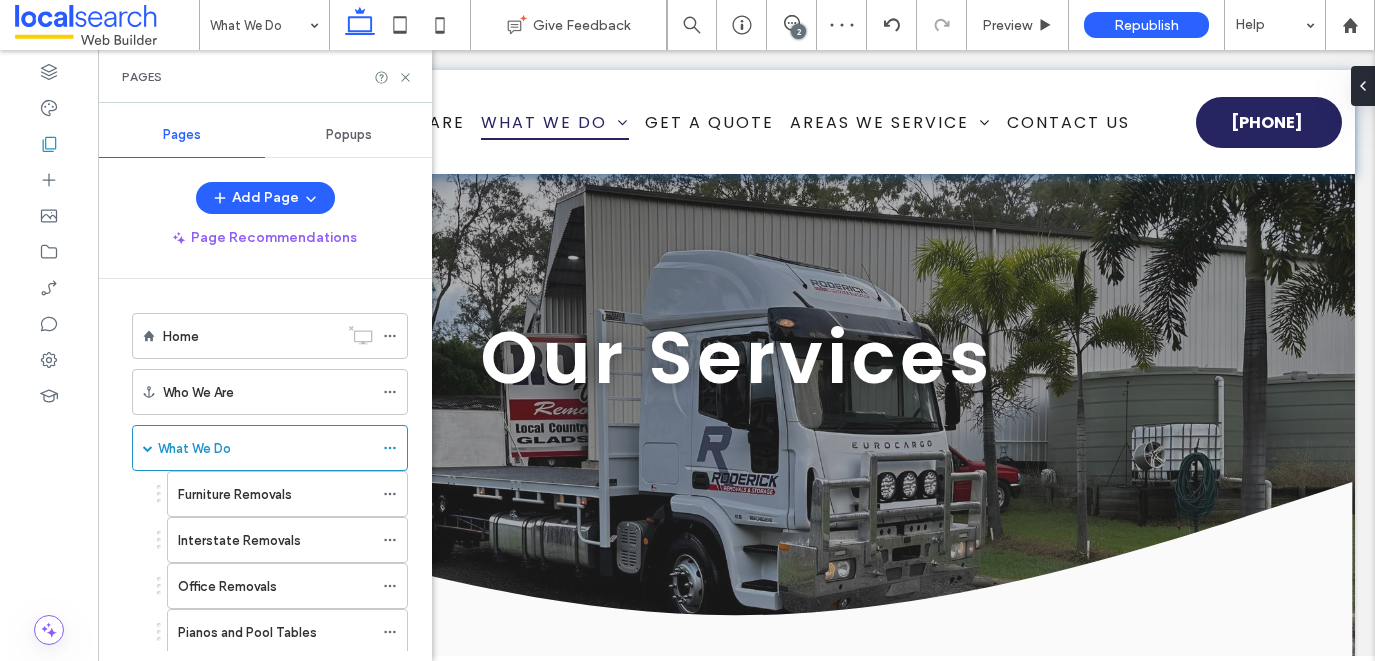 scroll, scrollTop: 0, scrollLeft: 0, axis: both 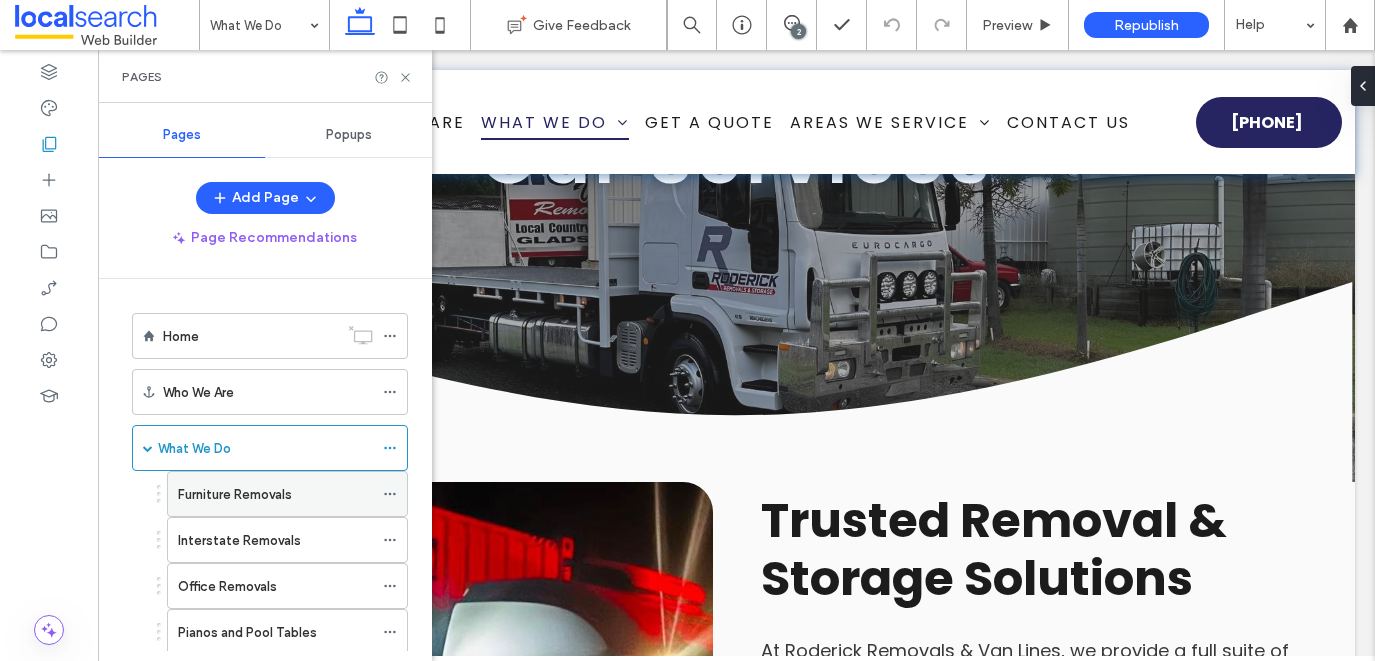 click on "Furniture Removals" at bounding box center (235, 494) 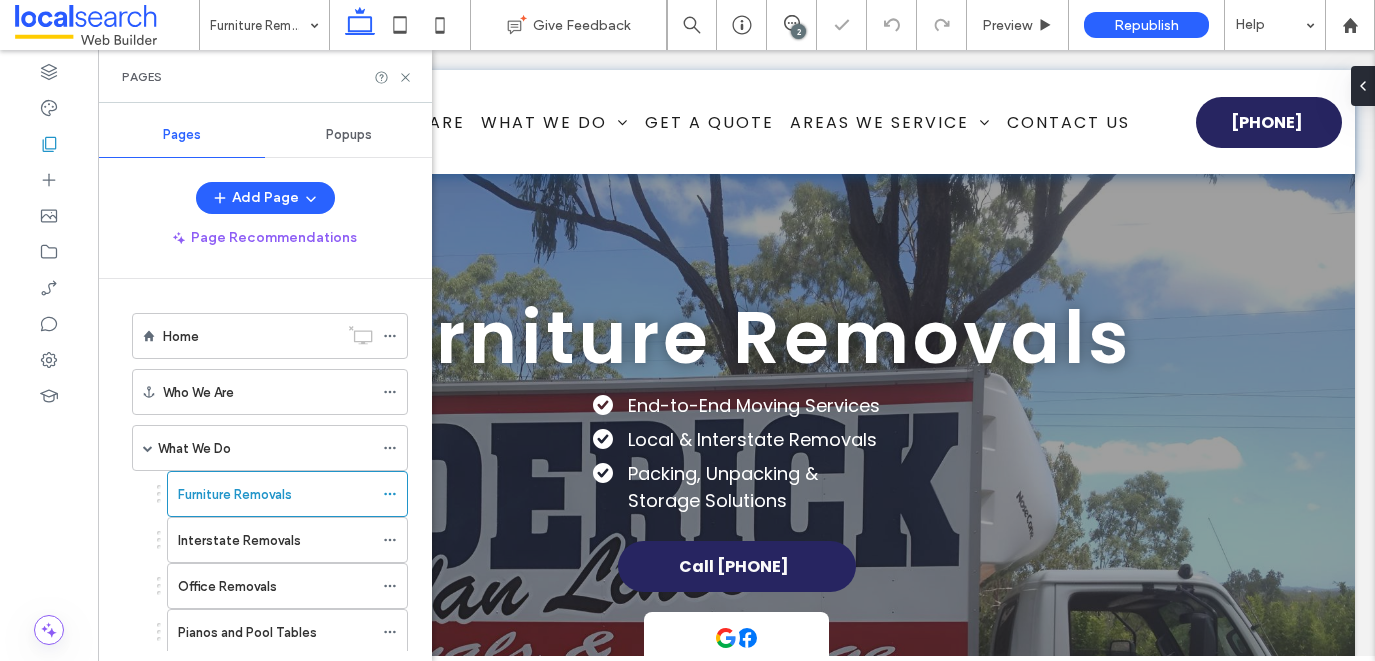 scroll, scrollTop: 0, scrollLeft: 0, axis: both 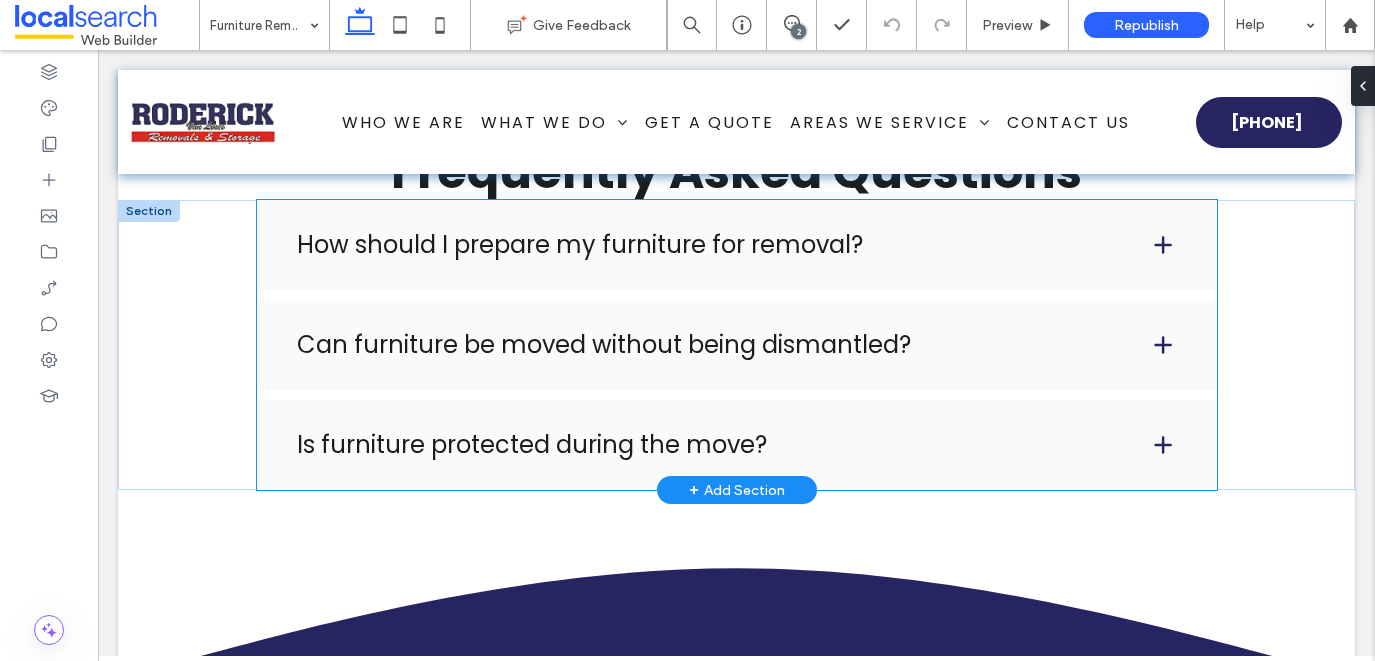 click on "How should I prepare my furniture for removal?" at bounding box center [707, 245] 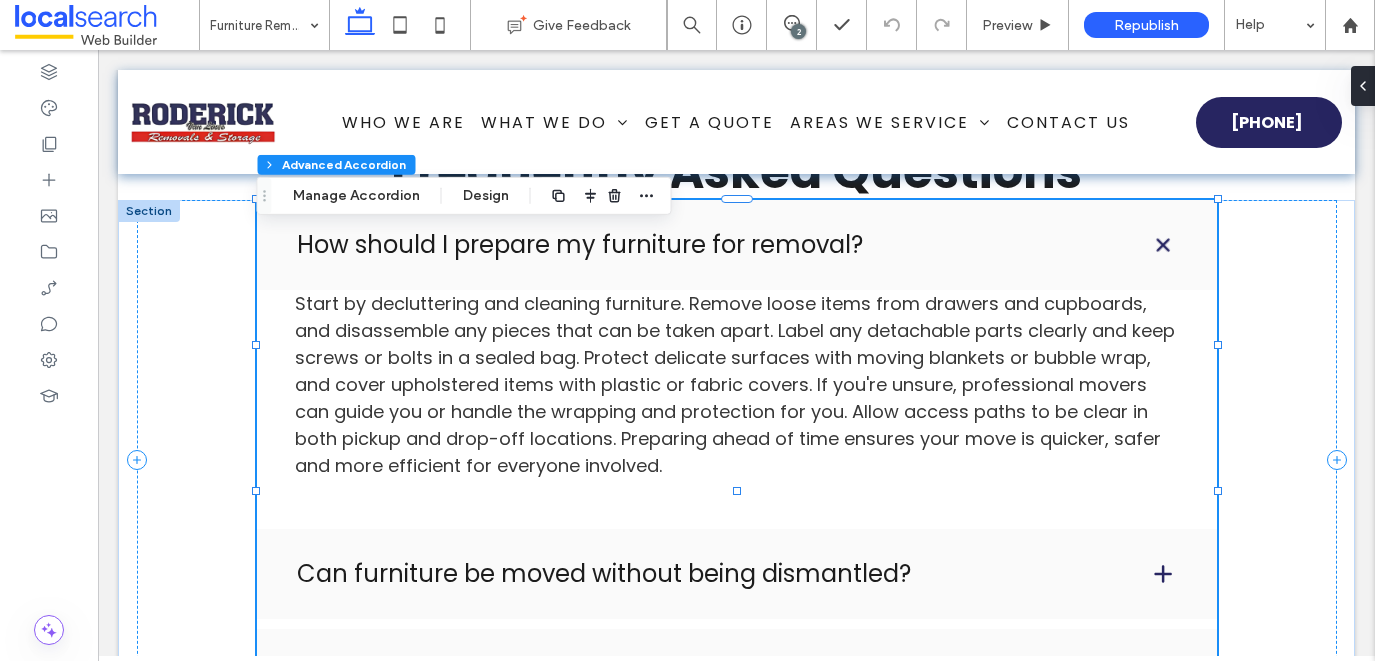 type on "*" 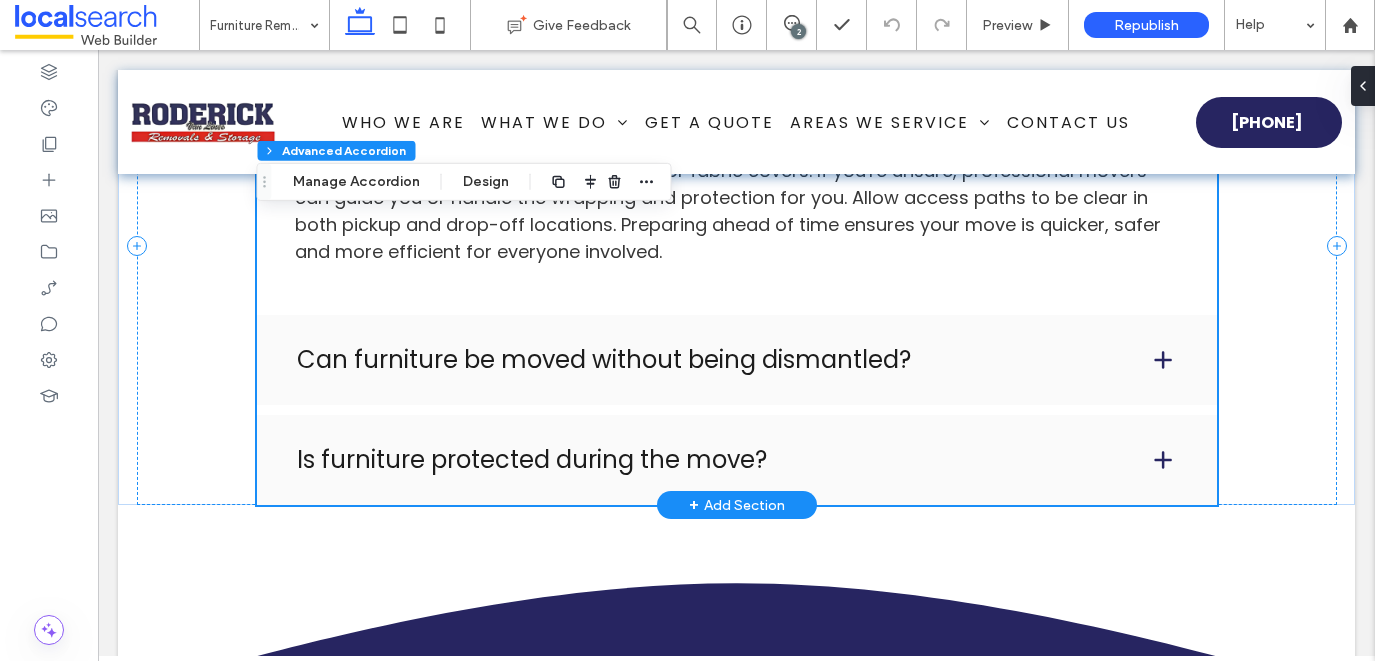 scroll, scrollTop: 3607, scrollLeft: 0, axis: vertical 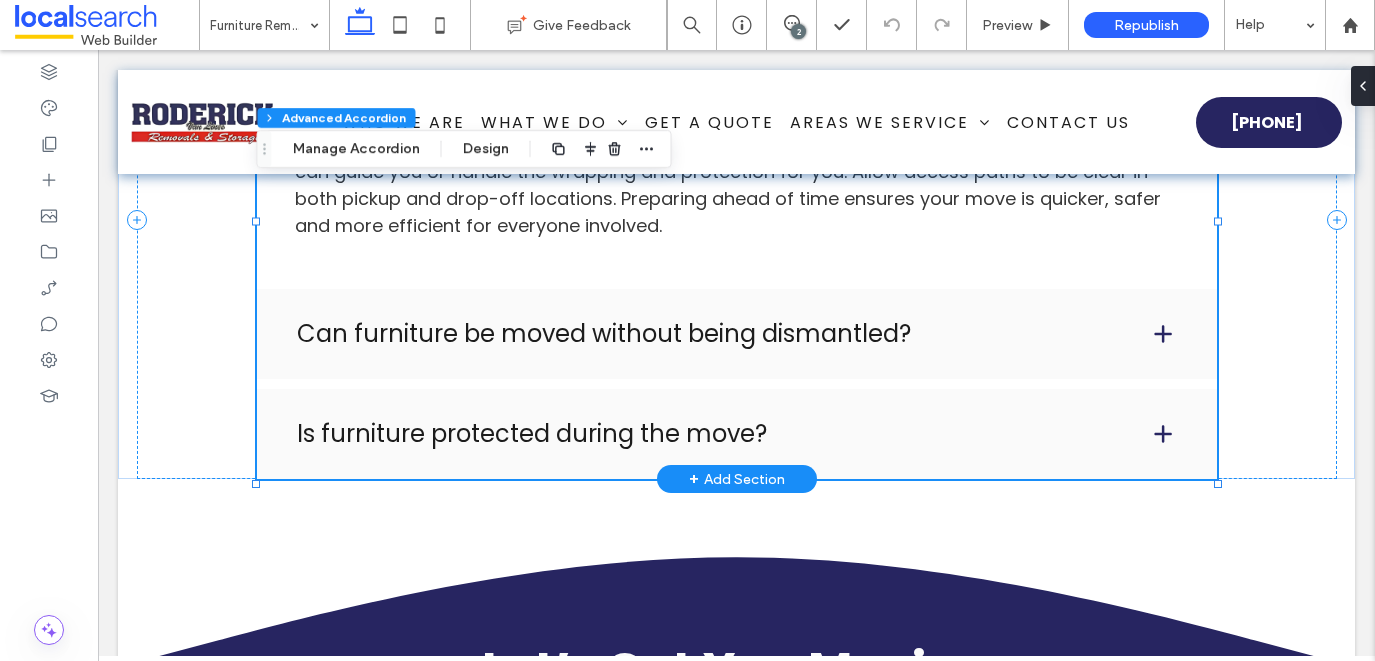click on "Can furniture be moved without being dismantled?" at bounding box center (737, 334) 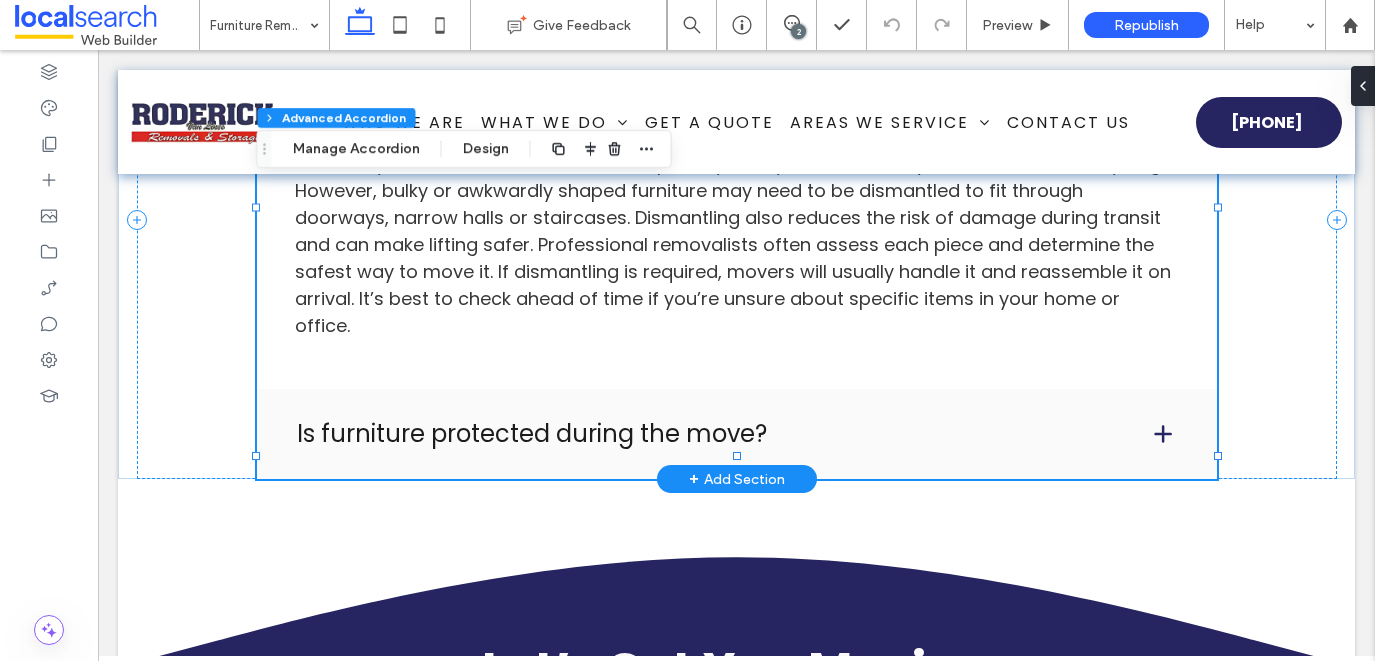 click on "Is furniture protected during the move?" at bounding box center (737, 434) 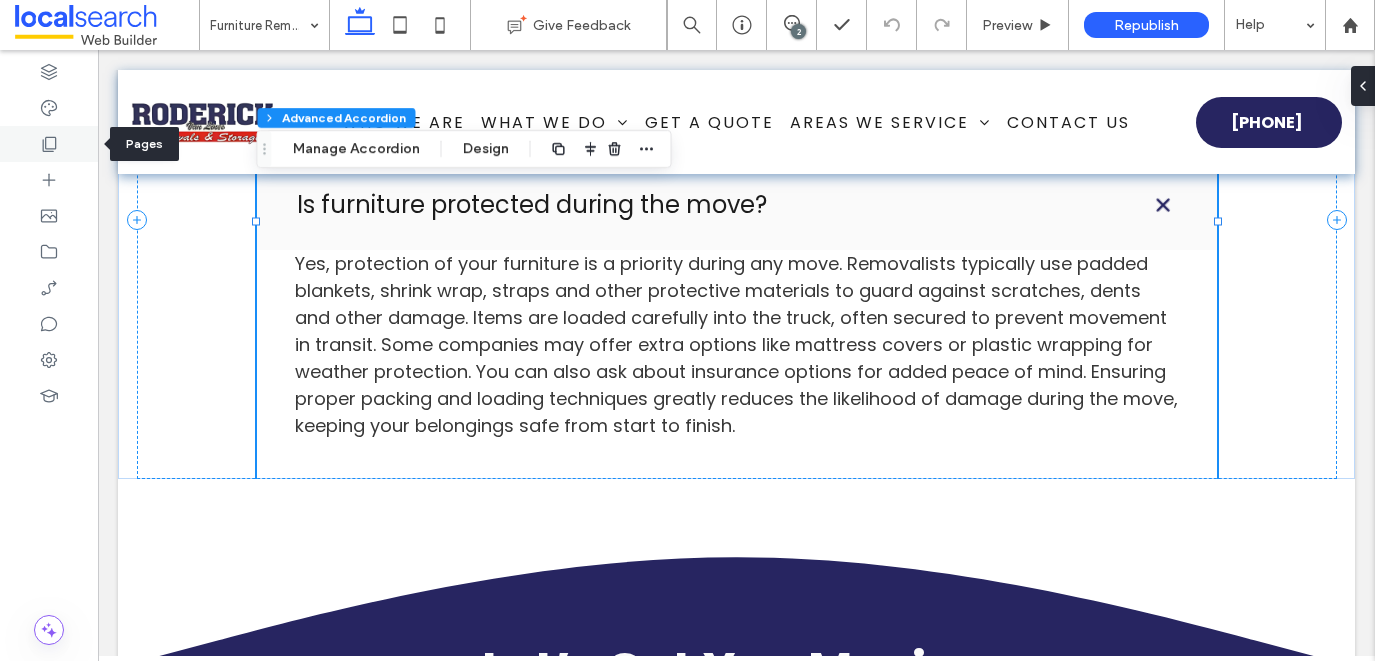 click at bounding box center (49, 144) 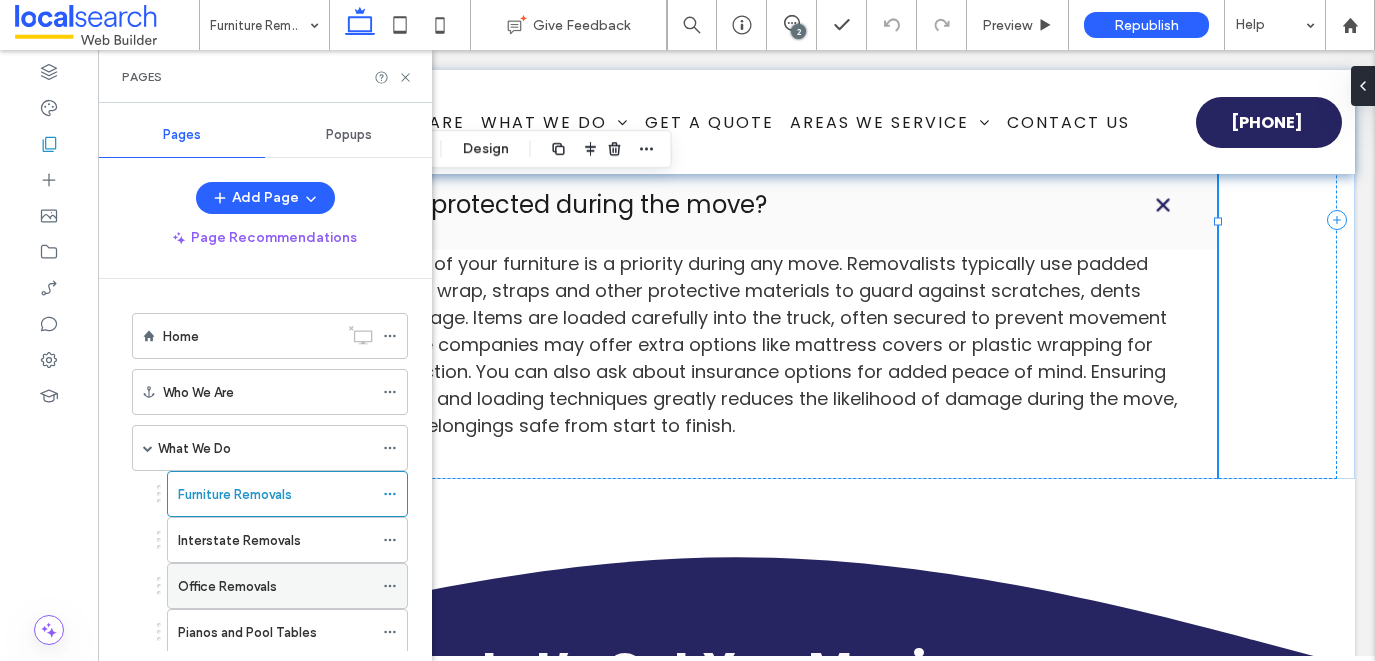scroll, scrollTop: 31, scrollLeft: 0, axis: vertical 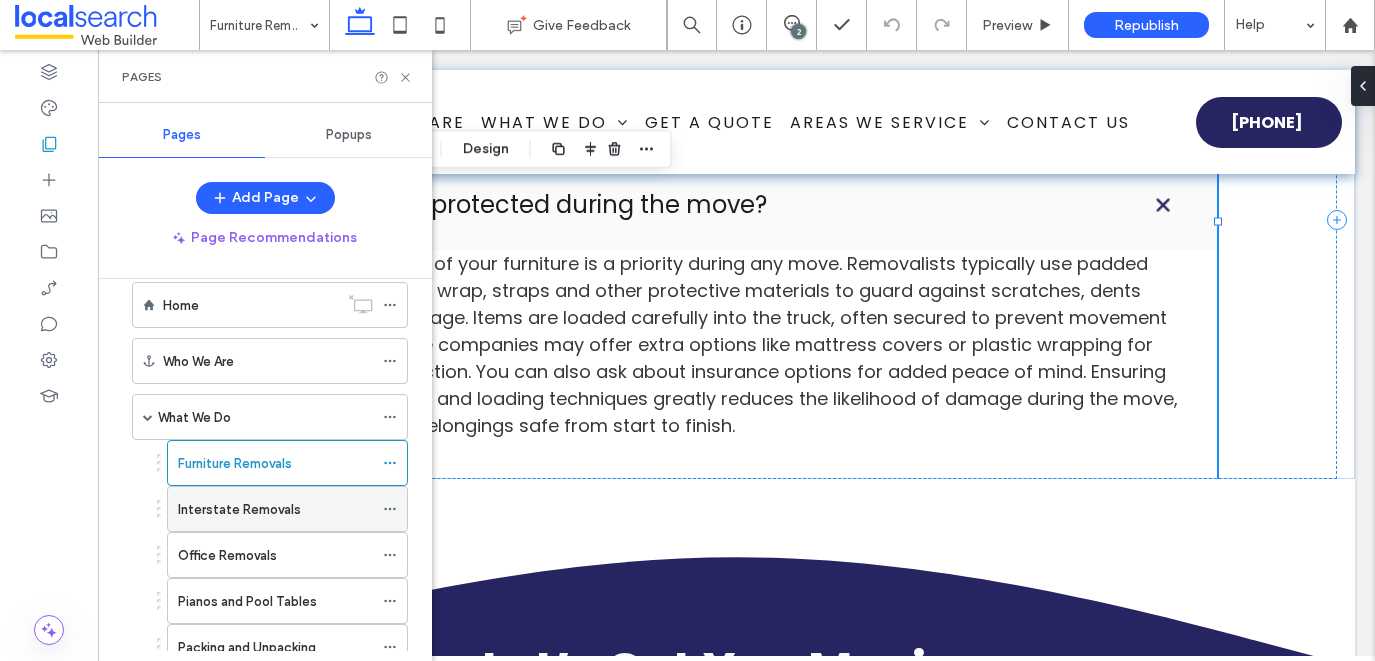 click on "Interstate Removals" at bounding box center (275, 509) 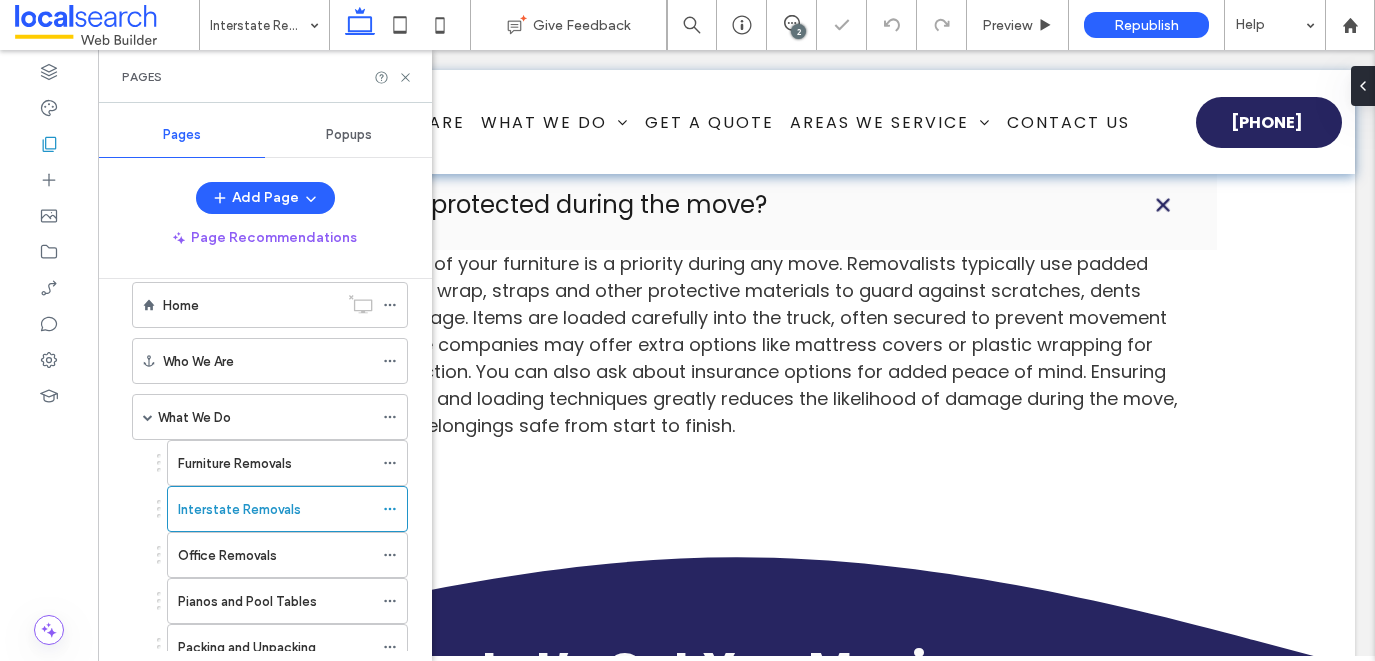 click 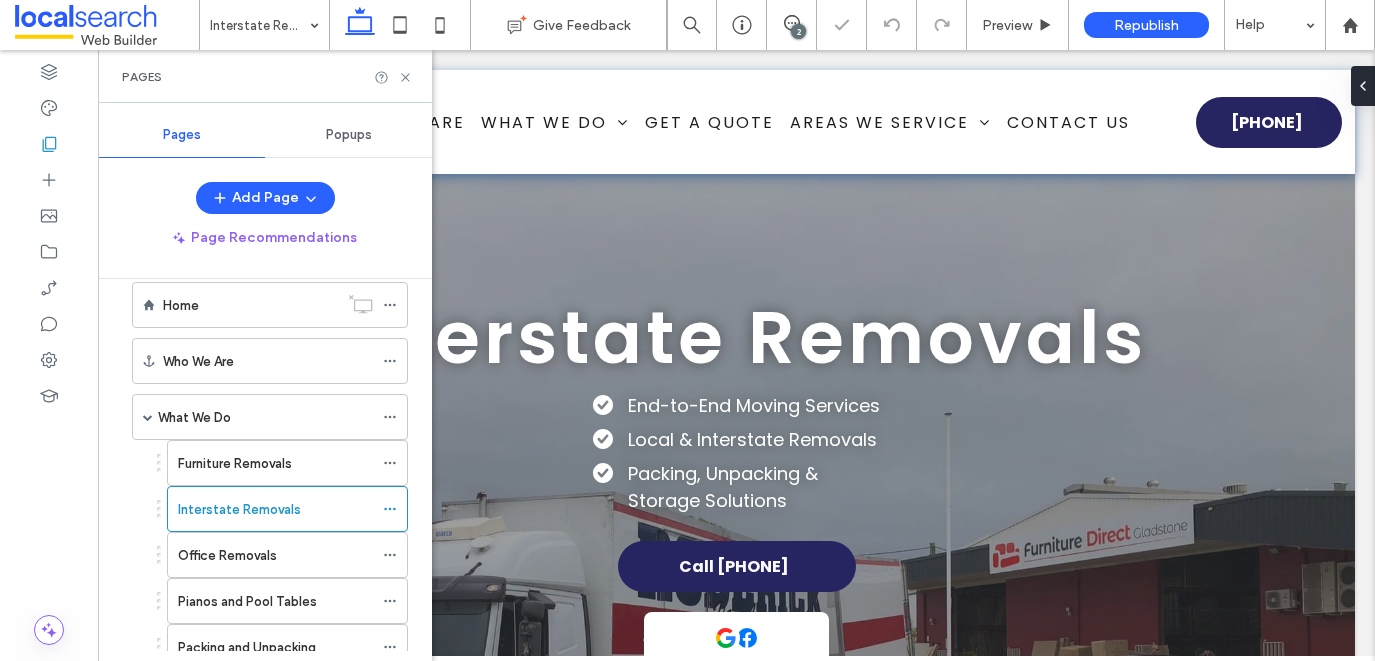 scroll, scrollTop: 0, scrollLeft: 0, axis: both 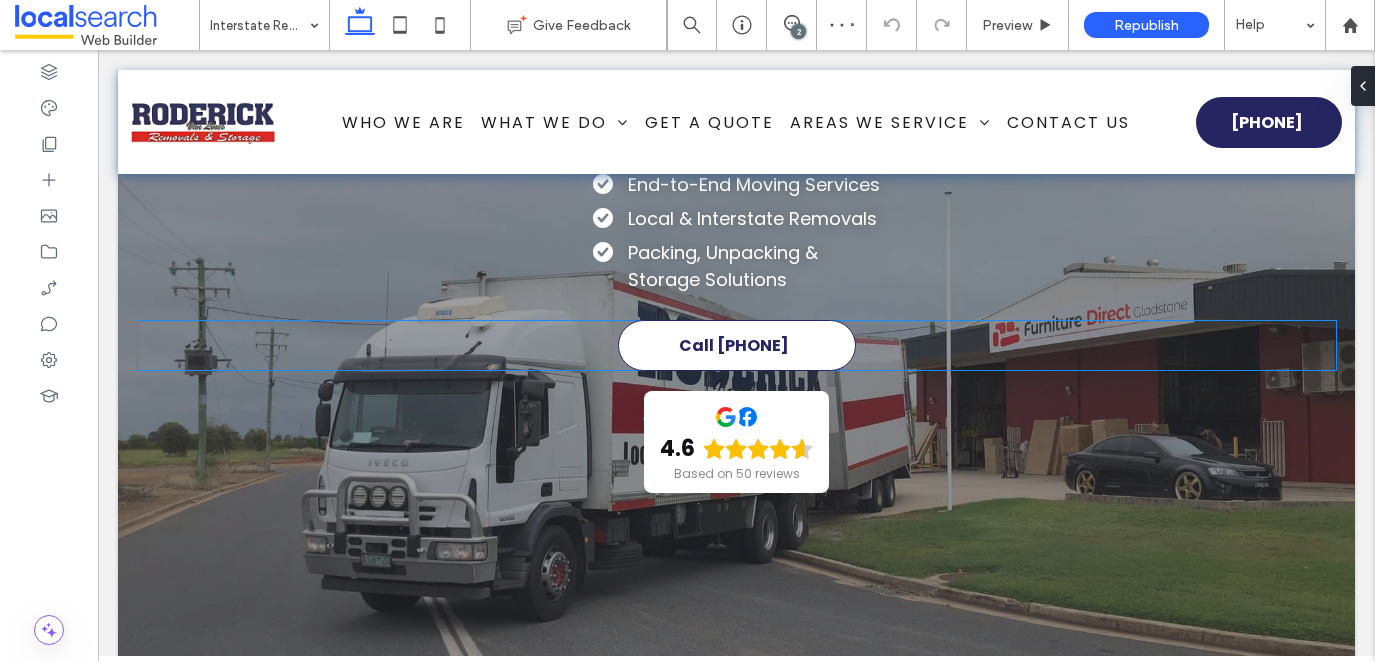 click on "Call [PHONE]" at bounding box center [734, 345] 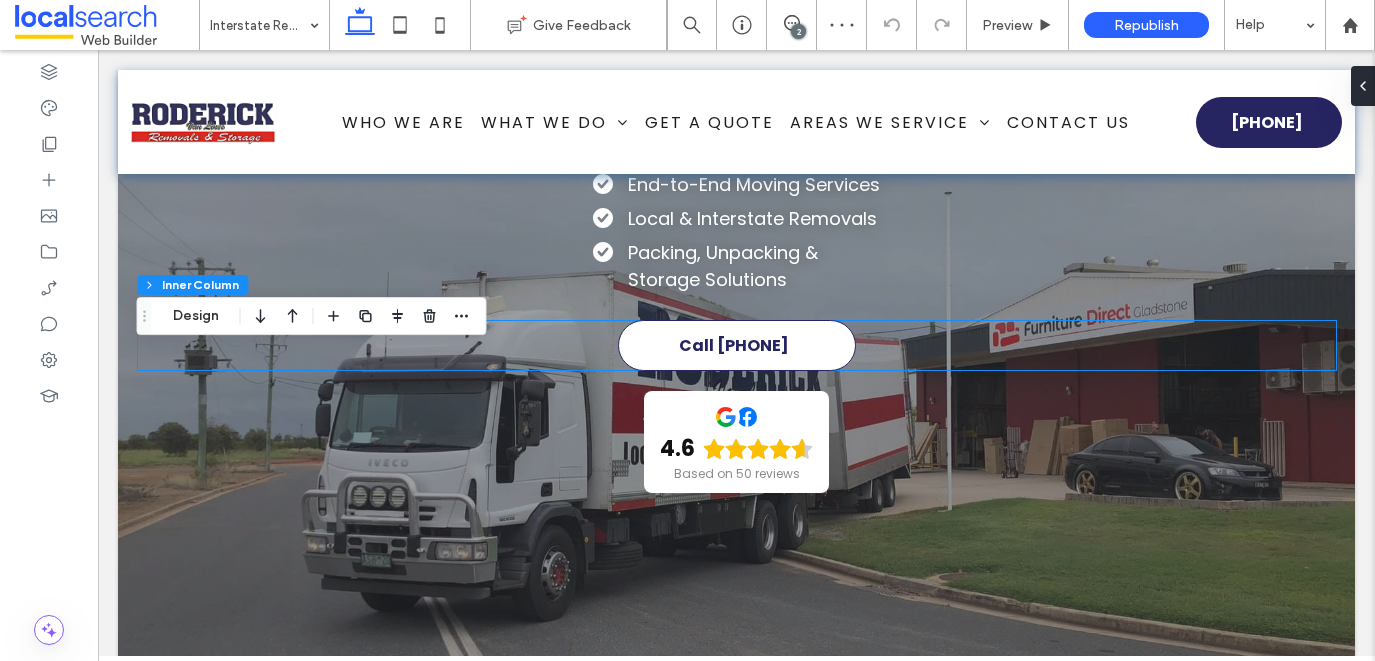 click on "Call [PHONE]" at bounding box center [734, 345] 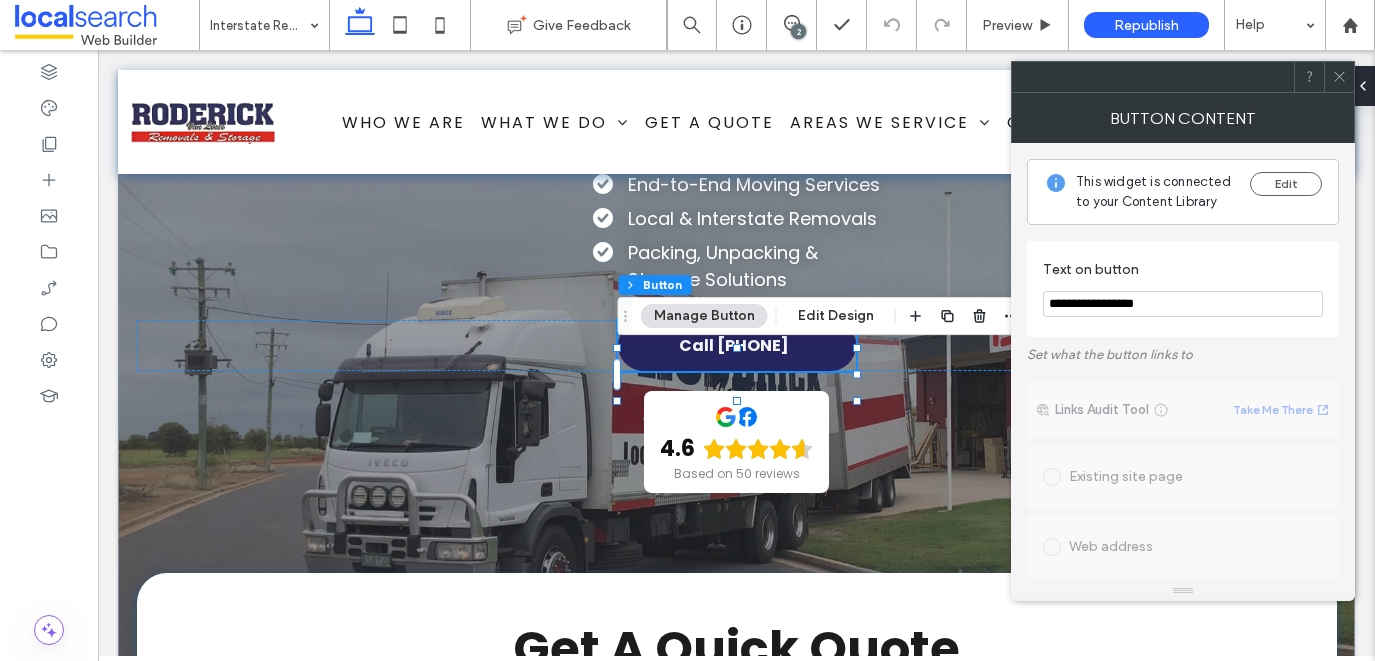 drag, startPoint x: 1192, startPoint y: 305, endPoint x: 1075, endPoint y: 310, distance: 117.10679 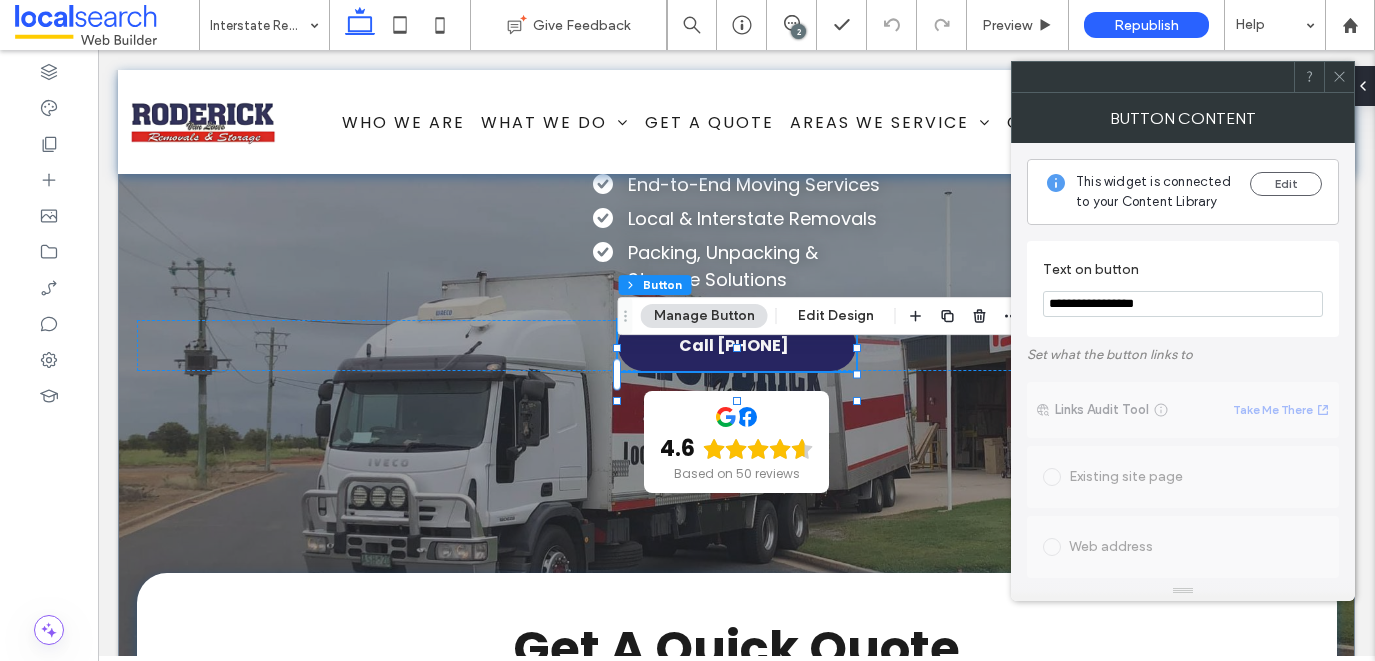 type on "**********" 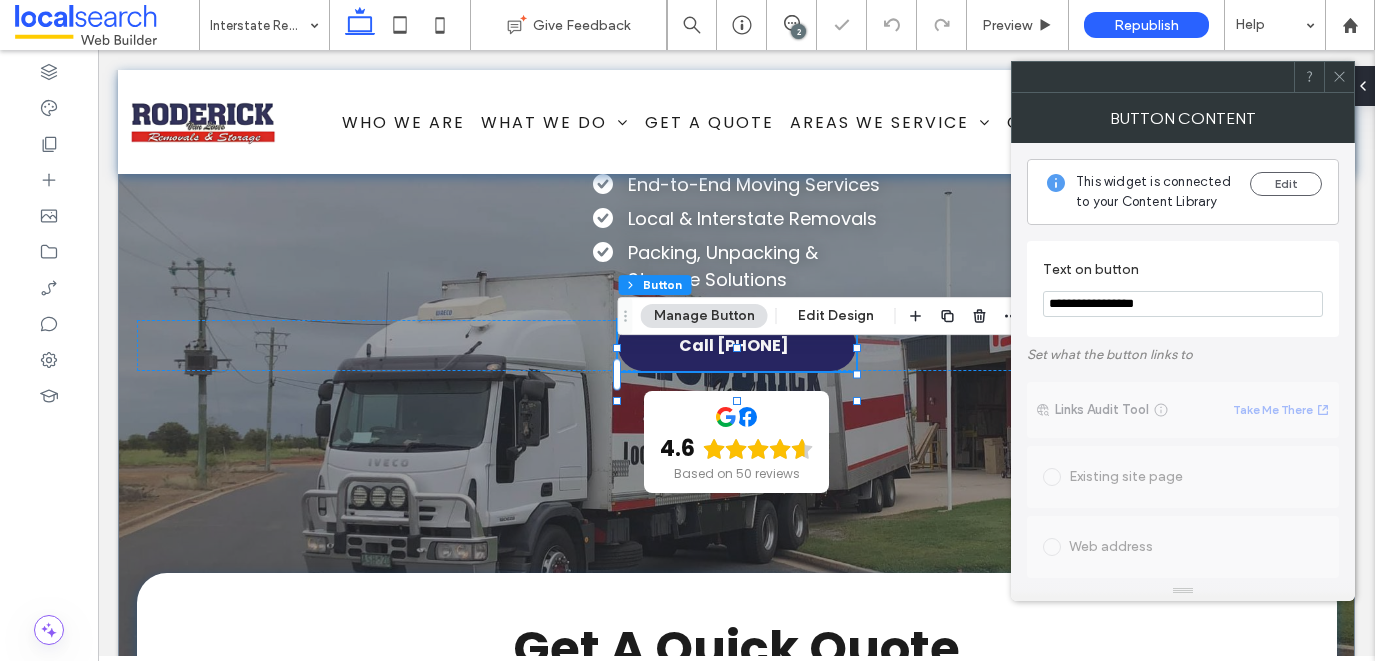 click 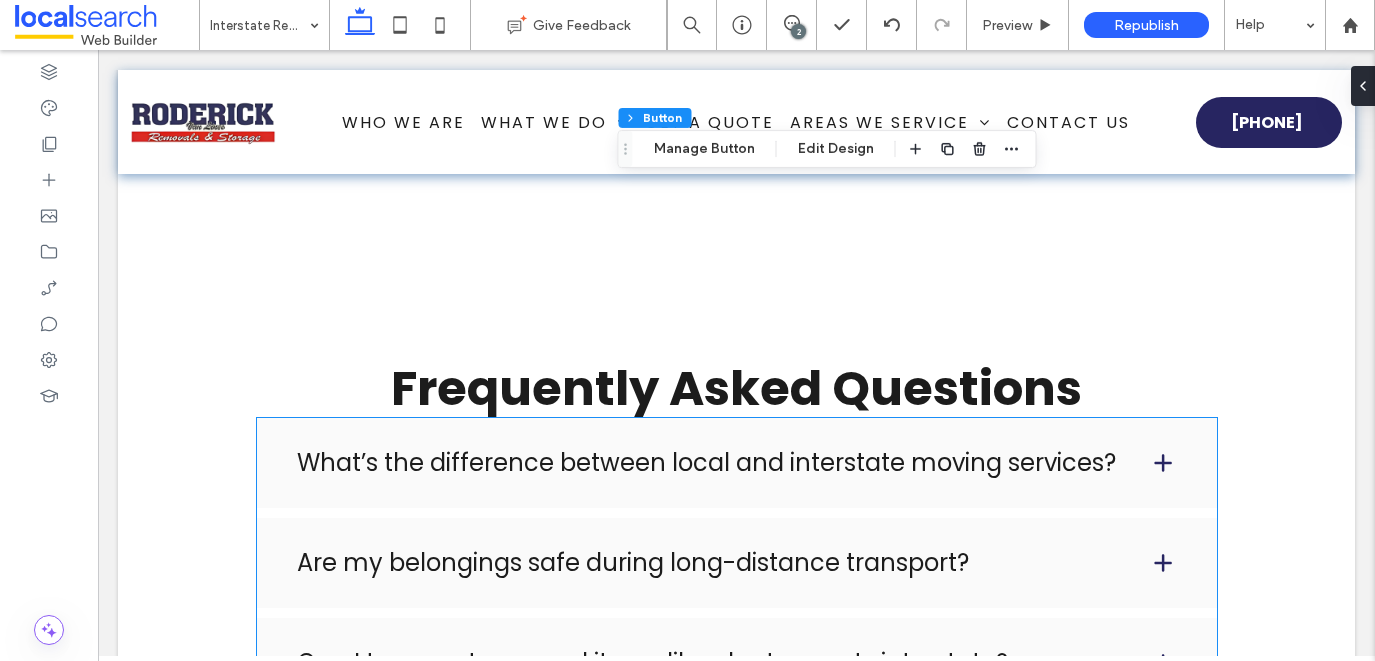 scroll, scrollTop: 4809, scrollLeft: 0, axis: vertical 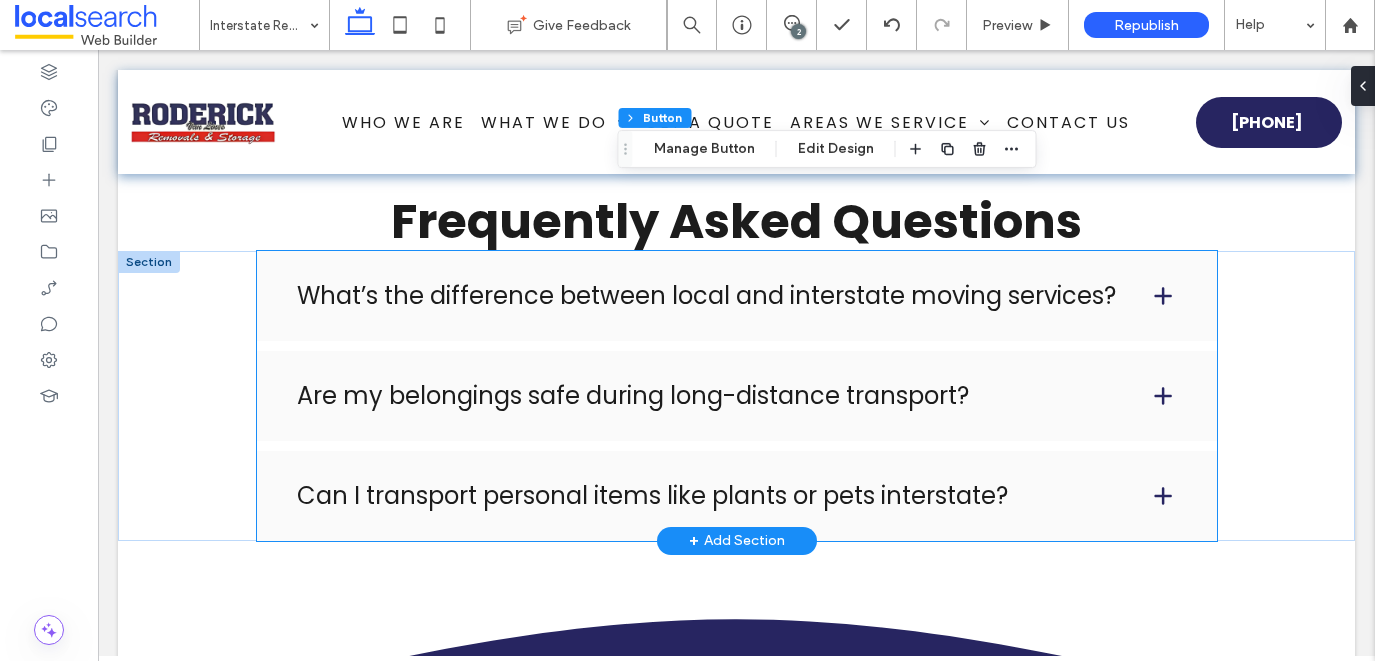 click on "What’s the difference between local and interstate moving services?" at bounding box center [707, 296] 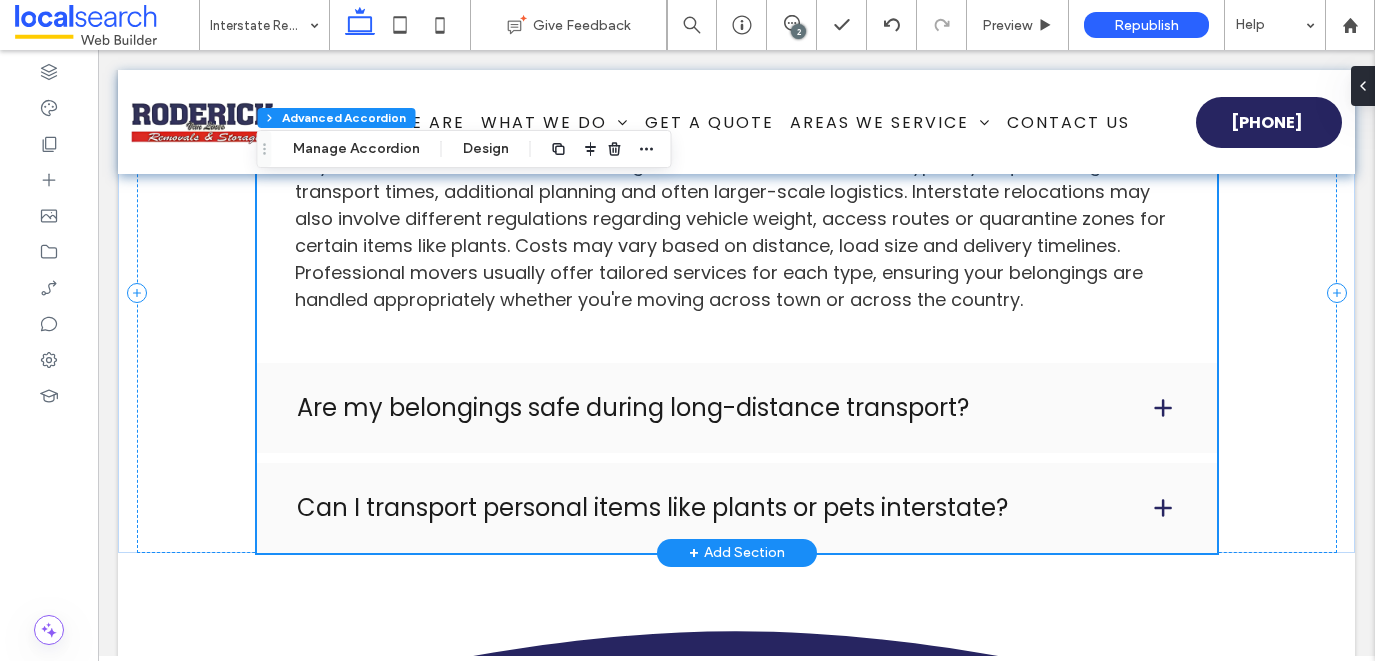 scroll, scrollTop: 5032, scrollLeft: 0, axis: vertical 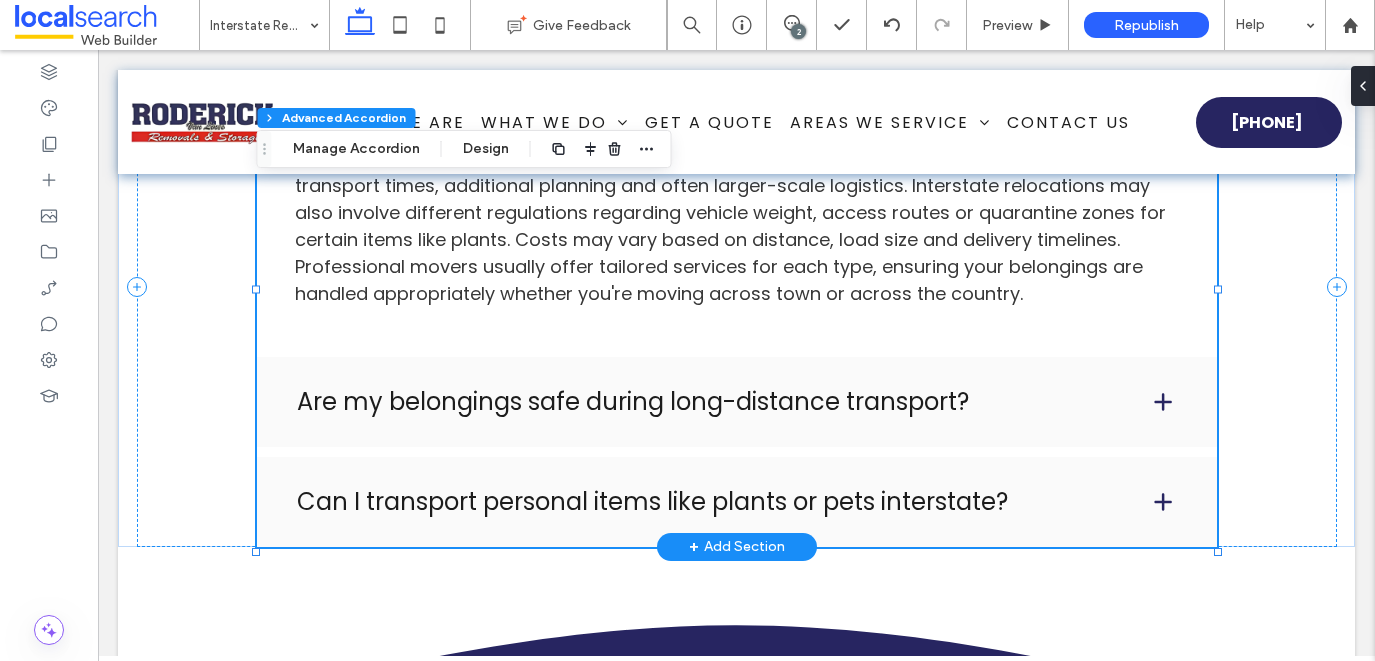 click on "Are my belongings safe during long-distance transport?" at bounding box center [737, 402] 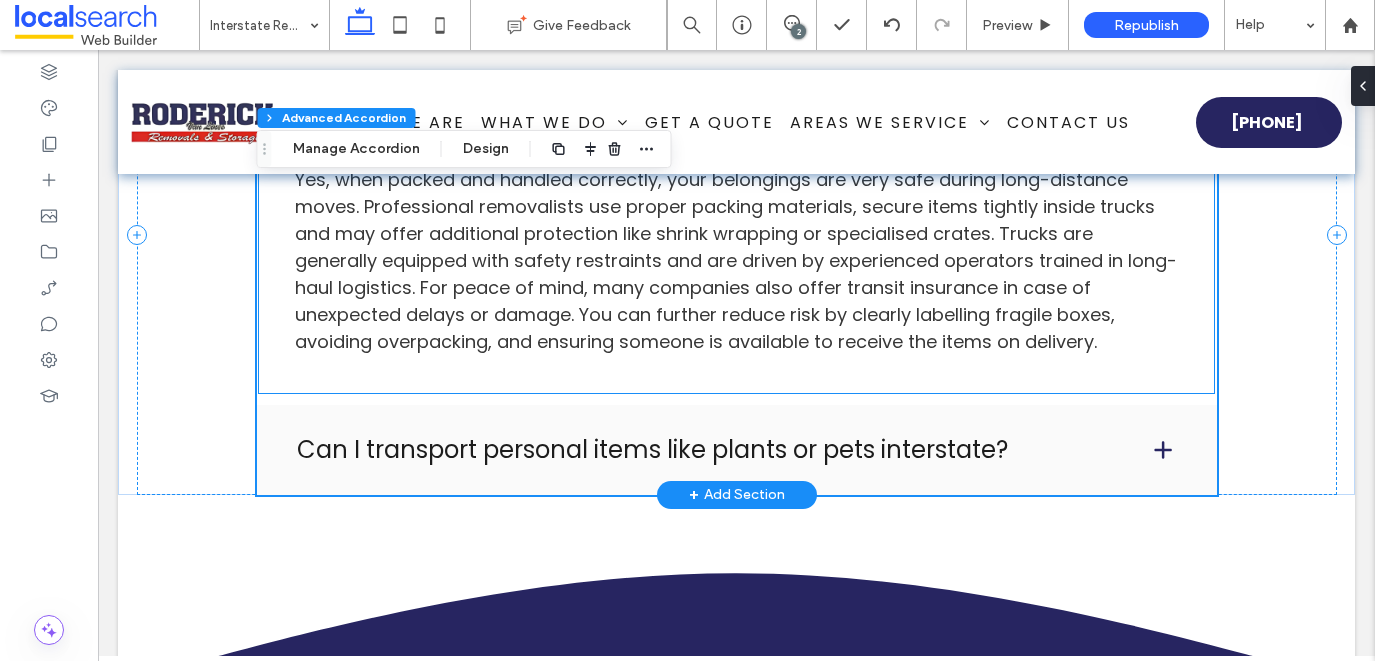 scroll, scrollTop: 5085, scrollLeft: 0, axis: vertical 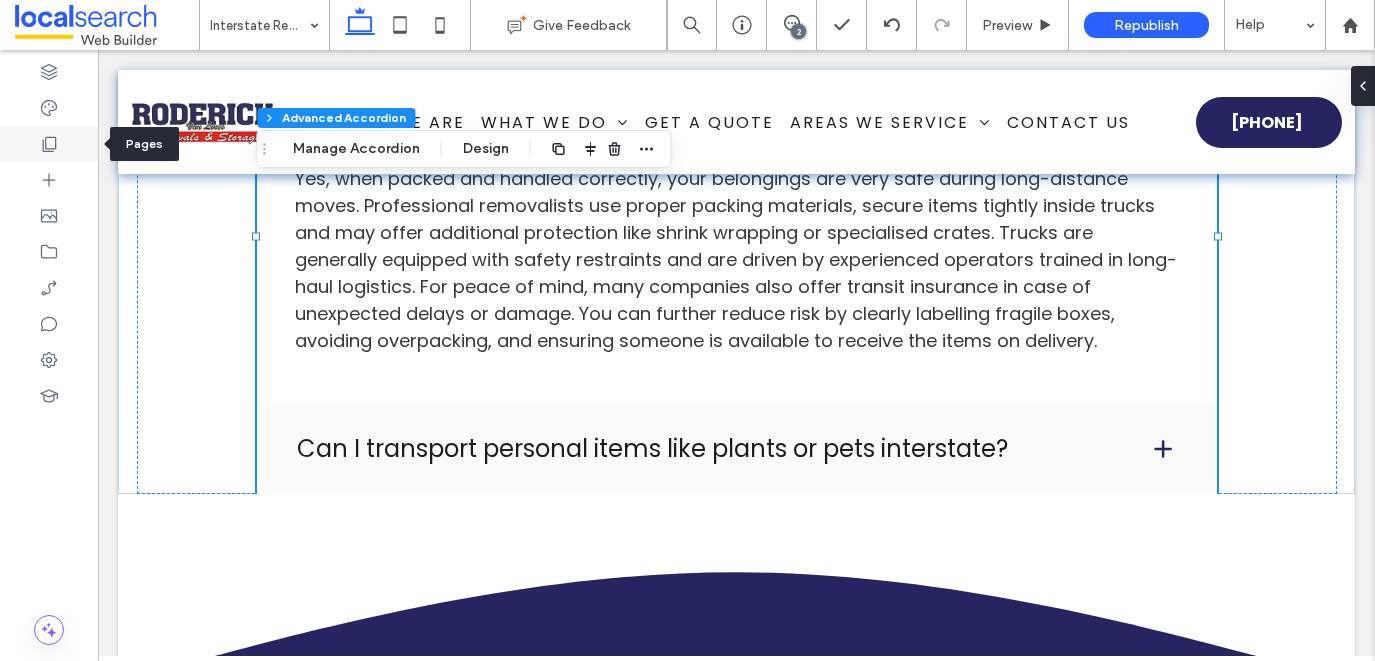 click at bounding box center [49, 144] 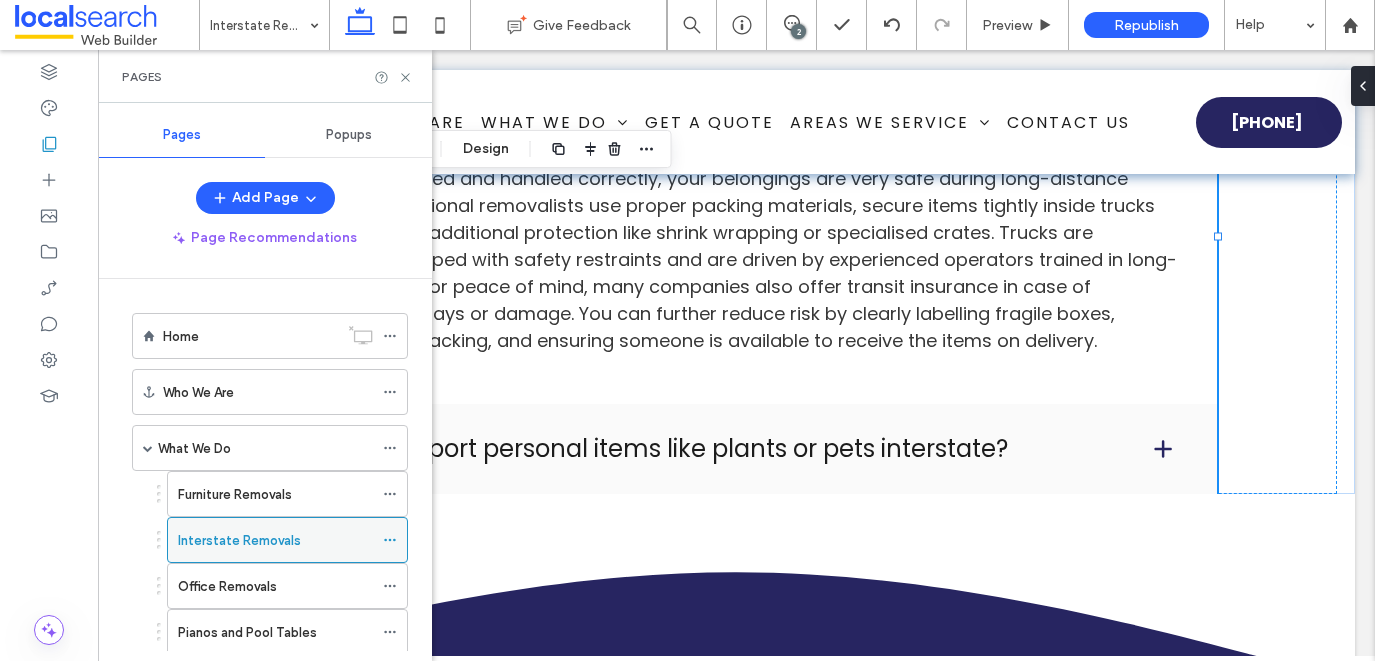 scroll, scrollTop: 122, scrollLeft: 0, axis: vertical 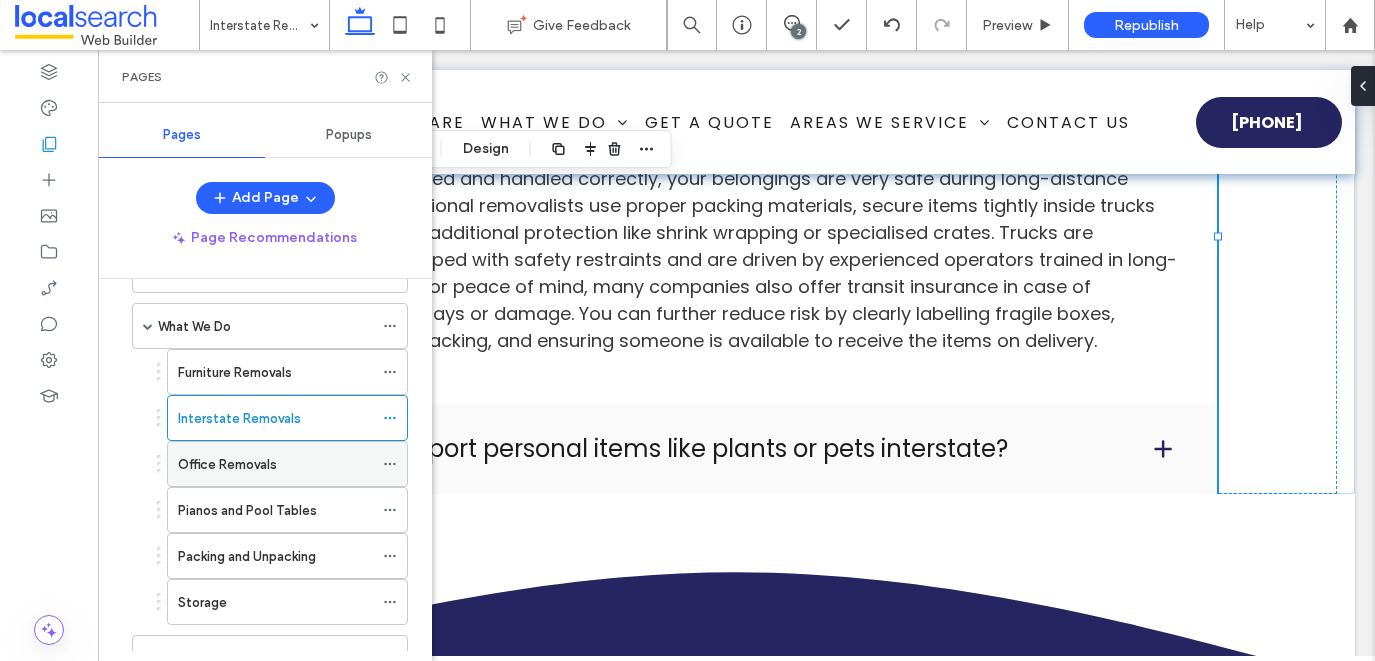 click on "Office Removals" at bounding box center [275, 464] 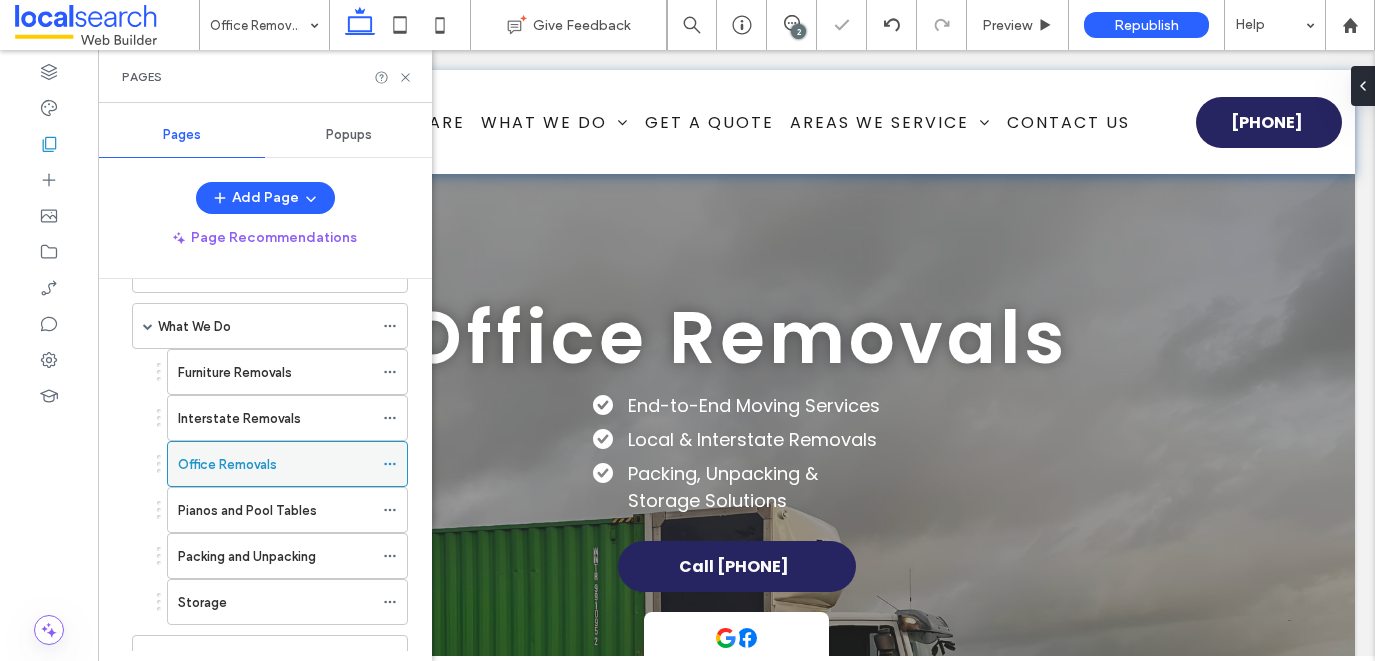 scroll, scrollTop: 0, scrollLeft: 0, axis: both 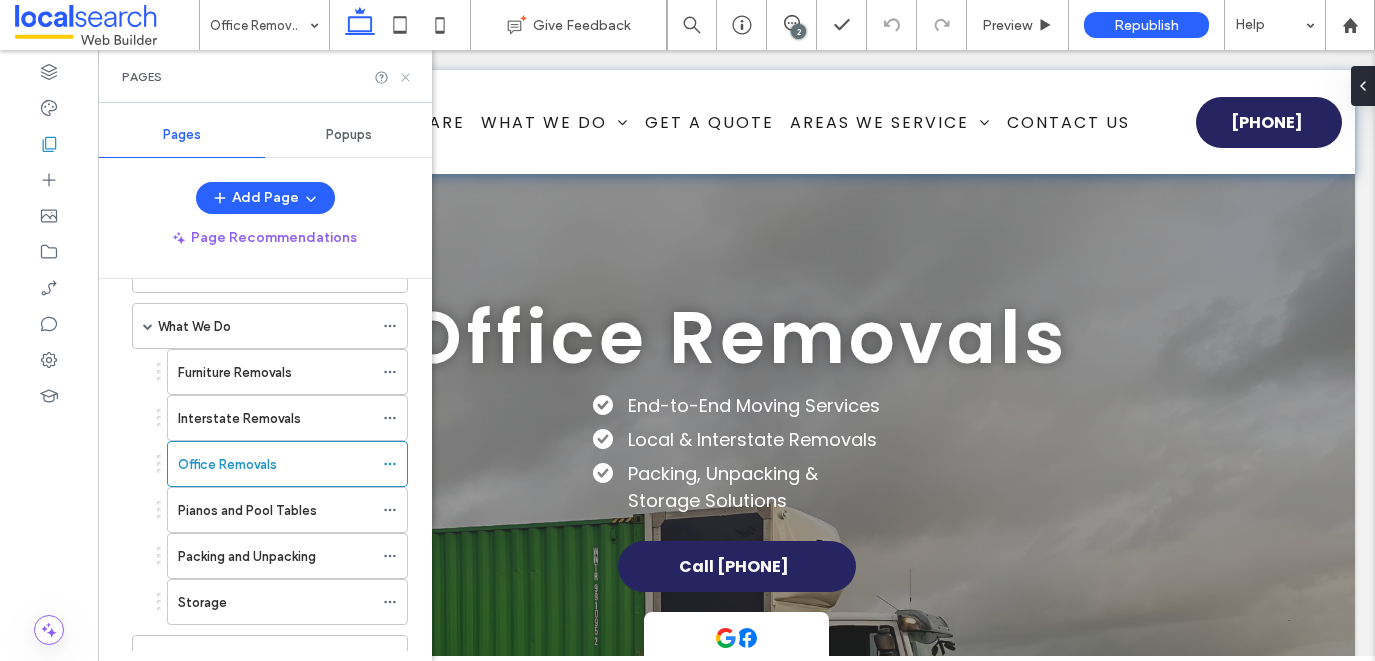 click 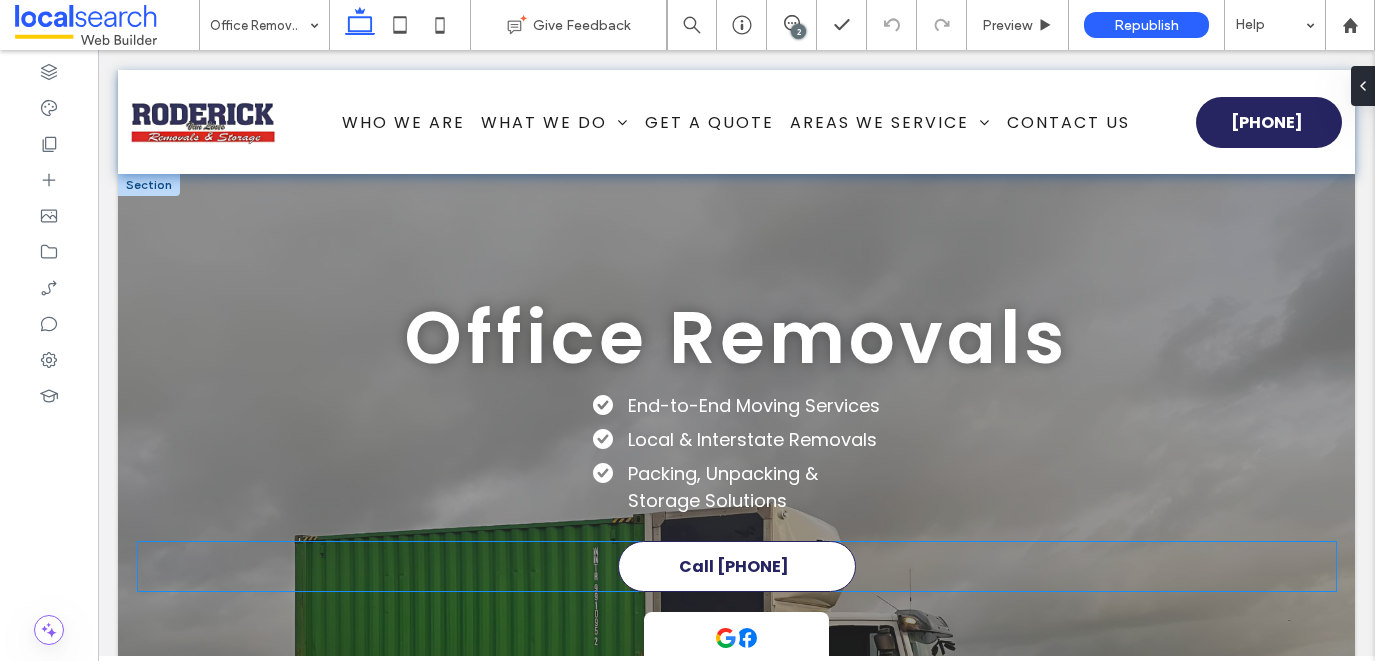 click on "Call [PHONE]" at bounding box center [734, 566] 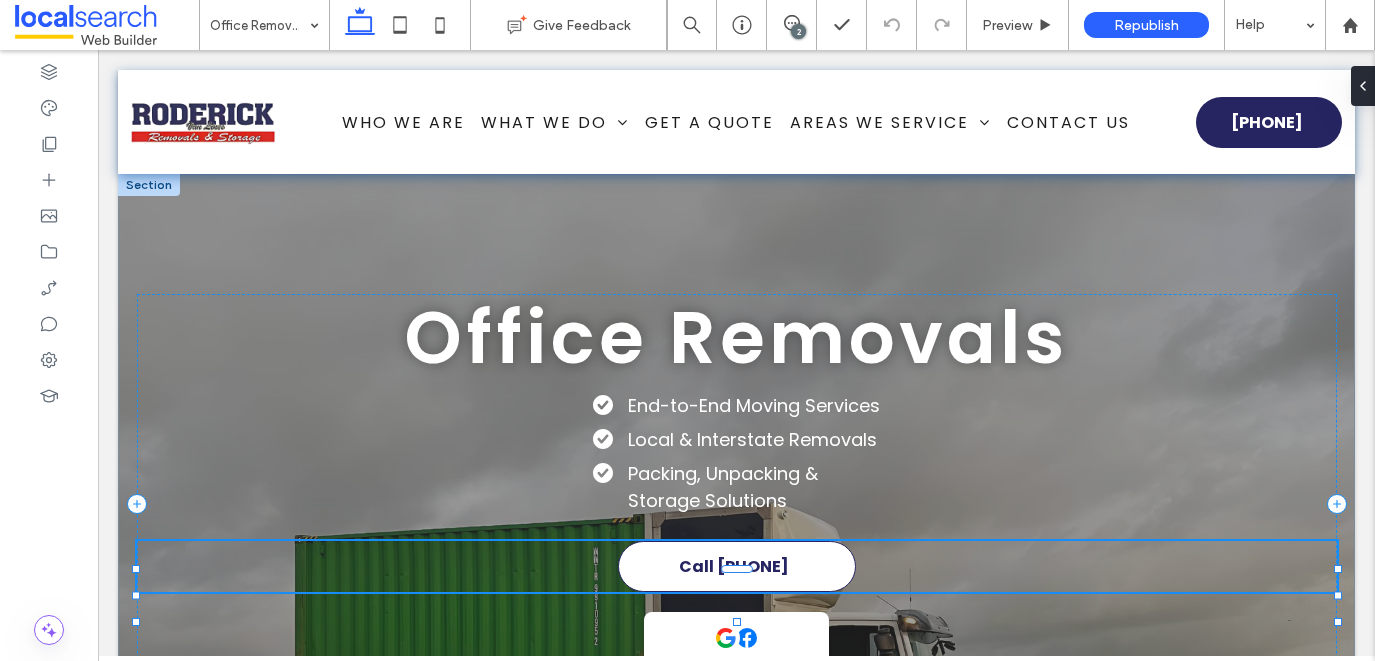 click on "Call [PHONE]" at bounding box center [734, 566] 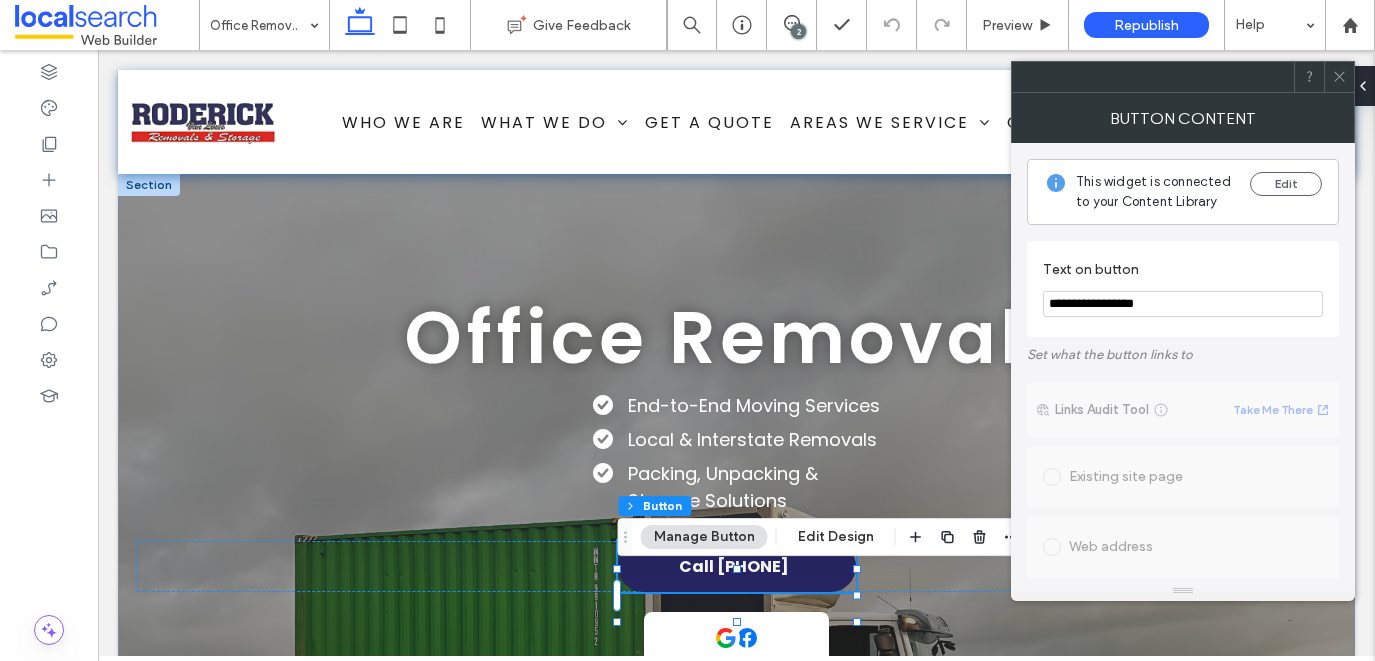 drag, startPoint x: 1157, startPoint y: 303, endPoint x: 1077, endPoint y: 302, distance: 80.00625 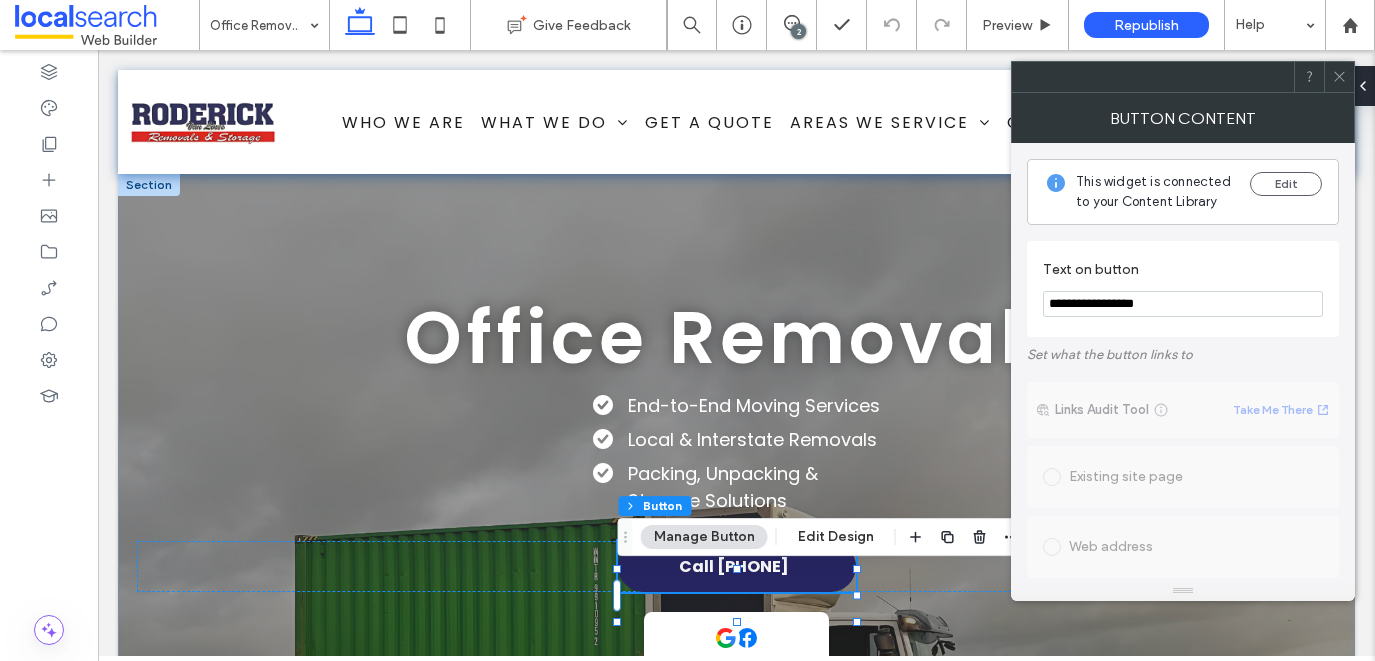 type on "**********" 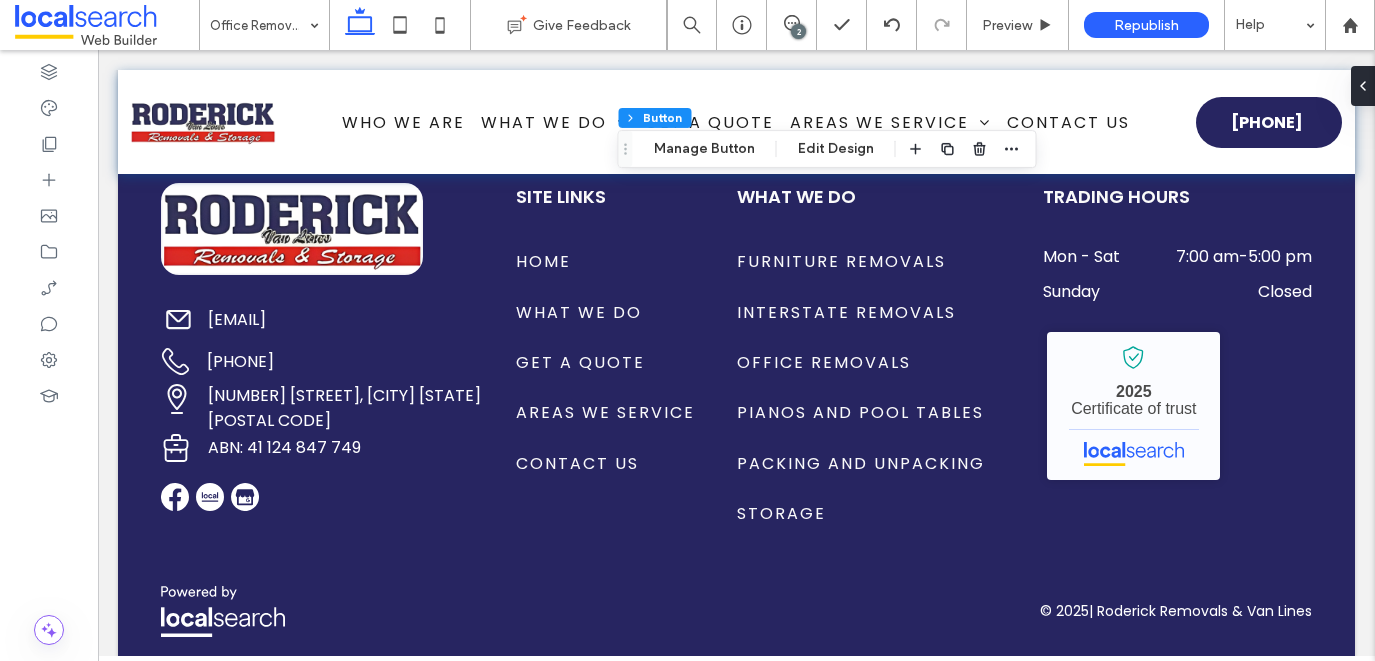 scroll, scrollTop: 6805, scrollLeft: 0, axis: vertical 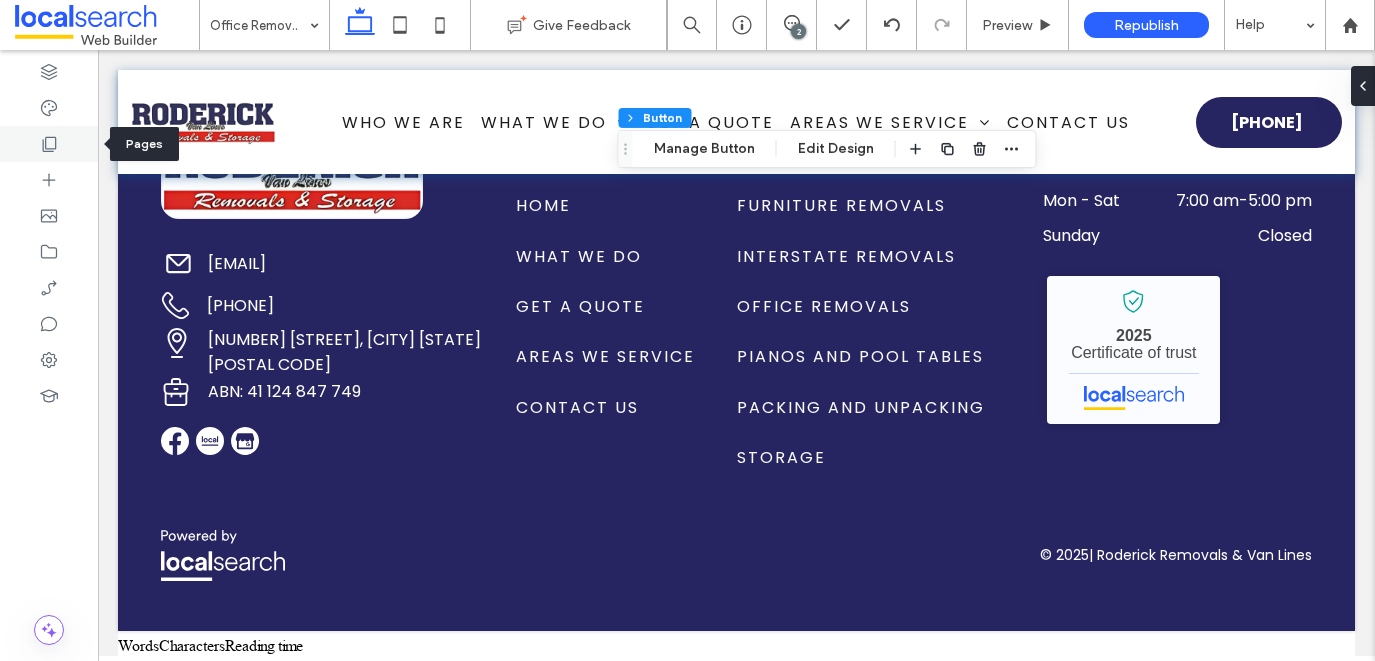 click 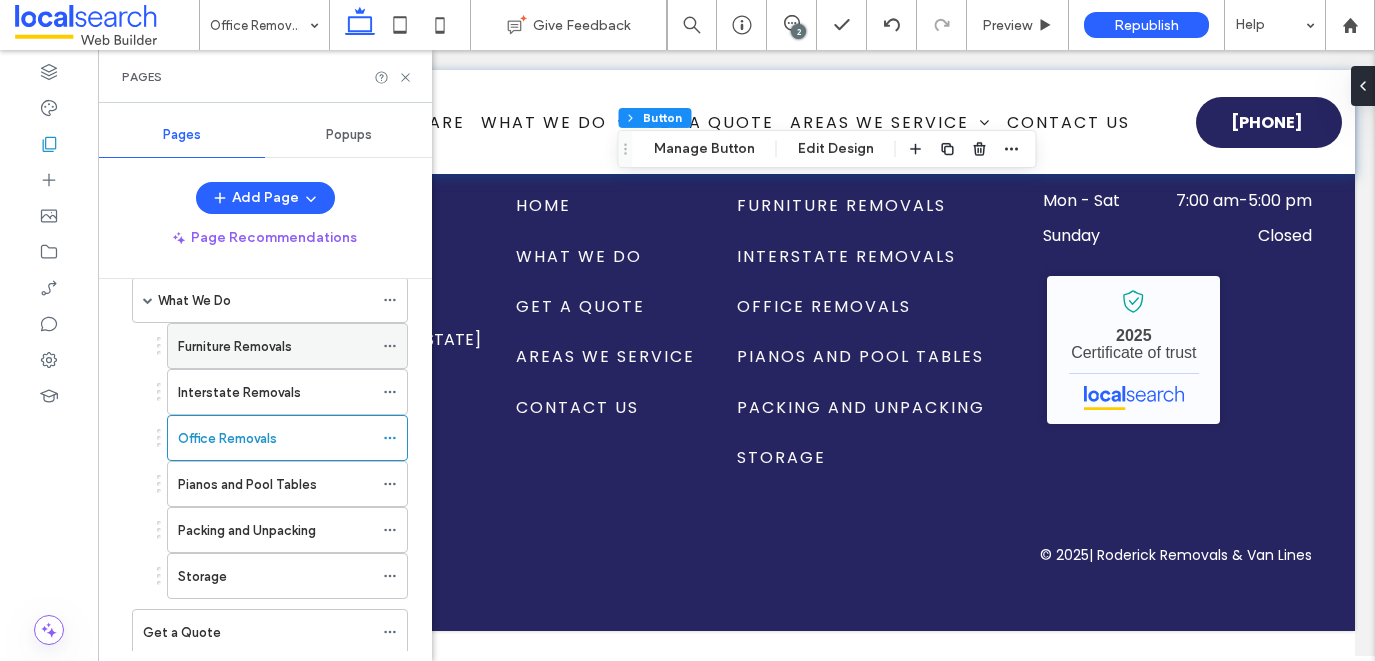 scroll, scrollTop: 160, scrollLeft: 0, axis: vertical 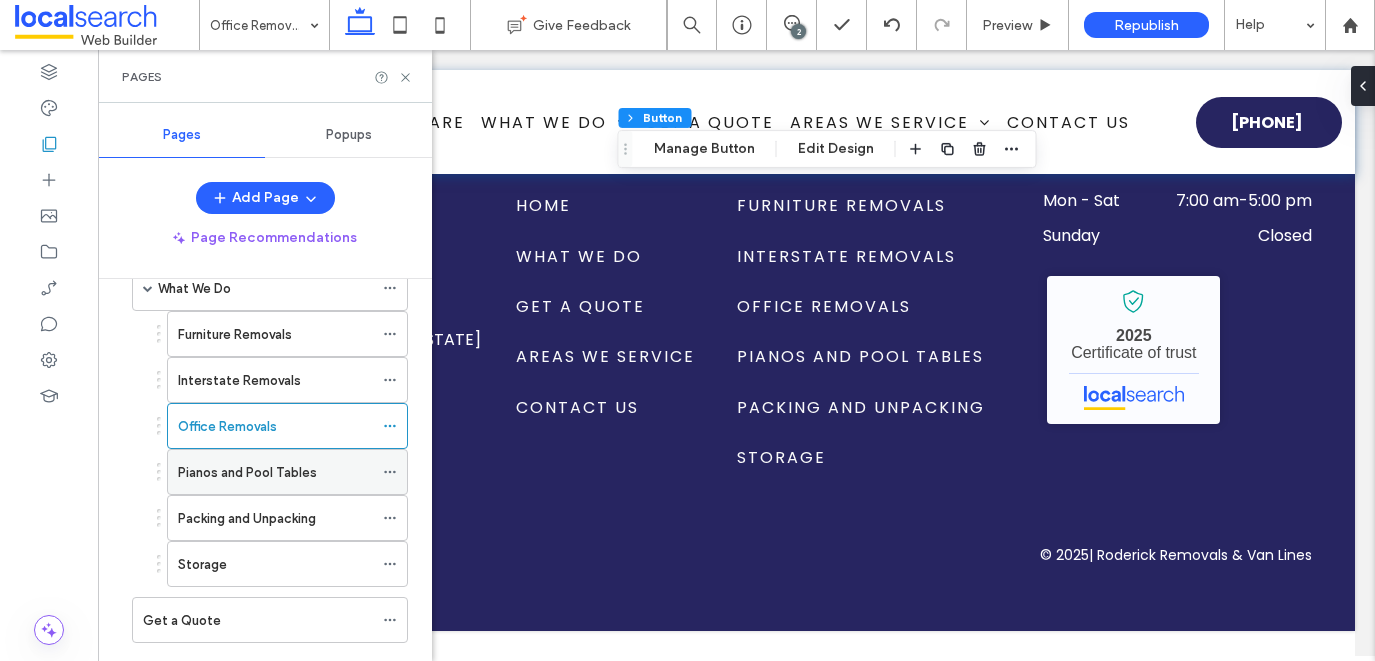 click on "Pianos and Pool Tables" at bounding box center [275, 472] 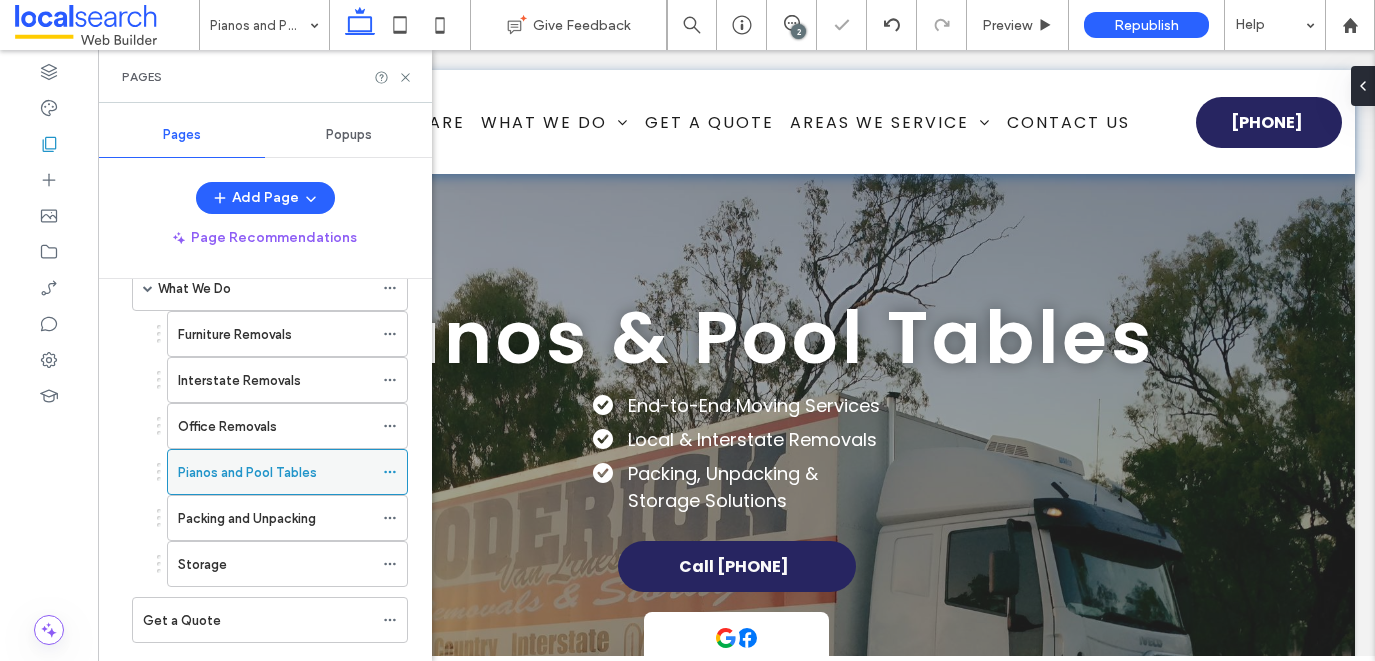 scroll, scrollTop: 0, scrollLeft: 0, axis: both 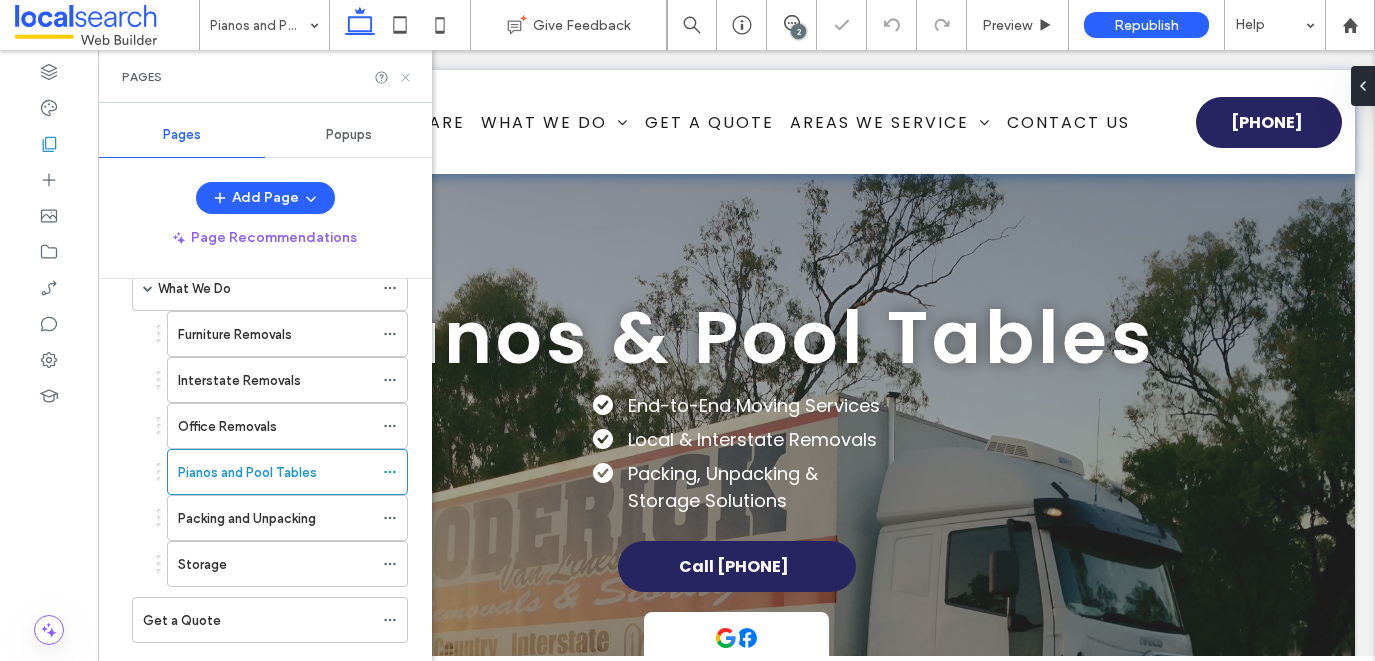 click 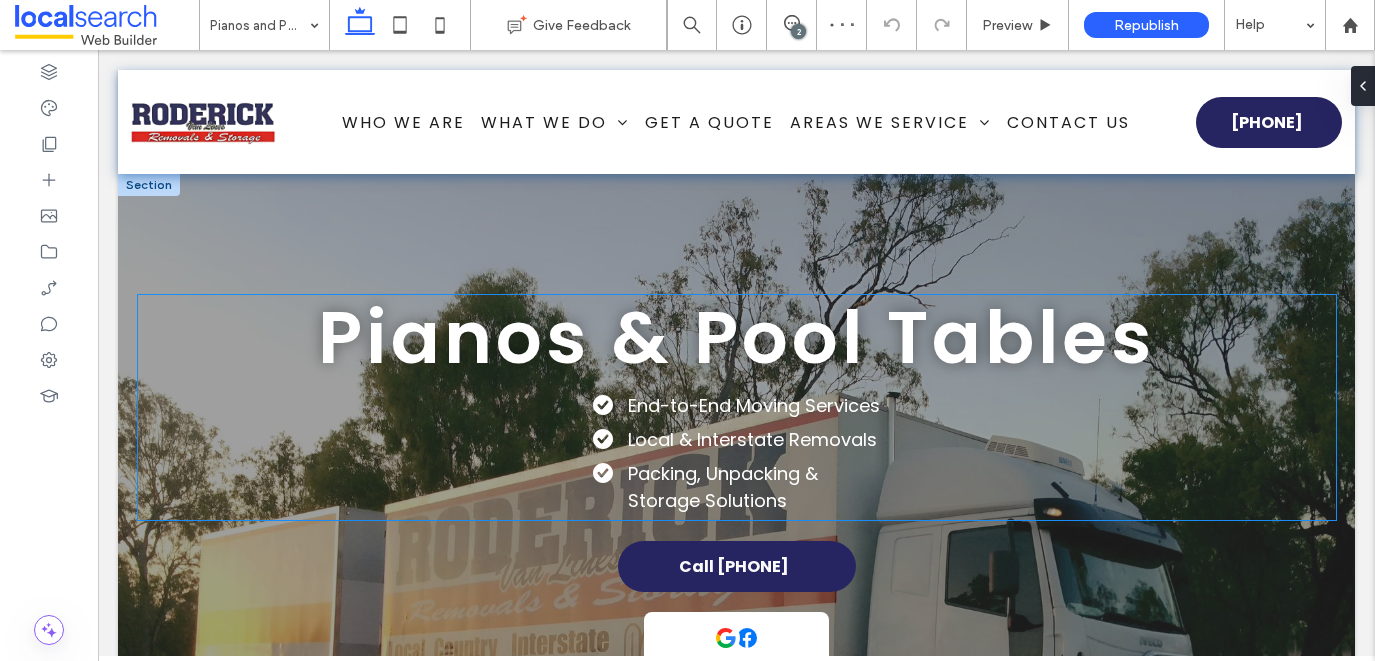 scroll, scrollTop: 72, scrollLeft: 0, axis: vertical 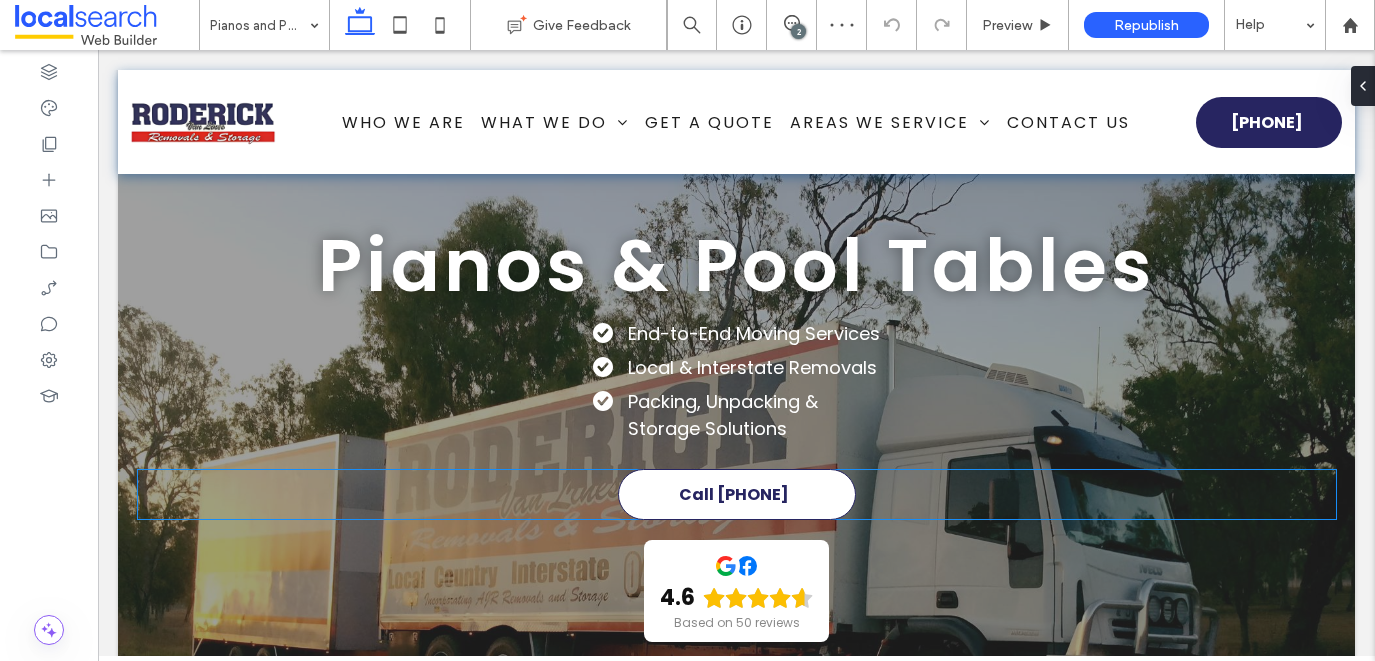 click on "Call [PHONE]" at bounding box center [734, 494] 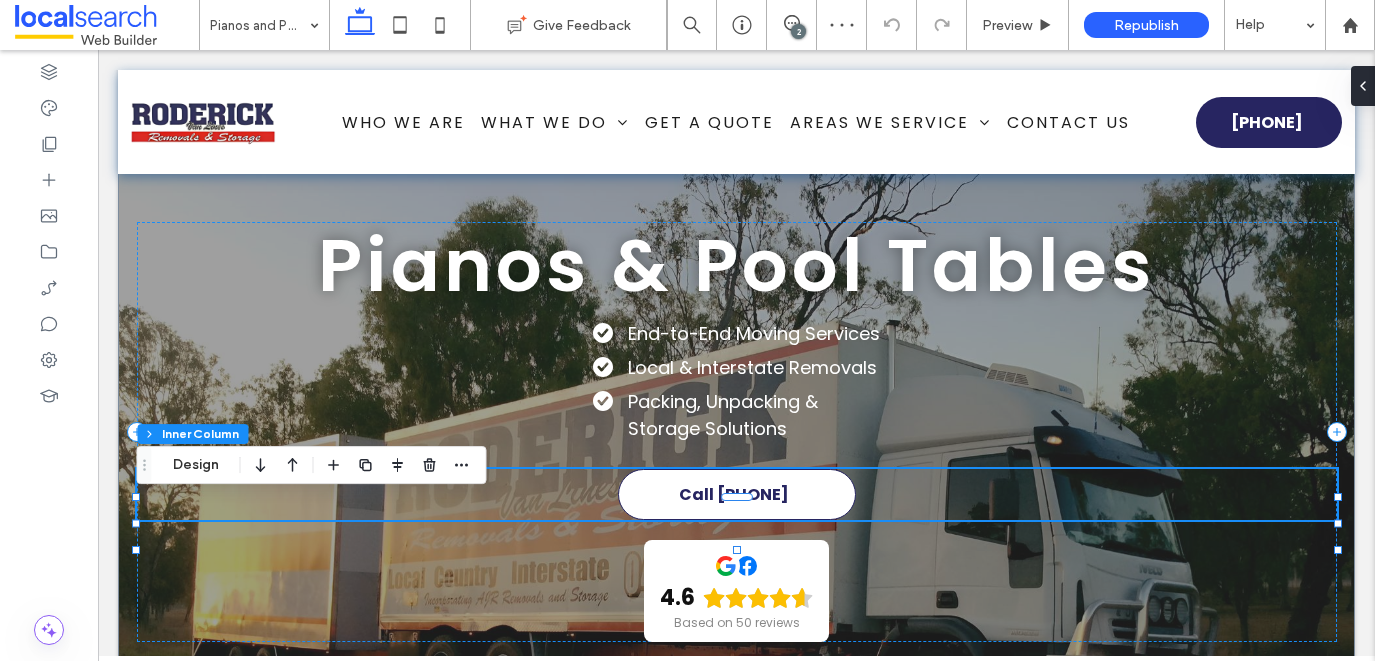 click on "Call [PHONE]" at bounding box center [734, 494] 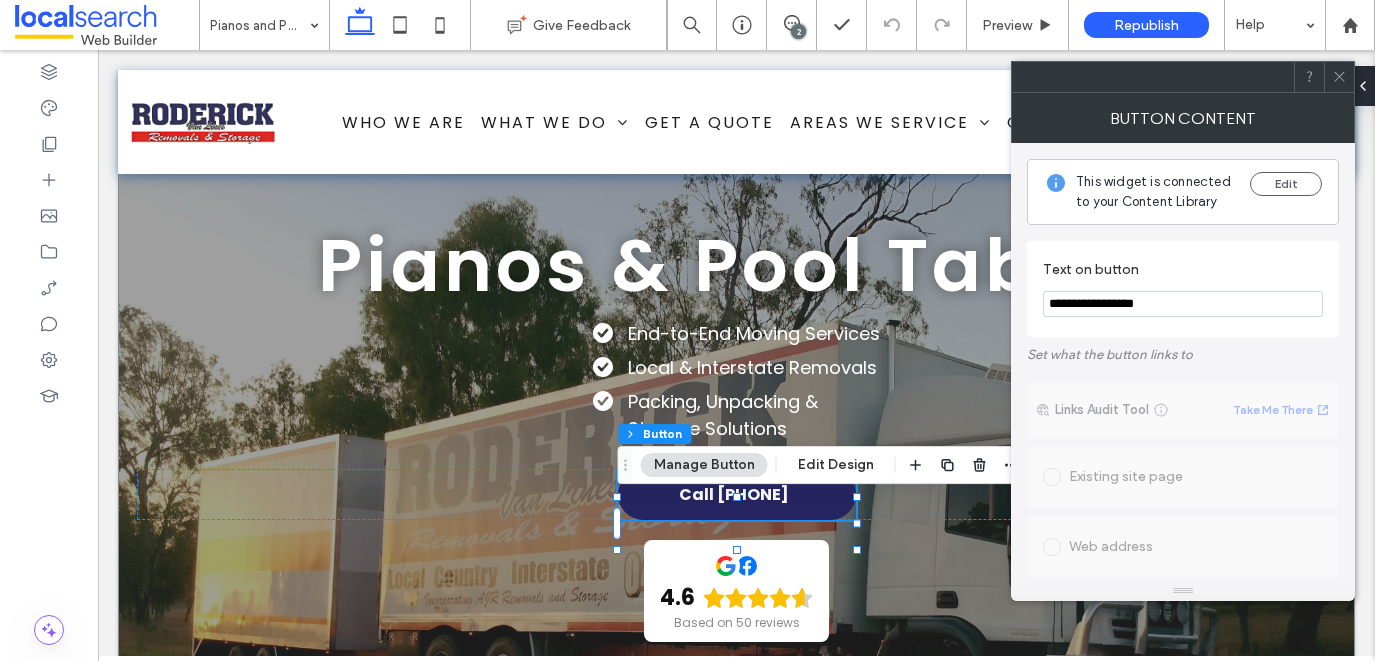 drag, startPoint x: 1163, startPoint y: 311, endPoint x: 1076, endPoint y: 308, distance: 87.05171 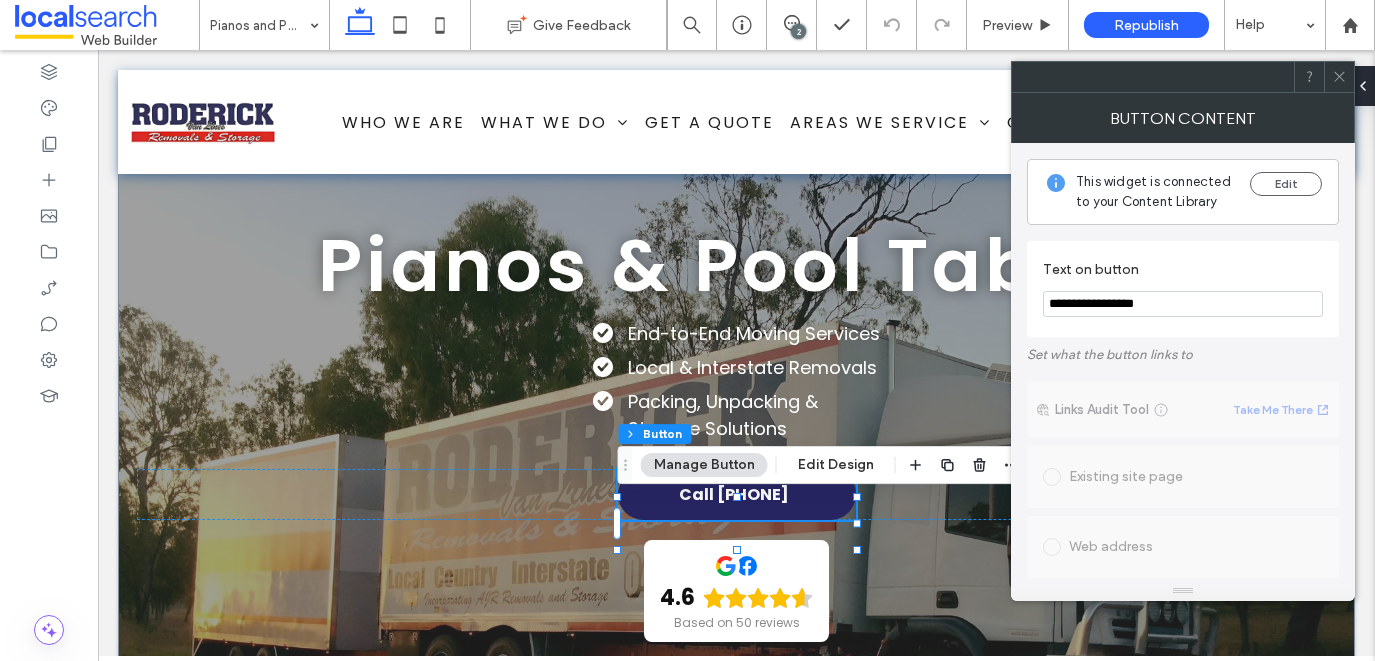 type on "**********" 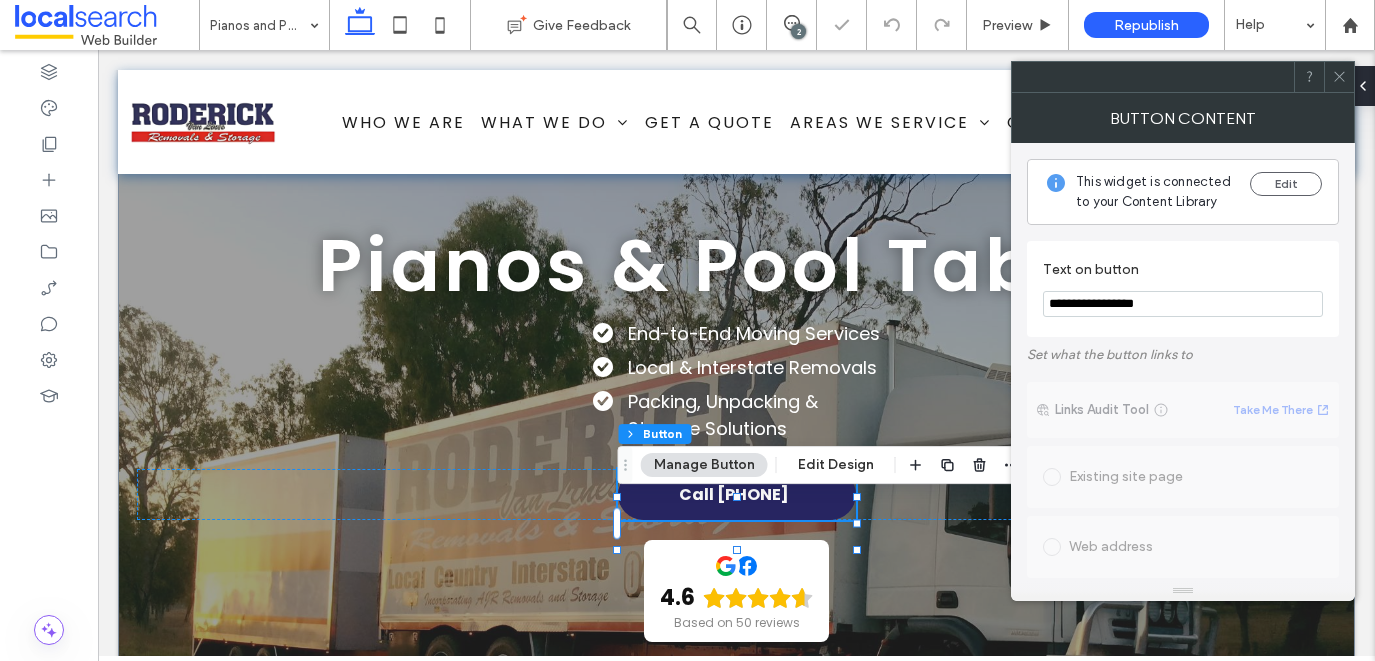 click 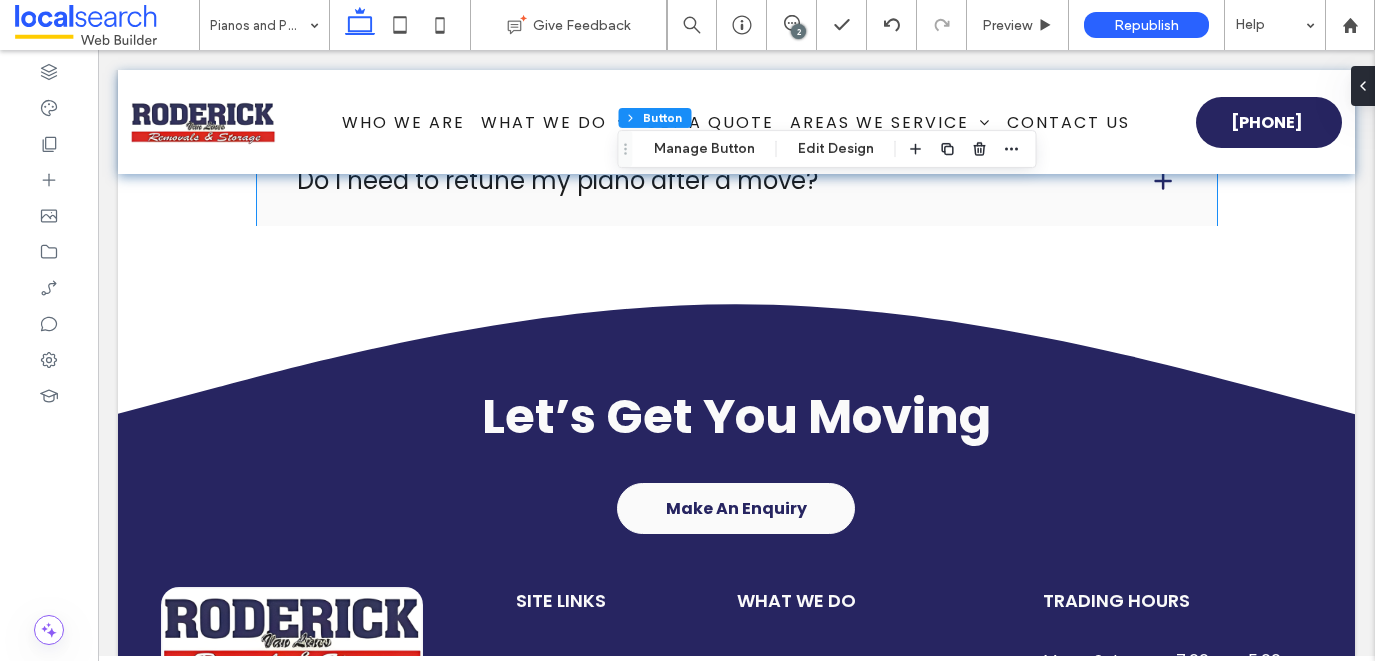 scroll, scrollTop: 5305, scrollLeft: 0, axis: vertical 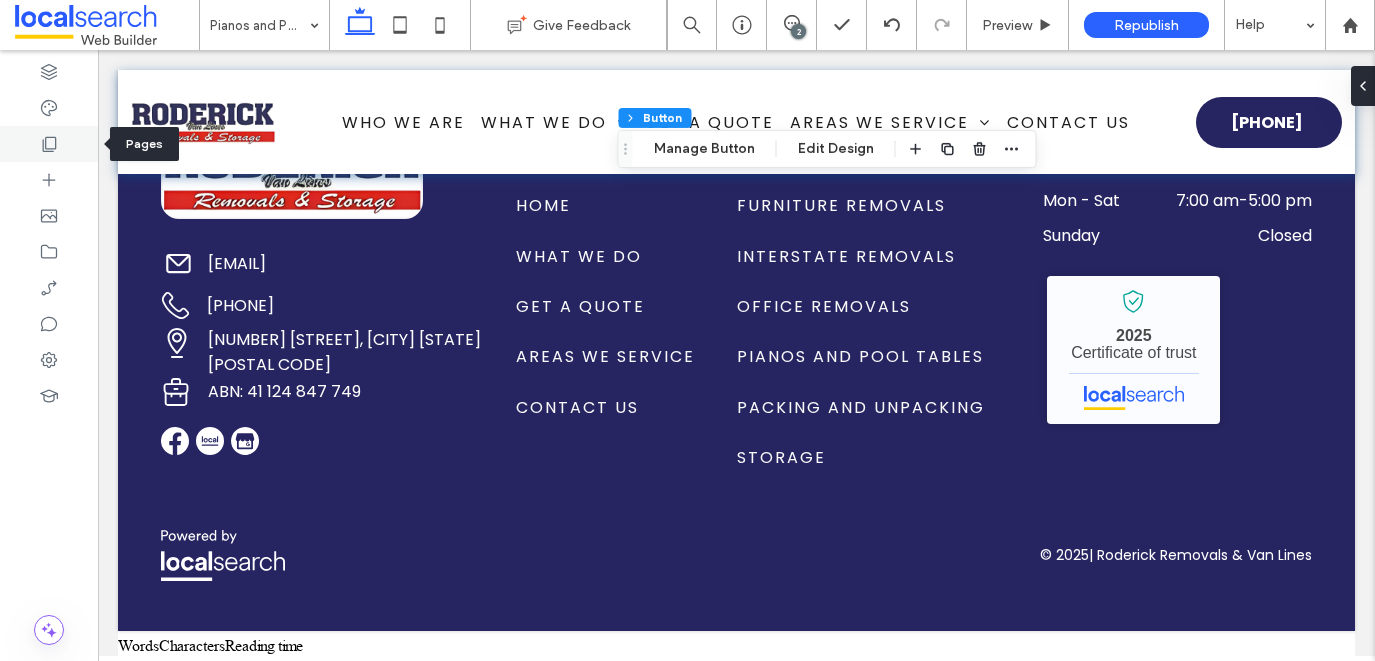 click at bounding box center [49, 144] 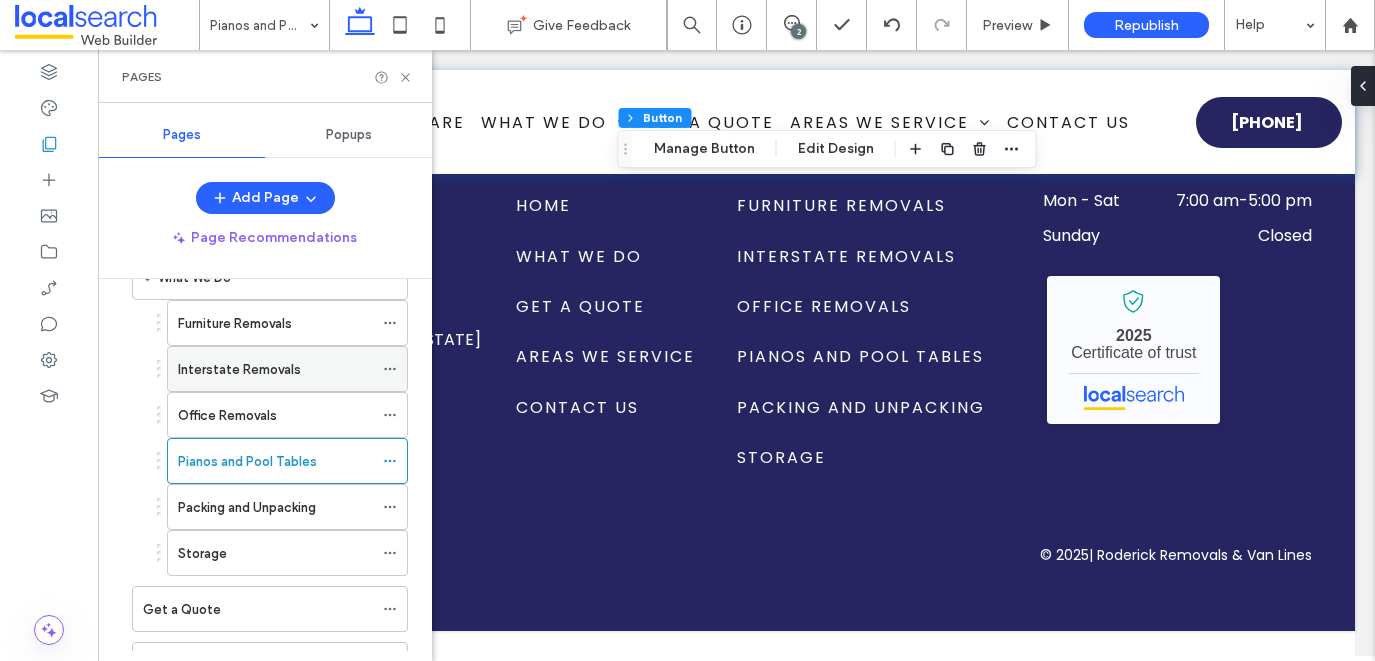 scroll, scrollTop: 173, scrollLeft: 0, axis: vertical 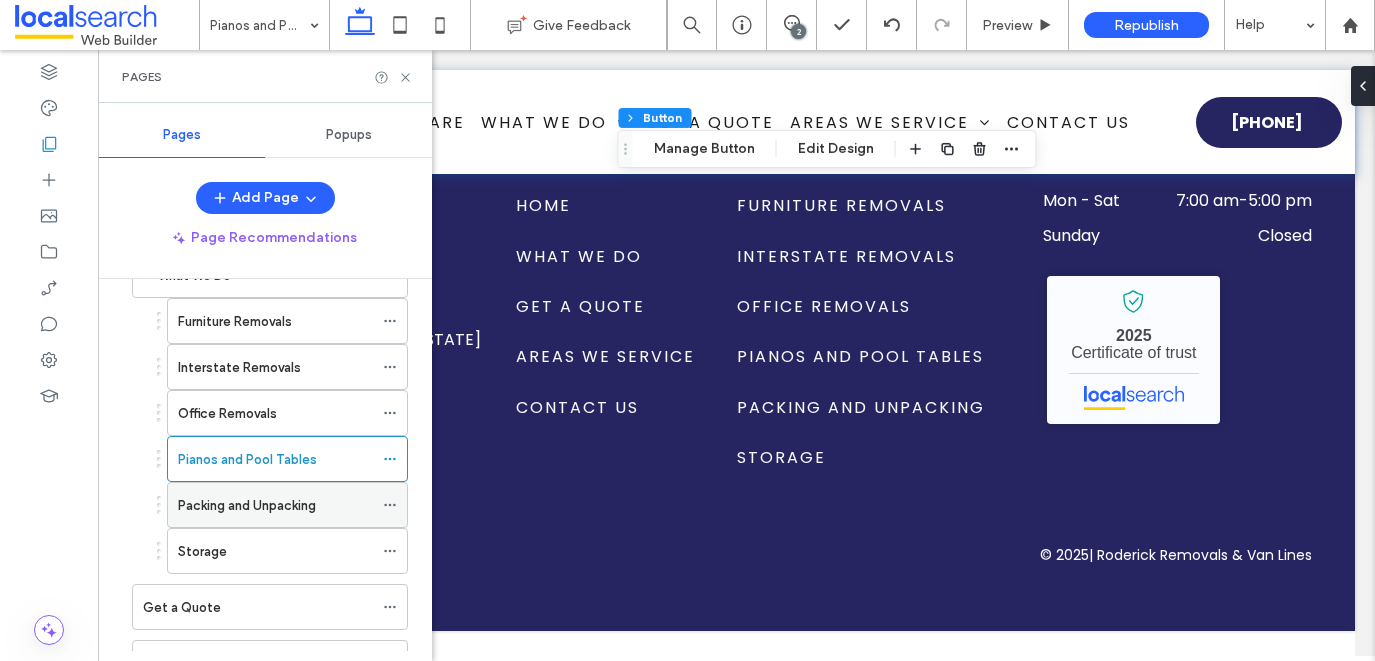 click on "Packing and Unpacking" at bounding box center [247, 505] 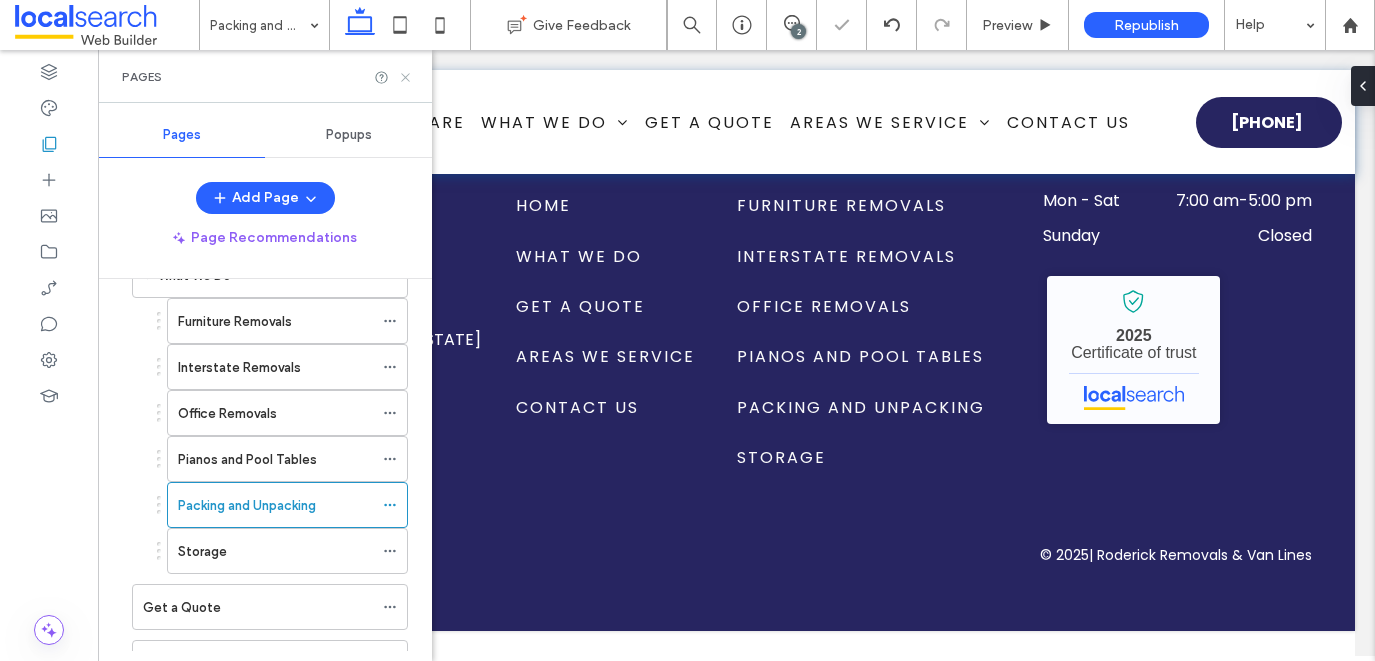 click 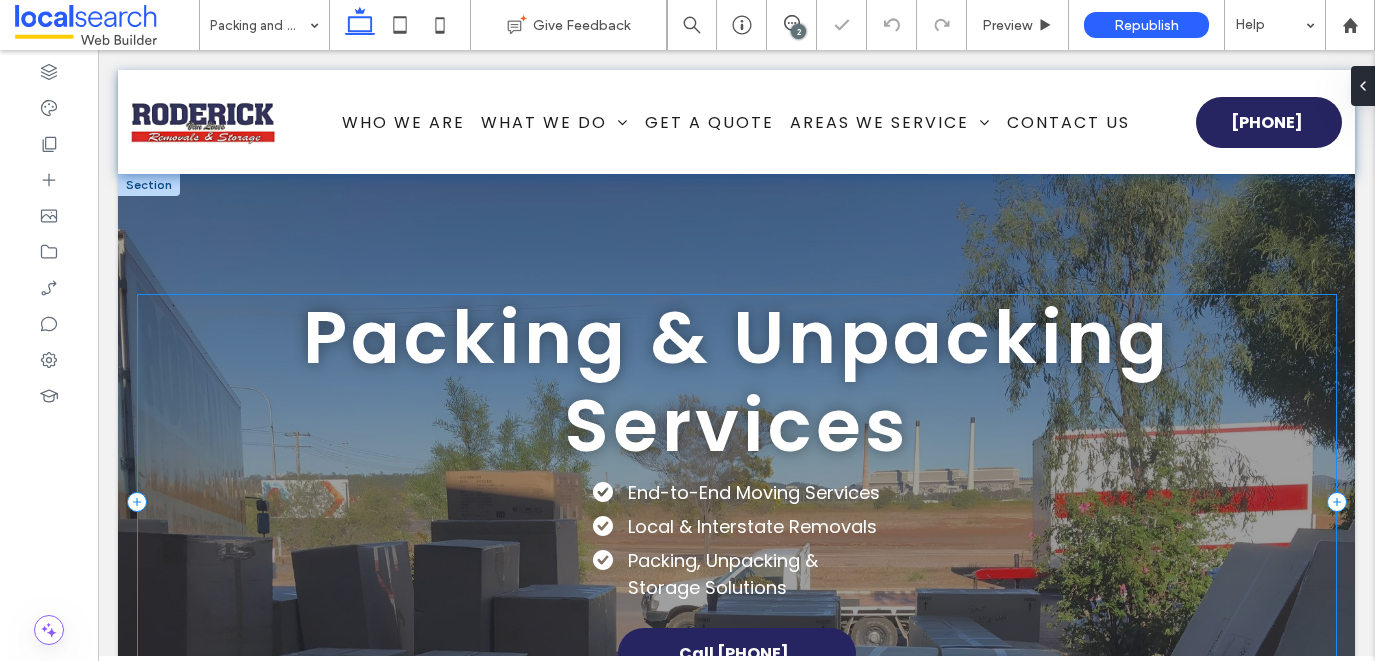 scroll, scrollTop: 413, scrollLeft: 0, axis: vertical 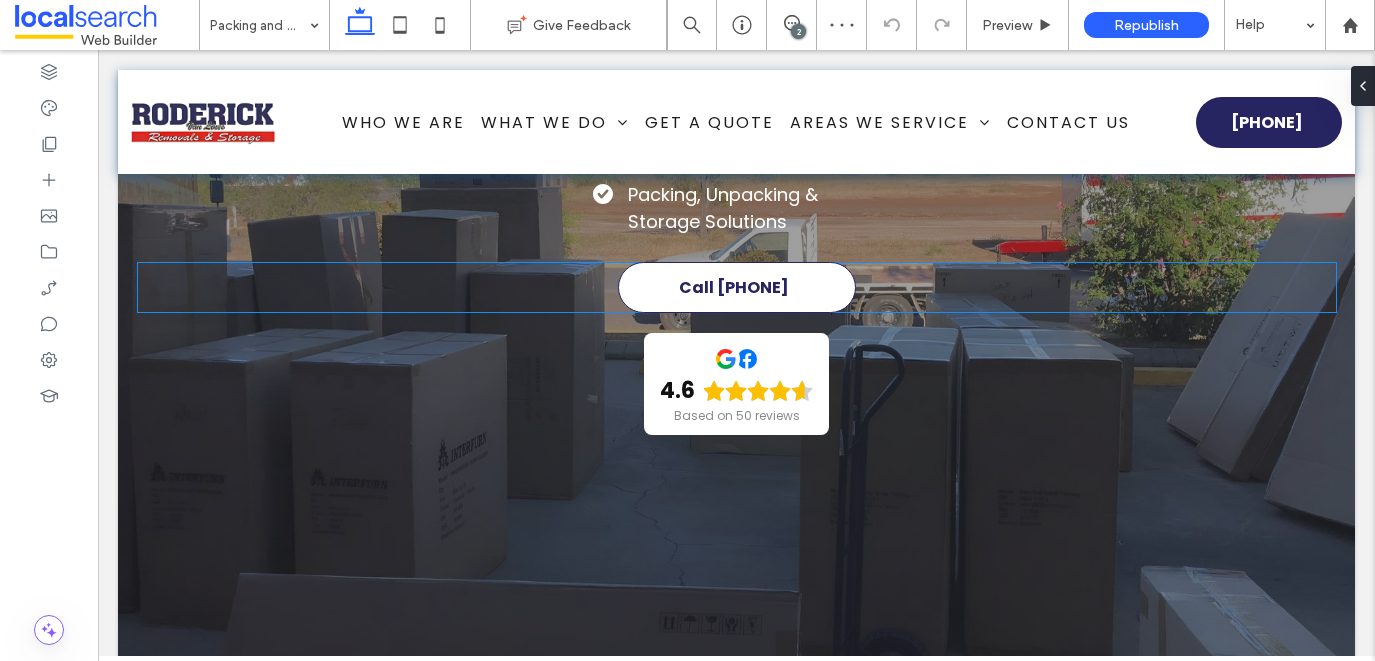 click on "Call [PHONE]" at bounding box center (734, 287) 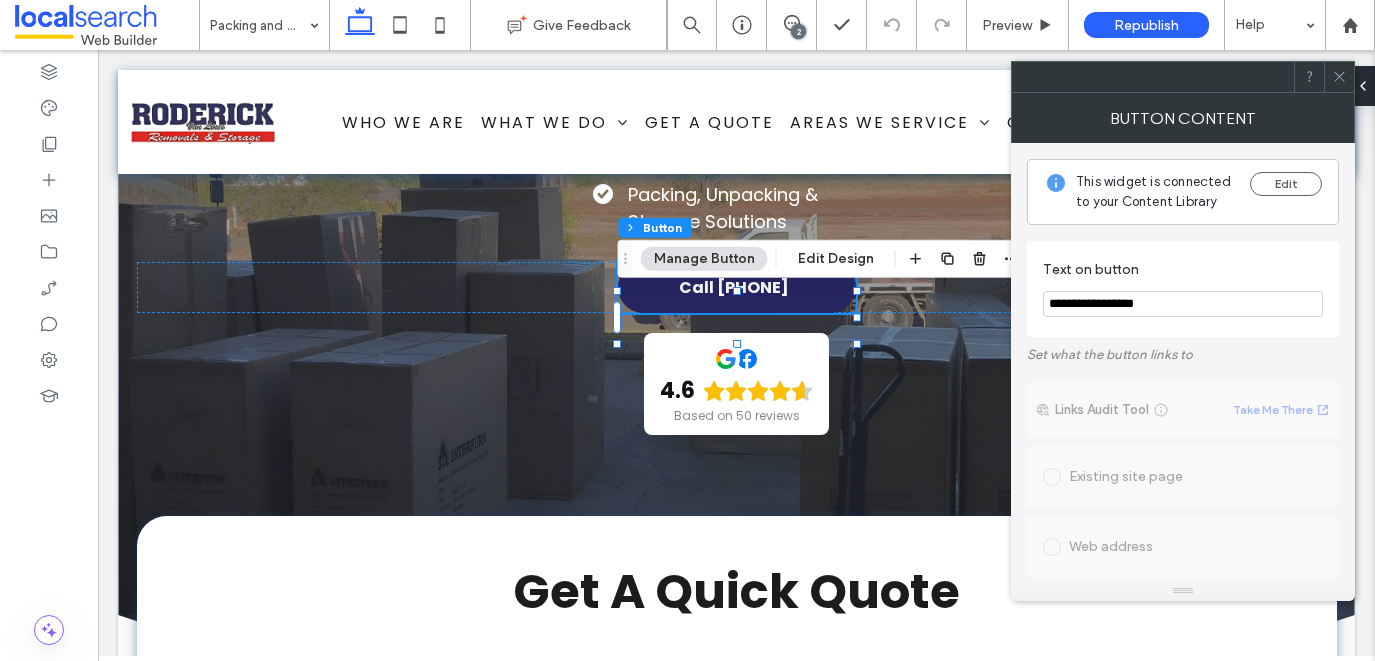 drag, startPoint x: 1178, startPoint y: 305, endPoint x: 1077, endPoint y: 301, distance: 101.07918 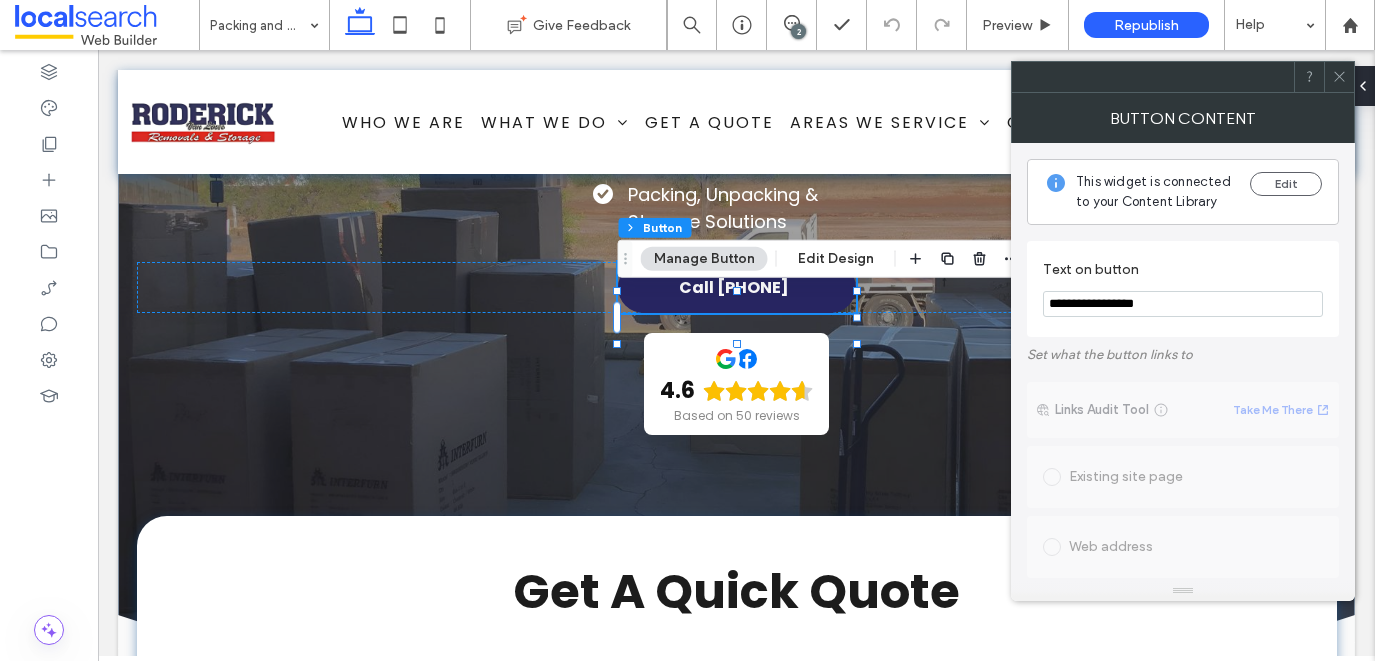 type on "**********" 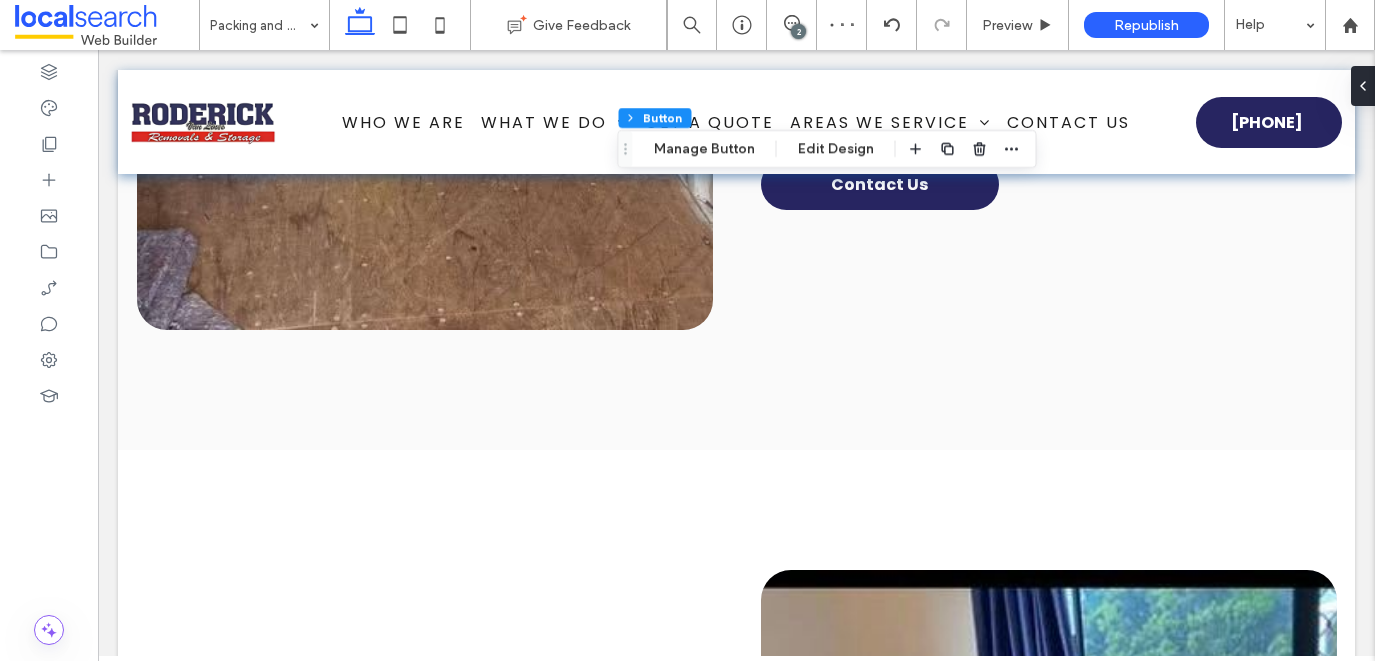 scroll, scrollTop: 2134, scrollLeft: 0, axis: vertical 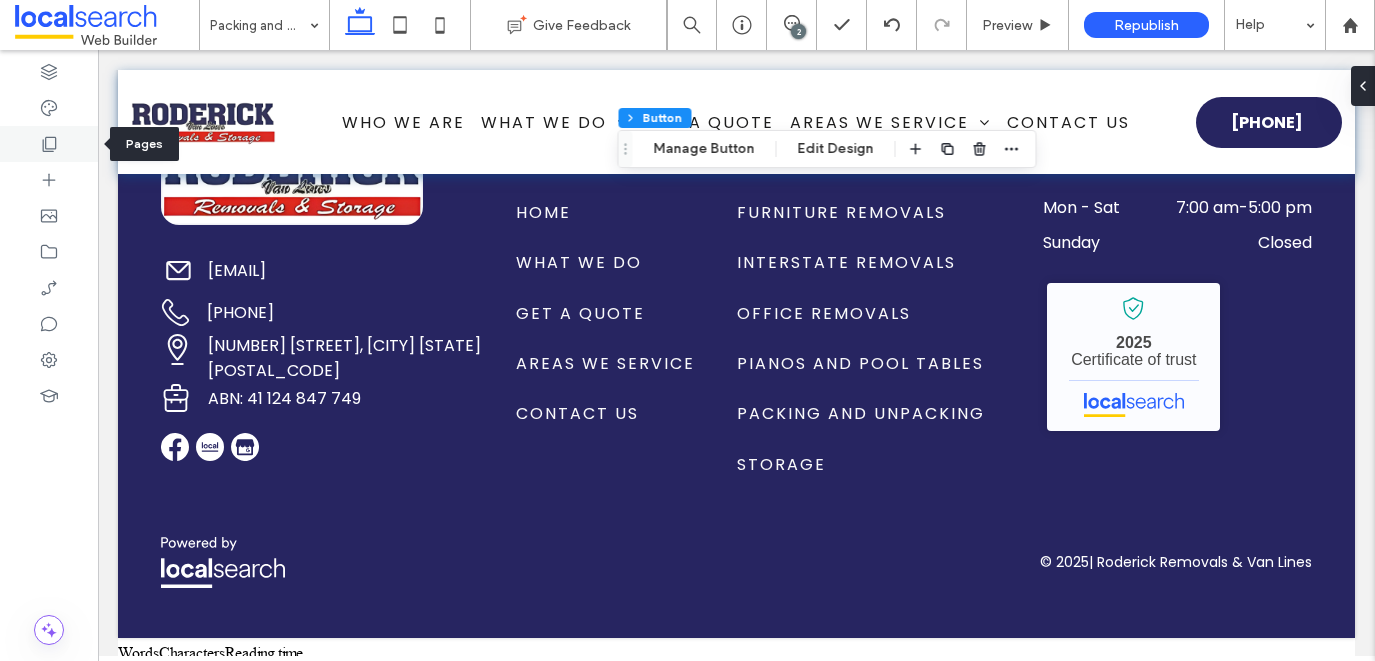click at bounding box center (49, 144) 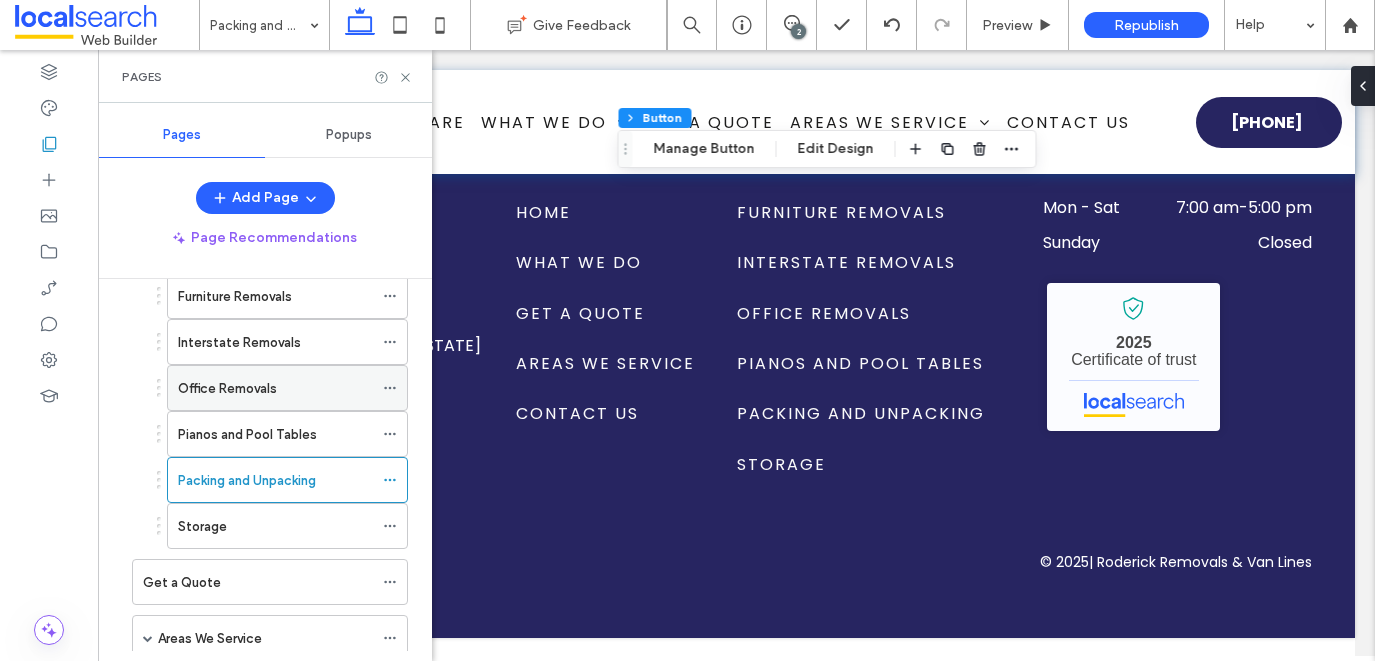 scroll, scrollTop: 314, scrollLeft: 0, axis: vertical 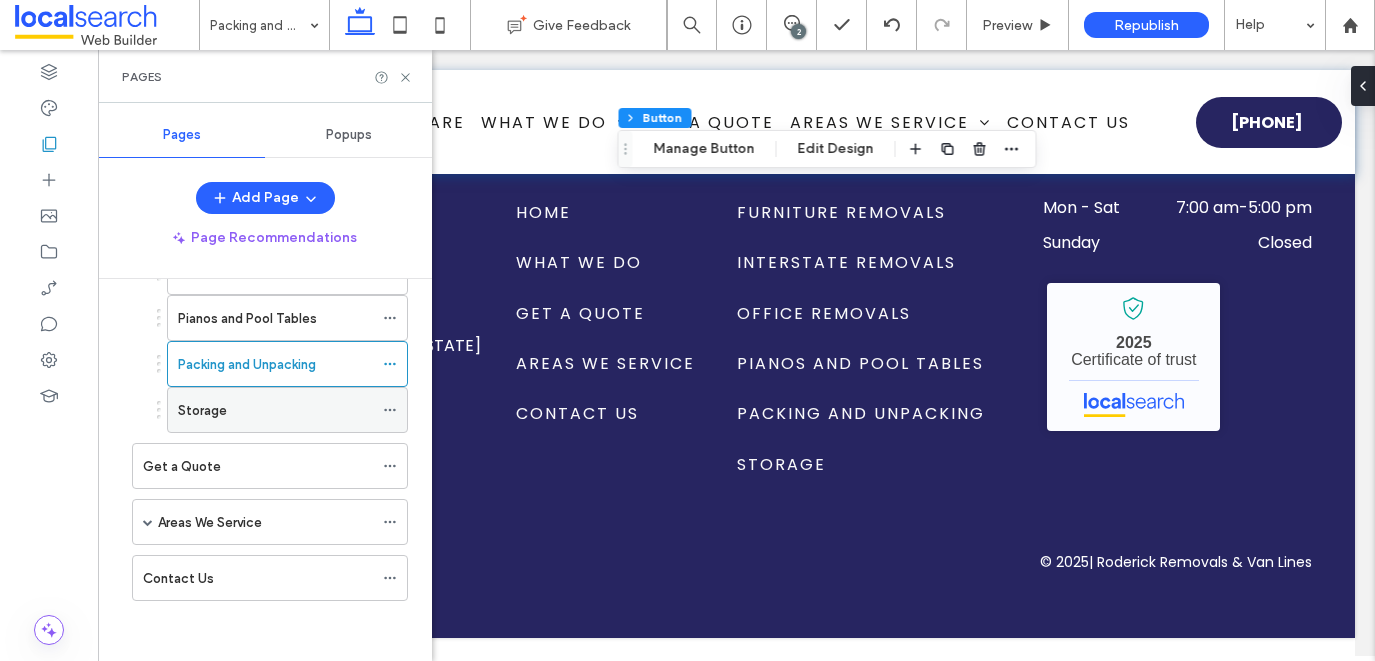 click on "Storage" at bounding box center [202, 410] 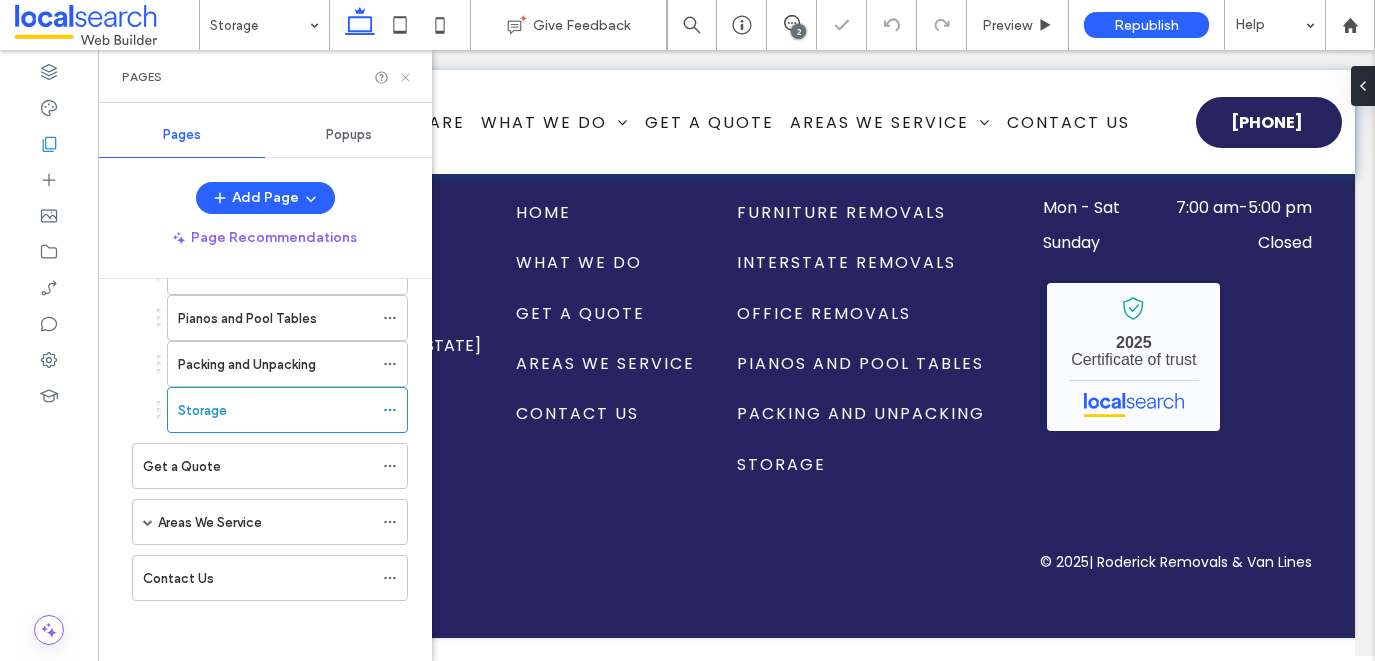 click 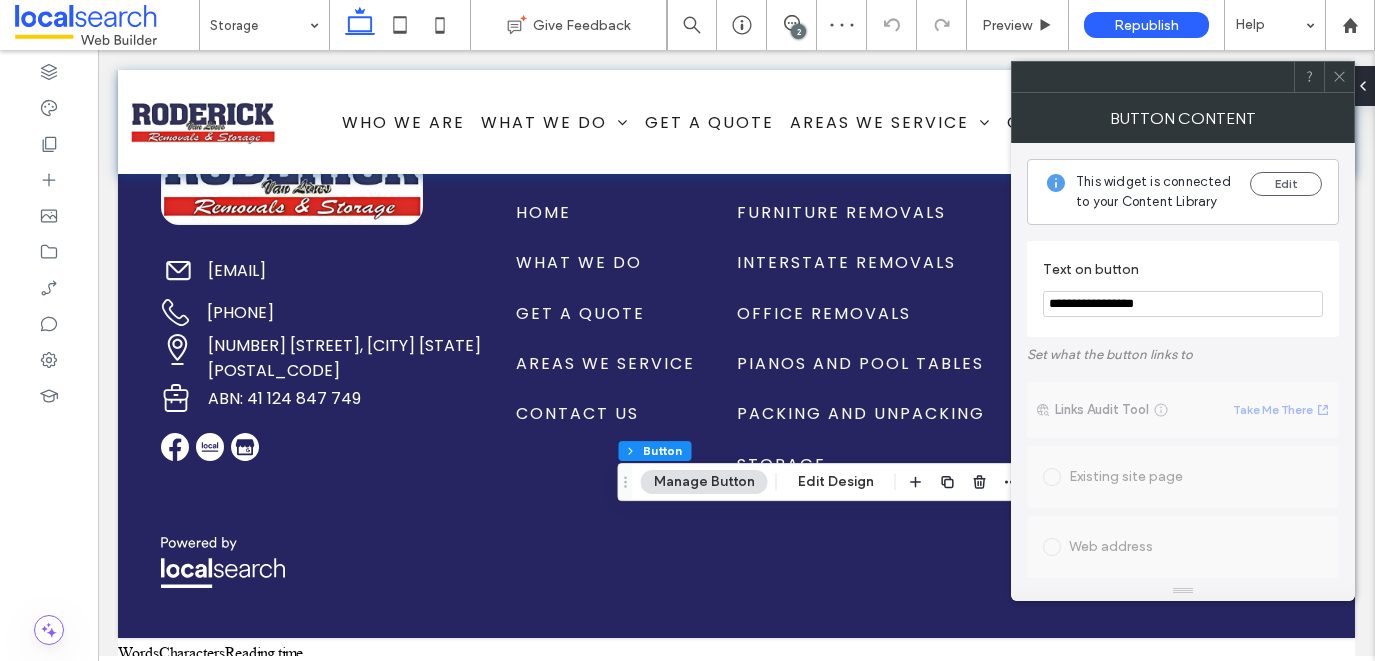 drag, startPoint x: 1165, startPoint y: 303, endPoint x: 1074, endPoint y: 302, distance: 91.00549 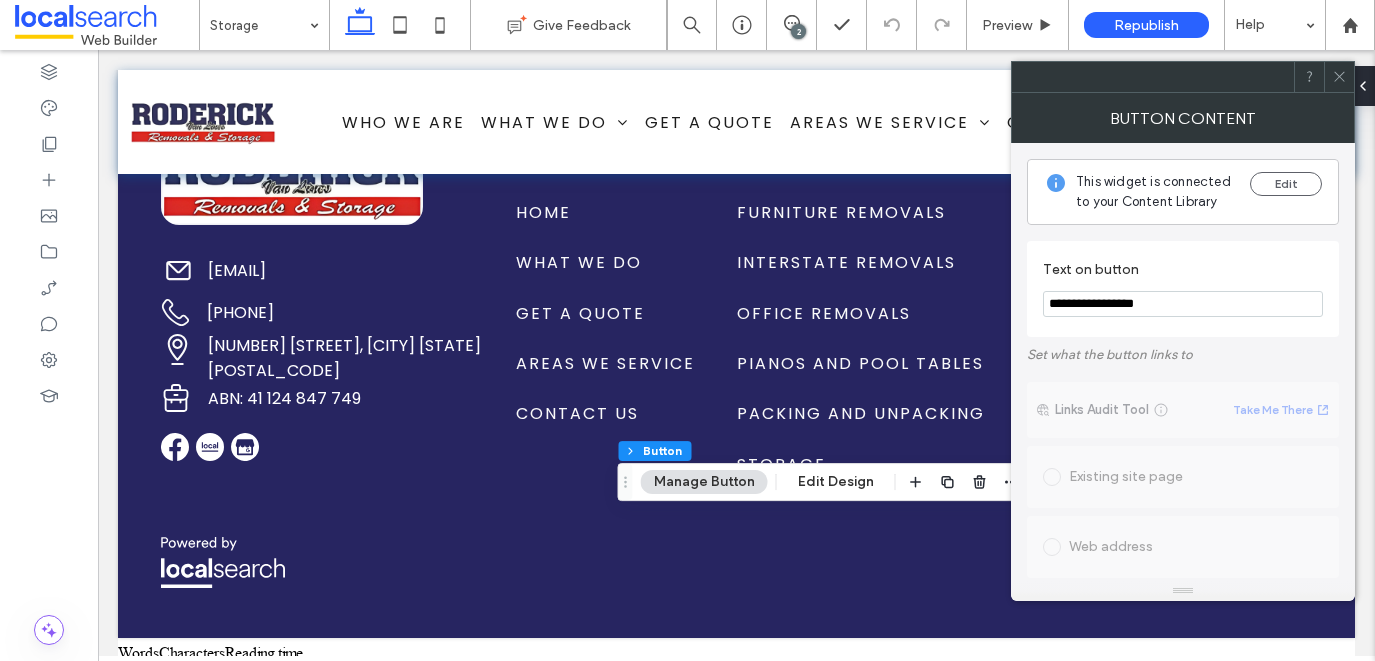 paste 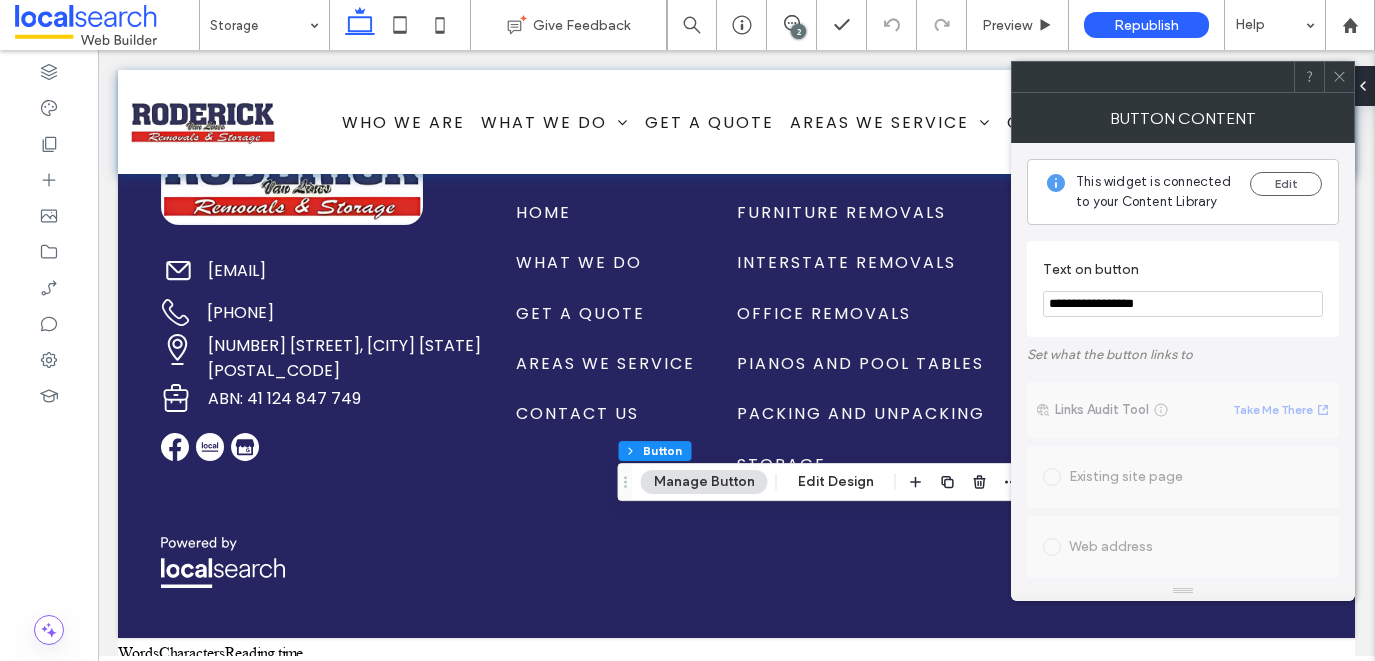 type on "**********" 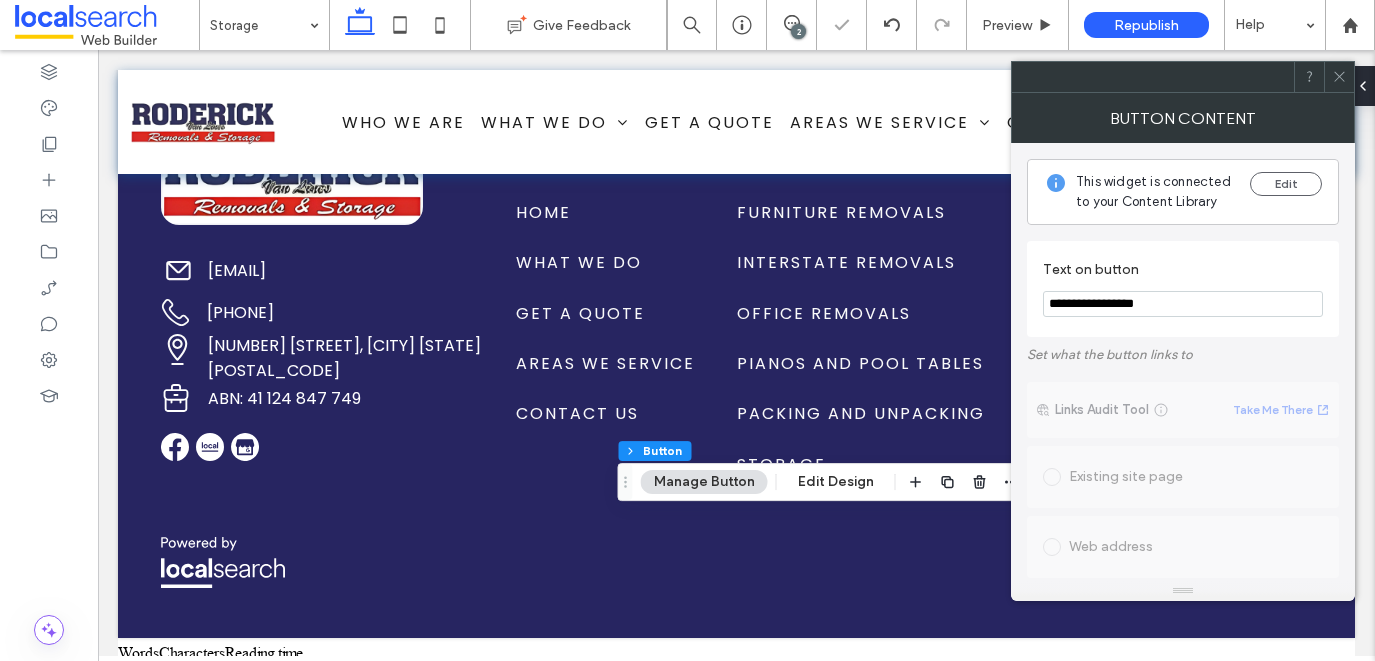 click at bounding box center (1339, 77) 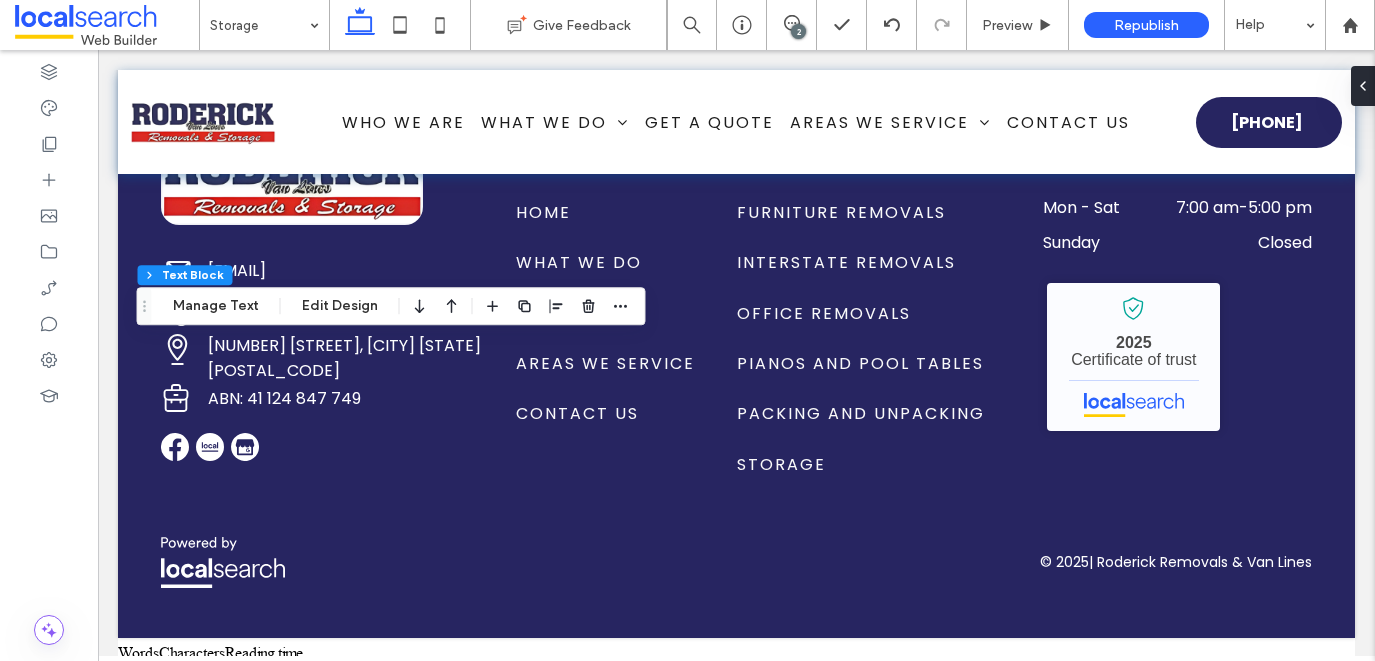 type on "*******" 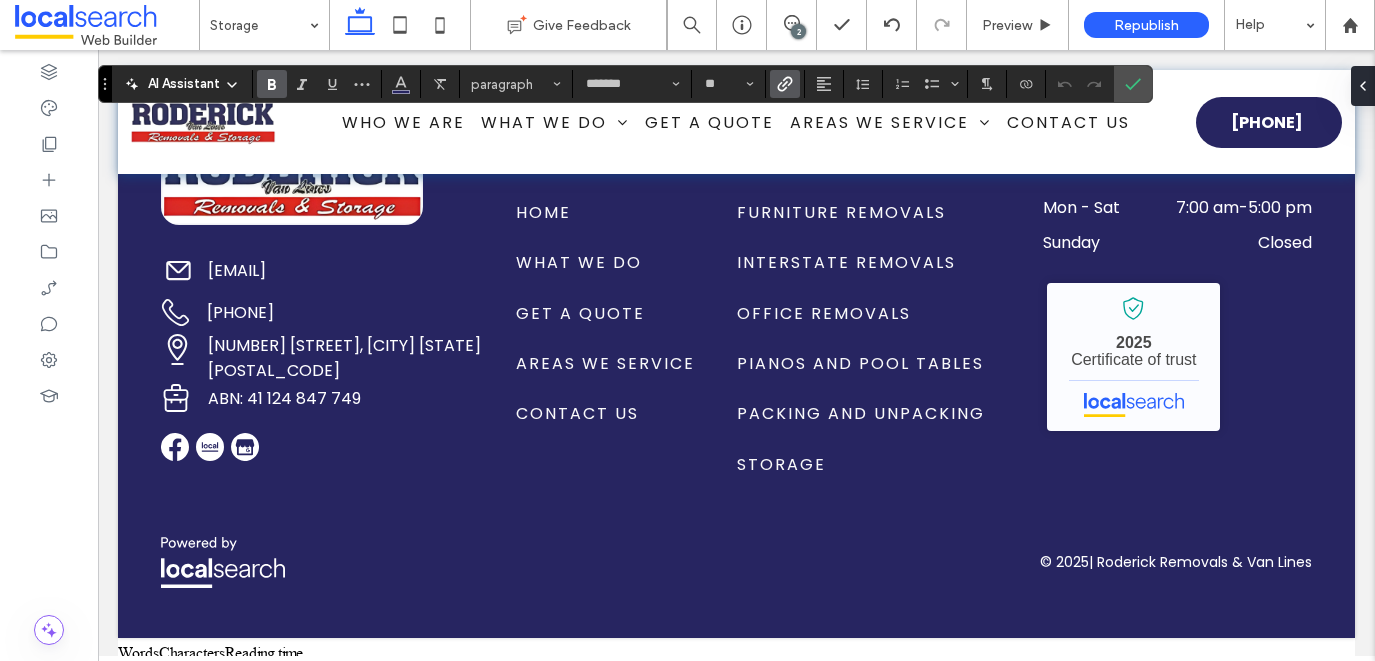 type on "**" 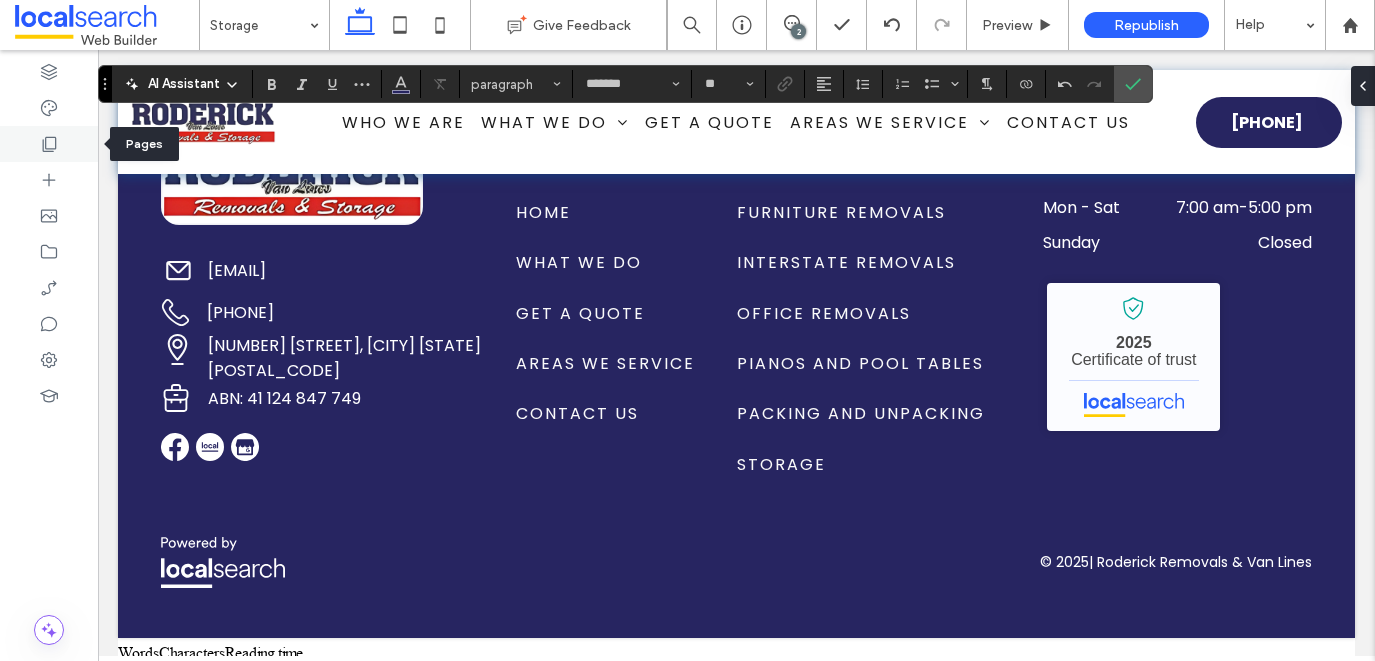 click 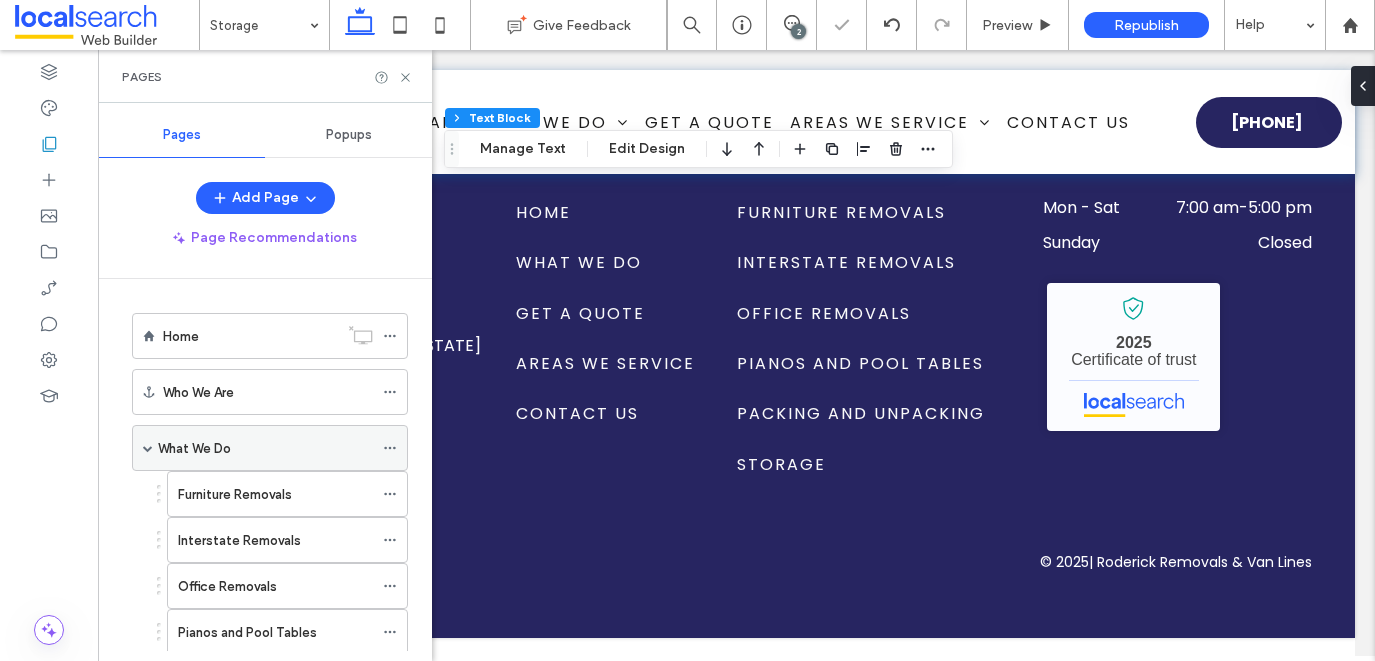 scroll, scrollTop: 314, scrollLeft: 0, axis: vertical 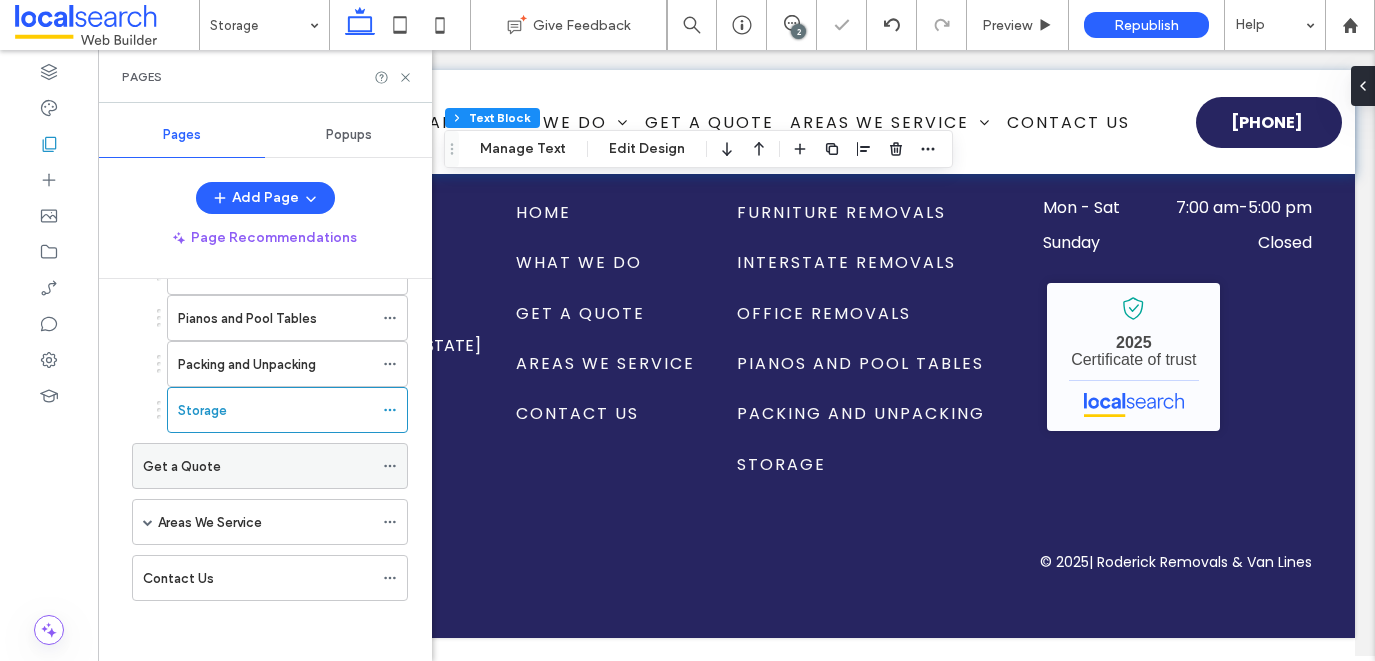 click on "Get a Quote" at bounding box center [182, 466] 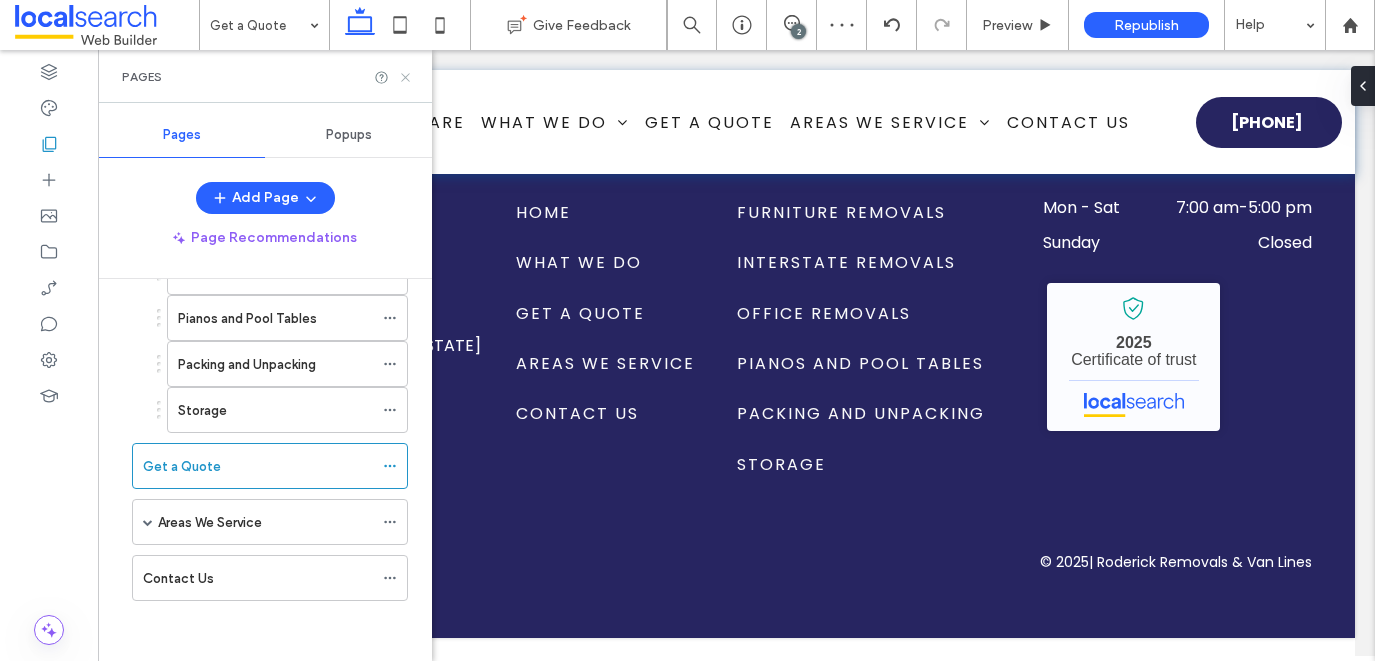 click 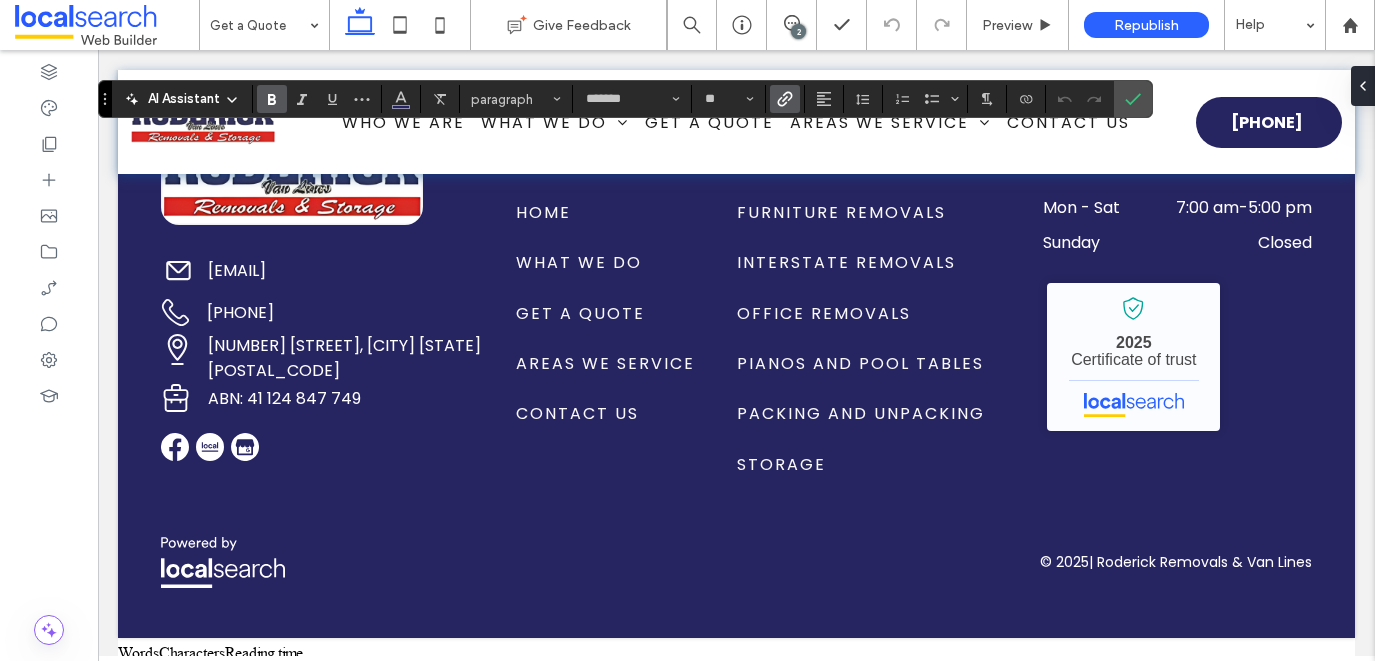 type on "**" 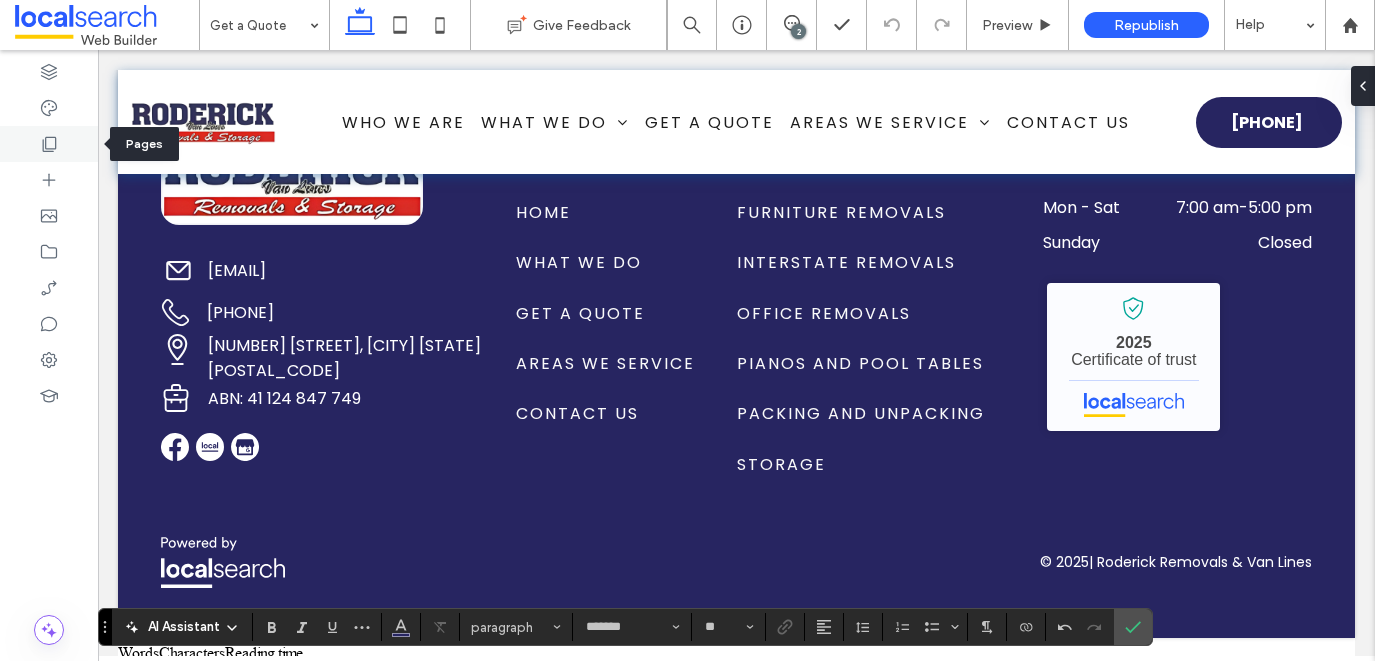 click 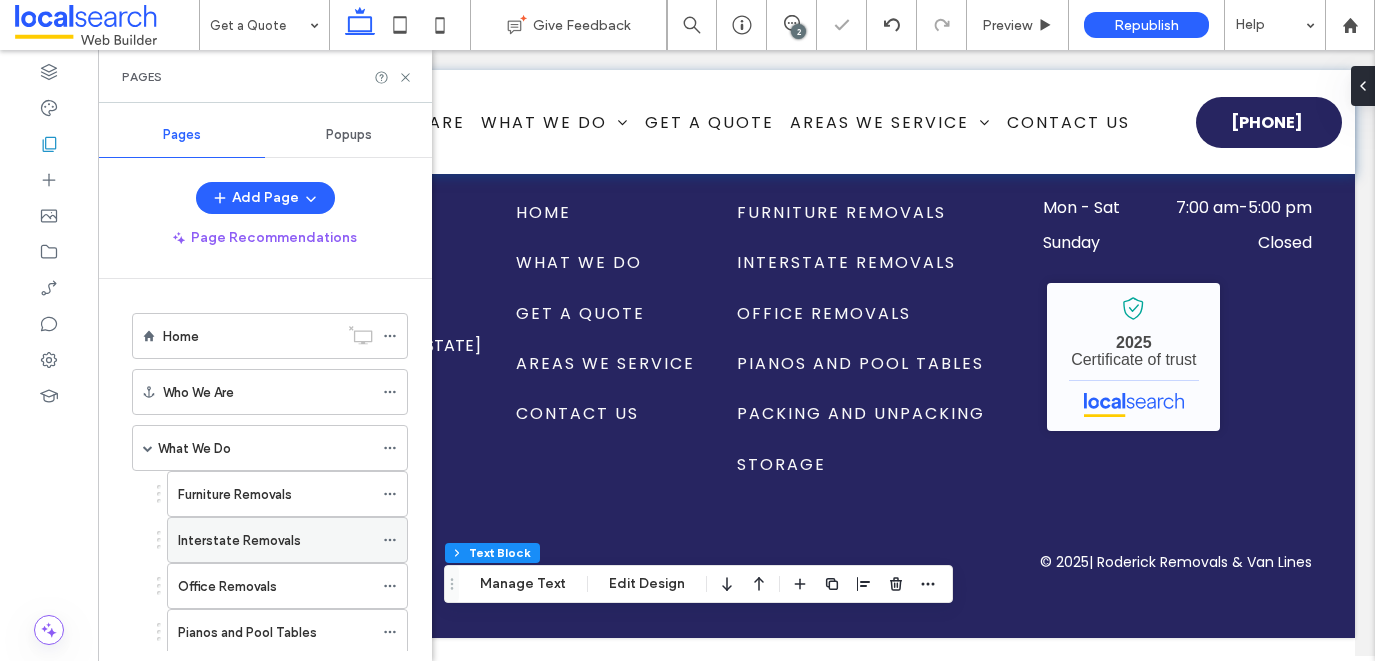 scroll, scrollTop: 314, scrollLeft: 0, axis: vertical 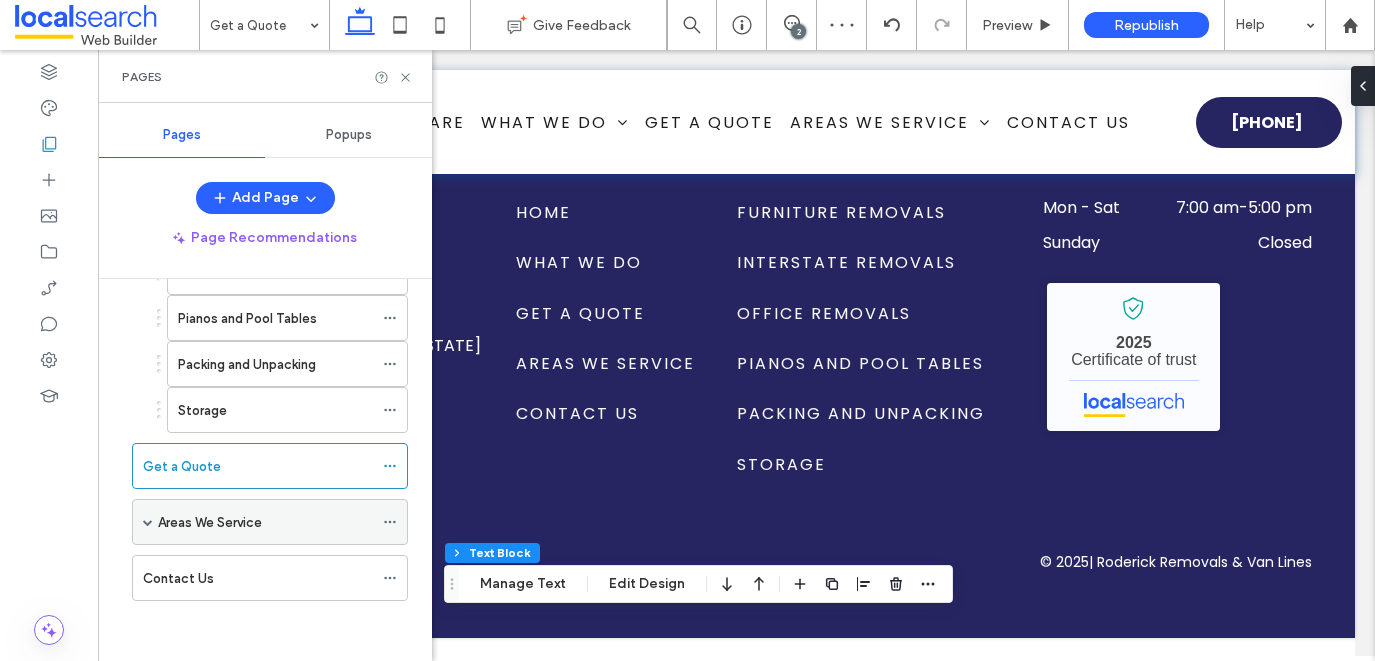 click at bounding box center [148, 522] 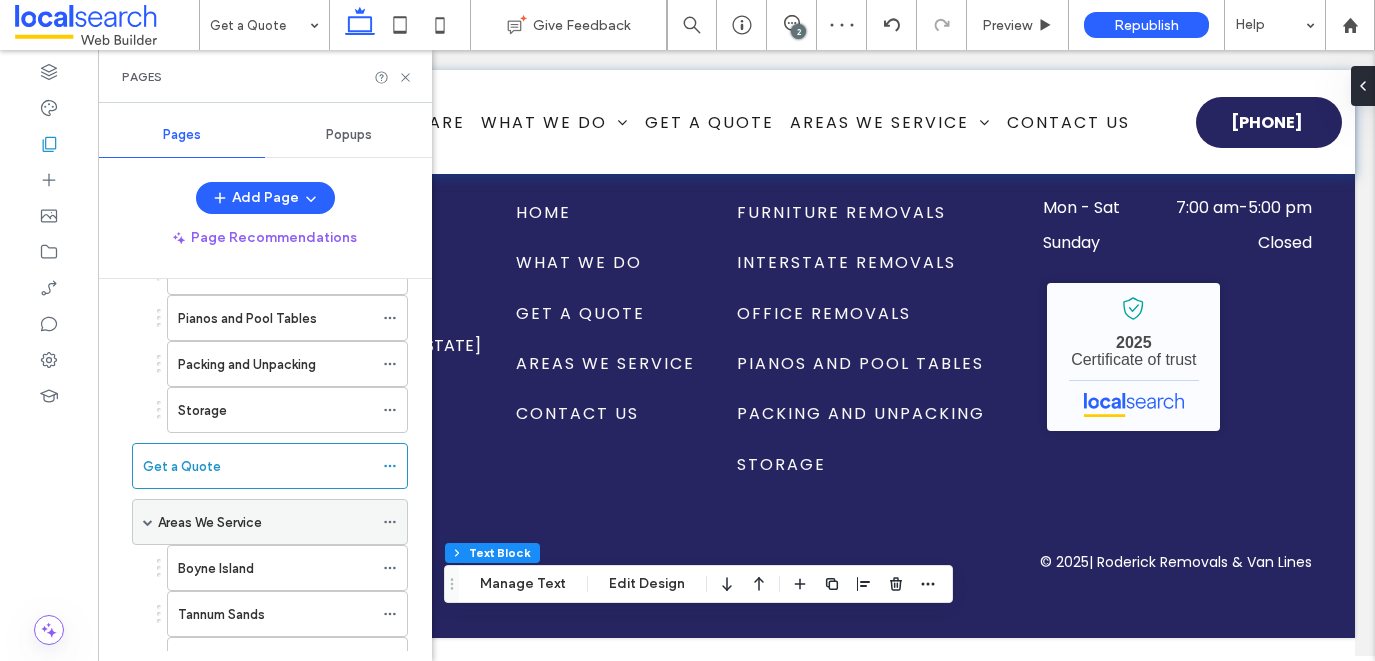 click on "Areas We Service" at bounding box center [210, 522] 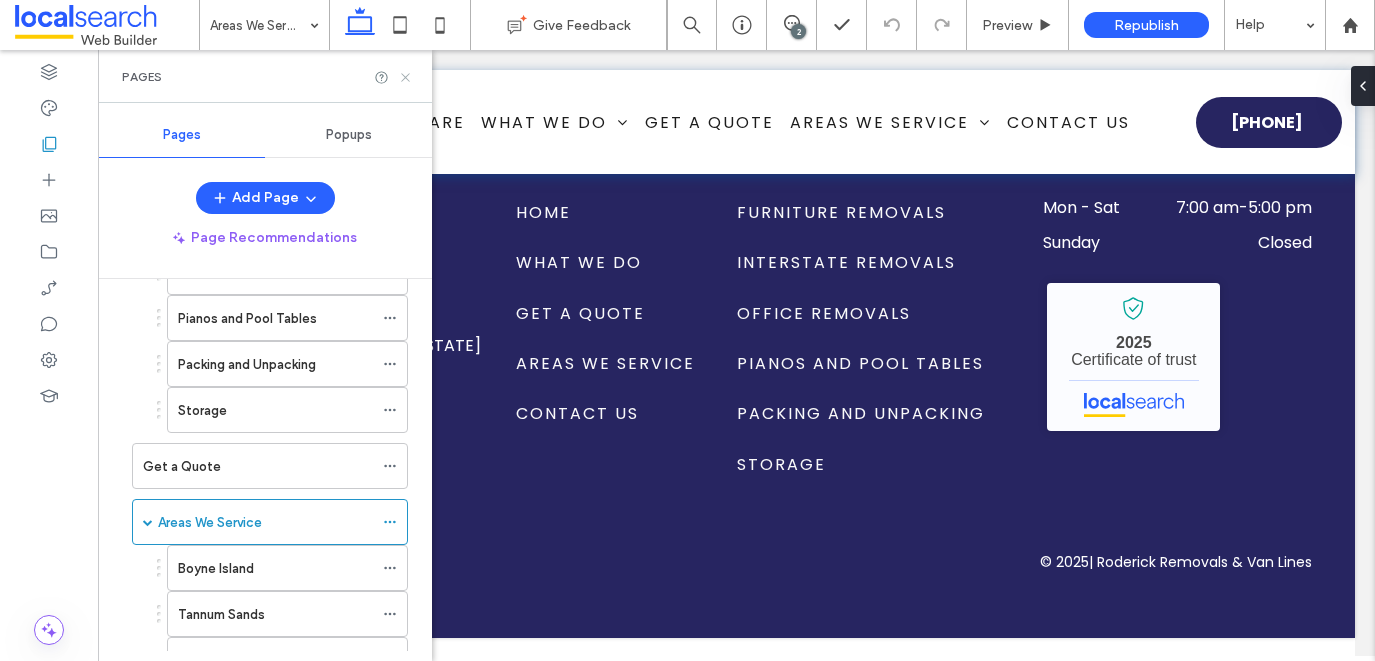 click 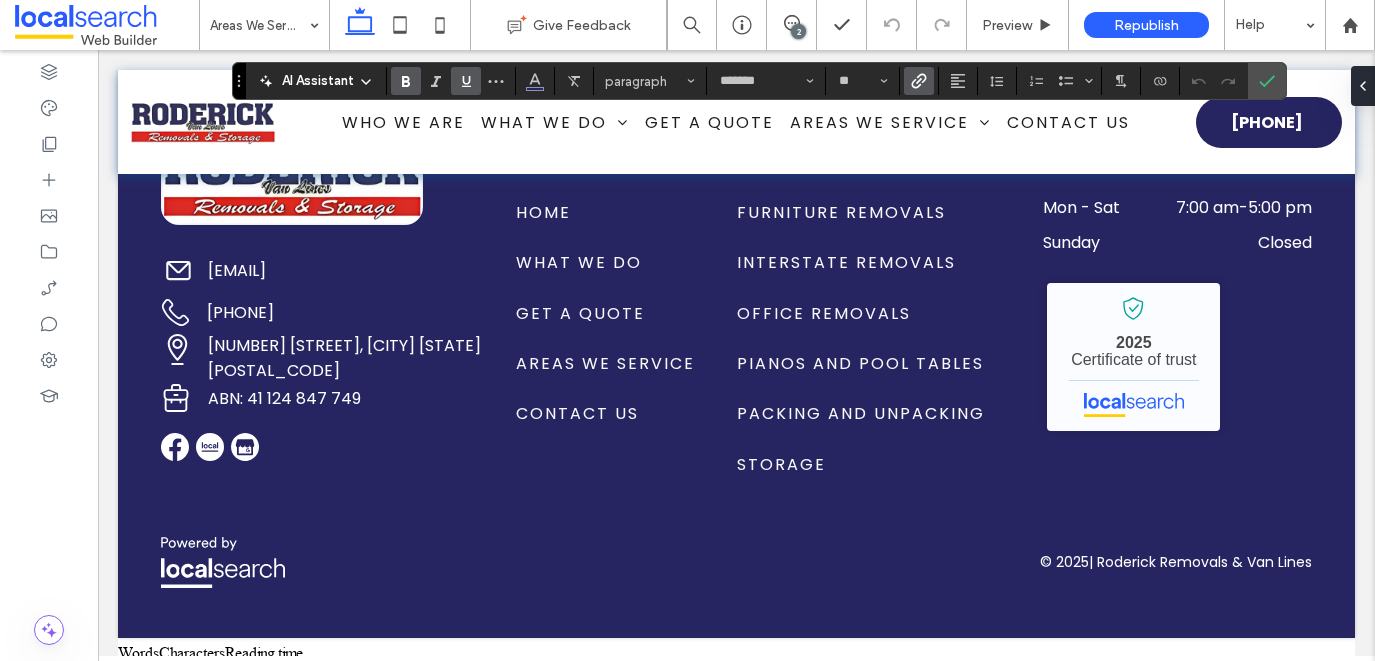 type on "**" 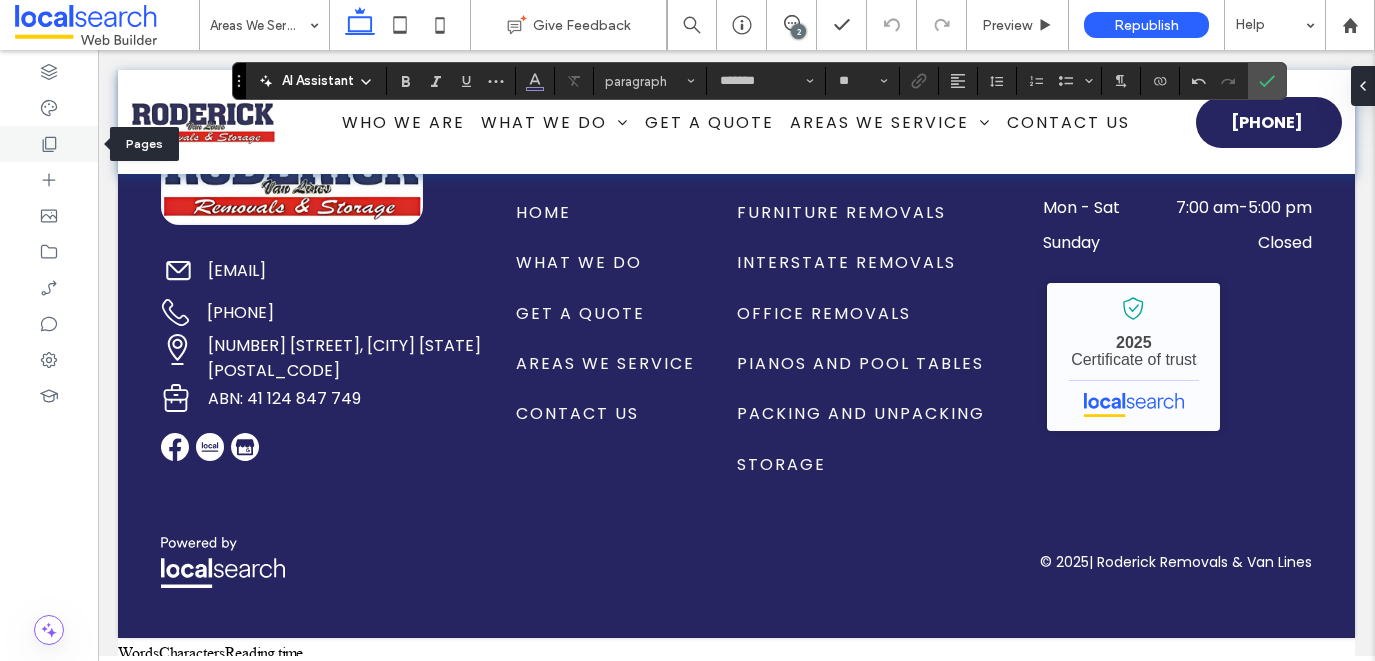 click 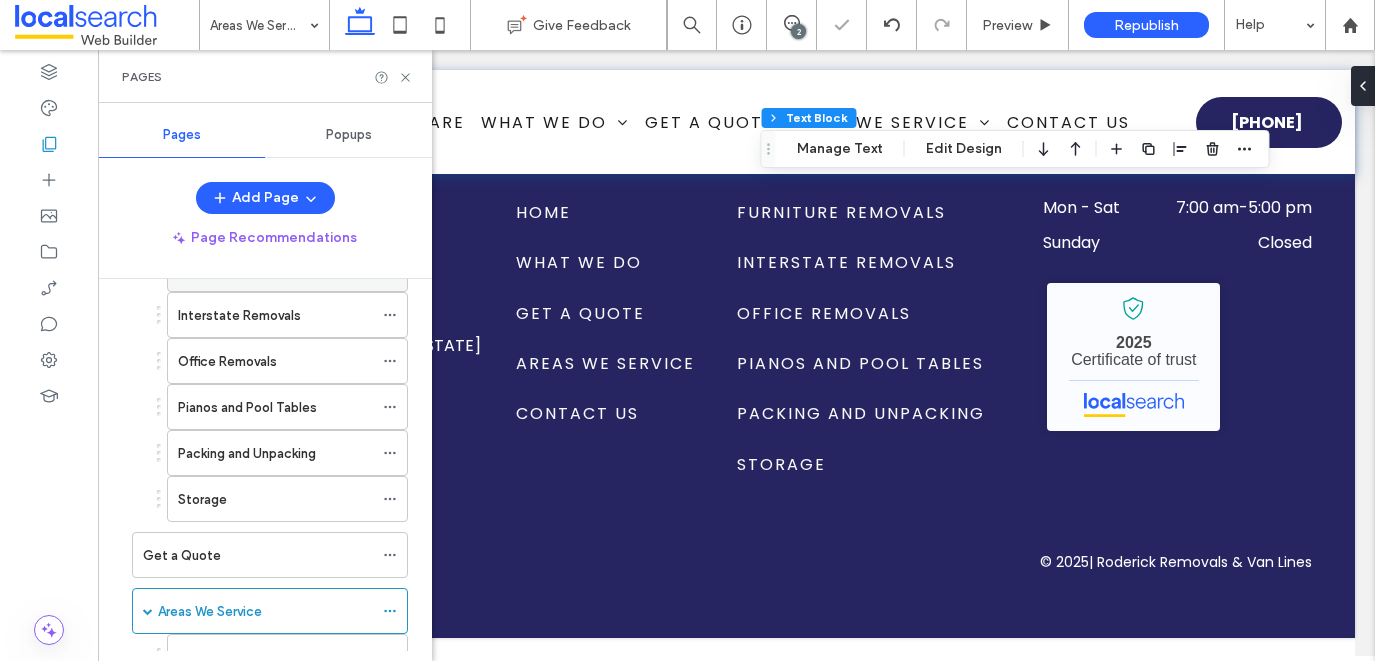 scroll, scrollTop: 390, scrollLeft: 0, axis: vertical 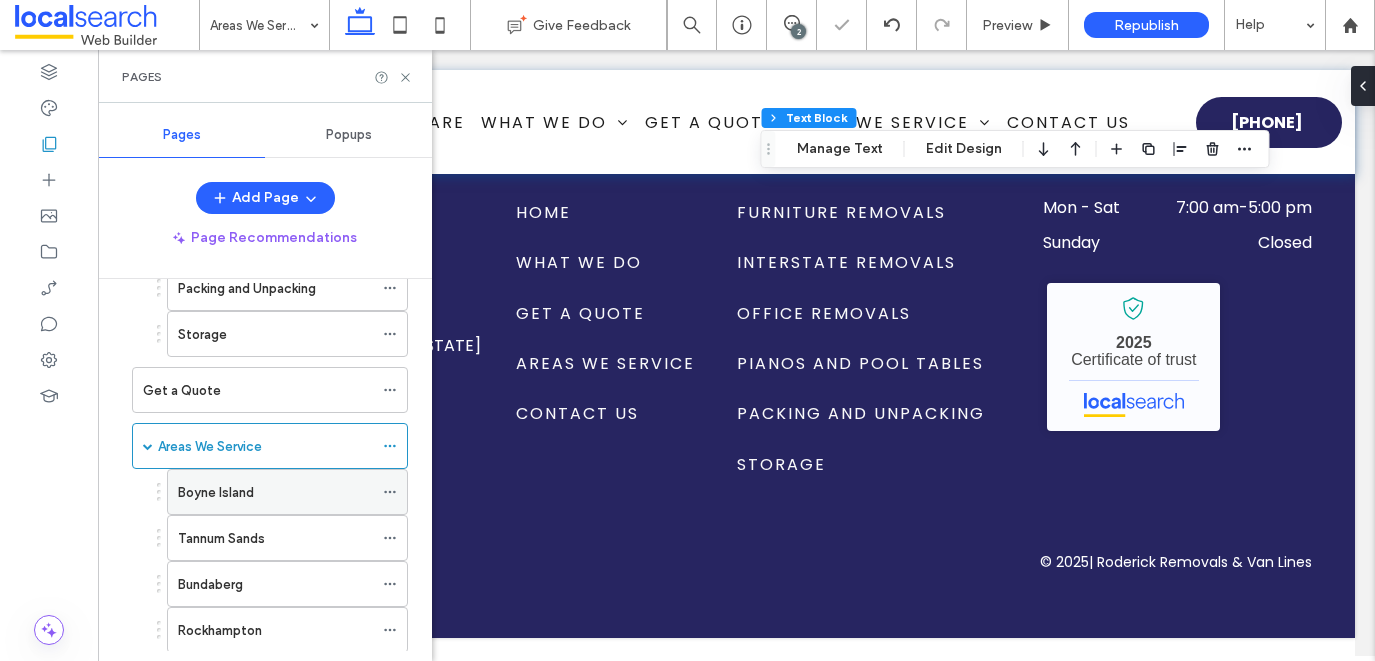 click on "Boyne Island" at bounding box center (275, 492) 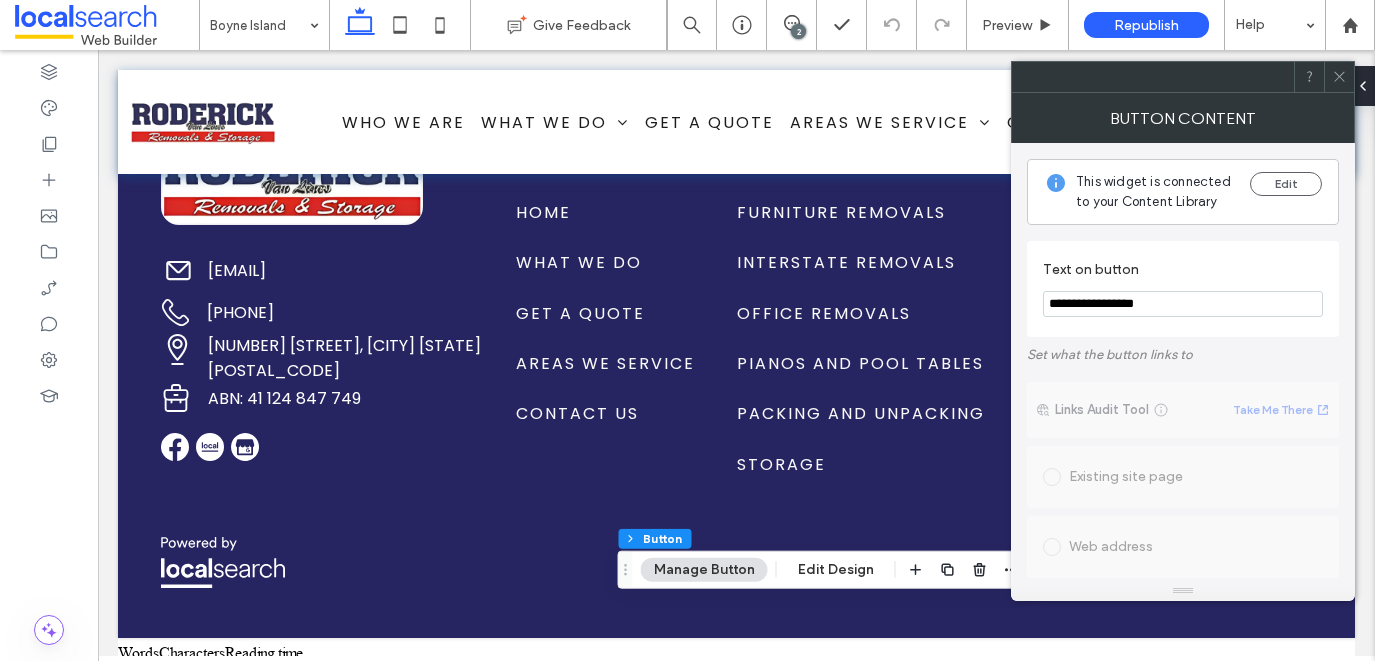 drag, startPoint x: 1184, startPoint y: 317, endPoint x: 1076, endPoint y: 307, distance: 108.461975 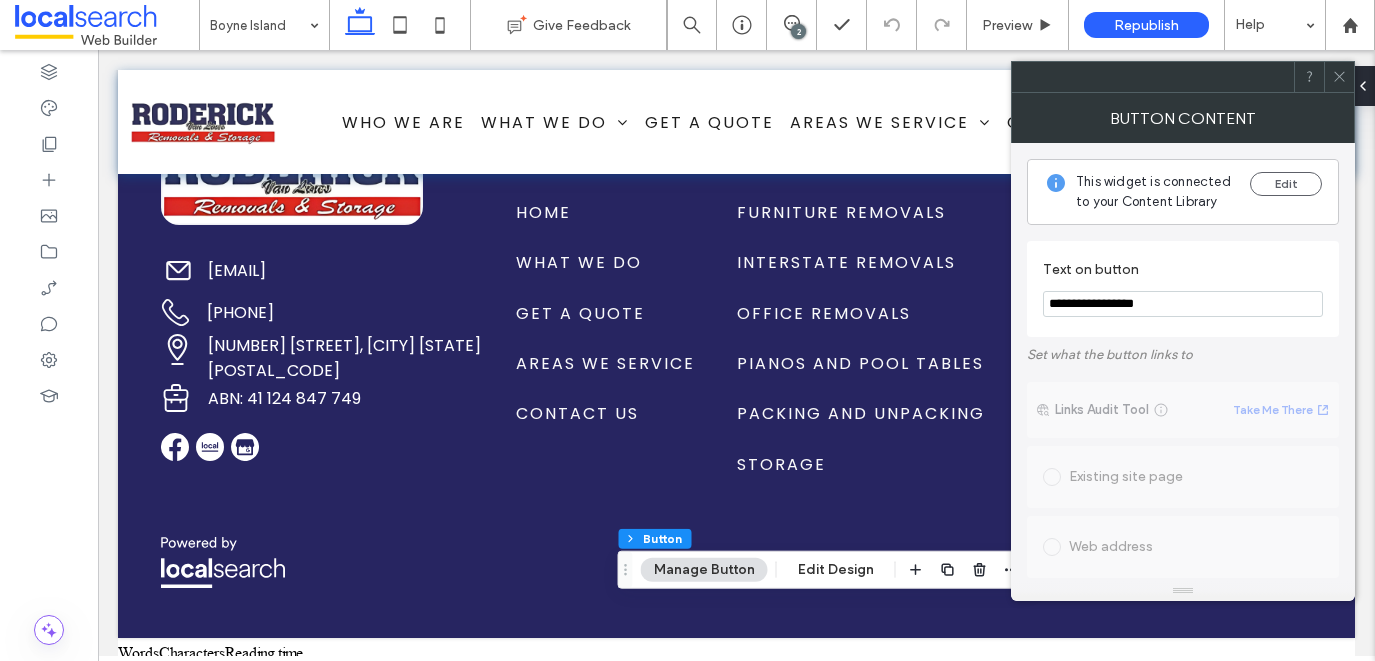 type on "**********" 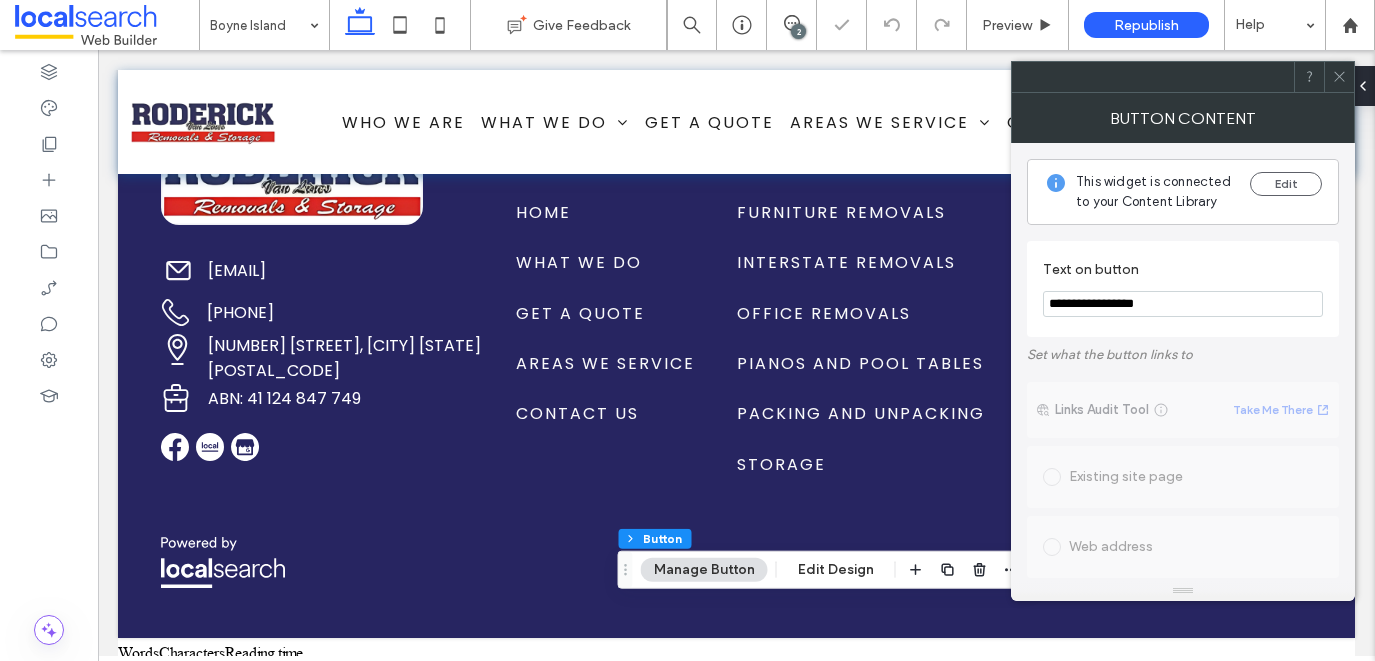 click 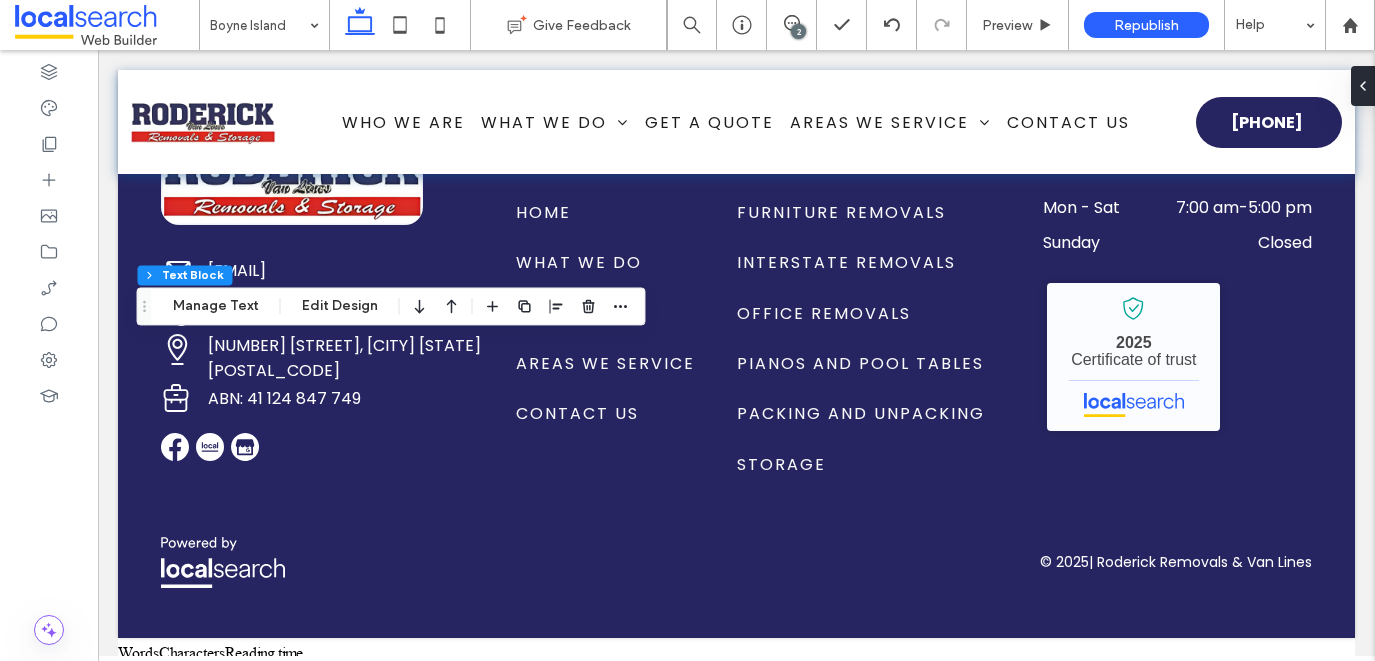 type on "*******" 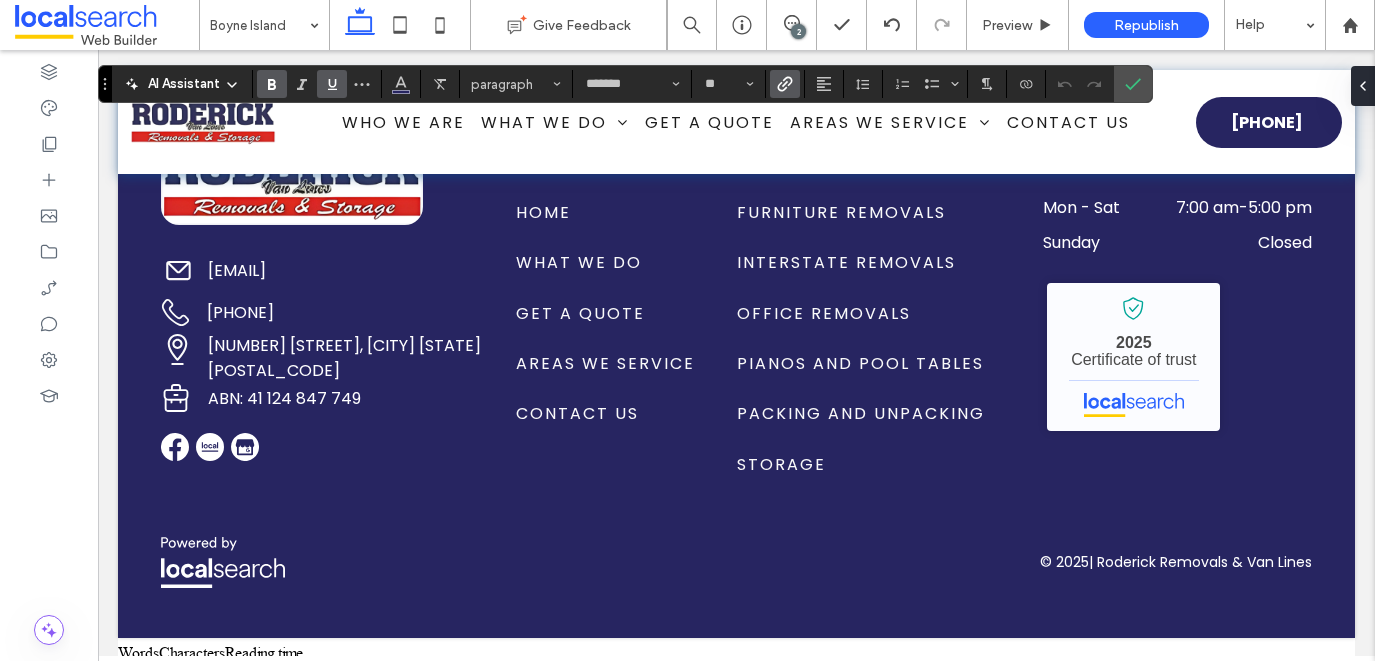 type on "**" 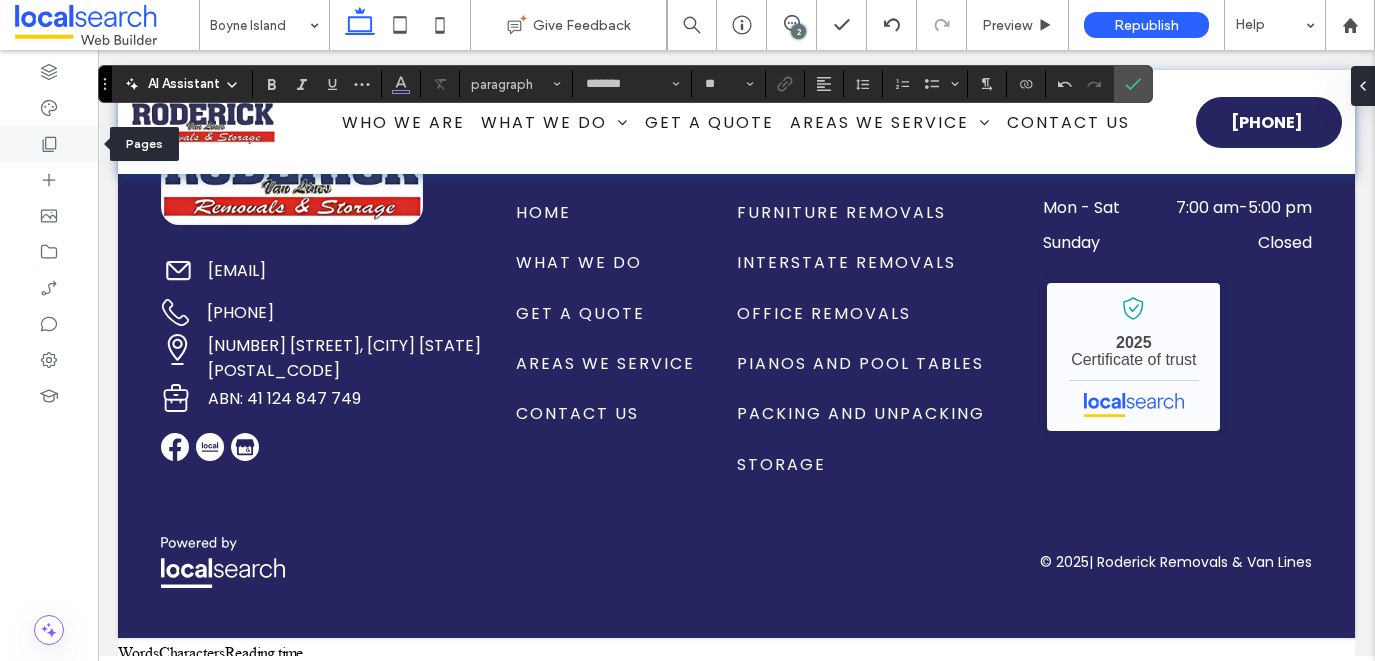 click at bounding box center [49, 144] 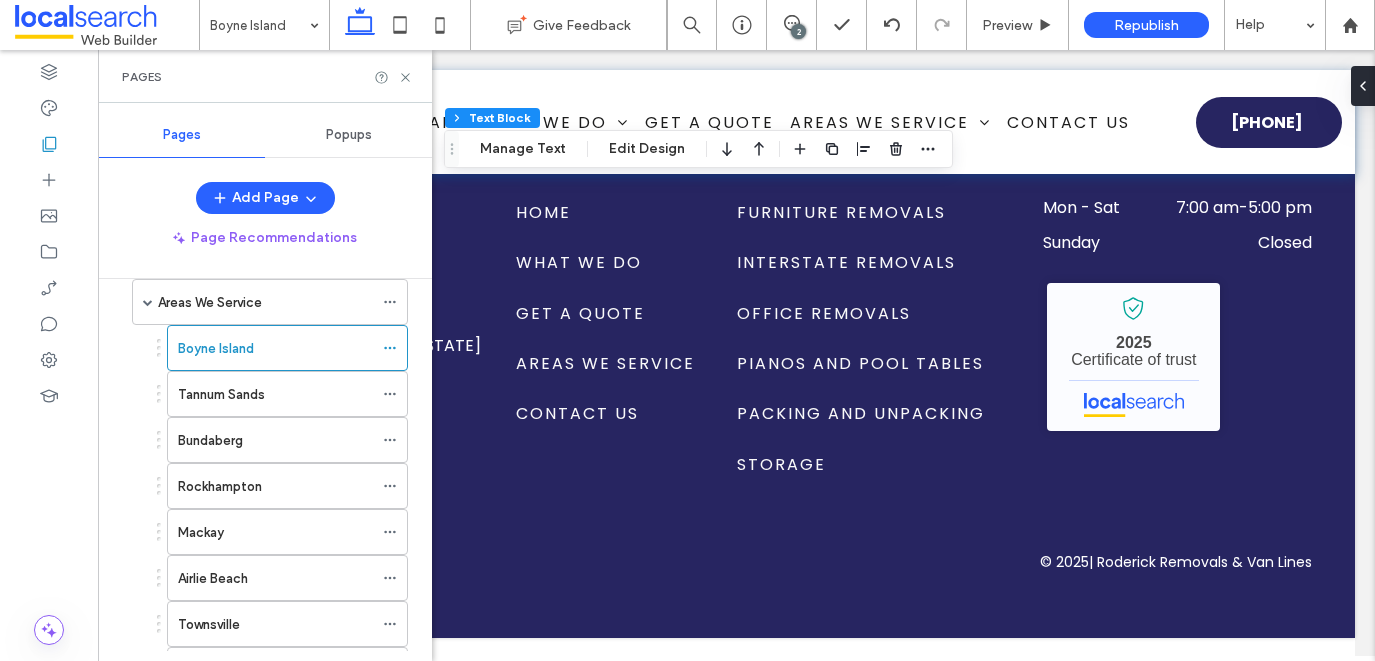 scroll, scrollTop: 533, scrollLeft: 0, axis: vertical 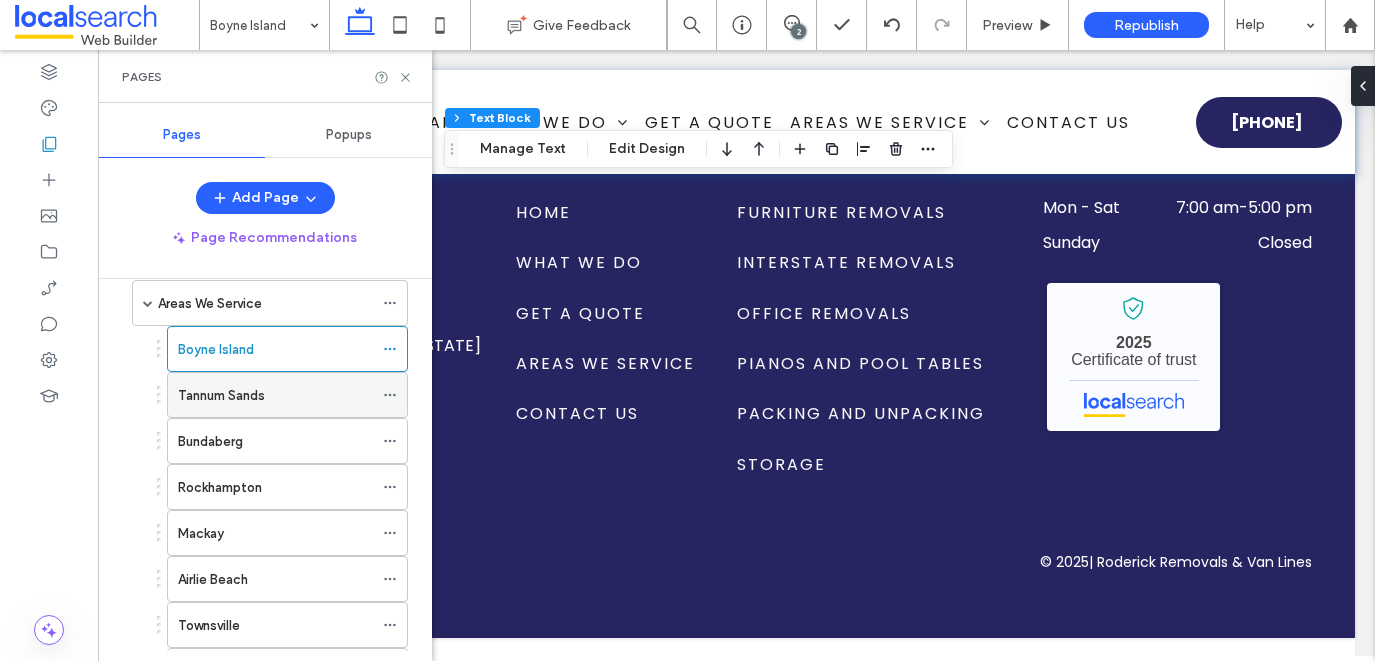 click on "Tannum Sands" at bounding box center (275, 395) 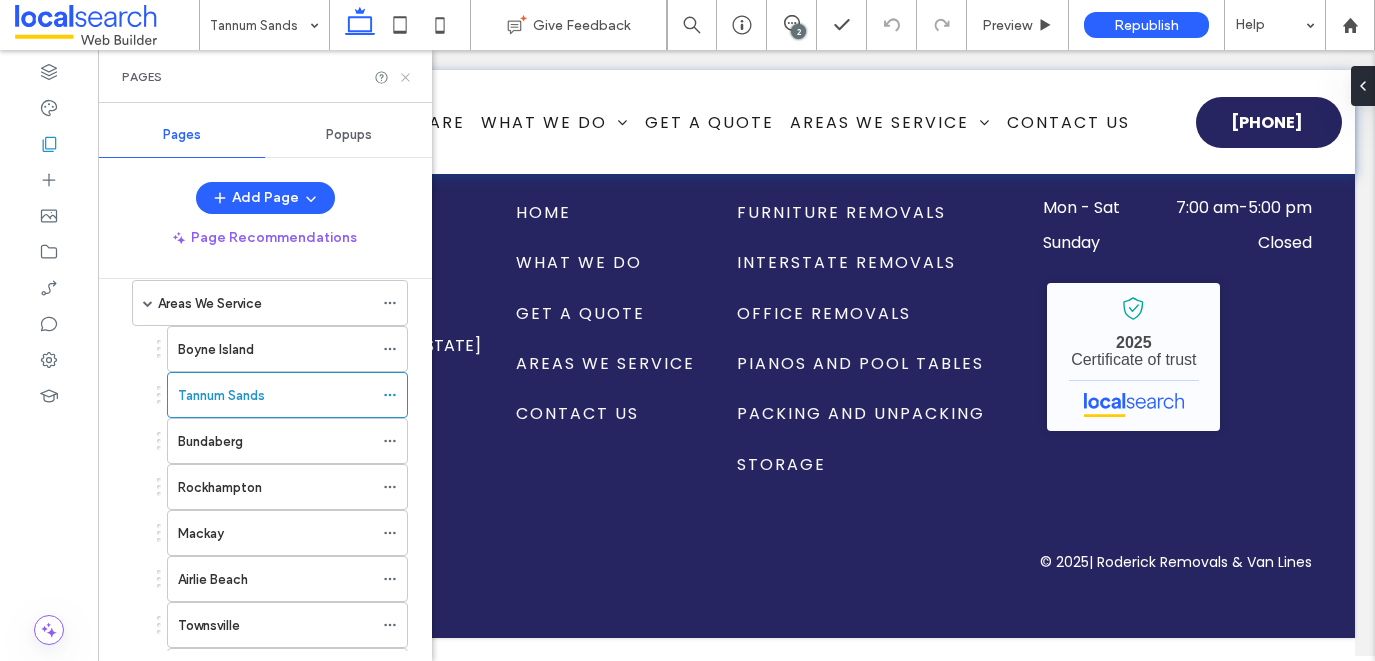 click 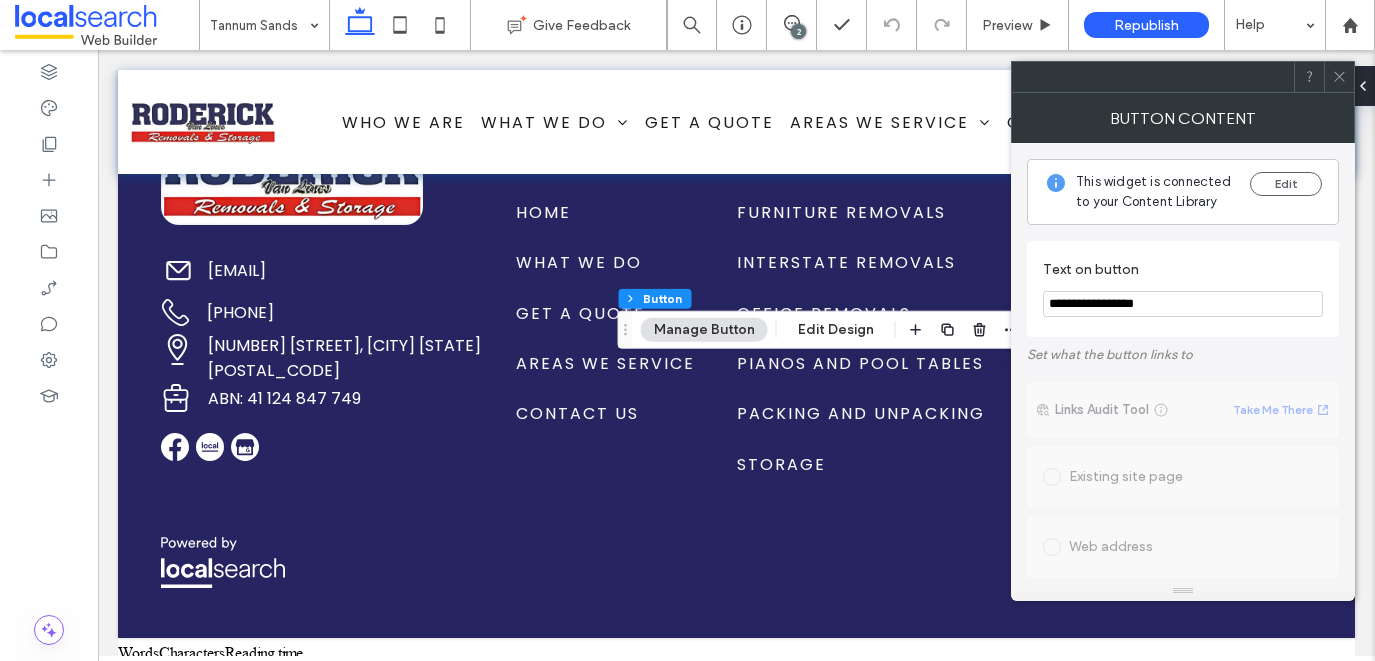 drag, startPoint x: 1162, startPoint y: 313, endPoint x: 1075, endPoint y: 310, distance: 87.05171 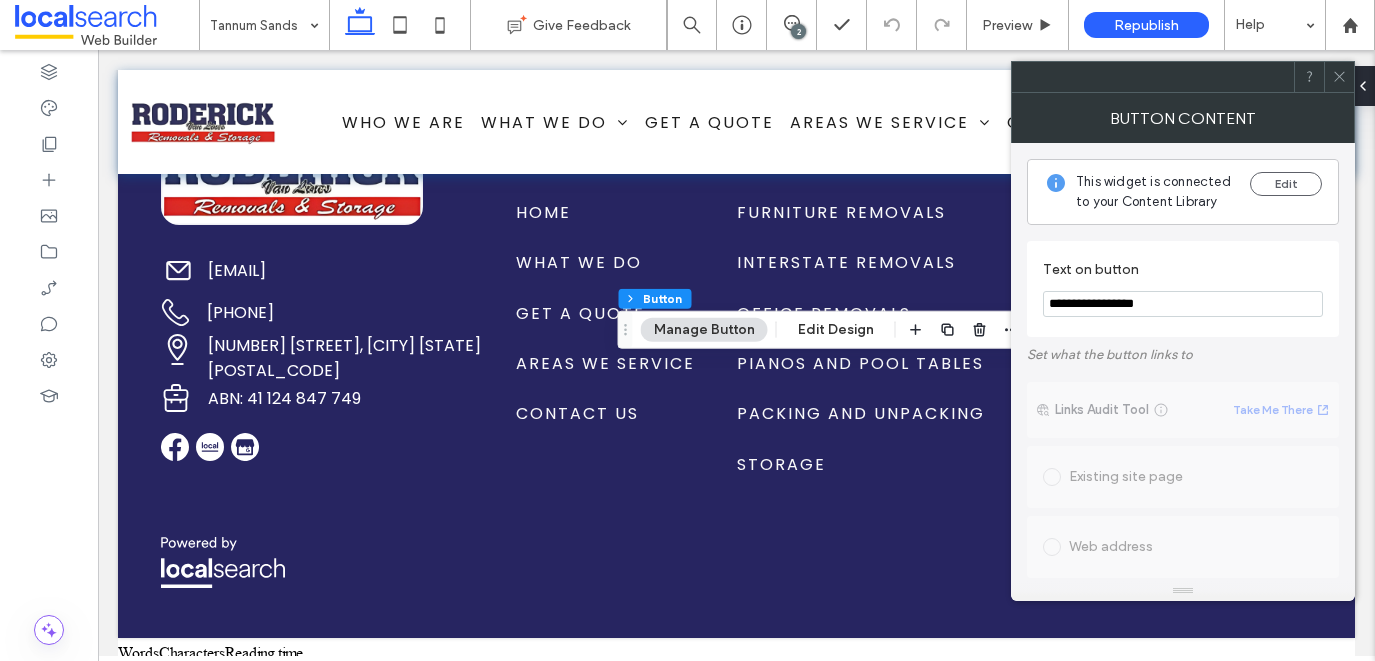 type on "**********" 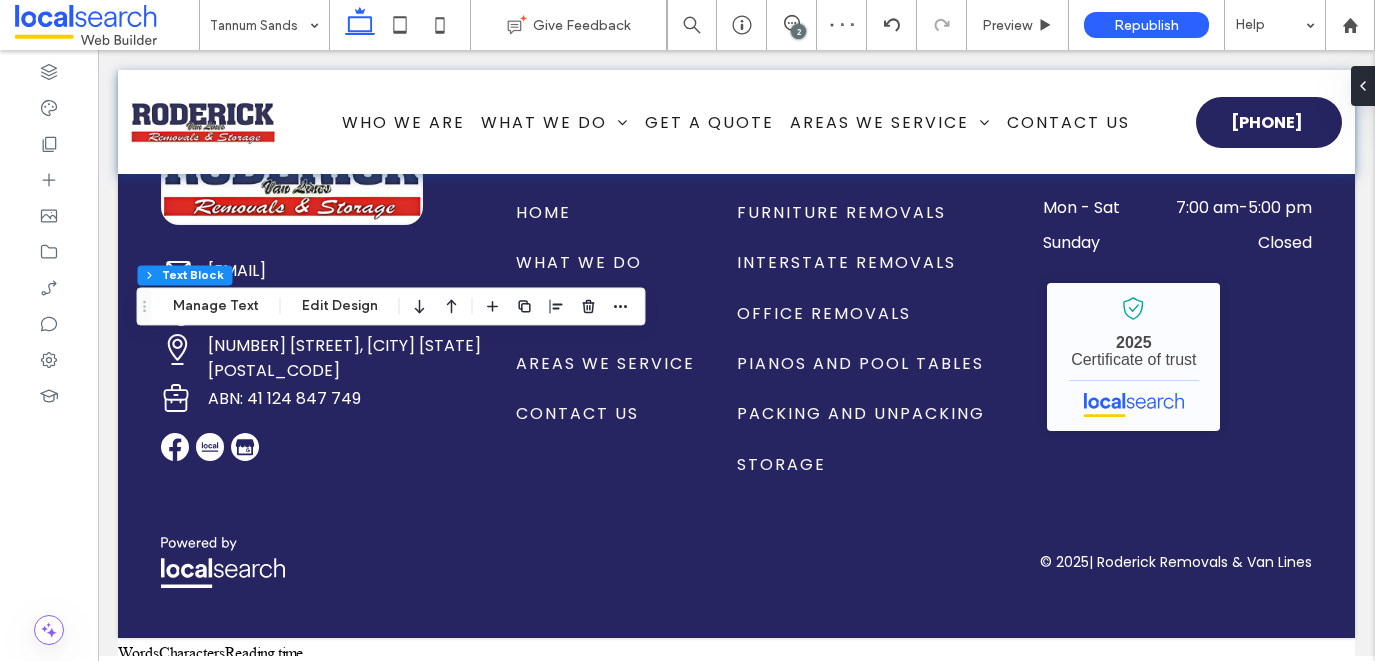 type on "*******" 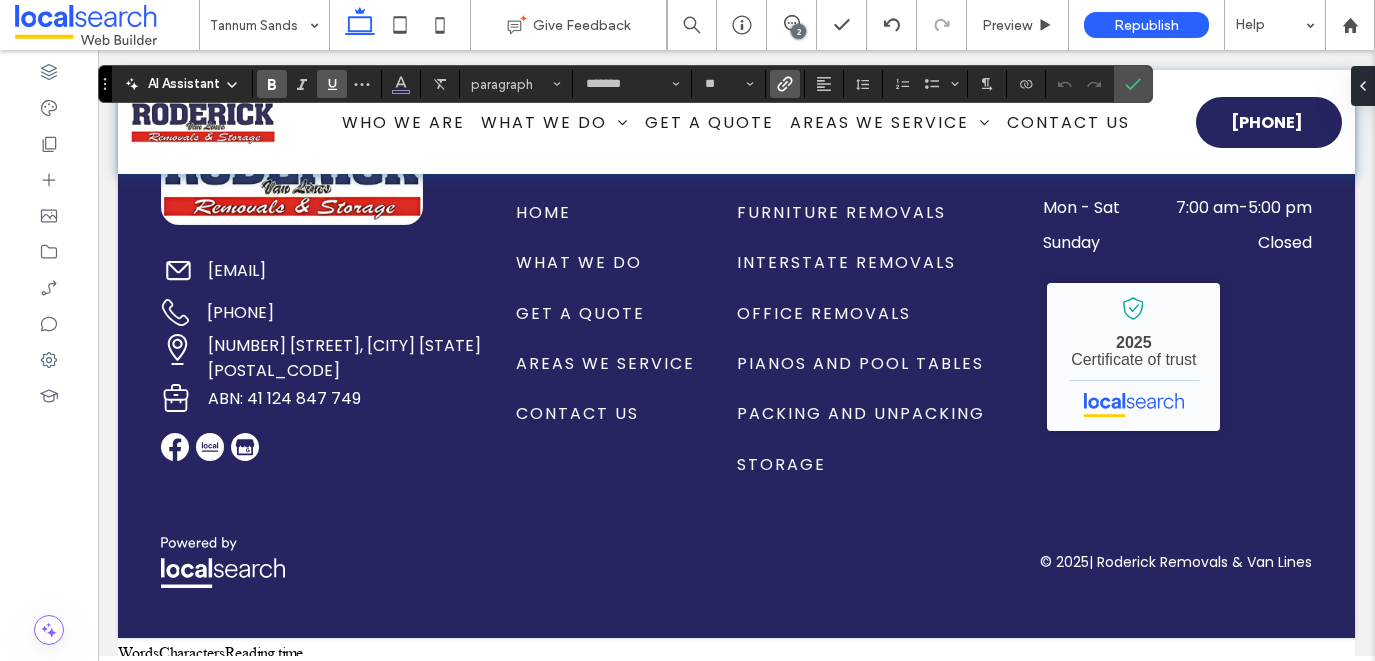 type on "**" 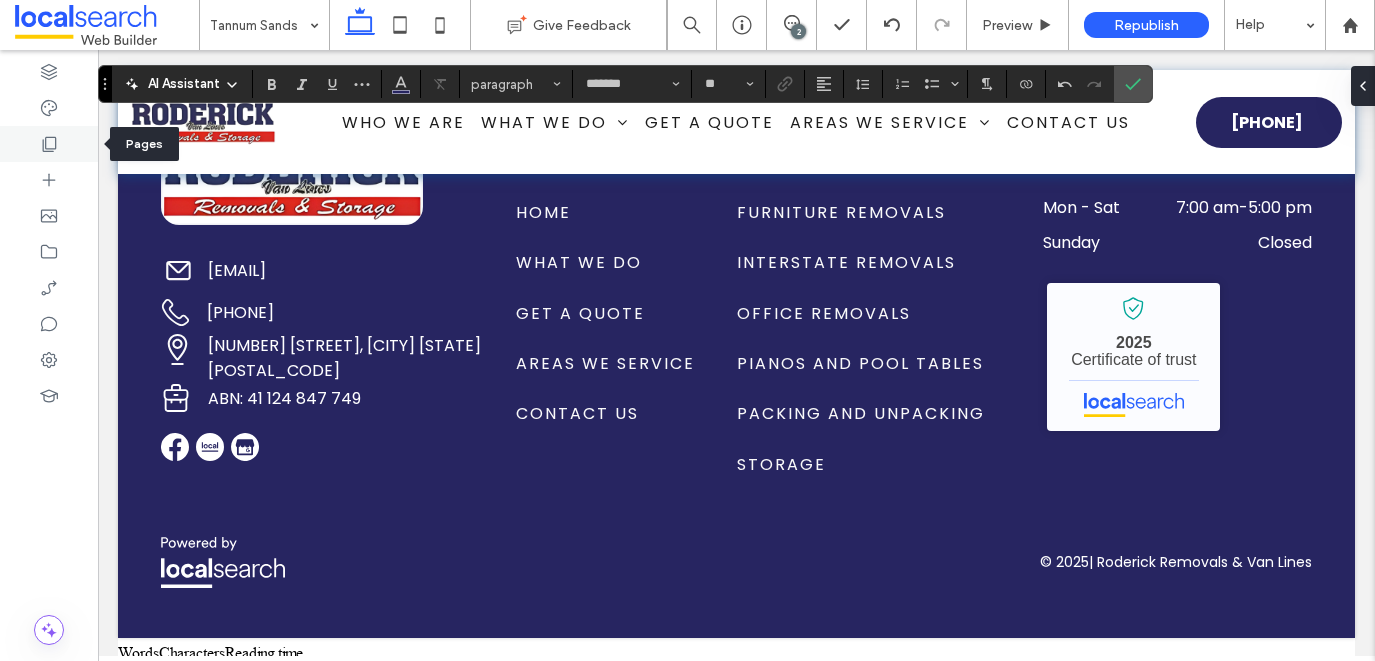 click 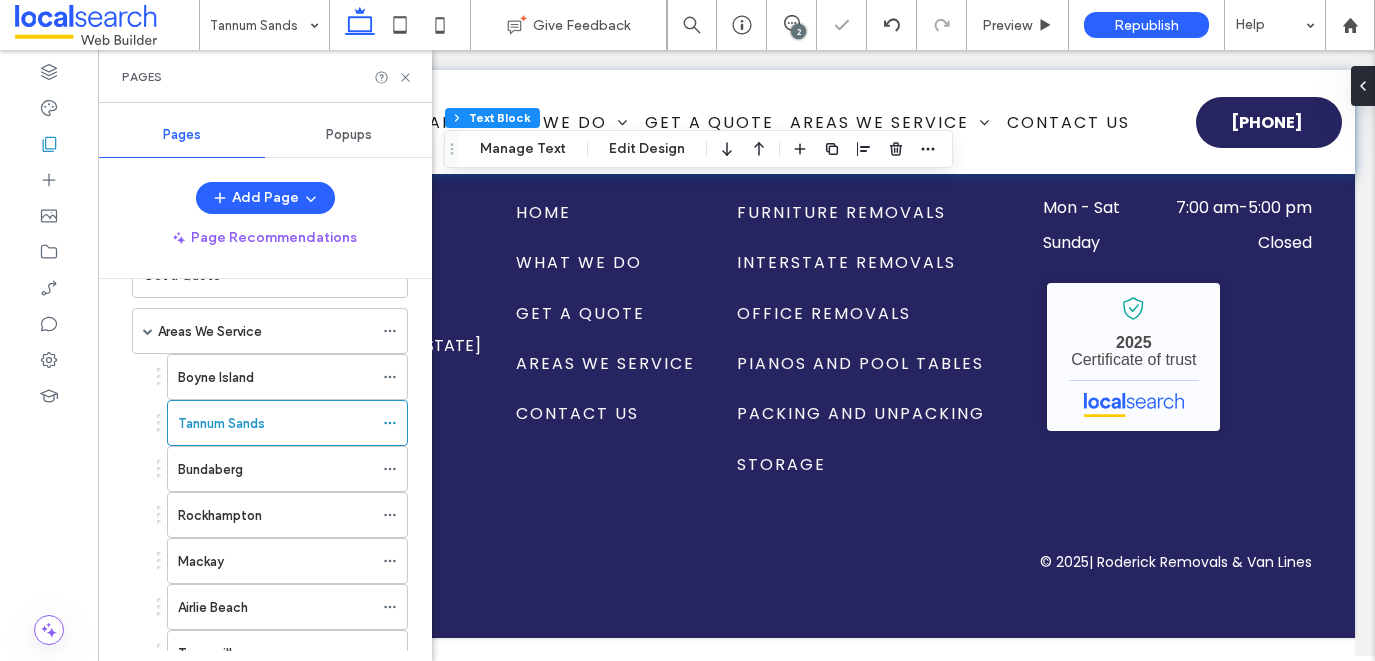 scroll, scrollTop: 506, scrollLeft: 0, axis: vertical 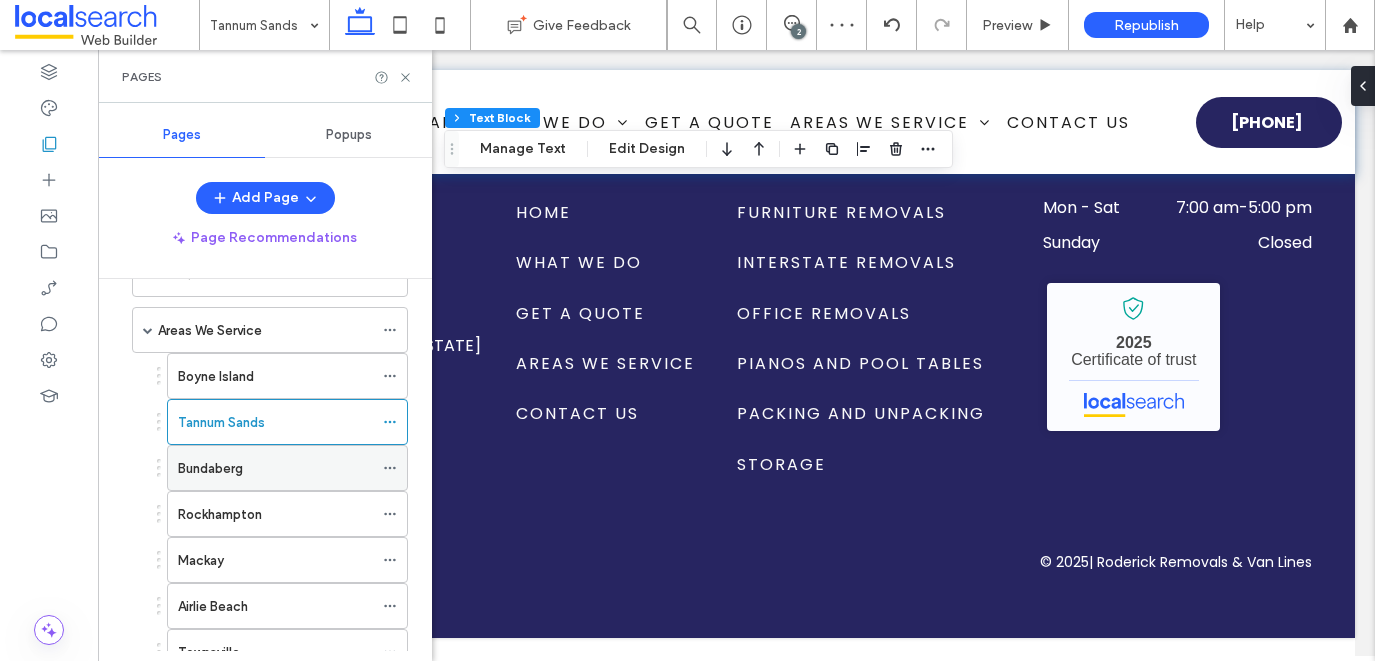 click on "Bundaberg" at bounding box center [275, 468] 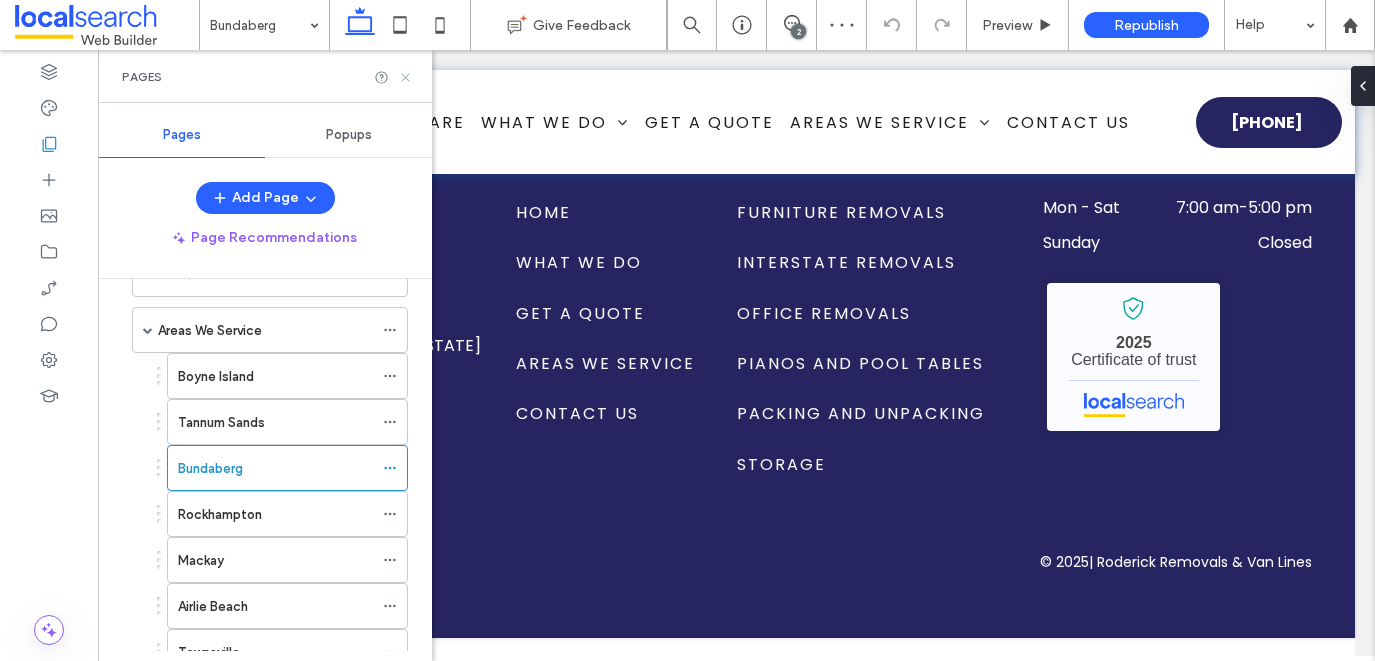 click 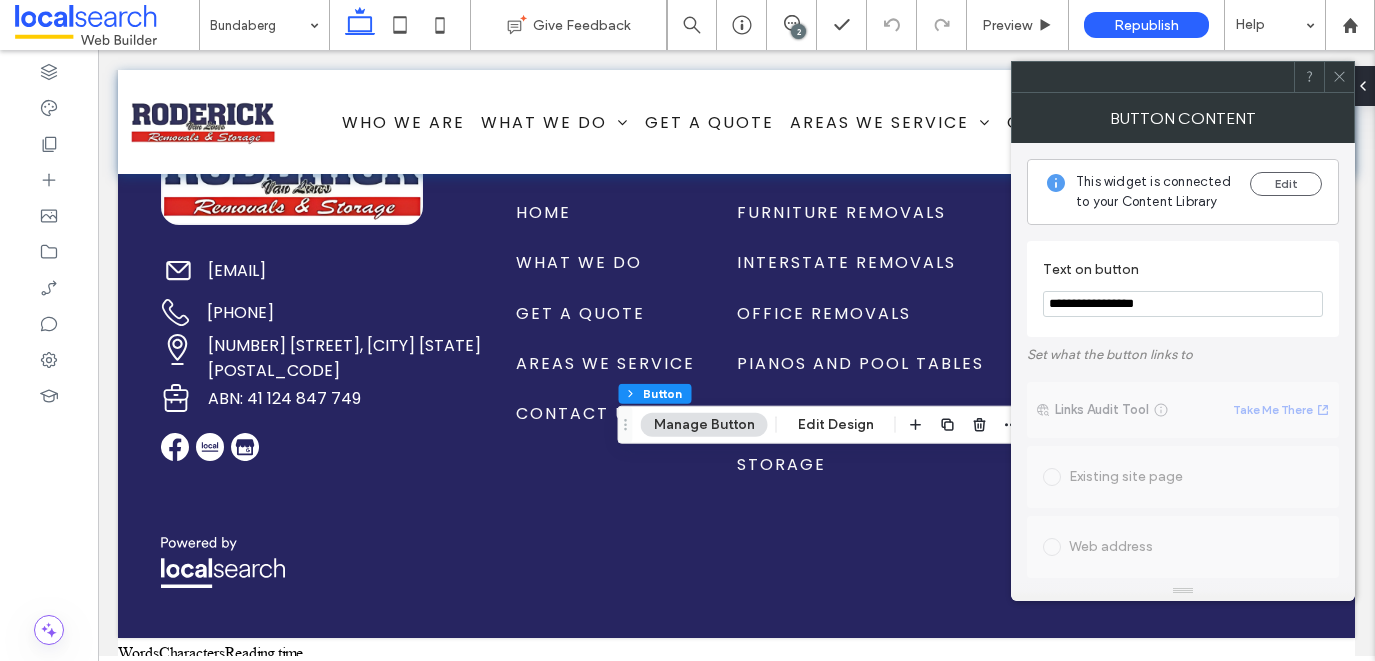 drag, startPoint x: 1190, startPoint y: 307, endPoint x: 1077, endPoint y: 301, distance: 113.15918 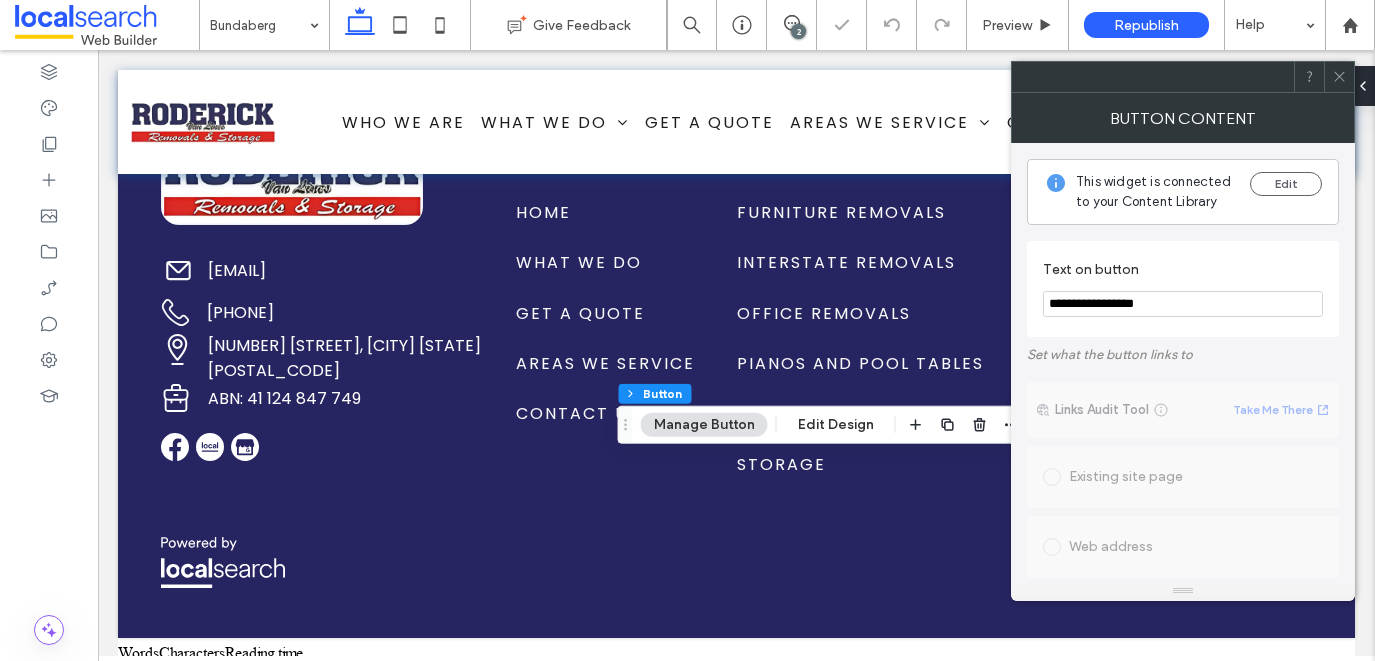 click 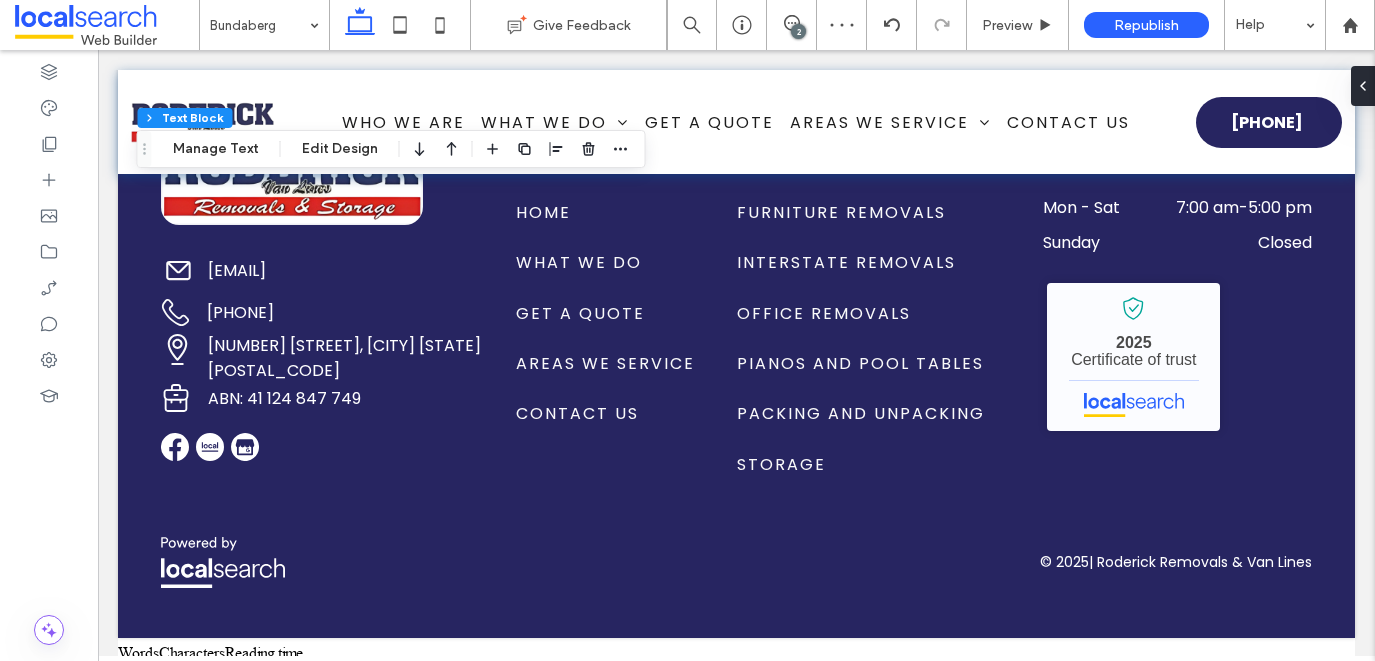 type on "*******" 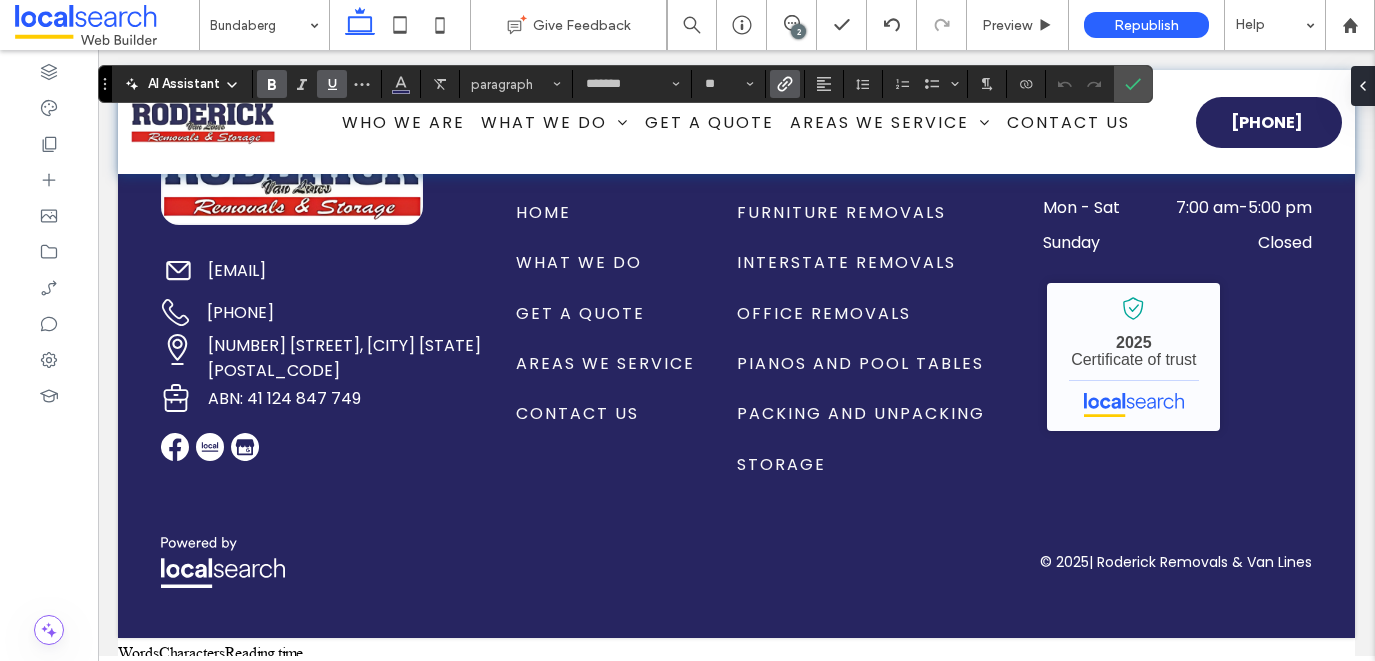 type on "**" 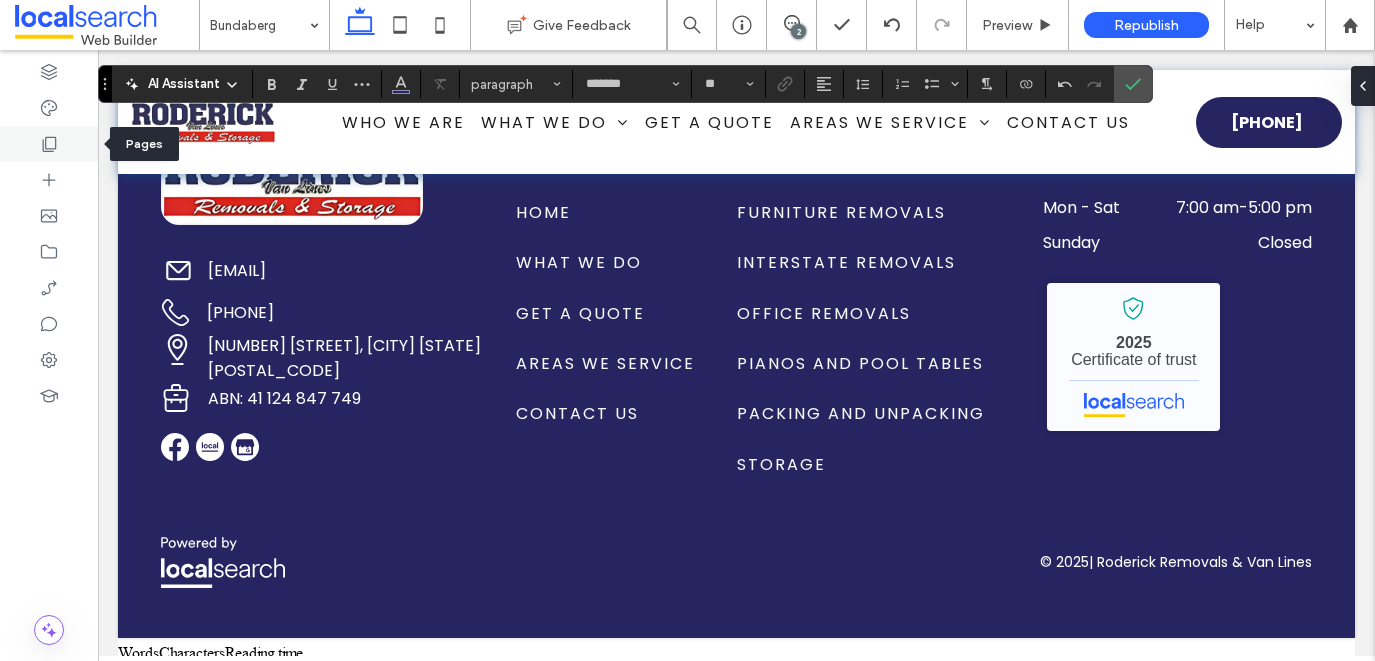 click 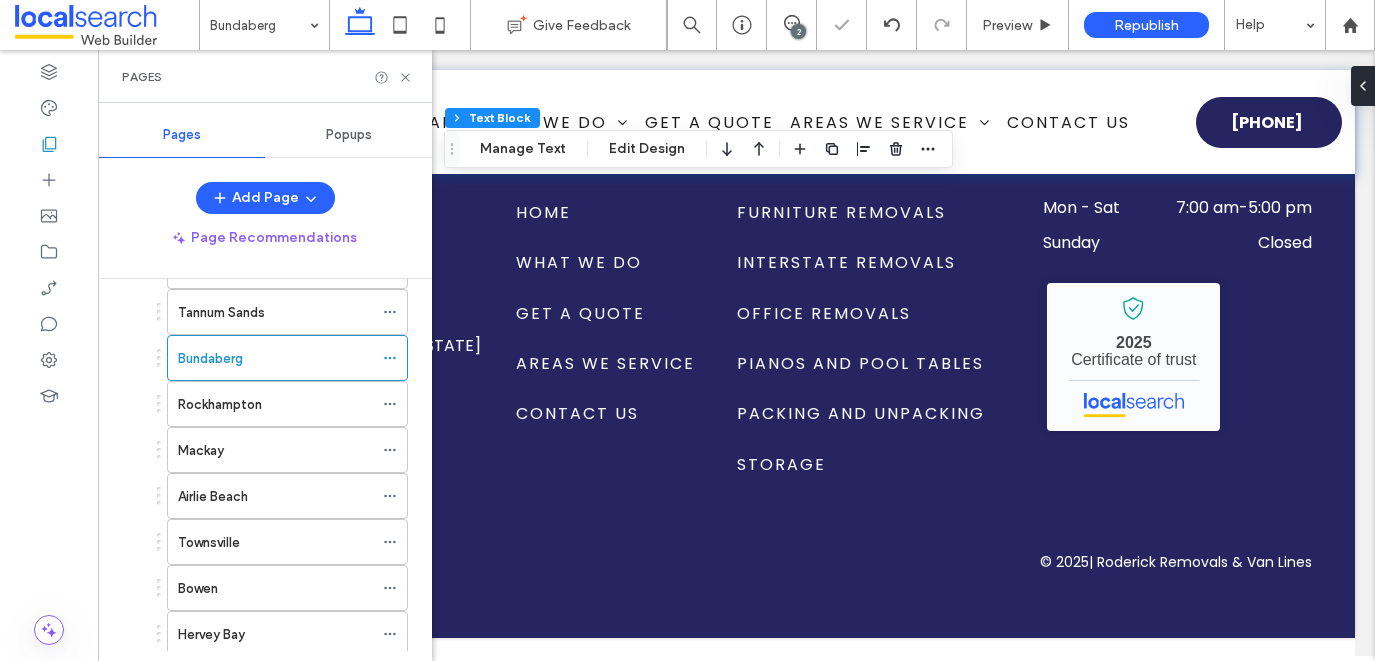 scroll, scrollTop: 609, scrollLeft: 0, axis: vertical 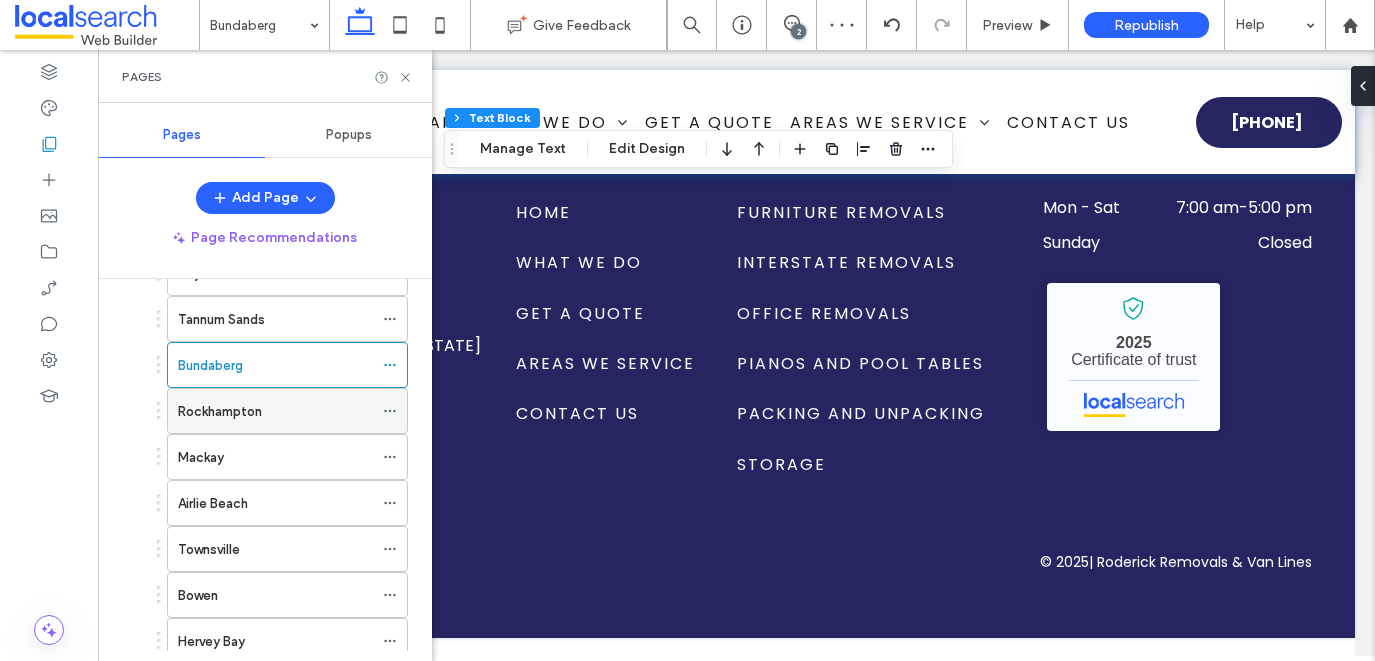 click on "Rockhampton" at bounding box center [275, 411] 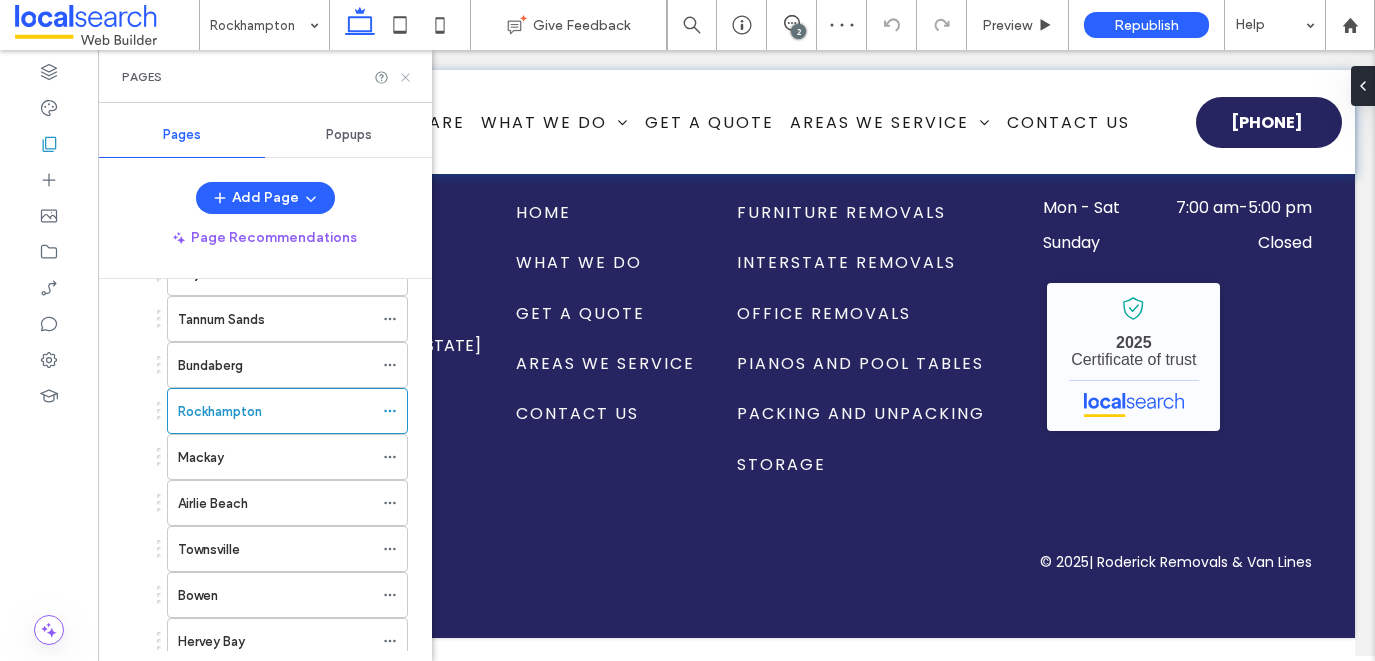 click 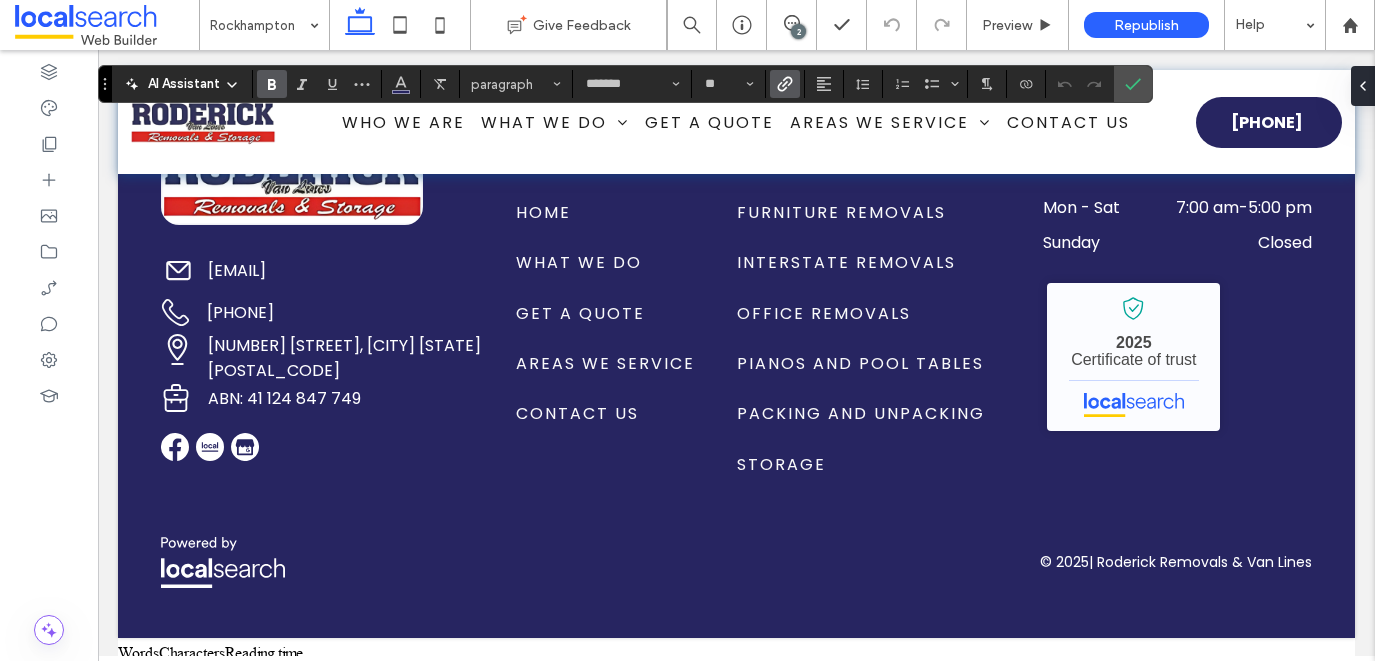 type on "**" 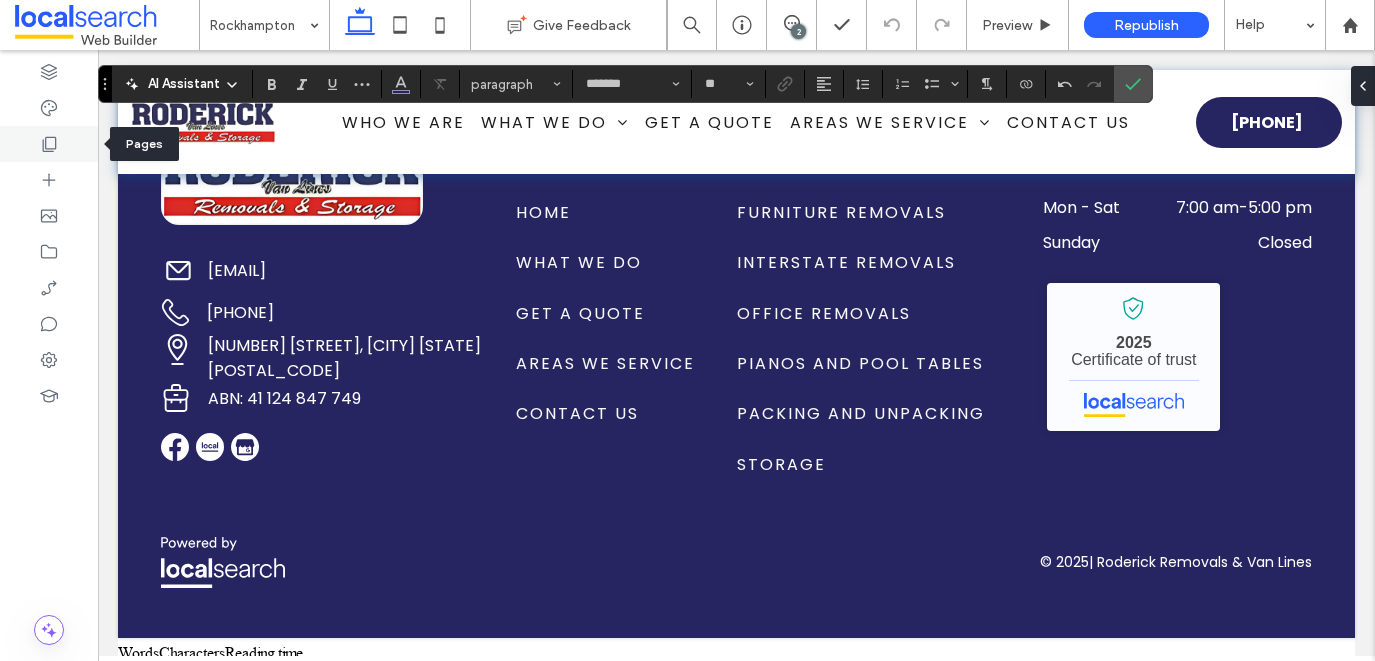 click 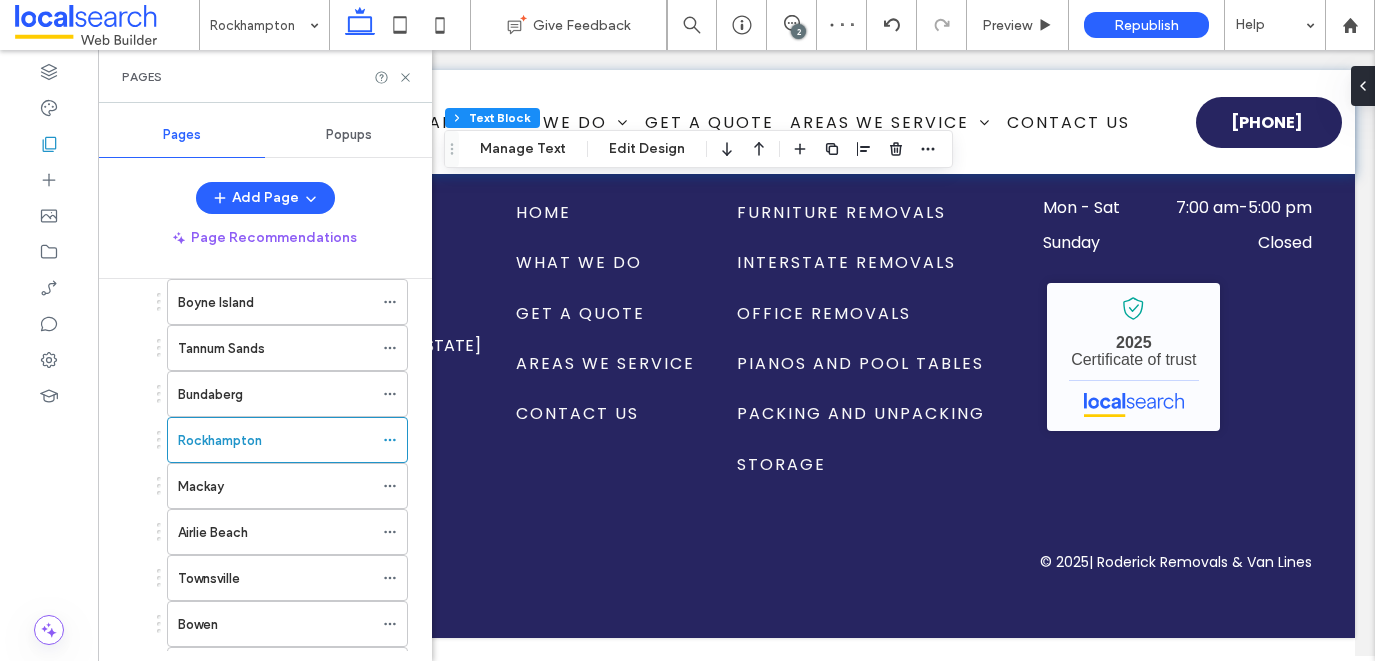scroll, scrollTop: 554, scrollLeft: 0, axis: vertical 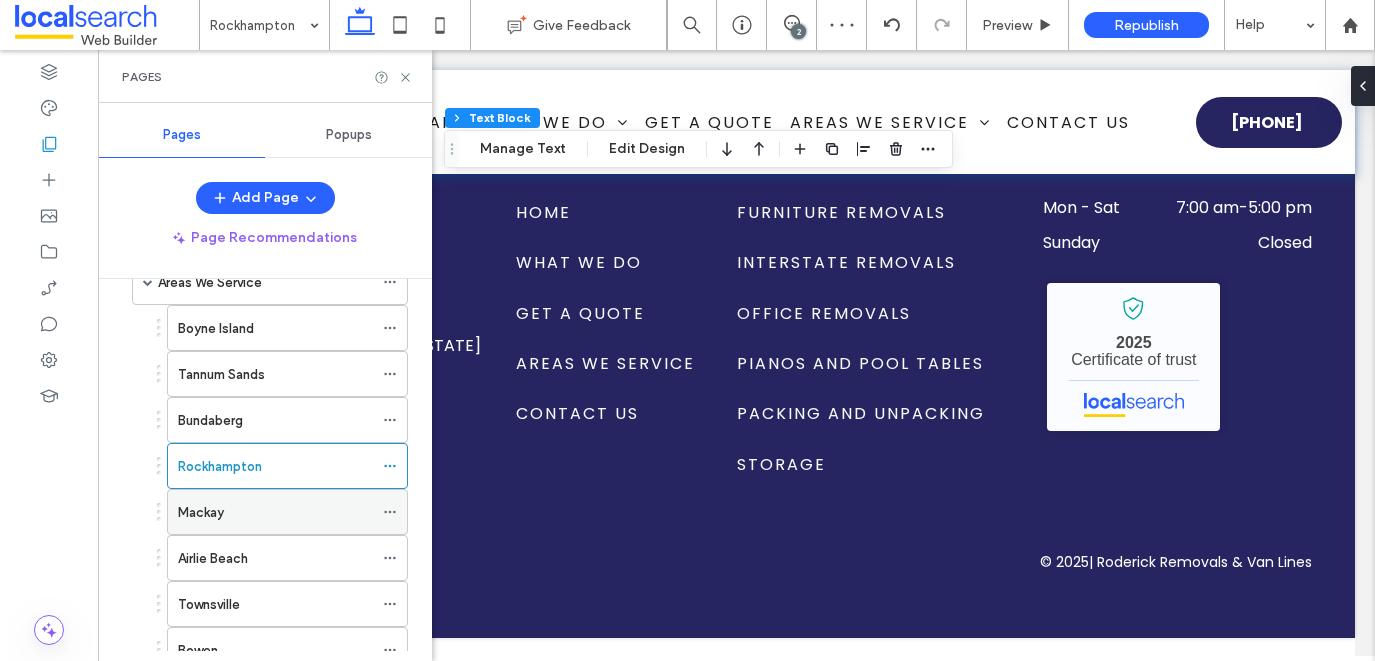 click on "Mackay" at bounding box center (275, 512) 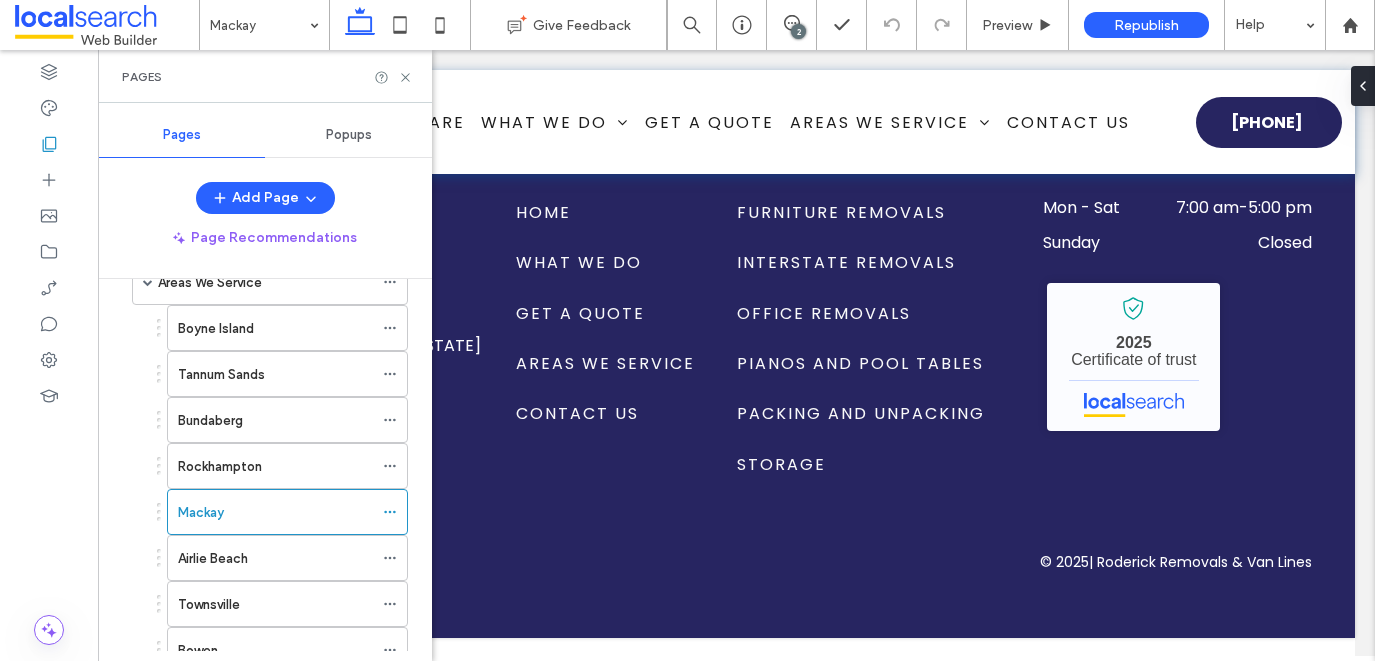 click on "Pages" at bounding box center [265, 76] 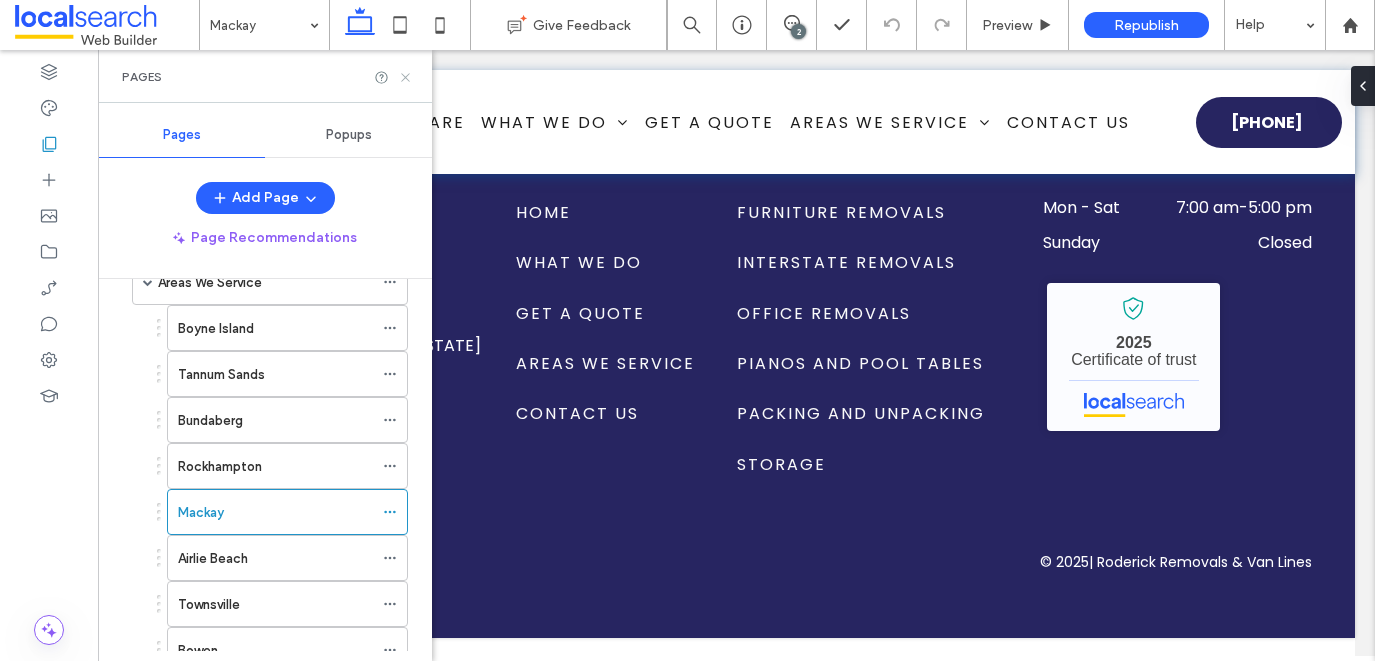 click 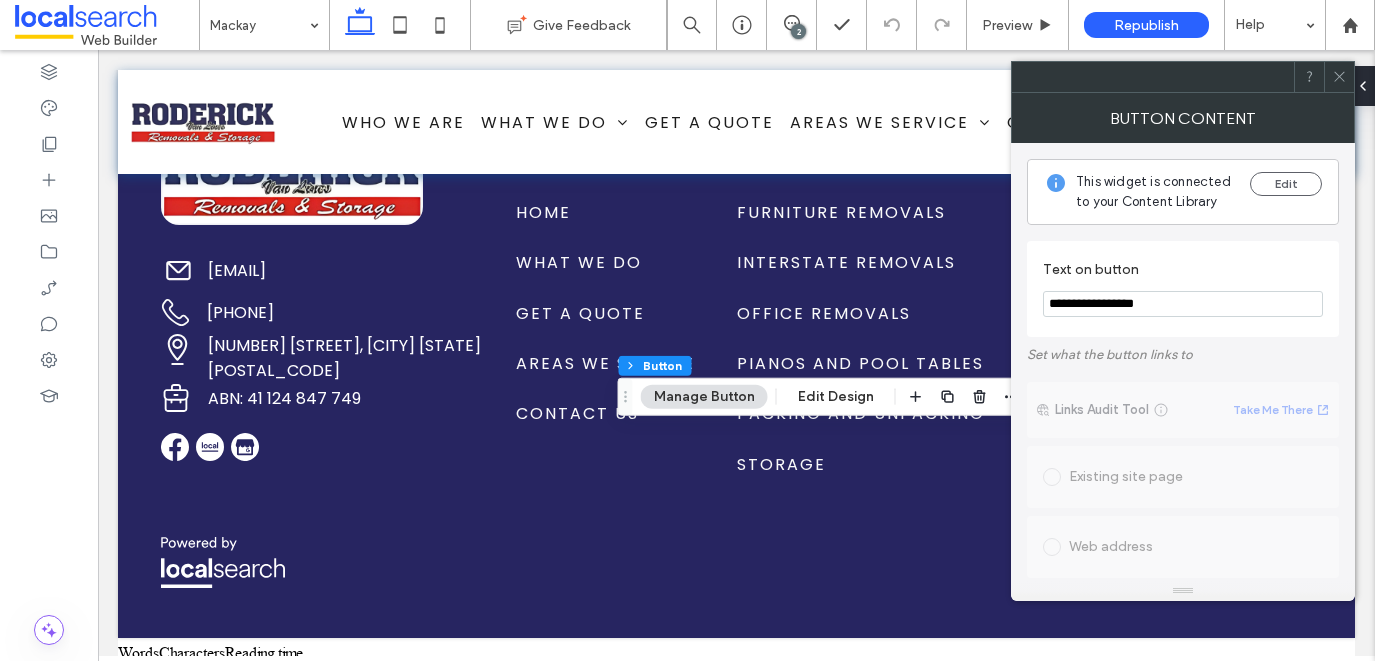 drag, startPoint x: 1172, startPoint y: 309, endPoint x: 1077, endPoint y: 311, distance: 95.02105 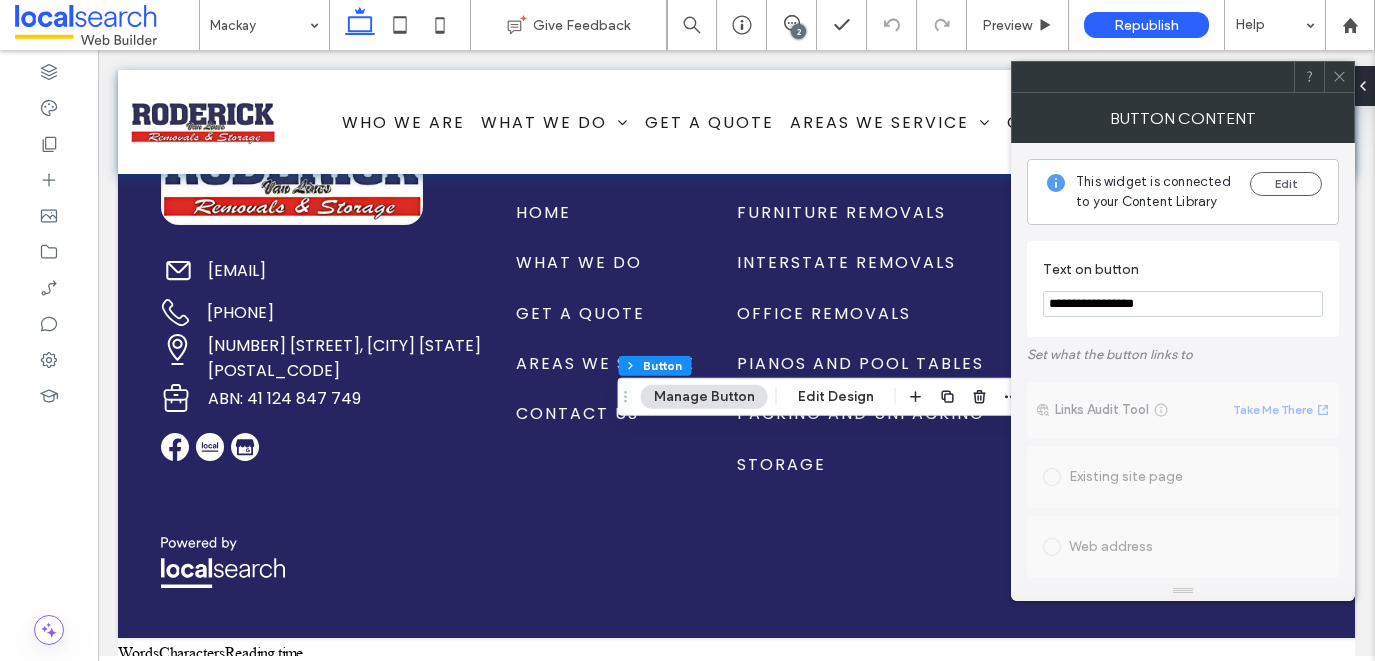 type on "**********" 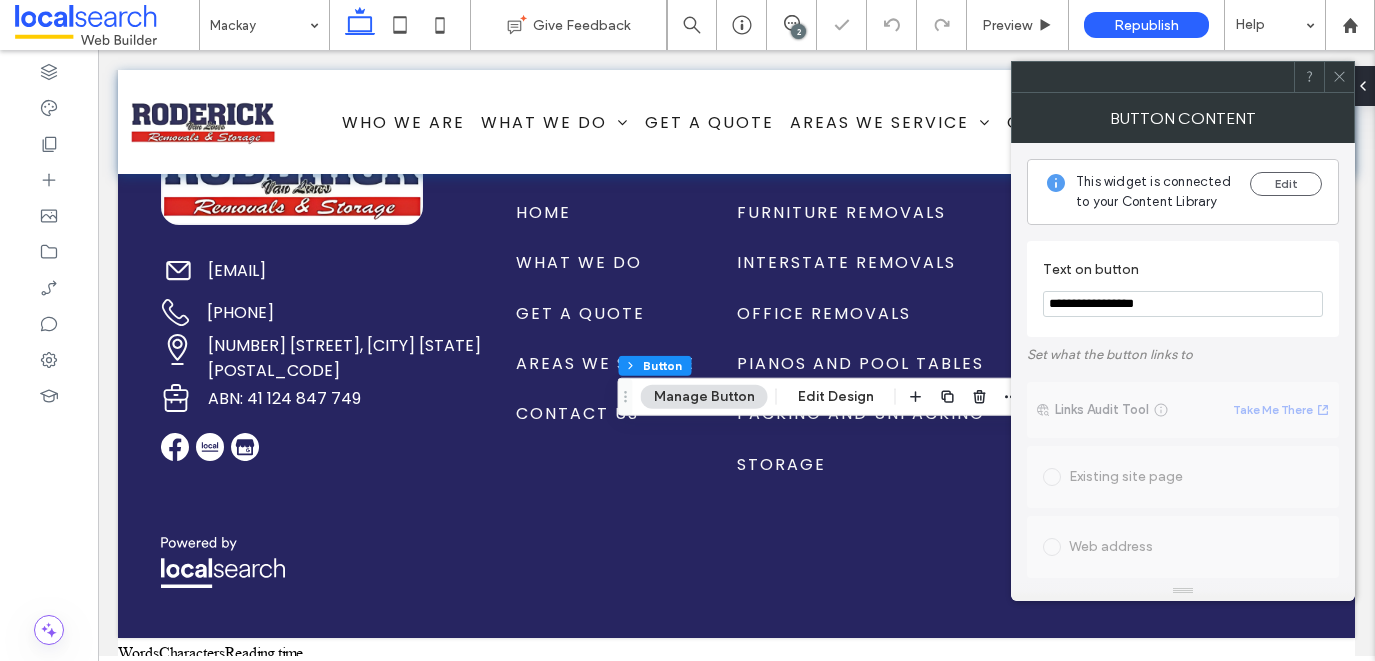 click at bounding box center (1339, 77) 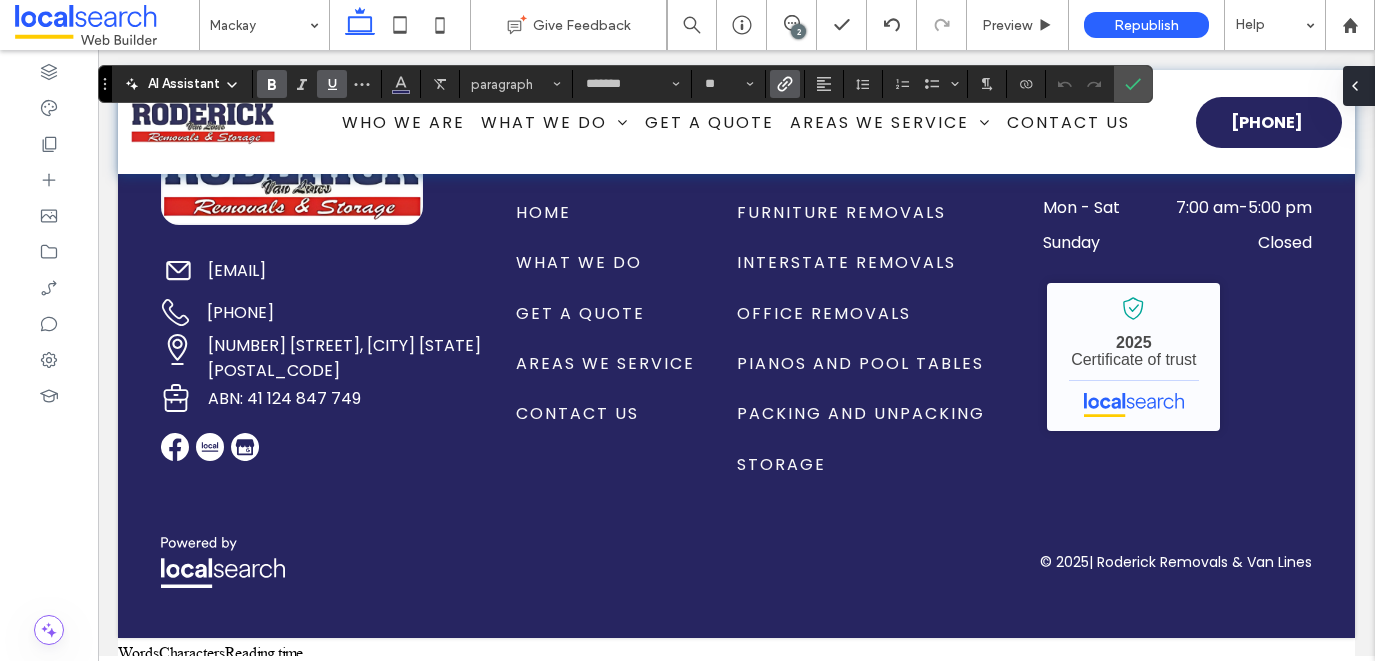 type on "**" 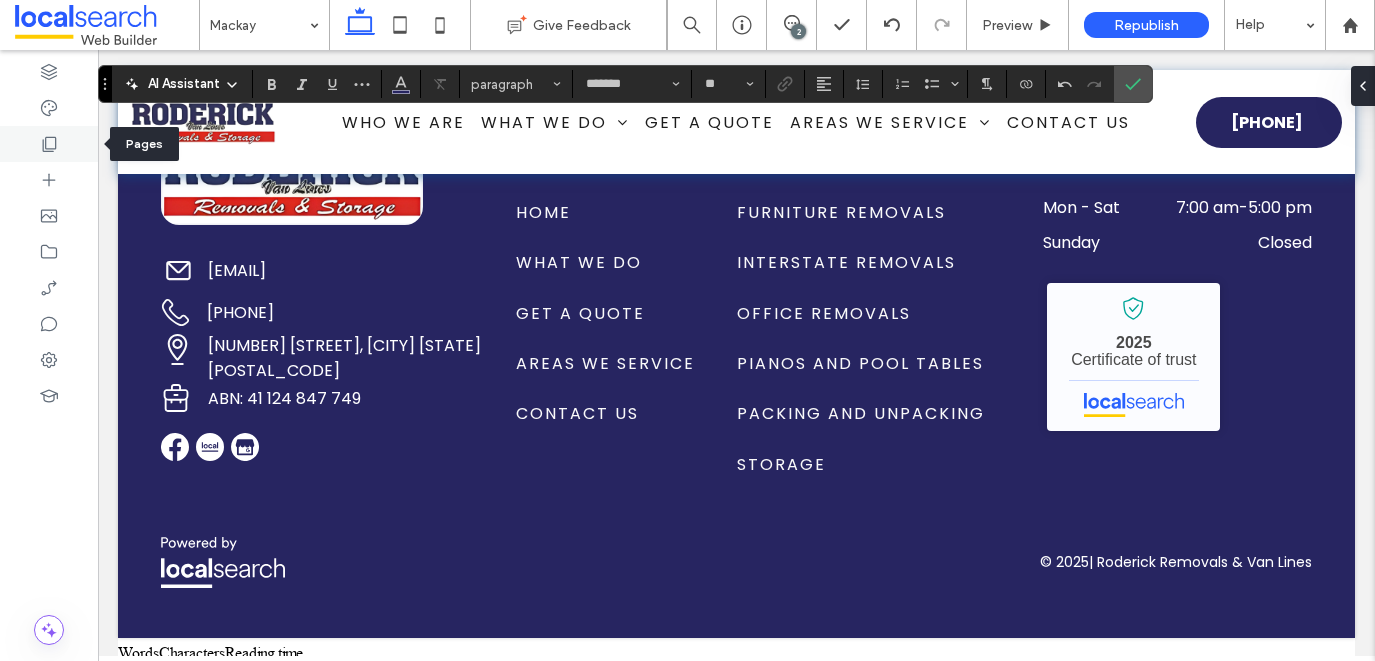 click at bounding box center (49, 144) 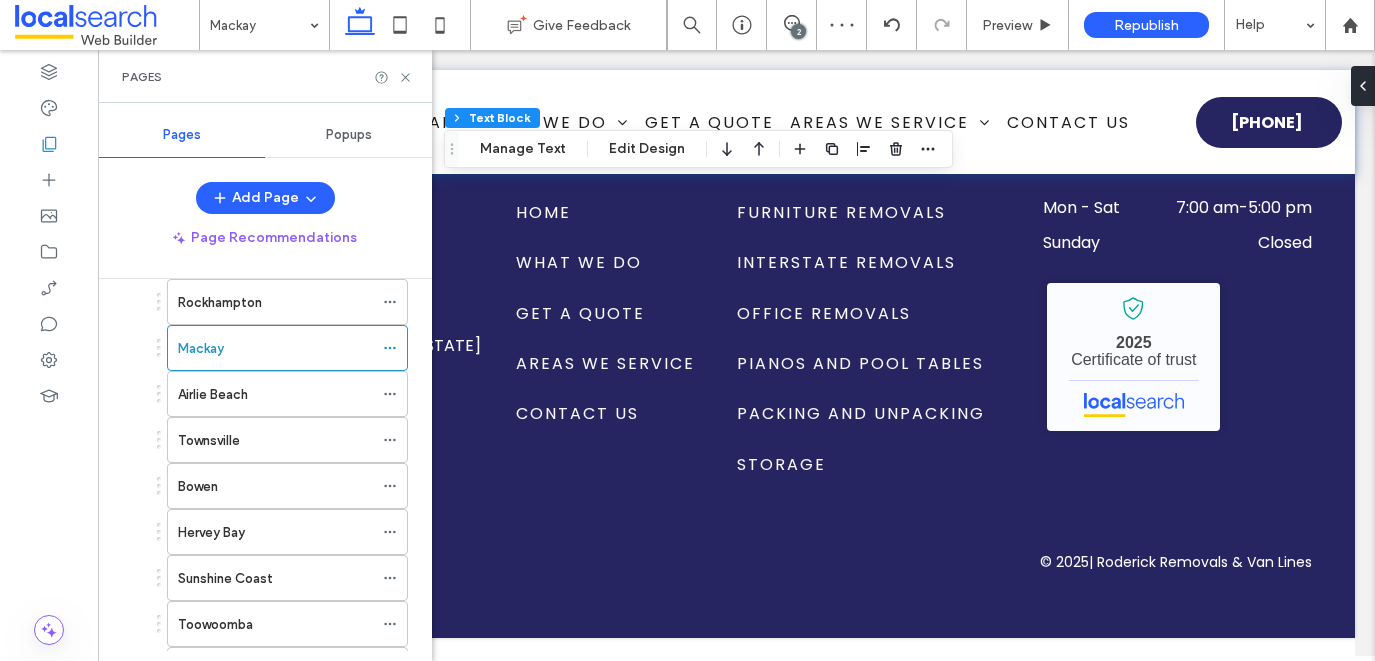 scroll, scrollTop: 719, scrollLeft: 0, axis: vertical 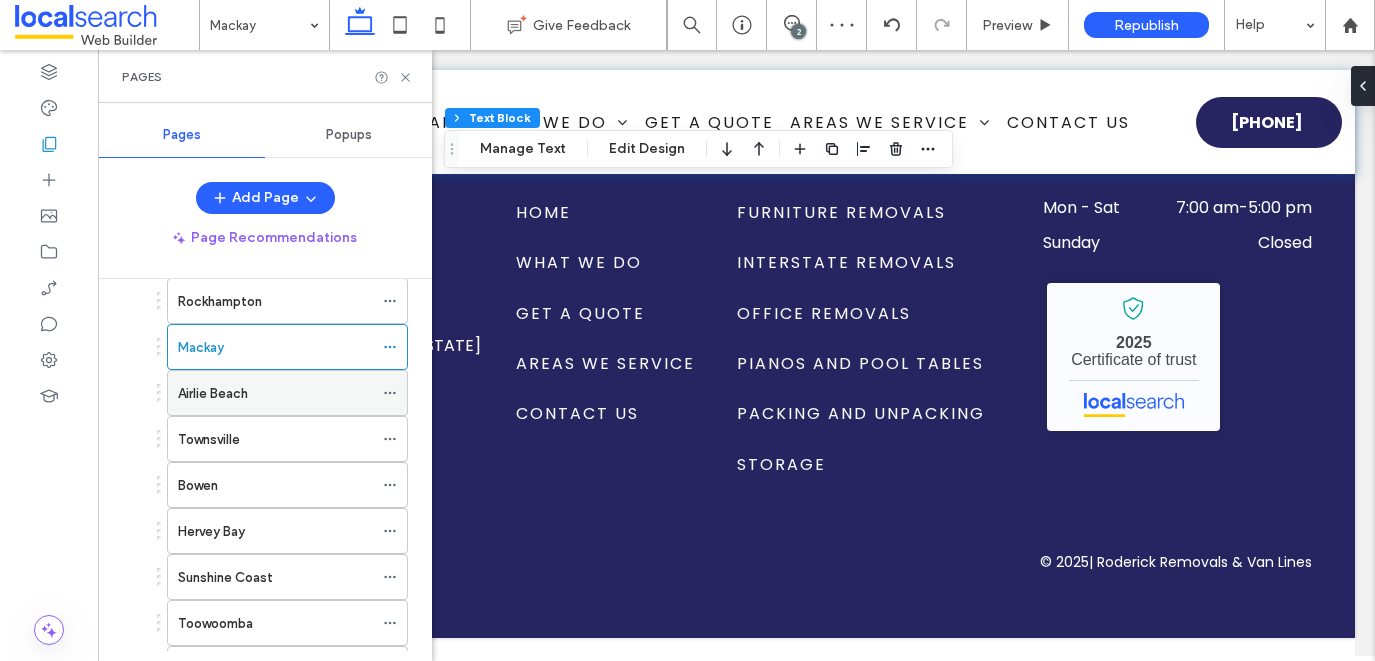 click on "Airlie Beach" at bounding box center (213, 393) 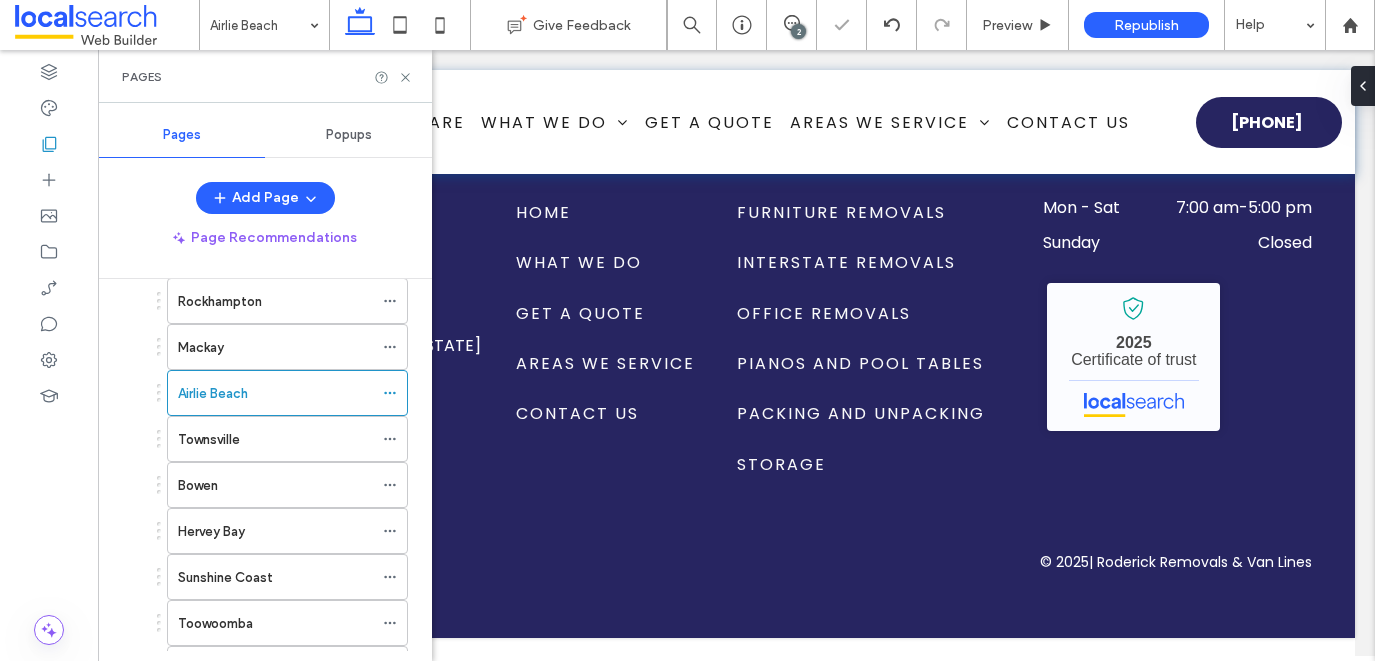 click 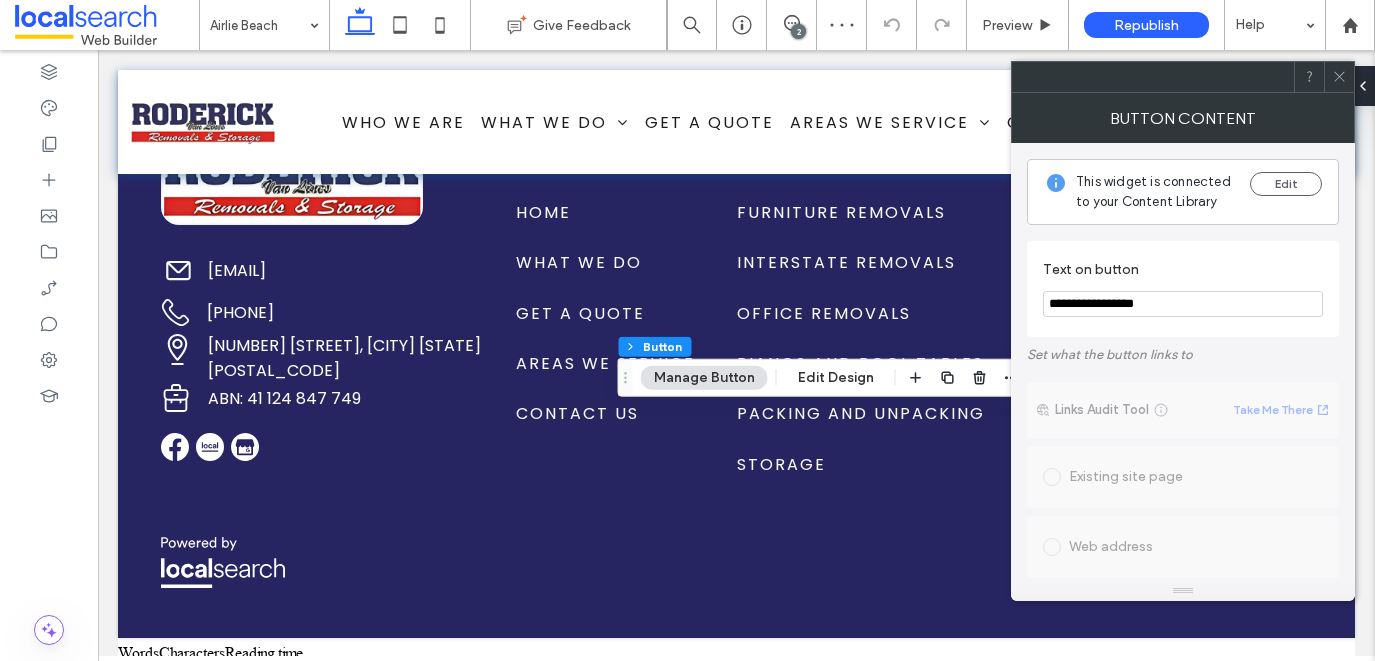 drag, startPoint x: 1167, startPoint y: 305, endPoint x: 1076, endPoint y: 305, distance: 91 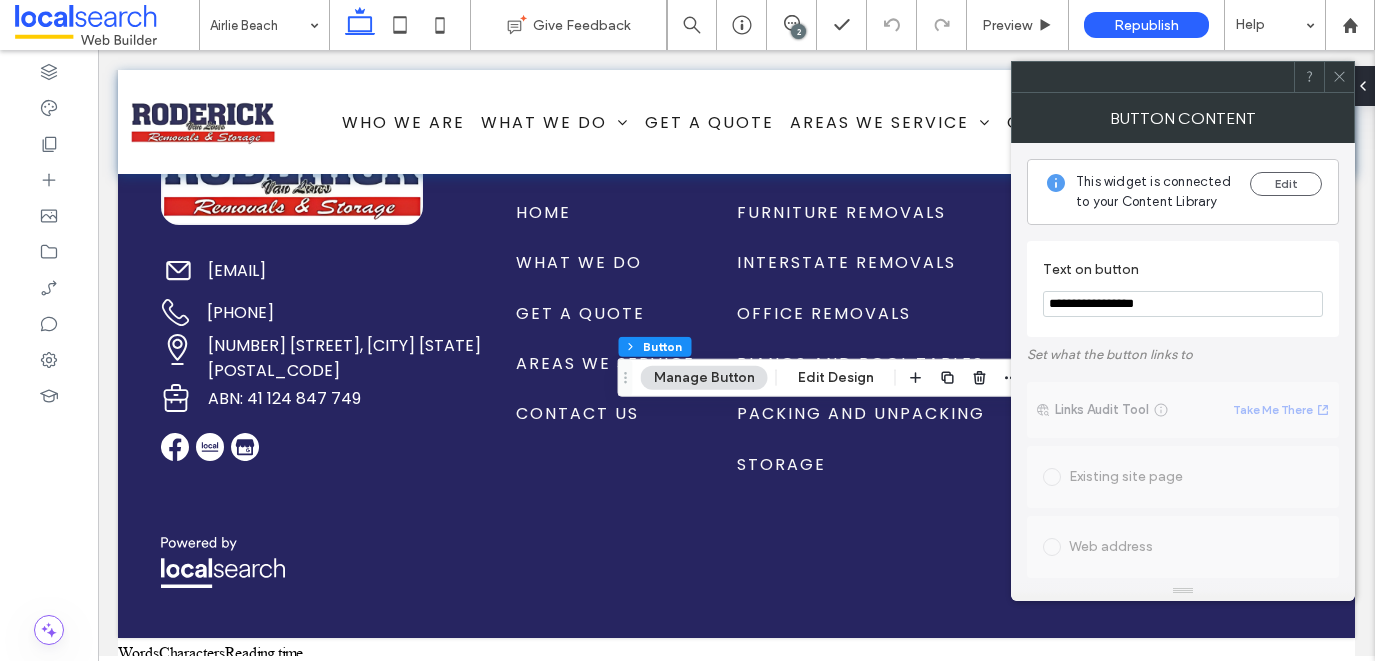 paste 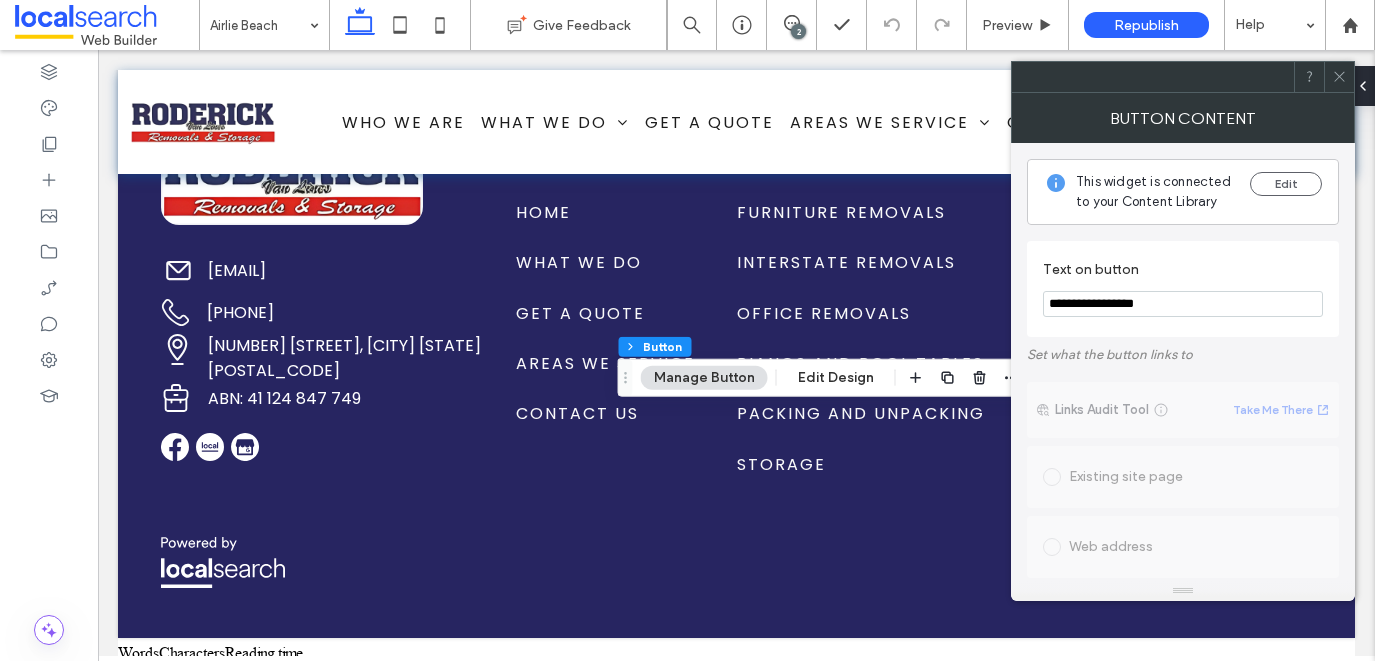 type on "**********" 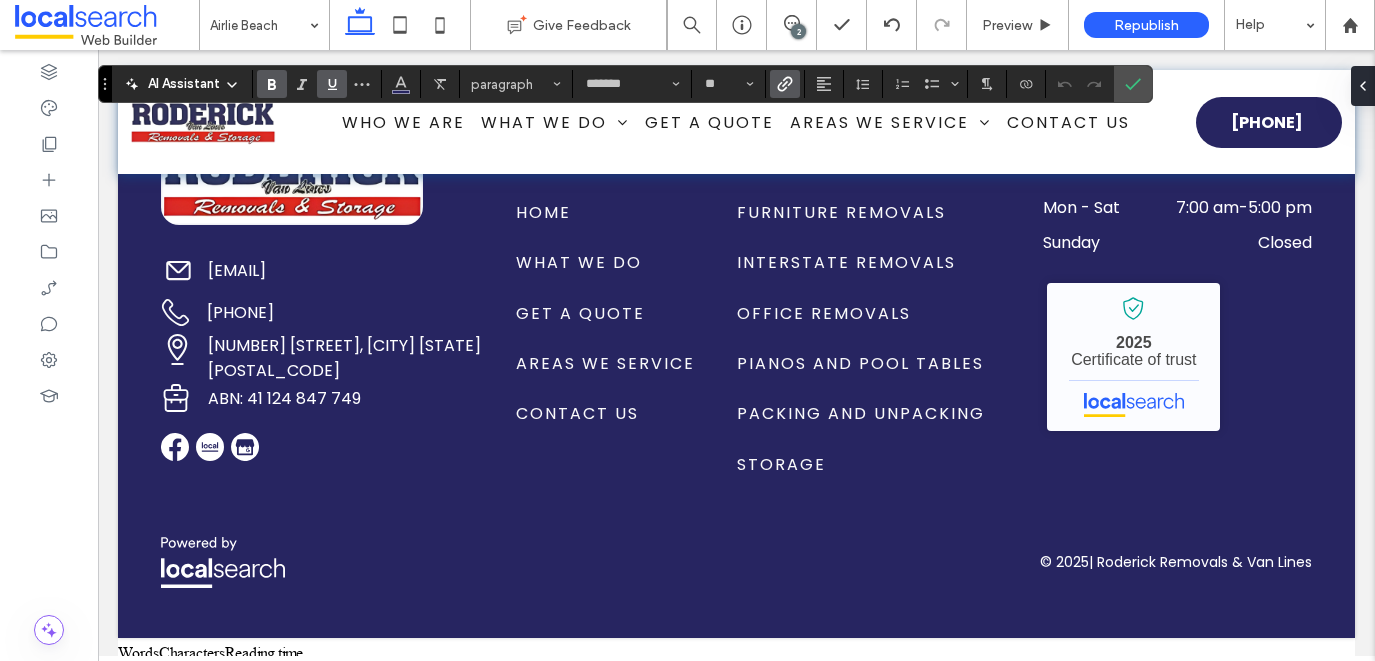 type on "**" 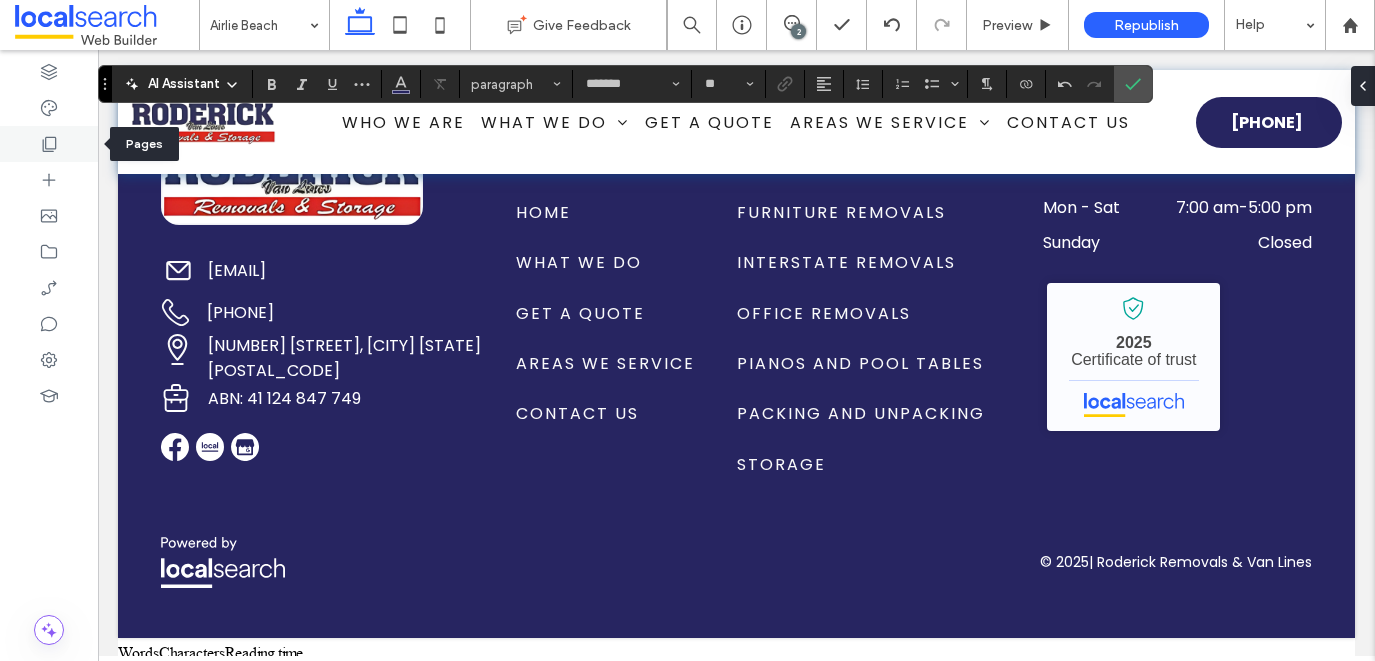 click at bounding box center (49, 144) 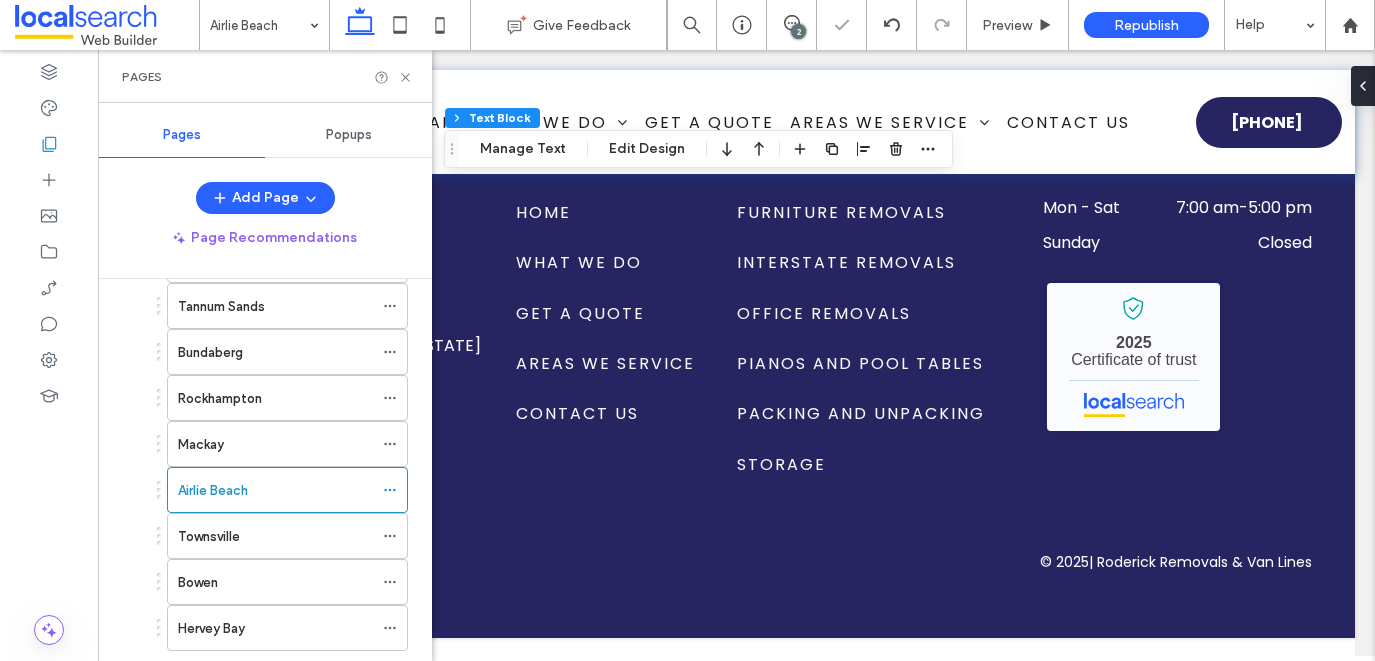 scroll, scrollTop: 704, scrollLeft: 0, axis: vertical 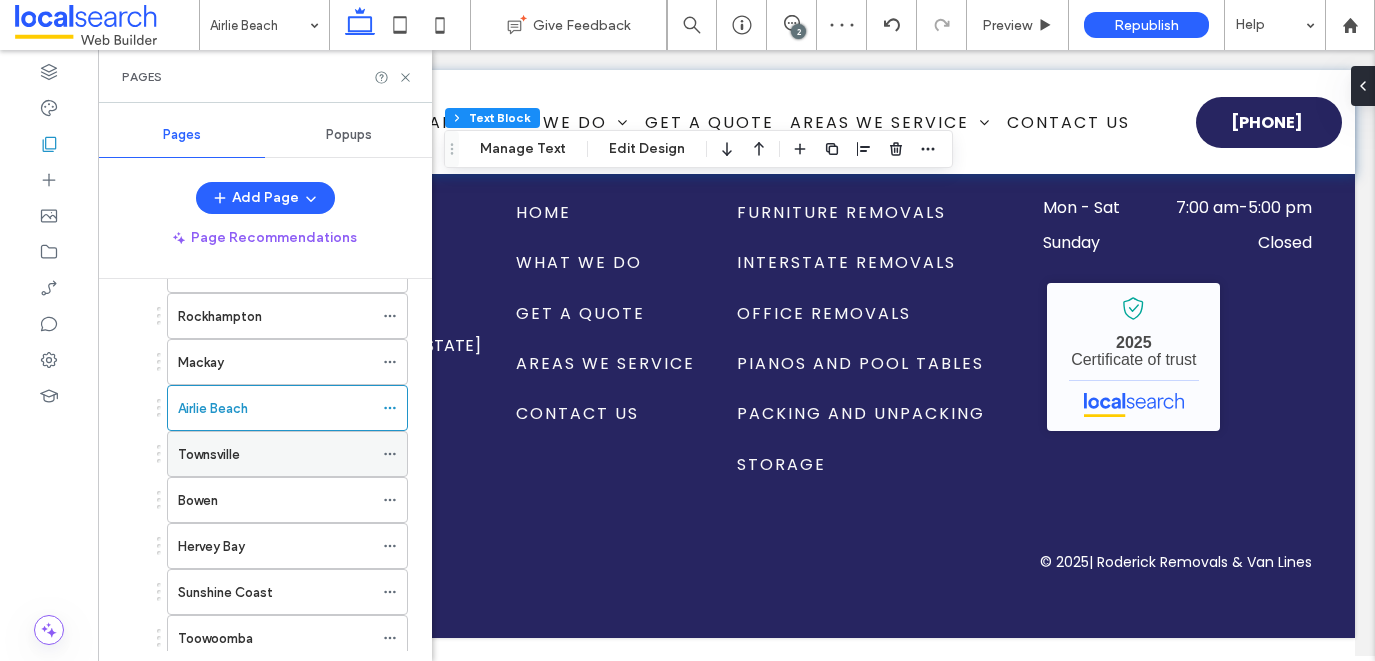 click on "Townsville" at bounding box center [275, 454] 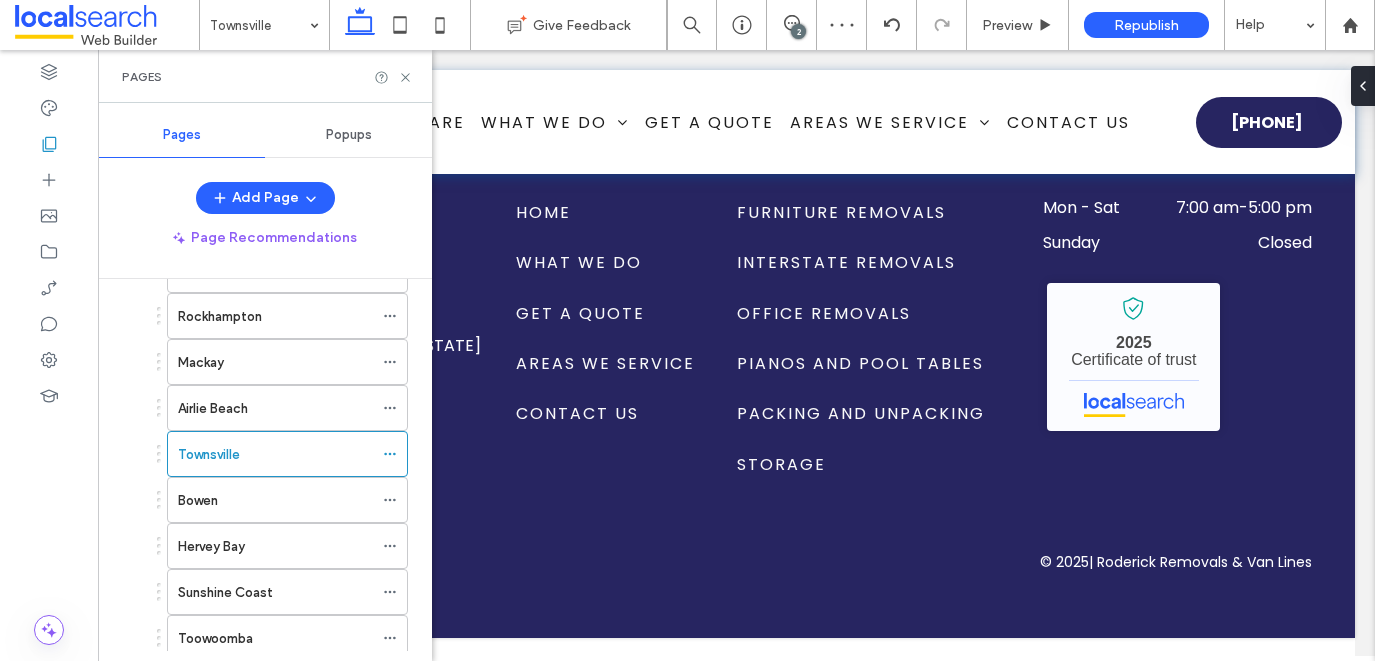 click 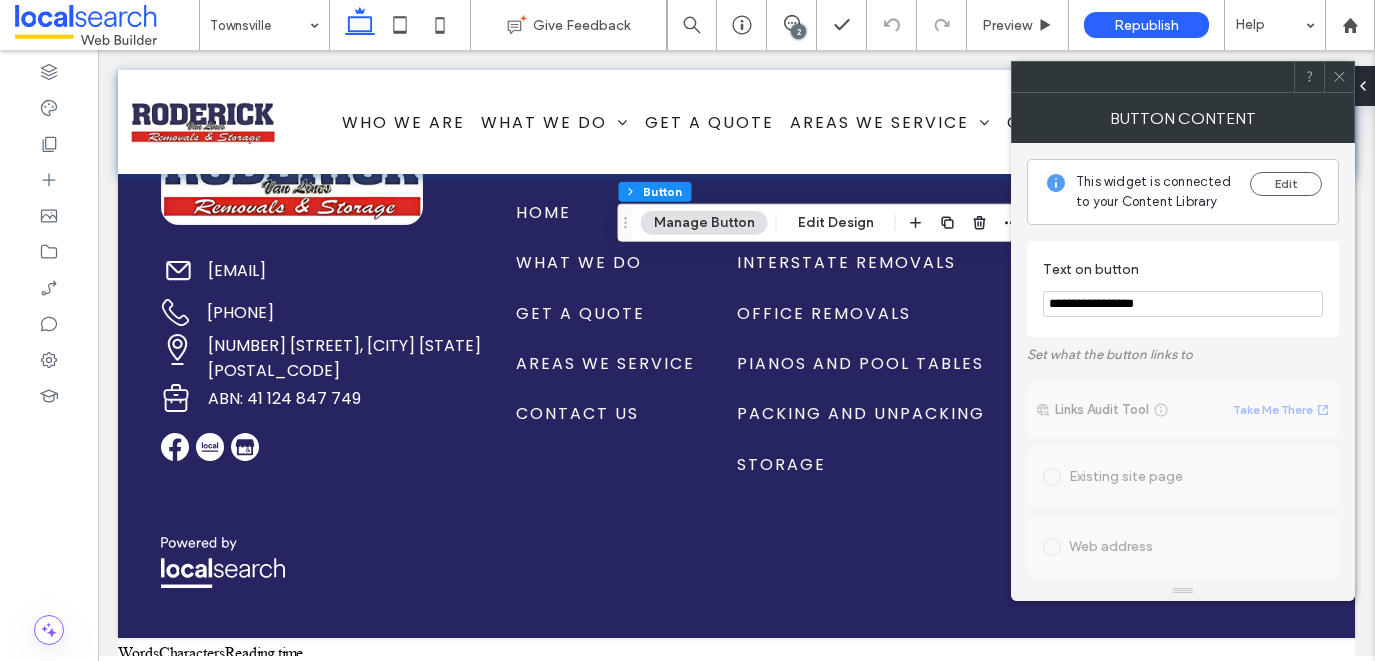 drag, startPoint x: 1200, startPoint y: 296, endPoint x: 1076, endPoint y: 300, distance: 124.0645 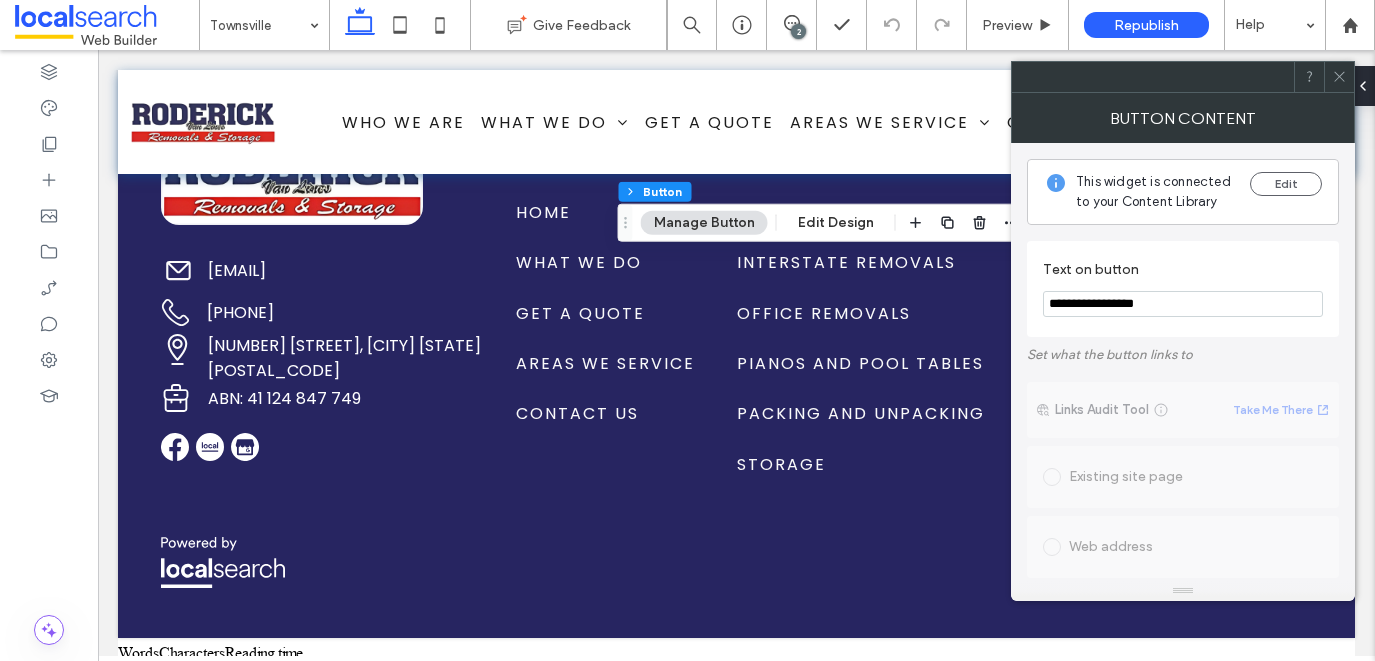 drag, startPoint x: 1175, startPoint y: 303, endPoint x: 1076, endPoint y: 310, distance: 99.24717 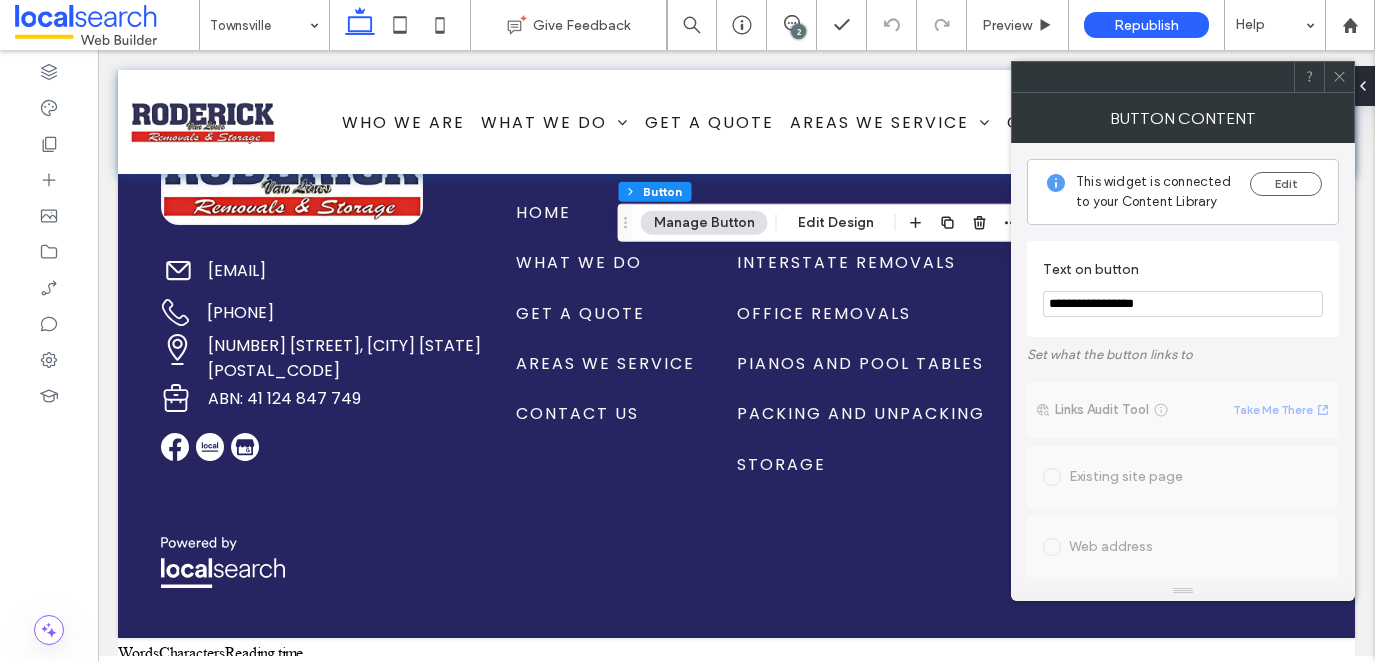 type on "**********" 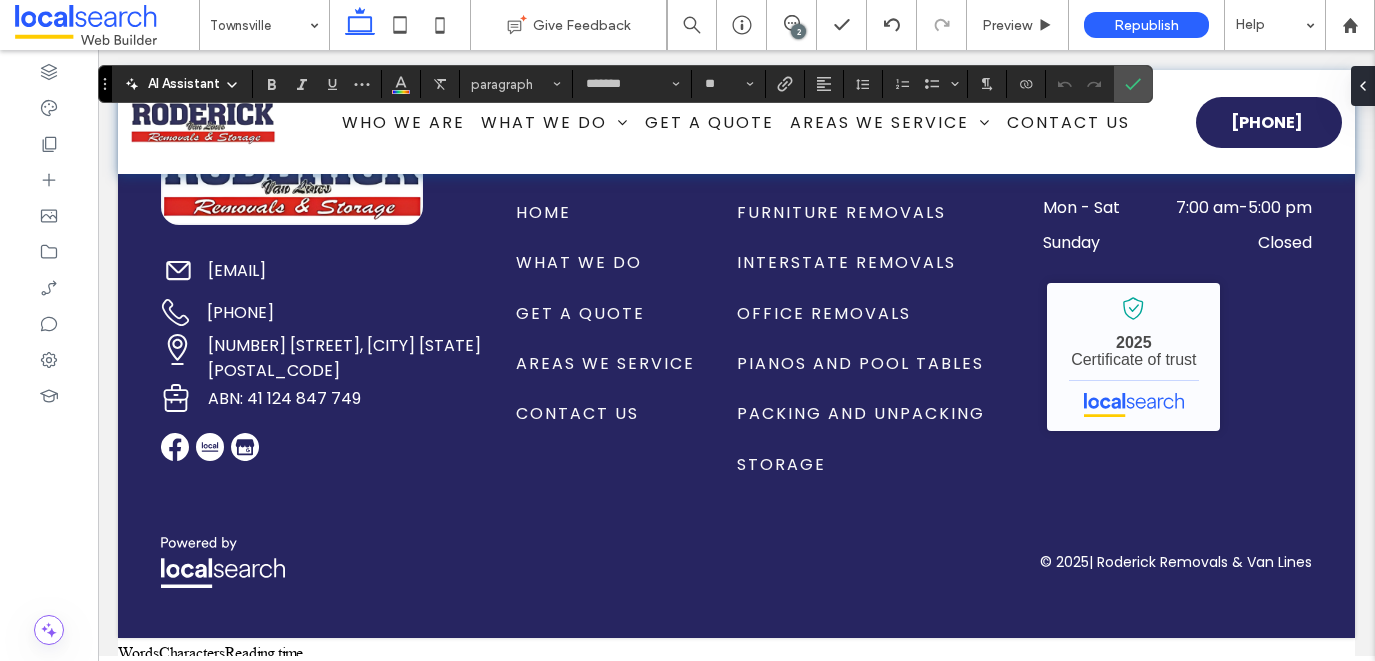 type on "*******" 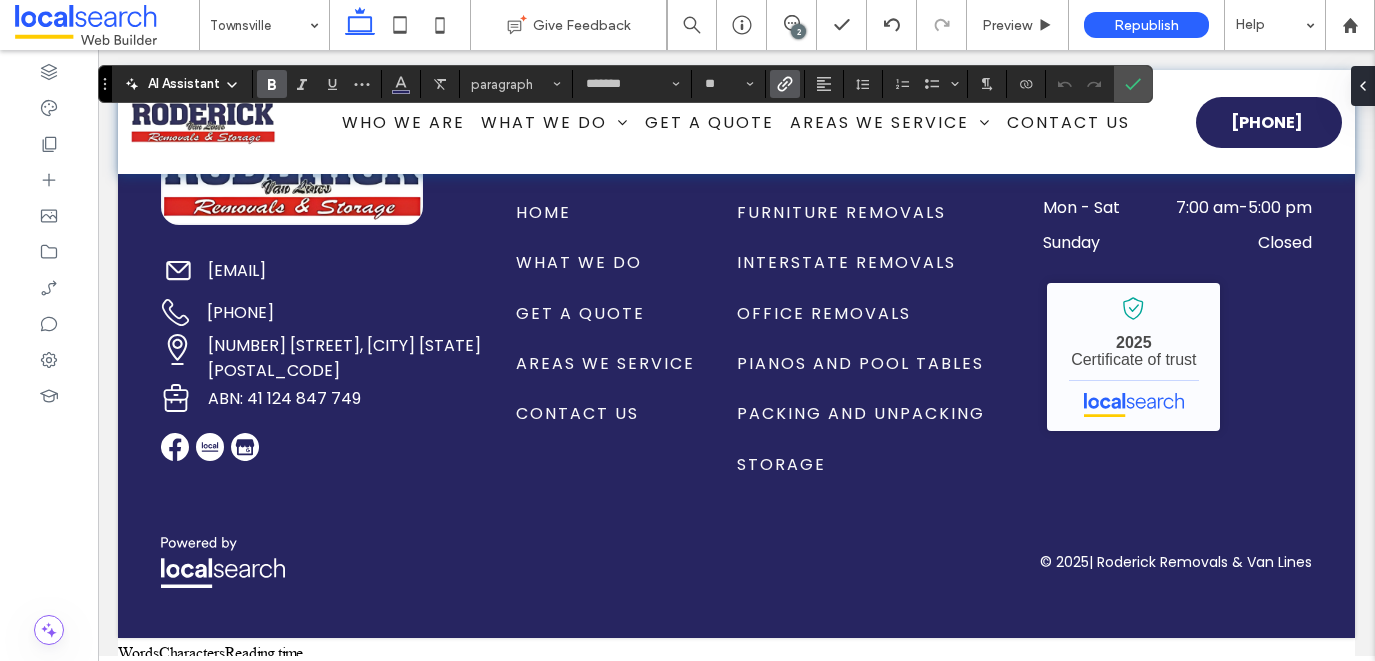 type on "**" 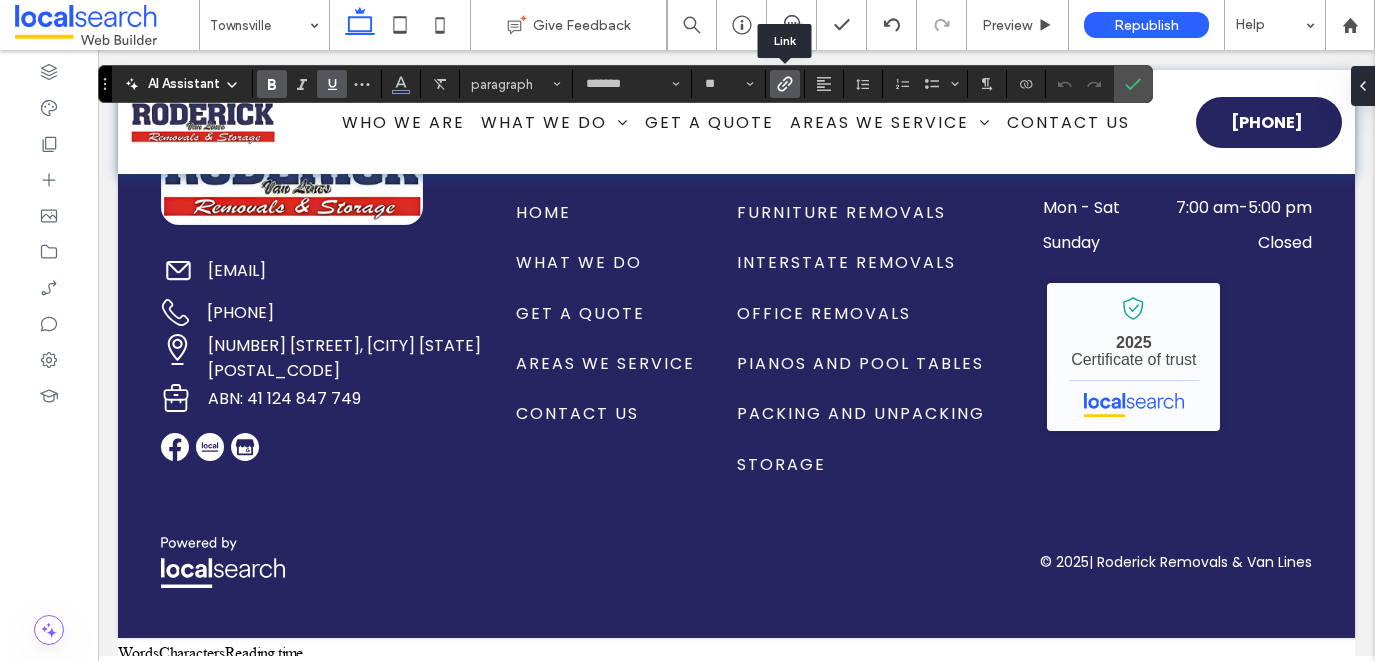 click 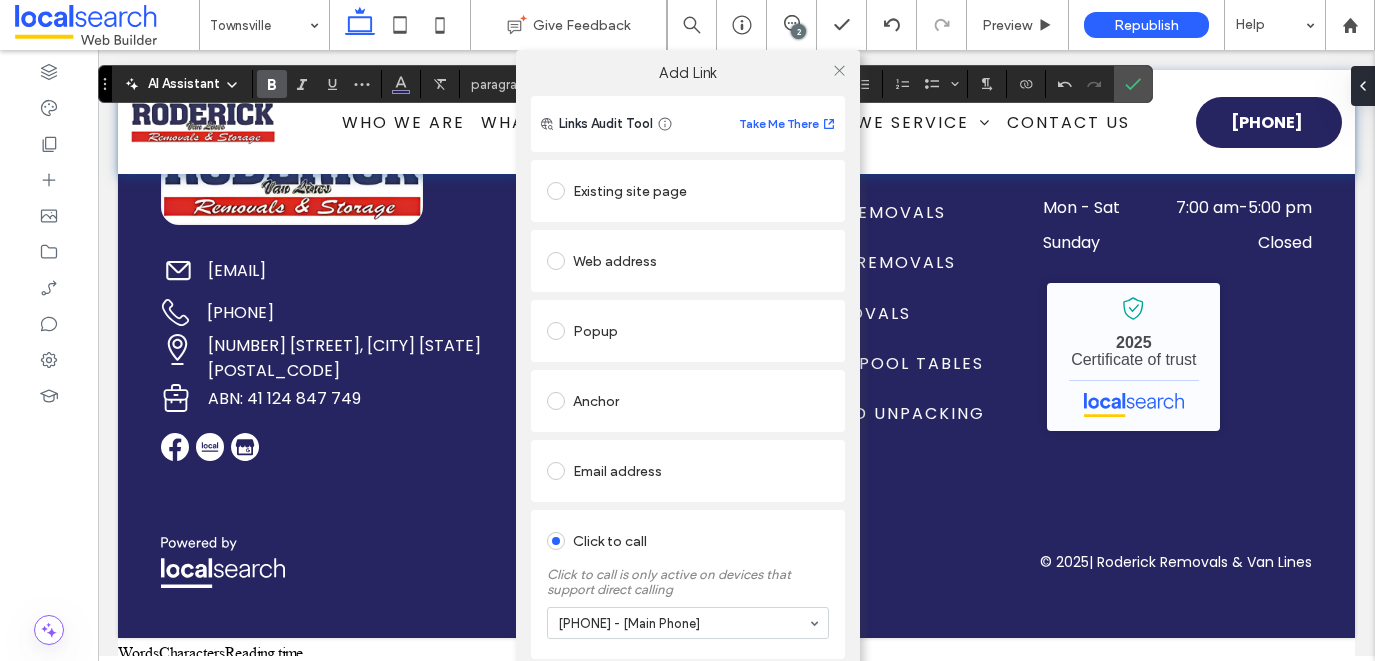 scroll, scrollTop: 76, scrollLeft: 0, axis: vertical 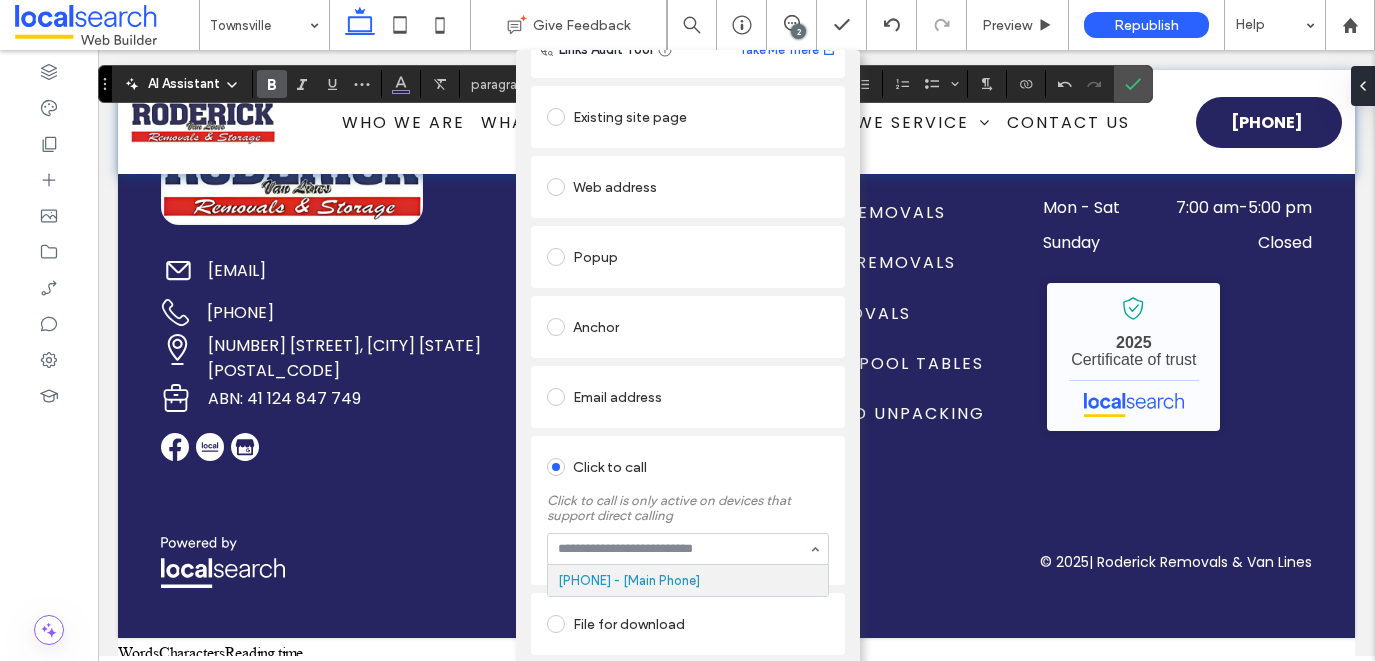click at bounding box center [683, 549] 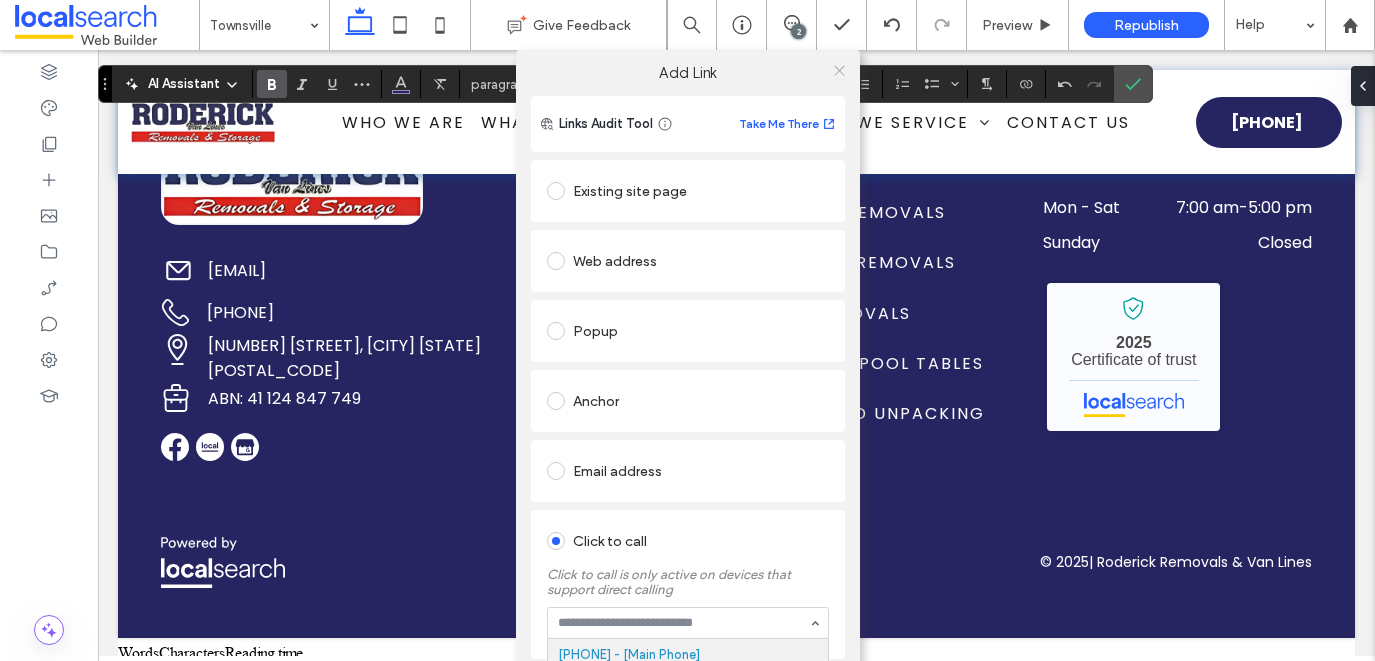 click at bounding box center (839, 70) 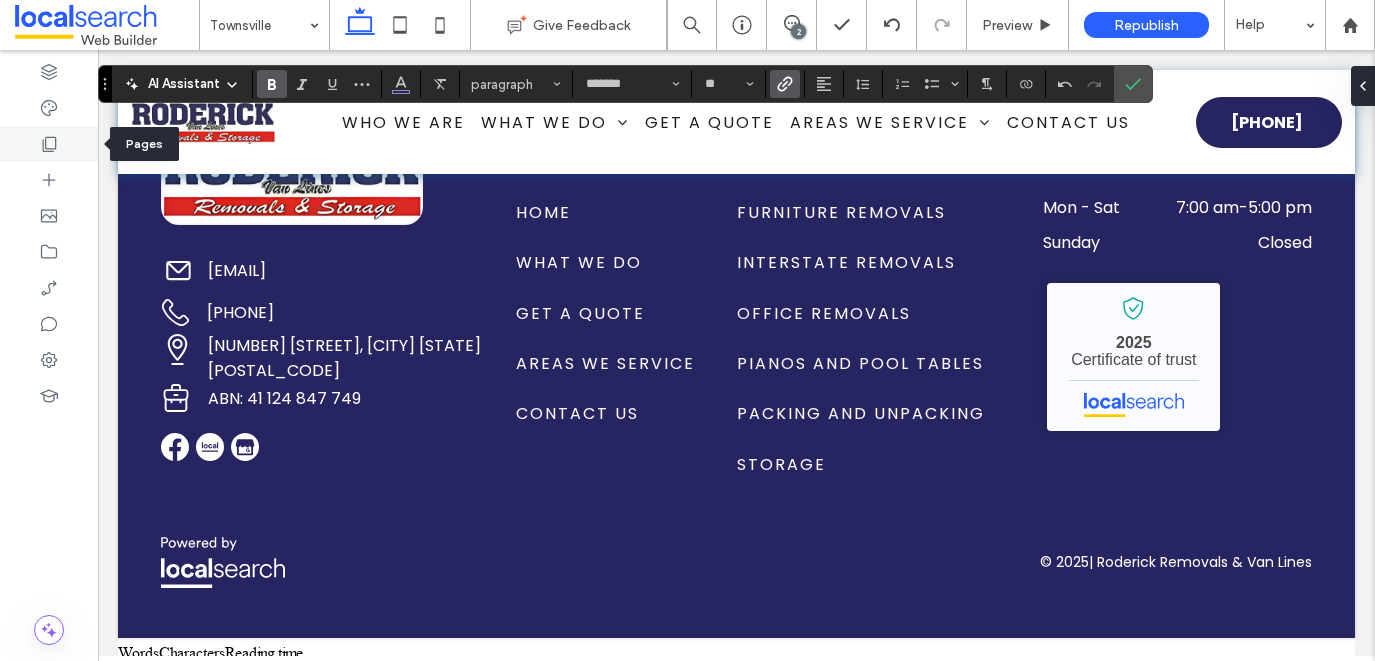 click at bounding box center (49, 144) 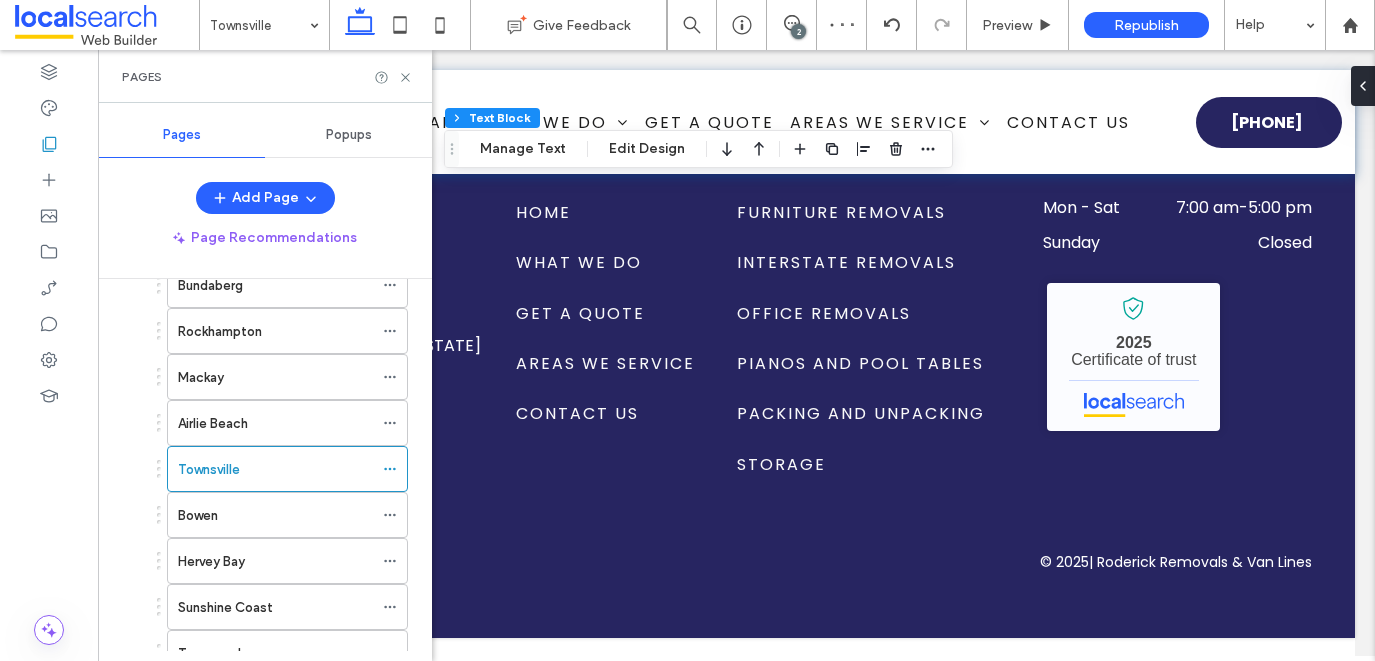 scroll, scrollTop: 685, scrollLeft: 0, axis: vertical 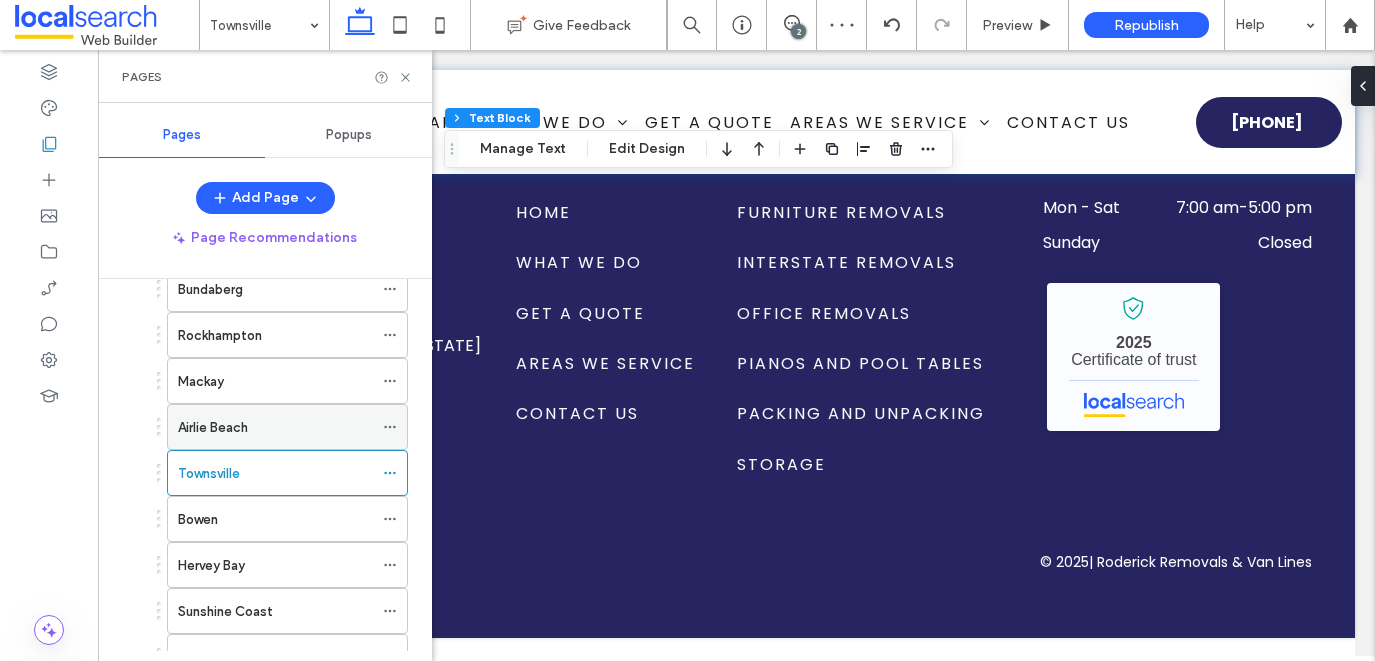click on "Airlie Beach" at bounding box center (213, 427) 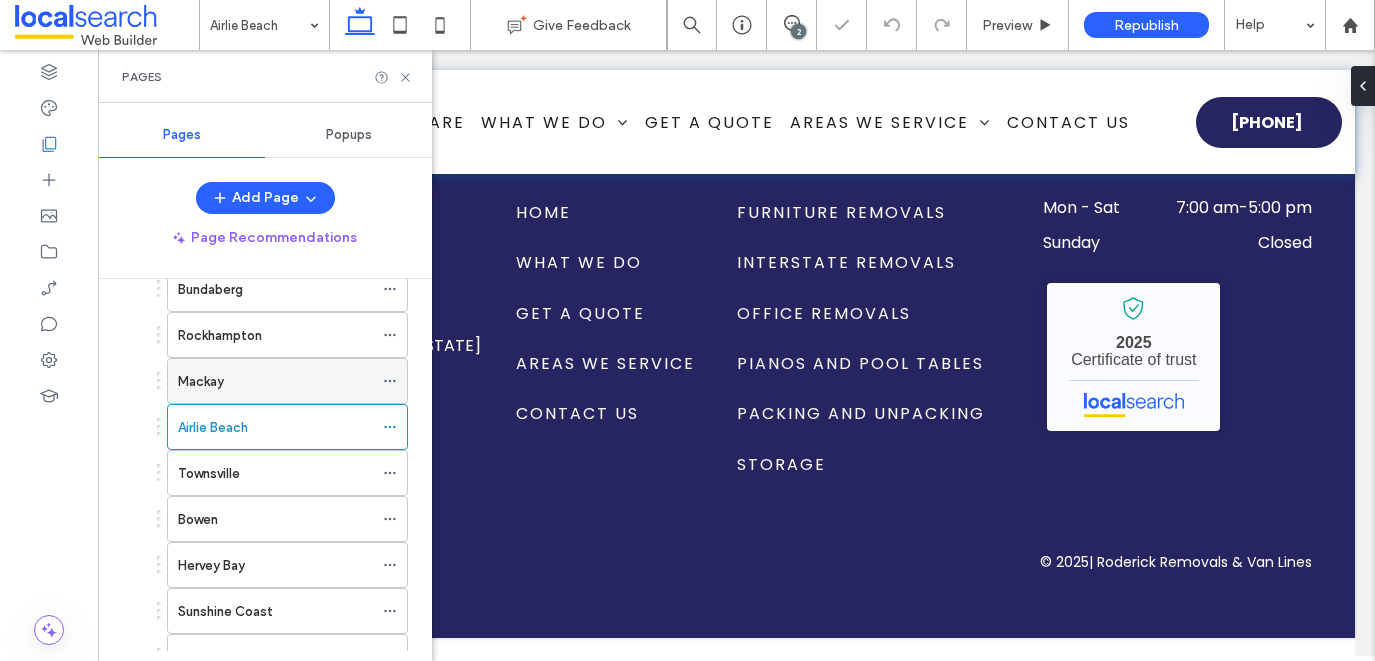 click on "Mackay" at bounding box center (275, 381) 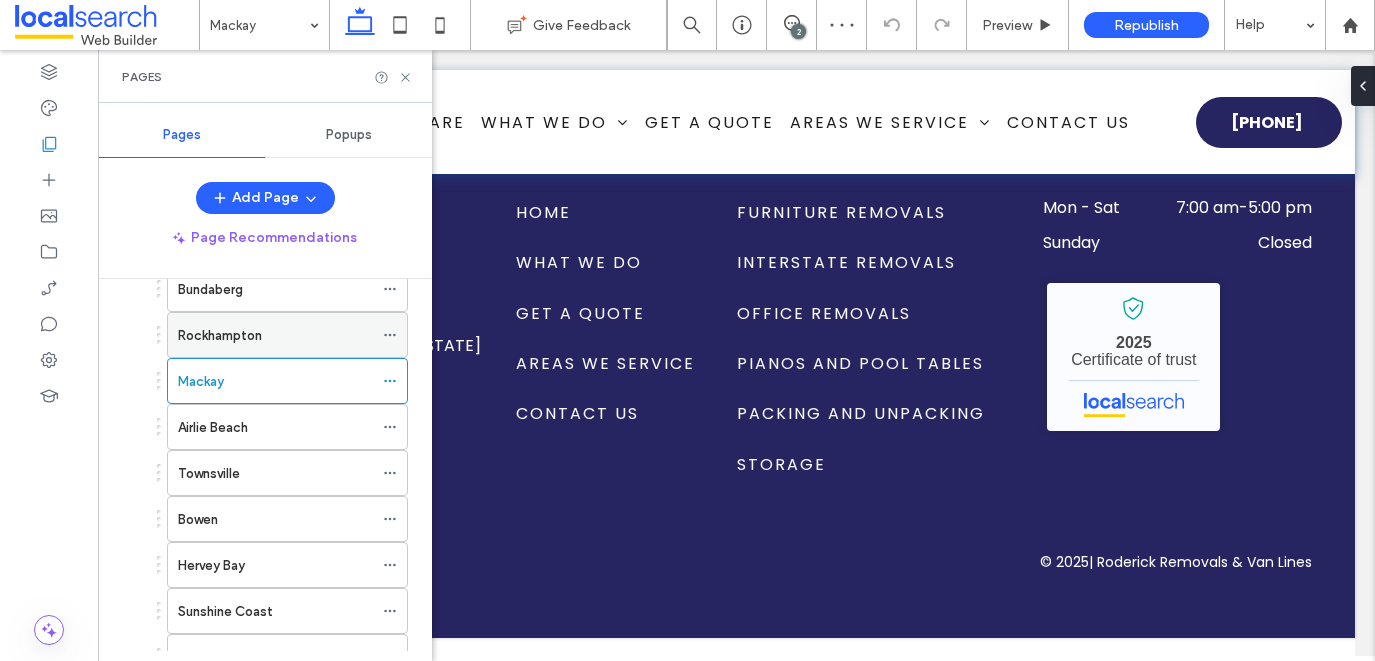 click on "Rockhampton" at bounding box center [275, 335] 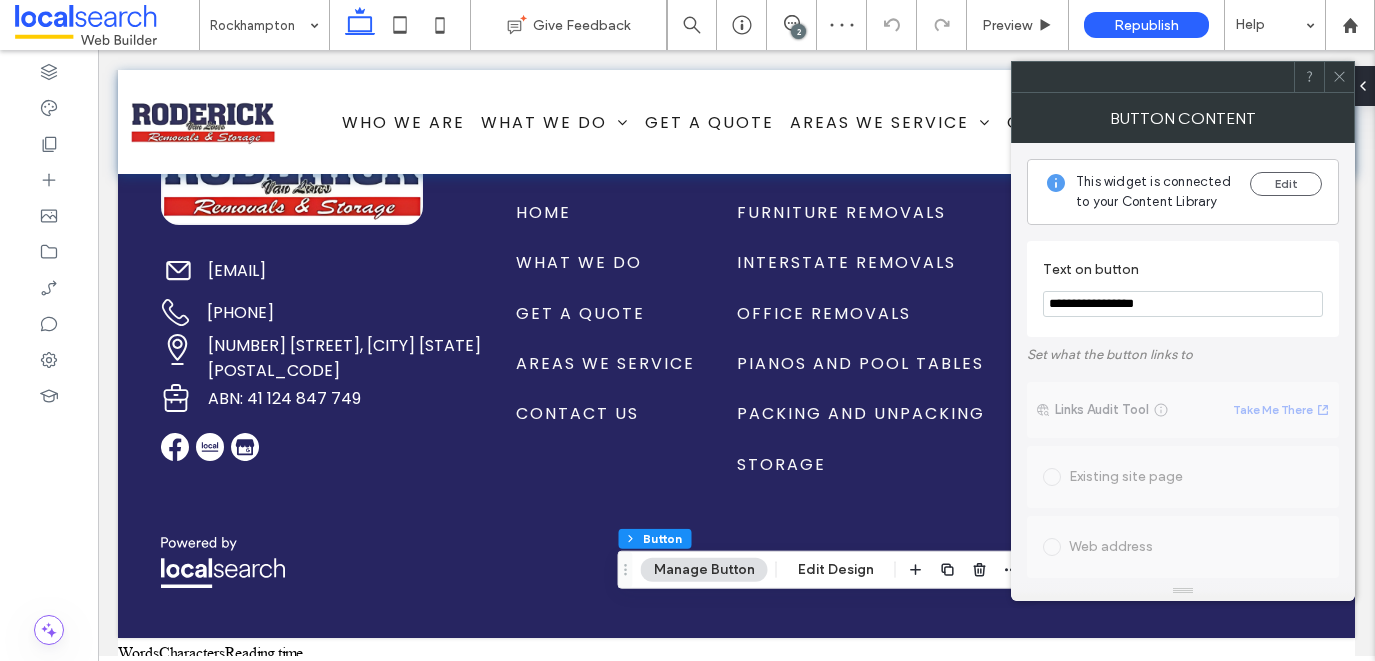 drag, startPoint x: 1168, startPoint y: 296, endPoint x: 1077, endPoint y: 300, distance: 91.08787 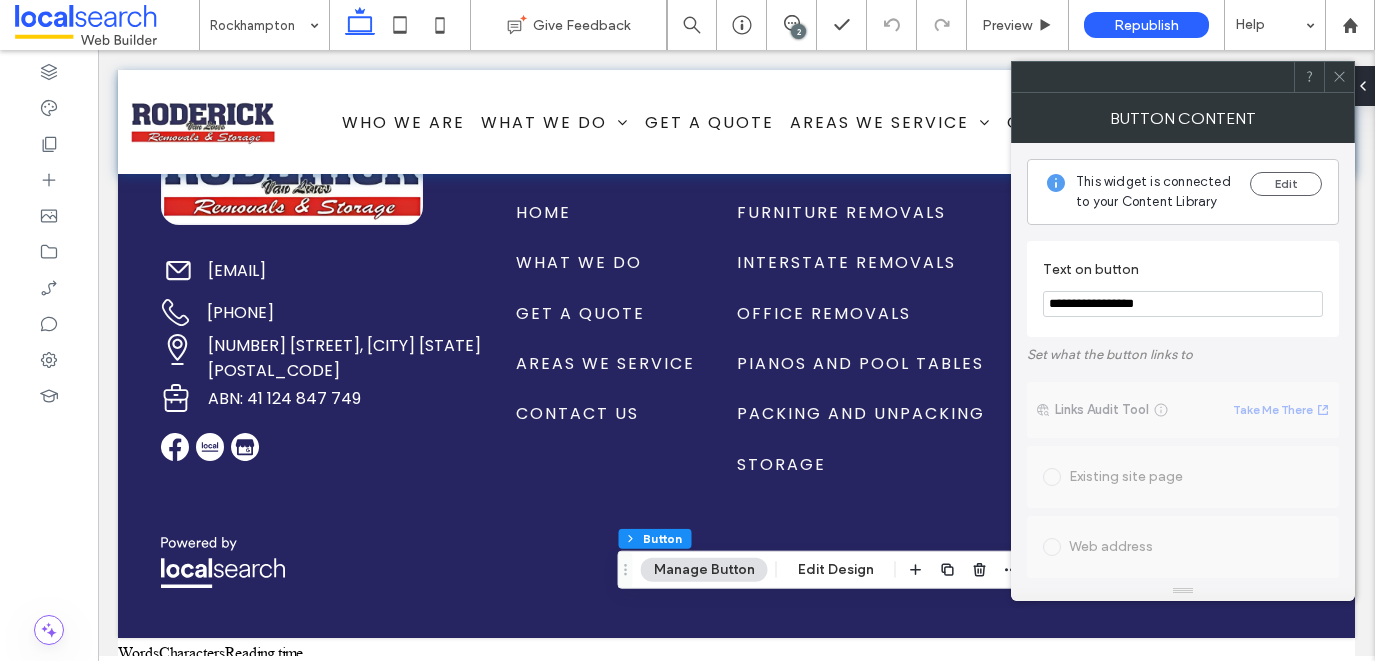 paste 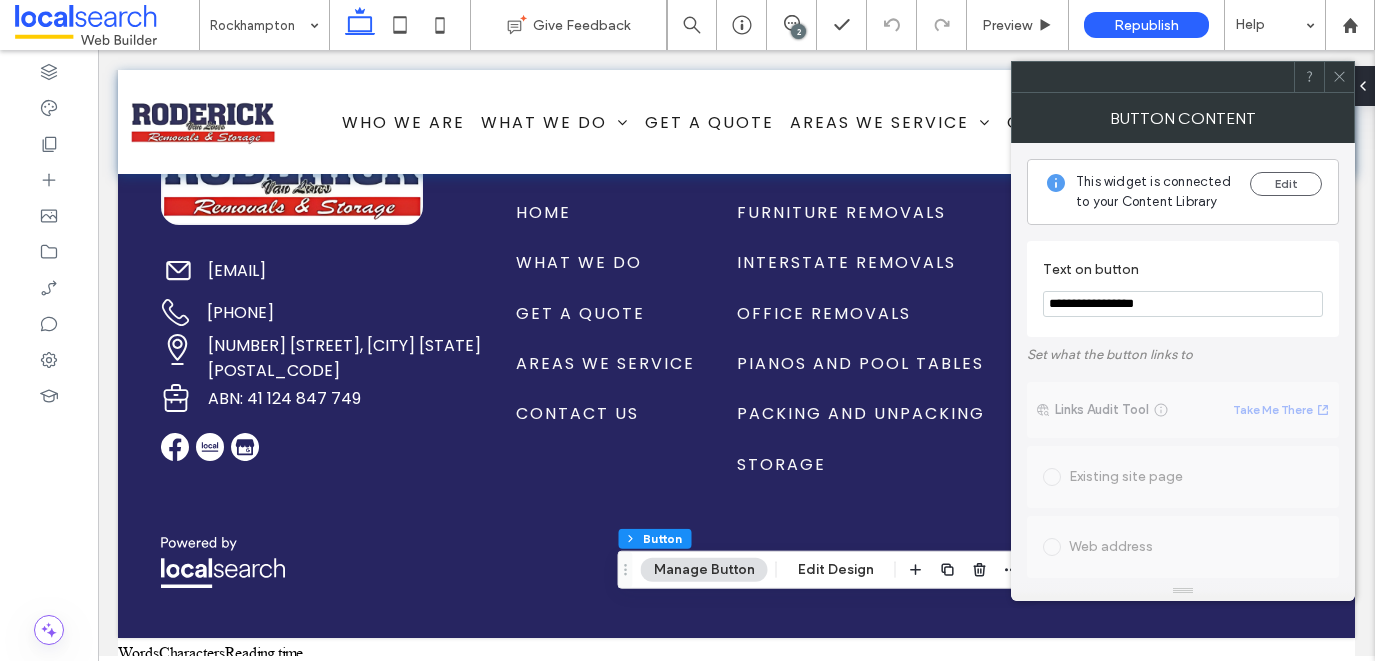 type on "**********" 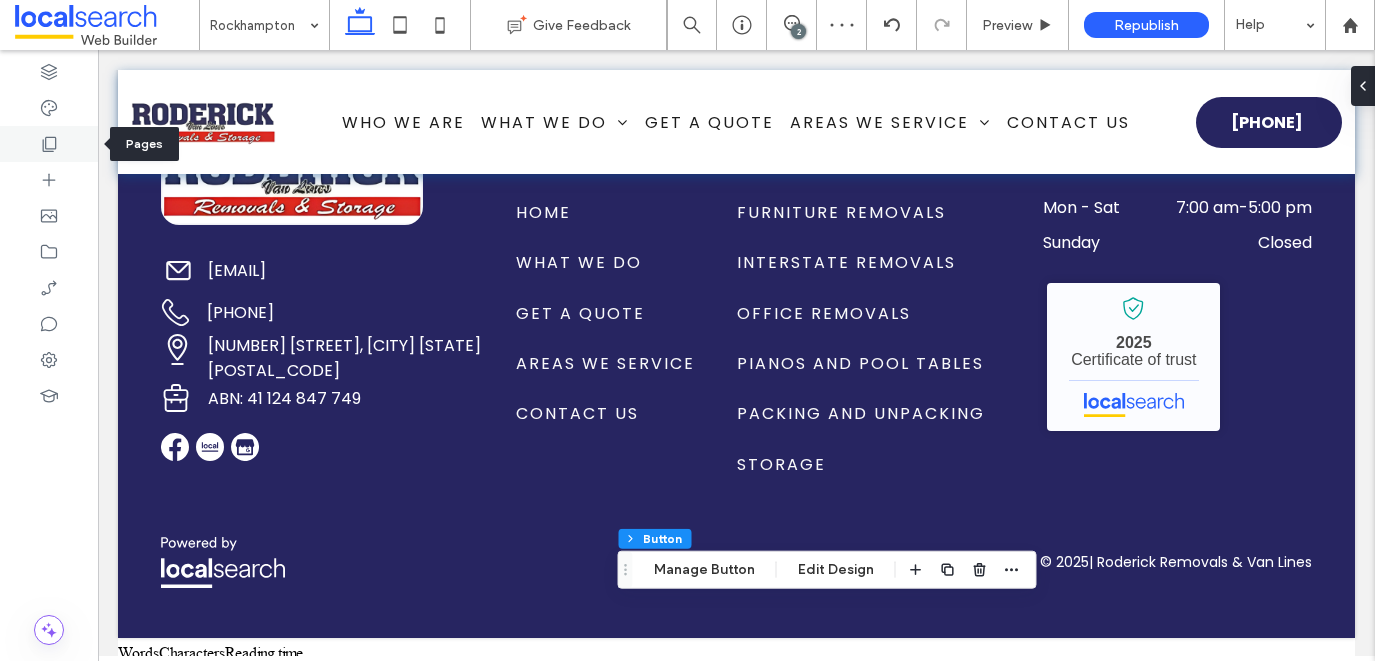 click at bounding box center (49, 144) 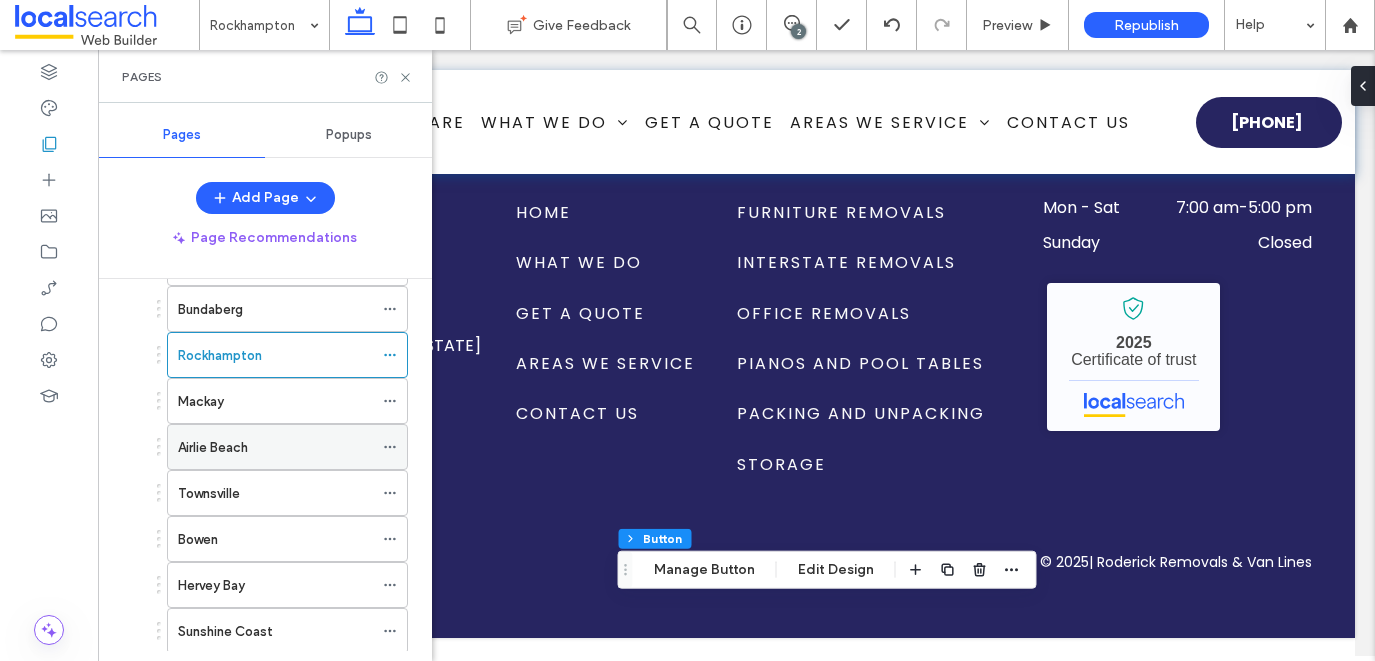 scroll, scrollTop: 697, scrollLeft: 0, axis: vertical 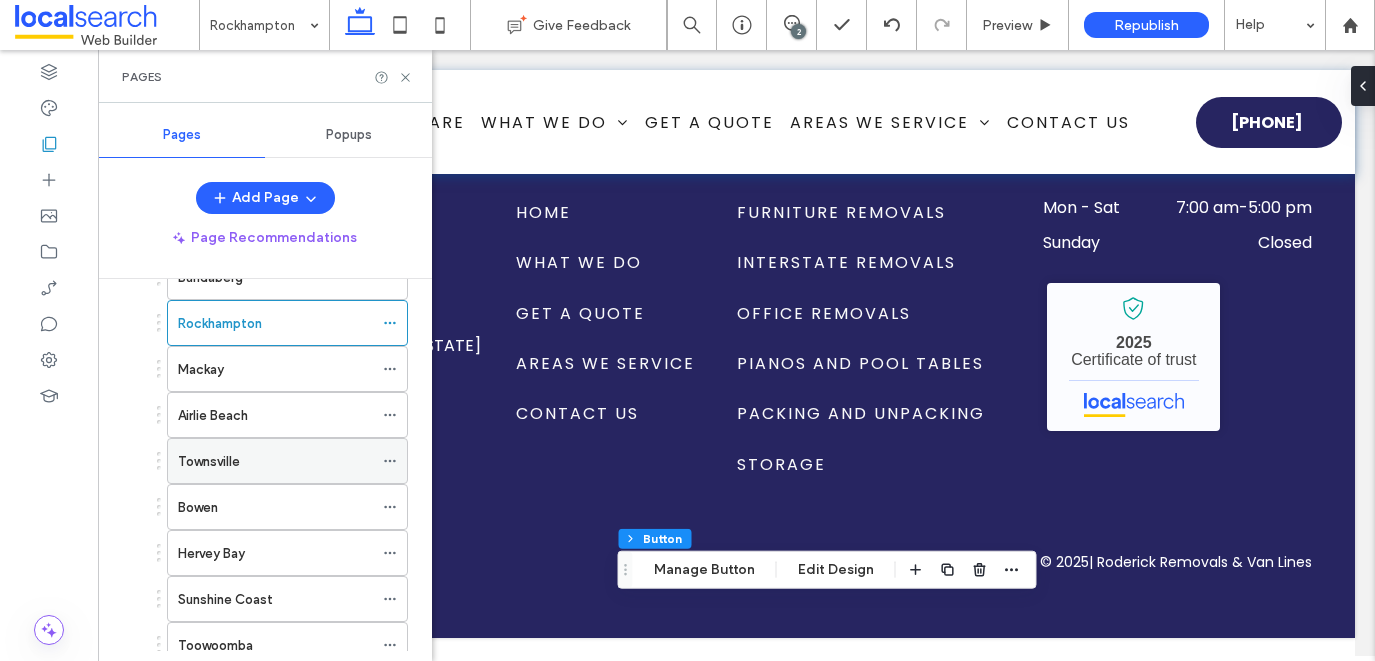 click on "Townsville" at bounding box center (275, 461) 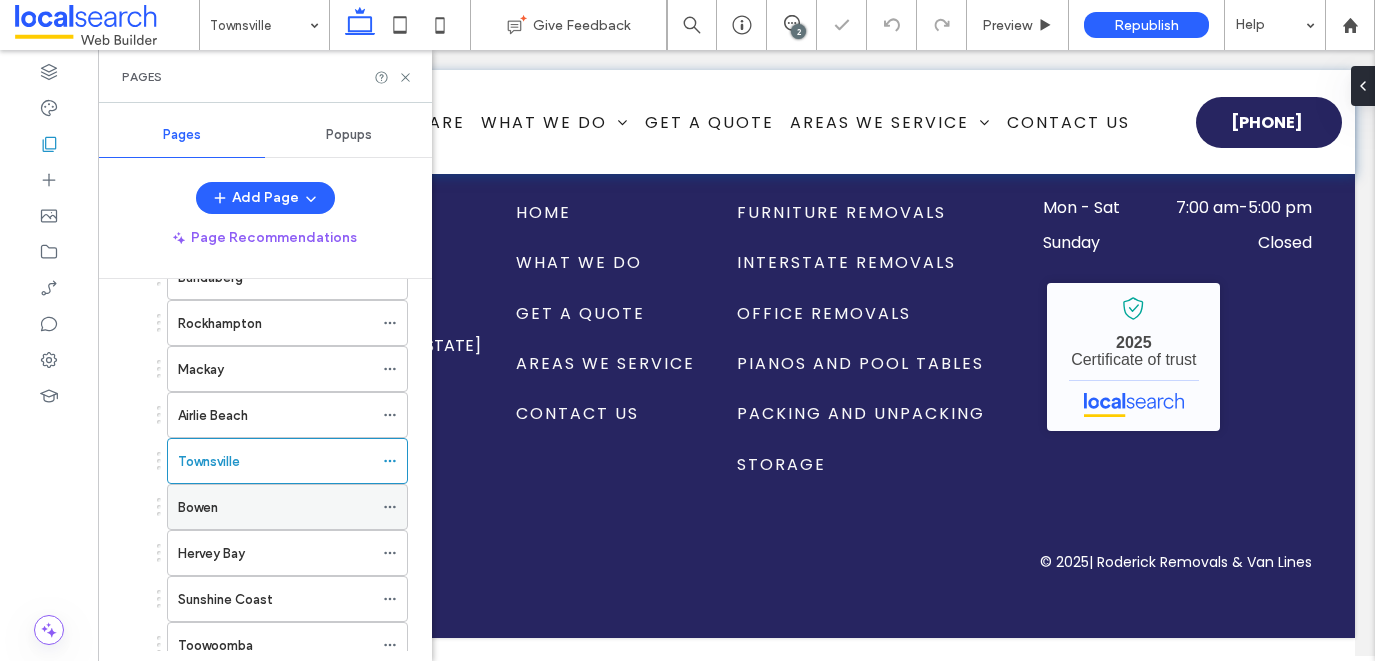 click on "Bowen" at bounding box center (275, 507) 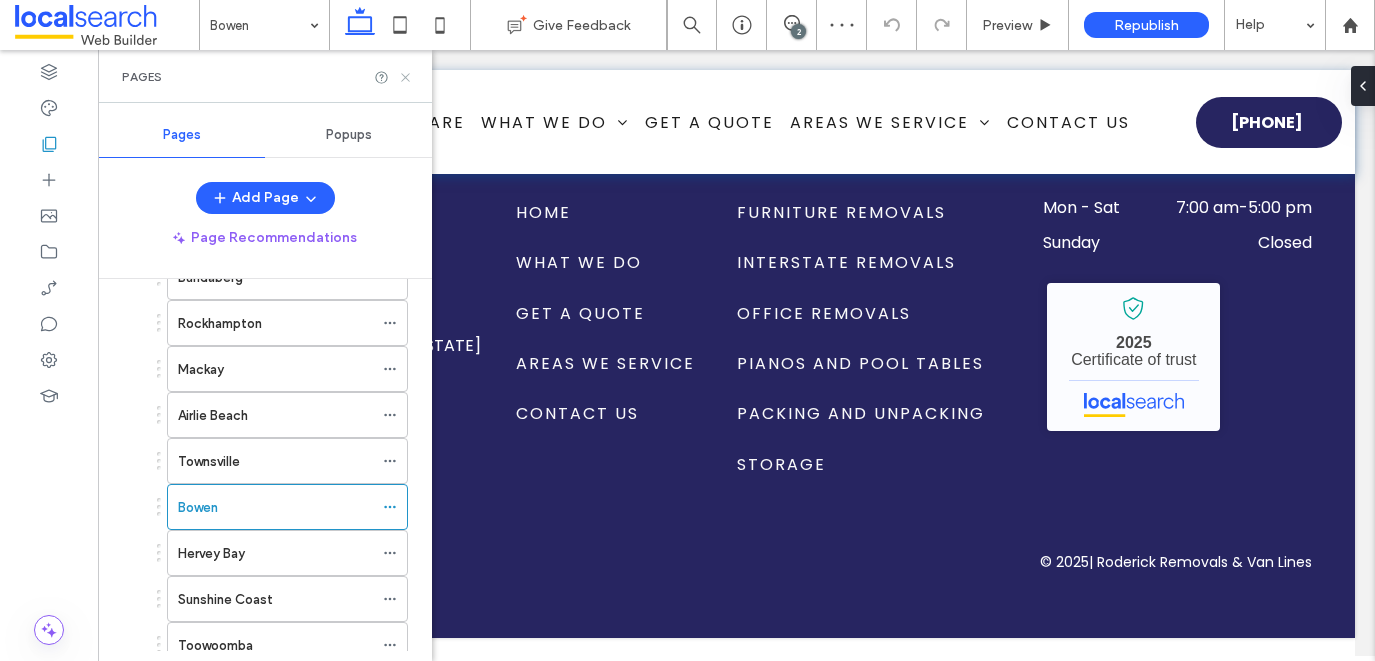 click 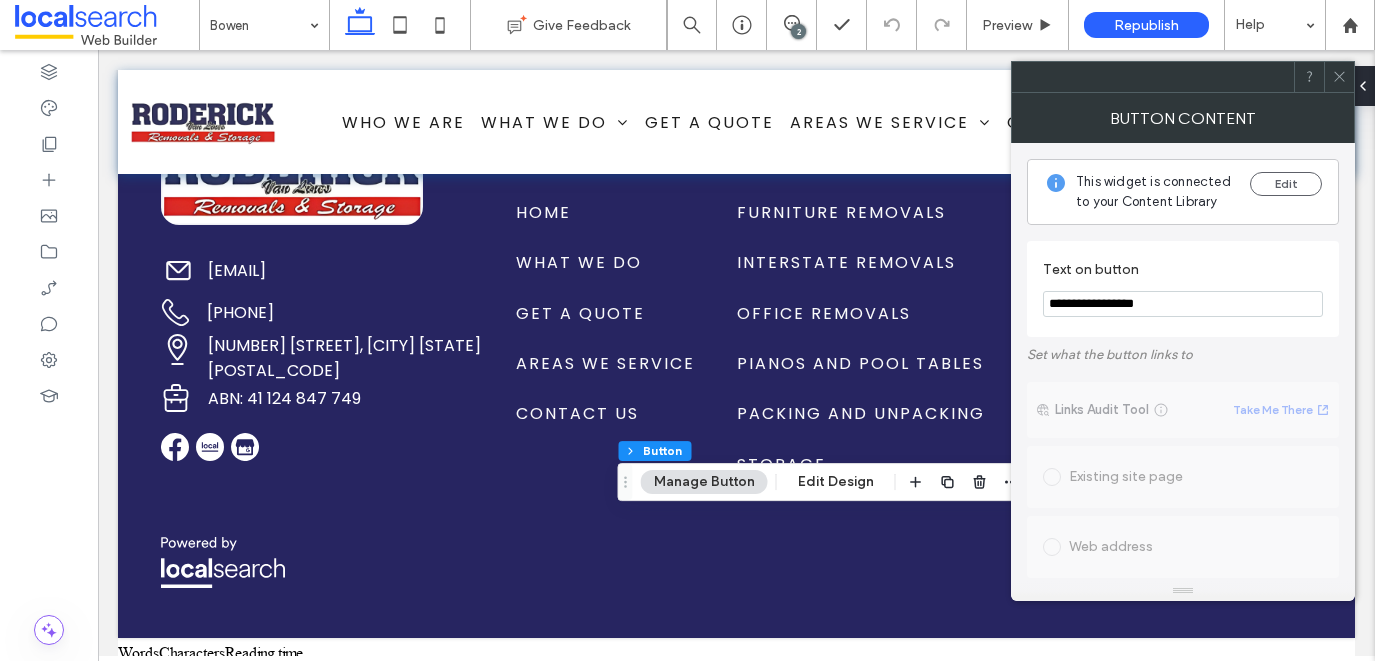 drag, startPoint x: 1161, startPoint y: 302, endPoint x: 1077, endPoint y: 304, distance: 84.0238 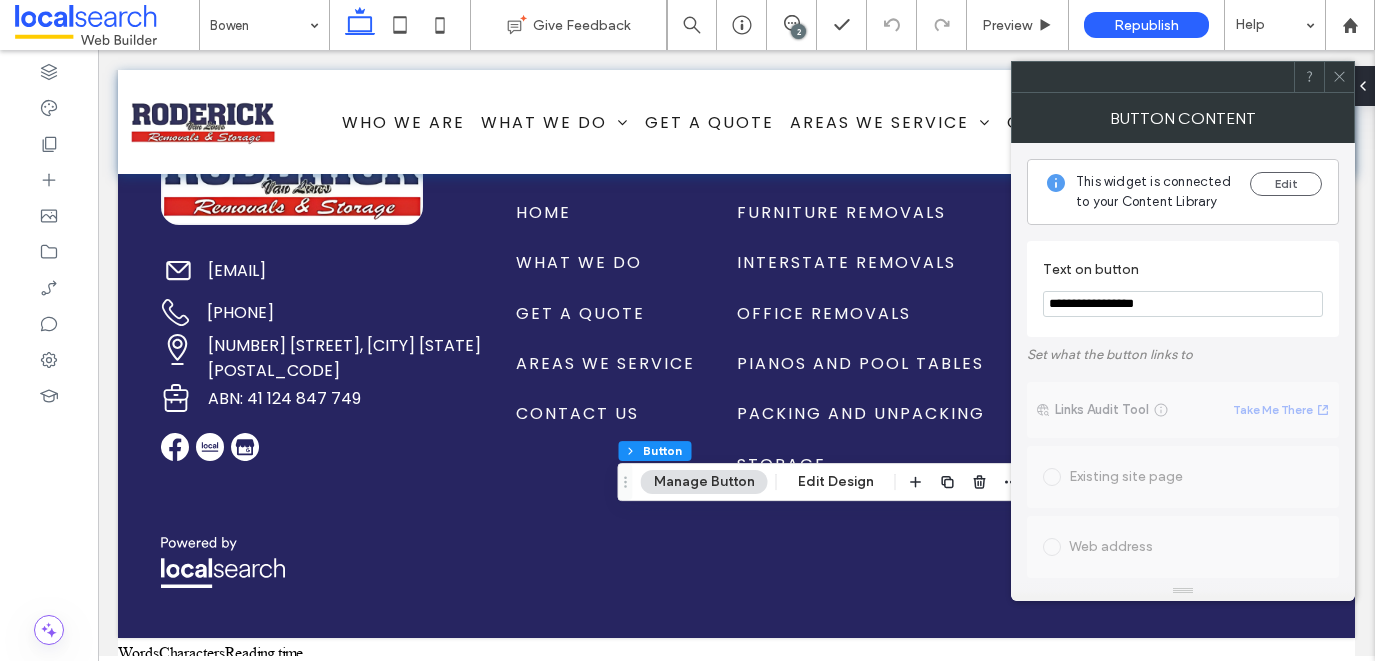 type on "**********" 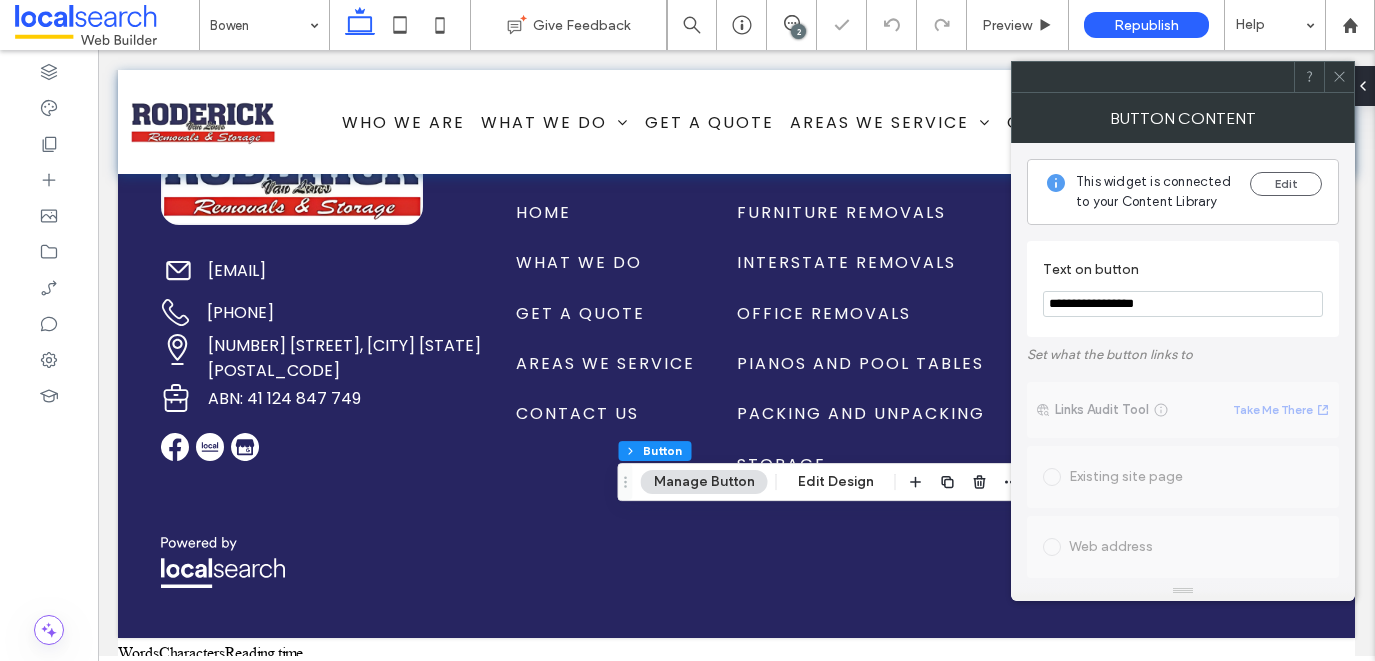 click 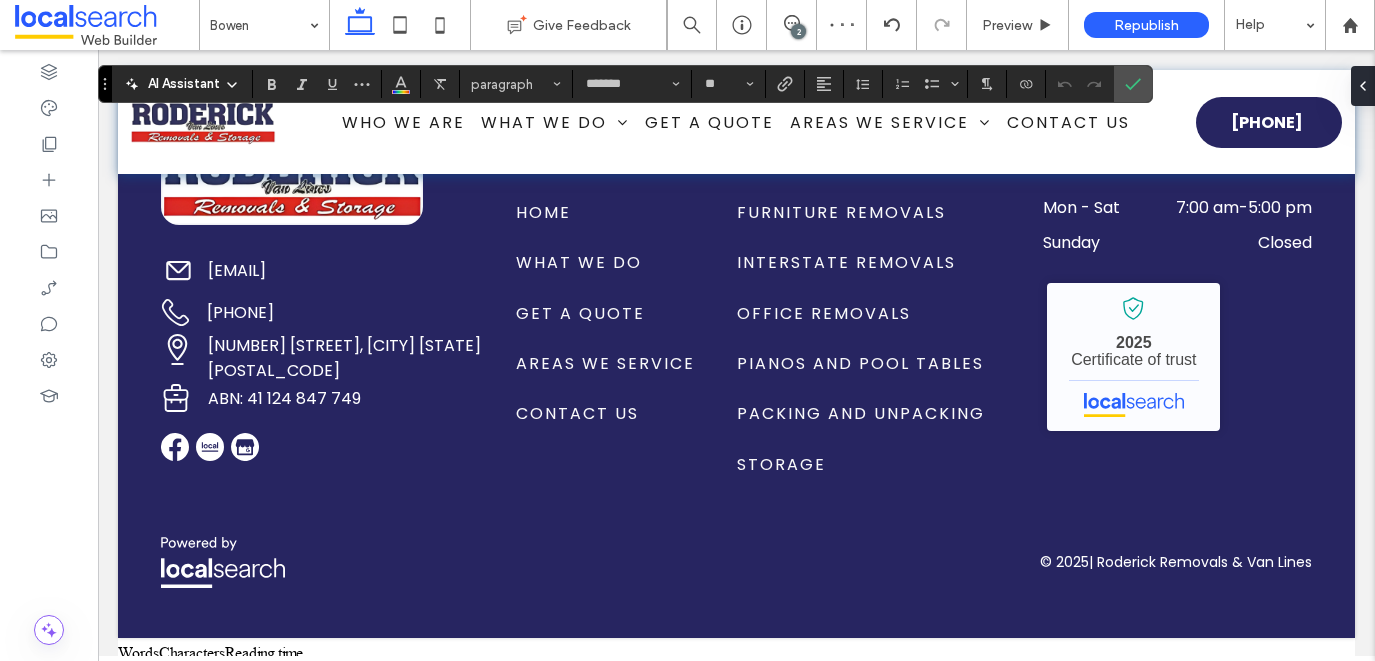 type on "*******" 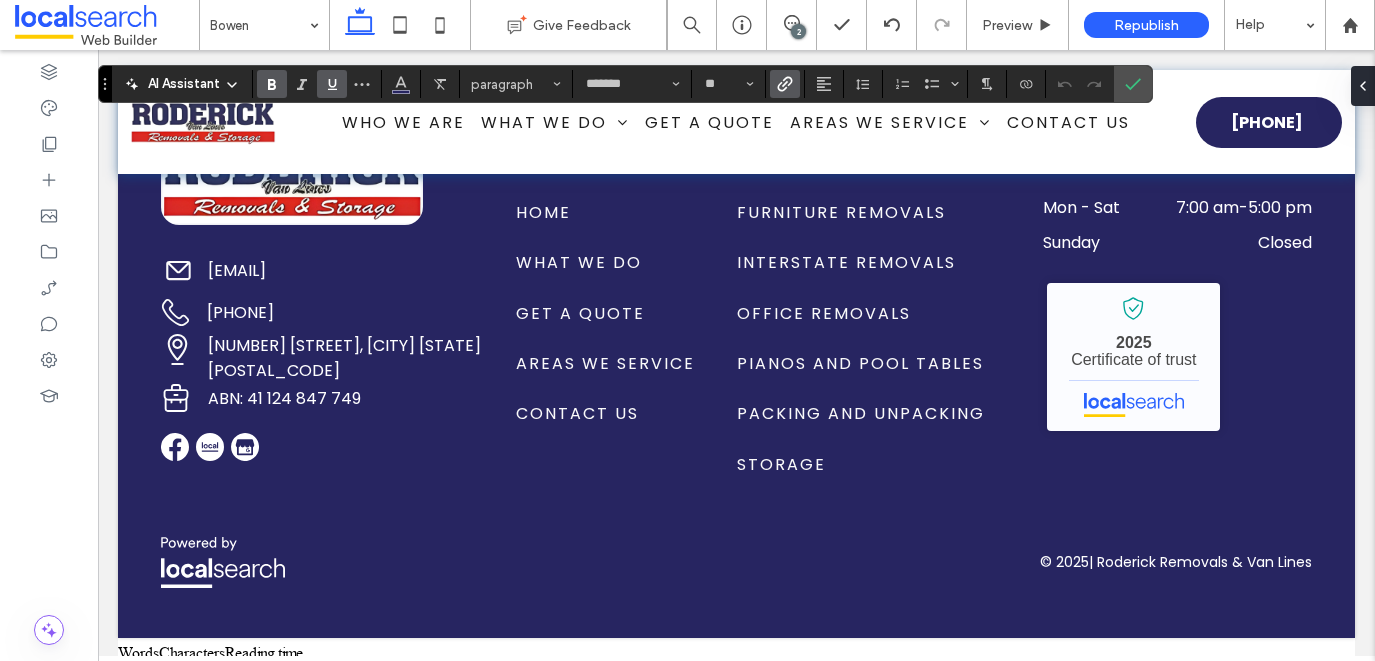 type on "**" 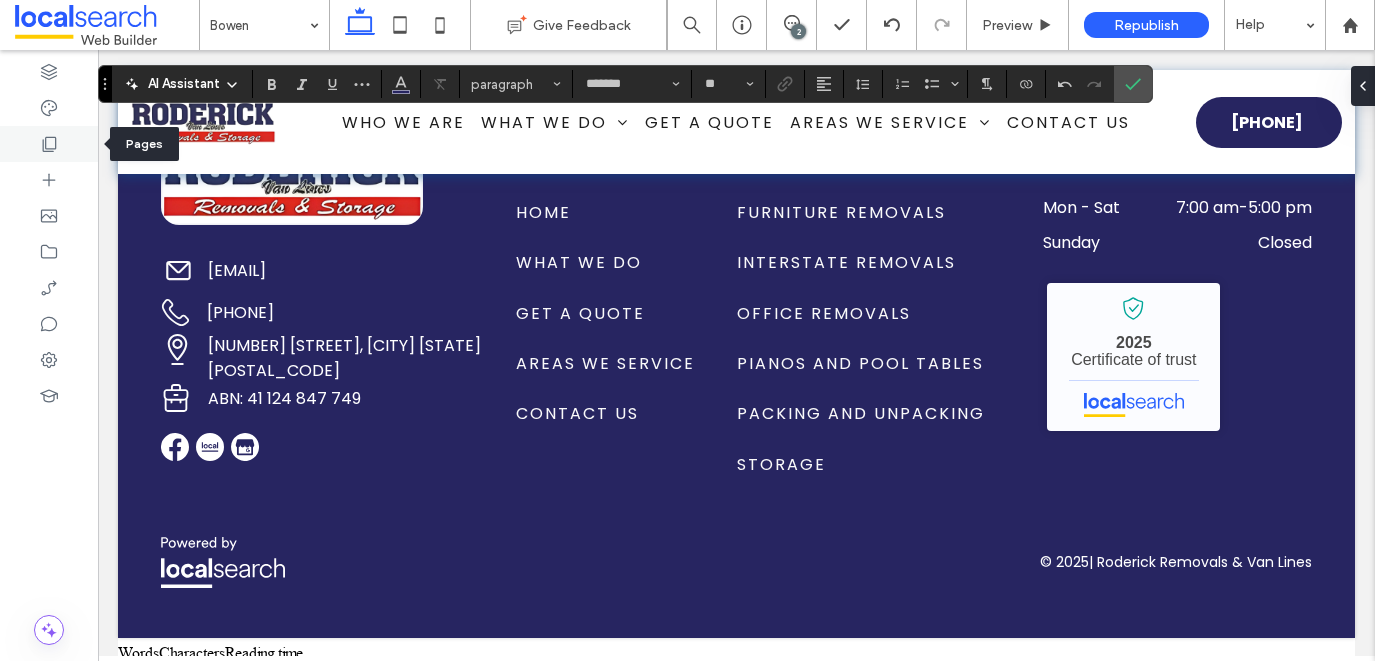 click at bounding box center [49, 144] 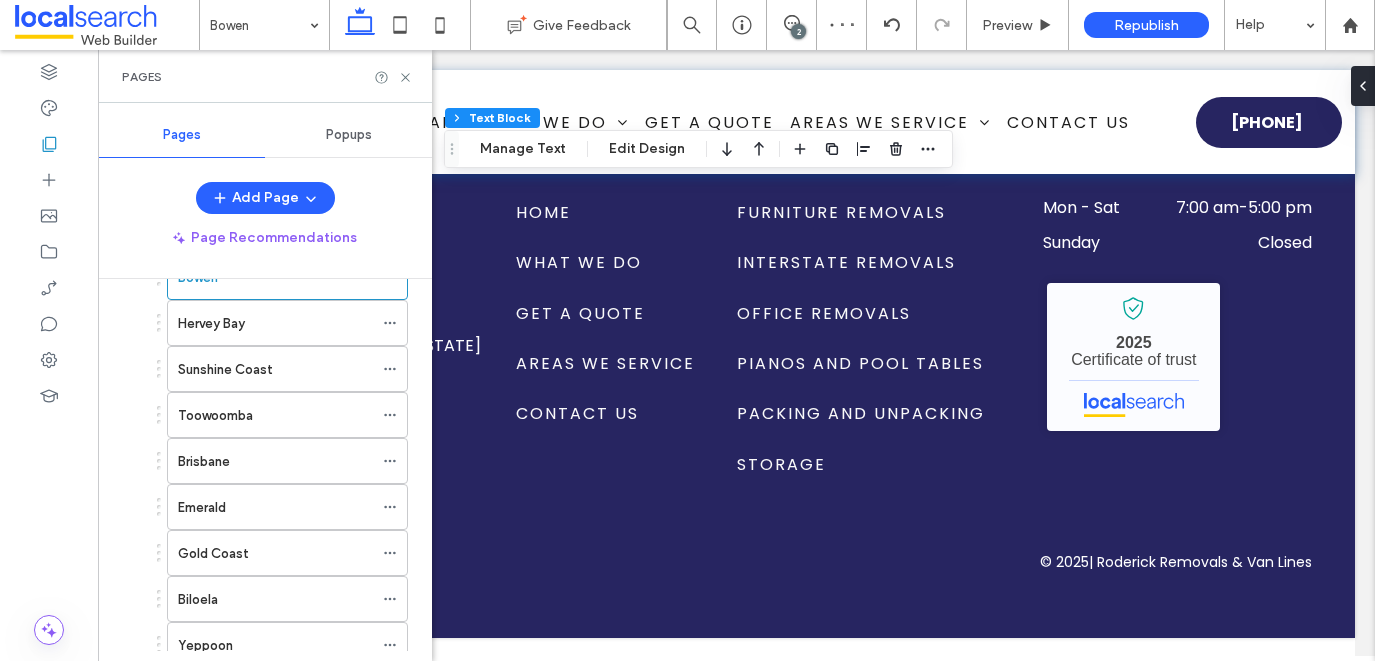 scroll, scrollTop: 856, scrollLeft: 0, axis: vertical 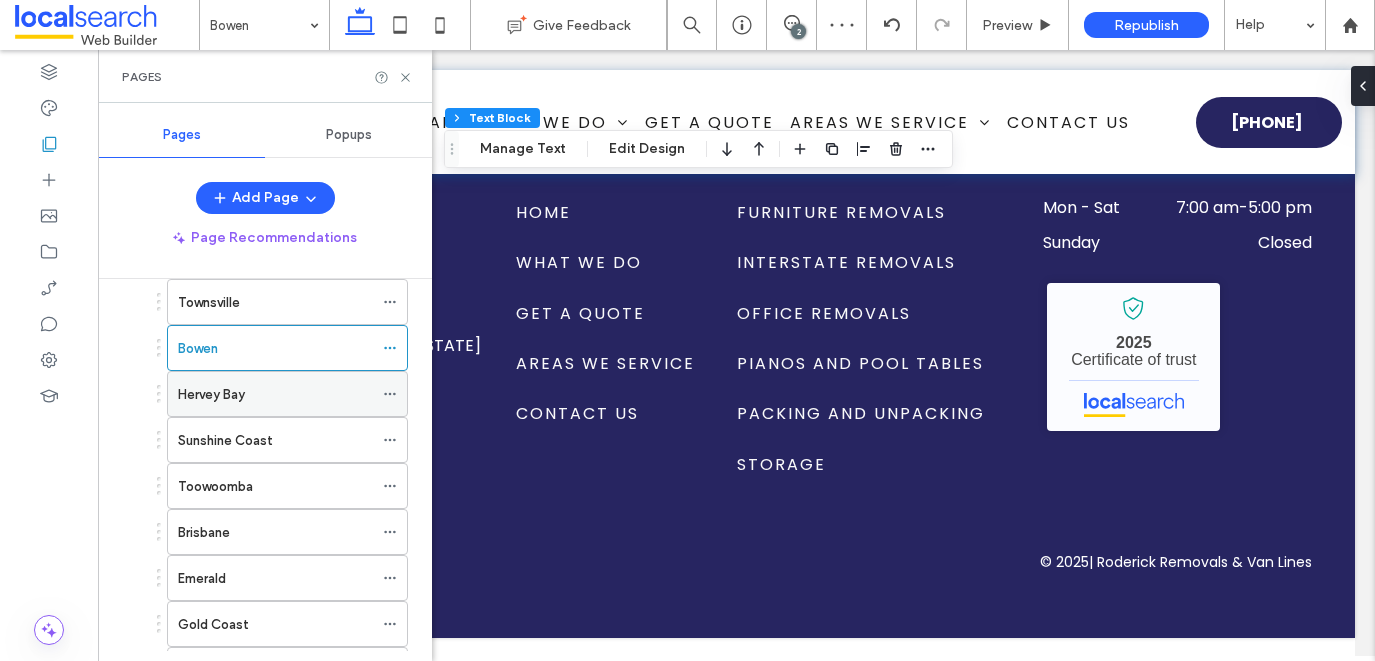 click on "Hervey Bay" at bounding box center [211, 394] 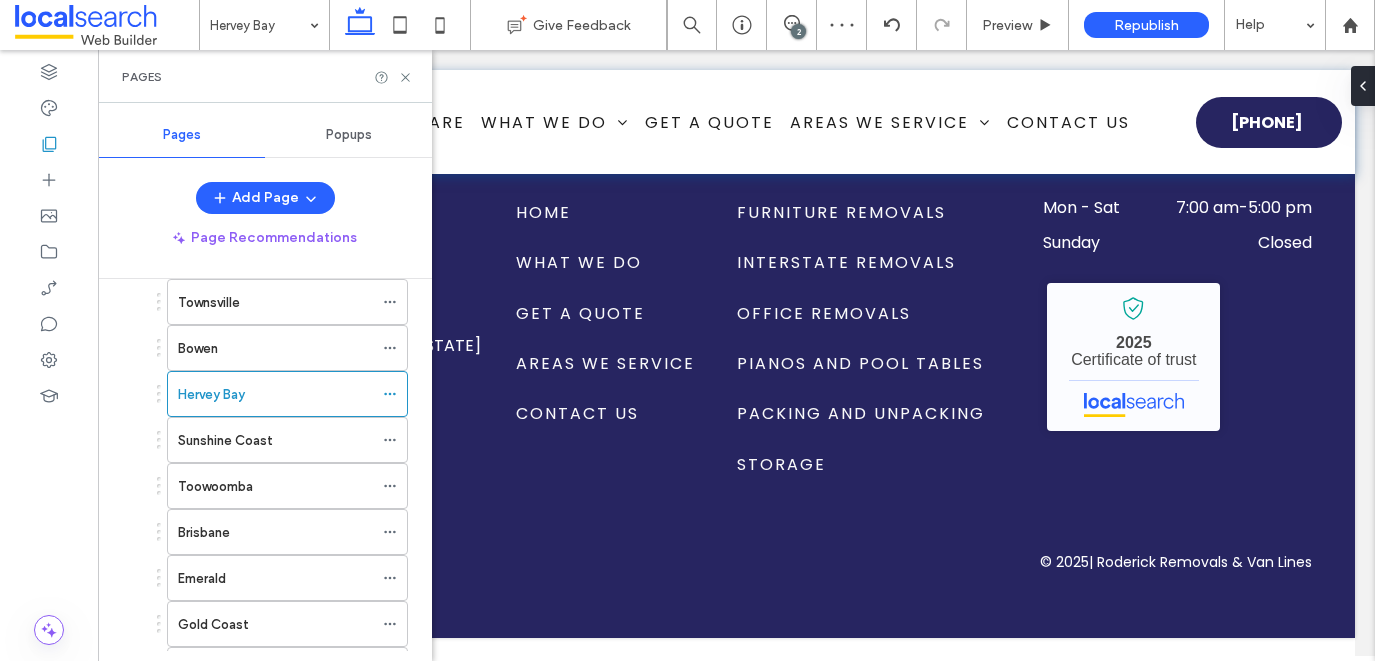 click 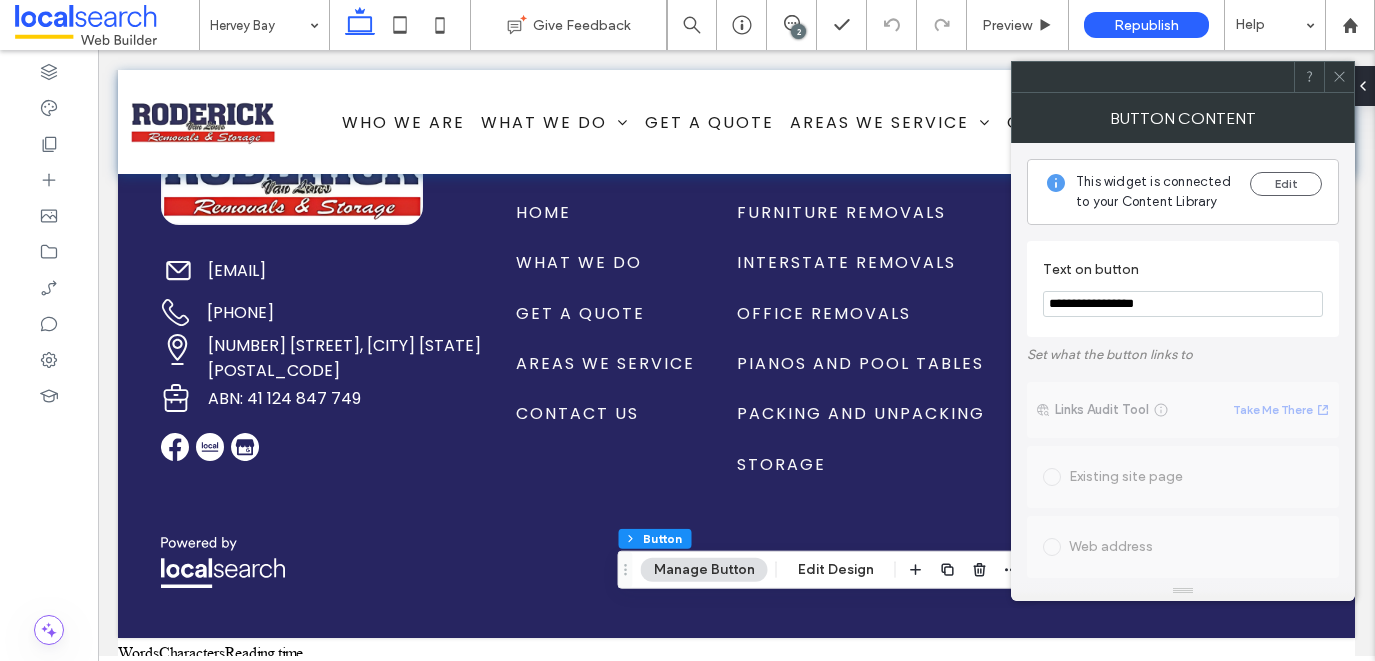 drag, startPoint x: 1210, startPoint y: 303, endPoint x: 1075, endPoint y: 303, distance: 135 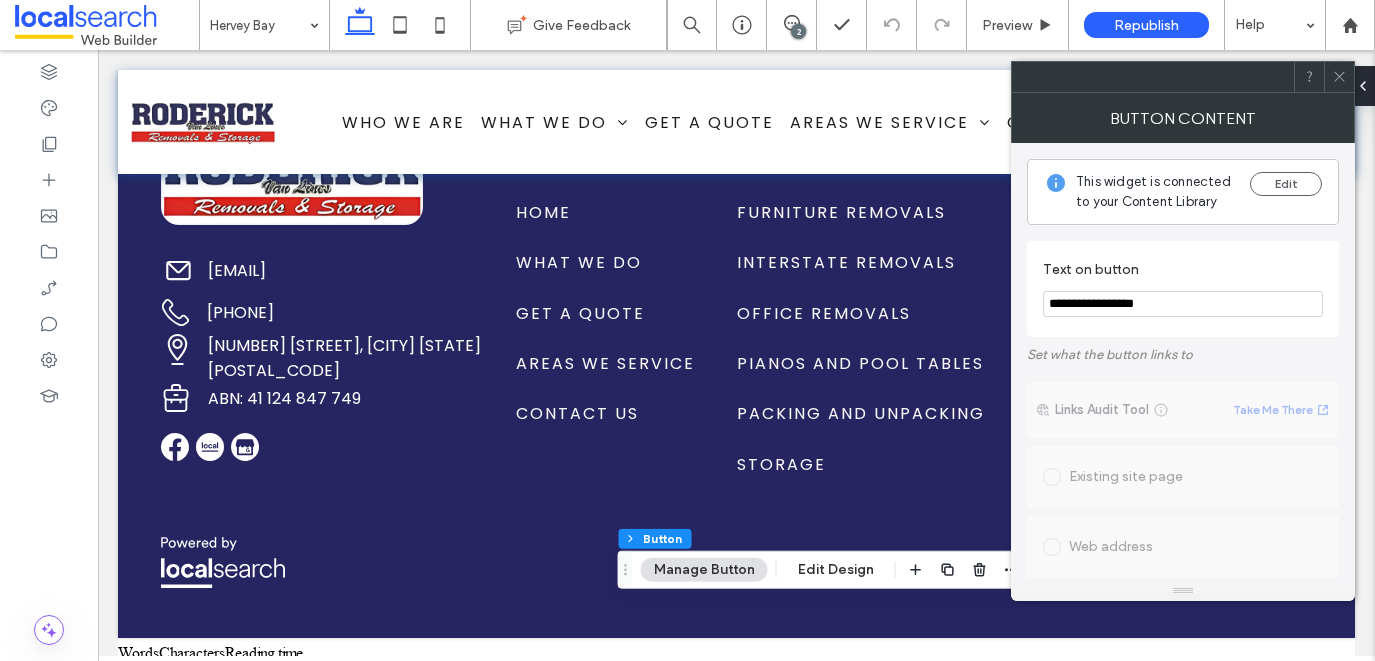 type on "**********" 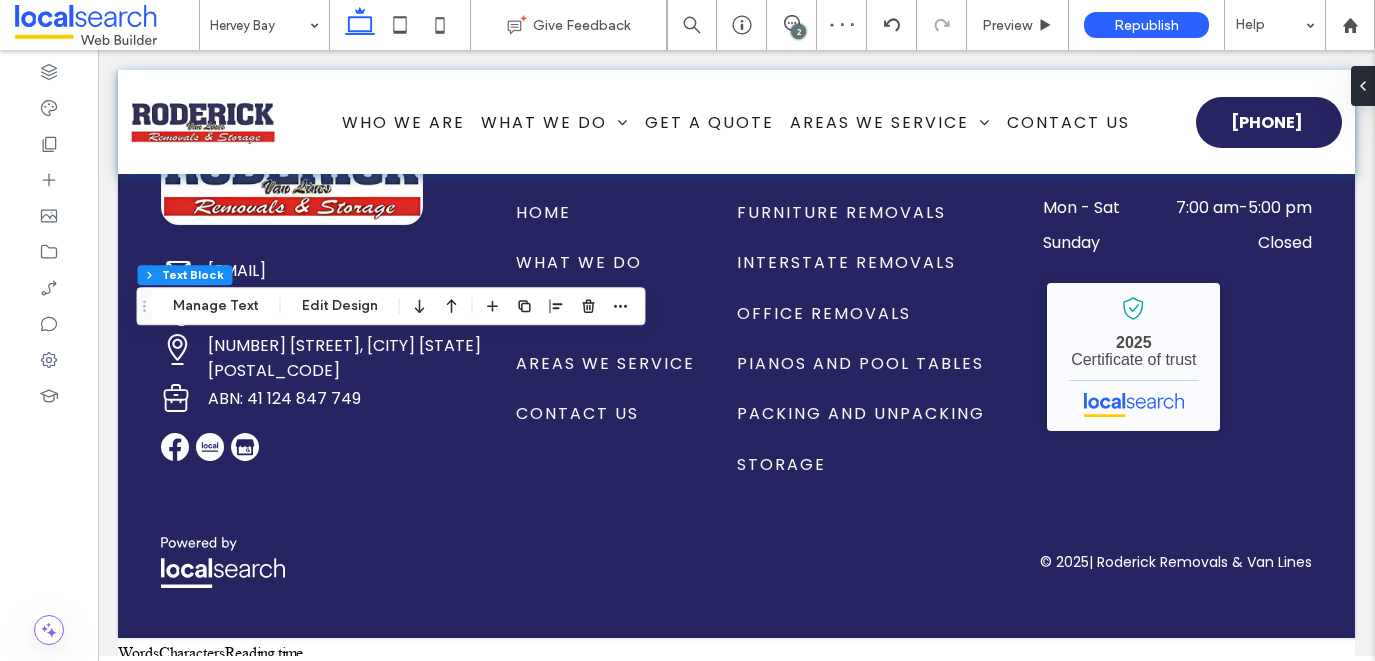 type on "*******" 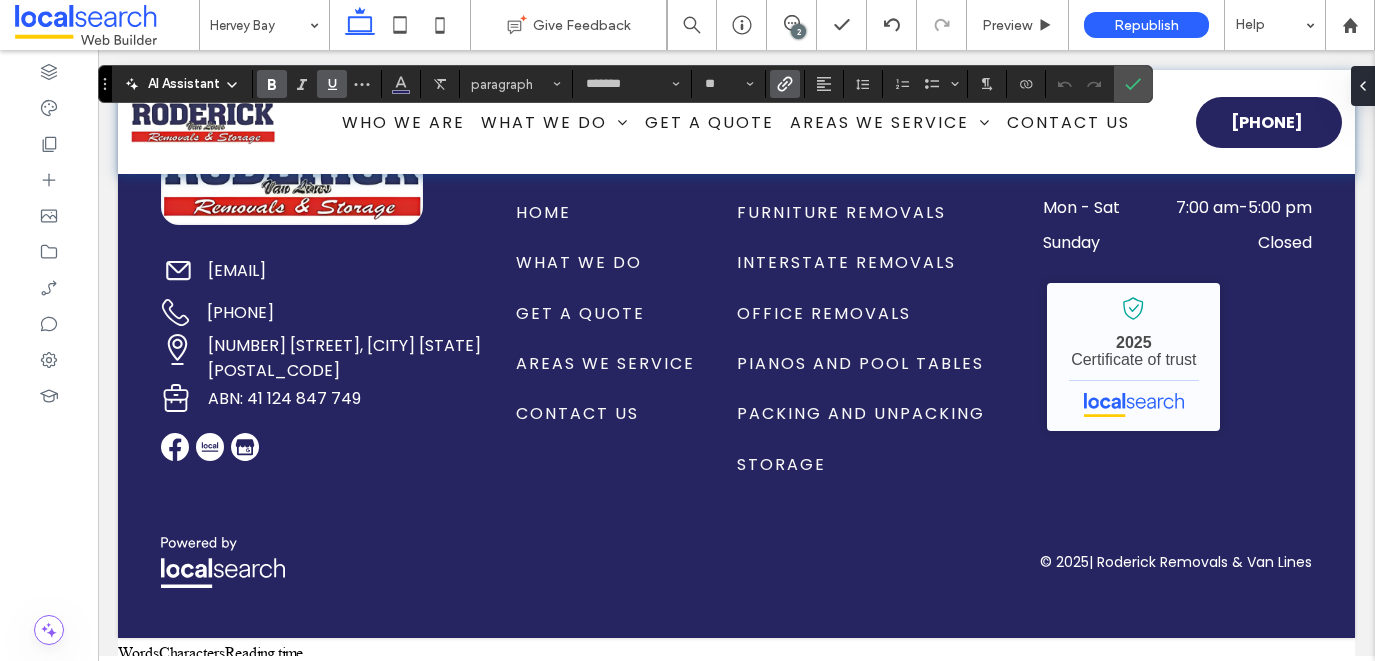 type on "**" 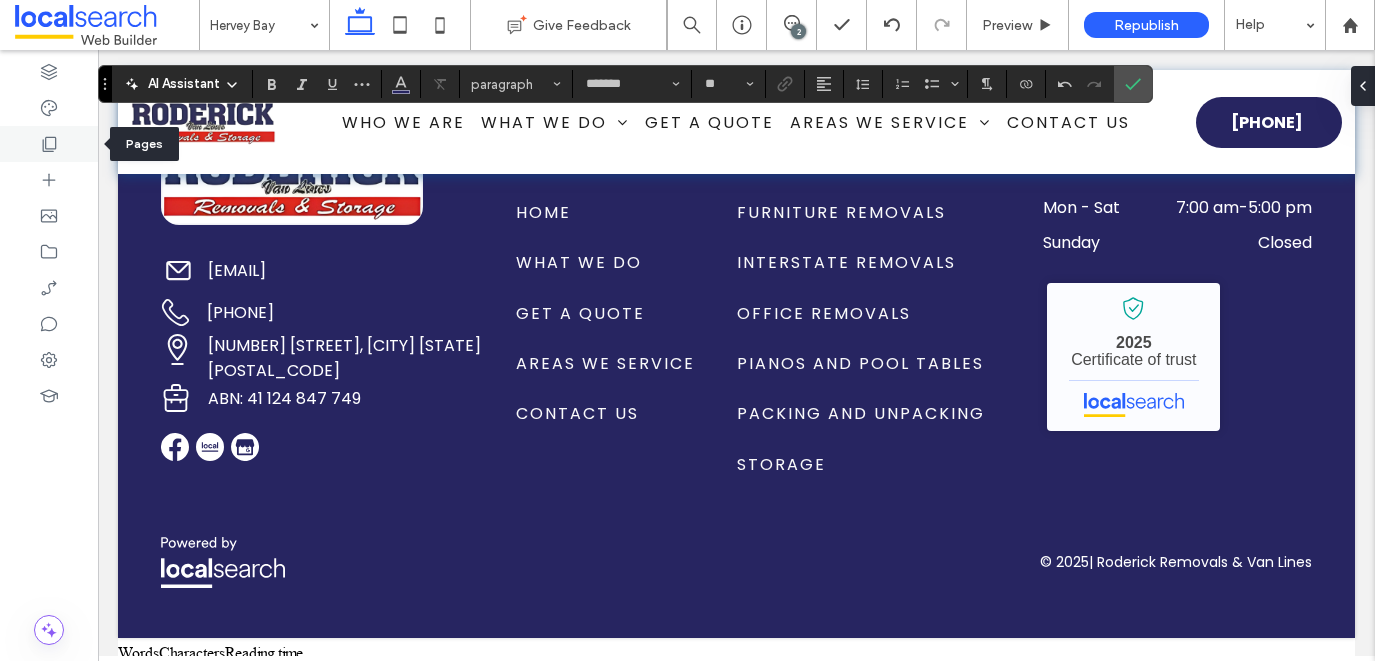click 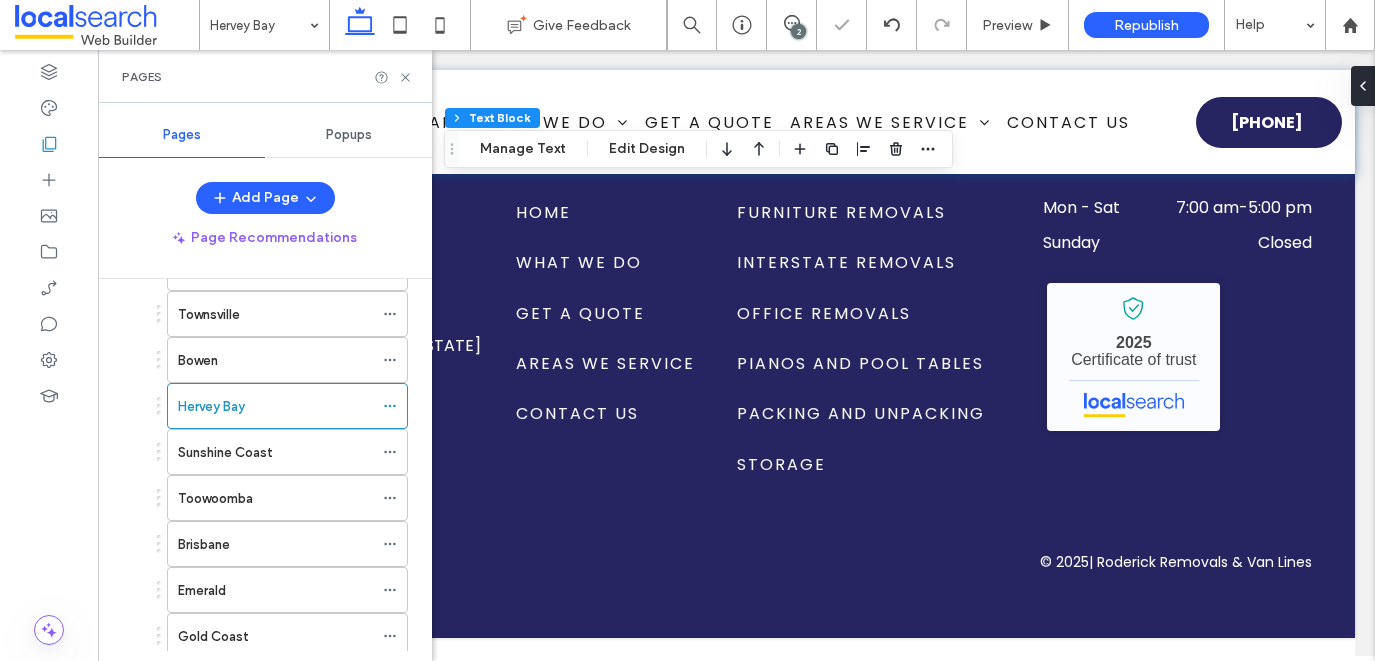 scroll, scrollTop: 823, scrollLeft: 0, axis: vertical 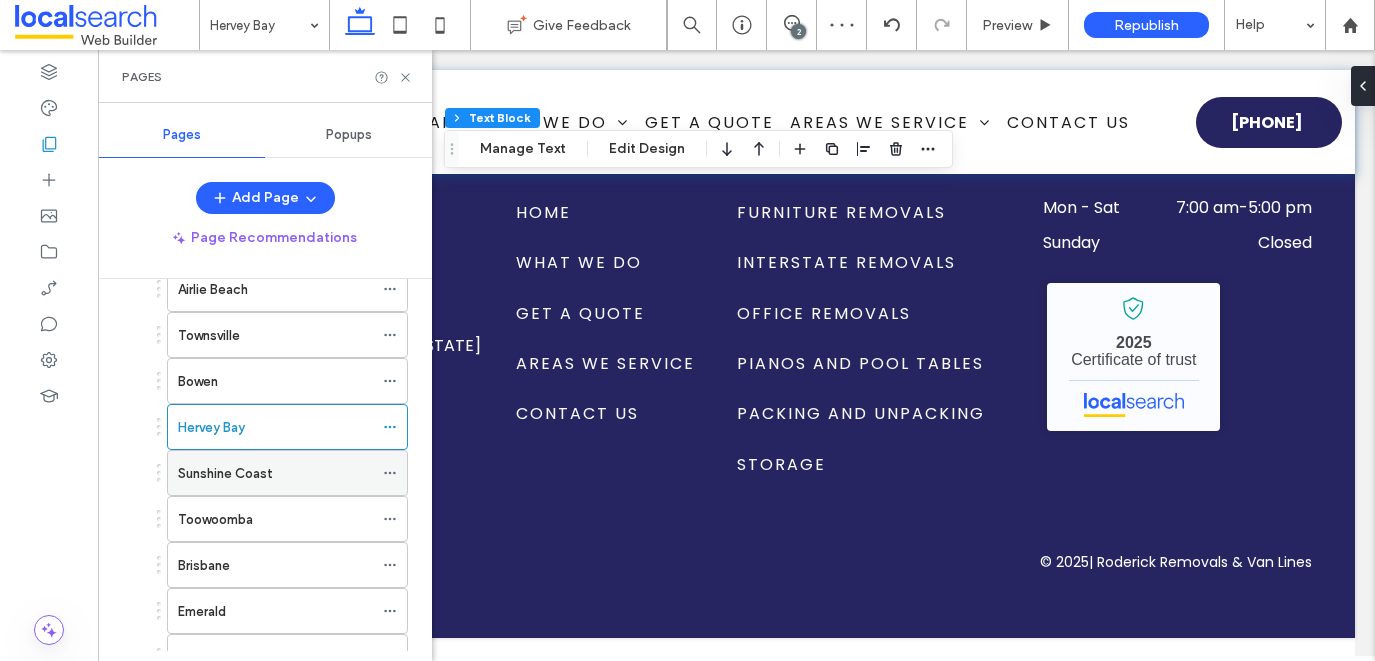 click on "Sunshine Coast" at bounding box center [225, 473] 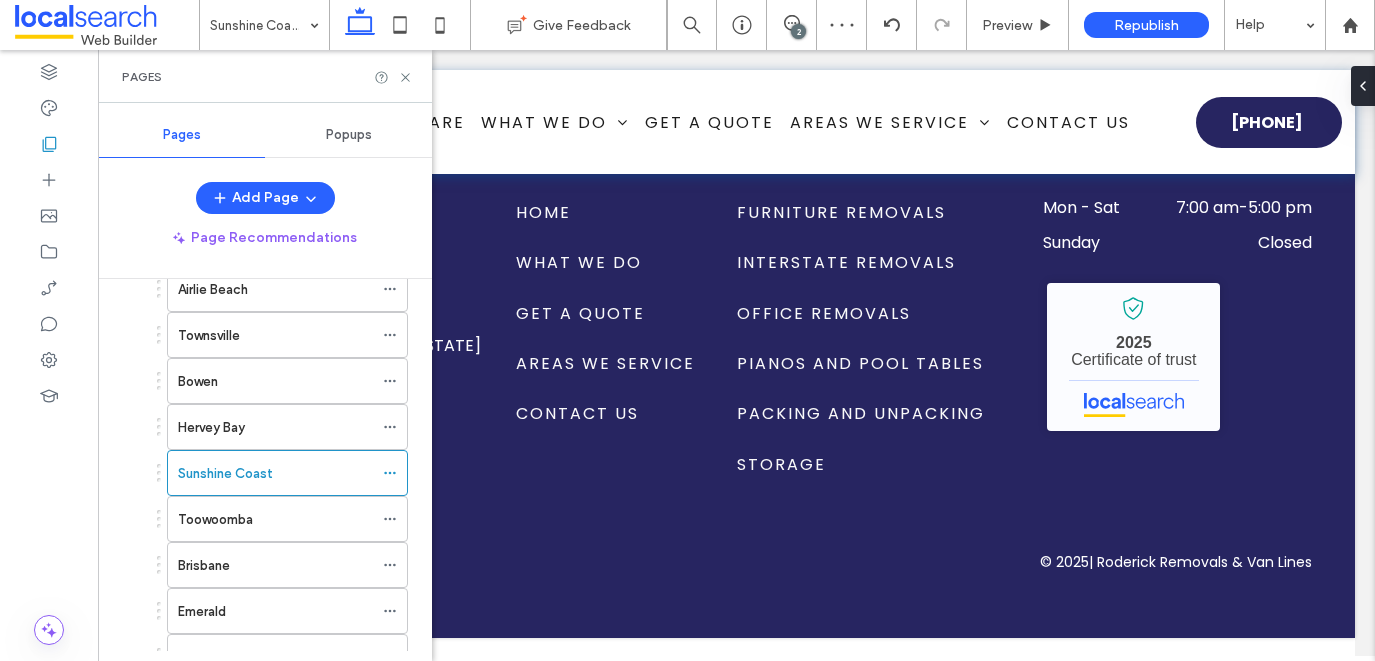 click 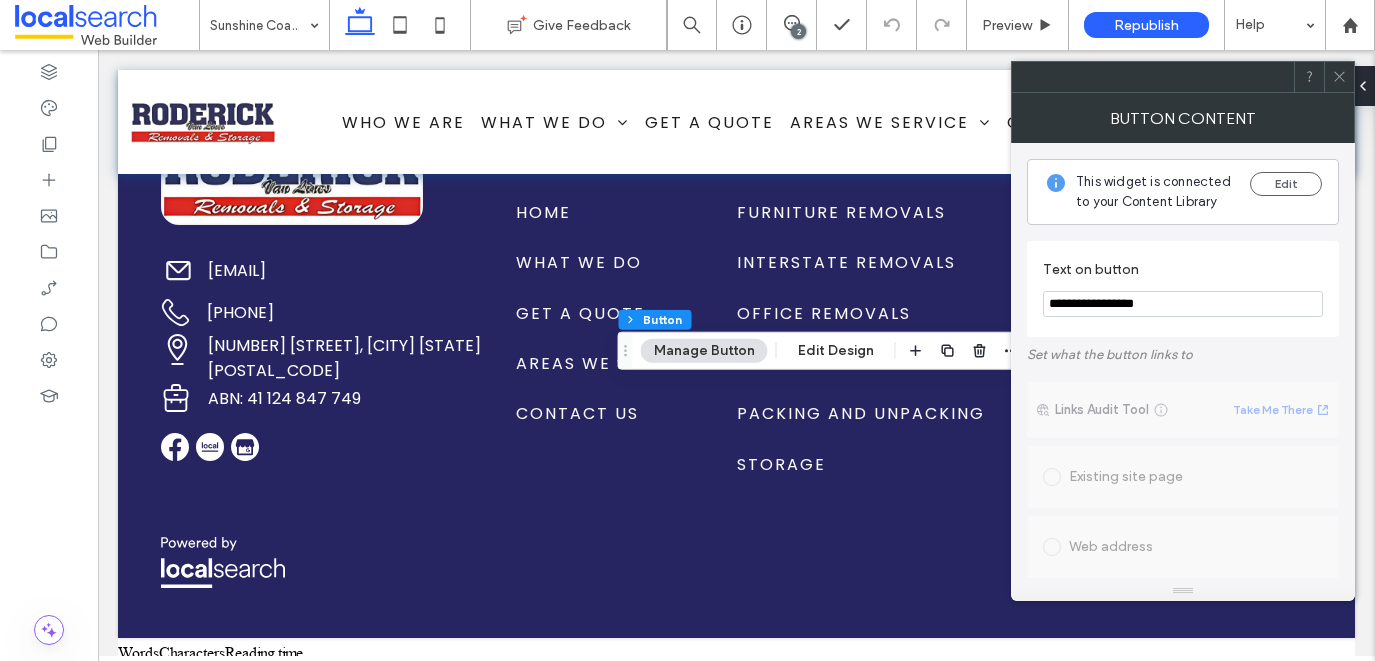 drag, startPoint x: 1171, startPoint y: 306, endPoint x: 1076, endPoint y: 298, distance: 95.33625 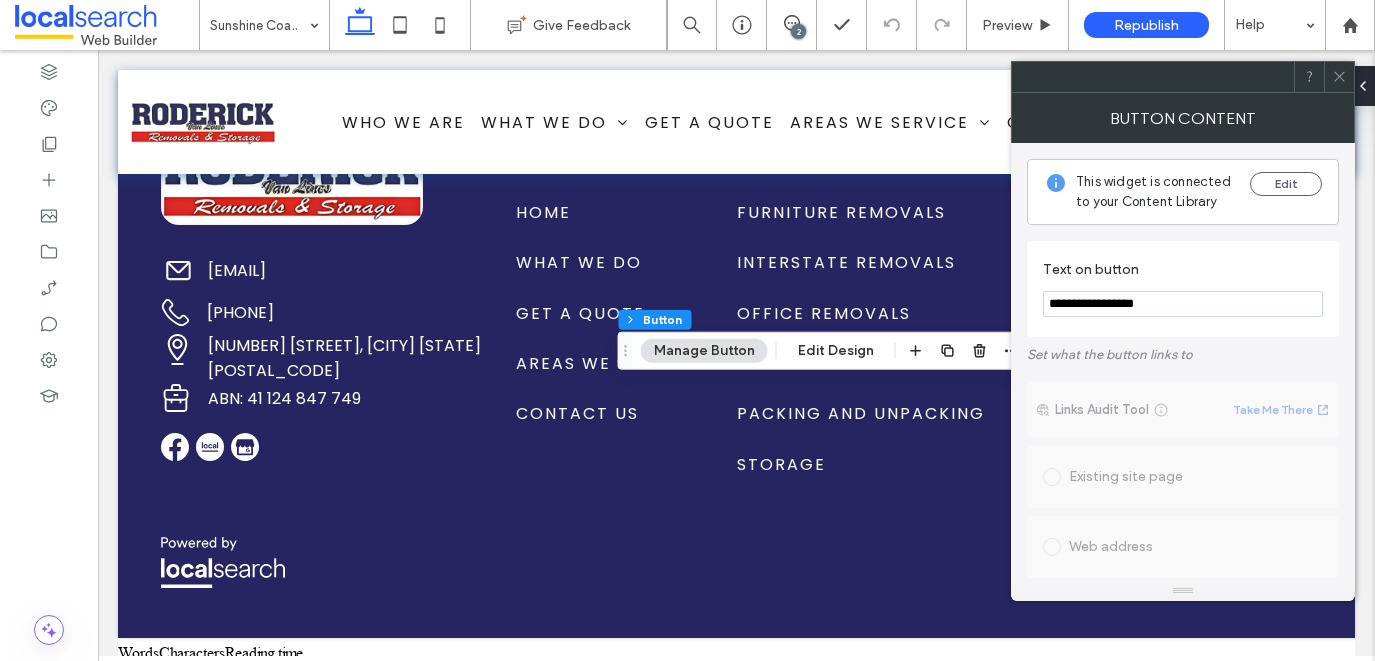 type on "**********" 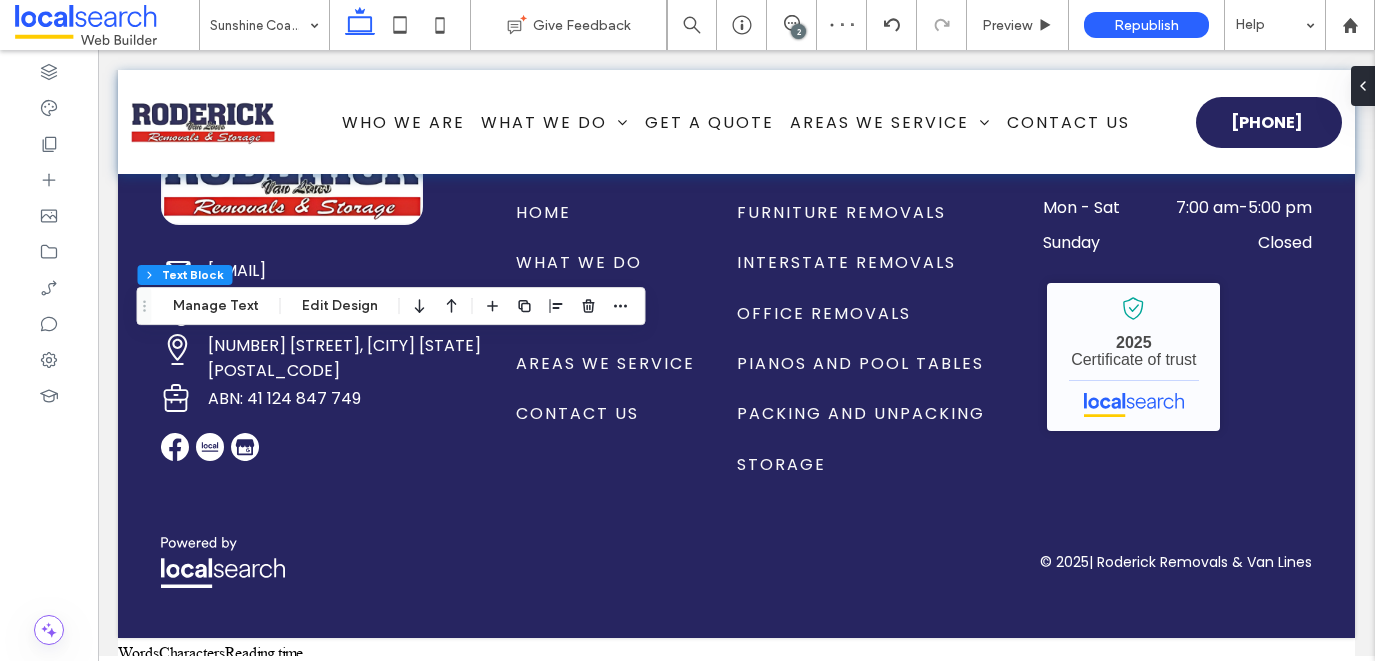 type on "*******" 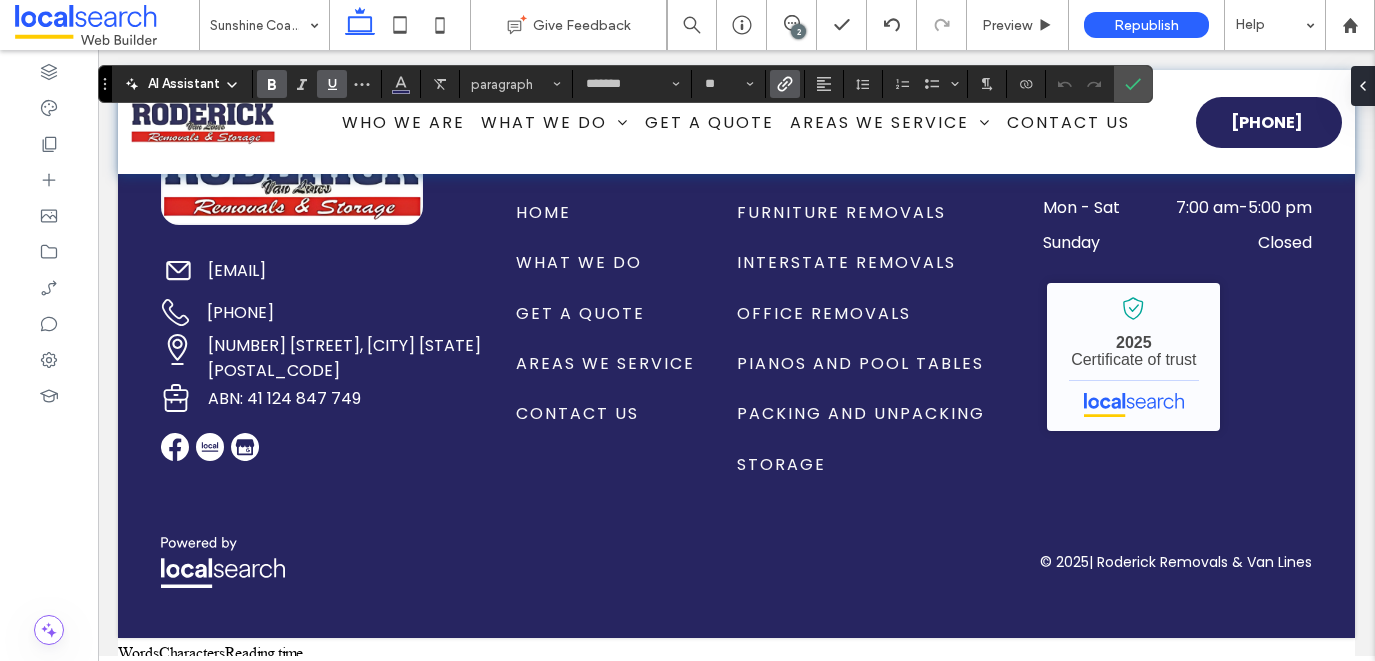 type on "**" 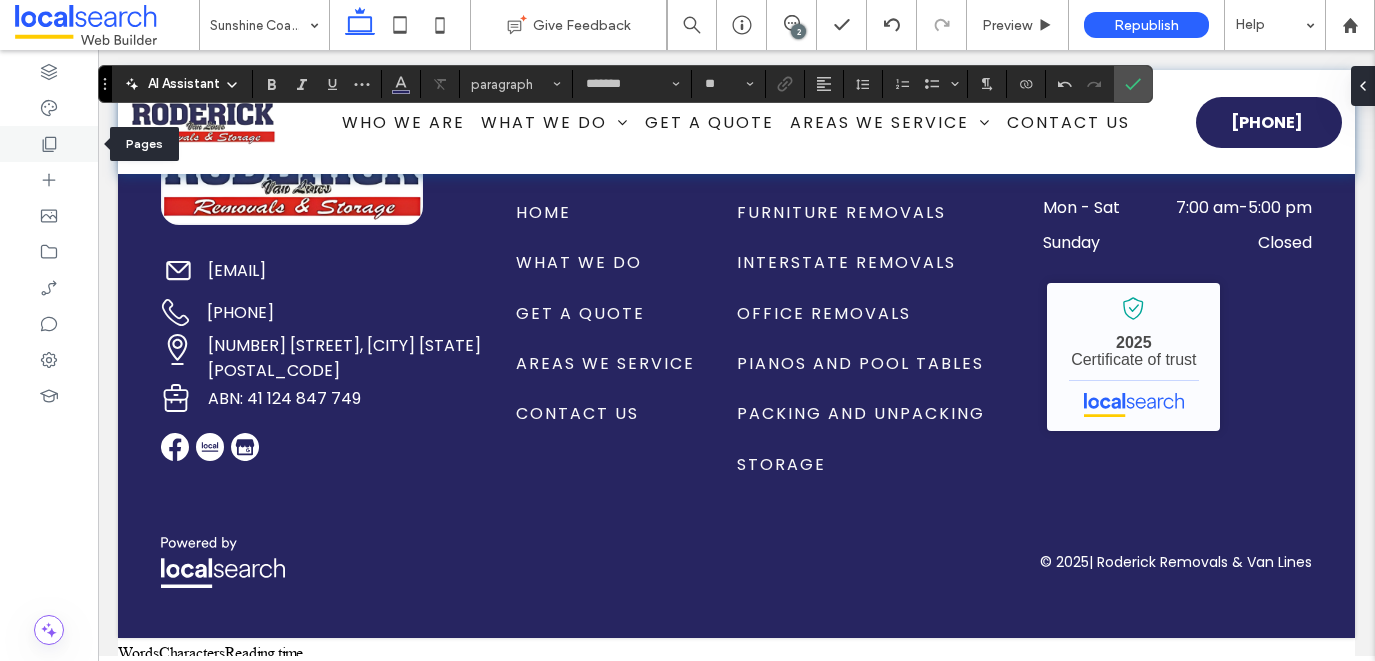 click at bounding box center [49, 144] 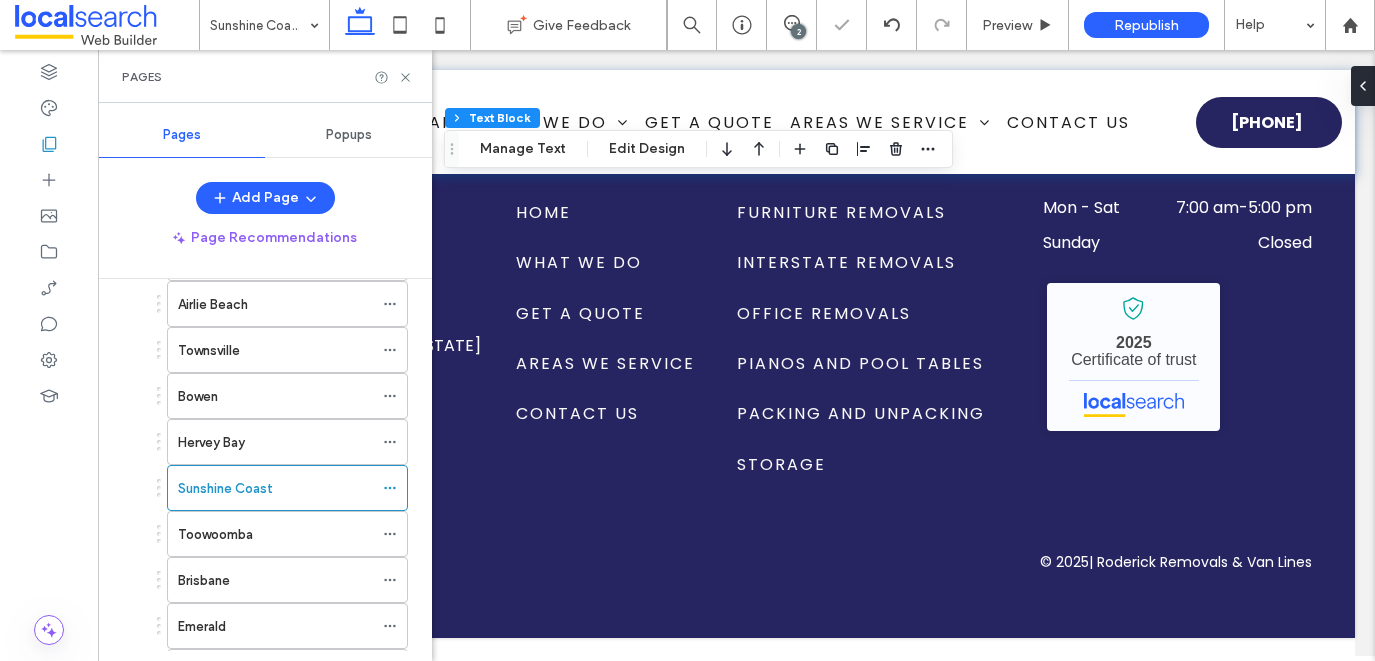 scroll, scrollTop: 821, scrollLeft: 0, axis: vertical 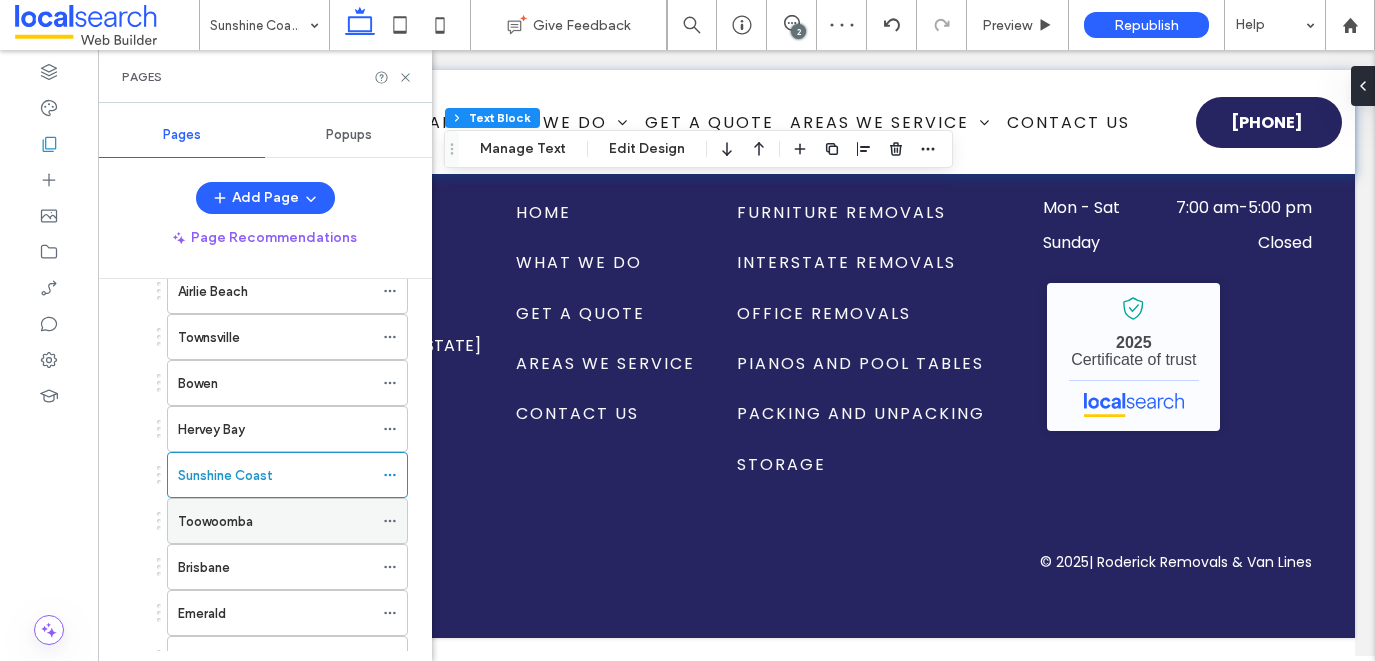click on "Toowoomba" at bounding box center [275, 521] 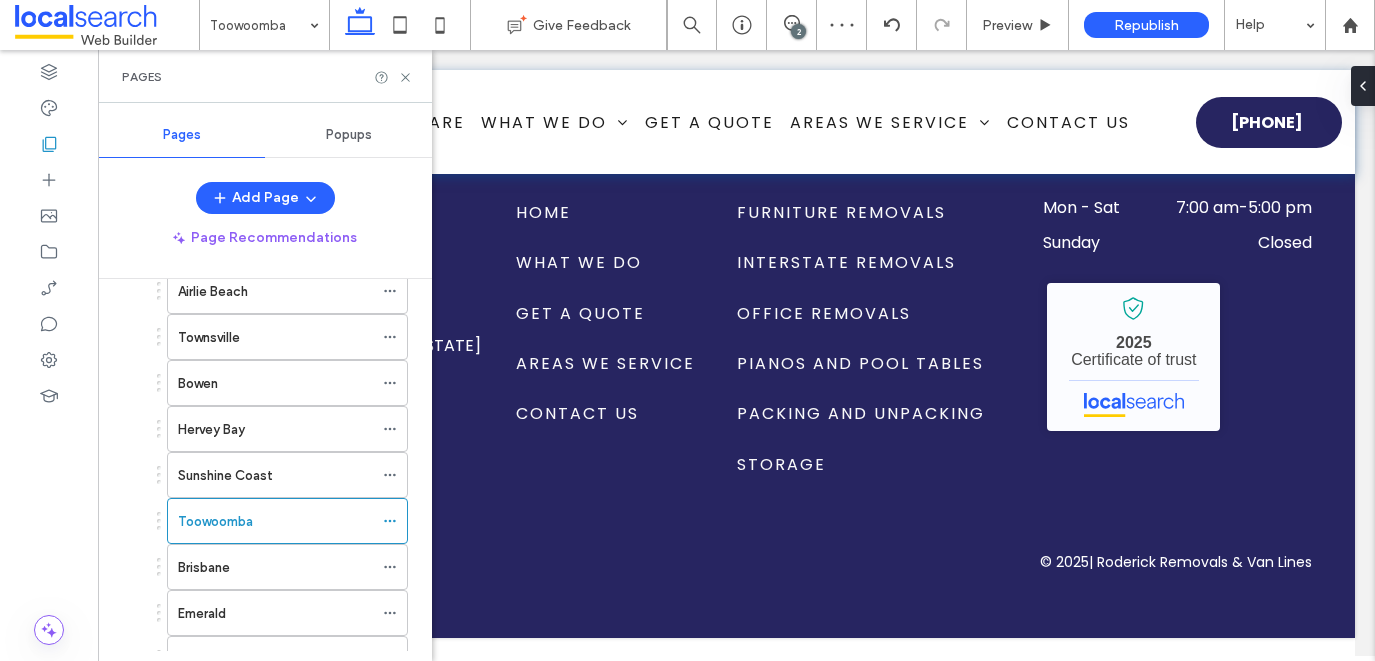 click 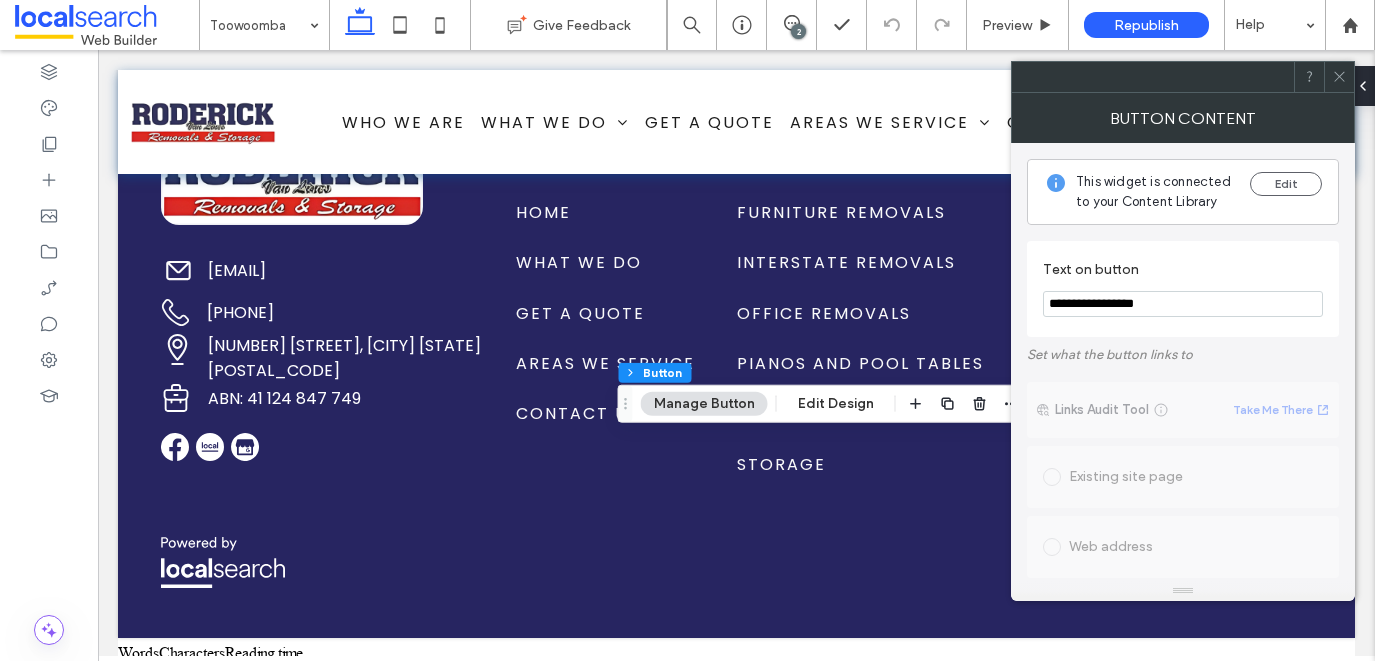 drag, startPoint x: 1164, startPoint y: 312, endPoint x: 1077, endPoint y: 308, distance: 87.0919 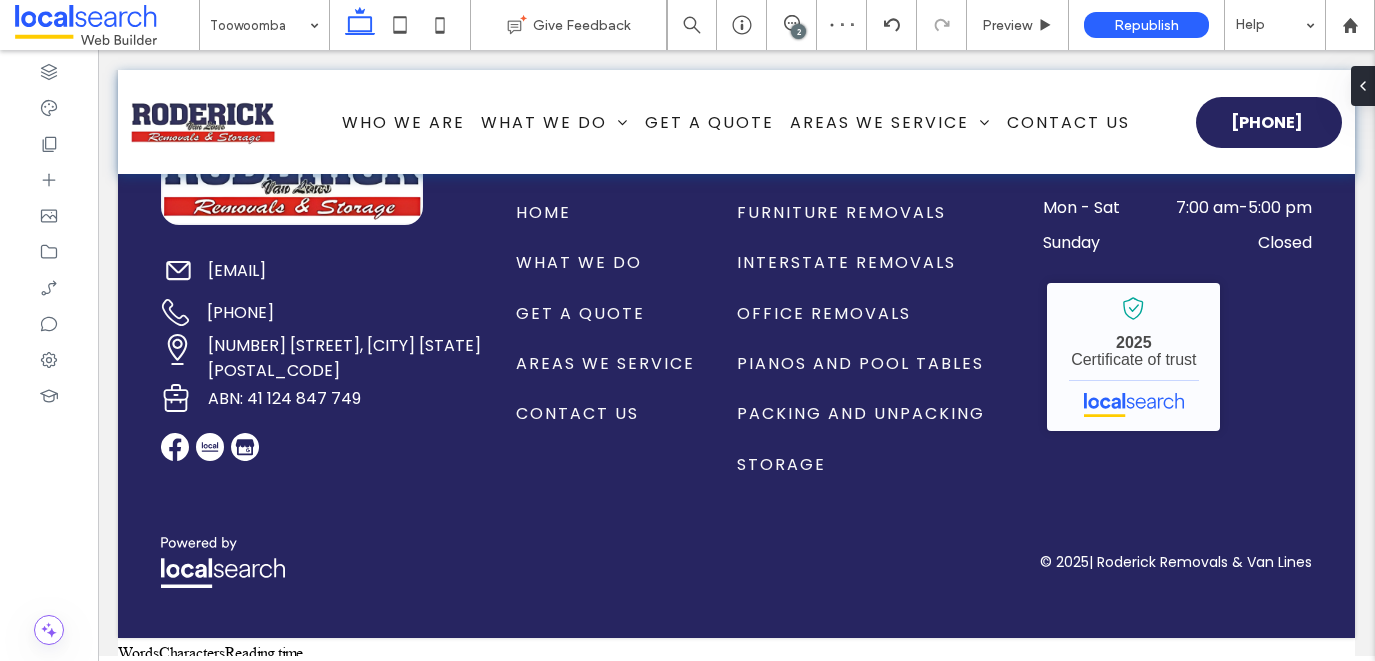 type on "*******" 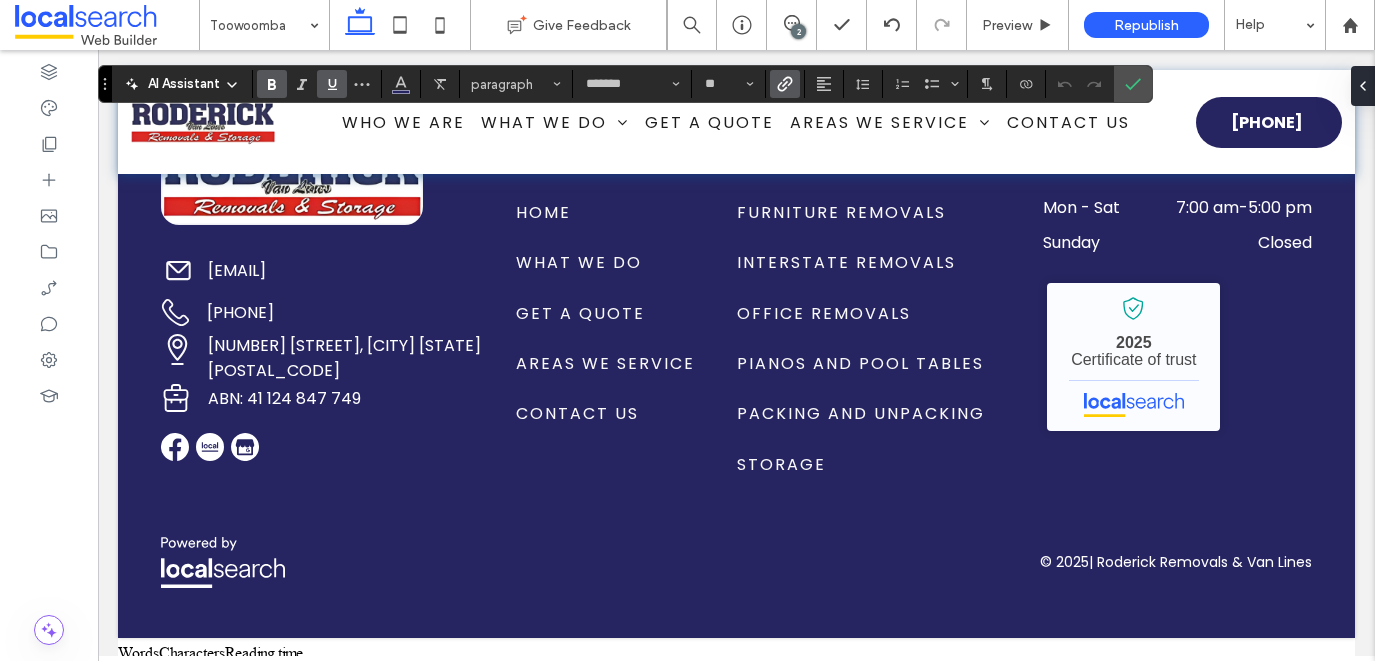 type on "**" 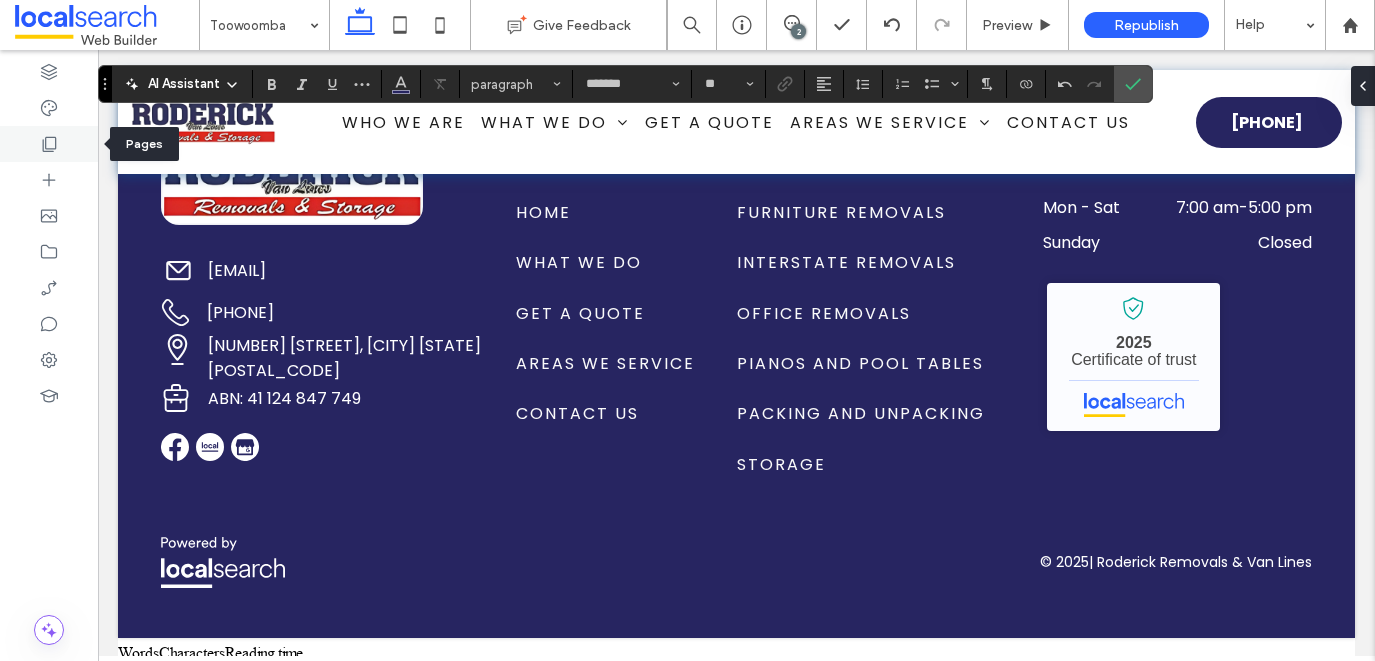 click 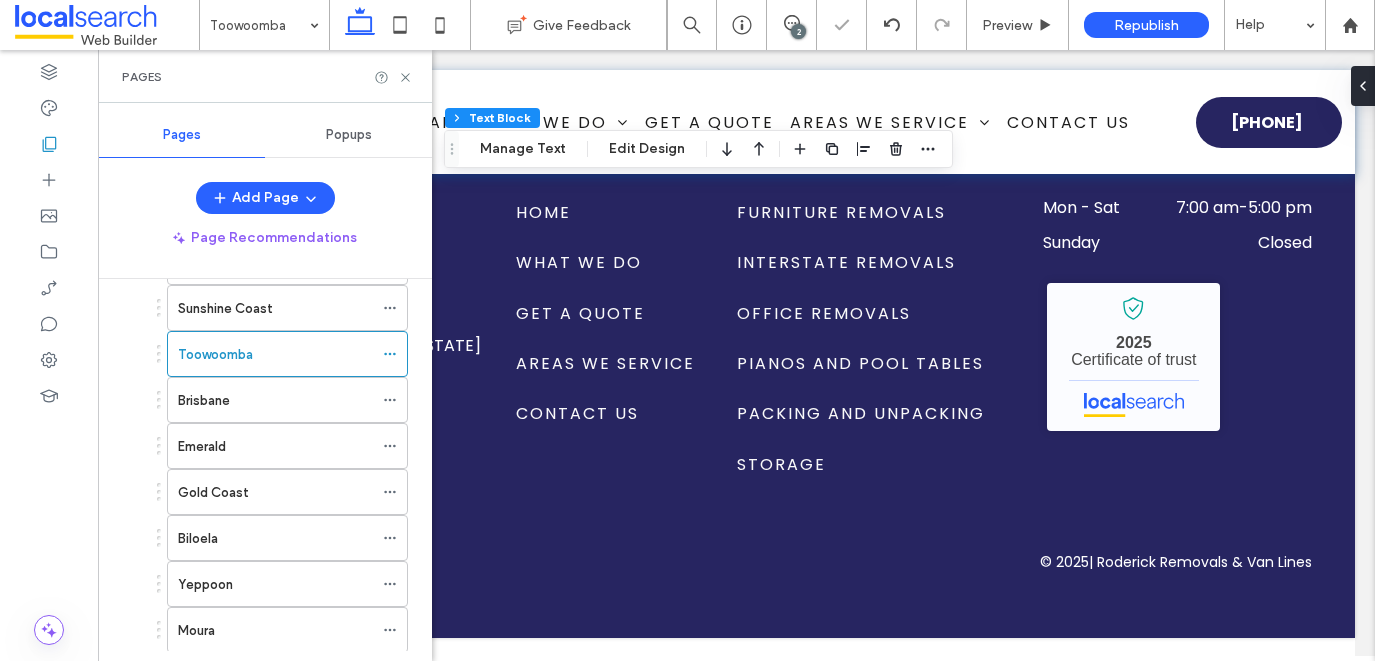 scroll, scrollTop: 986, scrollLeft: 0, axis: vertical 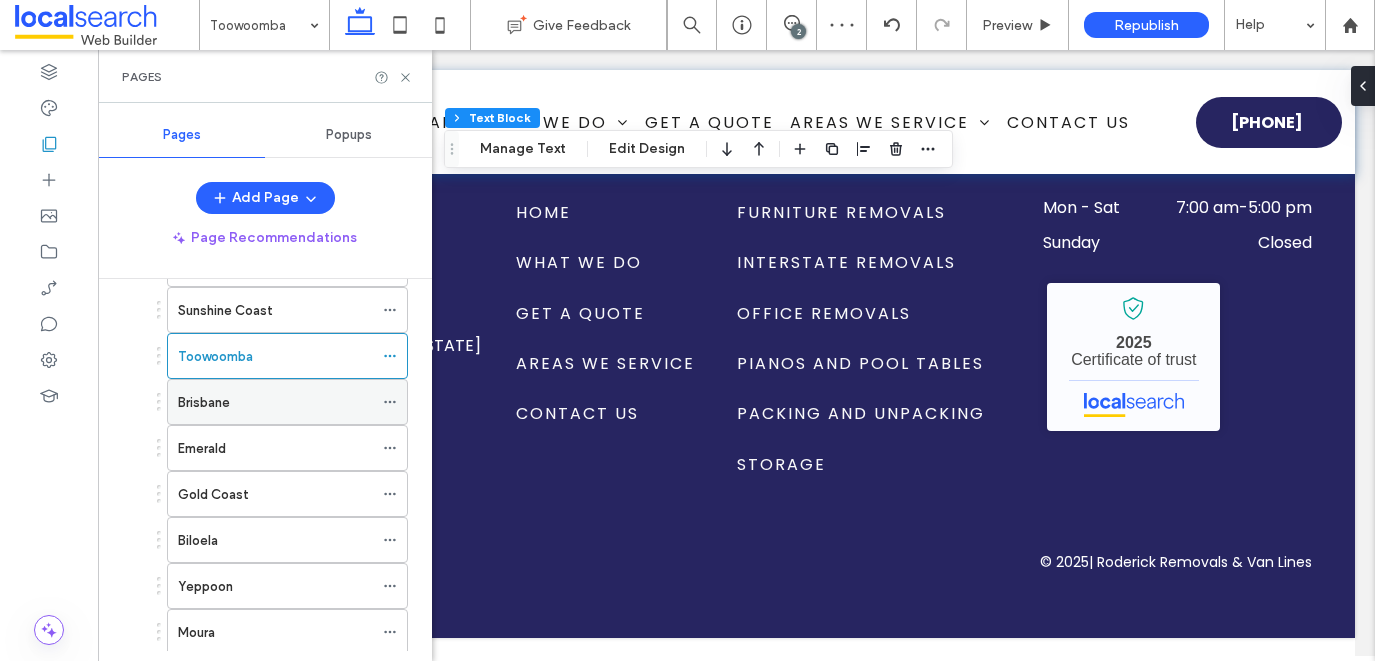 click on "Brisbane" at bounding box center [275, 402] 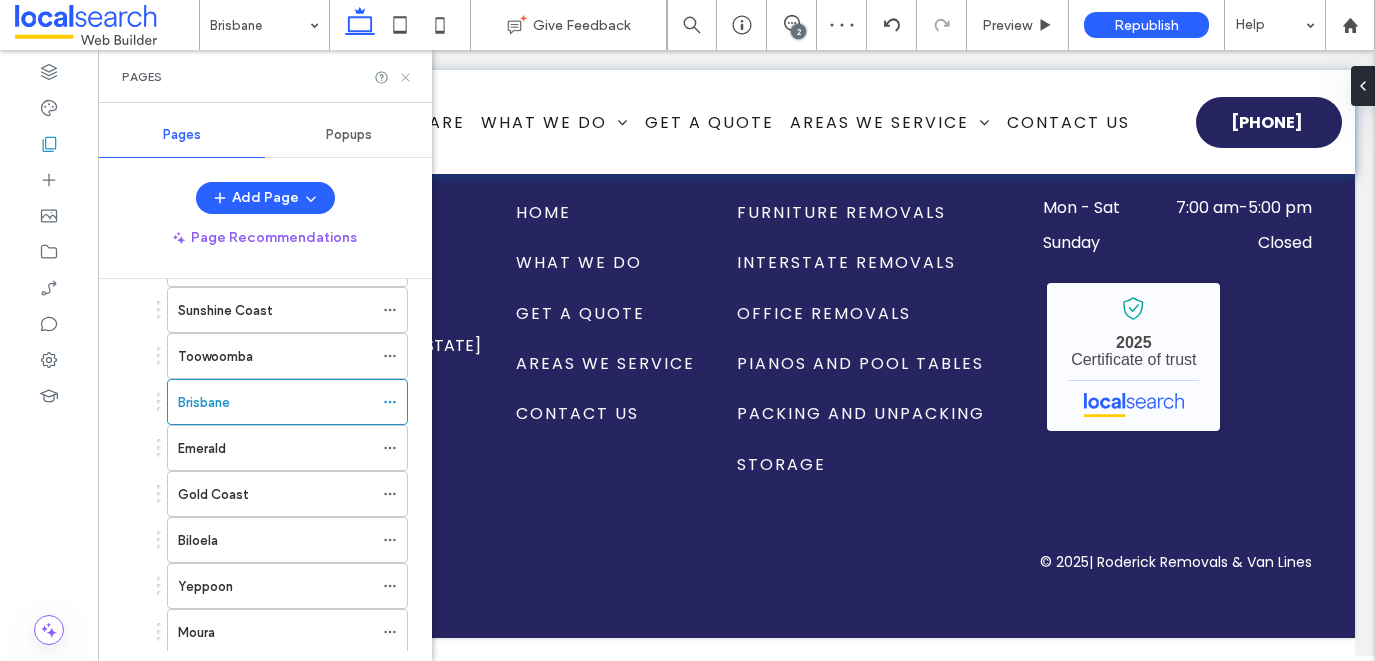 click 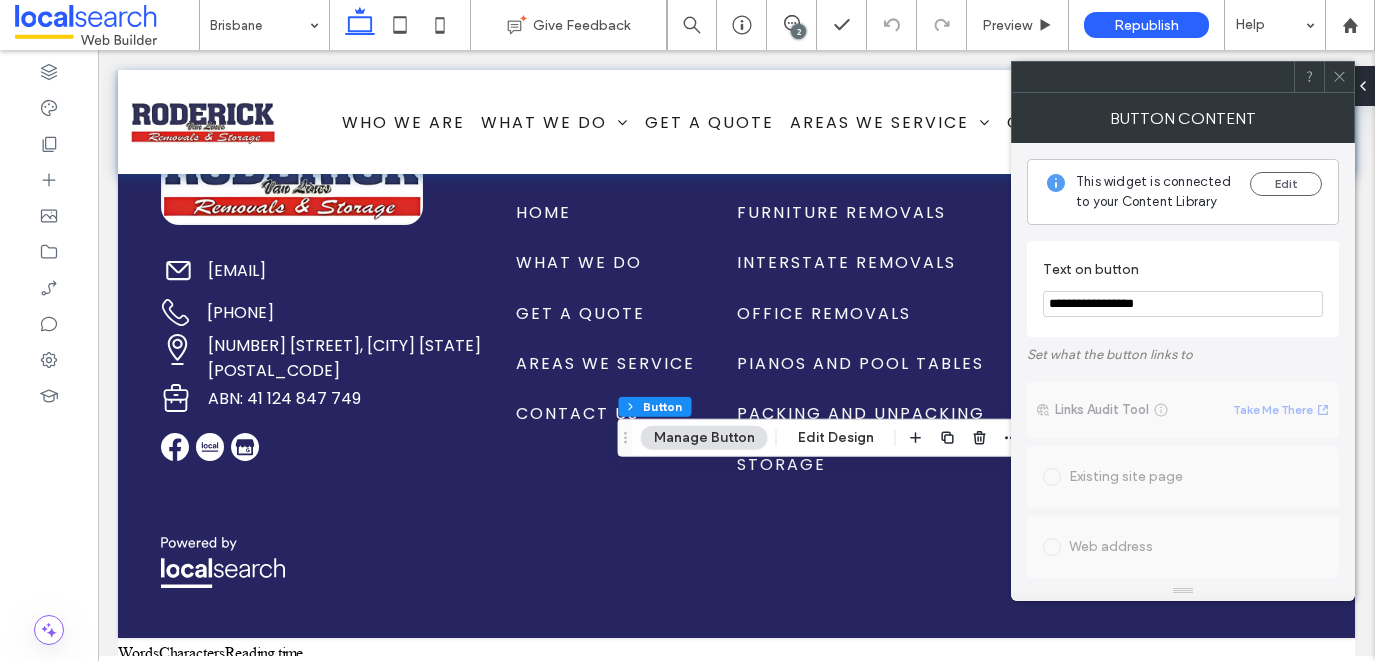 drag, startPoint x: 1167, startPoint y: 309, endPoint x: 1074, endPoint y: 307, distance: 93.0215 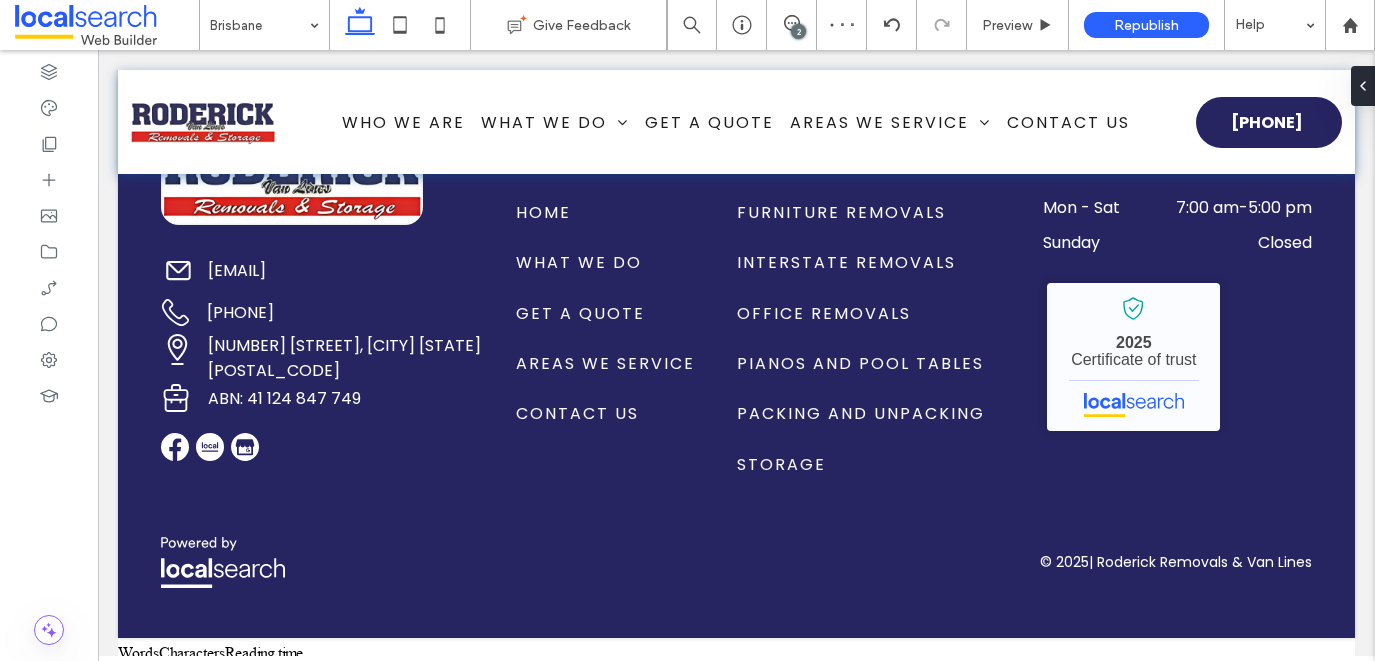 type on "*******" 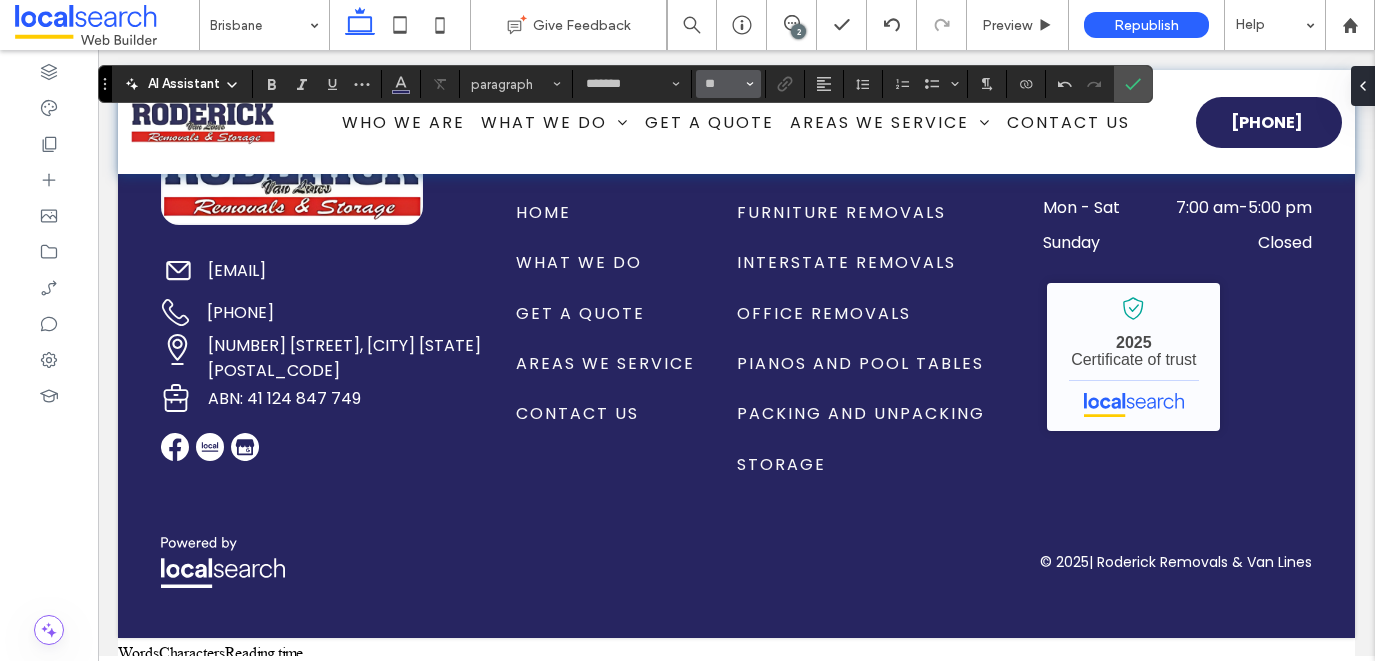 type on "**" 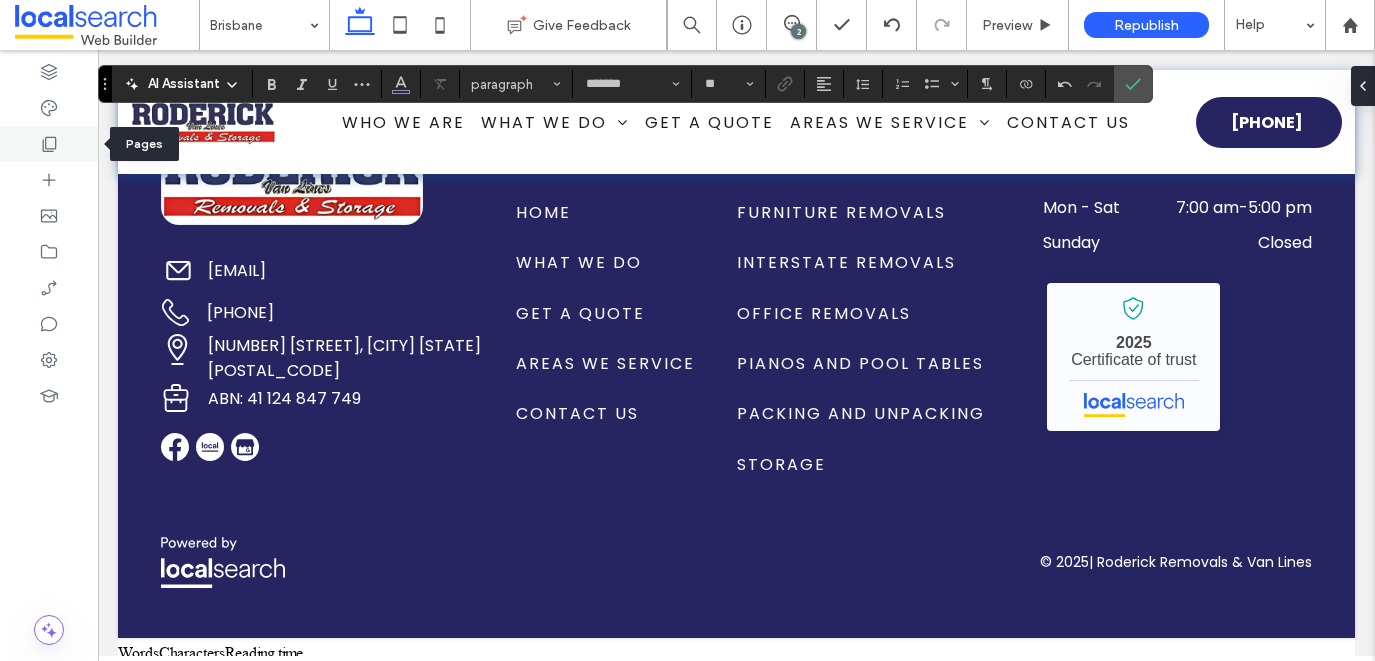 click 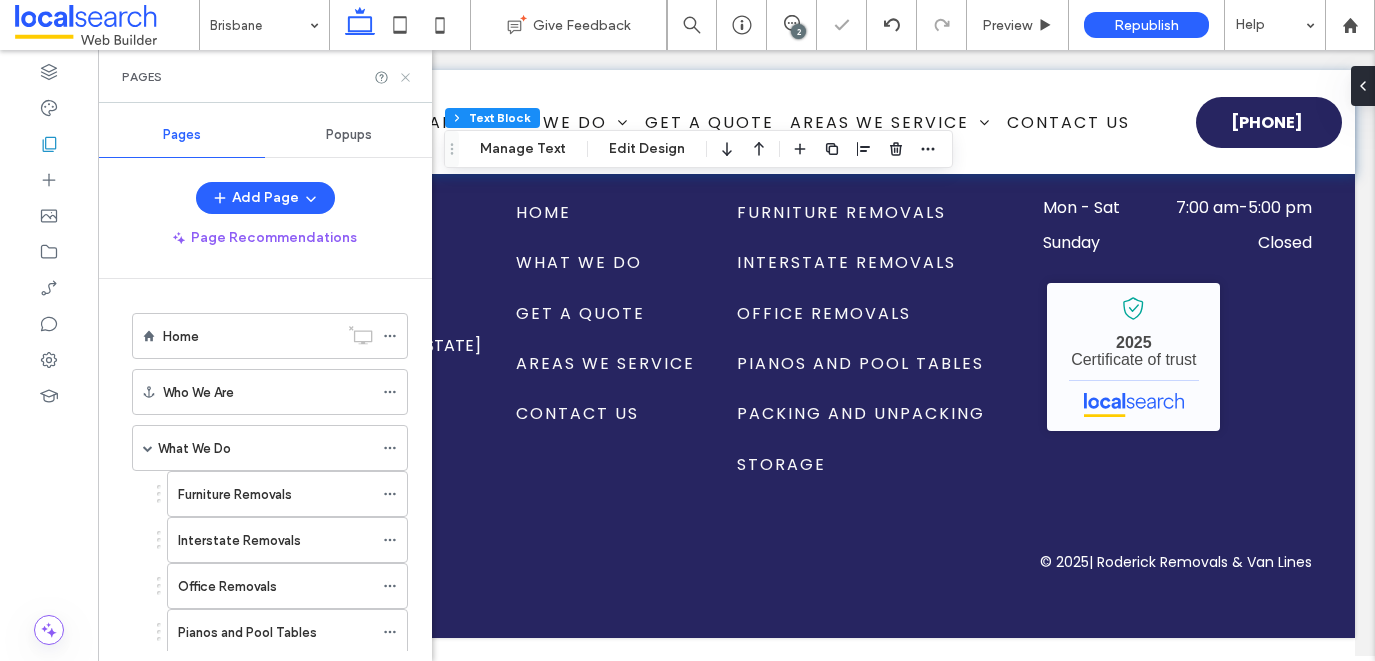 click 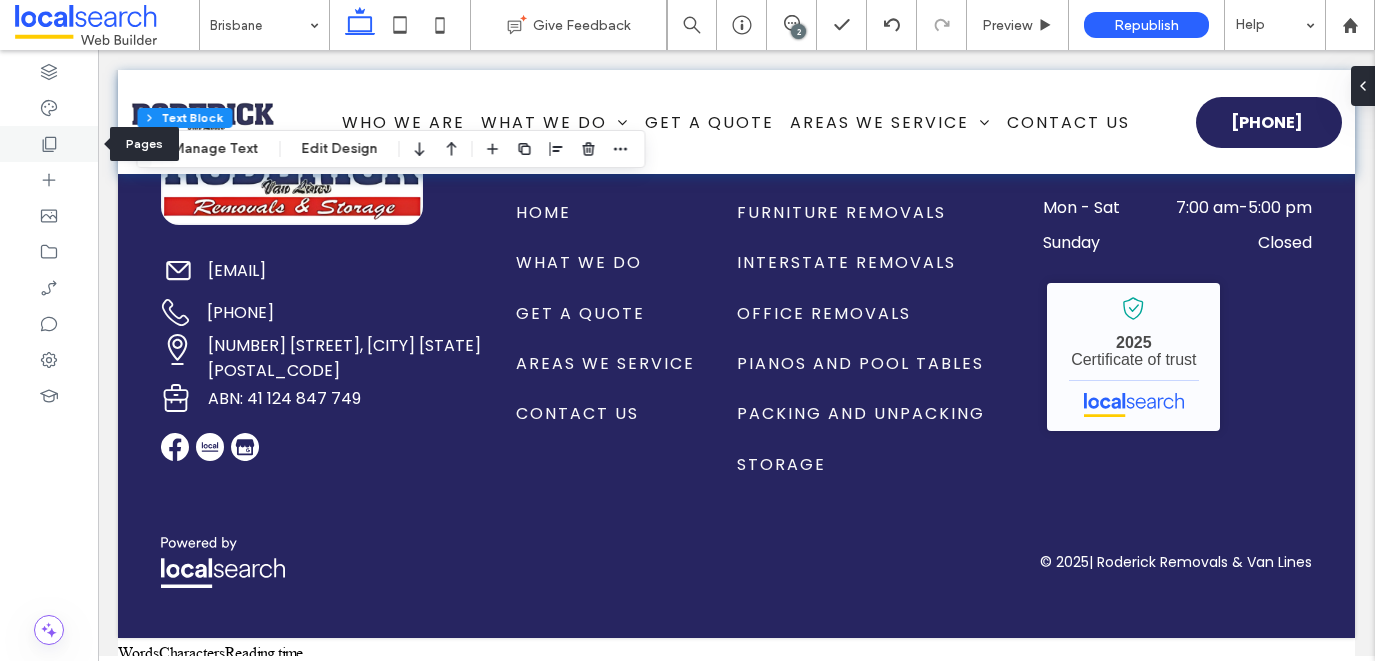 click 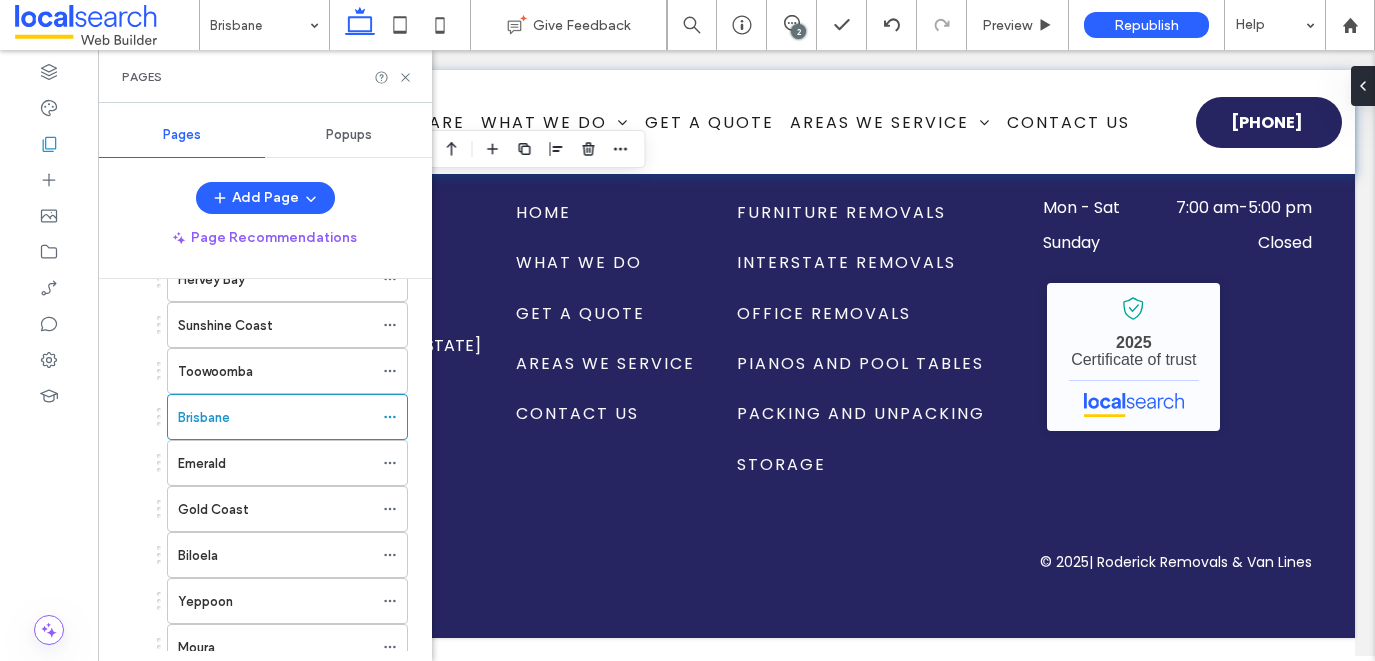 scroll, scrollTop: 941, scrollLeft: 0, axis: vertical 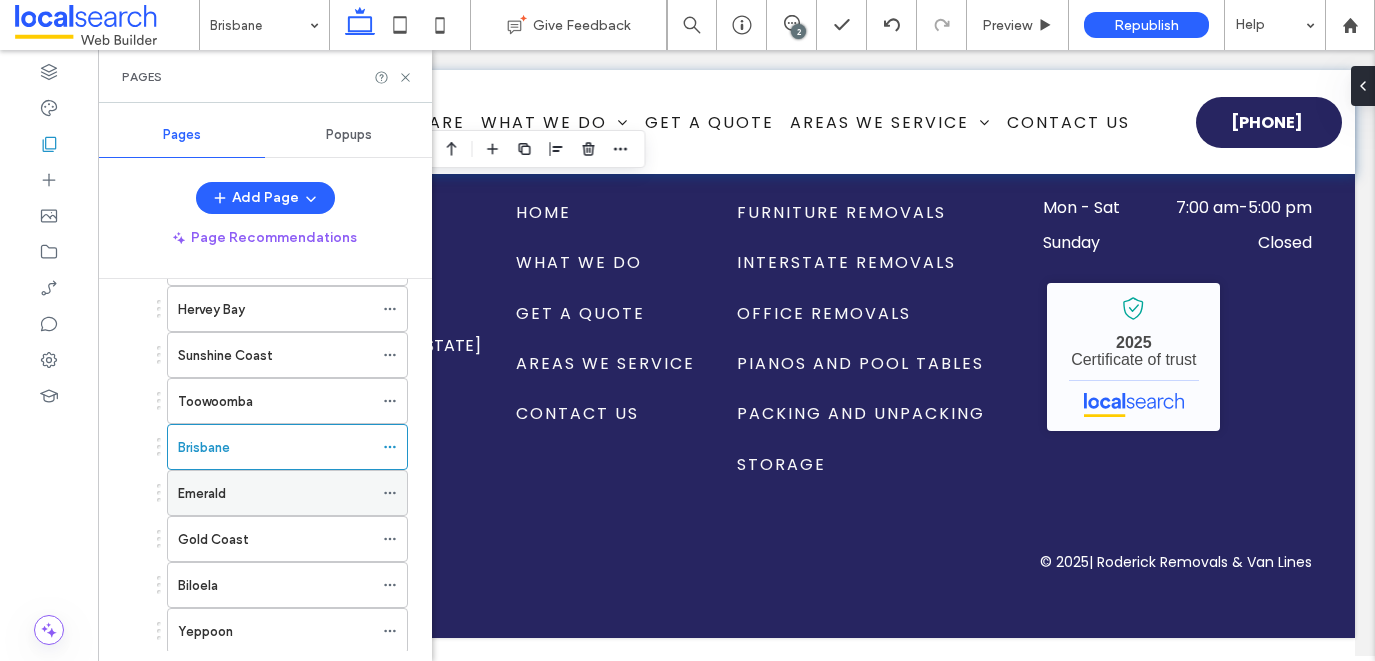 click on "Emerald" at bounding box center (275, 493) 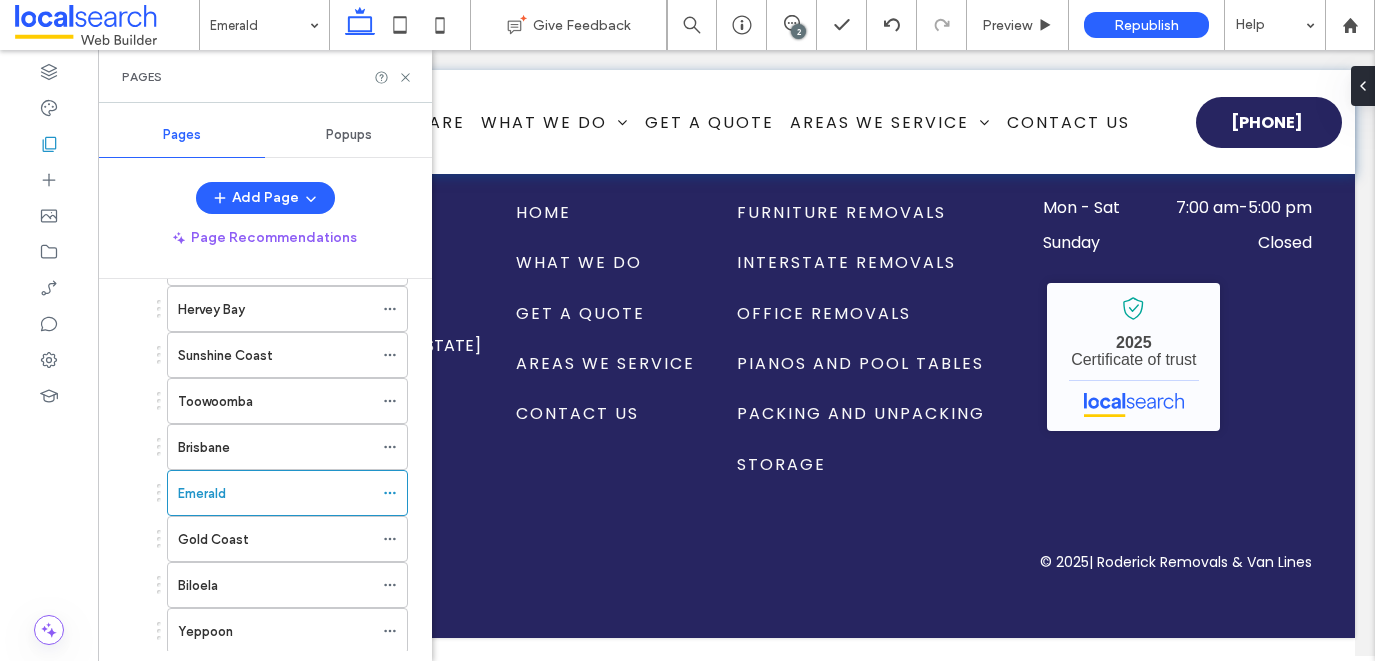 click on "Emerald Give Feedback 2 Preview Republish Help
Design Panel Site Comments Team & Clients Automate new comments Instantly notify your team when someone adds or updates a comment on a site. See Zap Examples
Pages Pages Popups Add Page Page Recommendations Home Who We Are What We Do Furniture Removals Interstate Removals Office Removals Pianos and Pool Tables Packing and Unpacking Storage Get a Quote Areas We Service Boyne Island Tannum Sands Bundaberg Rockhampton Mackay Airlie Beach Townsville Bowen Hervey Bay Sunshine Coast Toowoomba Brisbane Emerald Gold Coast Biloela Yeppoon Moura Cairns Boyne Valley Agnes Water Contact Us" at bounding box center [687, 330] 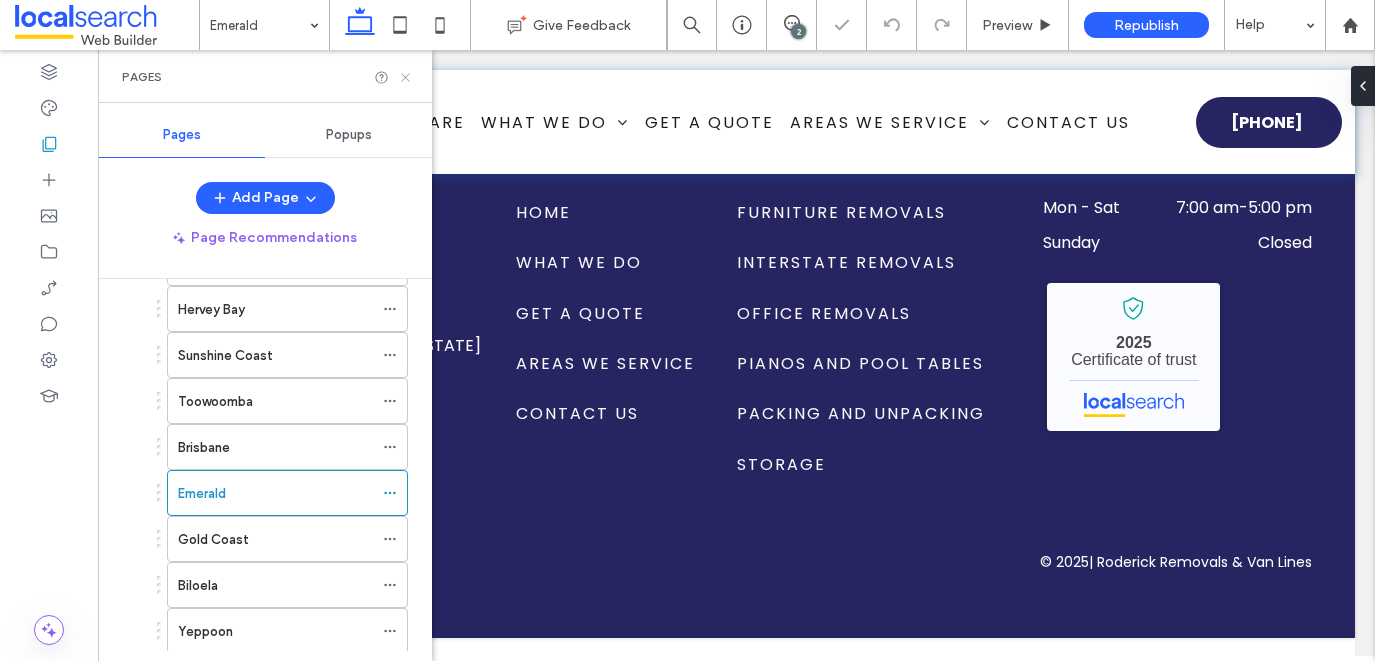 click 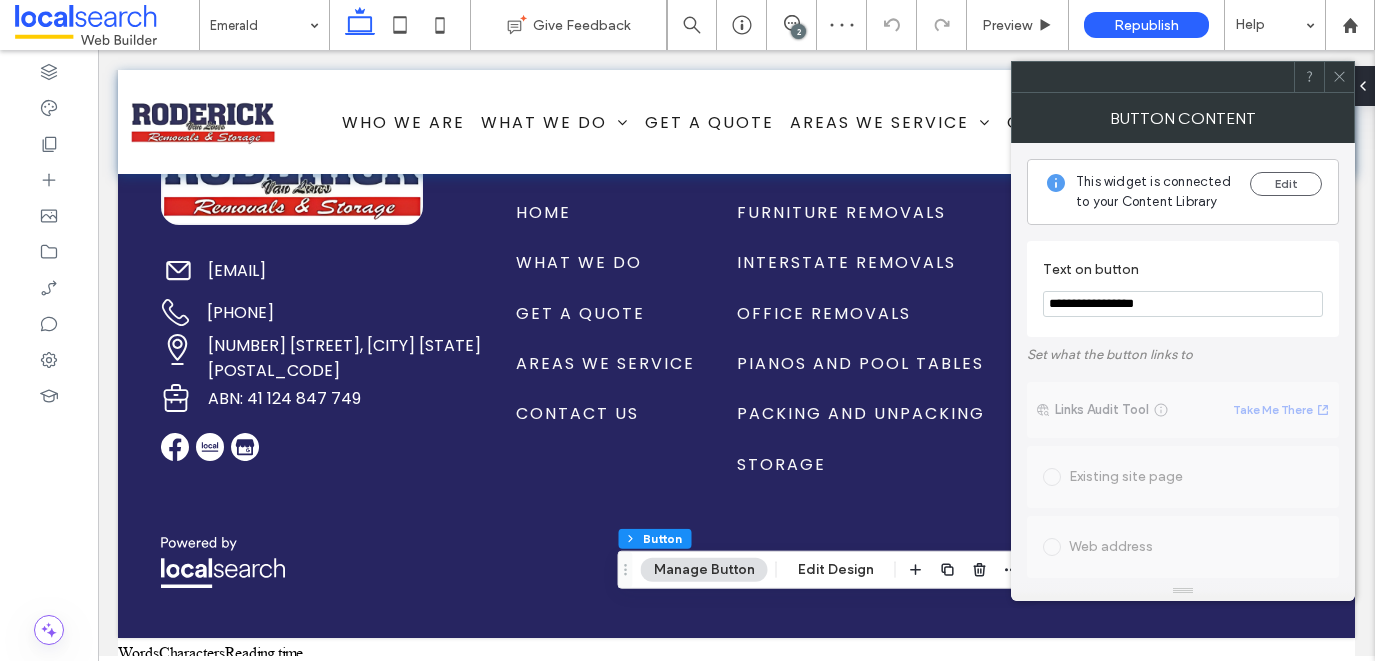 drag, startPoint x: 1202, startPoint y: 301, endPoint x: 1077, endPoint y: 305, distance: 125.06398 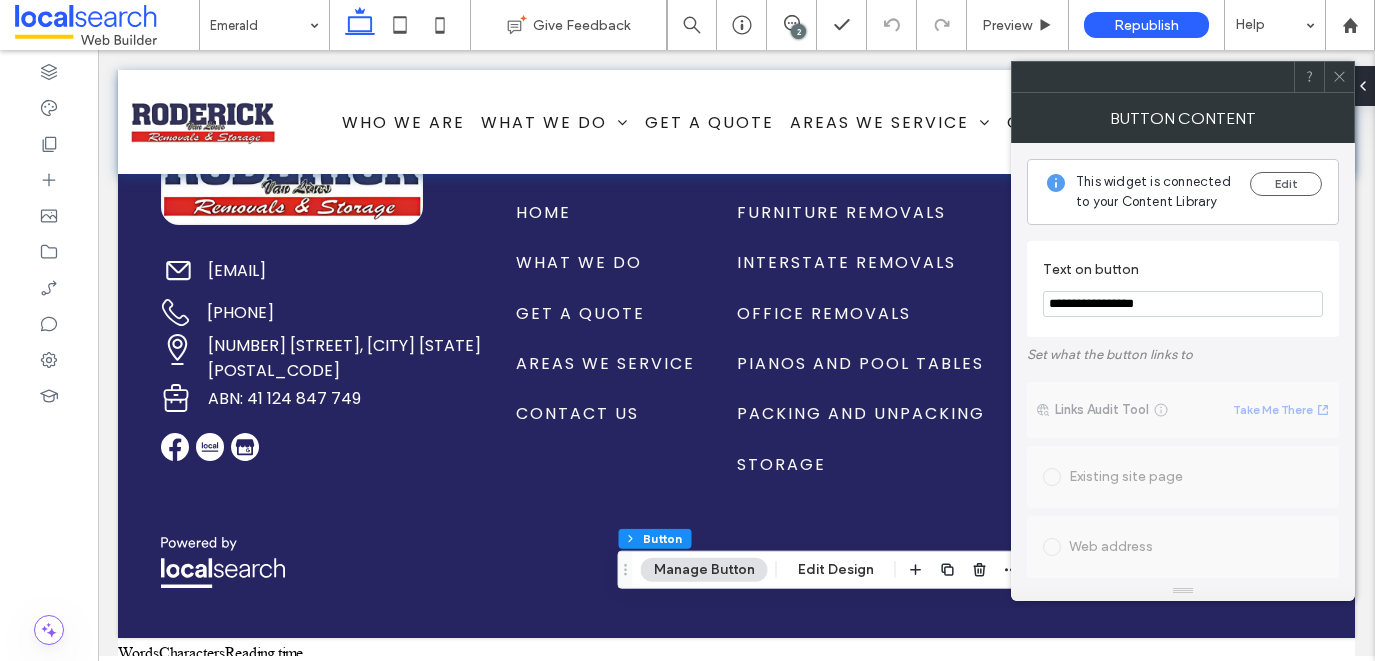 paste 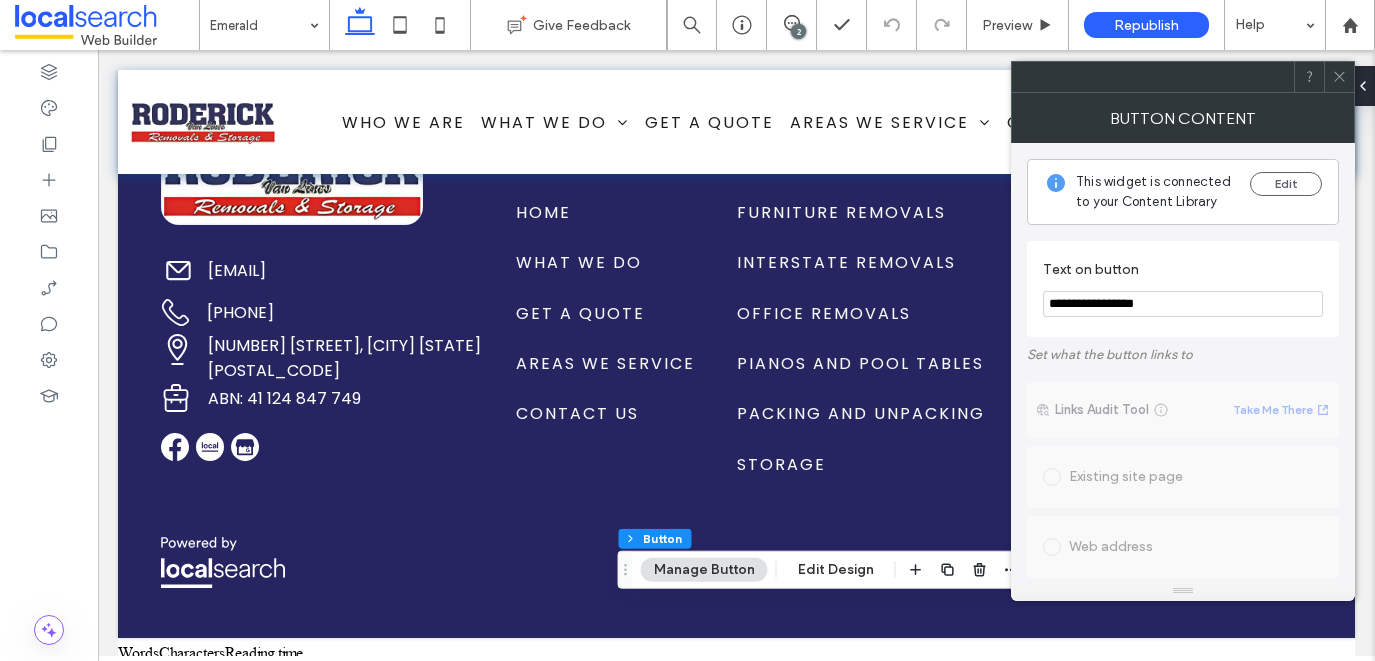 type on "**********" 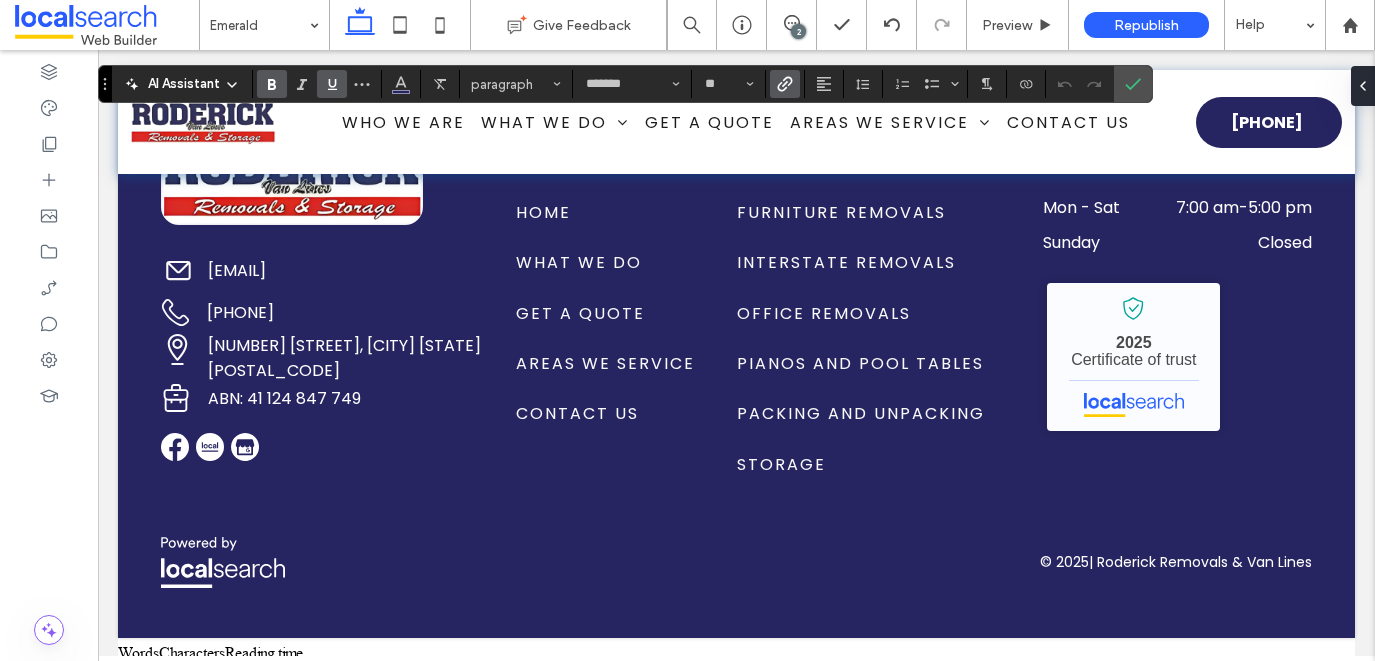type on "**" 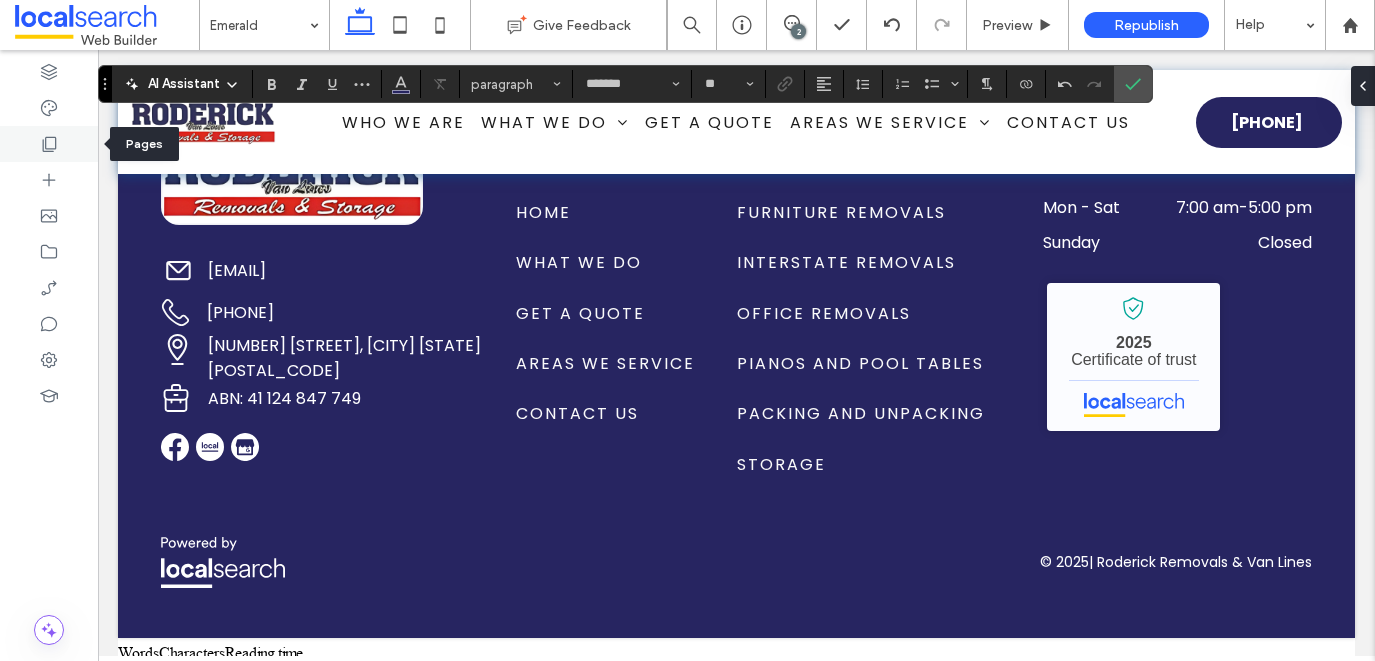 click 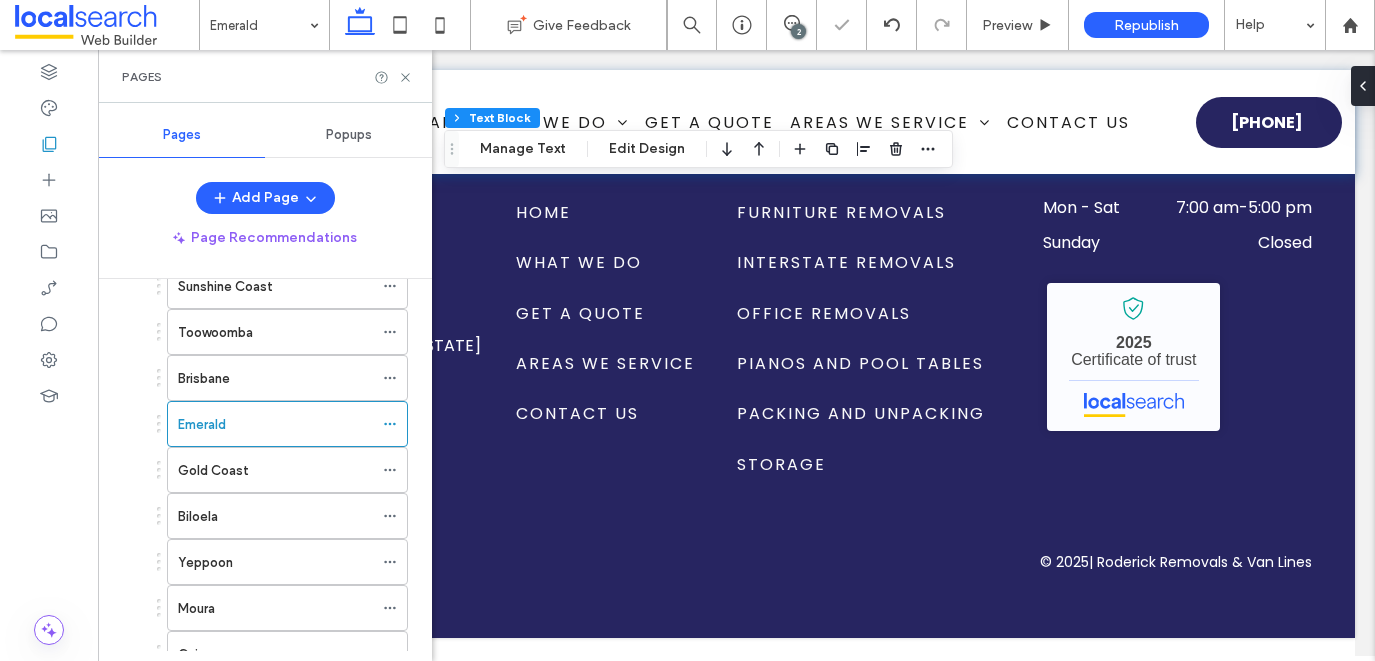 scroll, scrollTop: 1011, scrollLeft: 0, axis: vertical 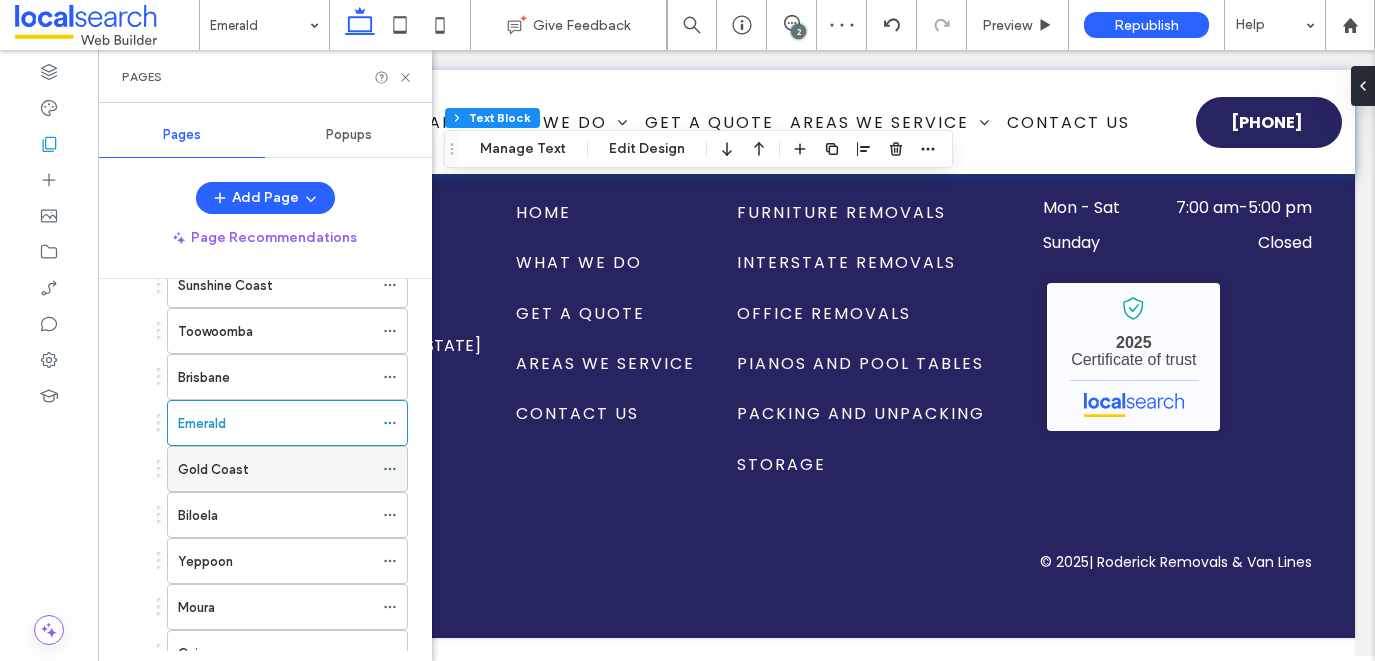 click on "Gold Coast" at bounding box center [213, 469] 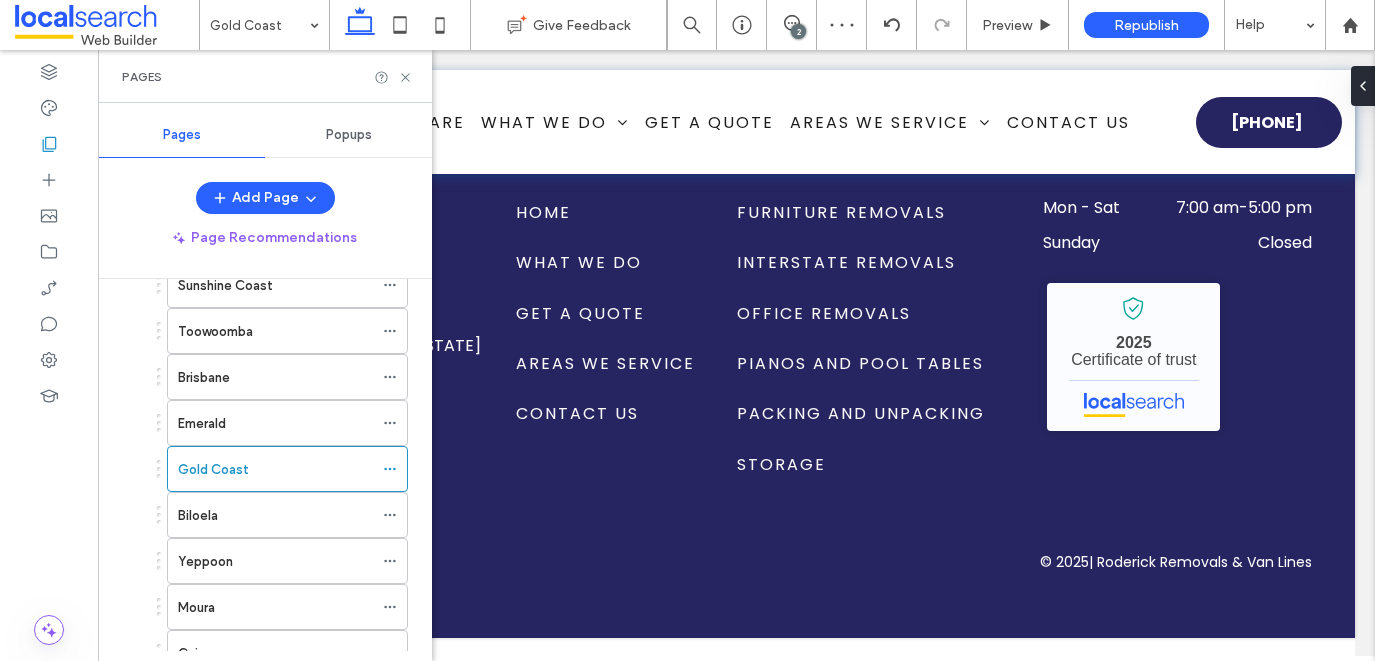 click on "Gold Coast Give Feedback 2 Preview Republish Help
Design Panel Site Comments Team & Clients Automate new comments Instantly notify your team when someone adds or updates a comment on a site. See Zap Examples
Pages Pages Popups Add Page Page Recommendations Home Who We Are What We Do Furniture Removals Interstate Removals Office Removals Pianos and Pool Tables Packing and Unpacking Storage Get a Quote Areas We Service Boyne Island Tannum Sands Bundaberg Rockhampton Mackay Airlie Beach Townsville Bowen Hervey Bay Sunshine Coast Toowoomba Brisbane Emerald Gold Coast Biloela Yeppoon Moura Cairns Boyne Valley Agnes Water Contact Us" at bounding box center [687, 330] 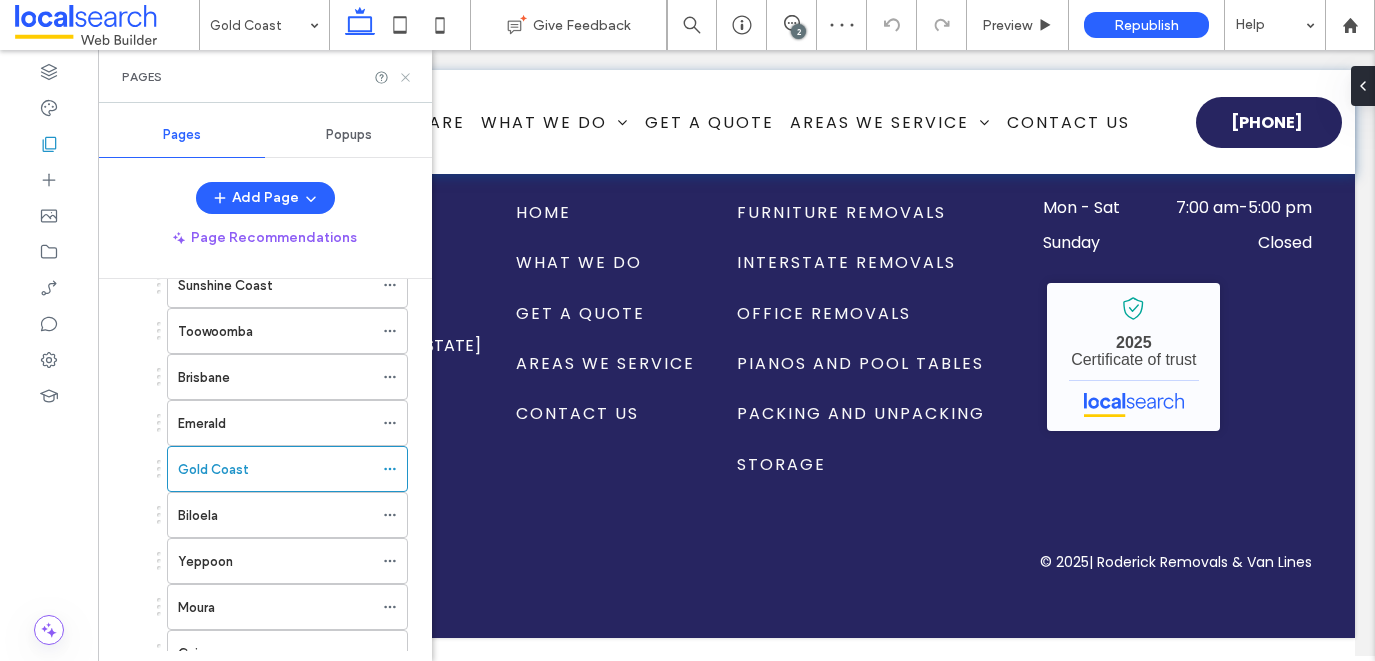 click 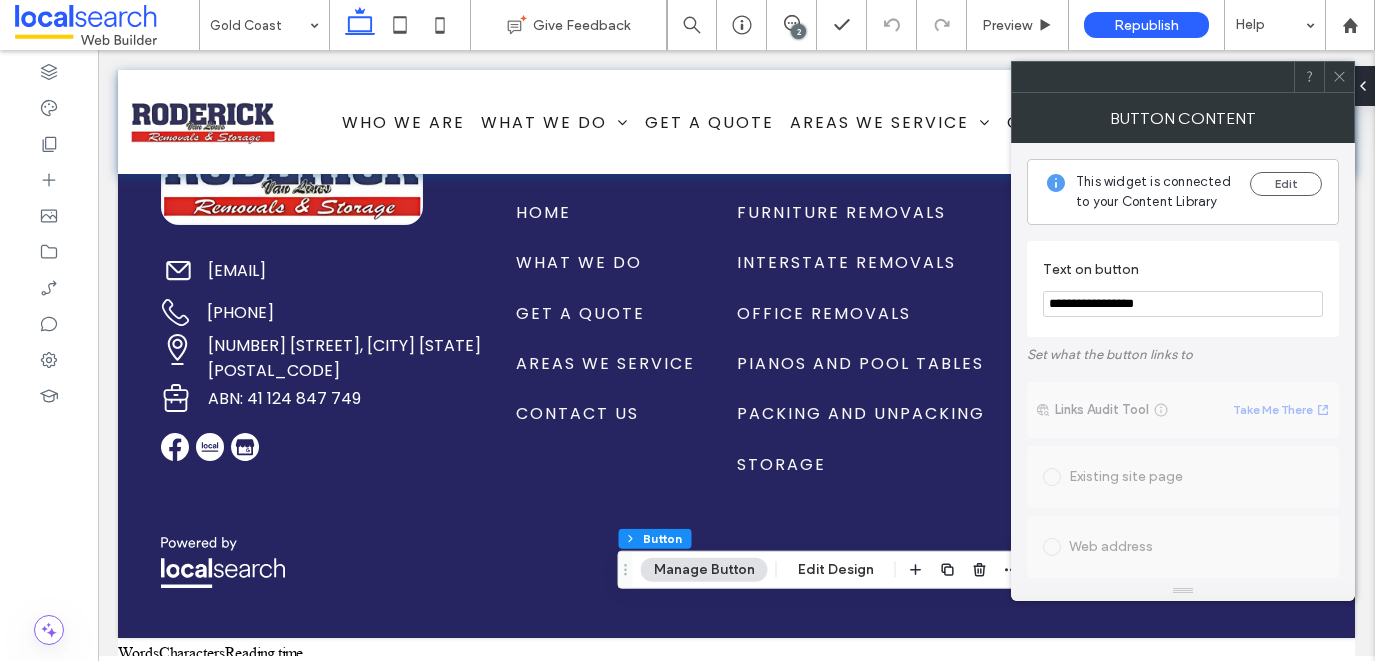 drag, startPoint x: 1153, startPoint y: 300, endPoint x: 1077, endPoint y: 298, distance: 76.02631 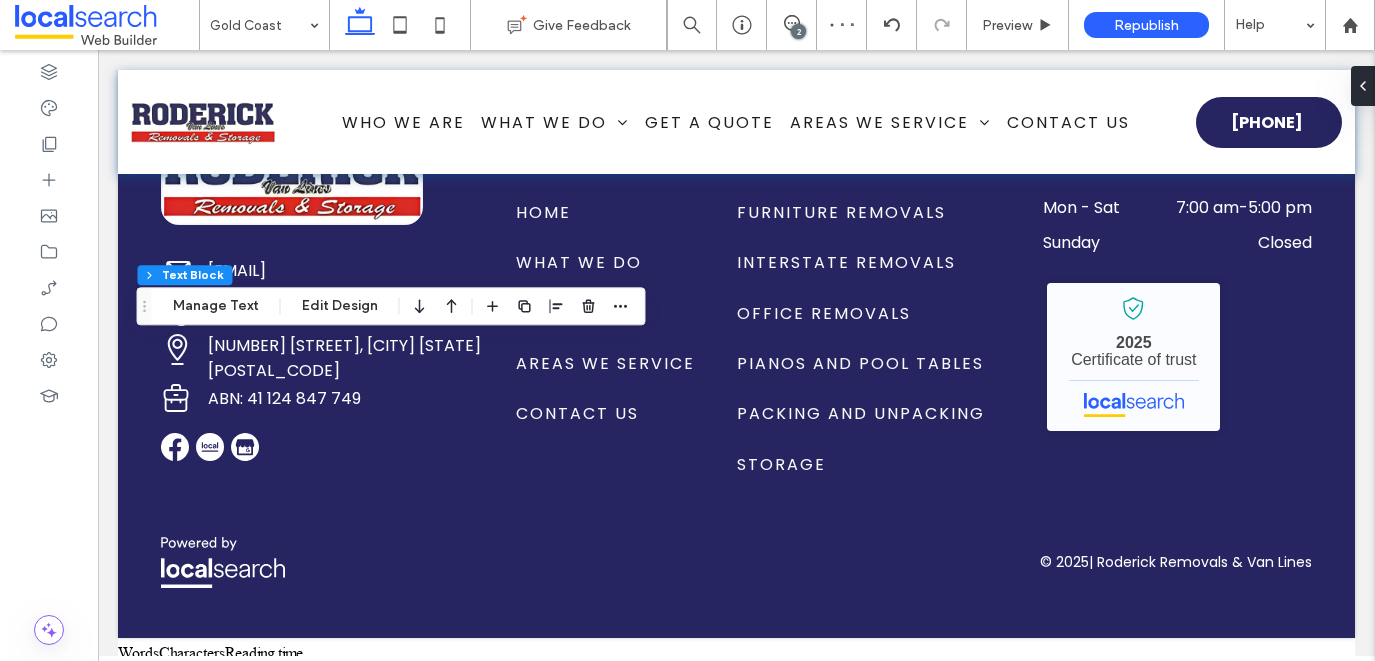 type on "*******" 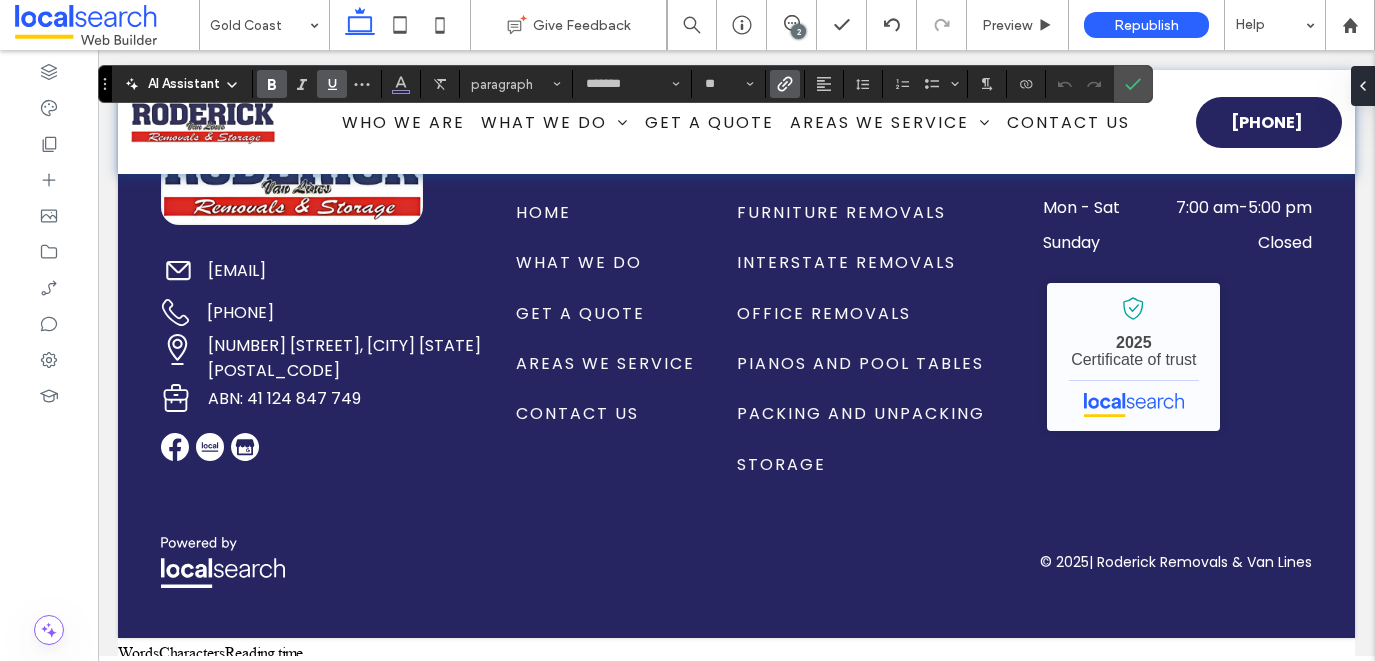 type on "**" 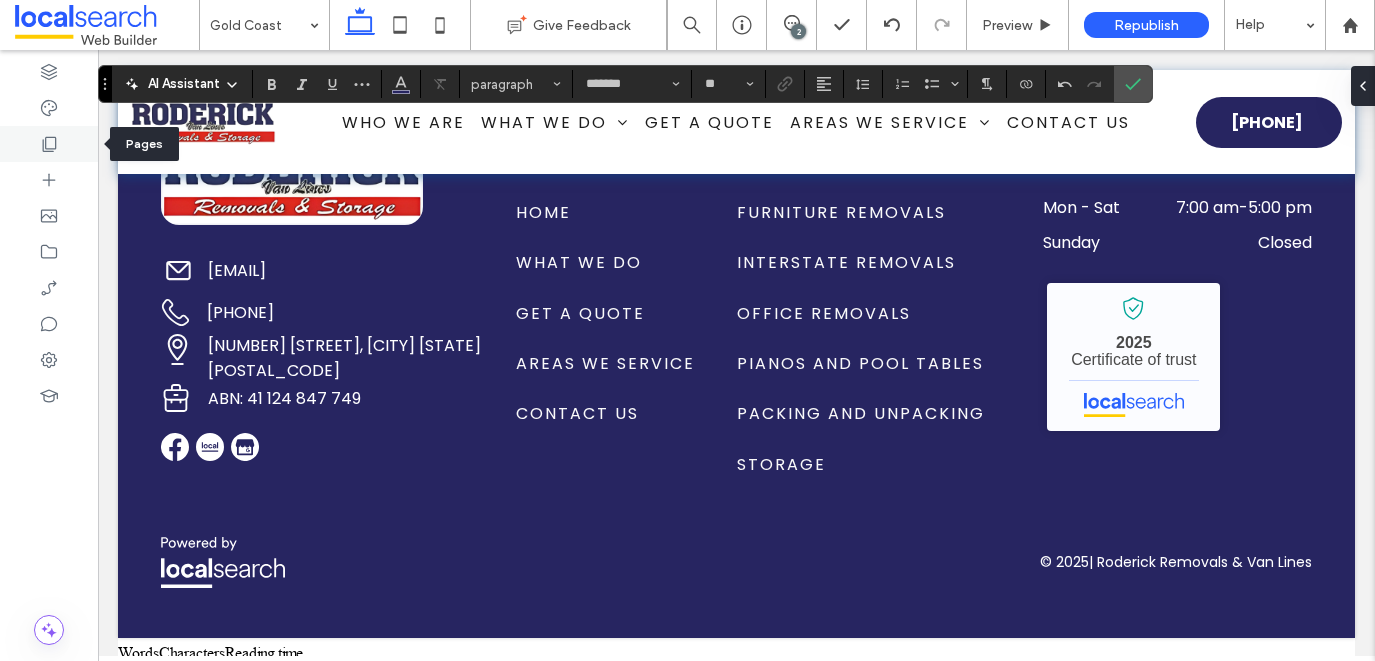 click at bounding box center (49, 144) 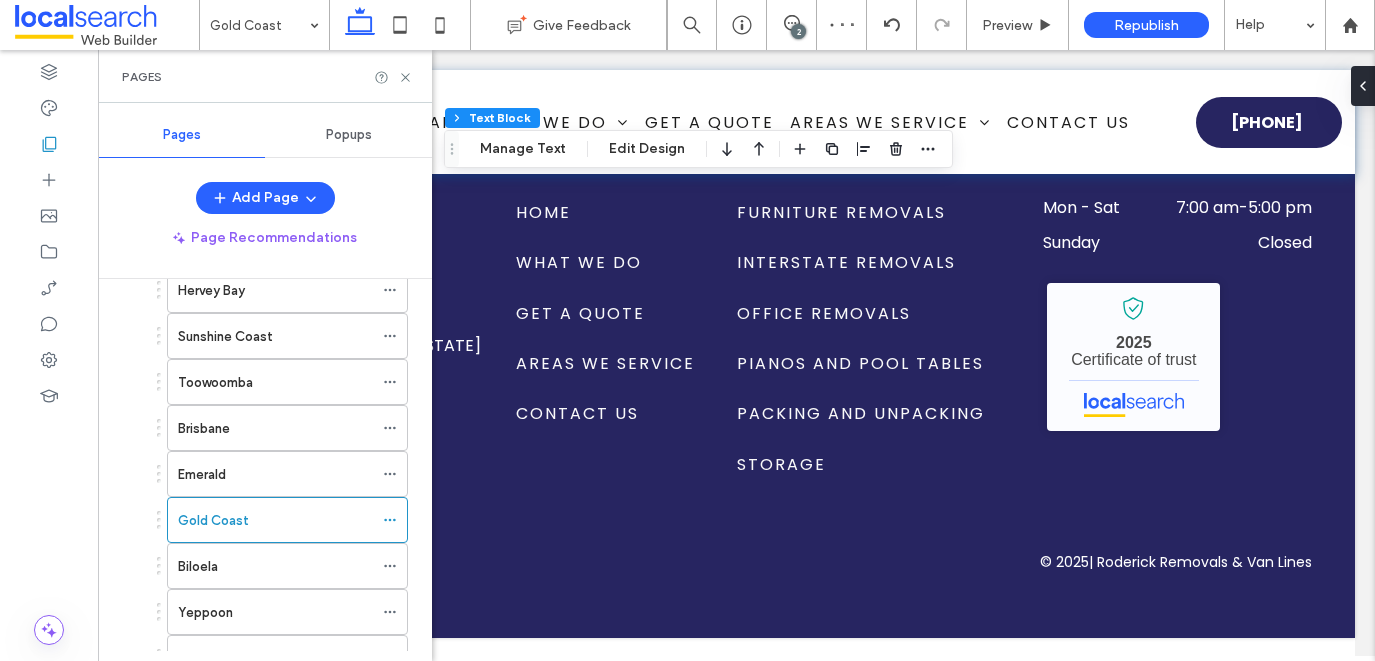 scroll, scrollTop: 1030, scrollLeft: 0, axis: vertical 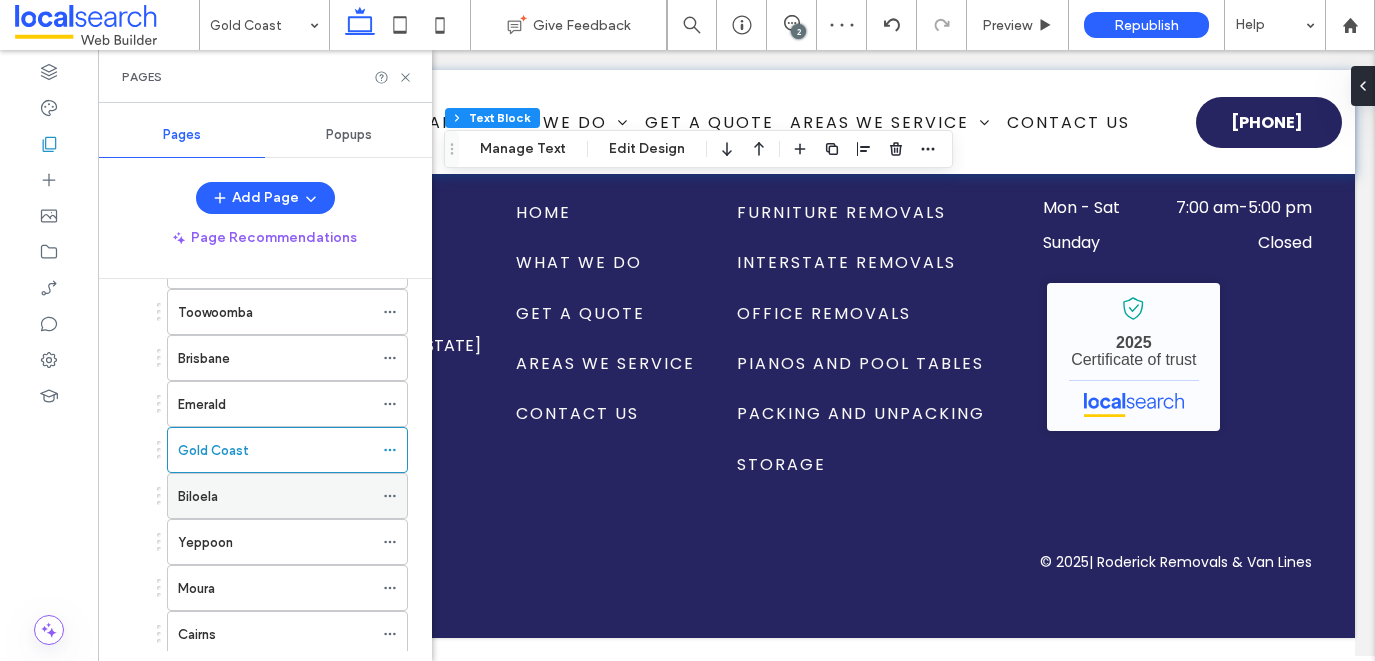 click on "Biloela" at bounding box center [275, 496] 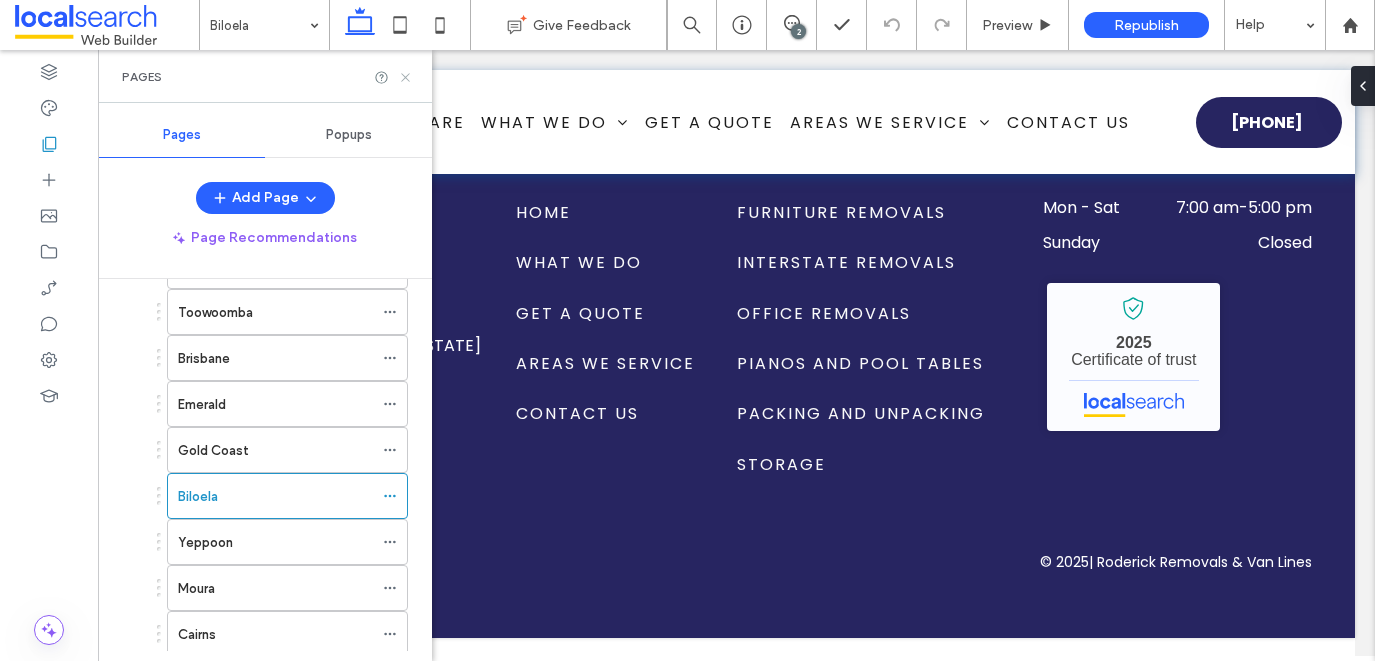 click 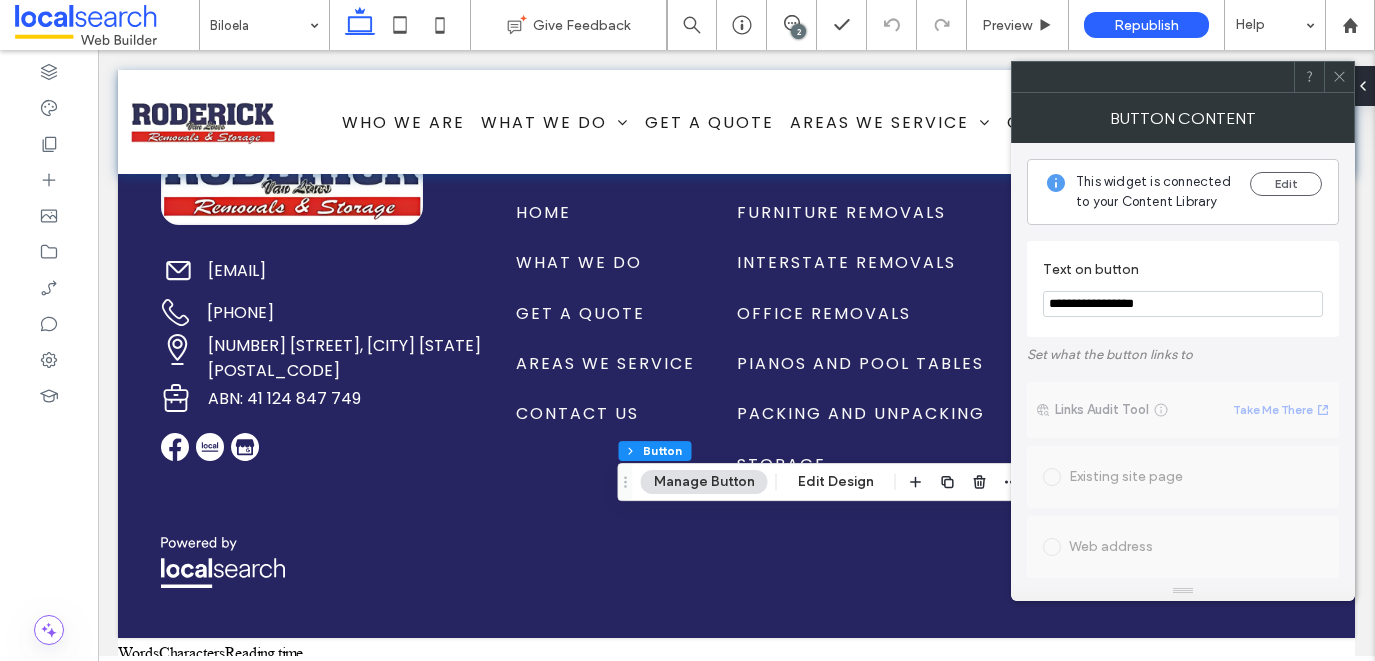drag, startPoint x: 1176, startPoint y: 307, endPoint x: 1075, endPoint y: 307, distance: 101 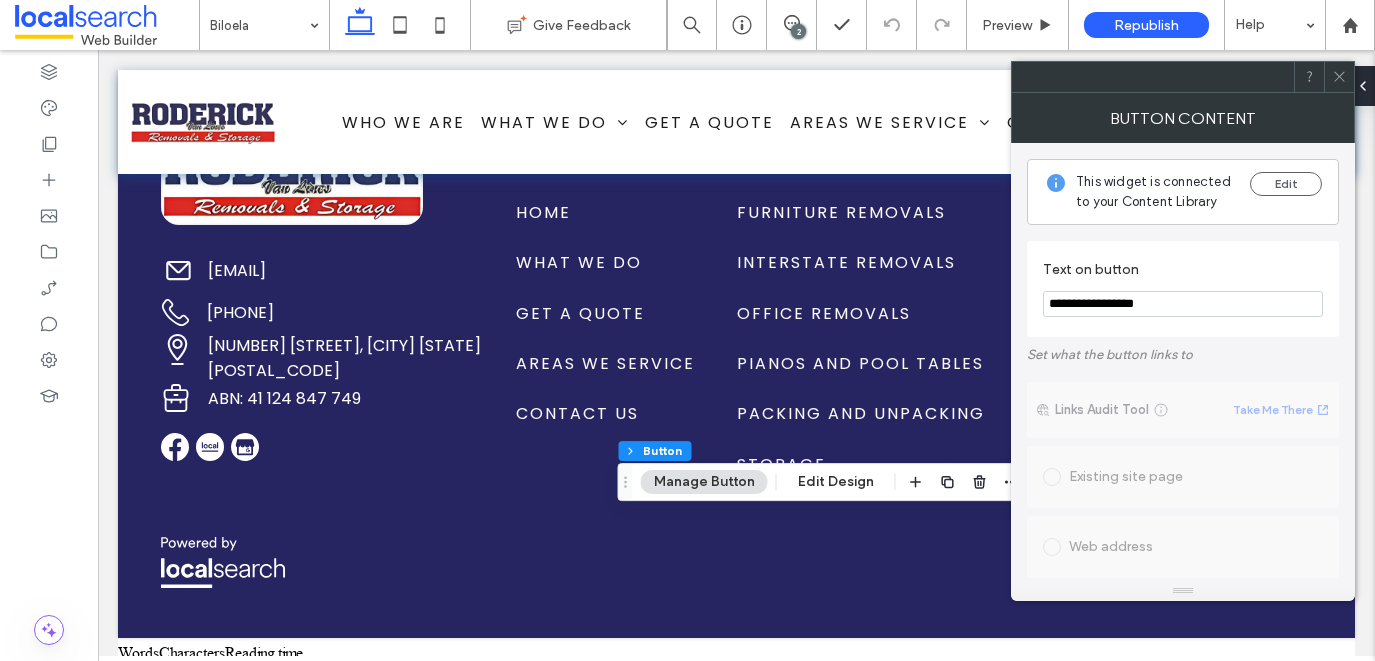 paste 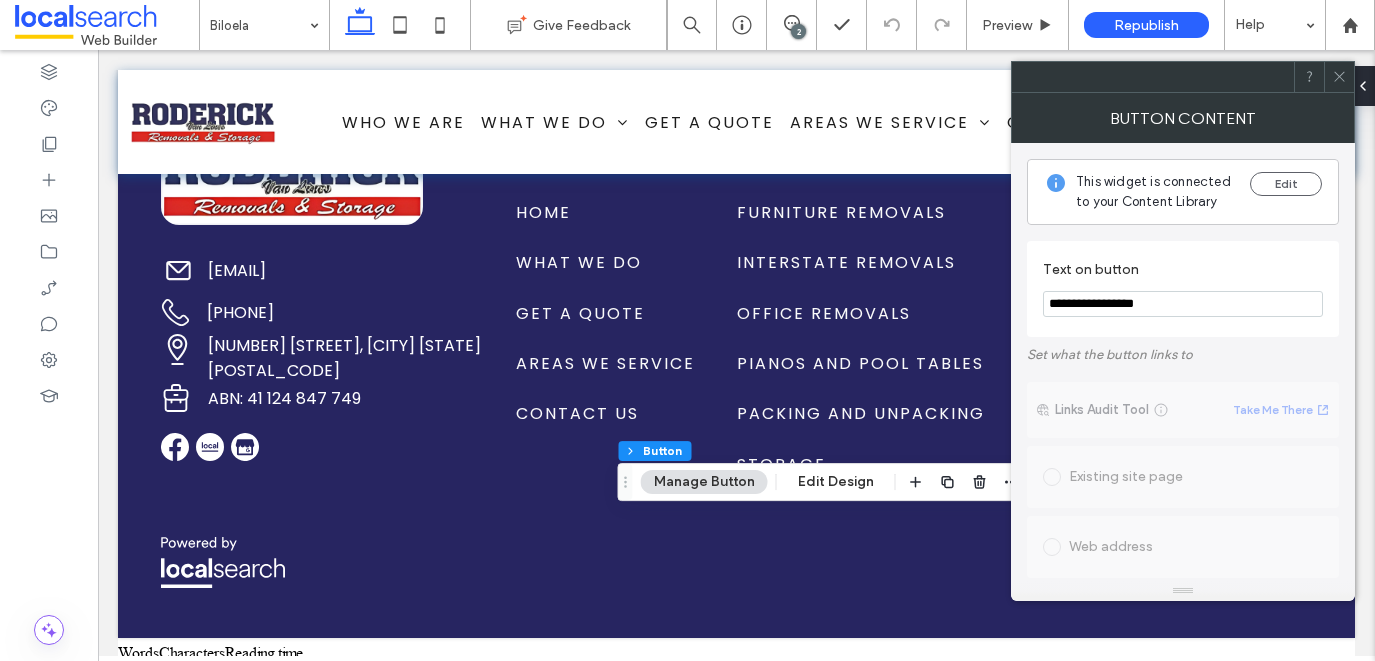 type on "**********" 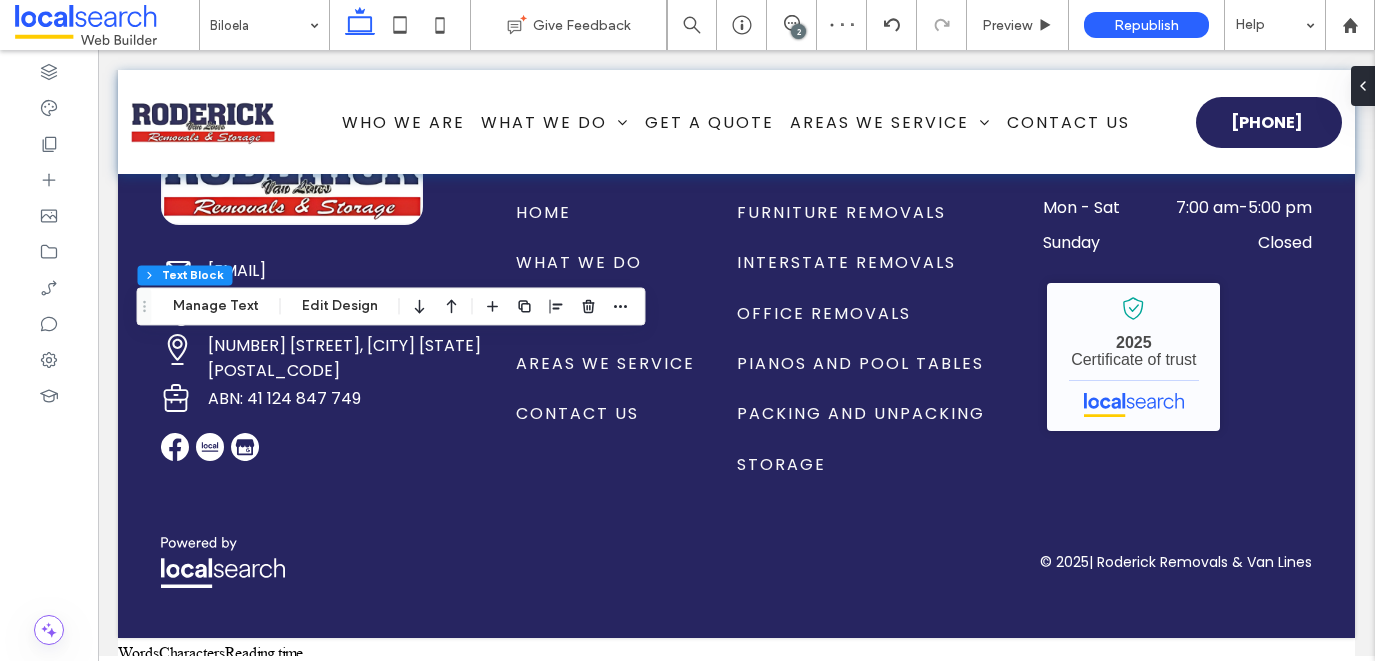 type on "*******" 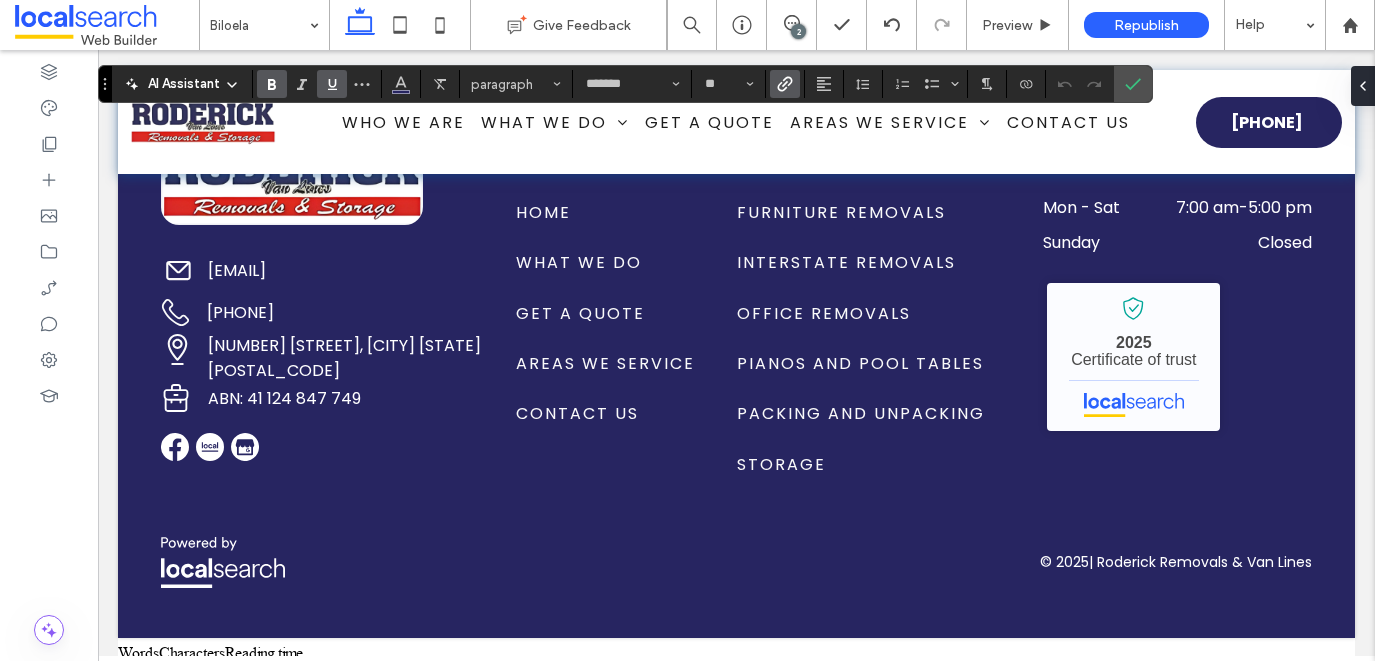 type on "**" 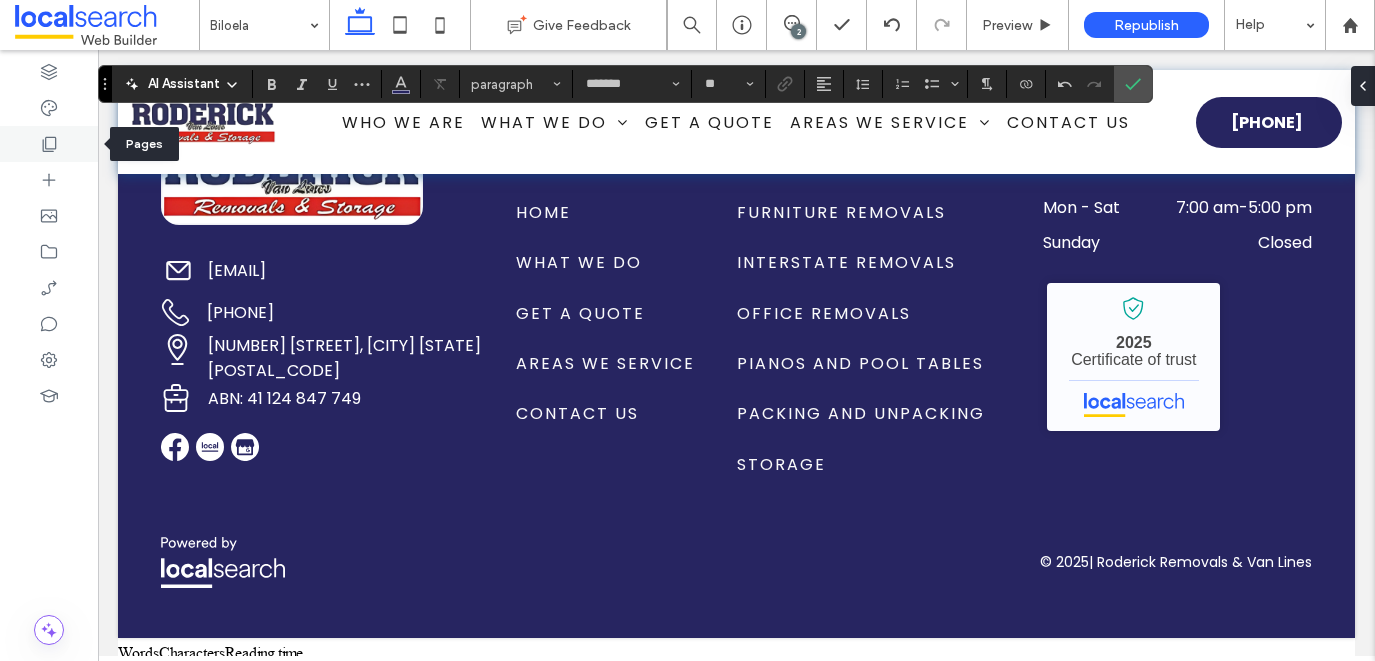 click at bounding box center (49, 144) 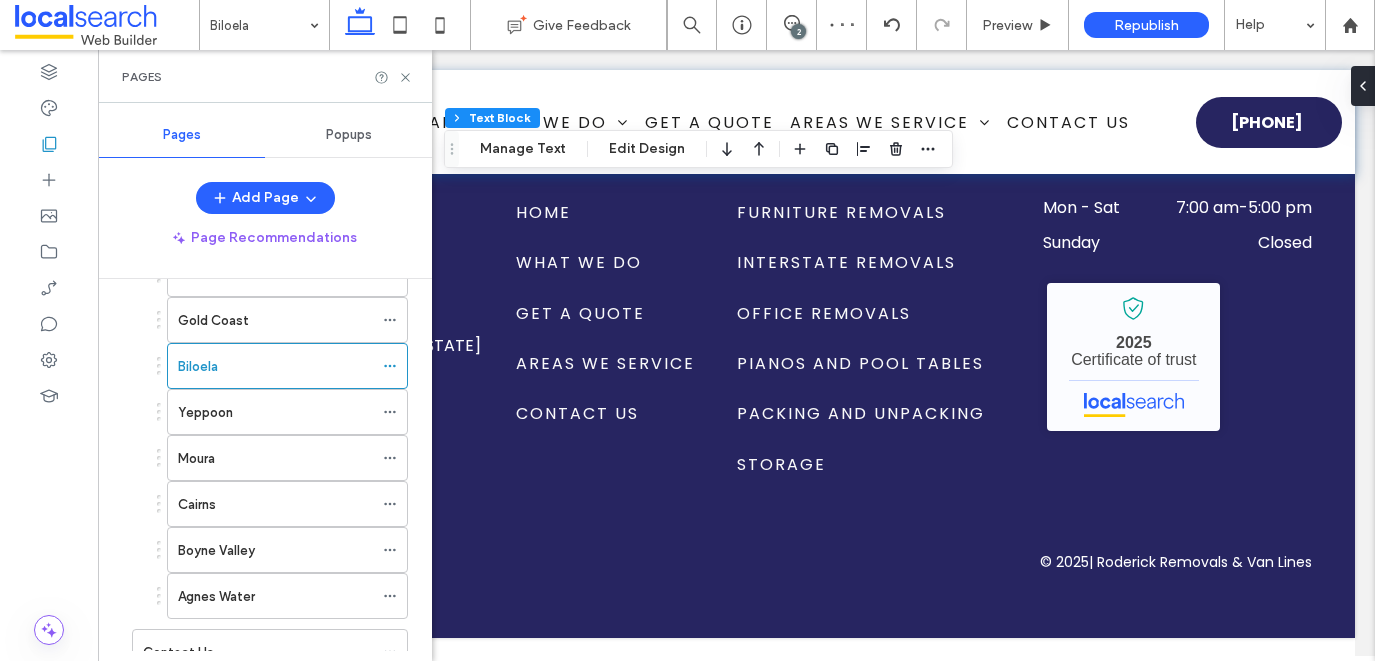 scroll, scrollTop: 1159, scrollLeft: 0, axis: vertical 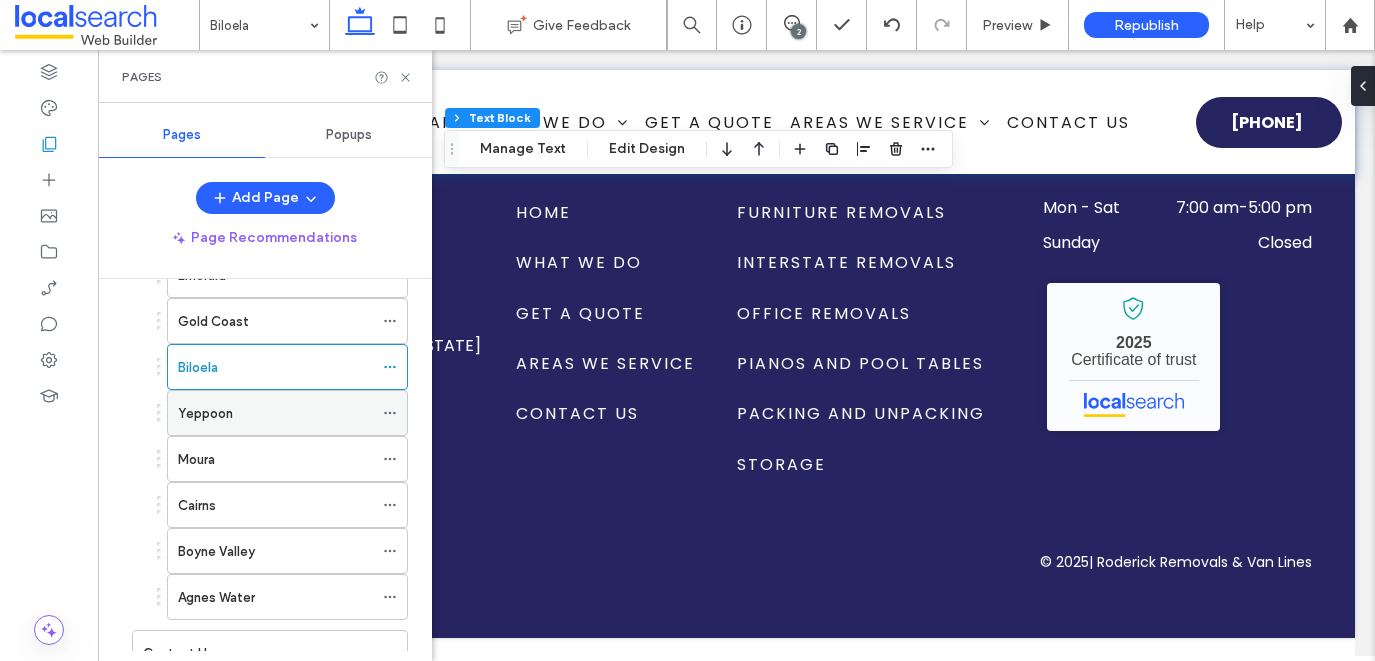 click on "Yeppoon" at bounding box center (205, 413) 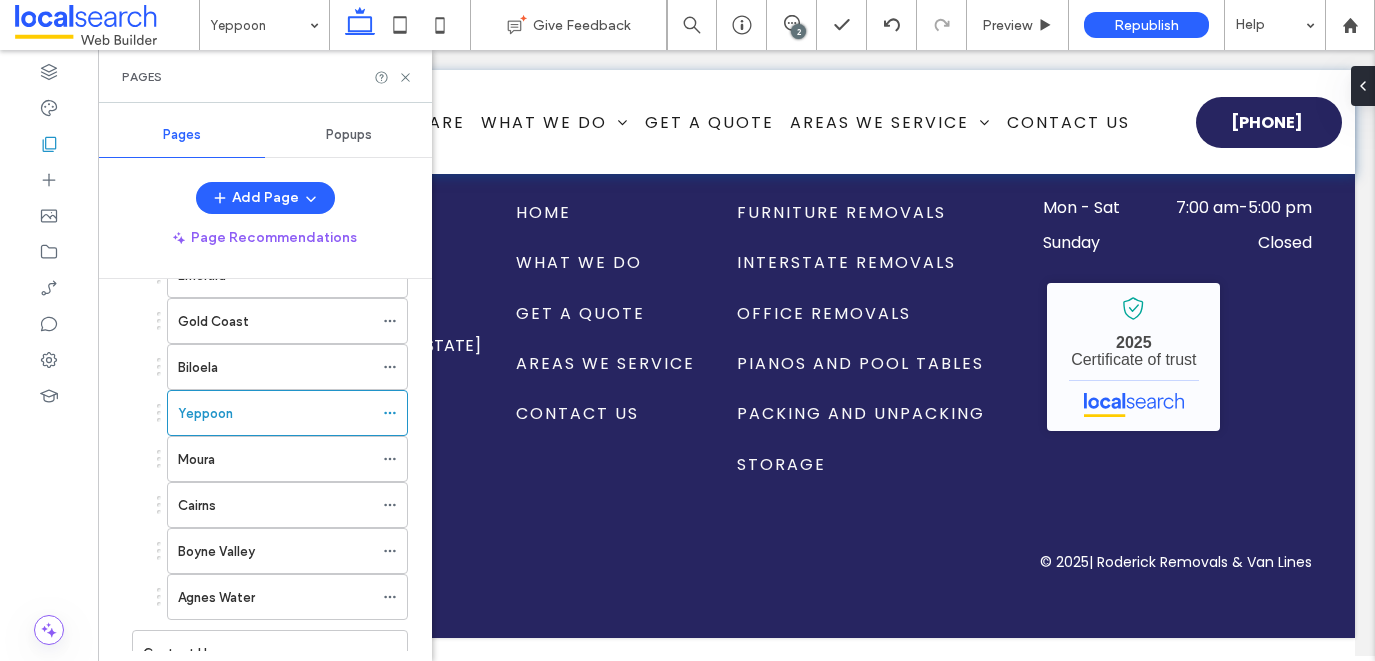 click on "Yeppoon Give Feedback 2 Preview Republish Help
Design Panel Site Comments Team & Clients Automate new comments Instantly notify your team when someone adds or updates a comment on a site. See Zap Examples
Pages Pages Popups Add Page Page Recommendations Home Who We Are What We Do Furniture Removals Interstate Removals Office Removals Pianos and Pool Tables Packing and Unpacking Storage Get a Quote Areas We Service Boyne Island Tannum Sands Bundaberg Rockhampton Mackay Airlie Beach Townsville Bowen Hervey Bay Sunshine Coast Toowoomba Brisbane Emerald Gold Coast Biloela Yeppoon Moura Cairns Boyne Valley Agnes Water Contact Us" at bounding box center [687, 330] 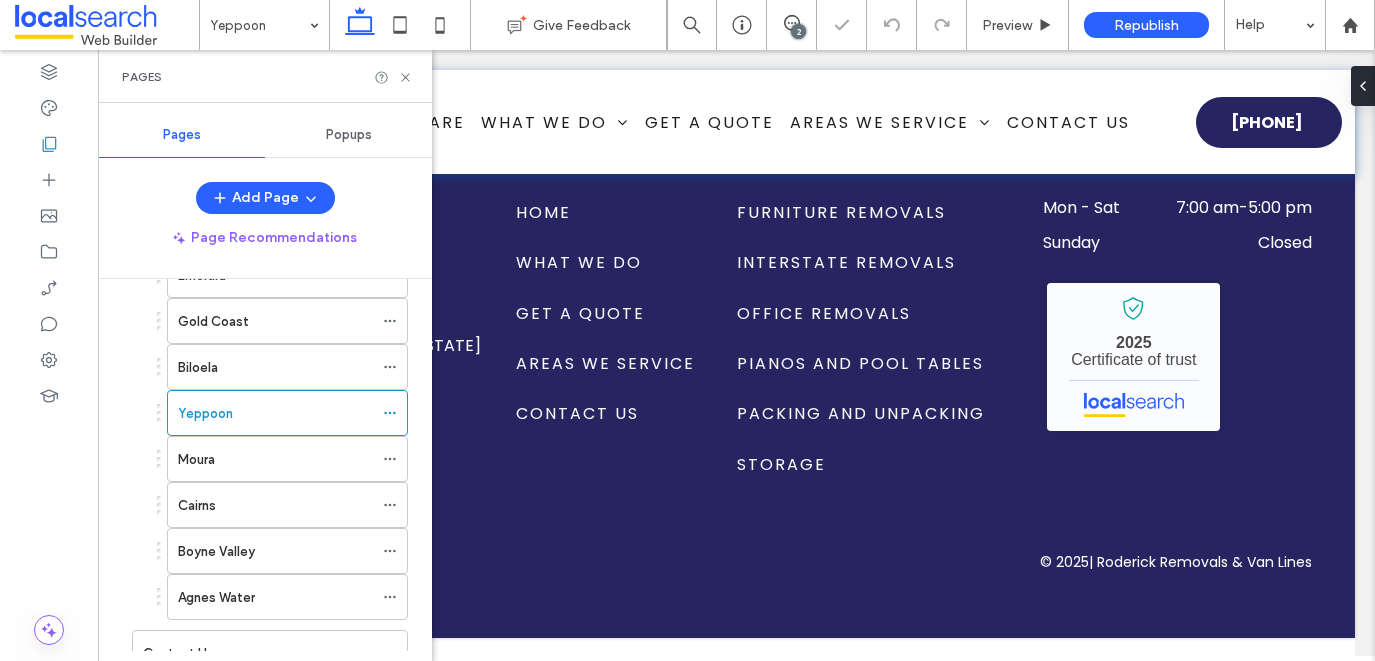 click 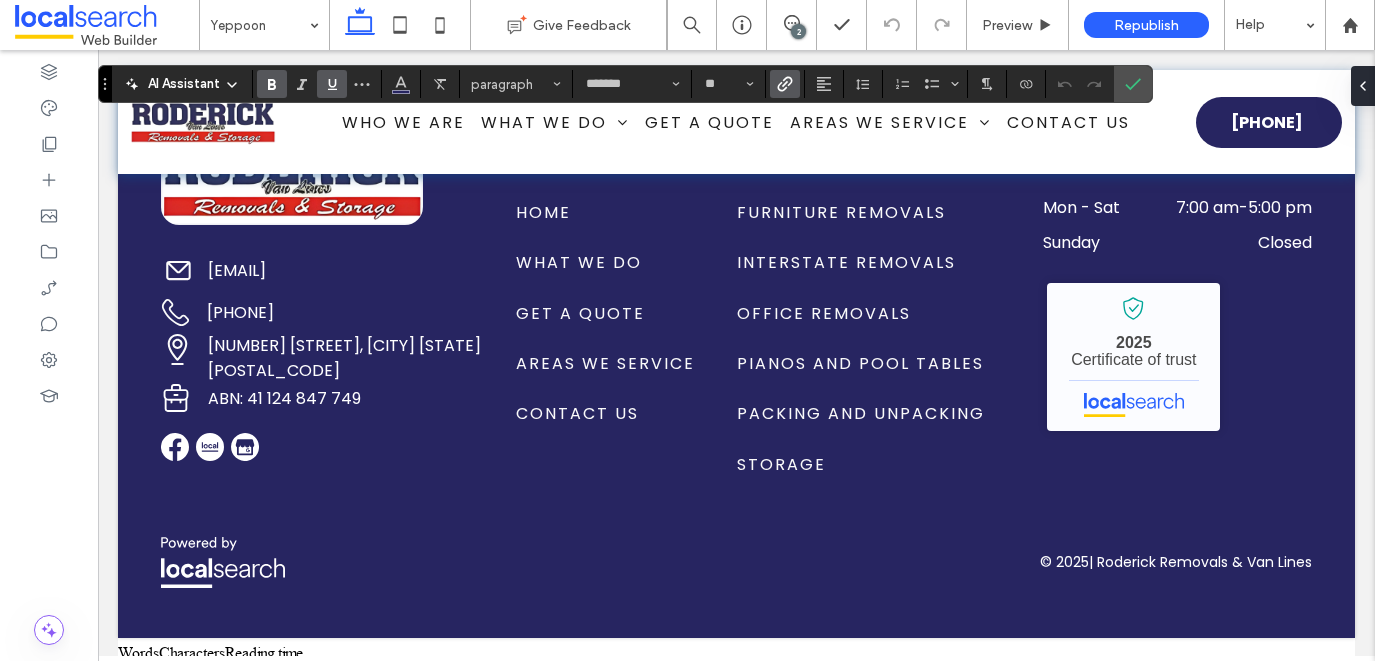 type on "**" 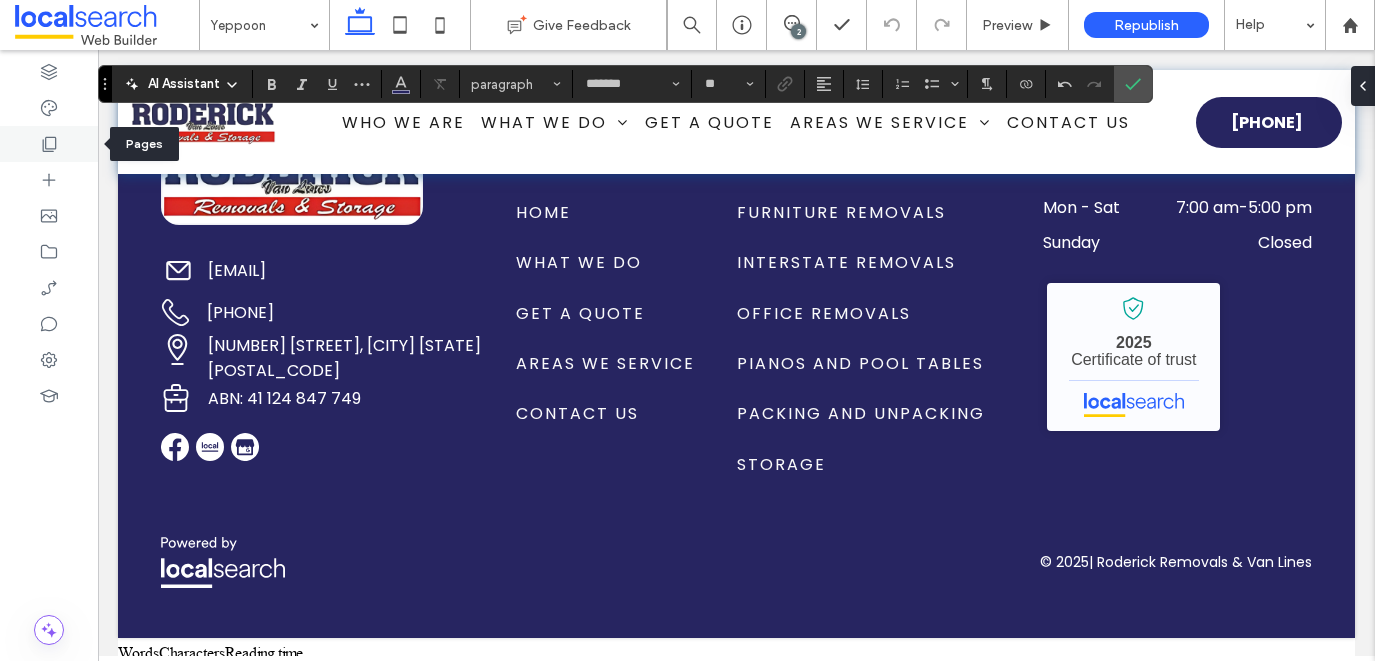 click at bounding box center (49, 144) 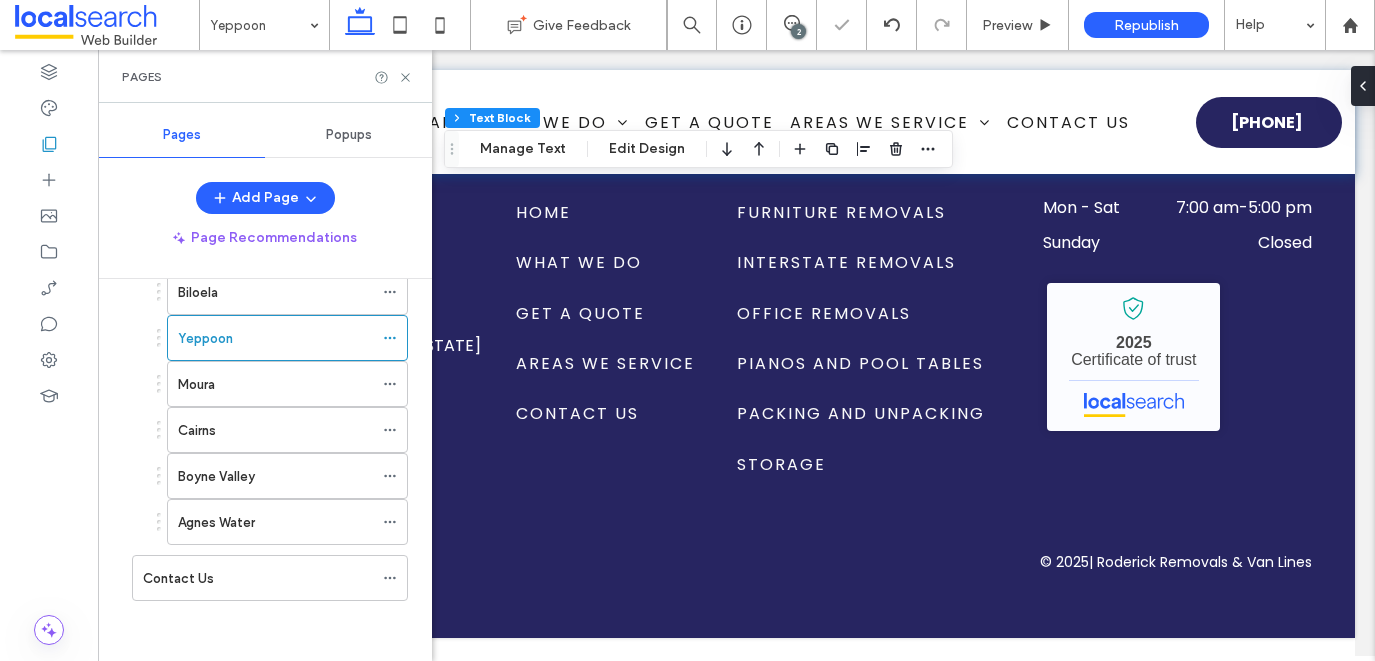 scroll, scrollTop: 1224, scrollLeft: 0, axis: vertical 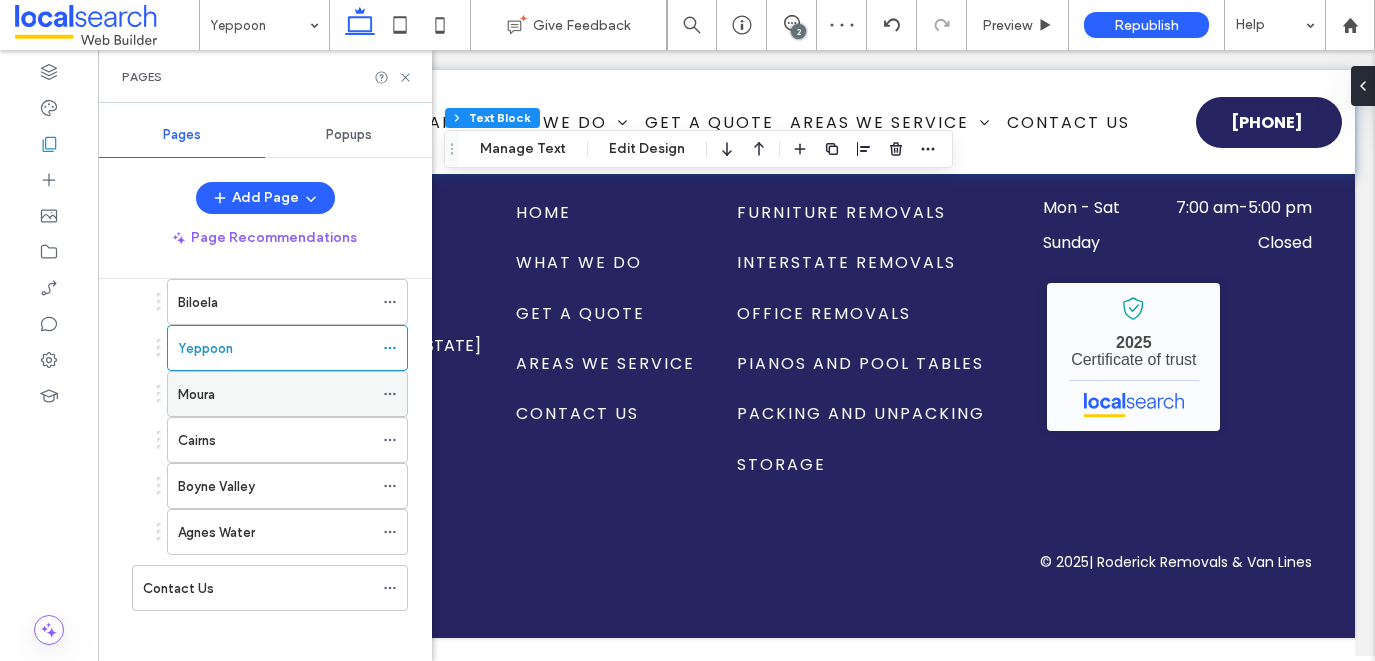 click on "Moura" at bounding box center (275, 394) 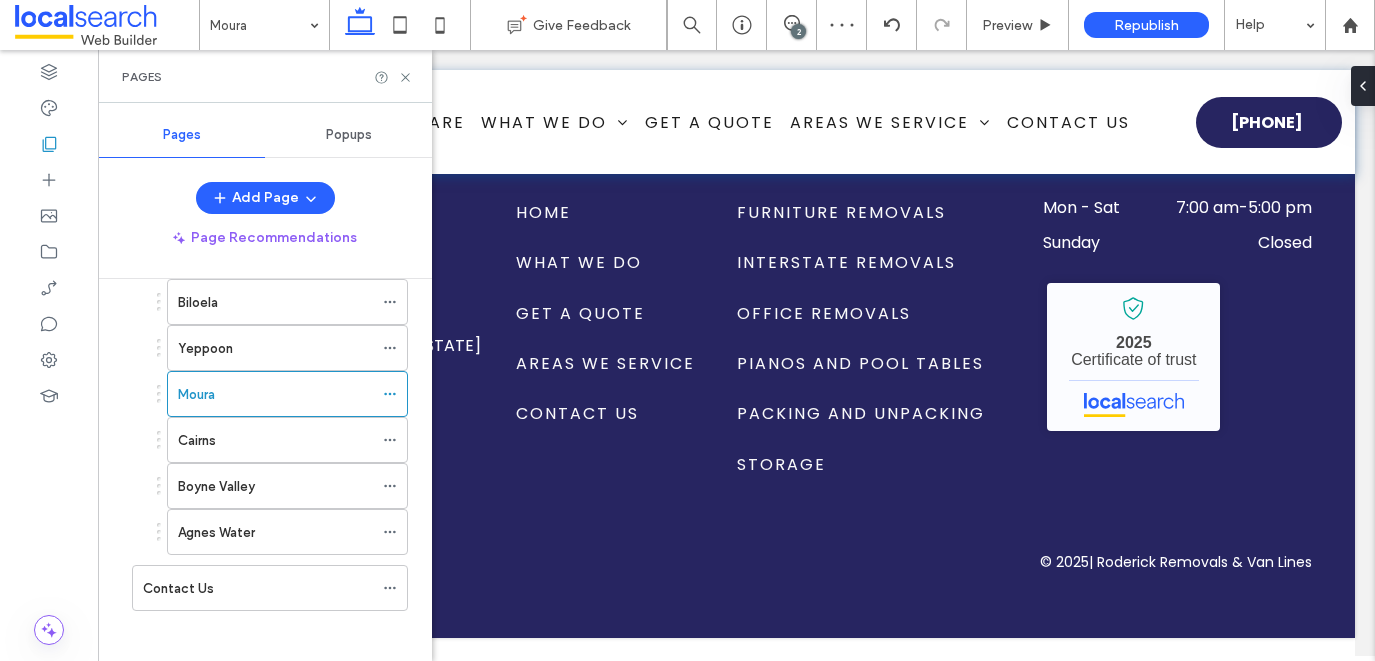click 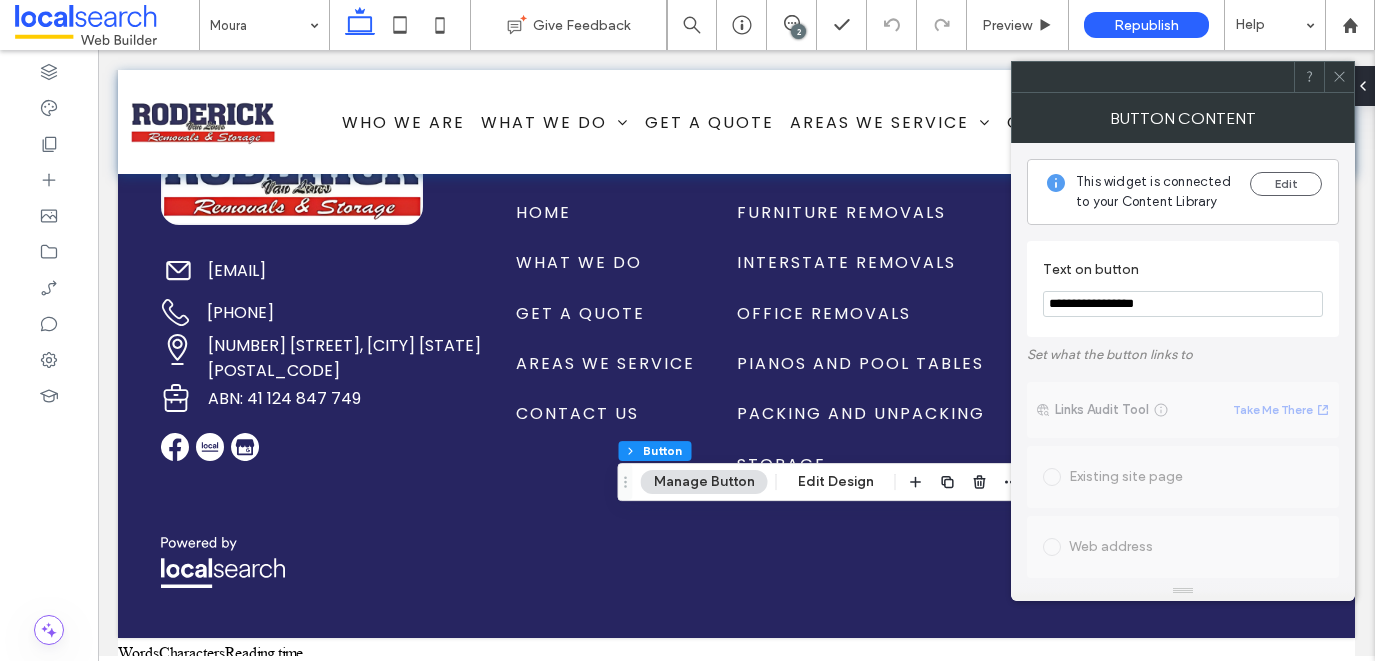 drag, startPoint x: 1165, startPoint y: 304, endPoint x: 1077, endPoint y: 298, distance: 88.20431 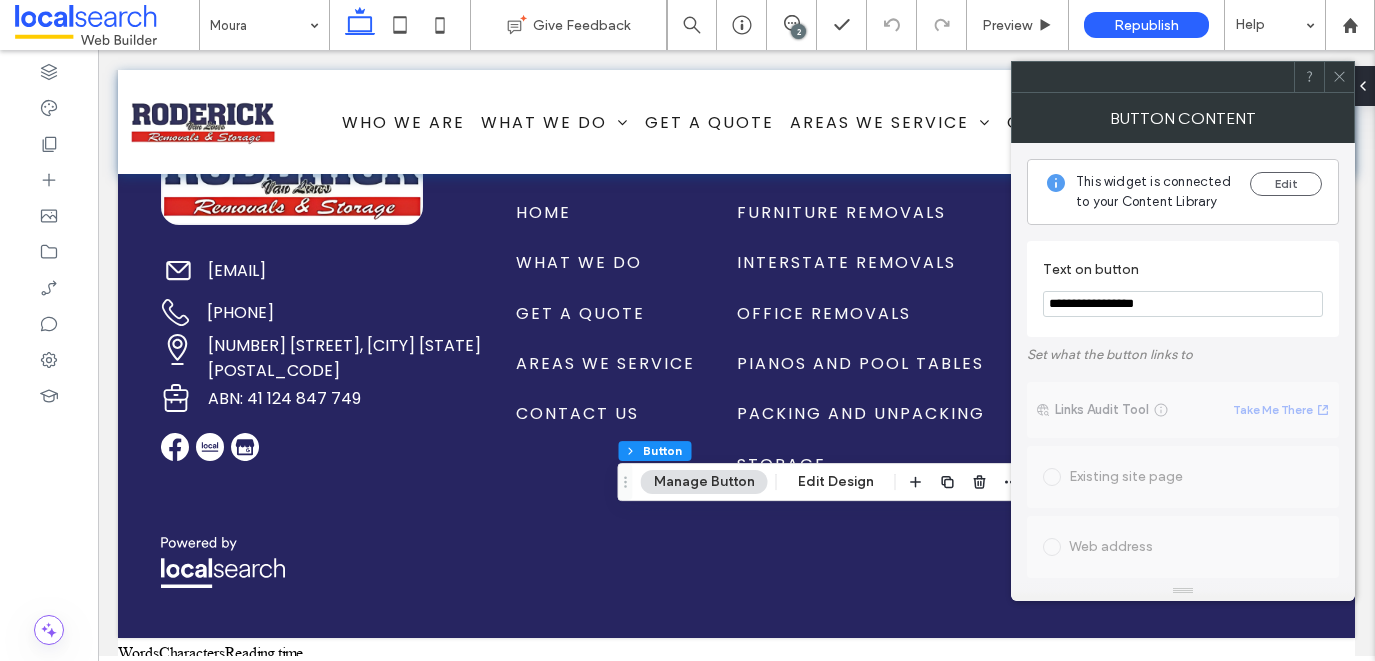 type on "**********" 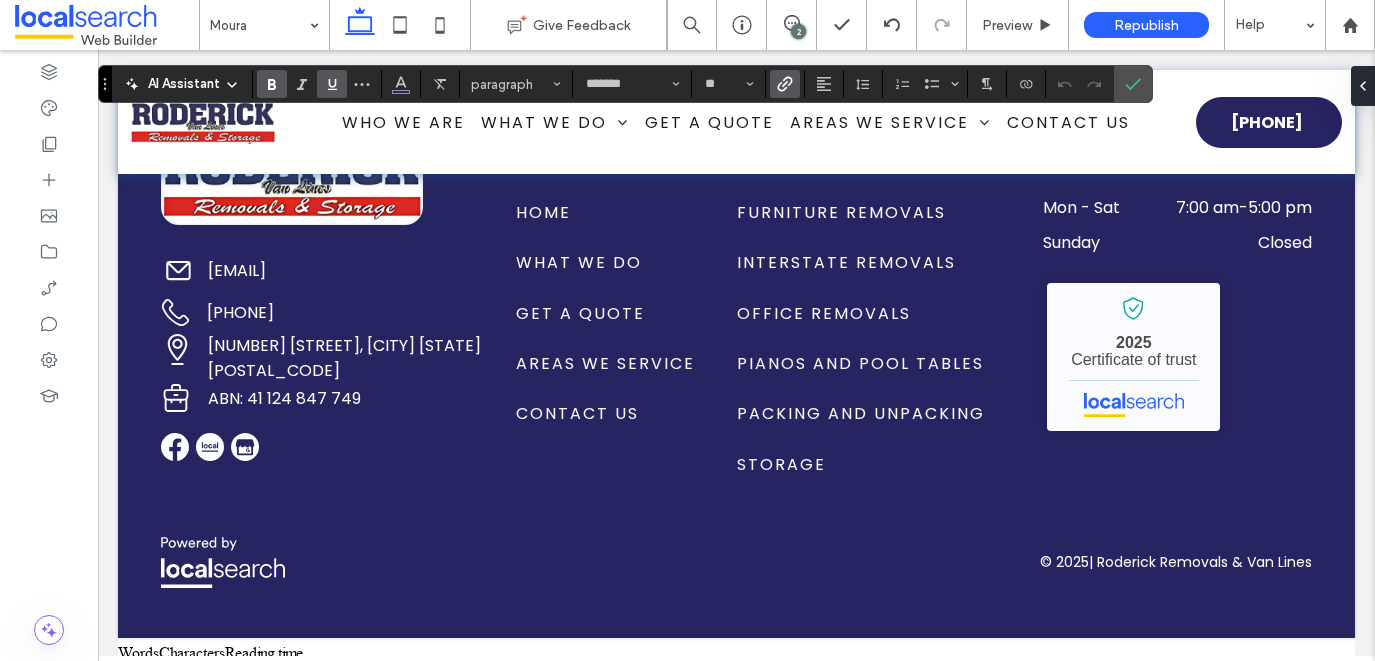 type on "**" 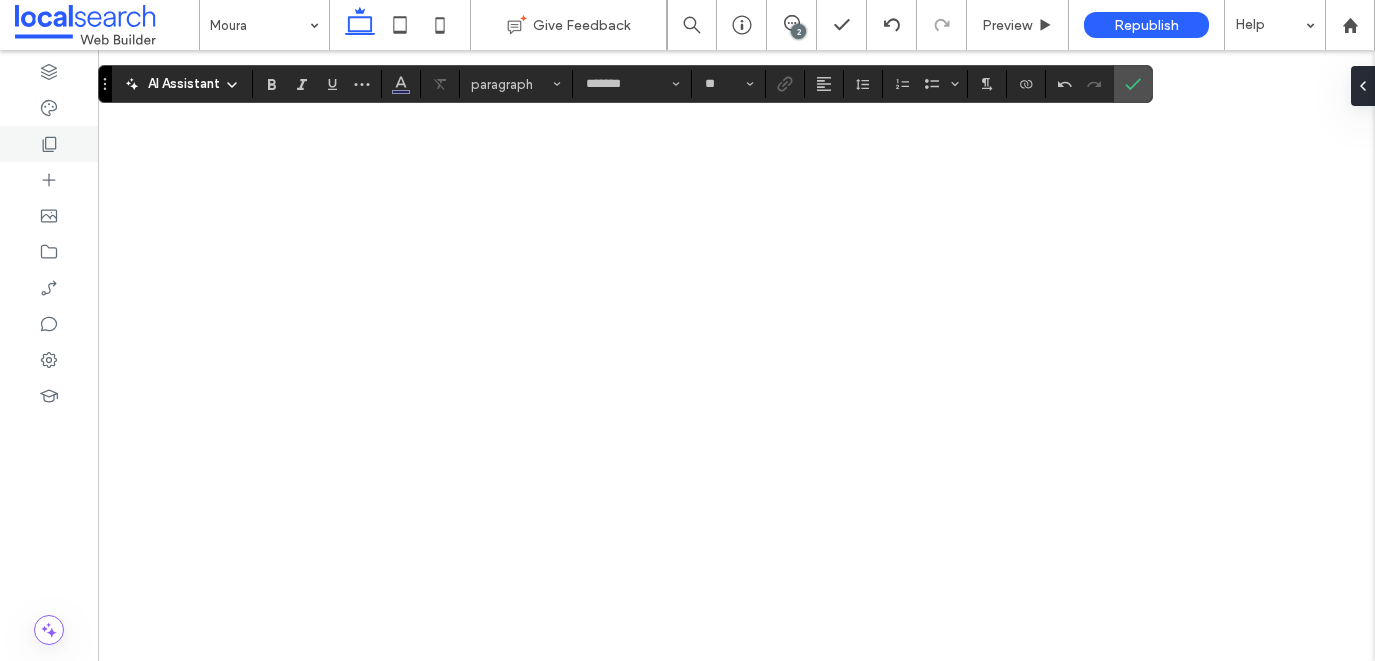 scroll, scrollTop: 0, scrollLeft: 0, axis: both 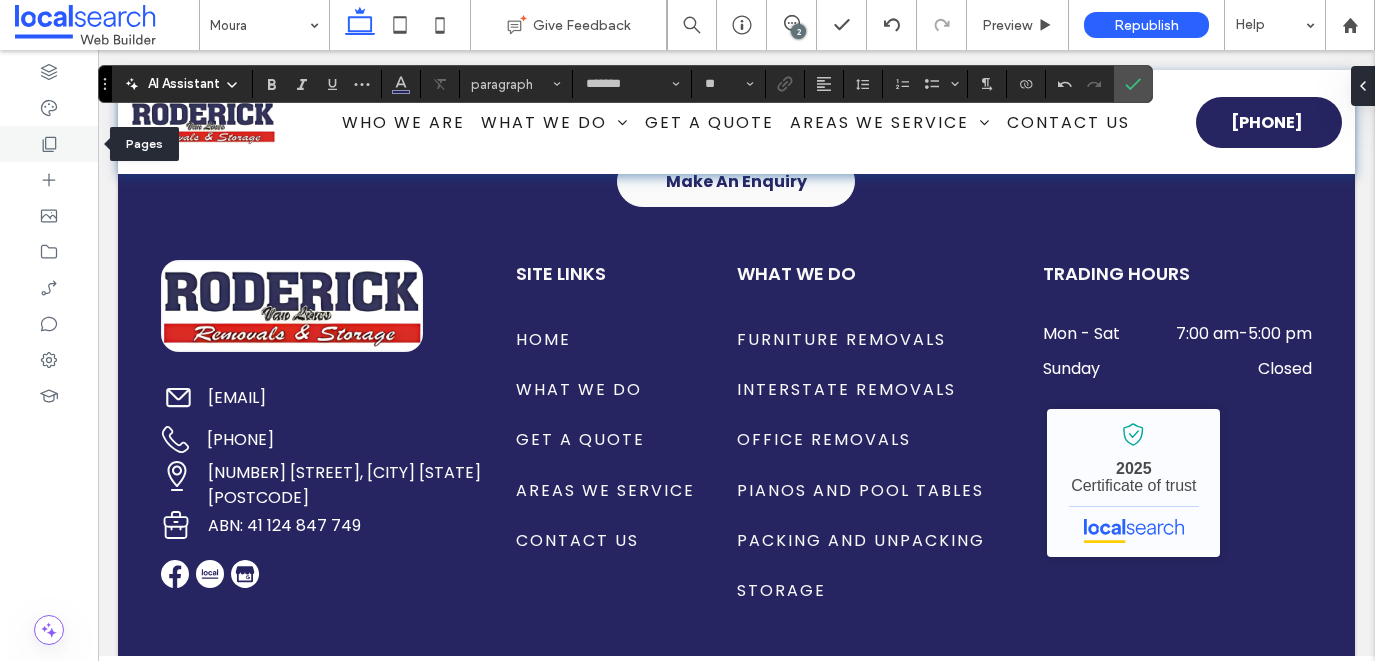 click at bounding box center (49, 144) 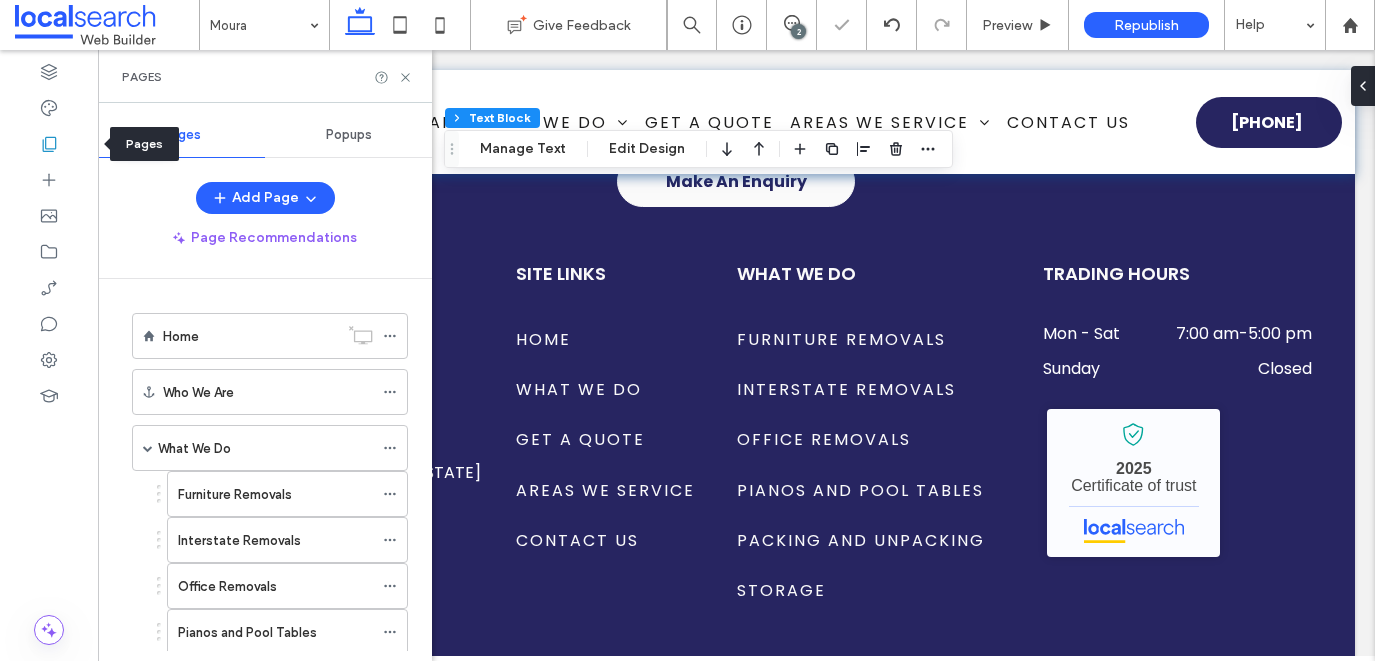 scroll, scrollTop: 7504, scrollLeft: 0, axis: vertical 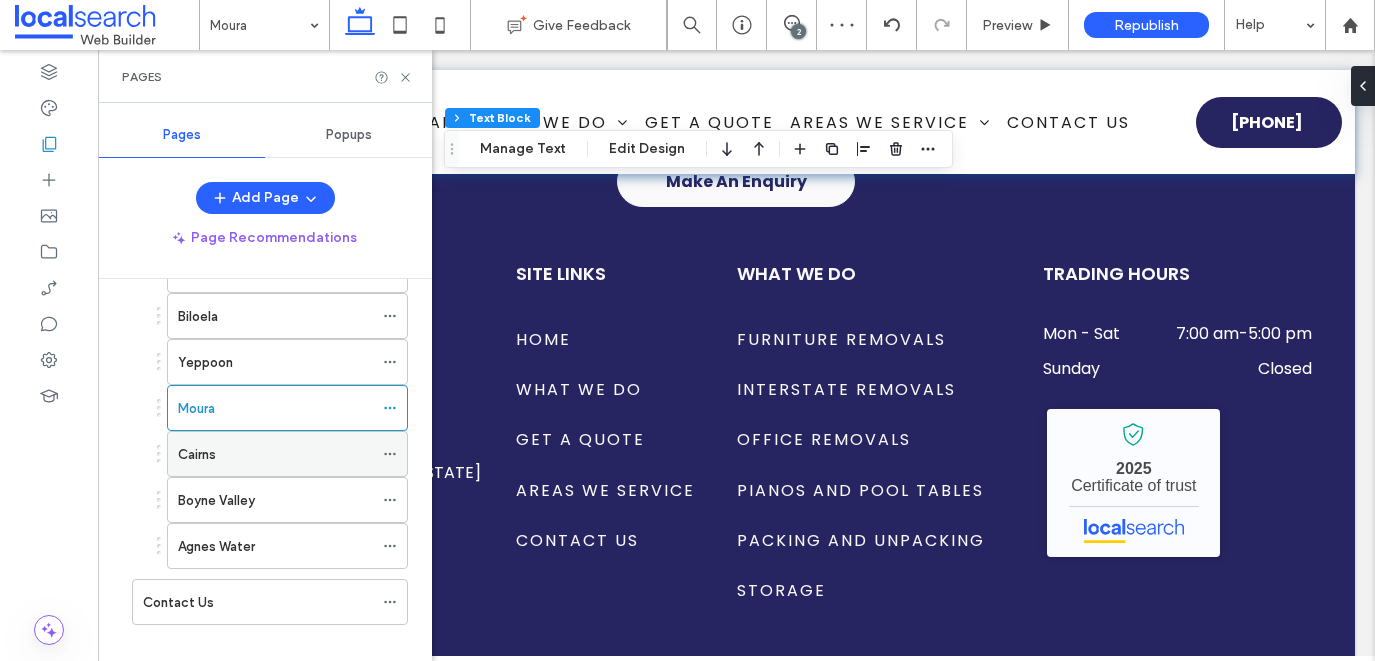 click on "Cairns" at bounding box center (275, 454) 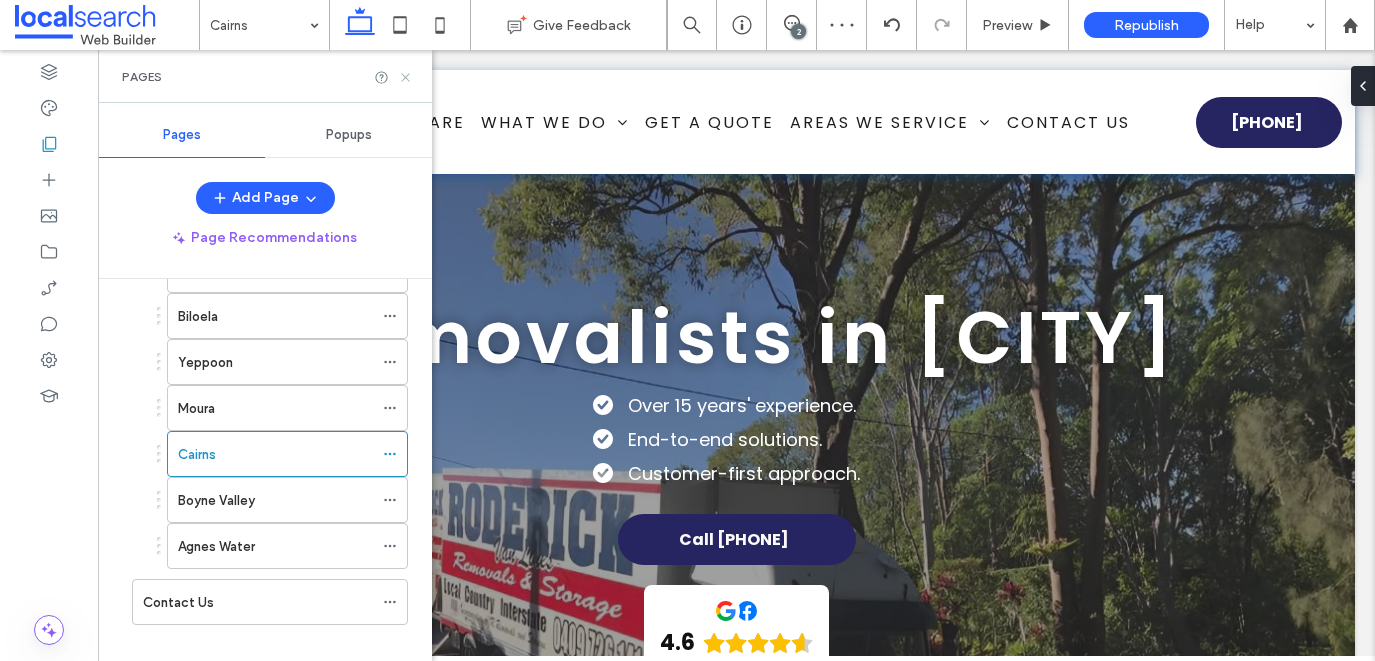 click 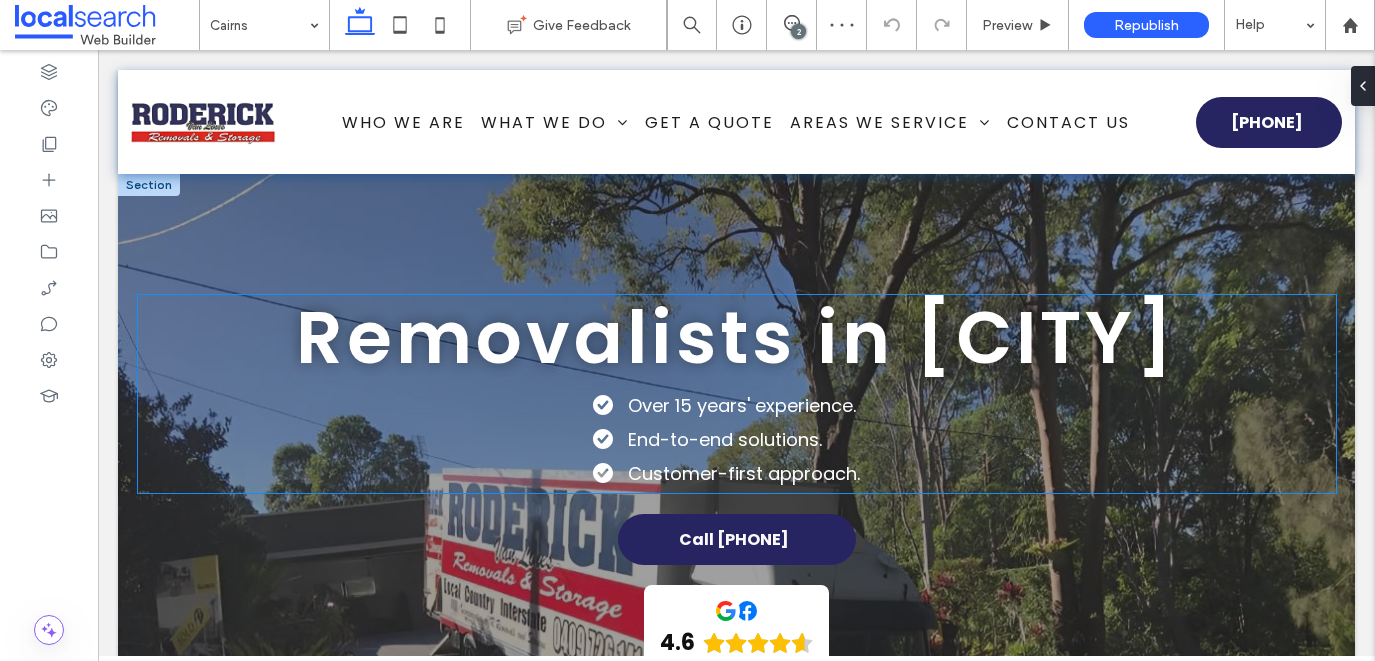 scroll, scrollTop: 156, scrollLeft: 0, axis: vertical 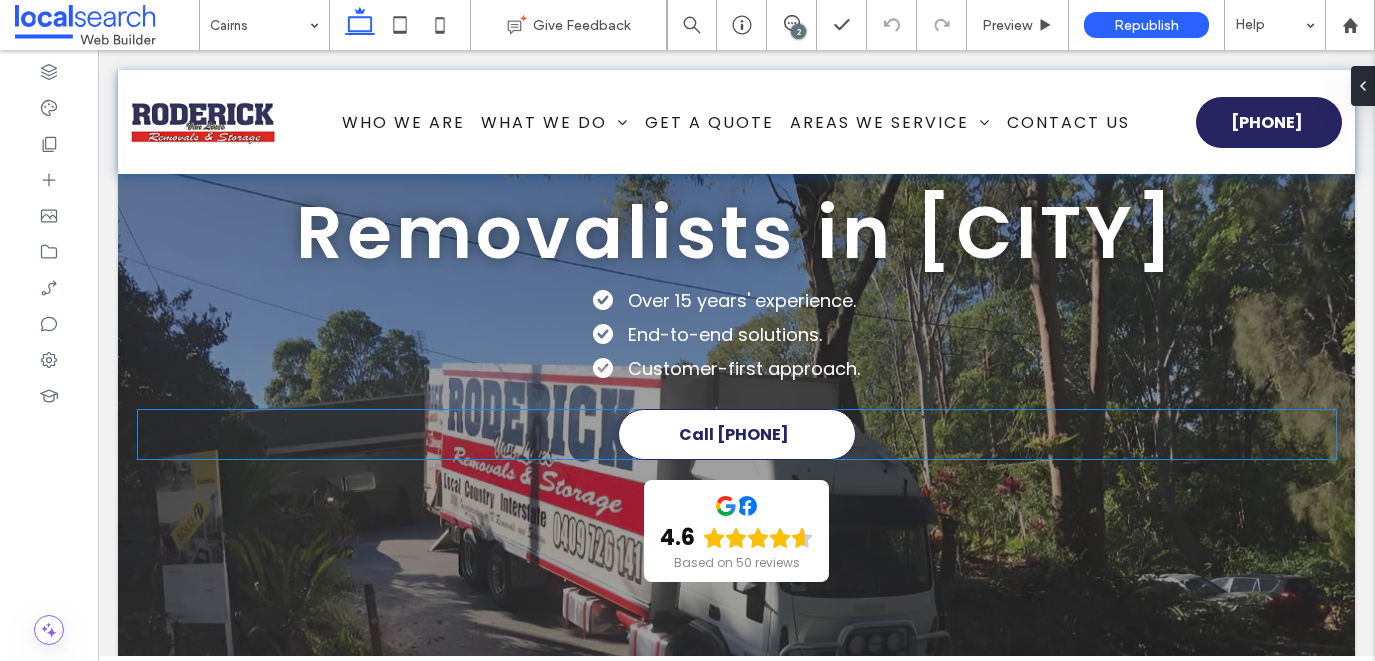 click on "Call [PHONE]" at bounding box center (734, 434) 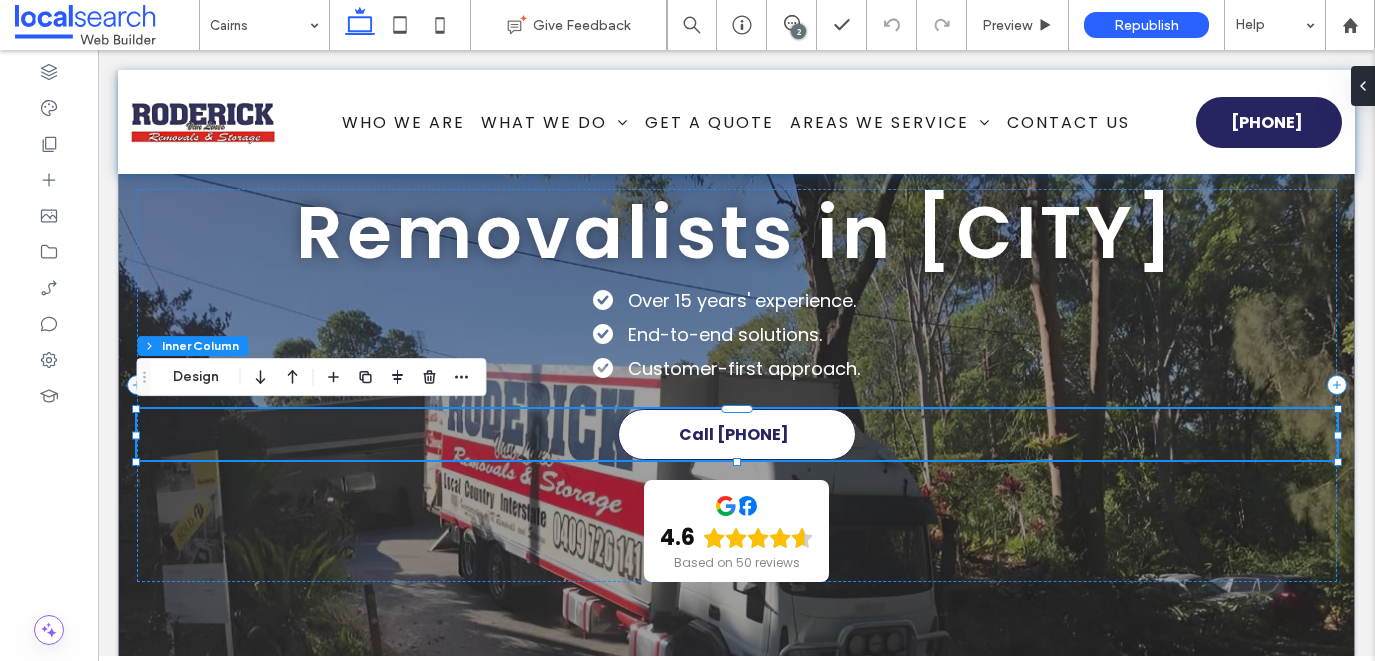 click on "Call [PHONE]" at bounding box center (734, 434) 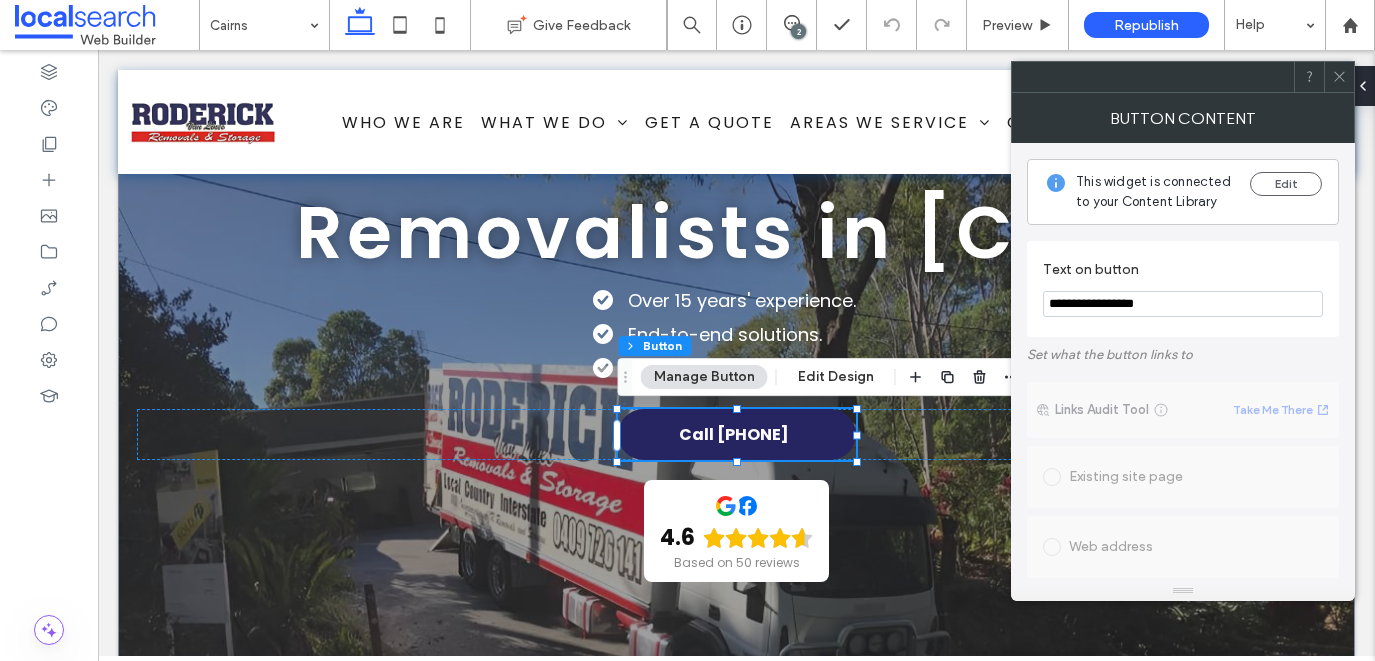 drag, startPoint x: 1176, startPoint y: 305, endPoint x: 1077, endPoint y: 303, distance: 99.0202 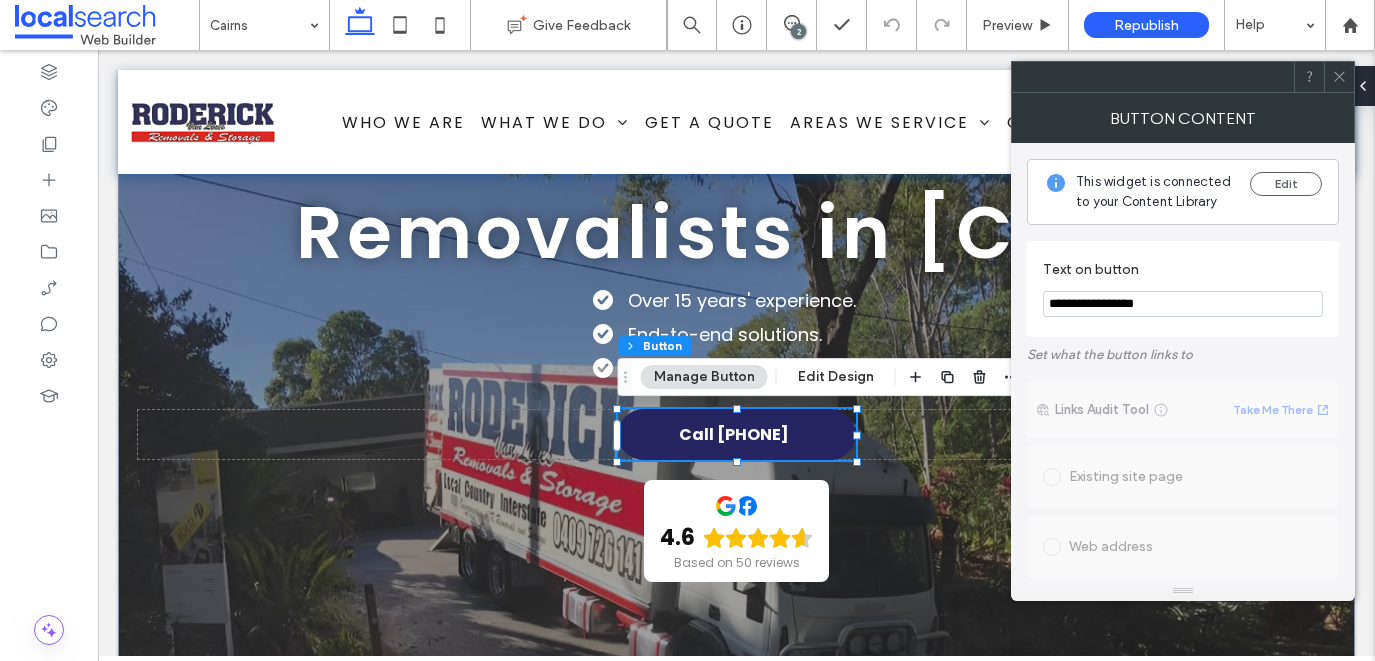 type on "**********" 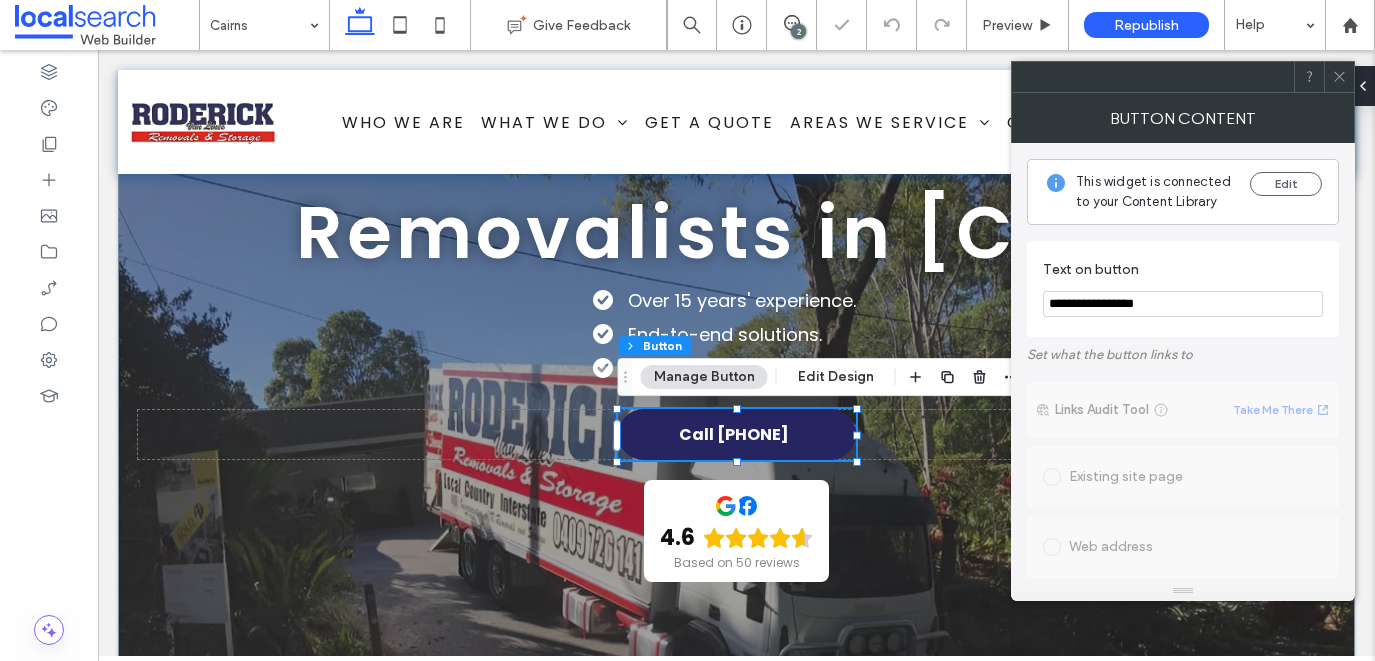 click 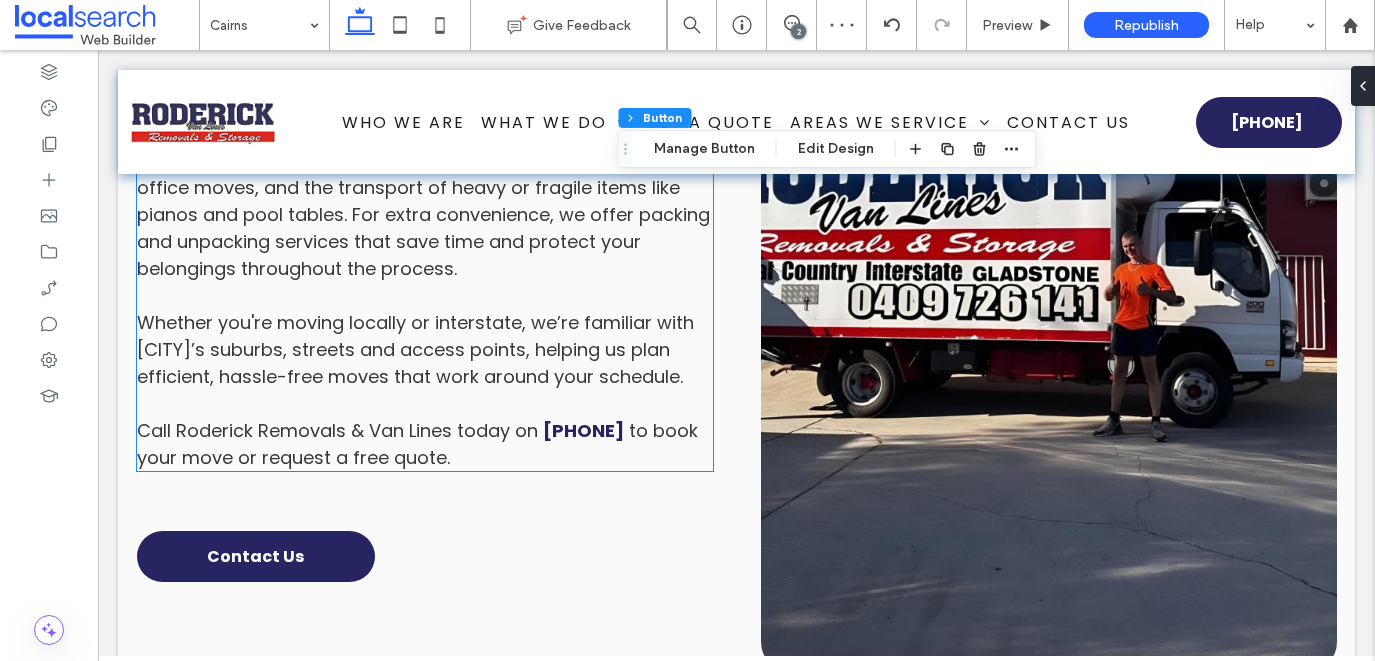 click on "Call Roderick Removals & Van Lines today on" at bounding box center [337, 430] 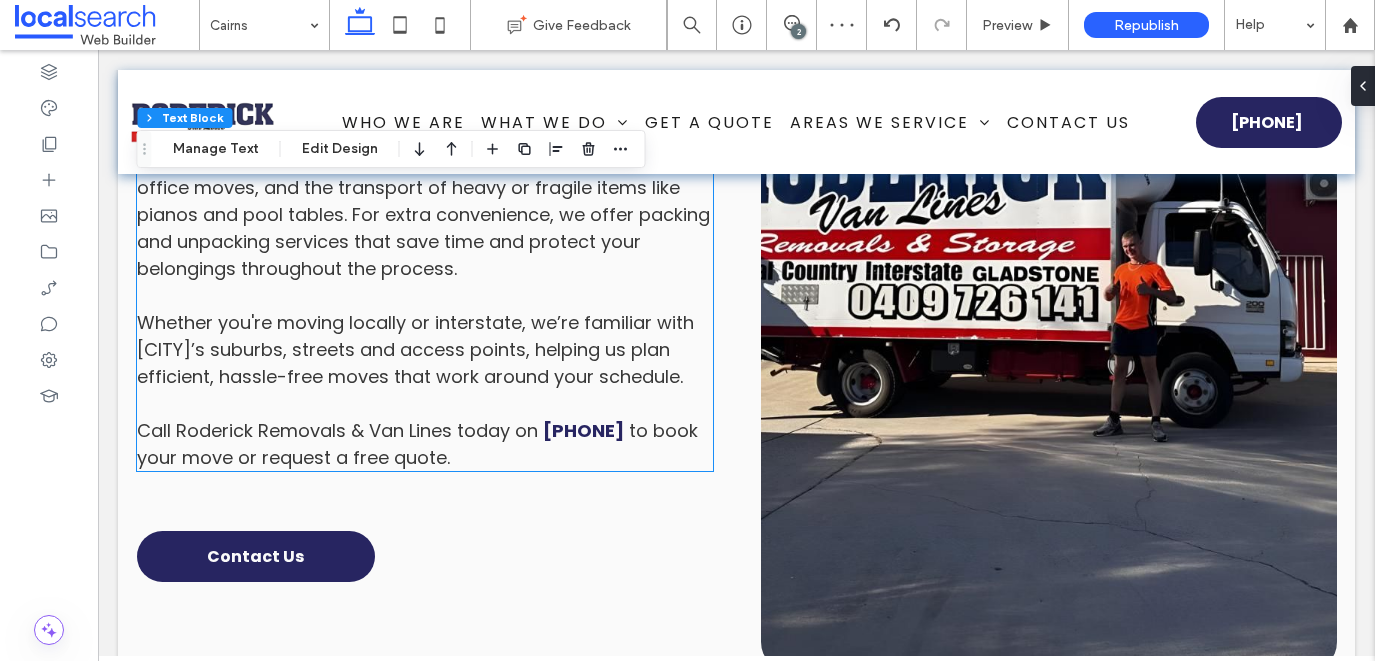 click on "Call Roderick Removals & Van Lines today on" at bounding box center (337, 430) 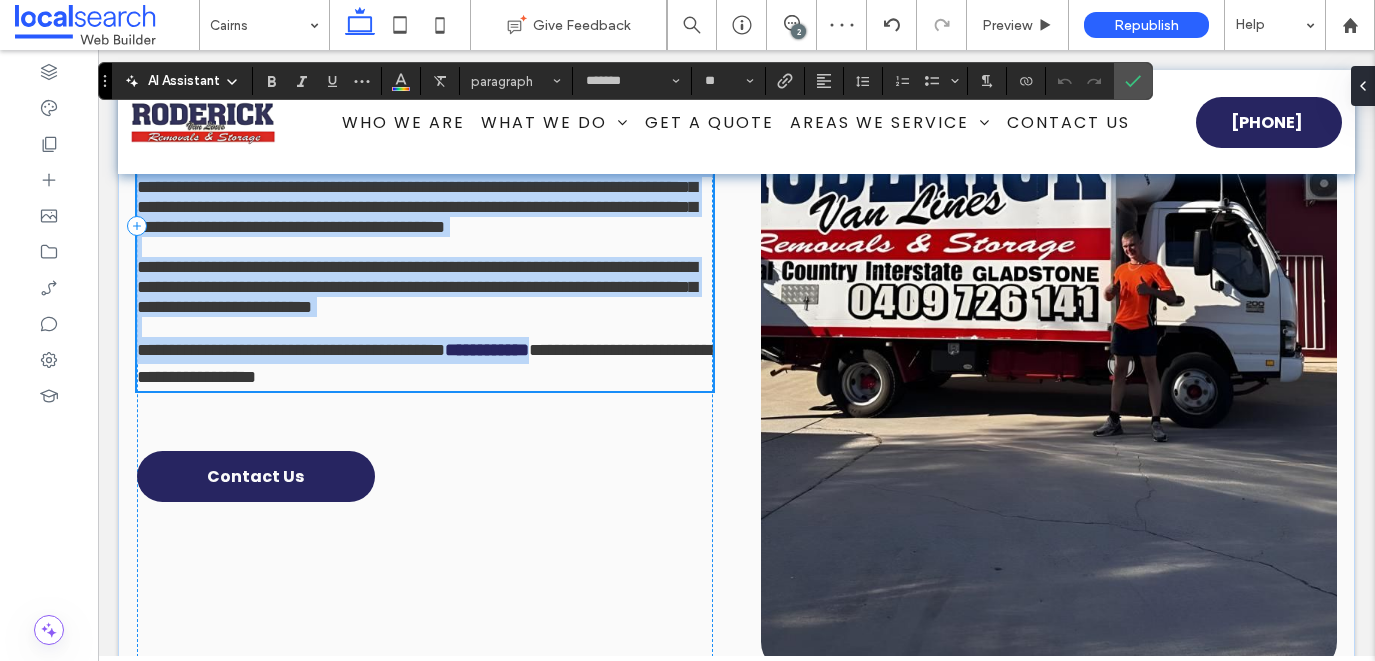 scroll, scrollTop: 1308, scrollLeft: 0, axis: vertical 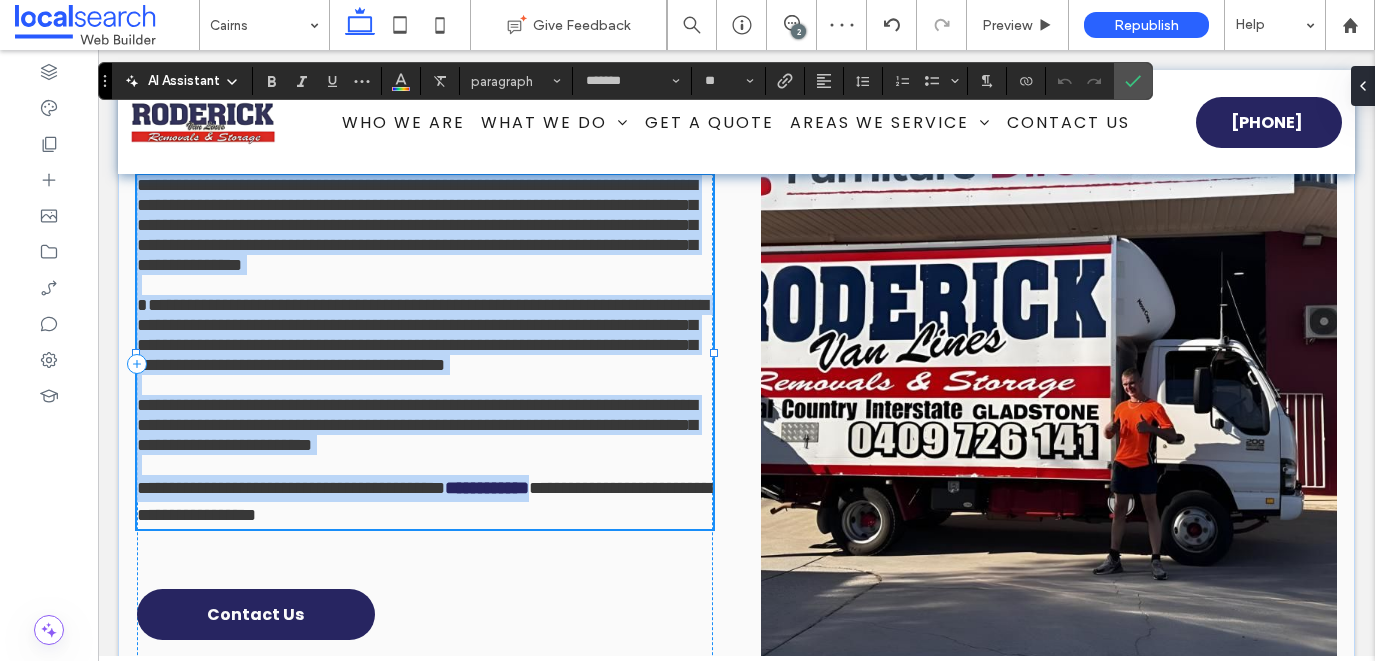 click on "**********" at bounding box center [425, 325] 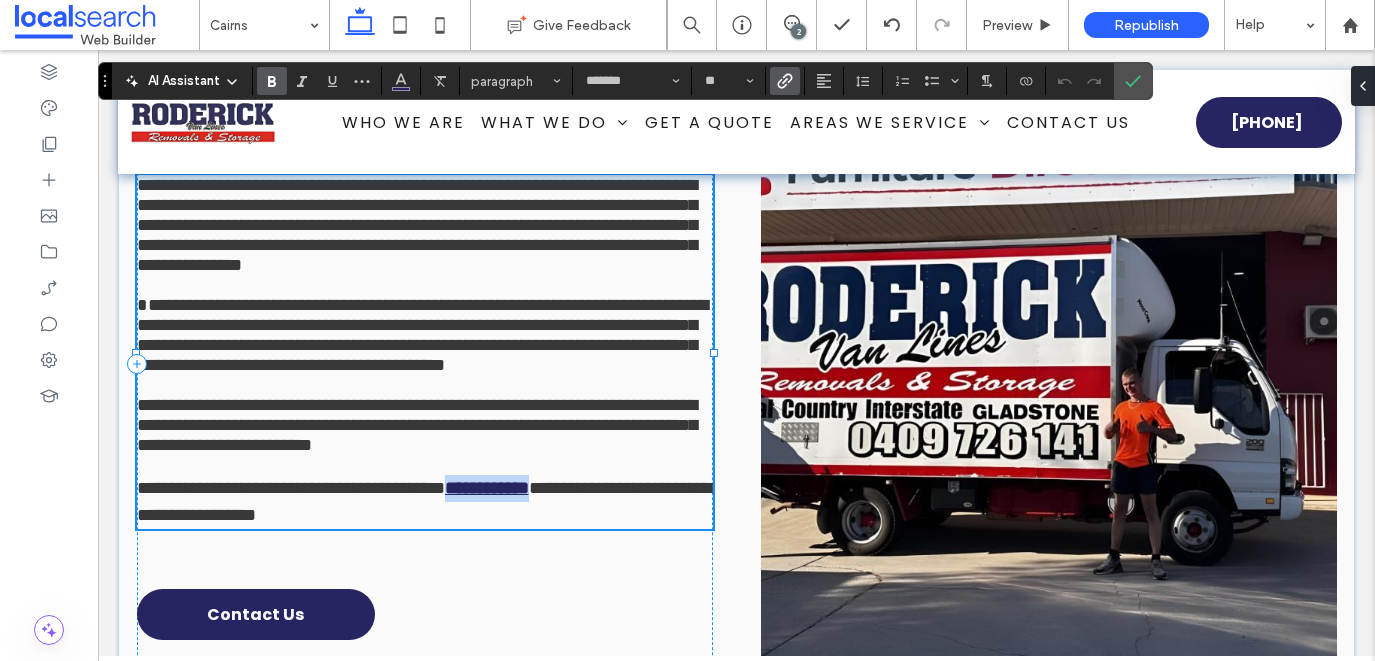 drag, startPoint x: 654, startPoint y: 572, endPoint x: 547, endPoint y: 567, distance: 107.11676 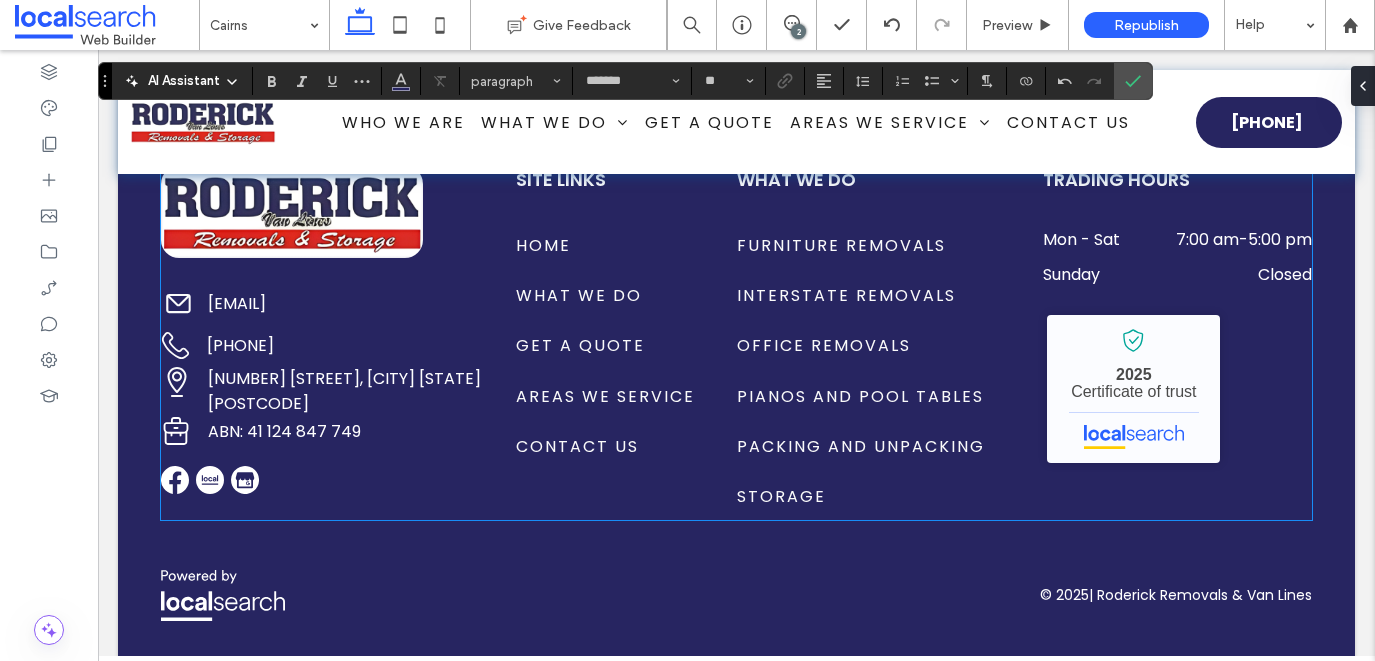 scroll, scrollTop: 7613, scrollLeft: 0, axis: vertical 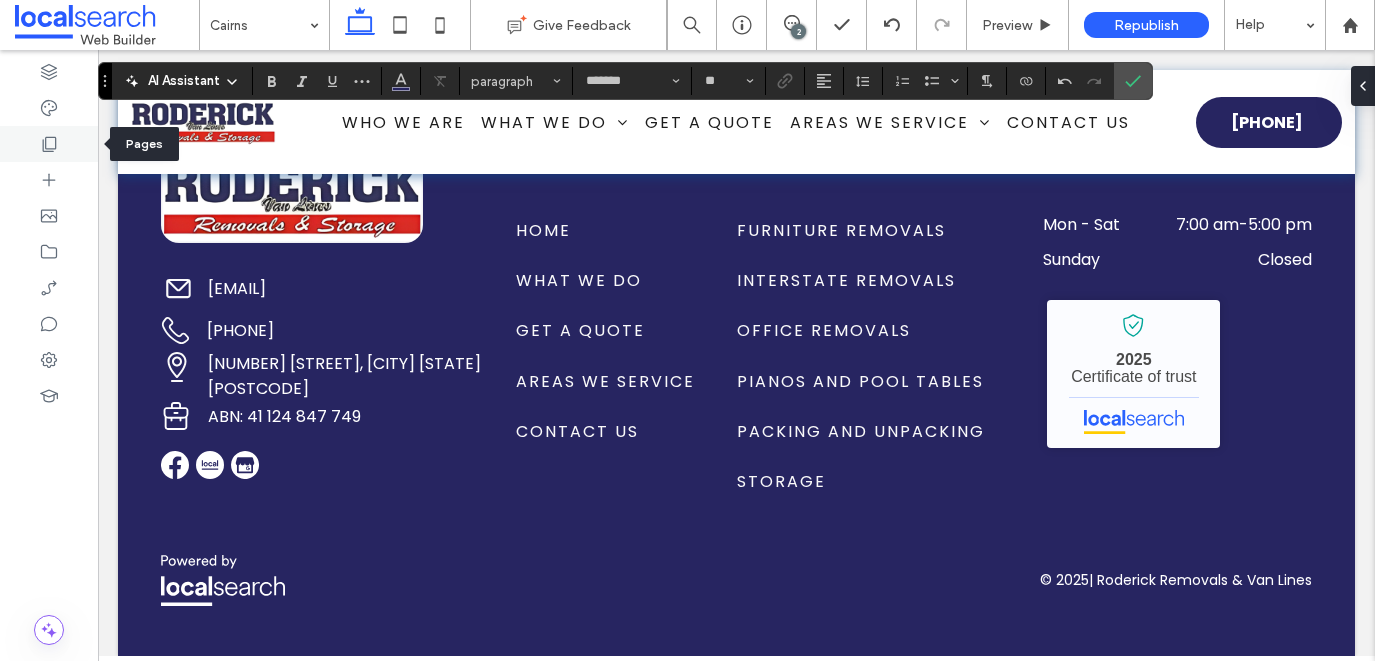 click at bounding box center (49, 144) 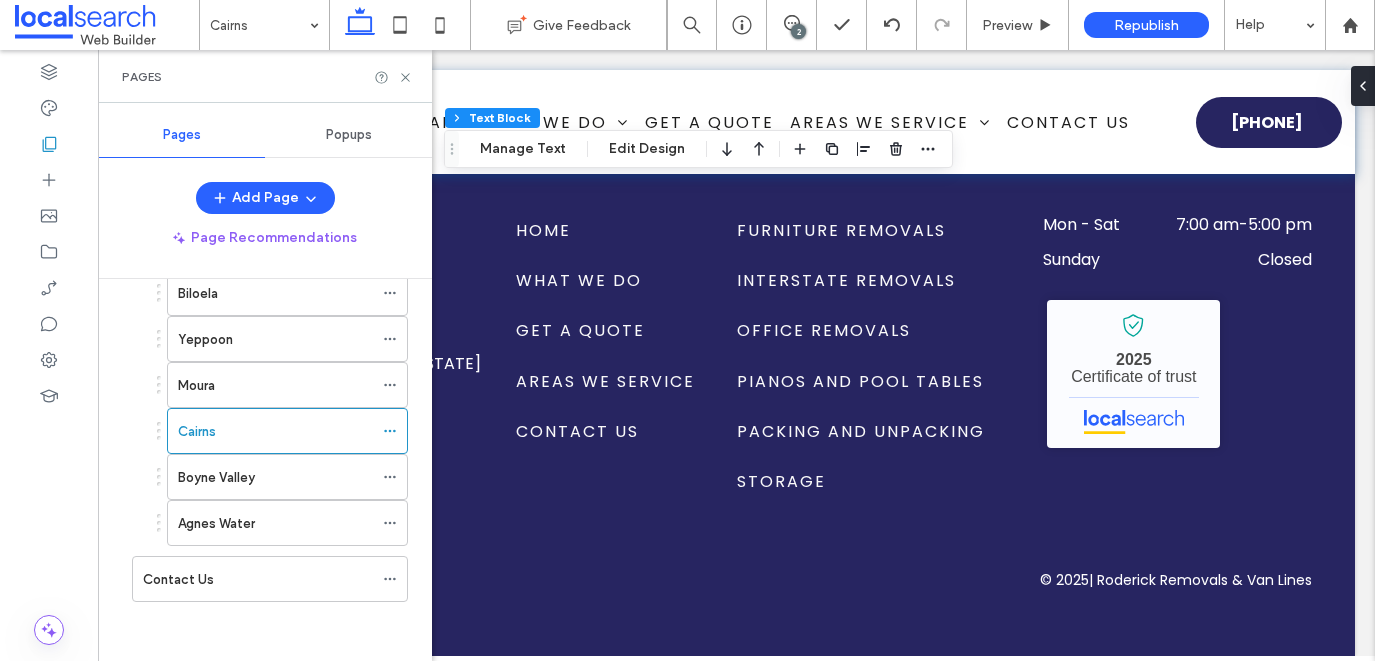 scroll, scrollTop: 1234, scrollLeft: 0, axis: vertical 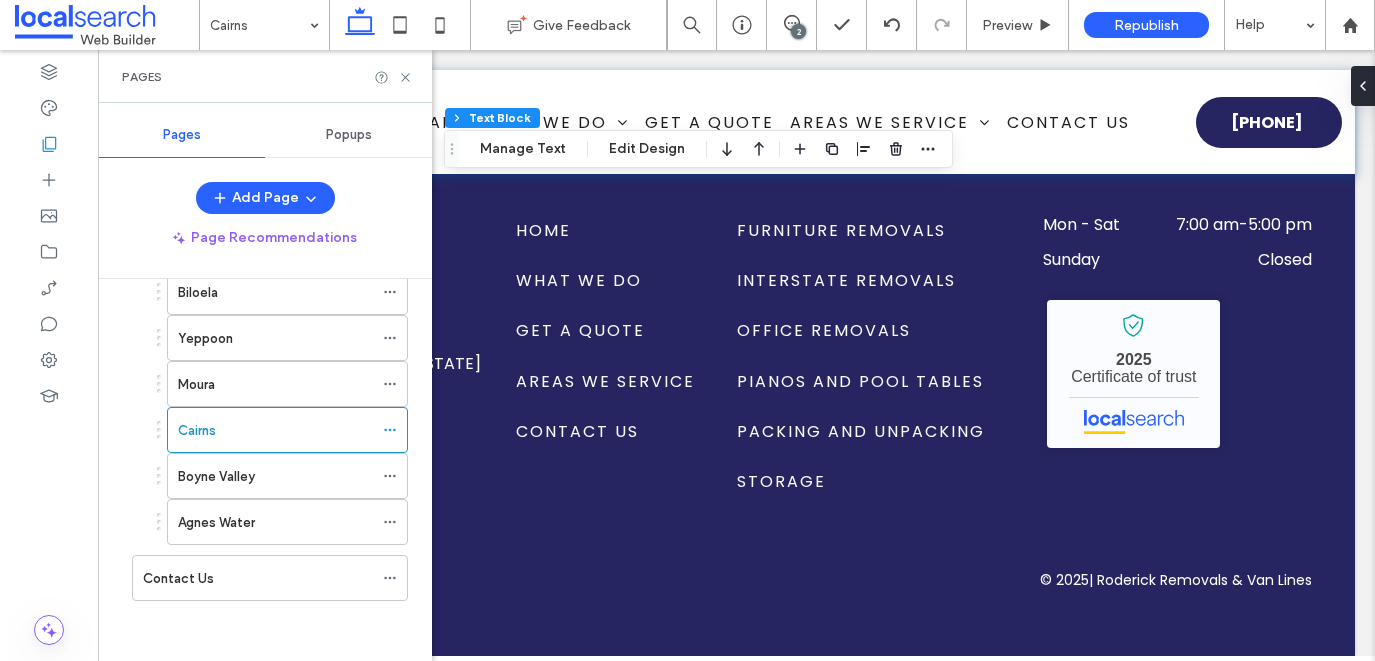click on "Boyne Valley" at bounding box center (275, 476) 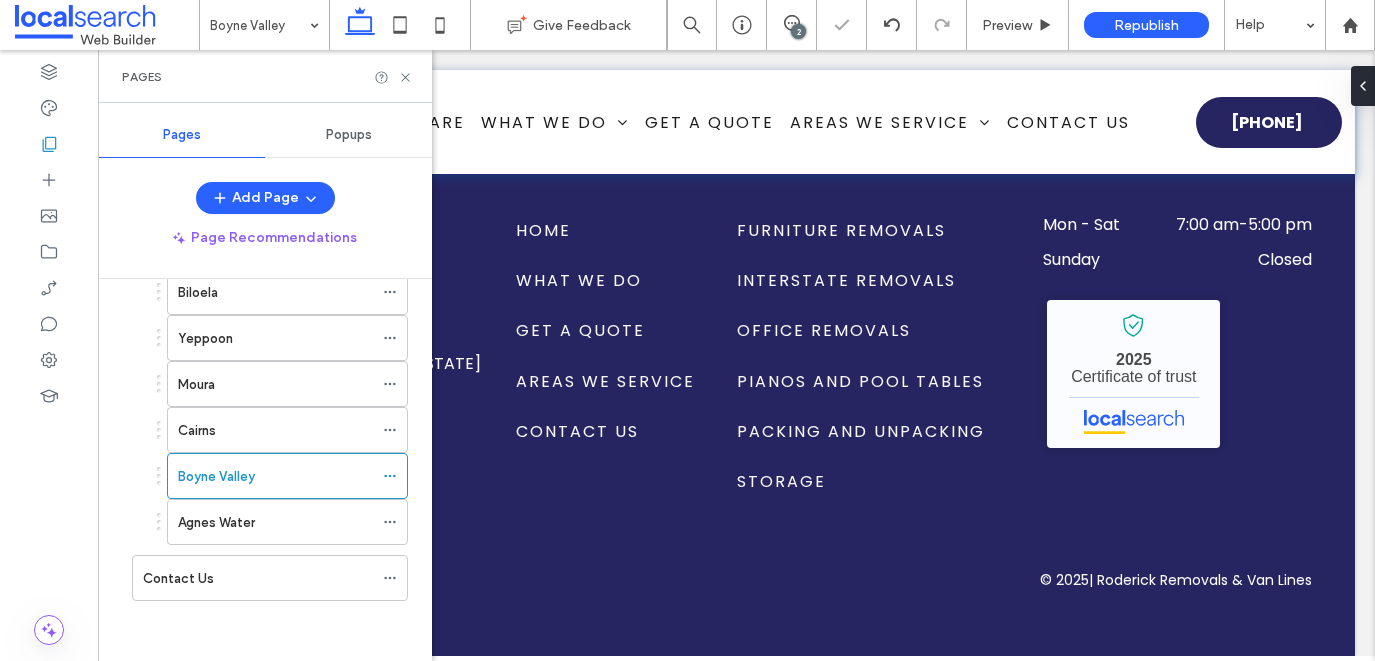 click on "Pages" at bounding box center (265, 76) 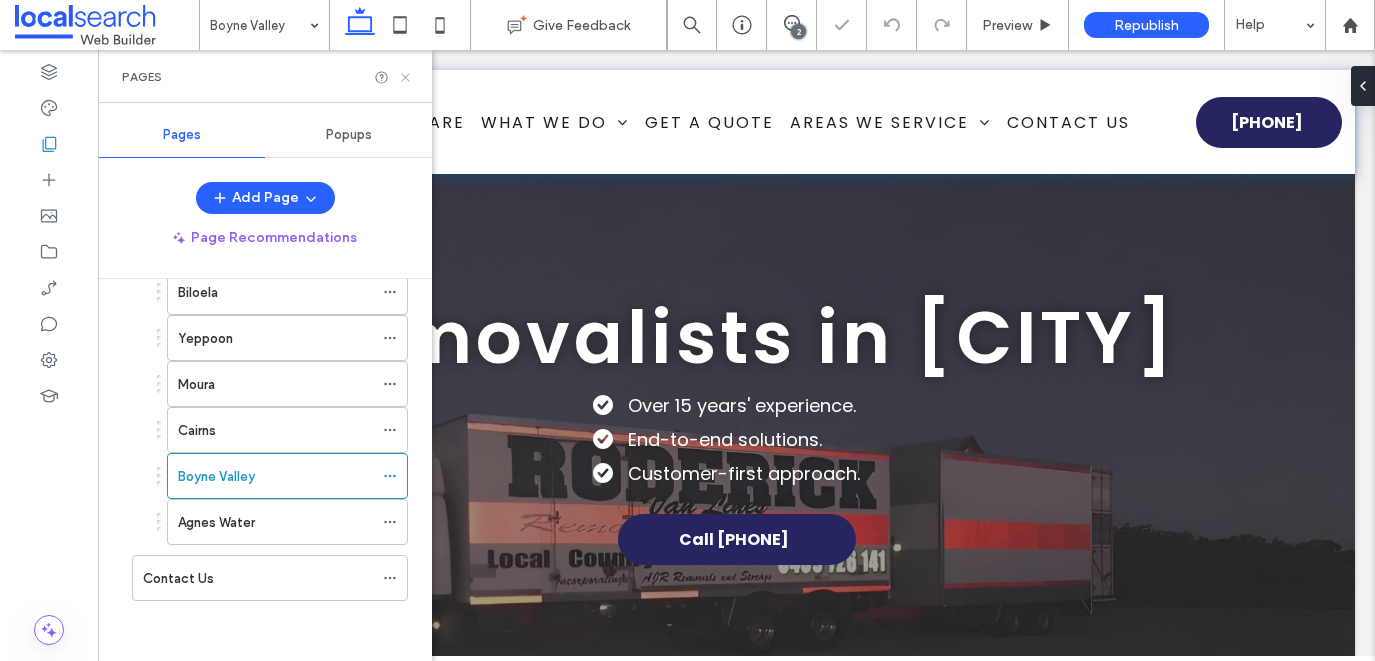 click 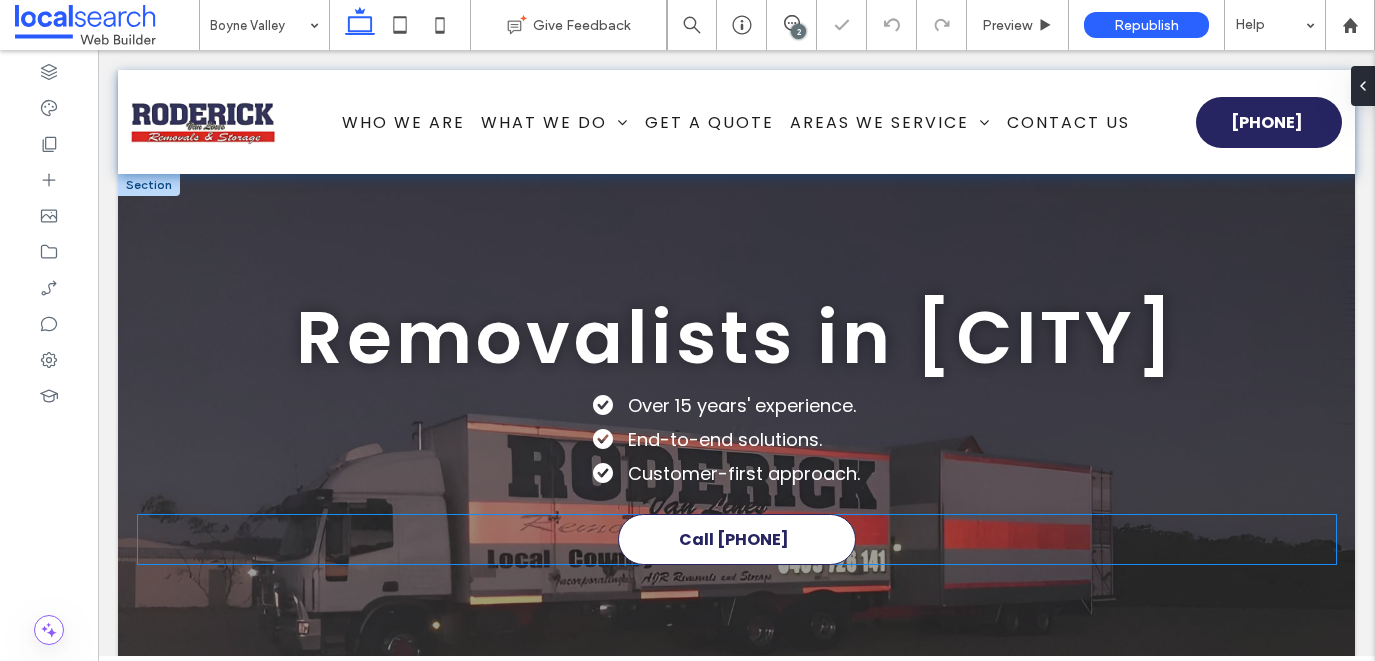 scroll, scrollTop: 124, scrollLeft: 0, axis: vertical 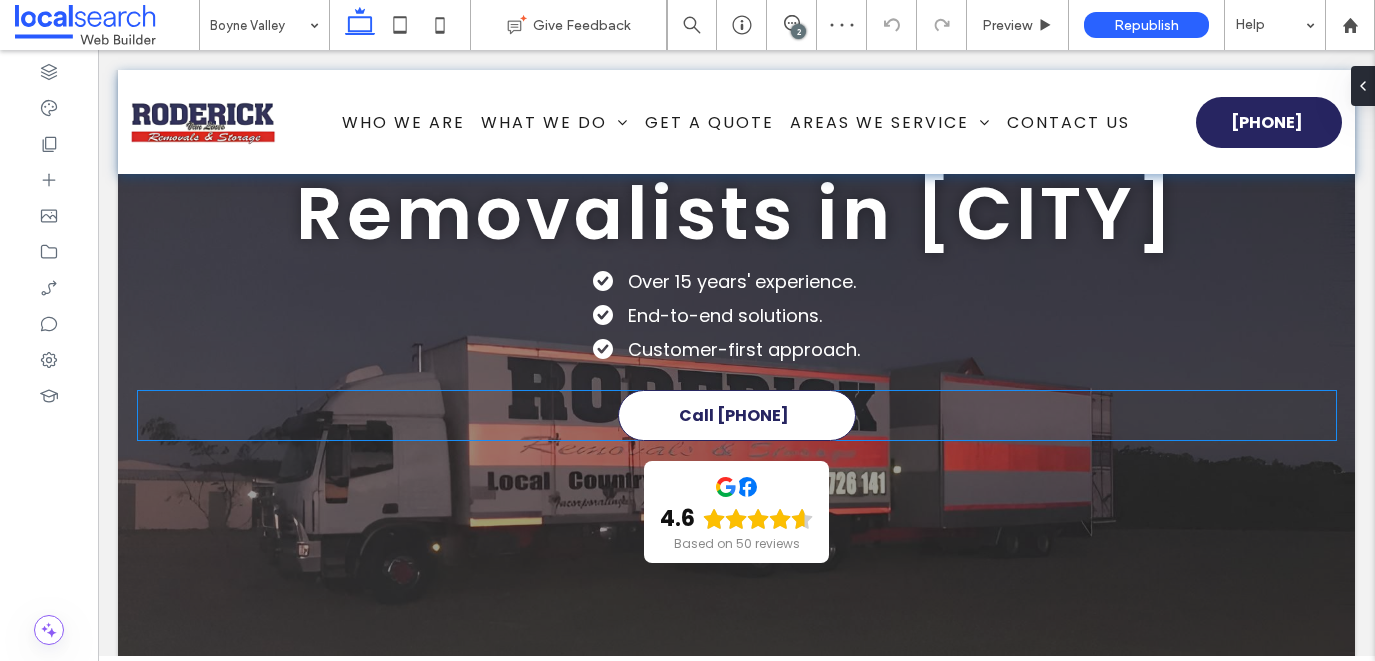 click on "Call [PHONE]" at bounding box center (734, 415) 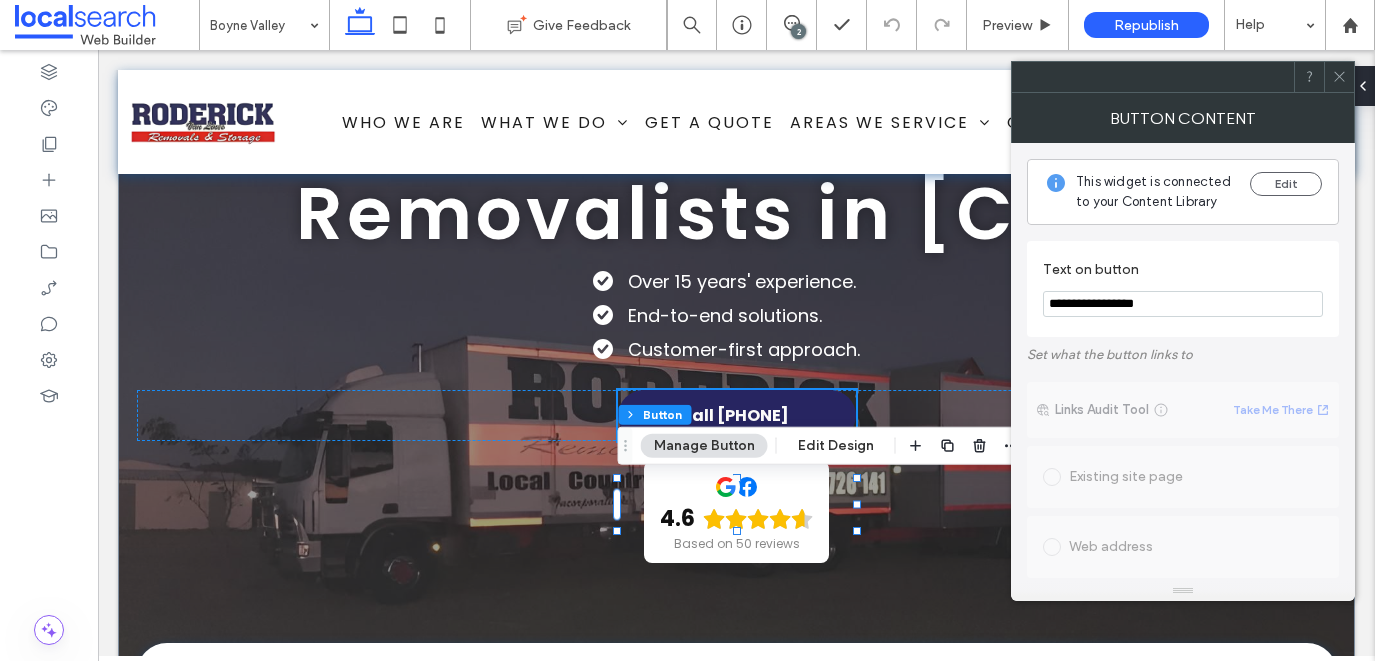 drag, startPoint x: 1161, startPoint y: 307, endPoint x: 1075, endPoint y: 301, distance: 86.209045 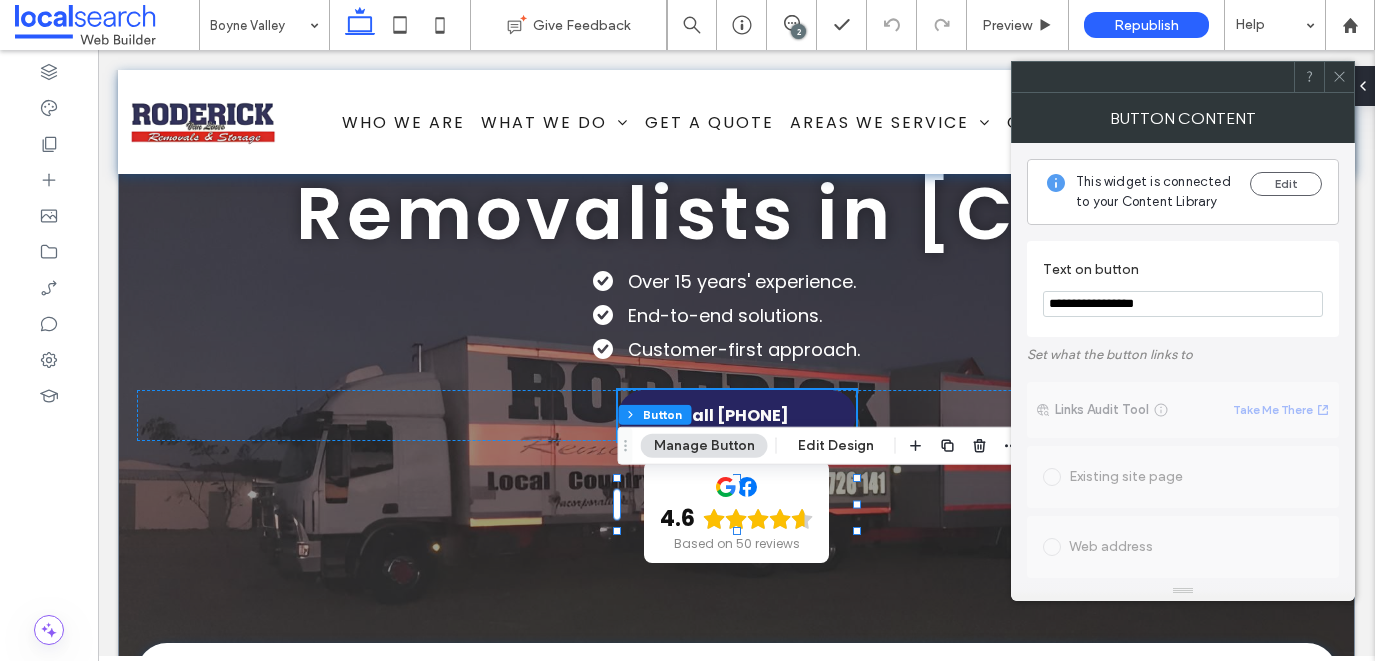 type on "**********" 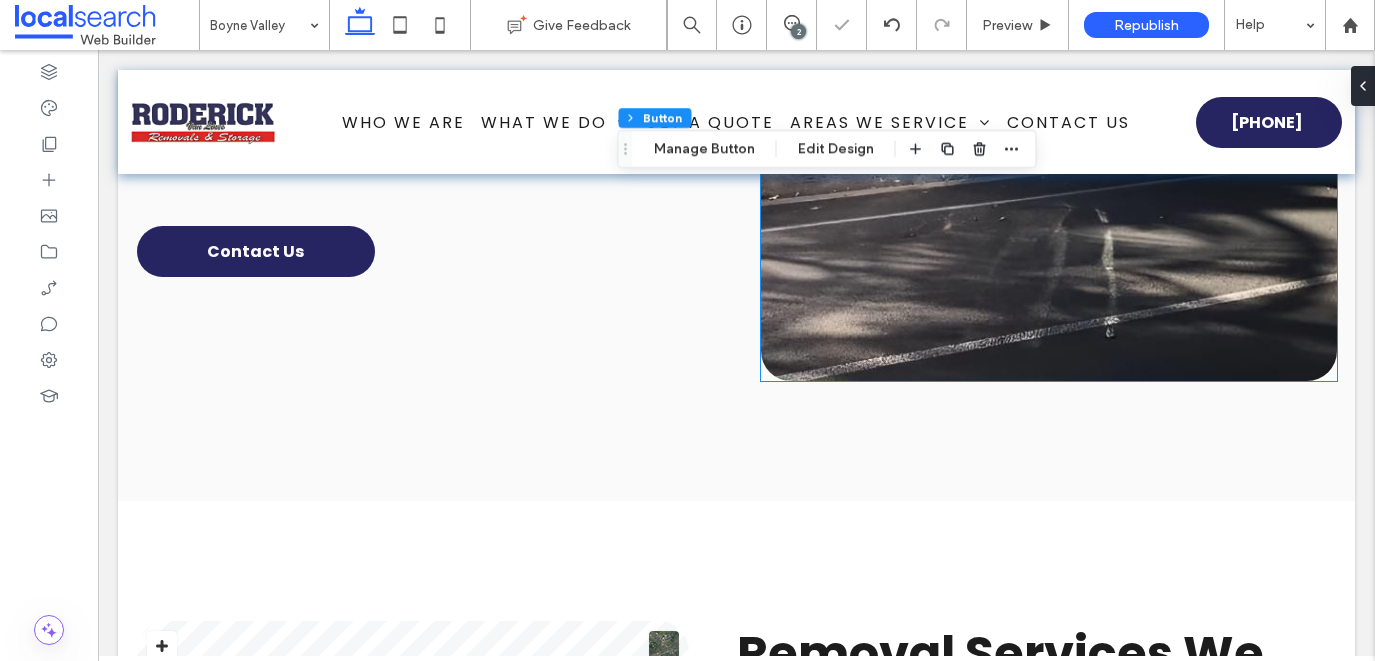 scroll, scrollTop: 1761, scrollLeft: 0, axis: vertical 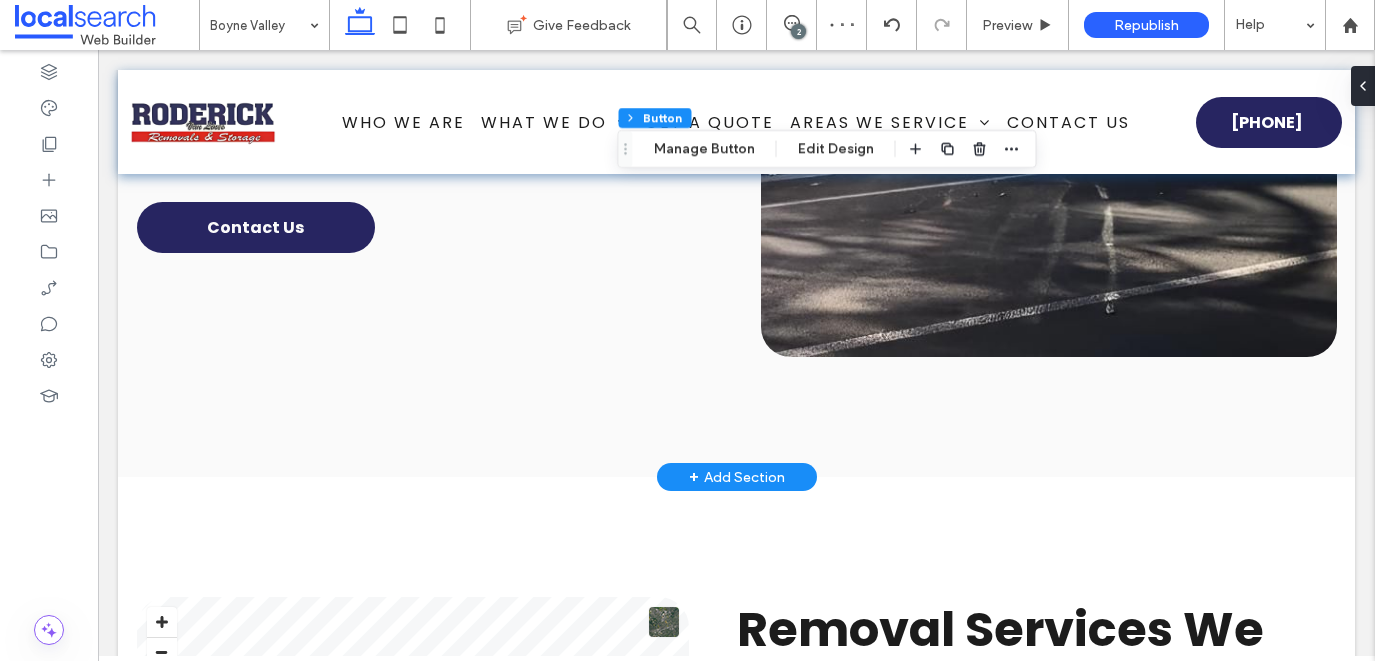 click on "Call [COMPANY] on" at bounding box center (221, 101) 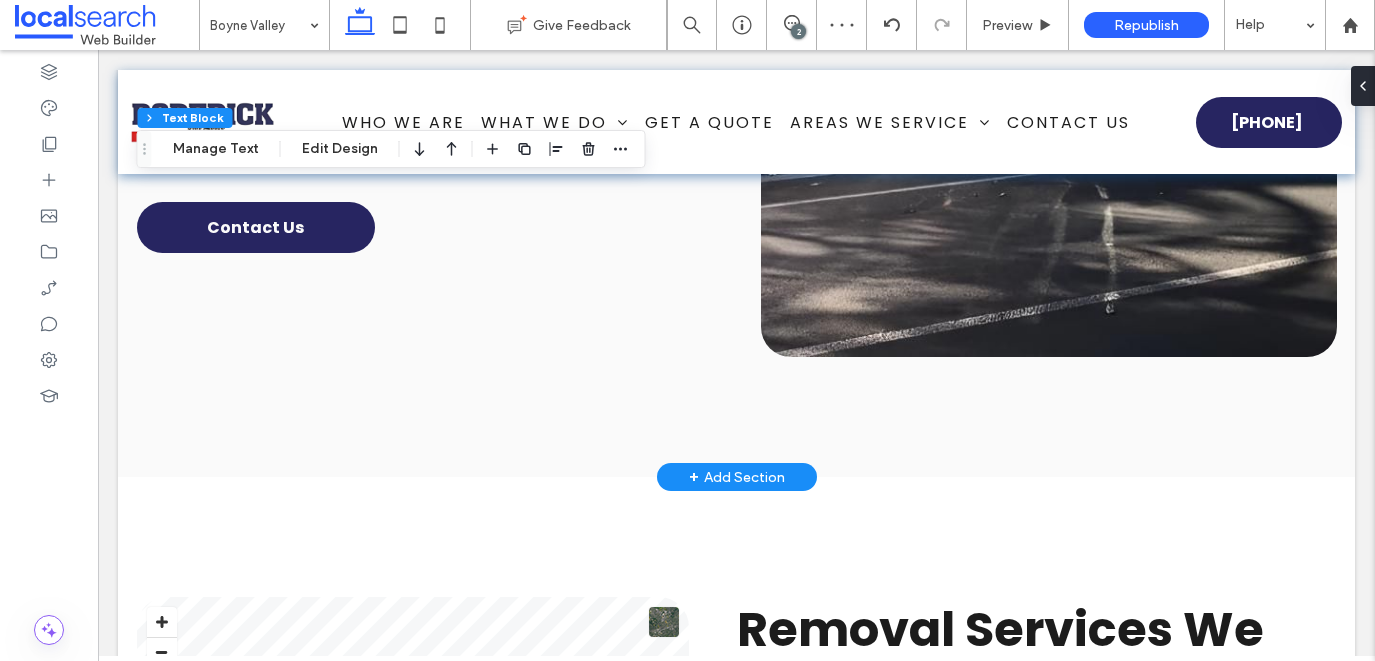 click on "Call [COMPANY] on" at bounding box center [221, 101] 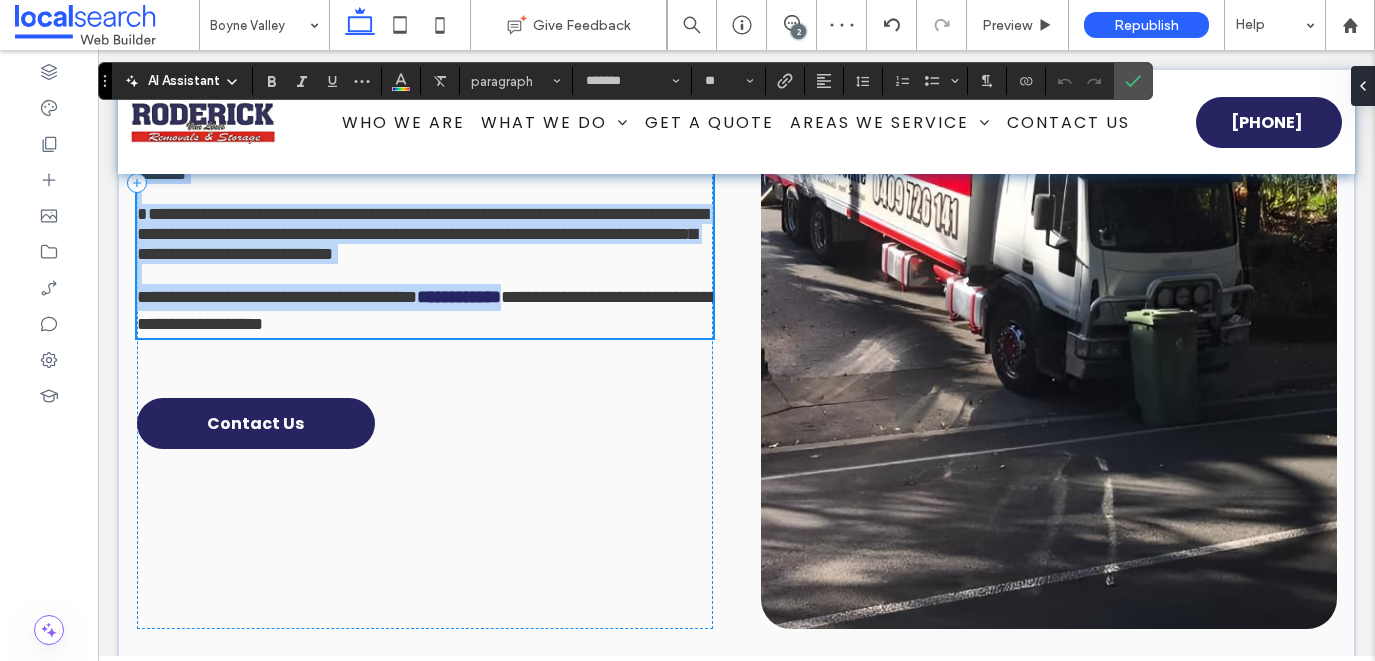 scroll, scrollTop: 1490, scrollLeft: 0, axis: vertical 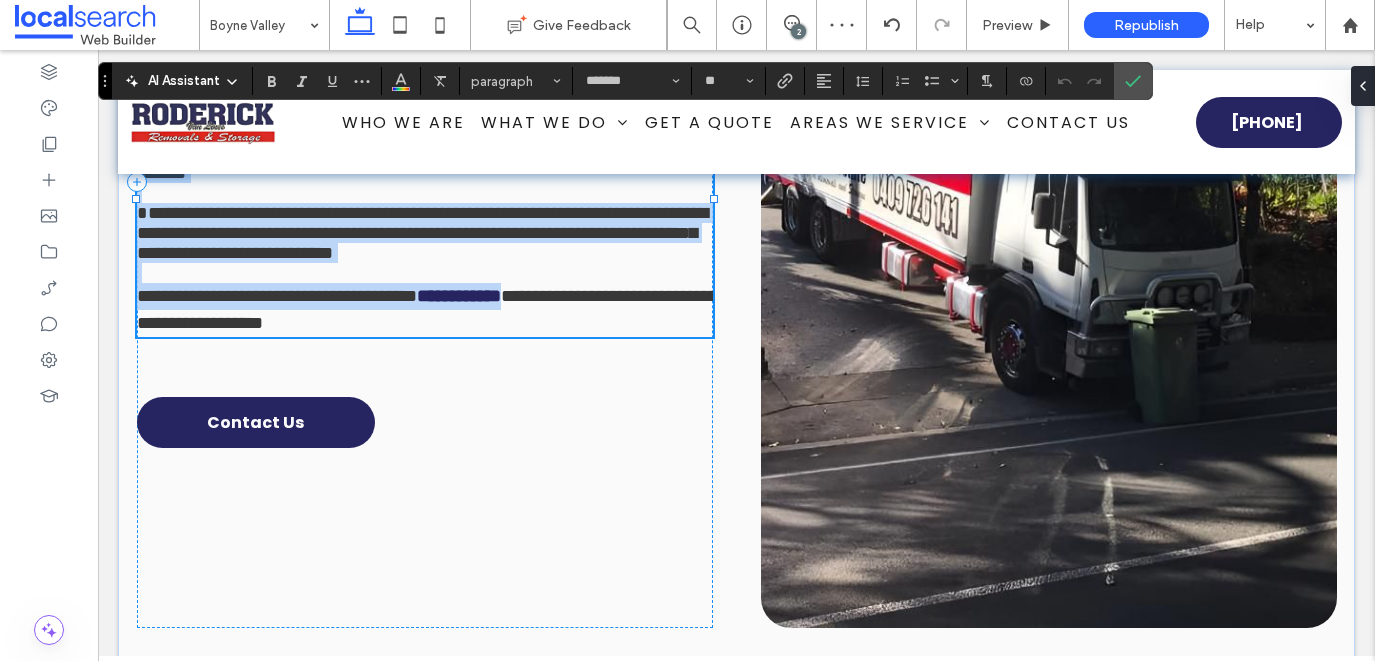 click on "**********" at bounding box center (427, 309) 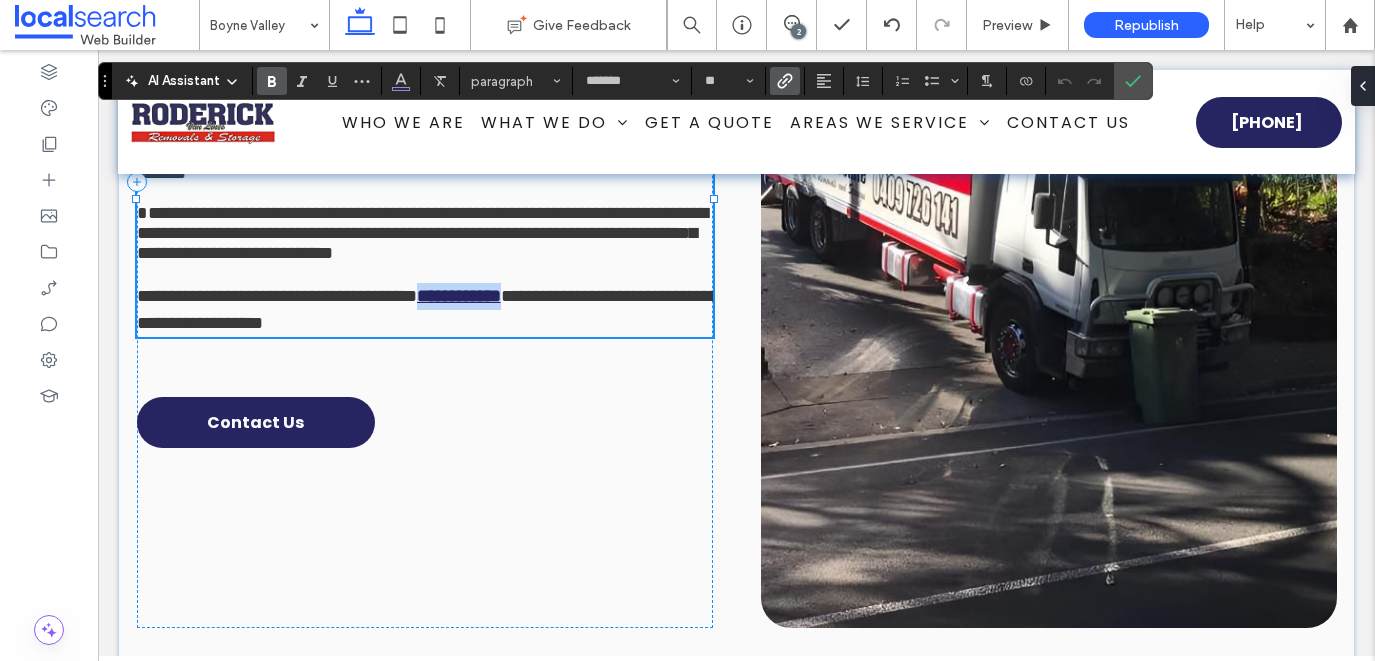 drag, startPoint x: 603, startPoint y: 507, endPoint x: 498, endPoint y: 499, distance: 105.30432 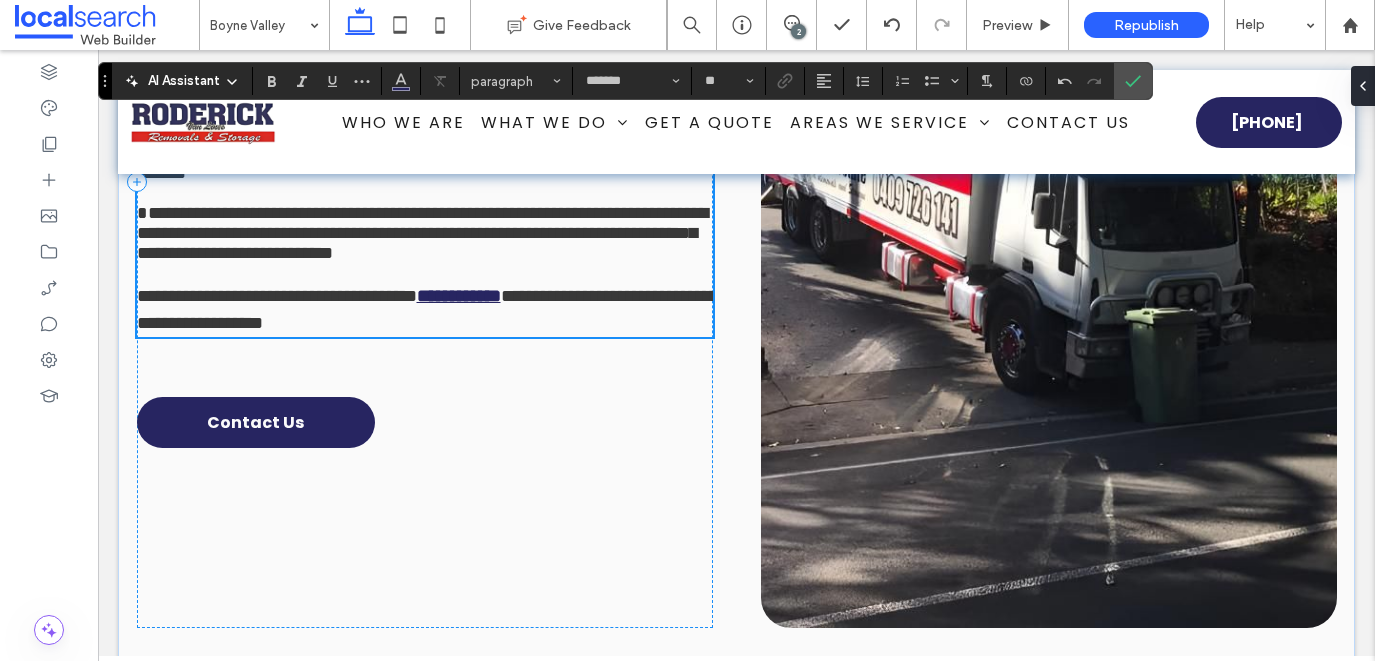 scroll, scrollTop: 0, scrollLeft: 0, axis: both 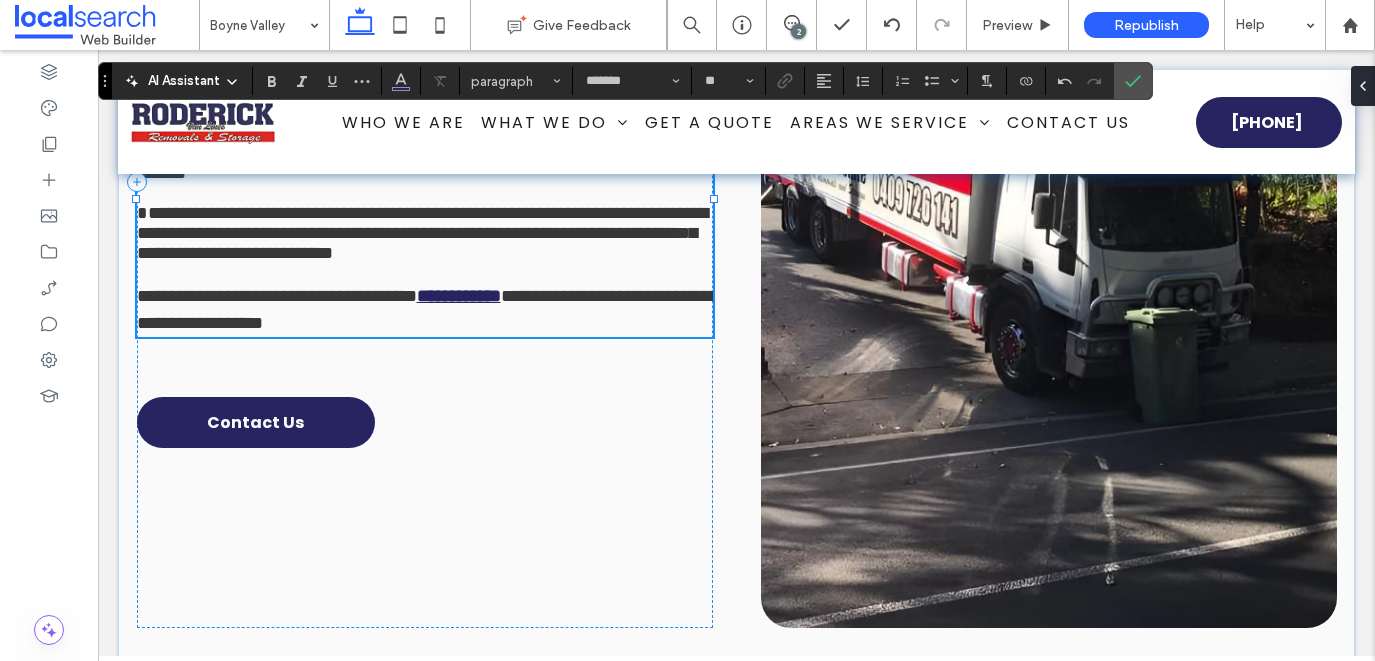 type on "**" 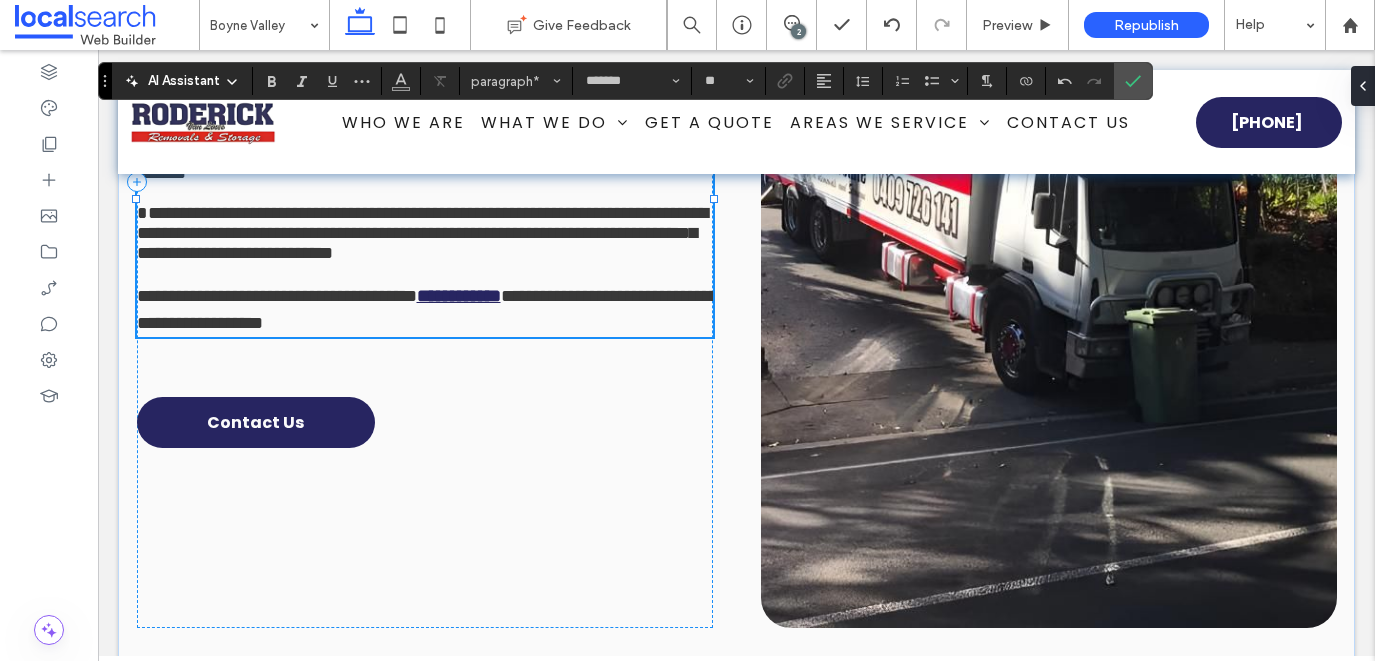 type 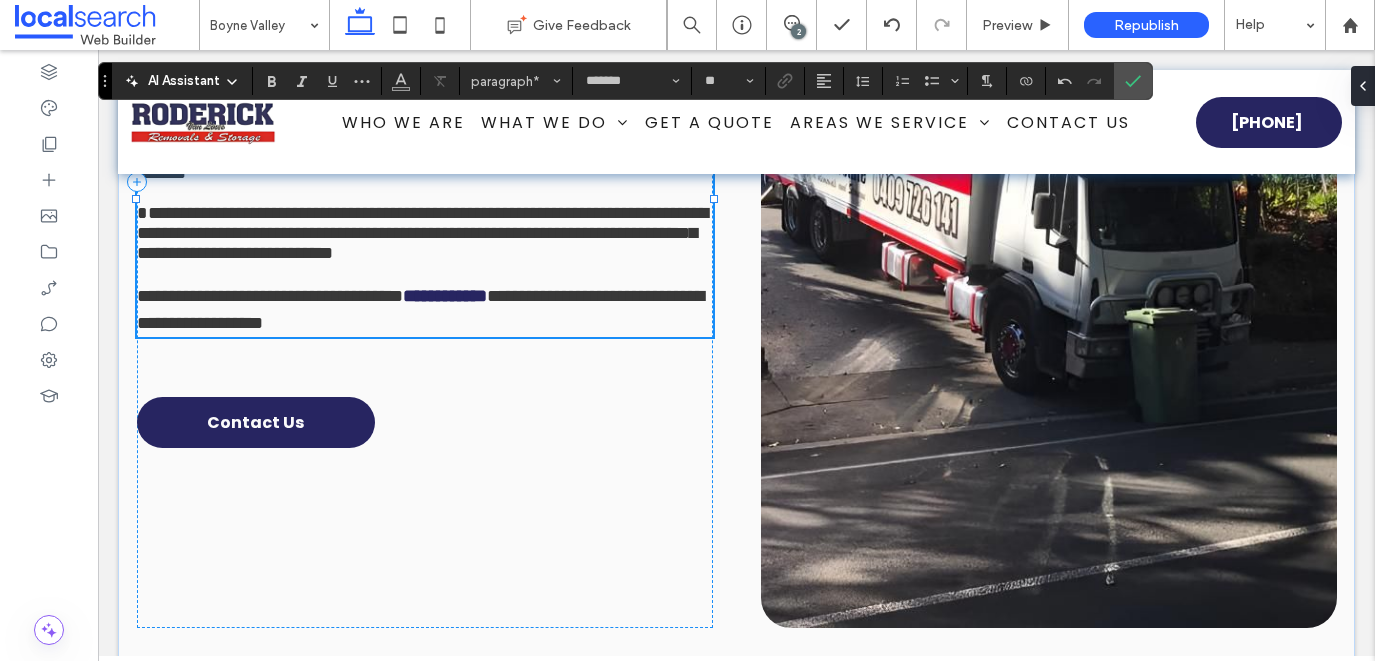 click on "**********" at bounding box center (425, 223) 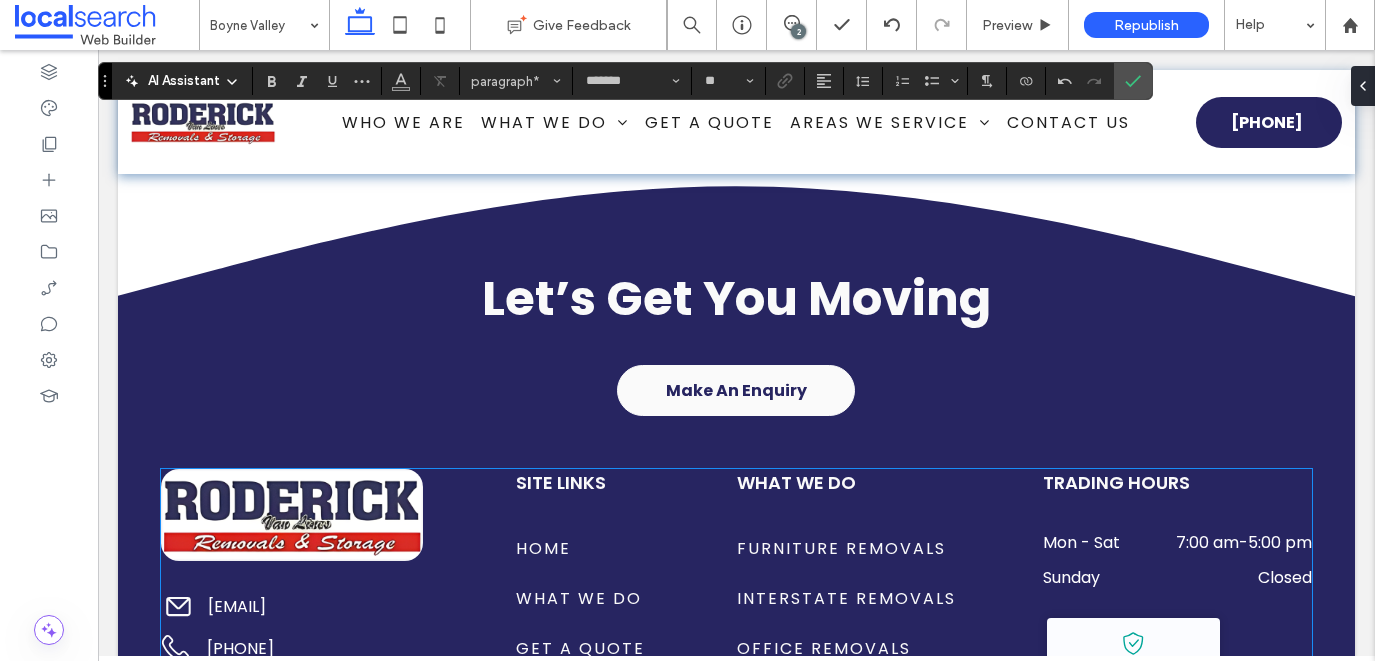 scroll, scrollTop: 7700, scrollLeft: 0, axis: vertical 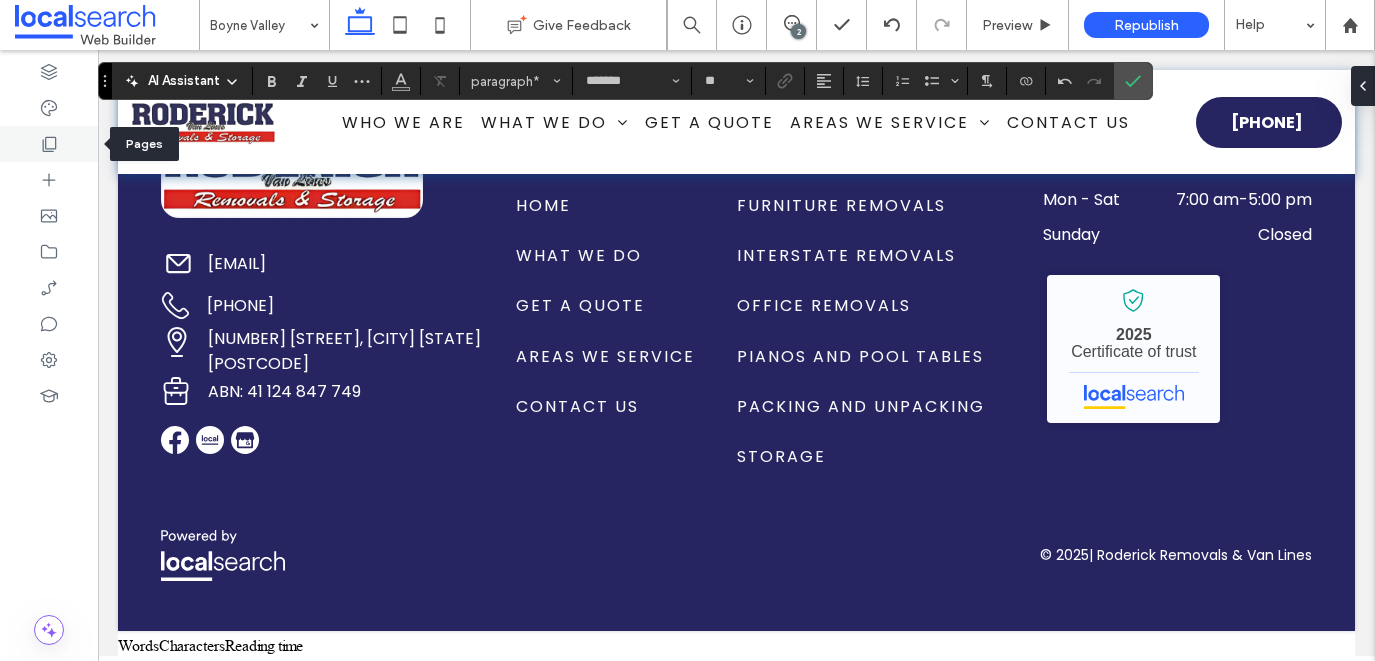 click 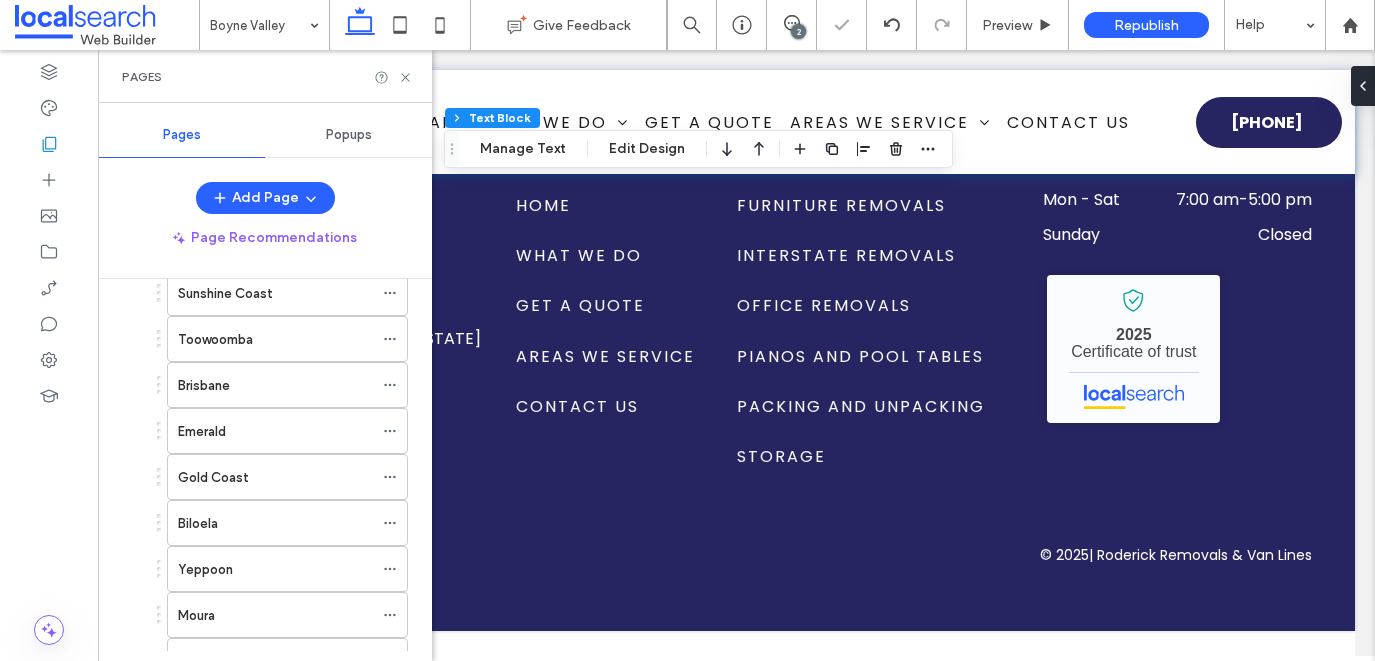 scroll, scrollTop: 1234, scrollLeft: 0, axis: vertical 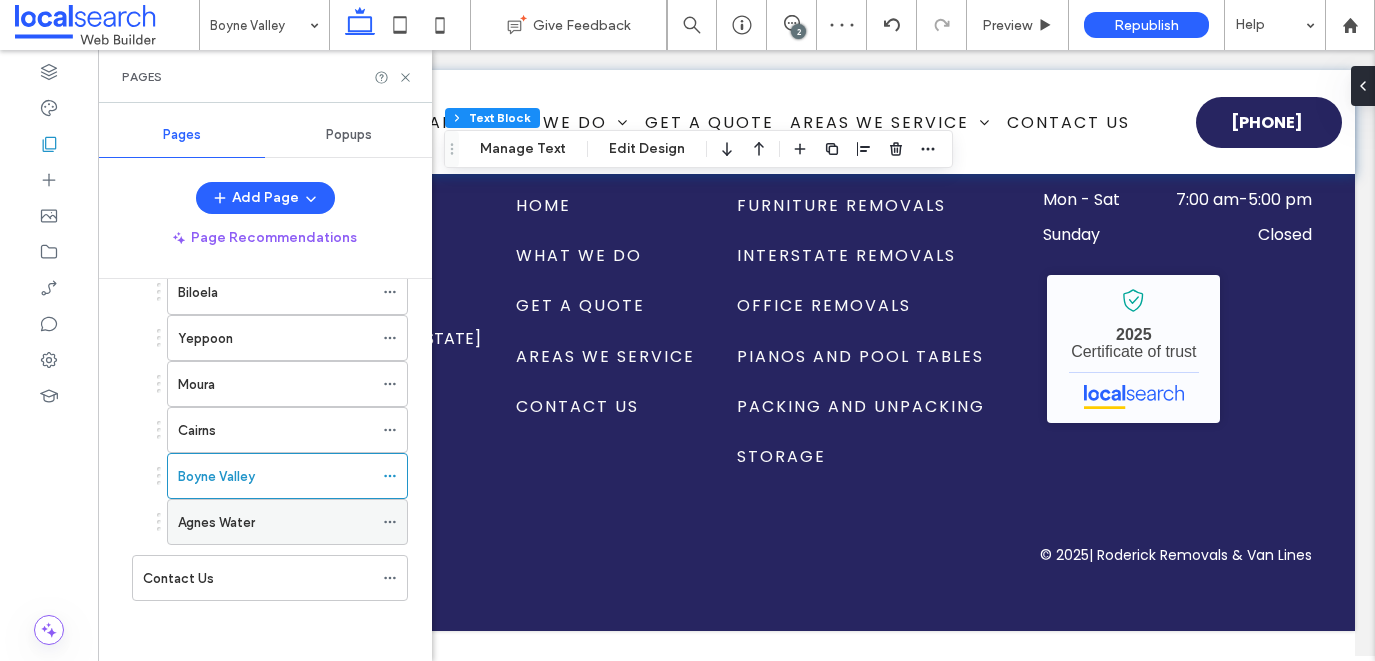 click on "Agnes Water" at bounding box center (216, 522) 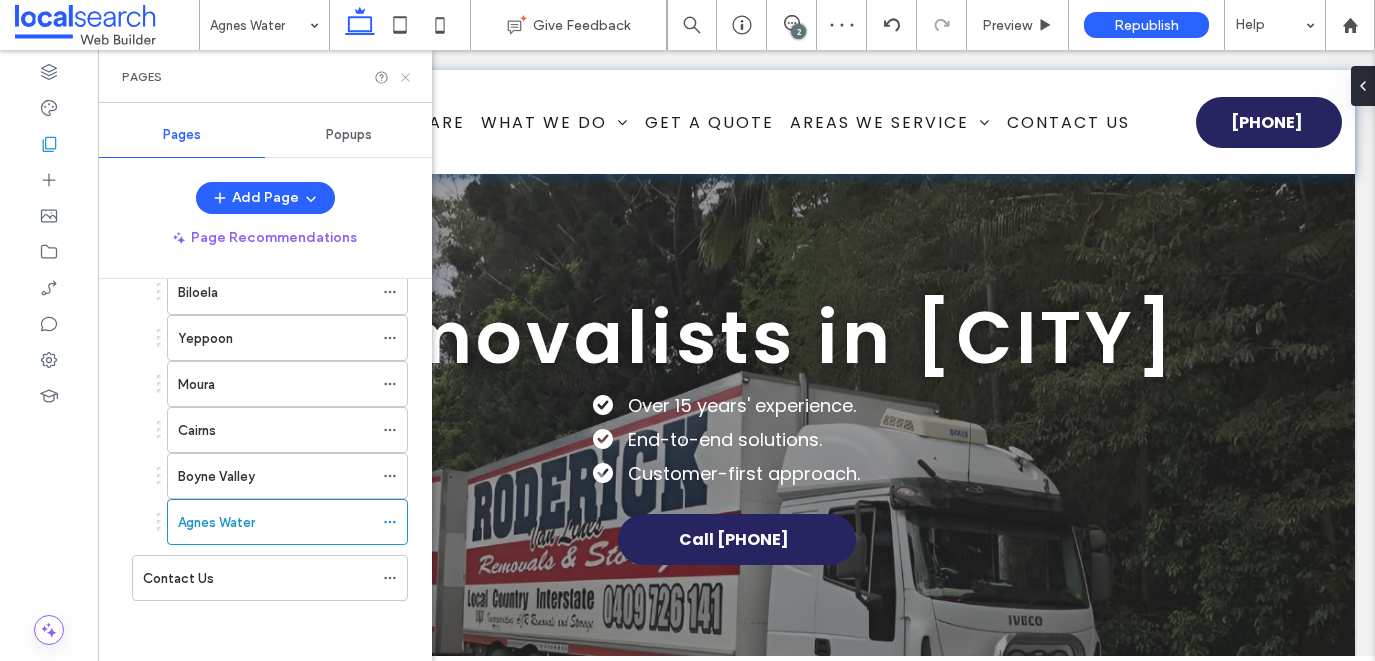 scroll, scrollTop: 0, scrollLeft: 0, axis: both 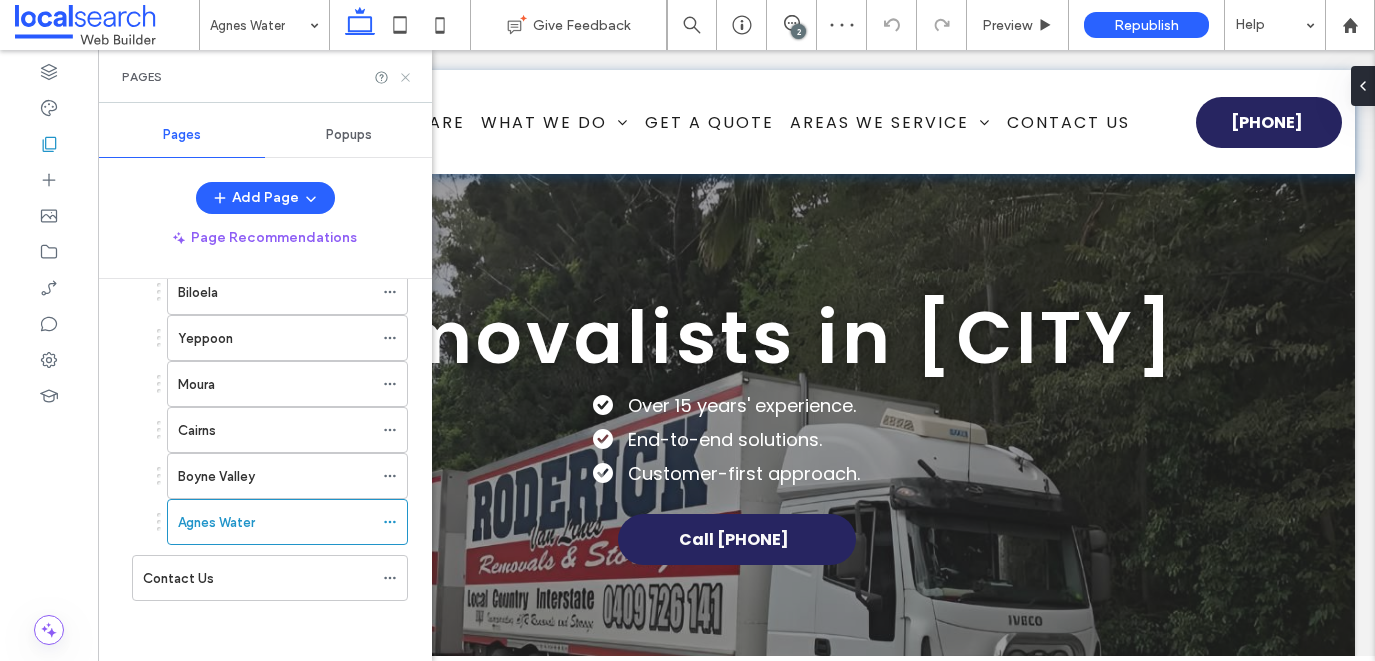click 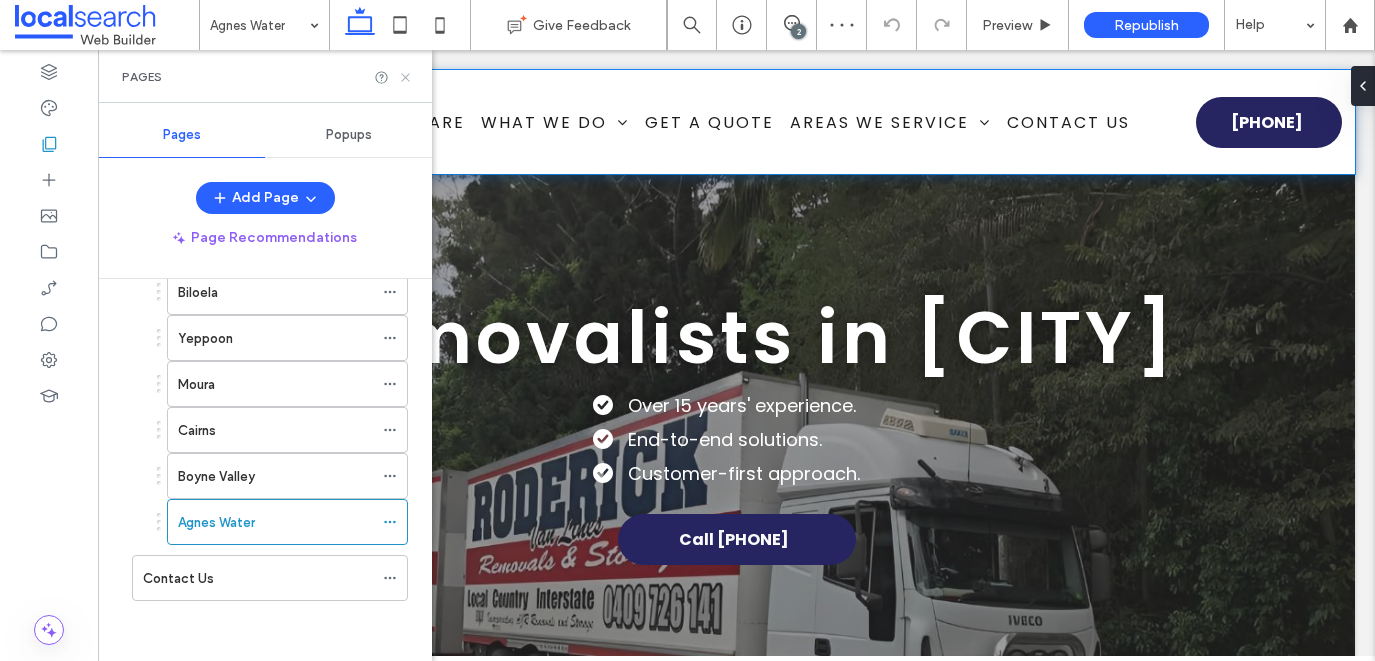 scroll, scrollTop: 0, scrollLeft: 0, axis: both 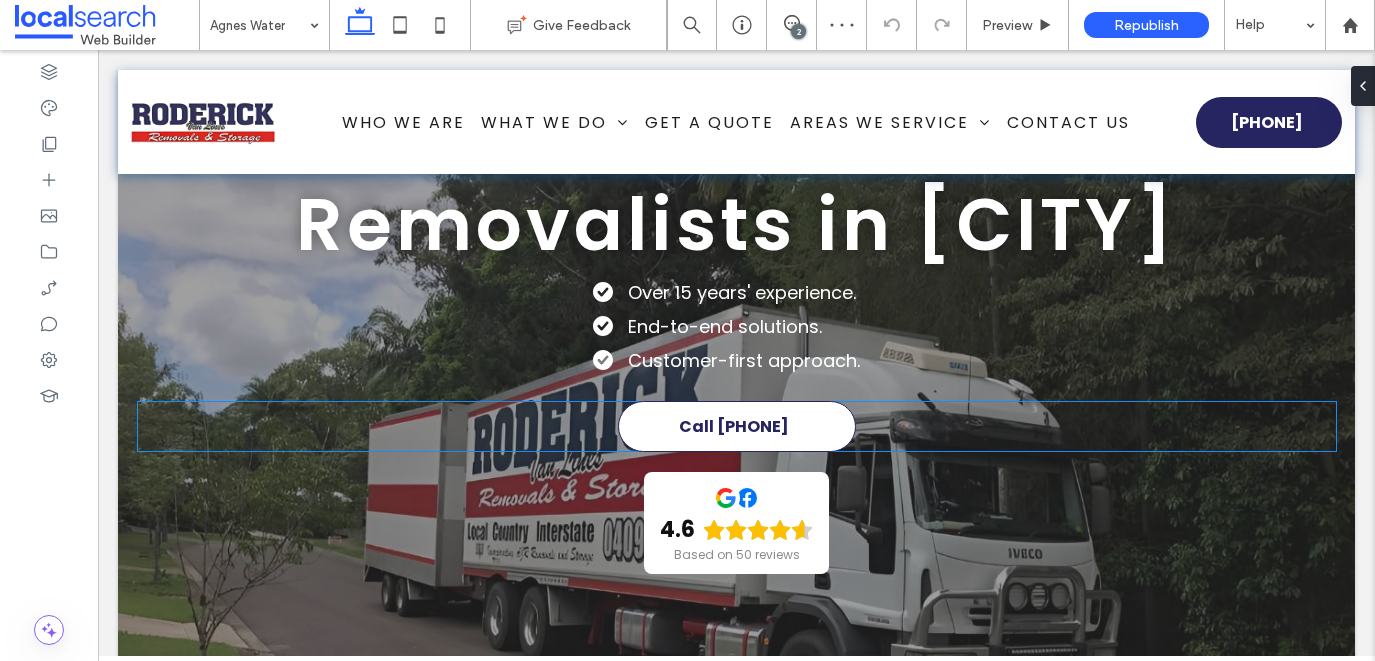 click on "Call [PHONE]" at bounding box center [734, 426] 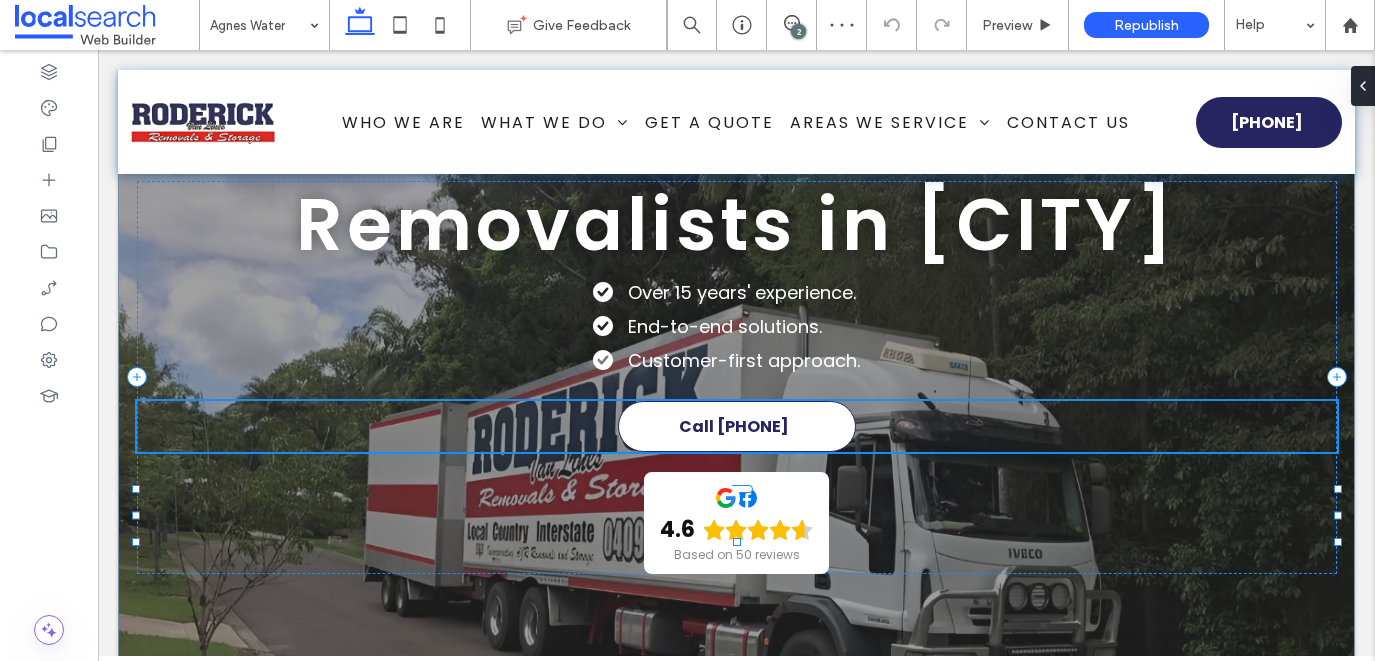 click on "Call [PHONE]" at bounding box center [734, 426] 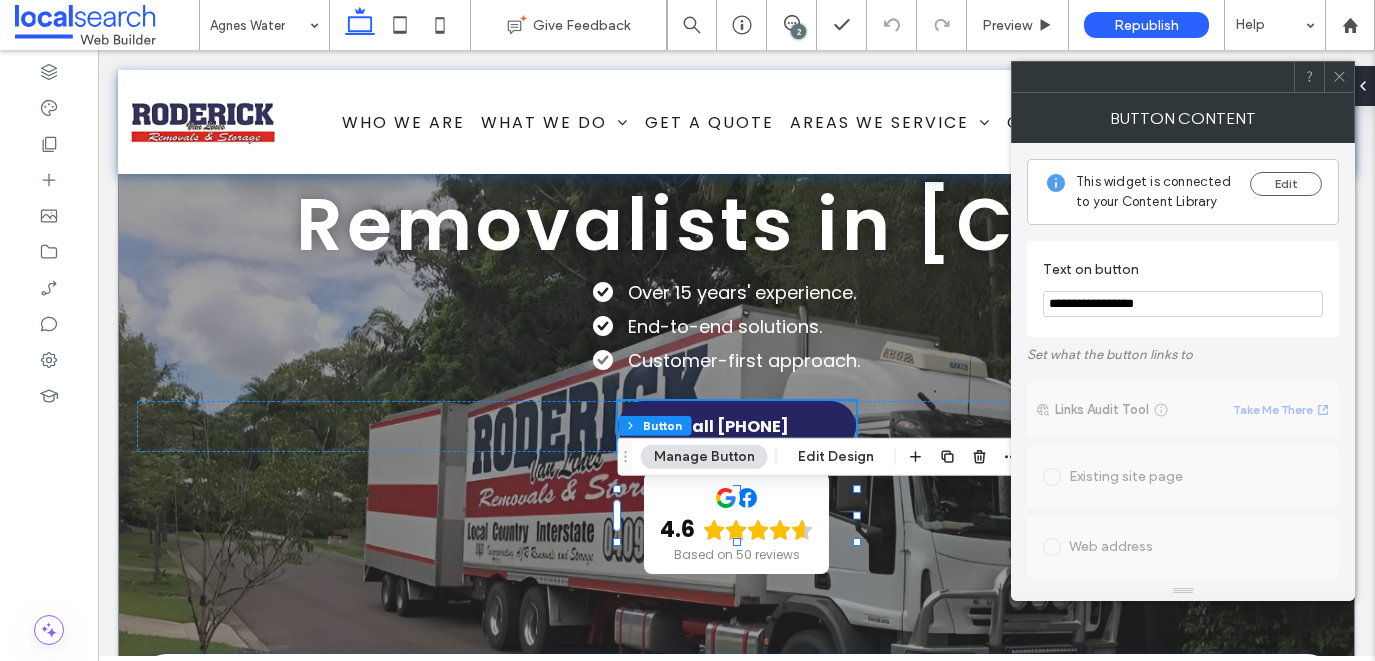 drag, startPoint x: 1198, startPoint y: 296, endPoint x: 1076, endPoint y: 304, distance: 122.26202 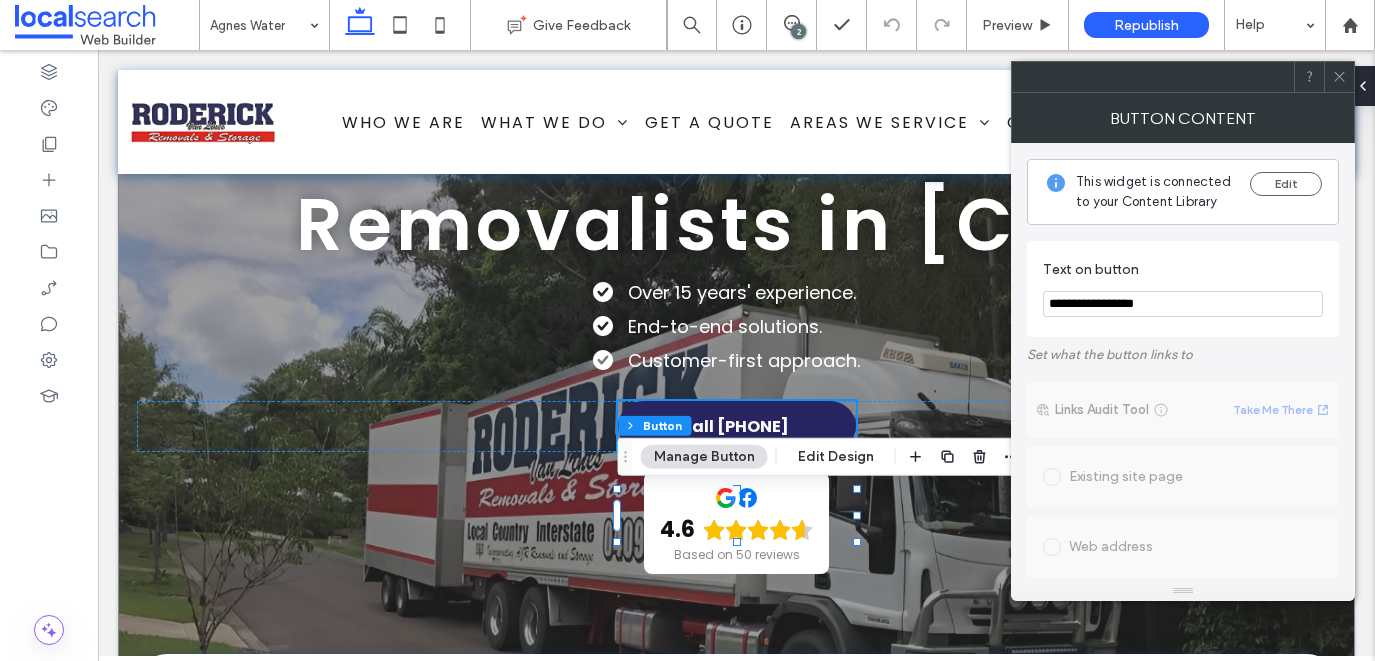 type on "**********" 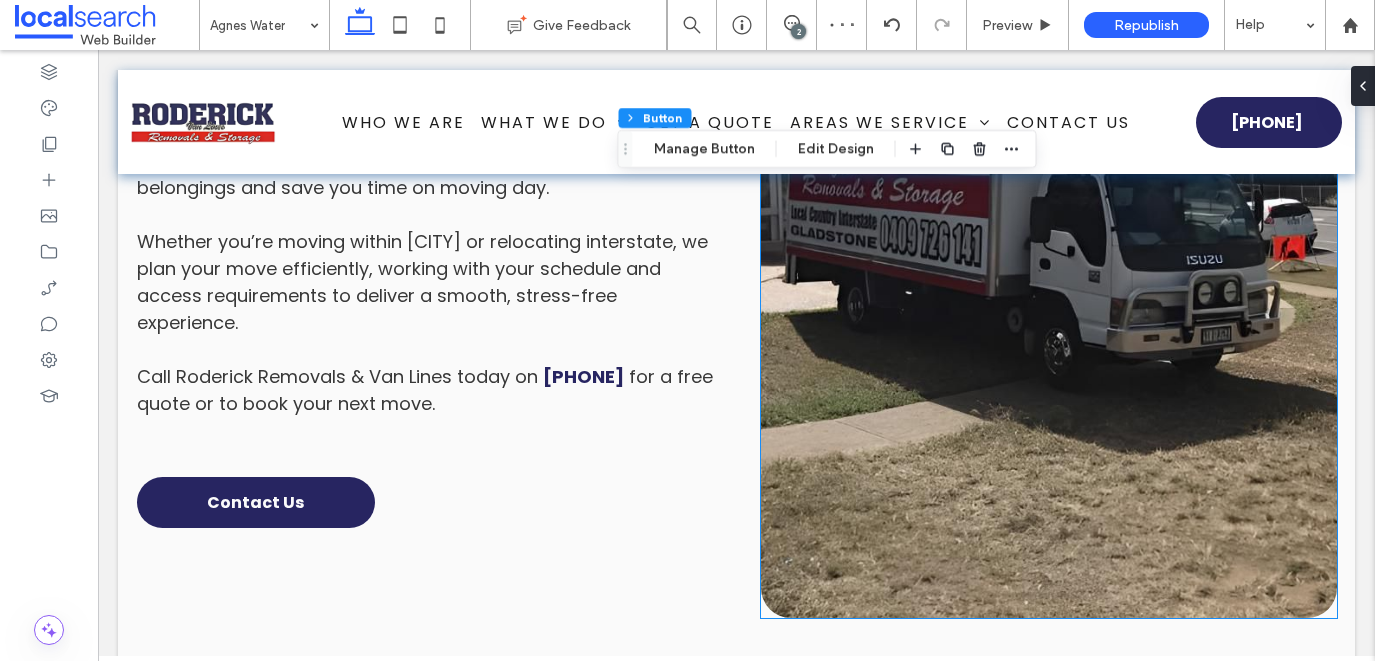 scroll, scrollTop: 1487, scrollLeft: 0, axis: vertical 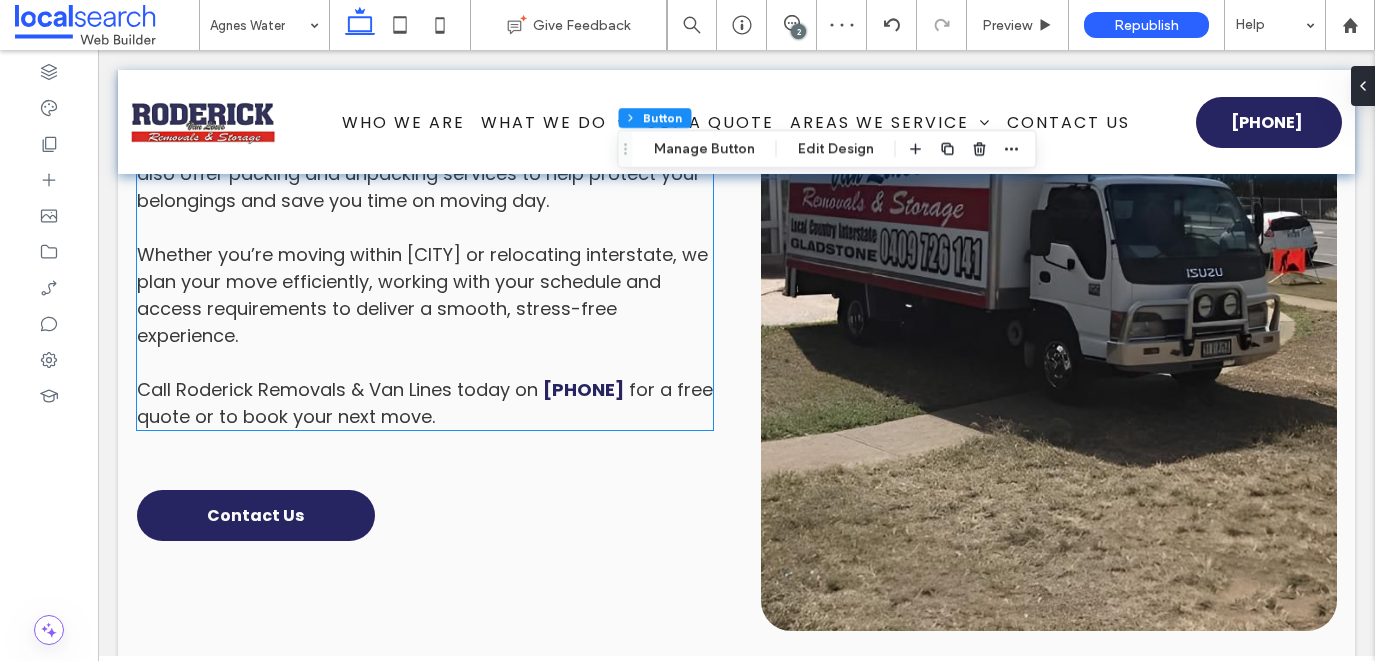 click on "Whether you’re moving within [CITY] or relocating interstate, we plan your move efficiently, working with your schedule and access requirements to deliver a smooth, stress-free experience." at bounding box center [425, 281] 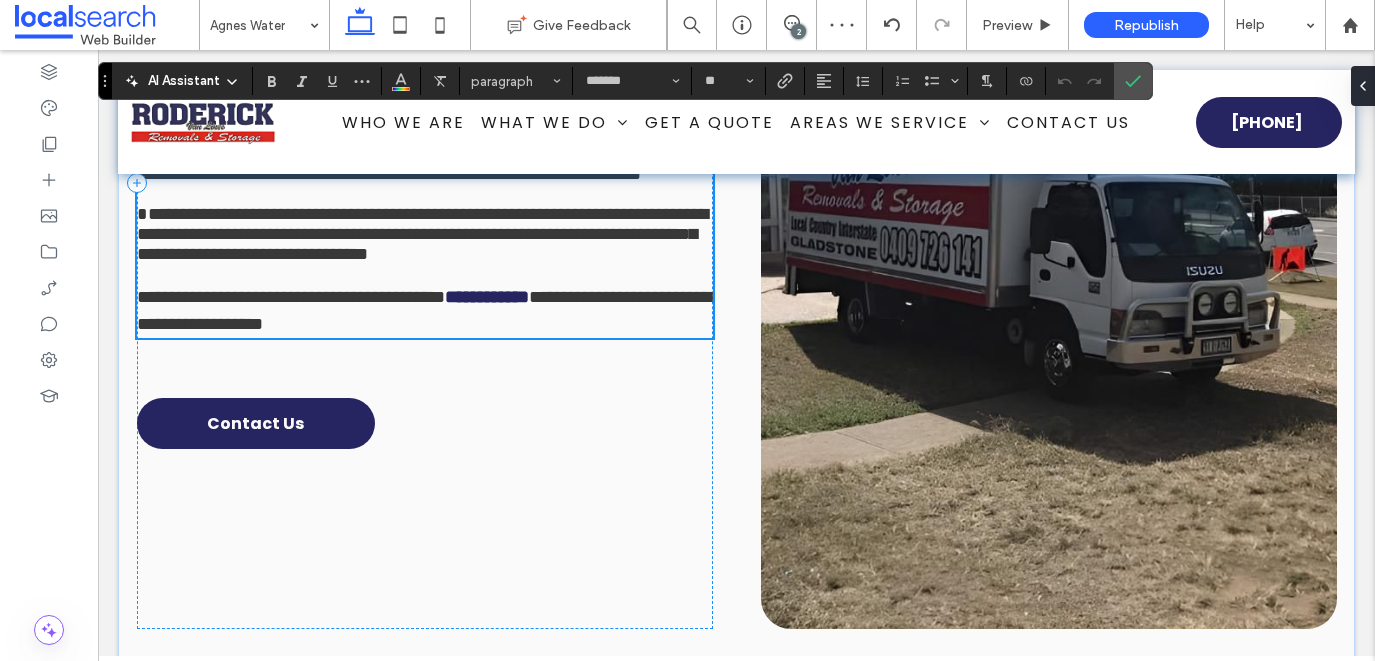 type on "*******" 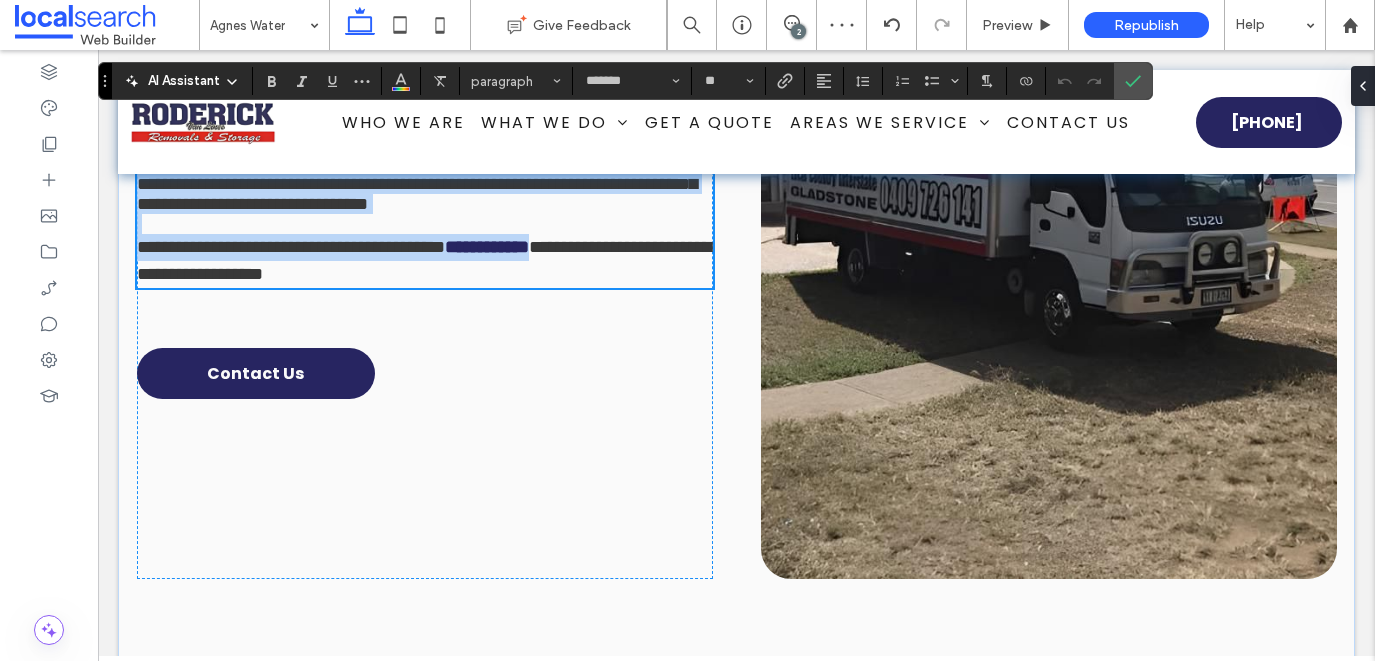 scroll, scrollTop: 1541, scrollLeft: 0, axis: vertical 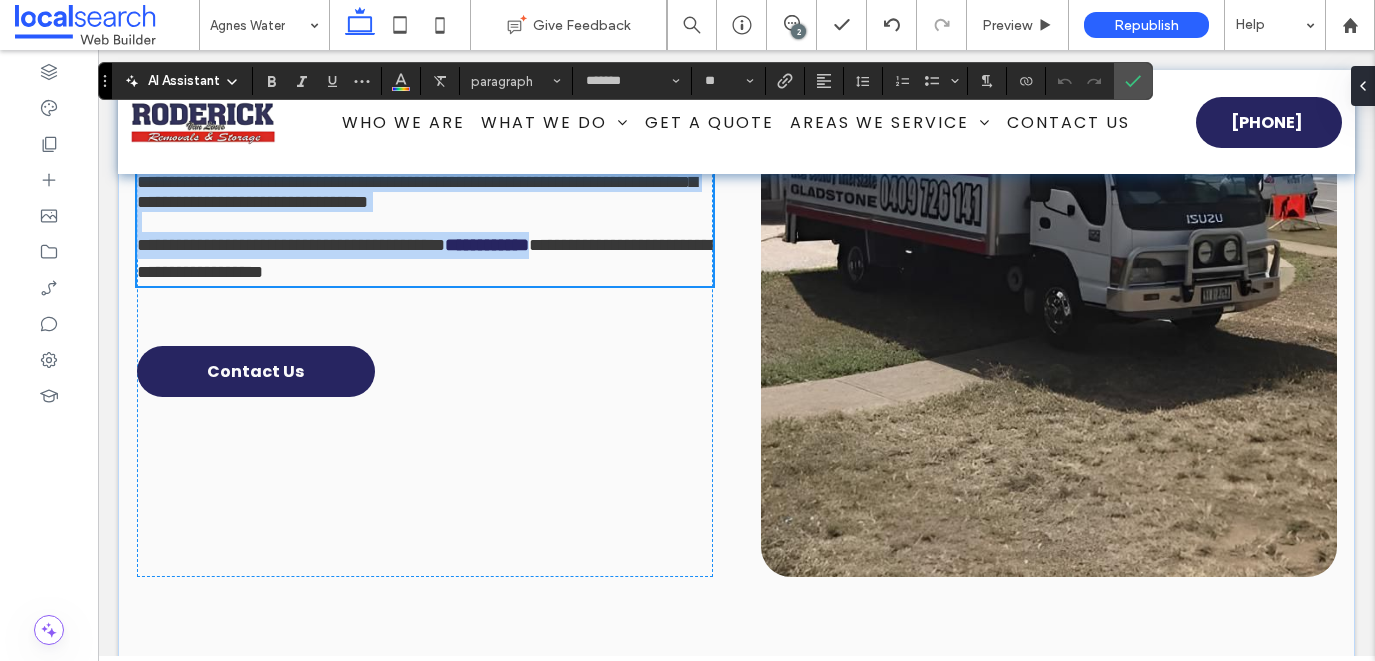 click on "**********" at bounding box center [424, 258] 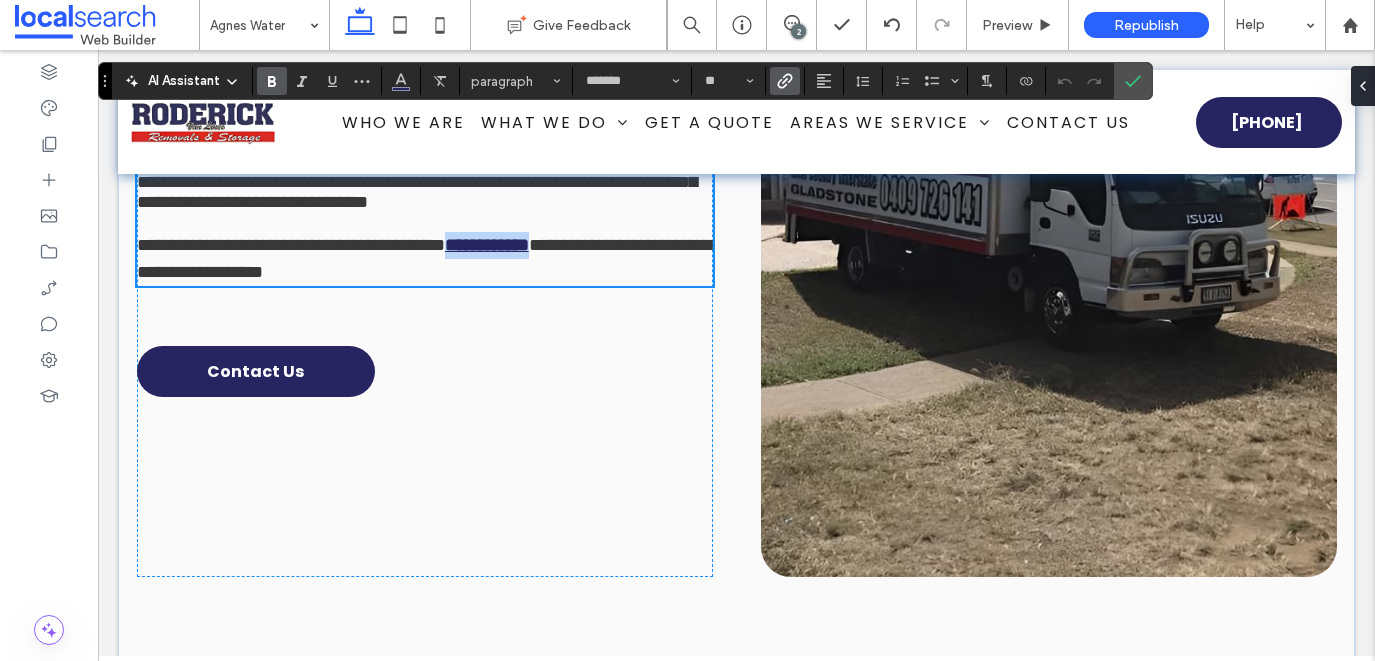 drag, startPoint x: 654, startPoint y: 457, endPoint x: 545, endPoint y: 451, distance: 109.165016 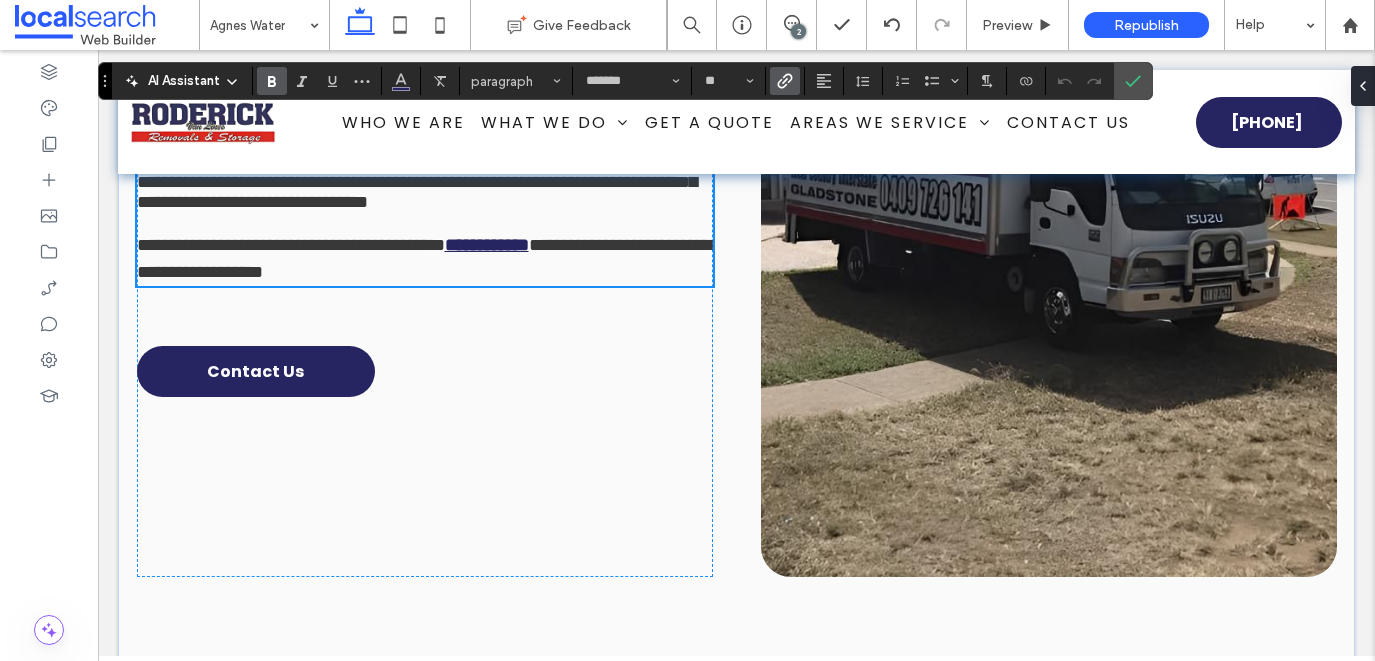 type on "**" 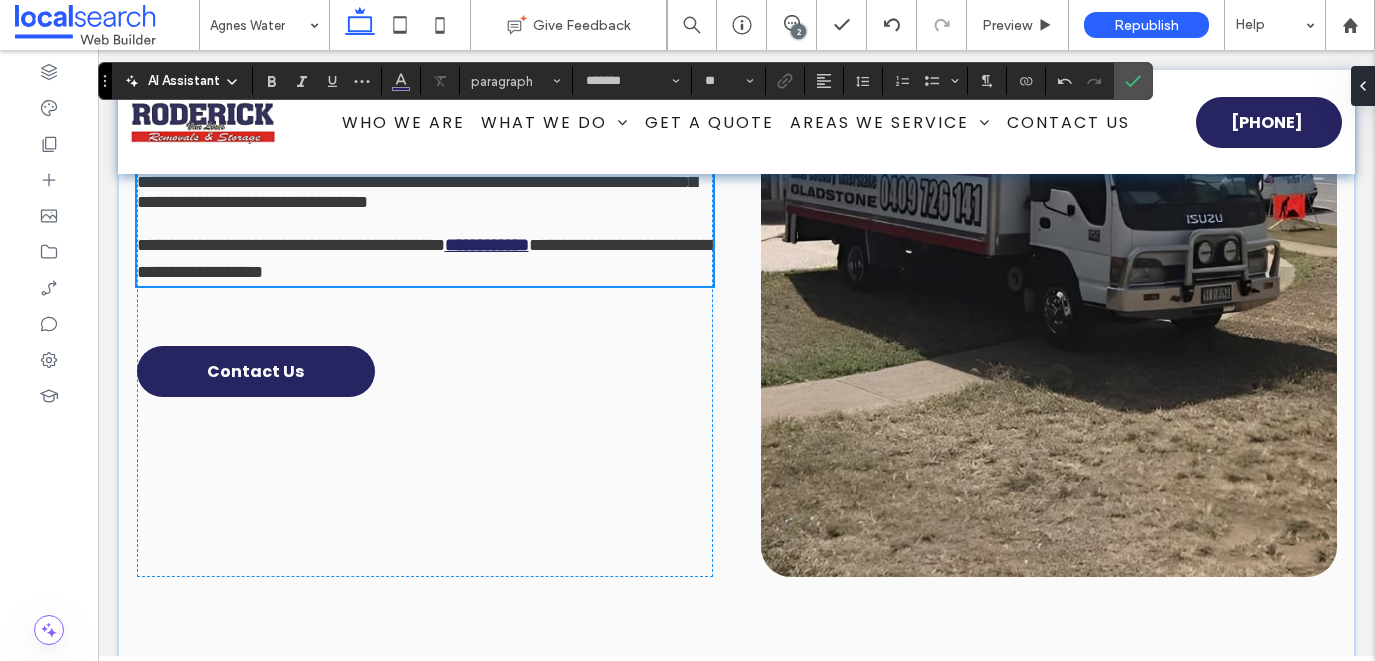 scroll, scrollTop: 0, scrollLeft: 0, axis: both 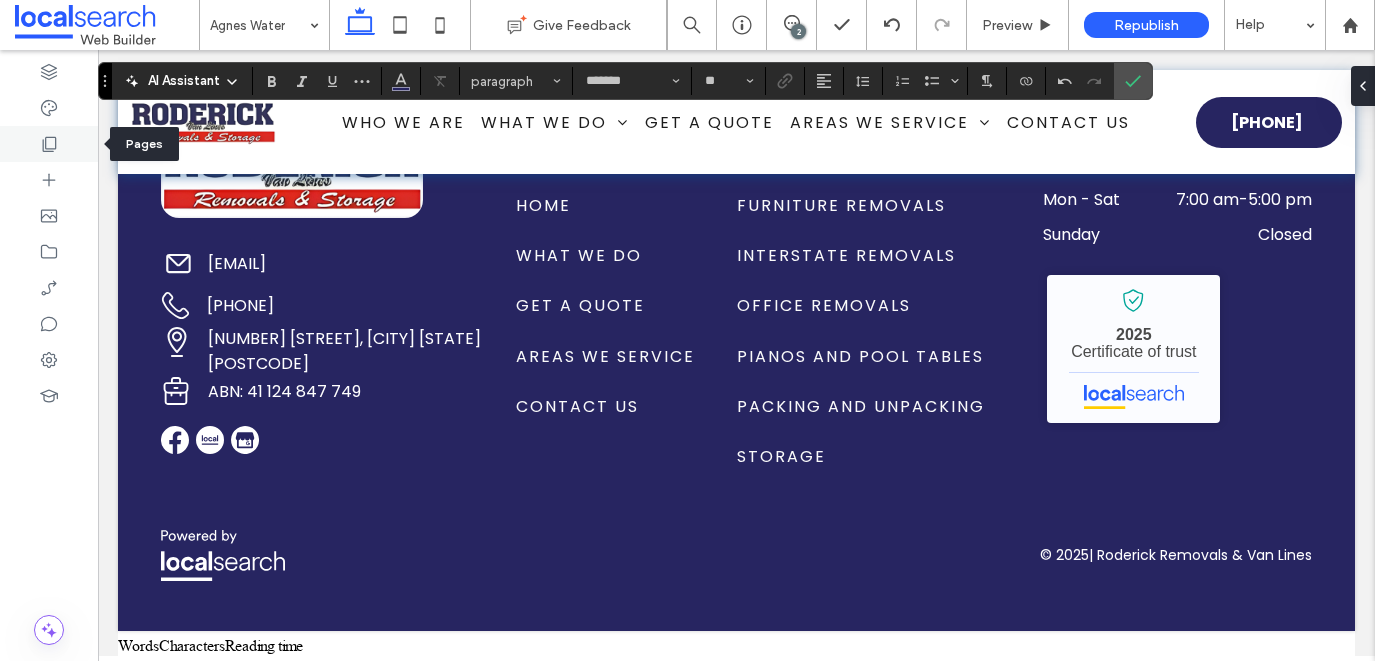 click at bounding box center [49, 144] 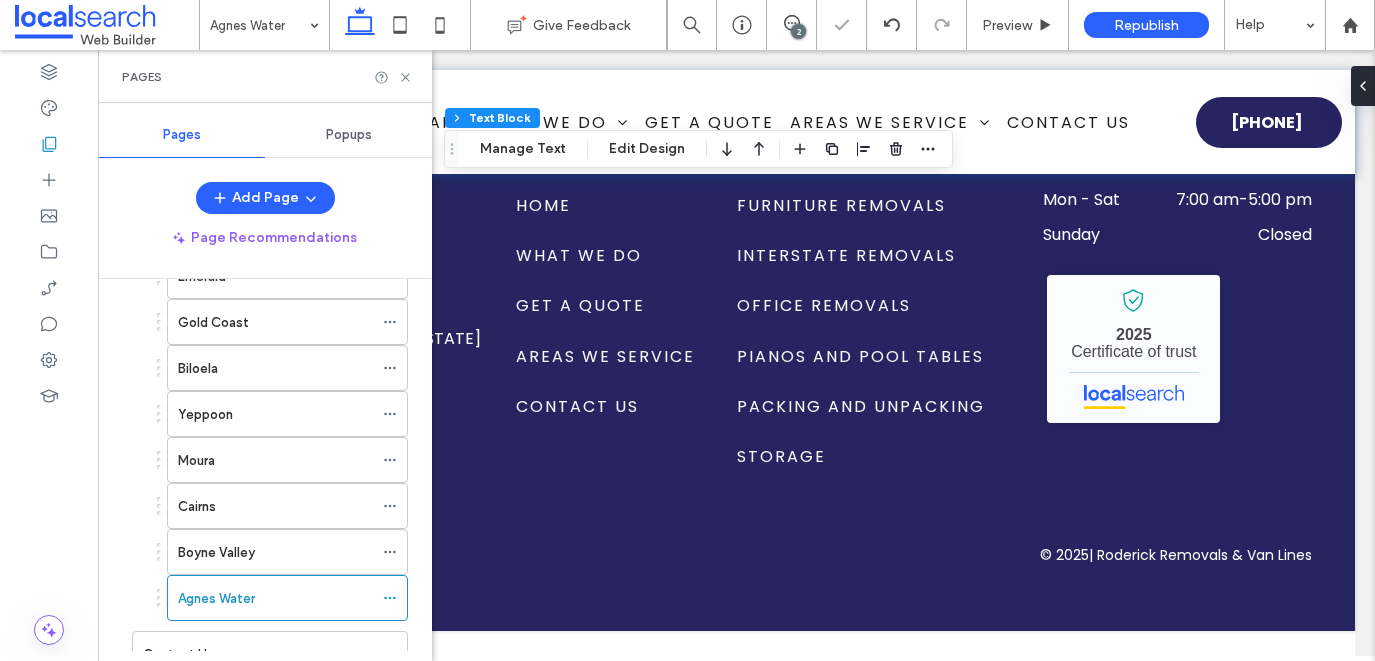 scroll, scrollTop: 1234, scrollLeft: 0, axis: vertical 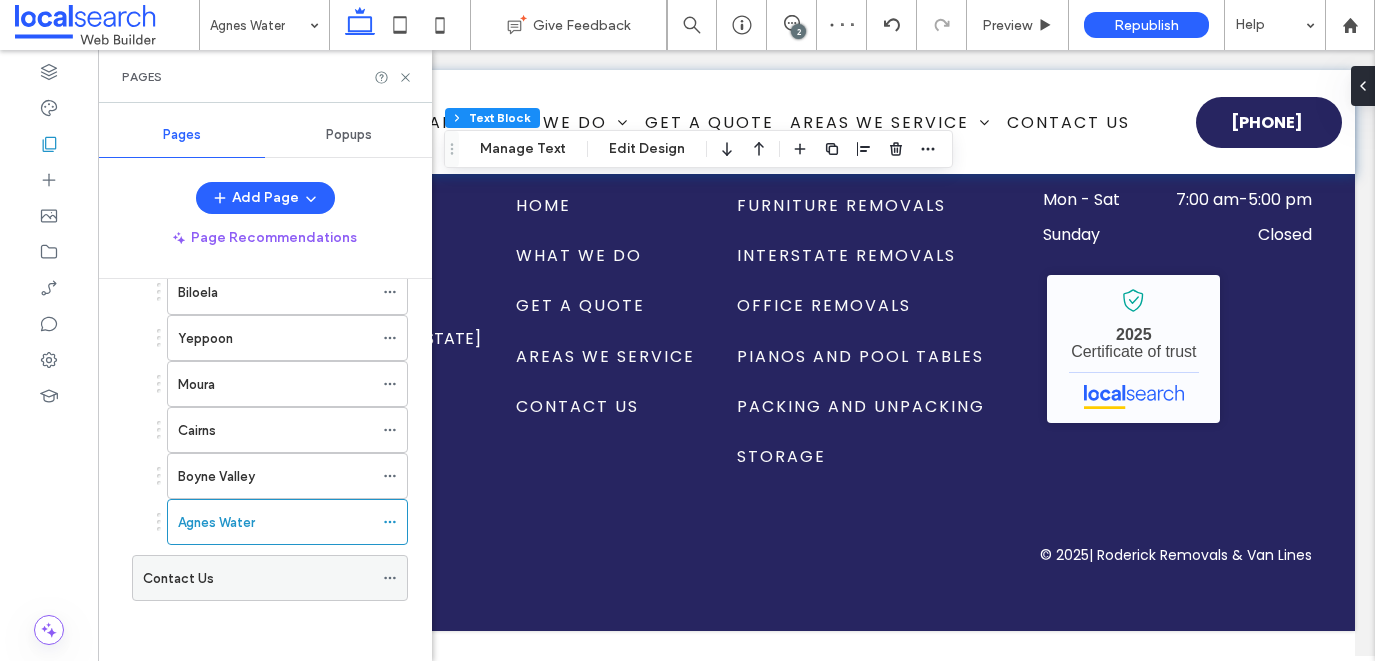click on "Contact Us" at bounding box center (258, 578) 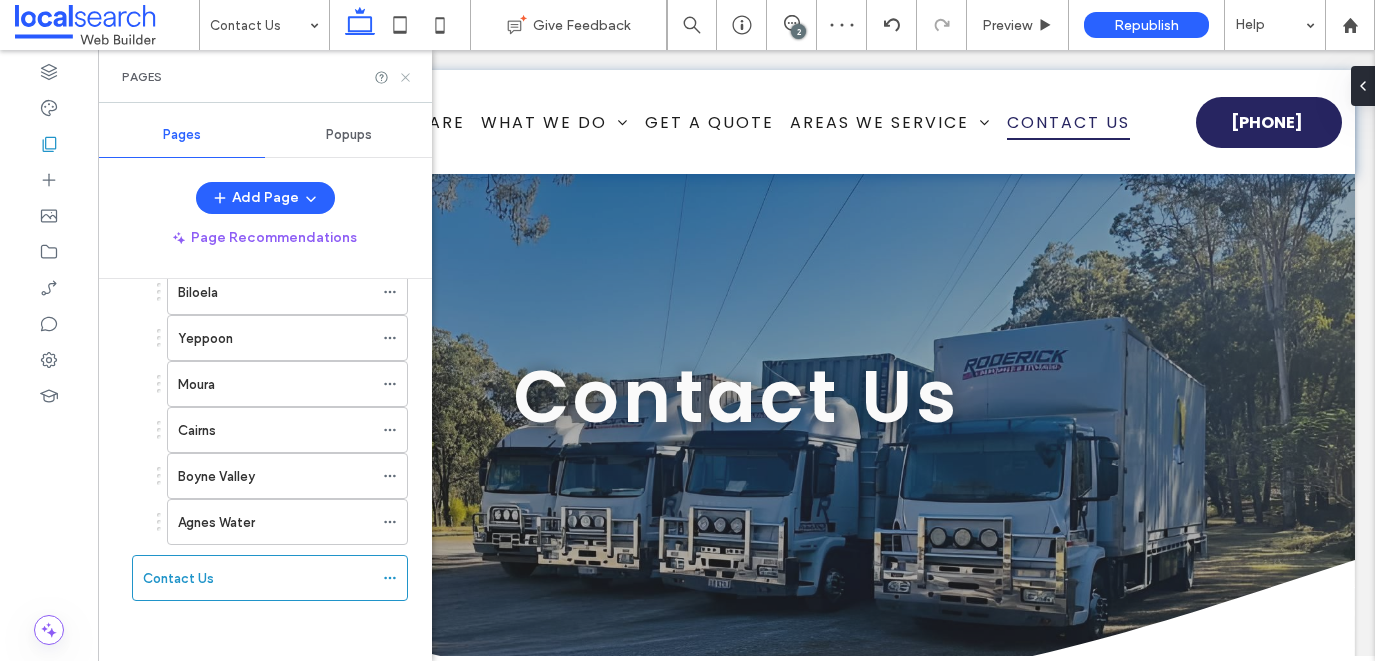 scroll, scrollTop: 0, scrollLeft: 0, axis: both 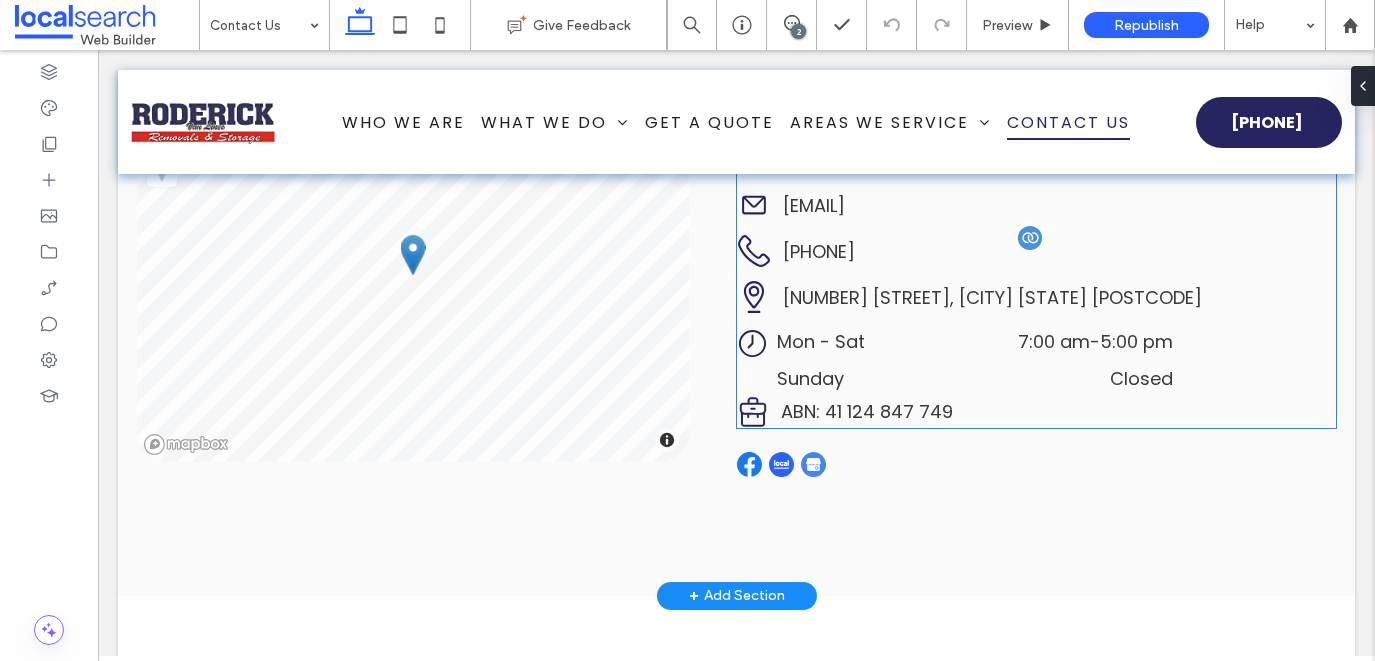 click on "[PHONE]" at bounding box center [819, 251] 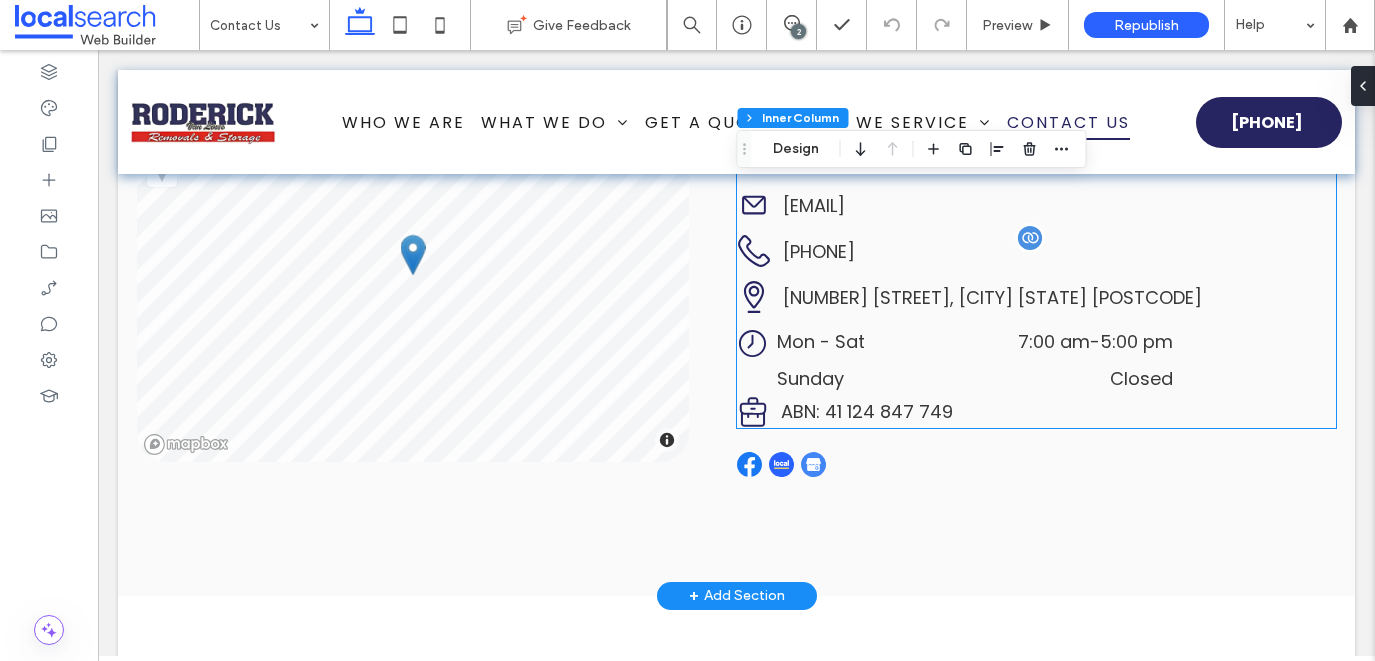 click on "[PHONE]" at bounding box center [819, 251] 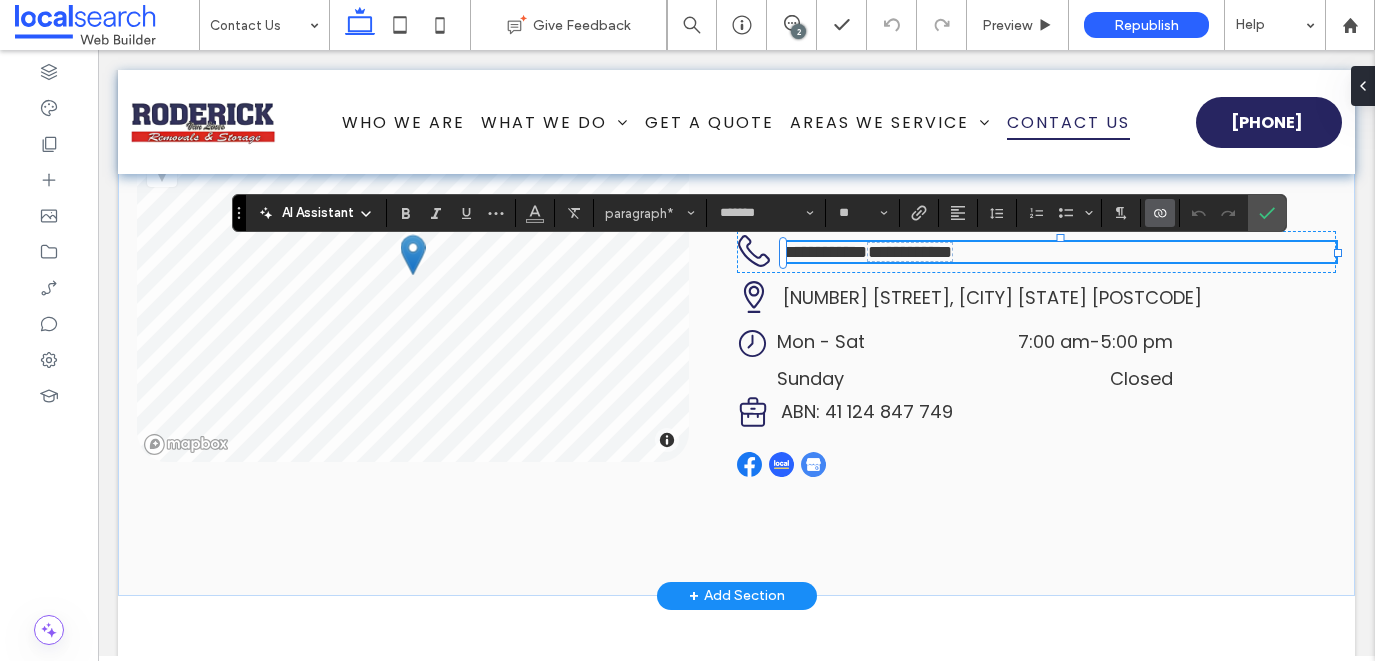 type on "**" 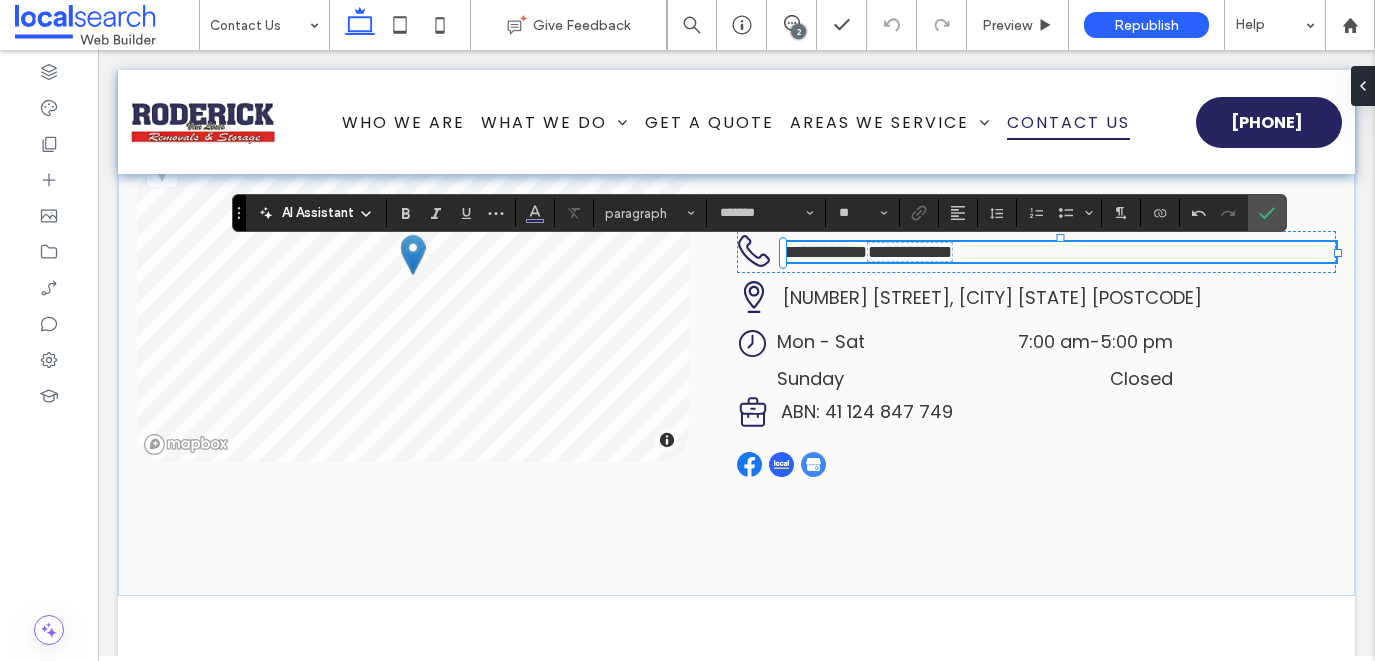 type 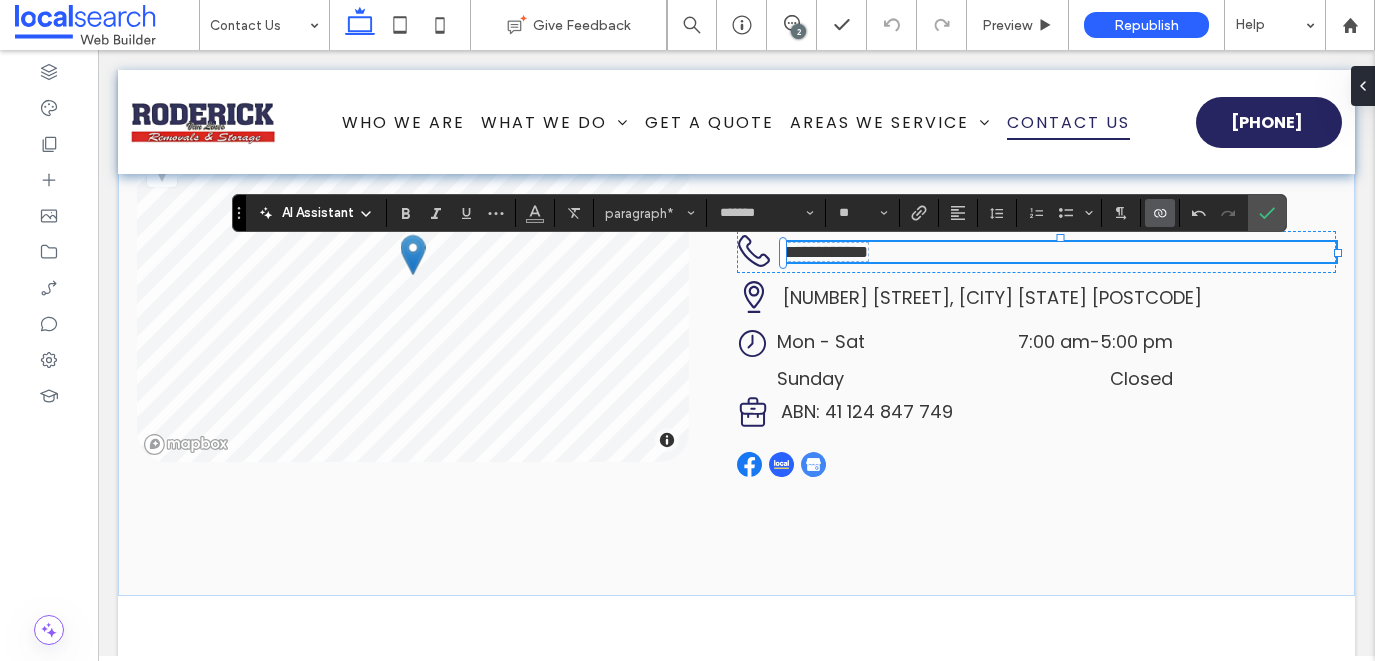 click on "**********" at bounding box center (826, 252) 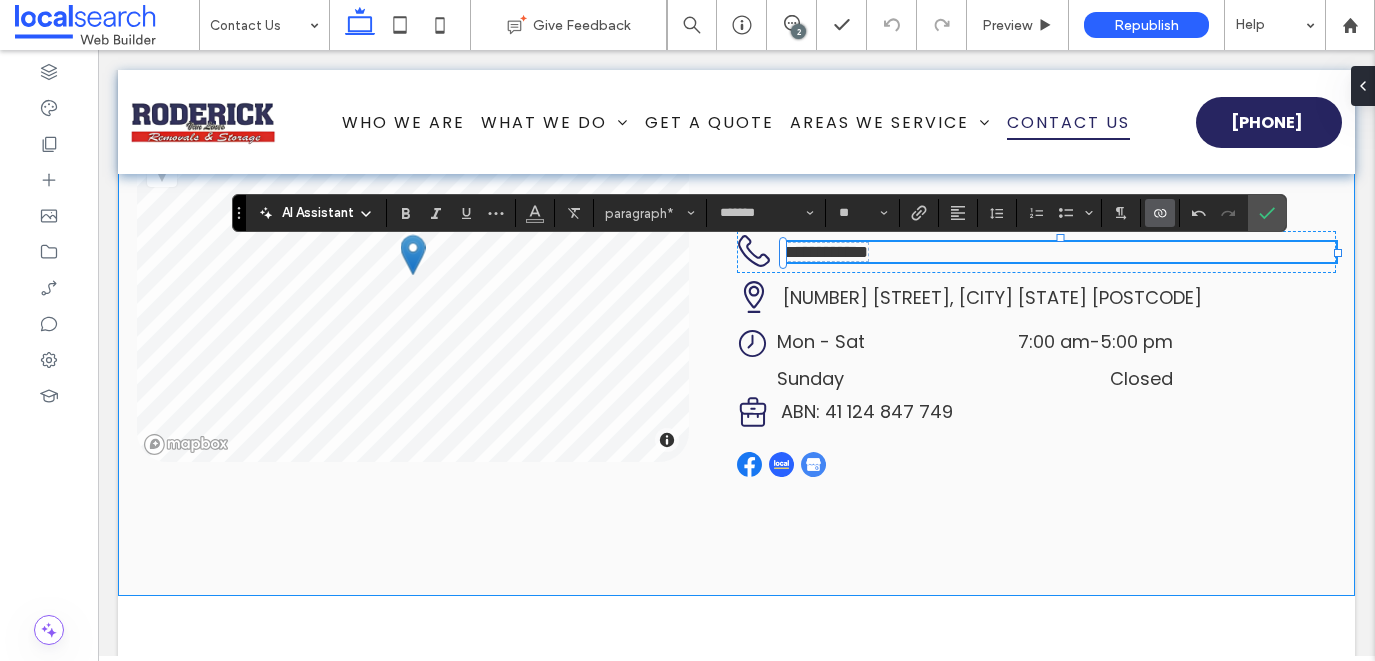 click on "© Mapbox © OpenStreetMap Improve this map
Contact Details
mail icon
[EMAIL]
phone icon
﻿ [PHONE] ﻿
location icon
[NUMBER] [STREET], [CITY] [STATE] [POSTCODE]
business hours icon
Mon - Sat
7:00 am
-  5:00 pm
Sunday
Closed
Case Icon
ABN: 41 124 847 749" at bounding box center [737, 274] 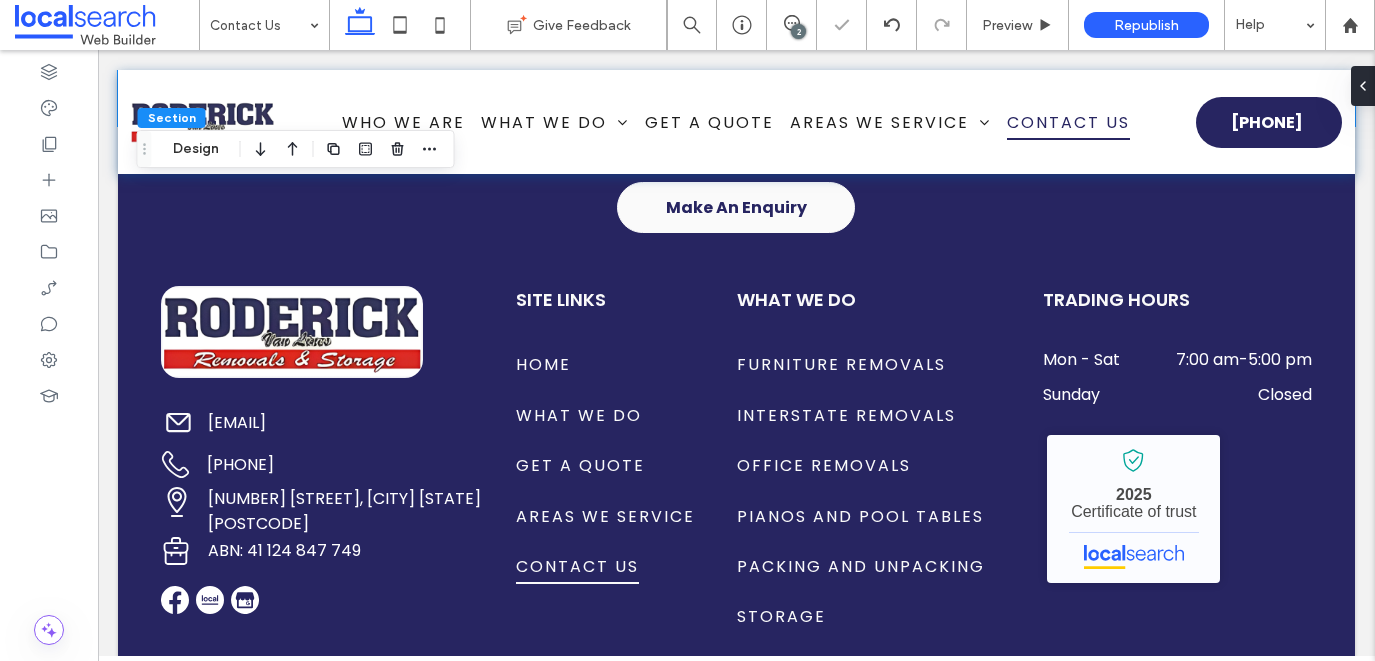 scroll, scrollTop: 2971, scrollLeft: 0, axis: vertical 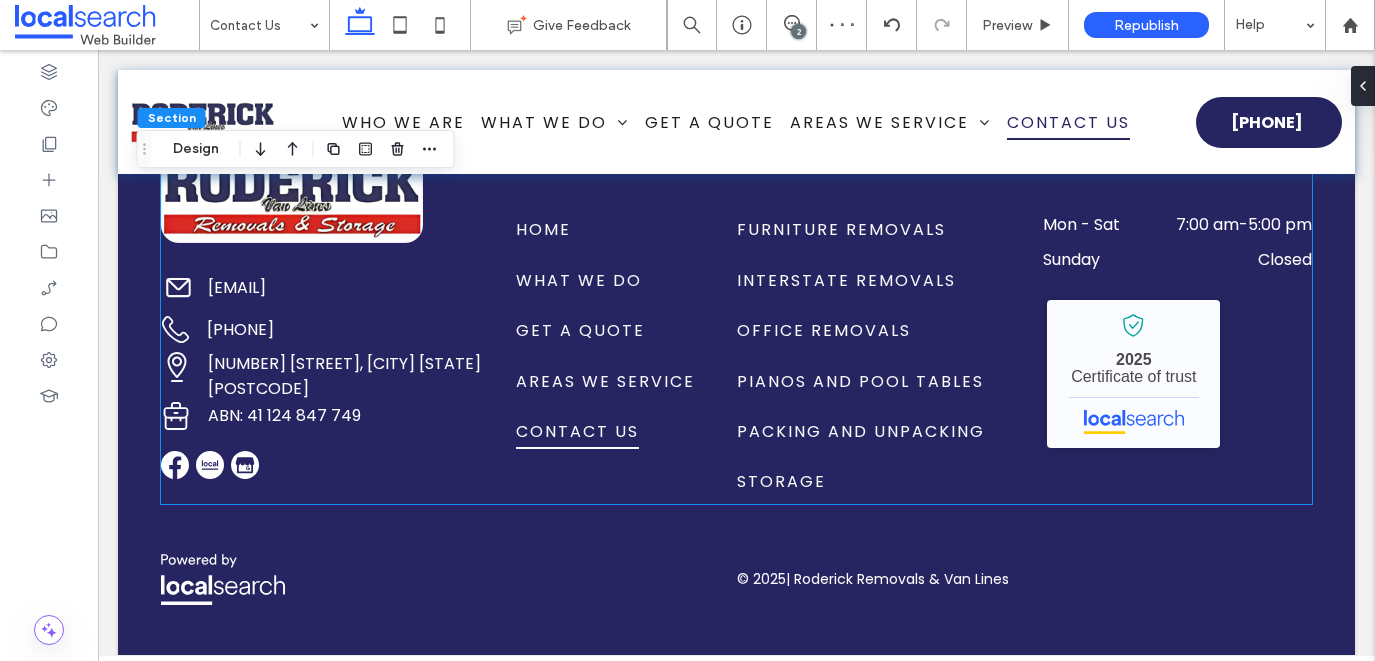 click on "[PHONE]" at bounding box center (240, 329) 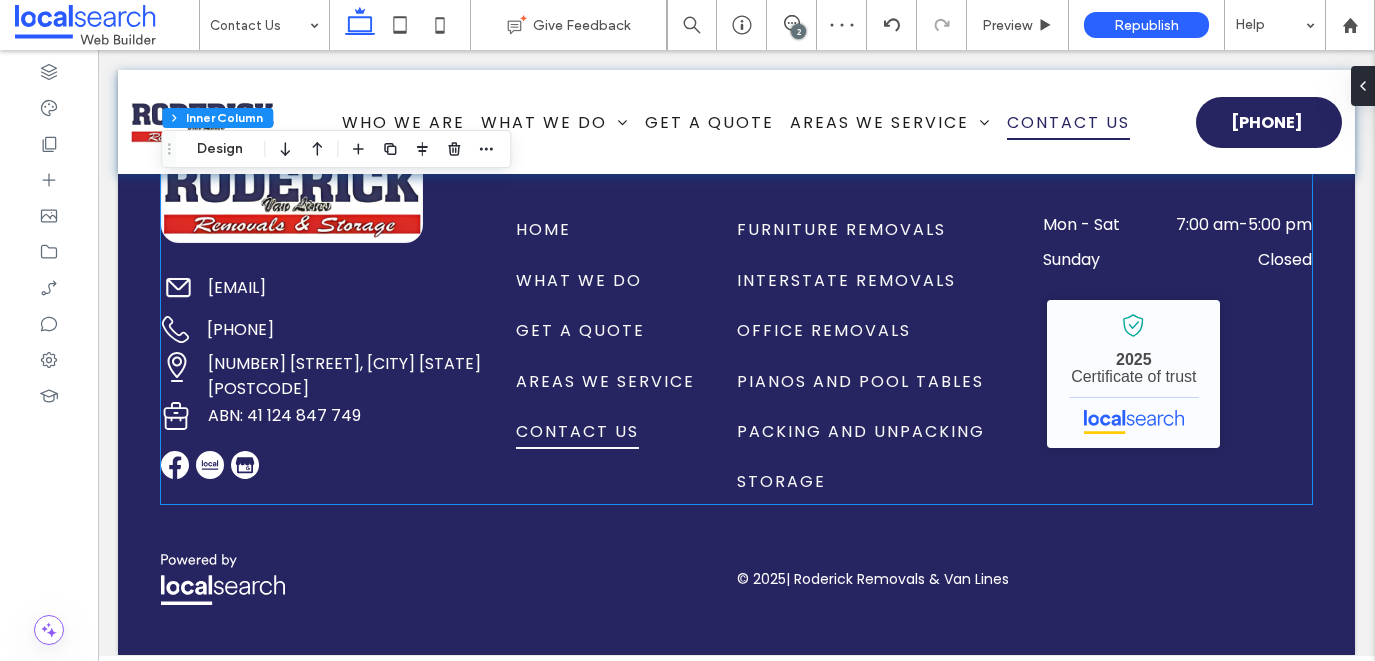 click on "[PHONE]" at bounding box center (240, 329) 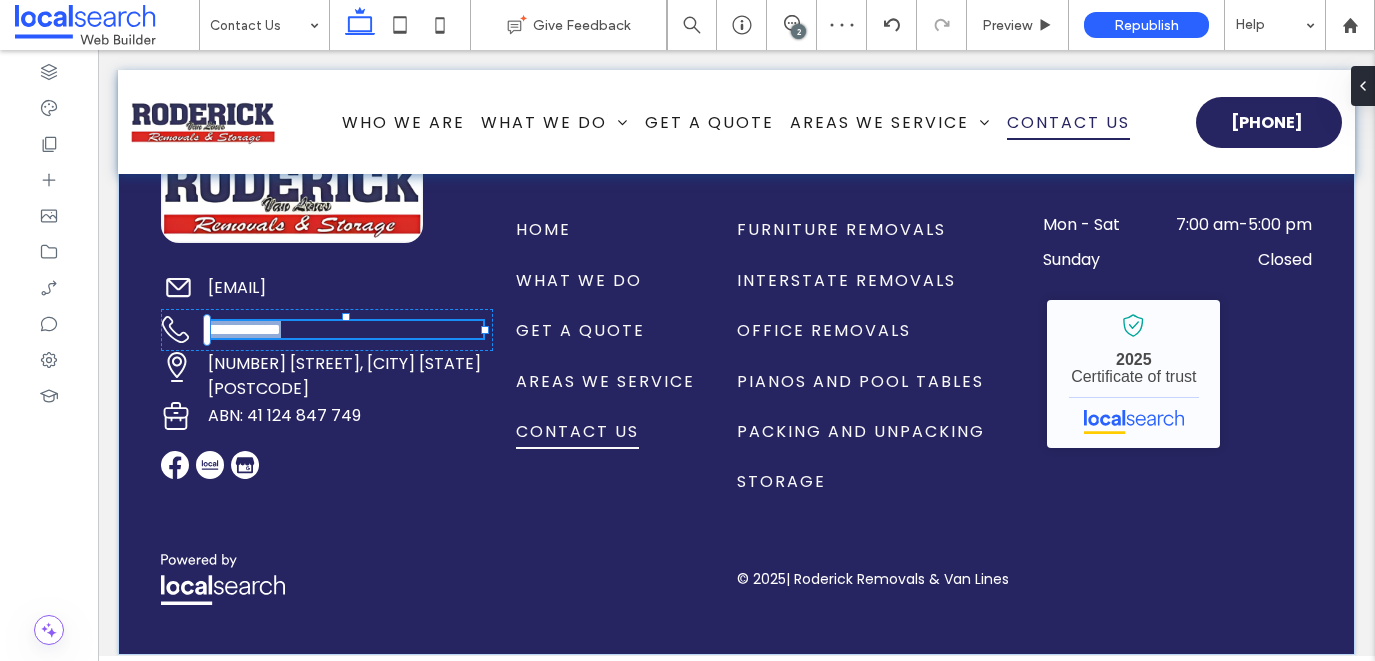 type on "*******" 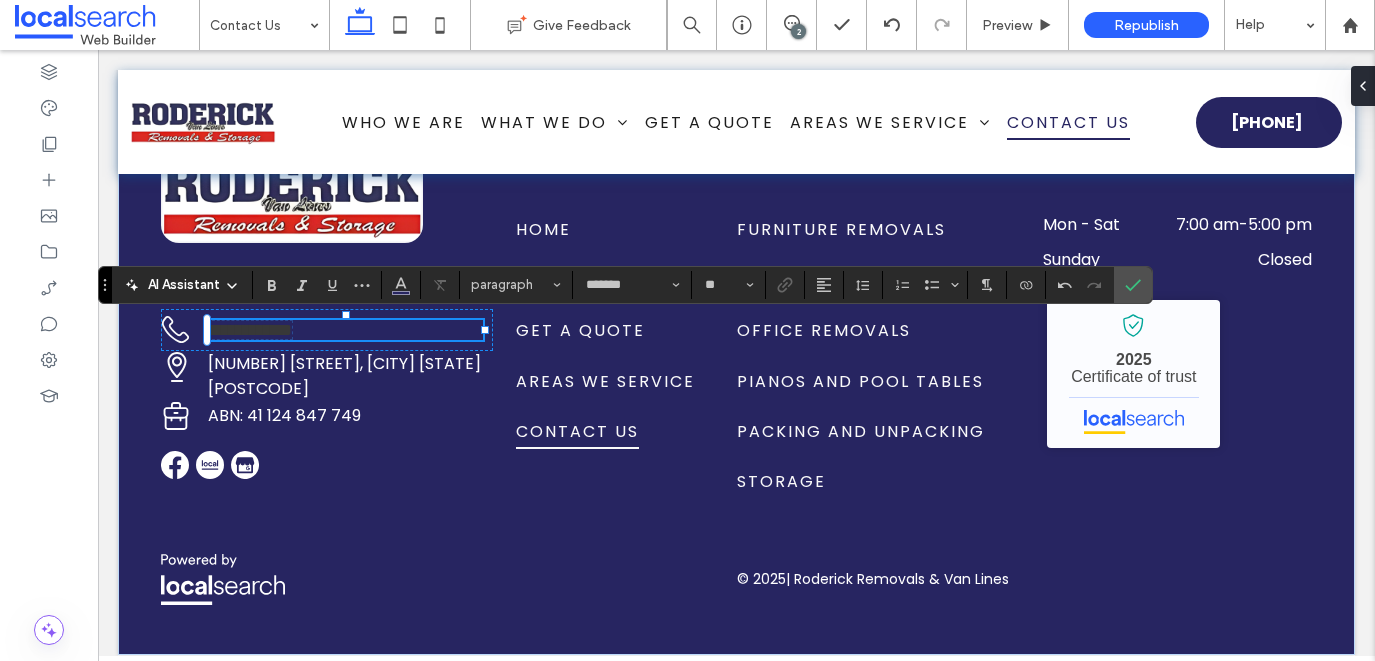 type on "**" 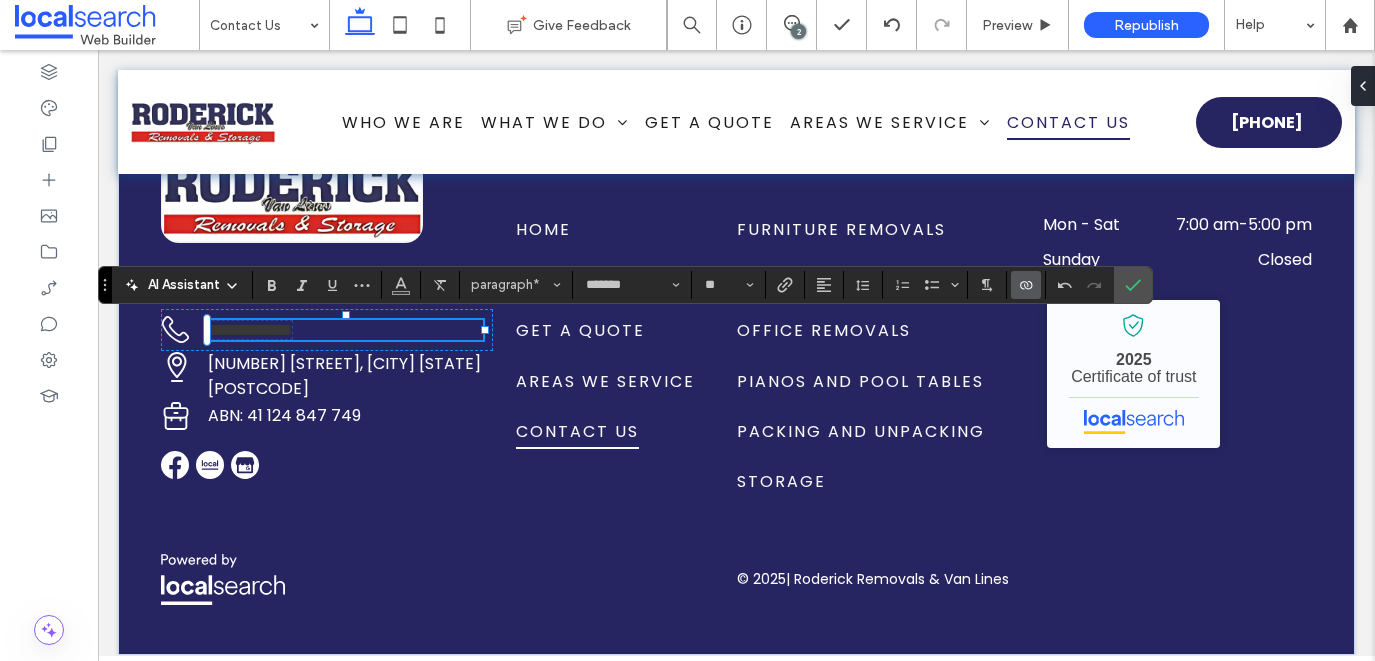 click on "**********" at bounding box center [345, 330] 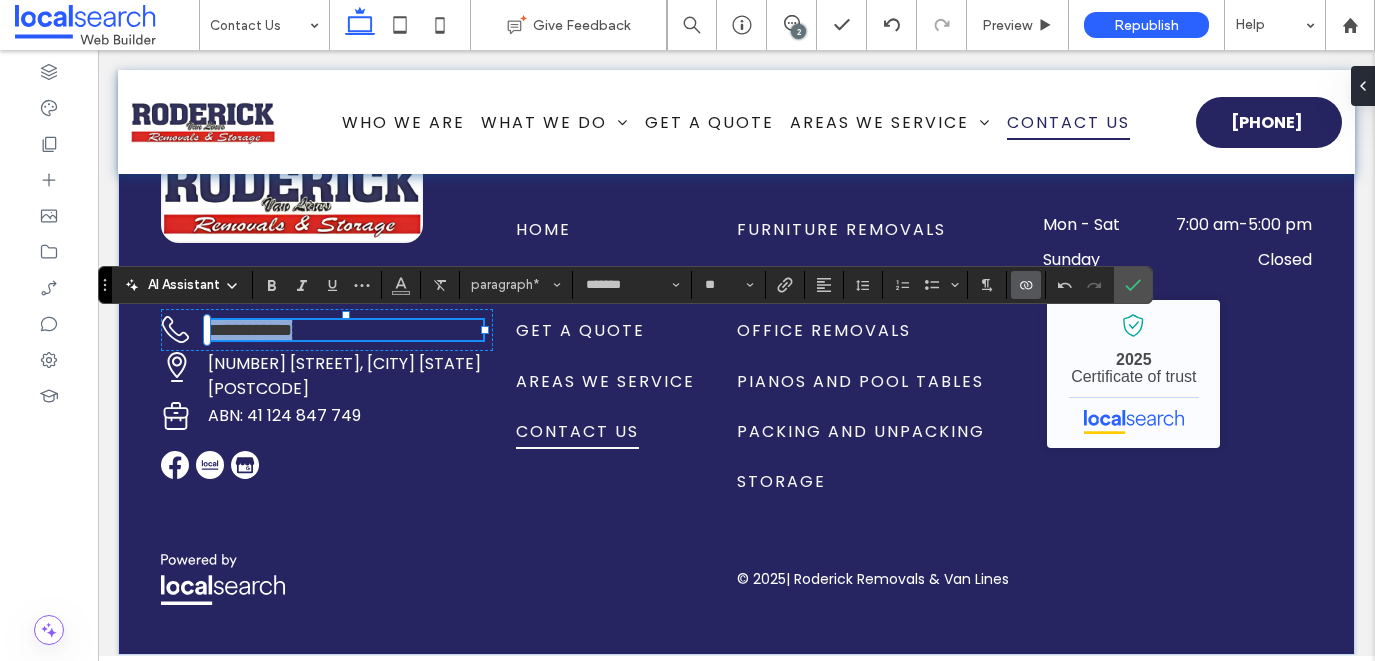 click on "**********" at bounding box center [345, 330] 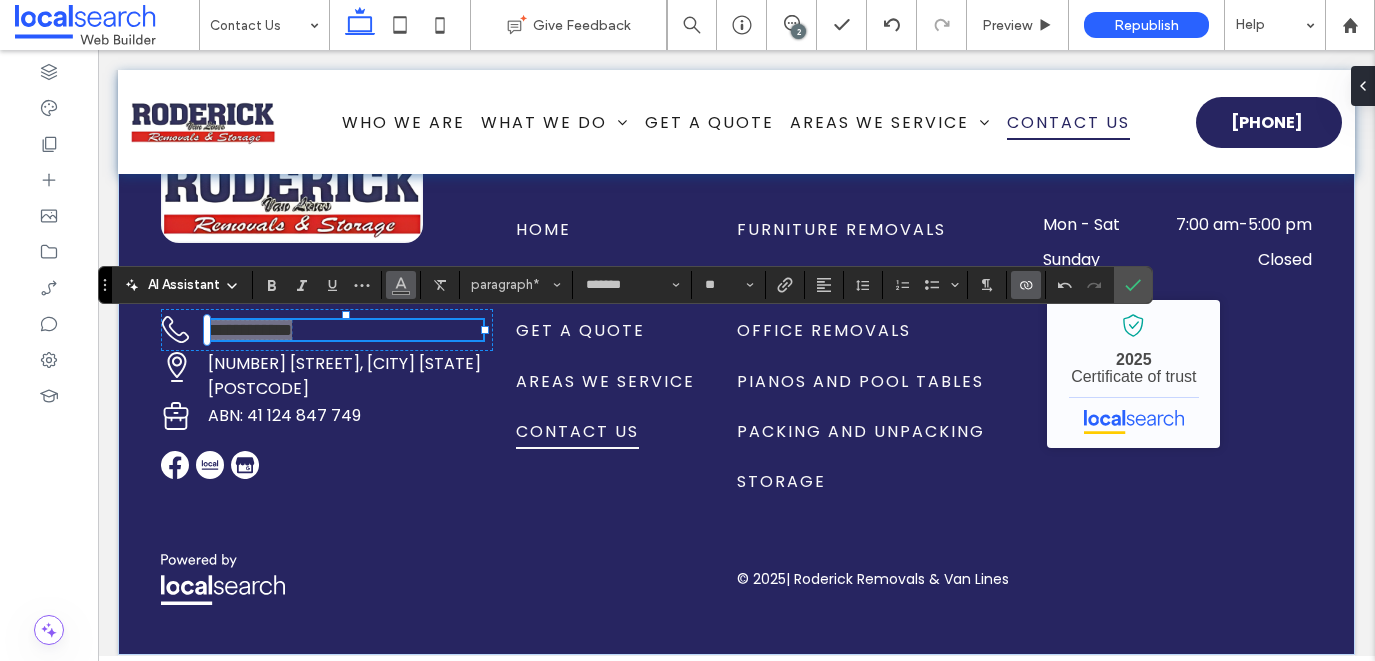 click at bounding box center (401, 285) 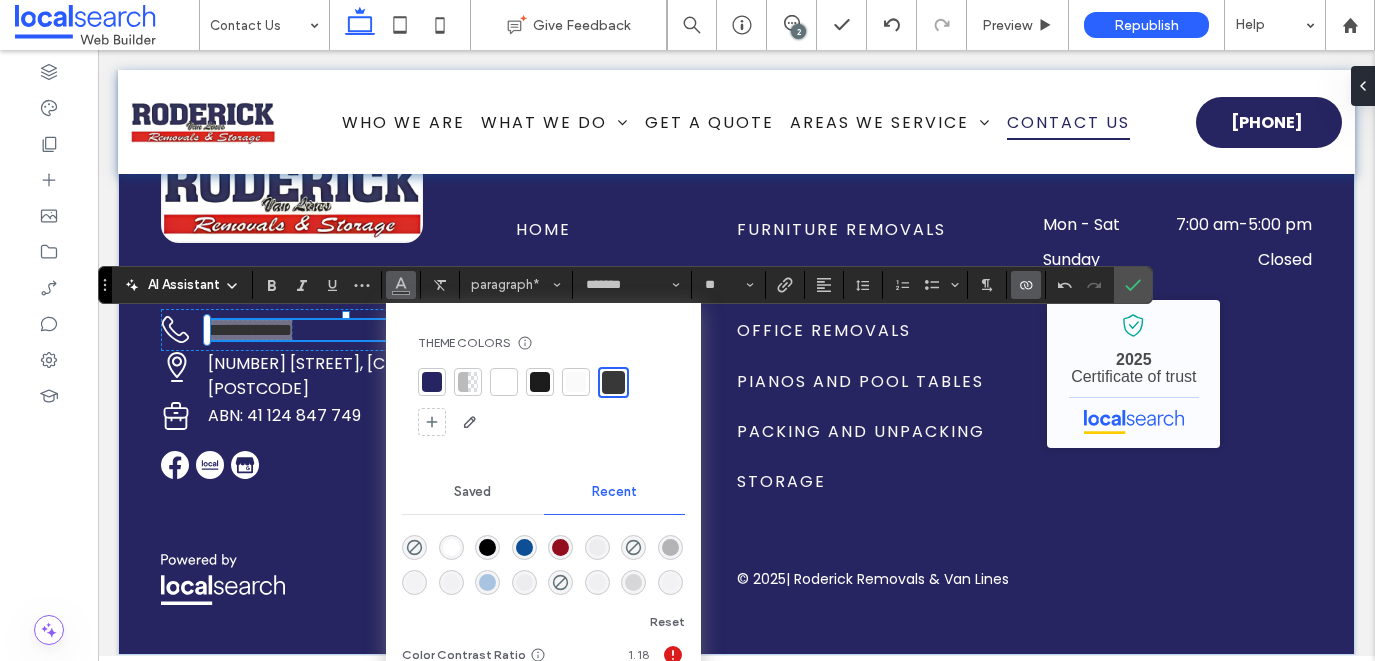 click at bounding box center (504, 382) 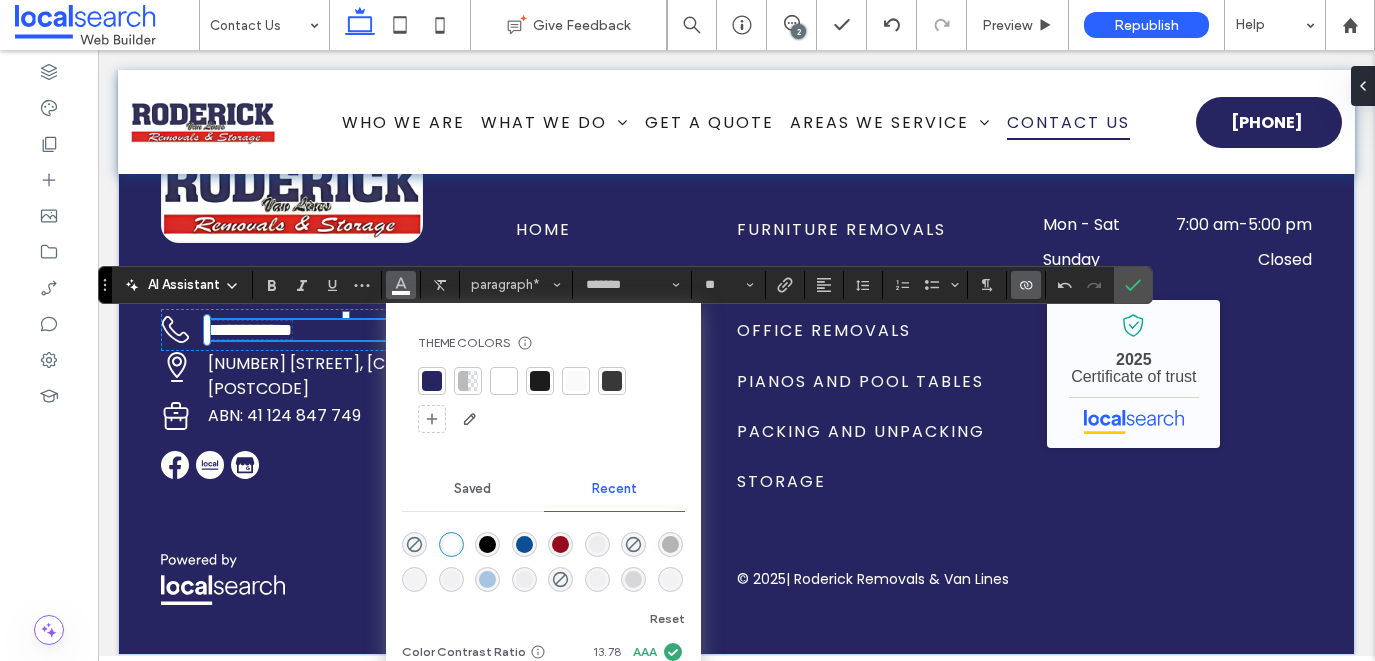 click on "**********" at bounding box center [345, 330] 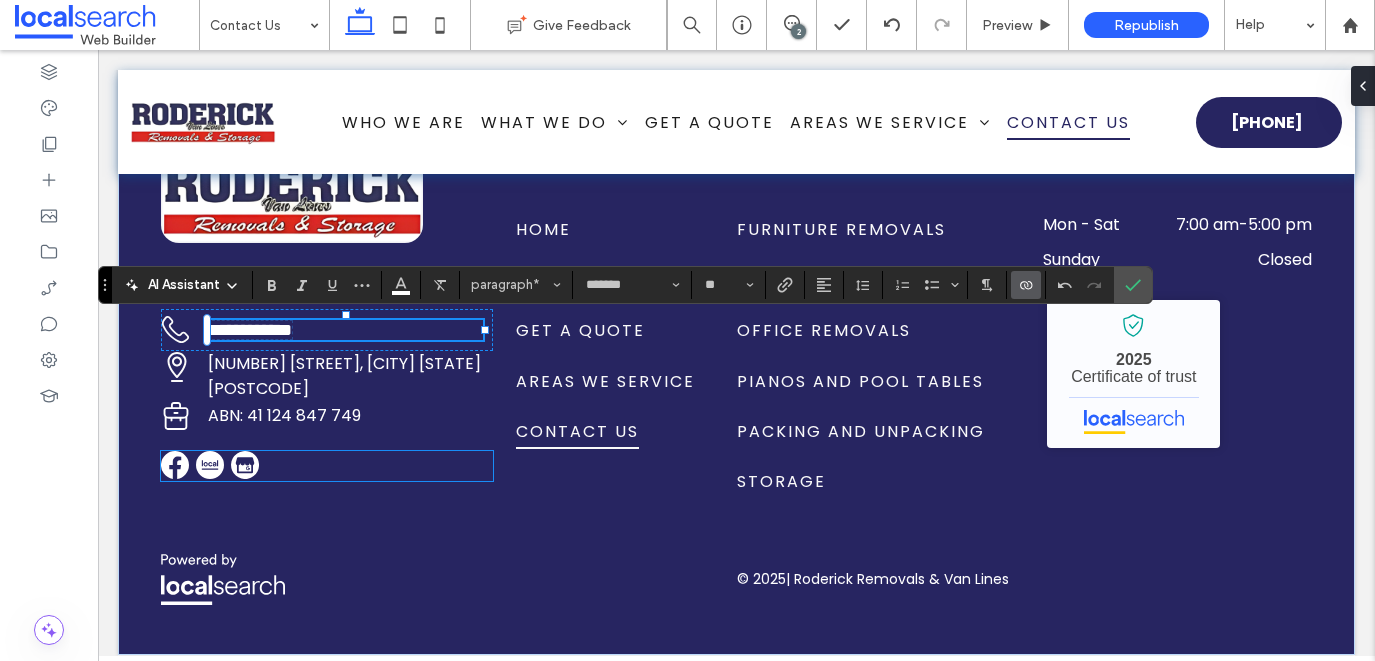 click at bounding box center (327, 466) 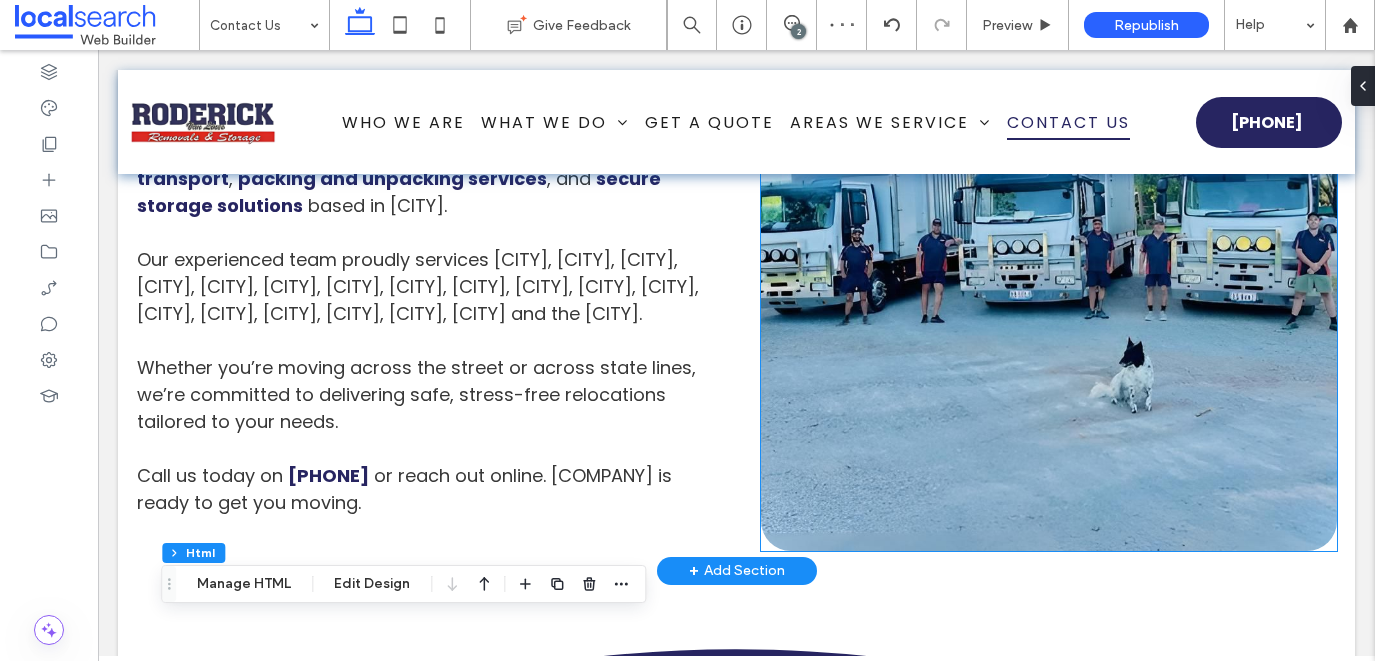 scroll, scrollTop: 2263, scrollLeft: 0, axis: vertical 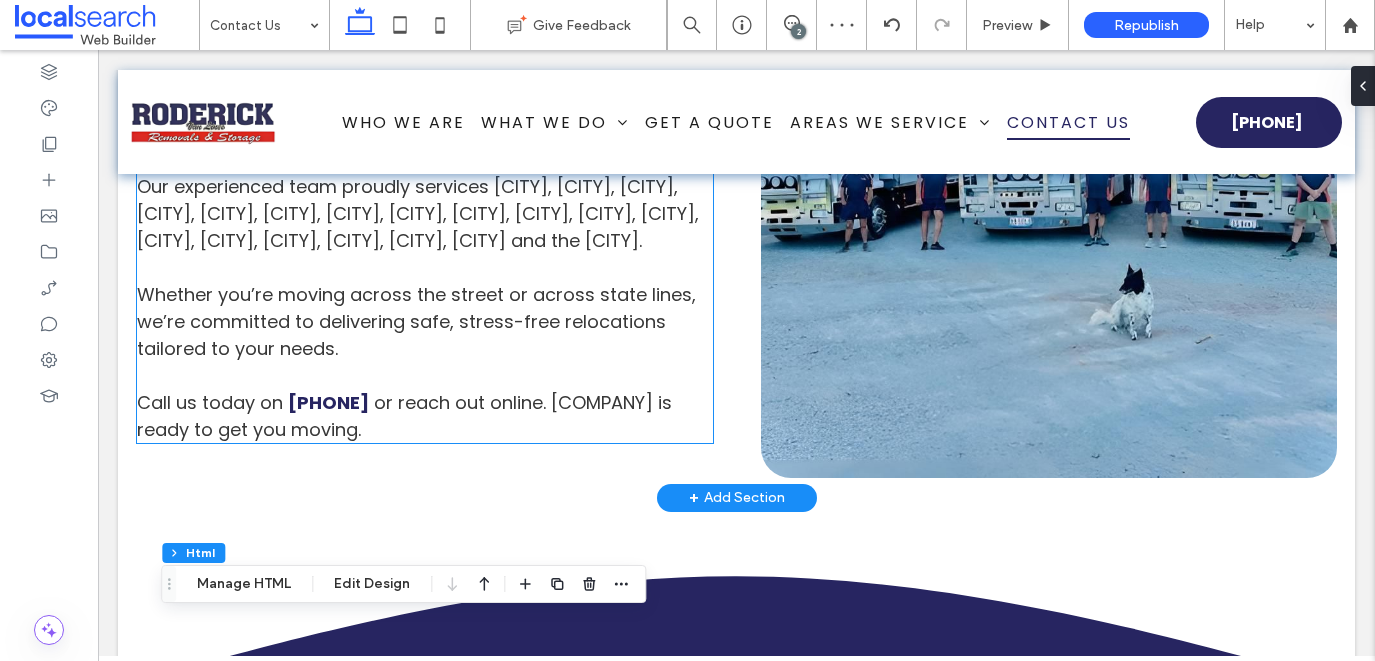 click at bounding box center (425, 375) 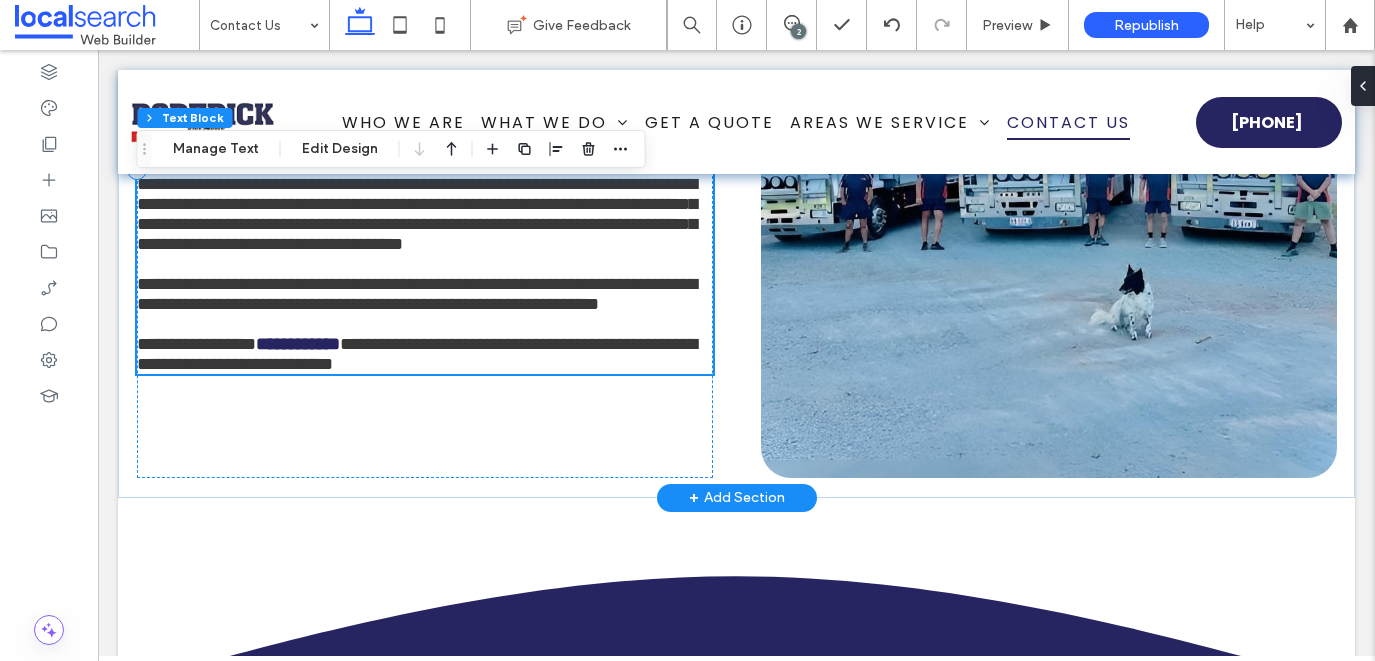 type on "*******" 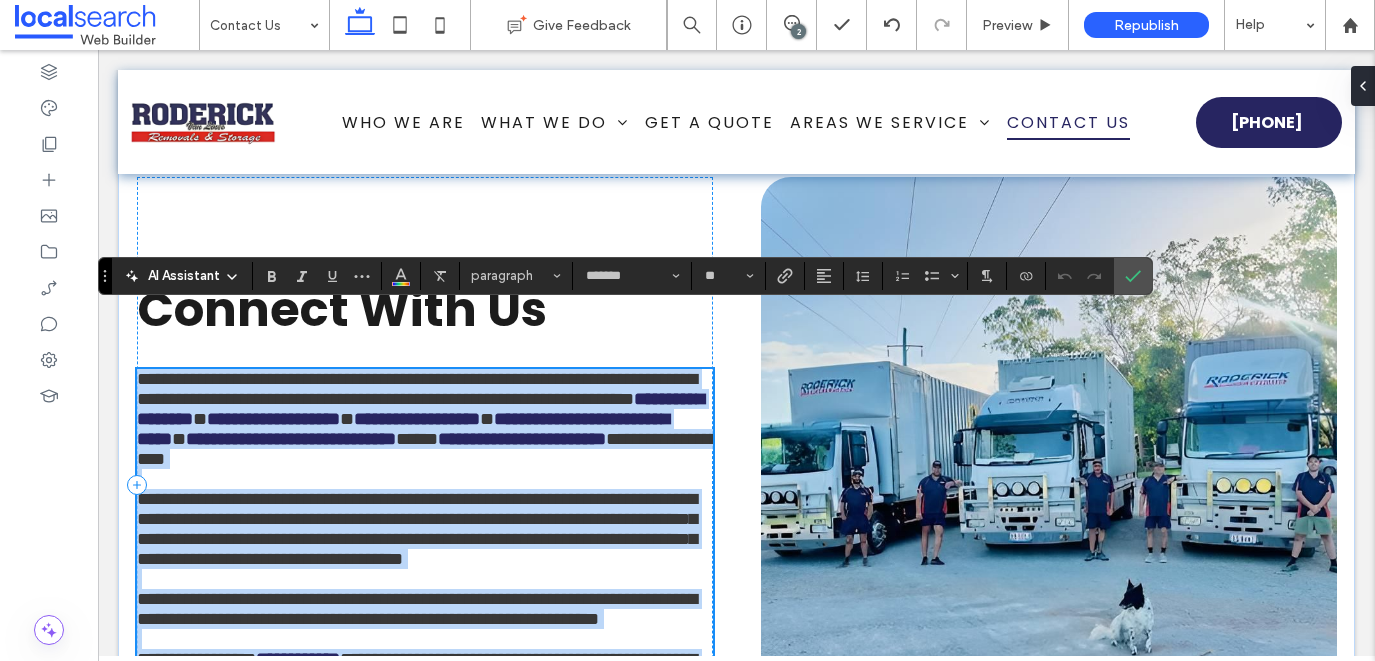 scroll, scrollTop: 1842, scrollLeft: 0, axis: vertical 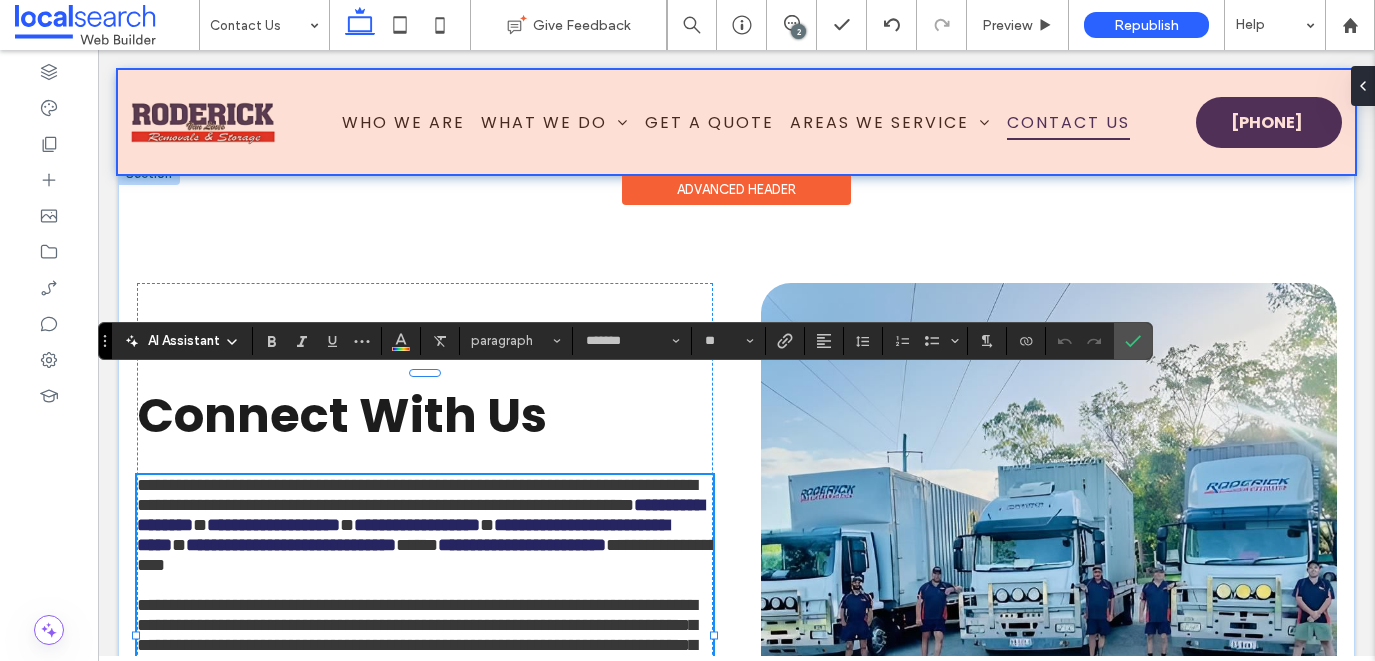 click at bounding box center (736, 122) 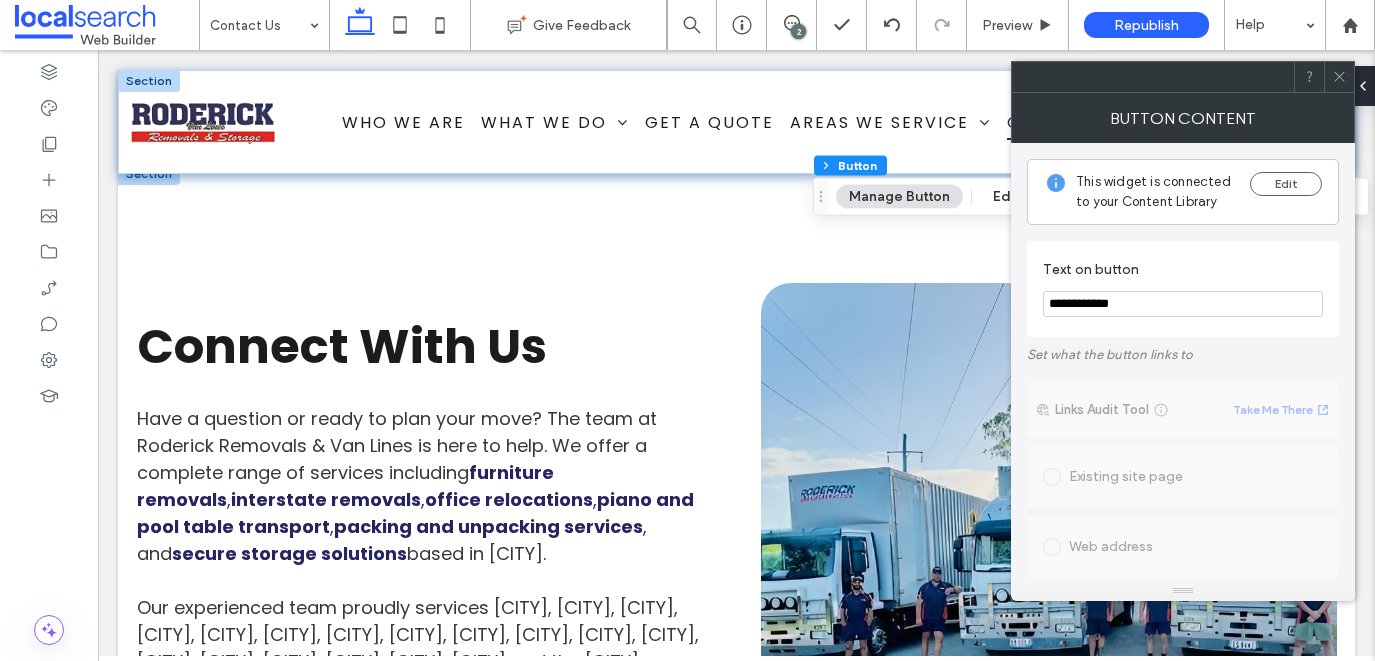 click on "**********" at bounding box center (1183, 289) 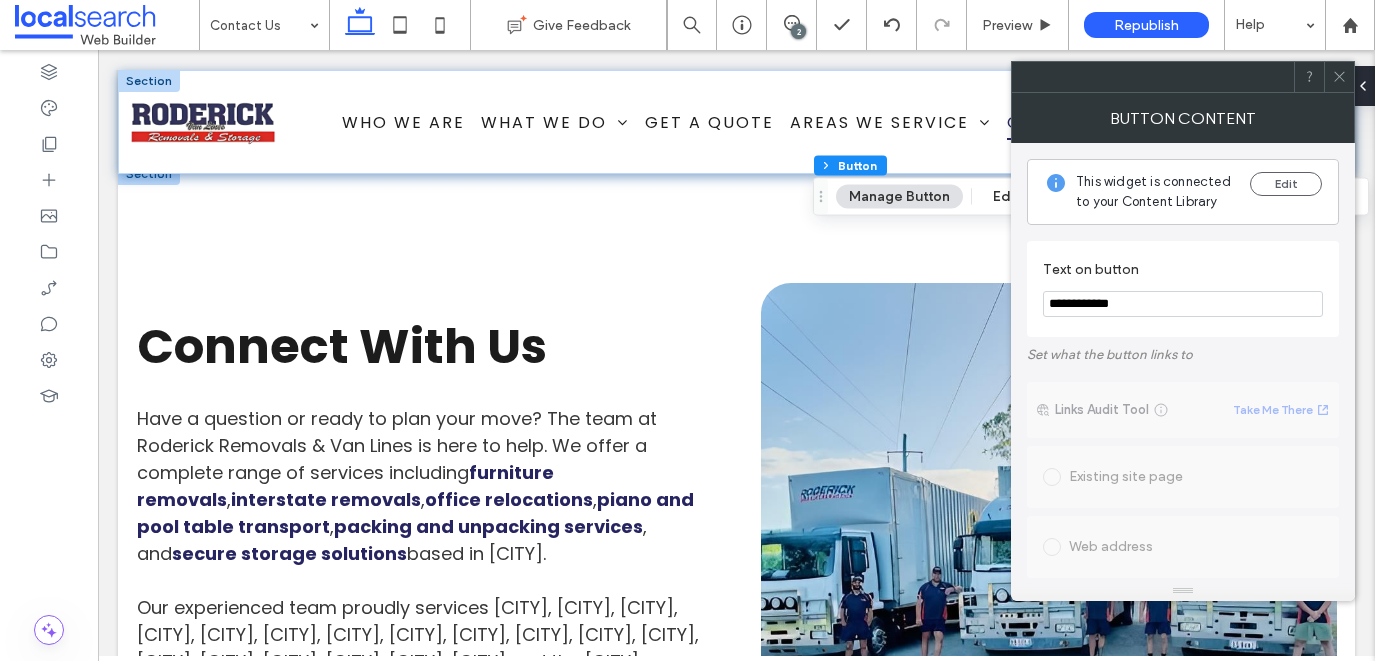 click at bounding box center (1339, 77) 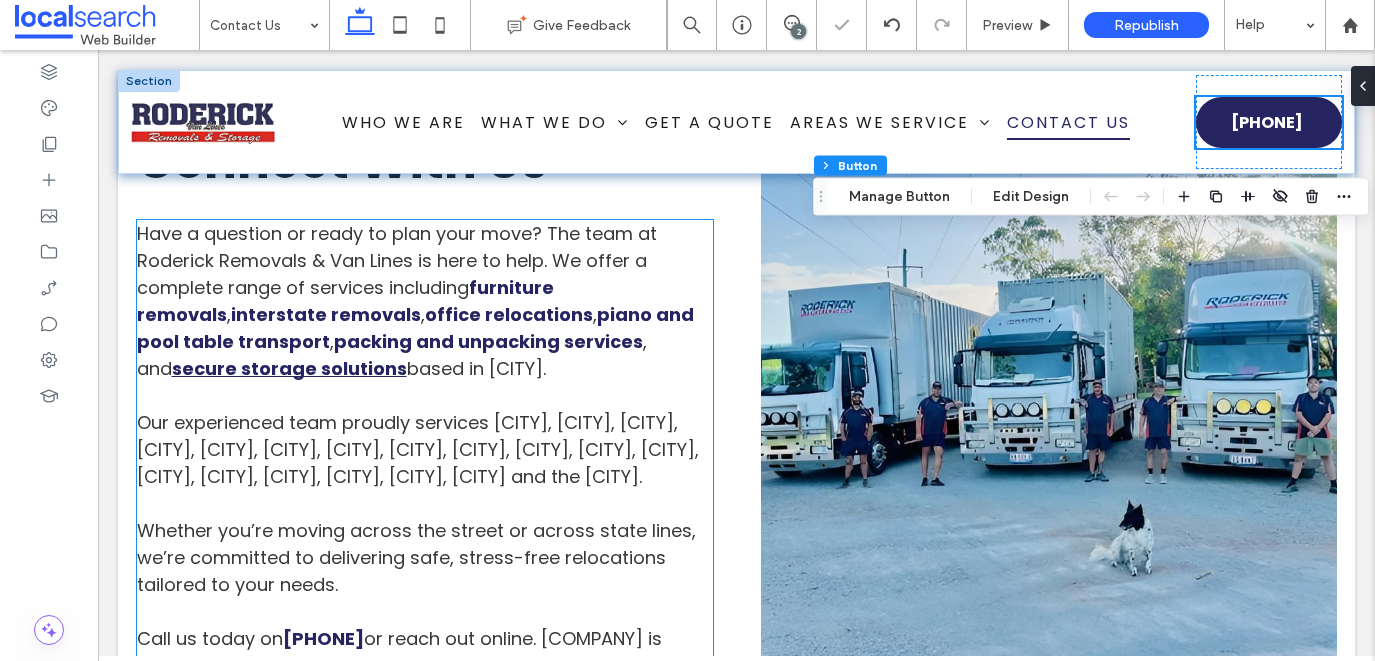 scroll, scrollTop: 2166, scrollLeft: 0, axis: vertical 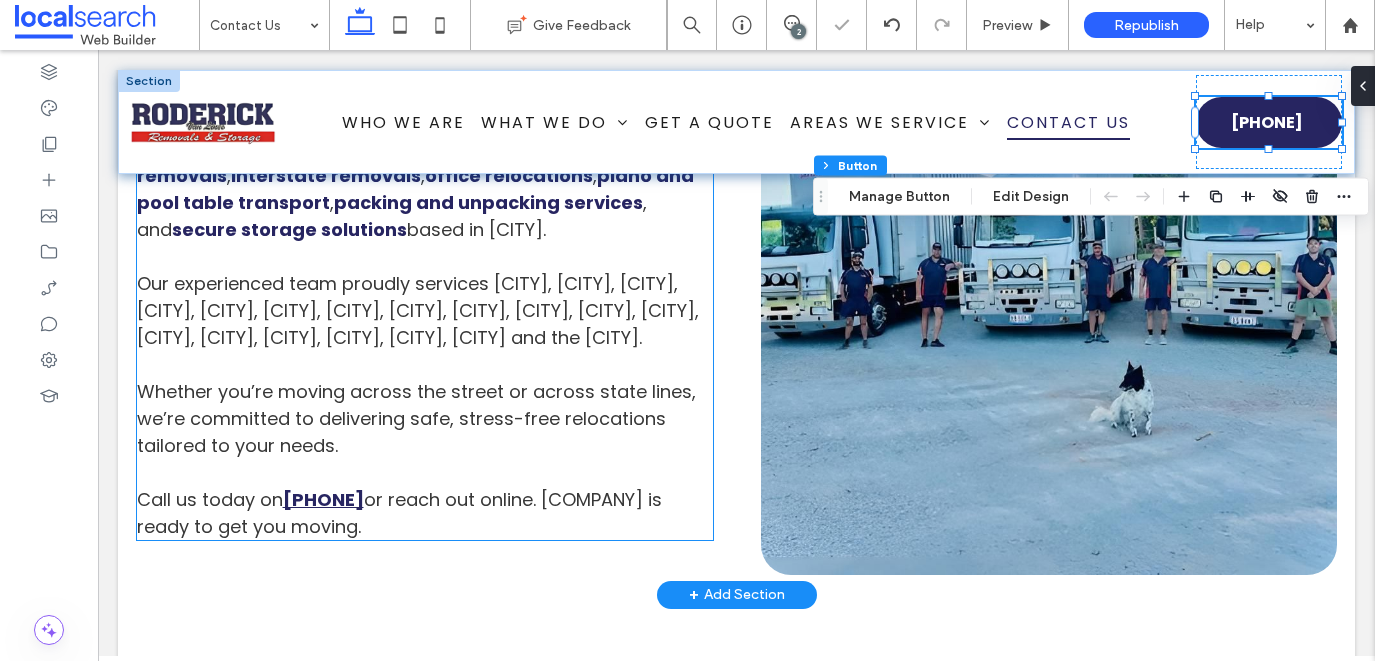 click on "[PHONE]" at bounding box center [323, 499] 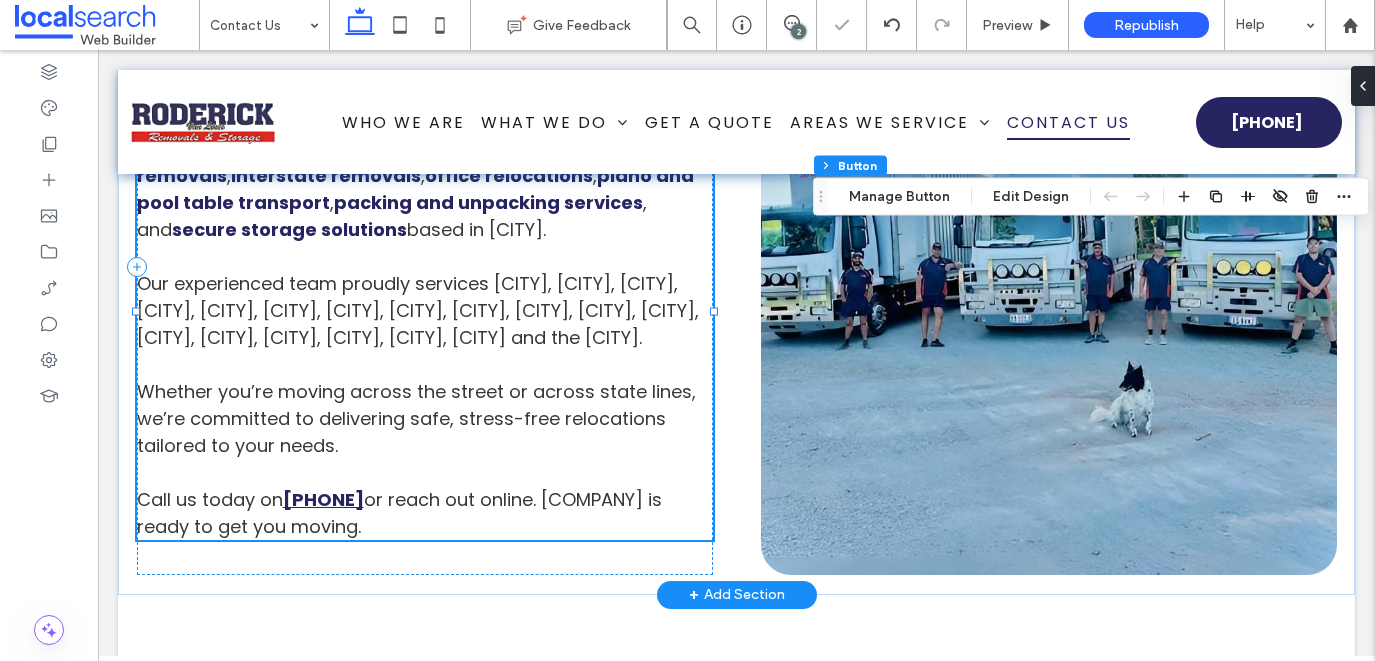 click on "[PHONE]" at bounding box center (323, 499) 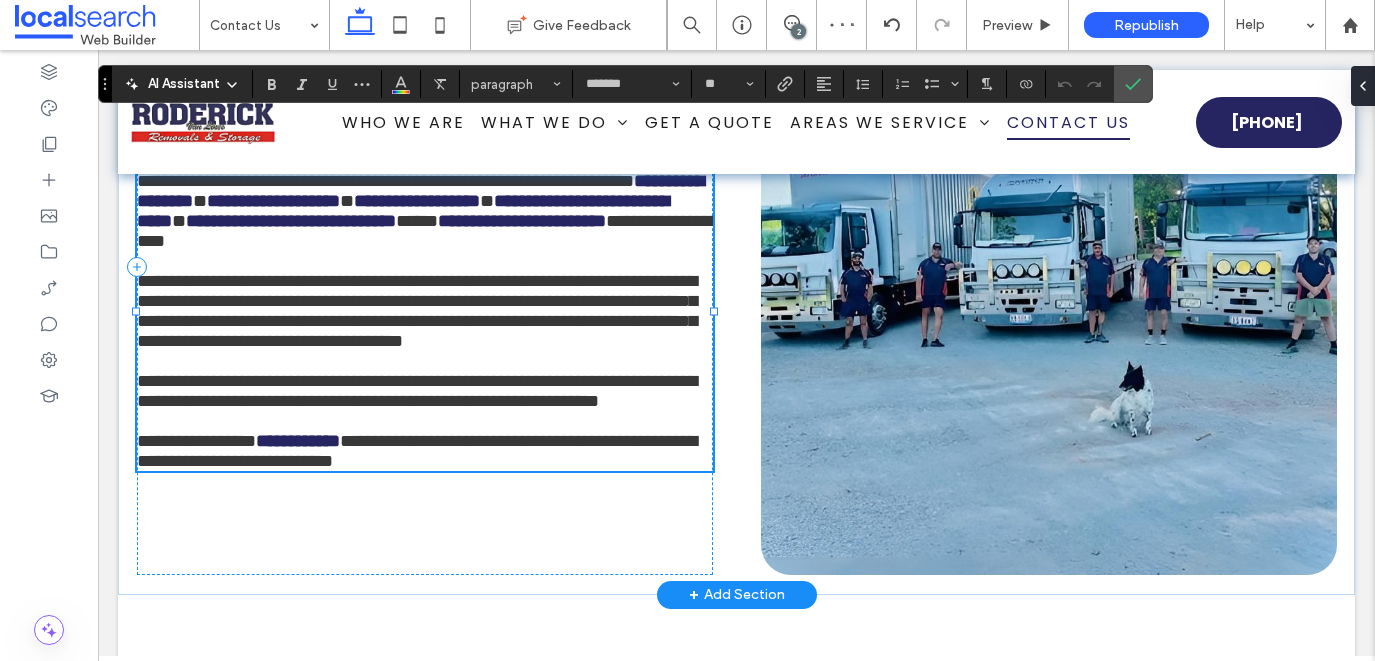 click on "**********" at bounding box center [298, 441] 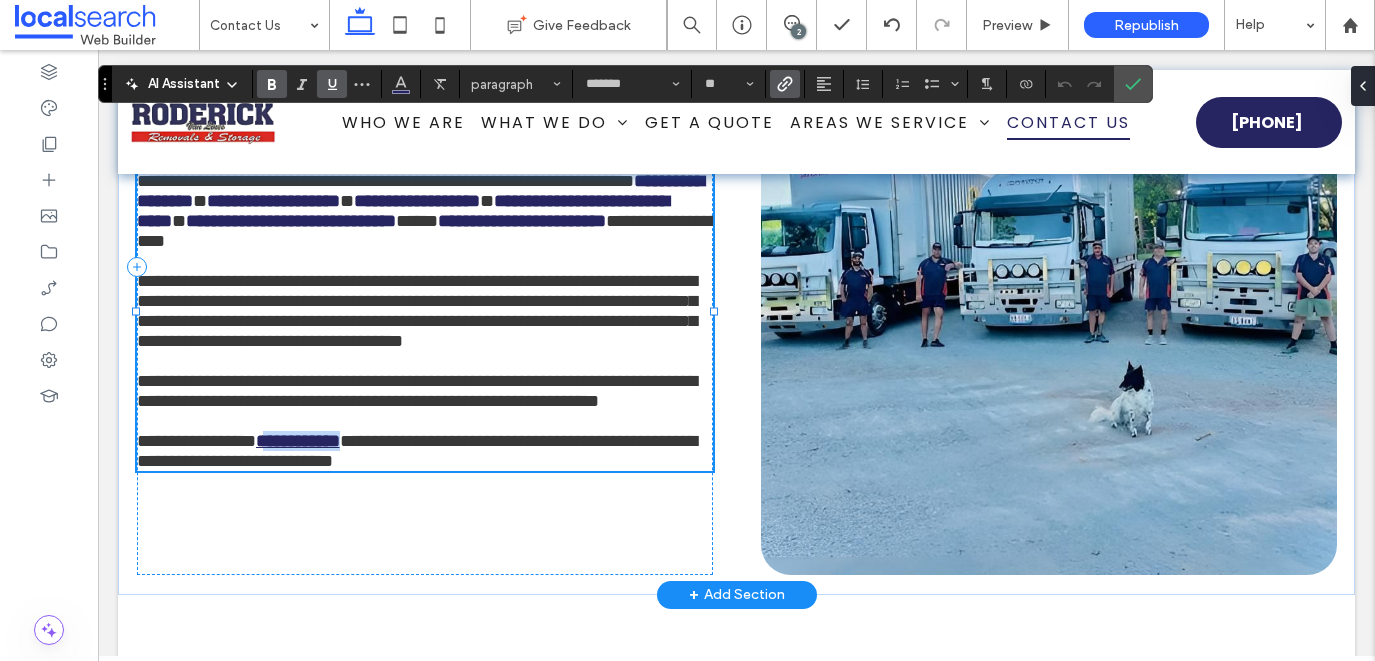 drag, startPoint x: 394, startPoint y: 532, endPoint x: 291, endPoint y: 528, distance: 103.077644 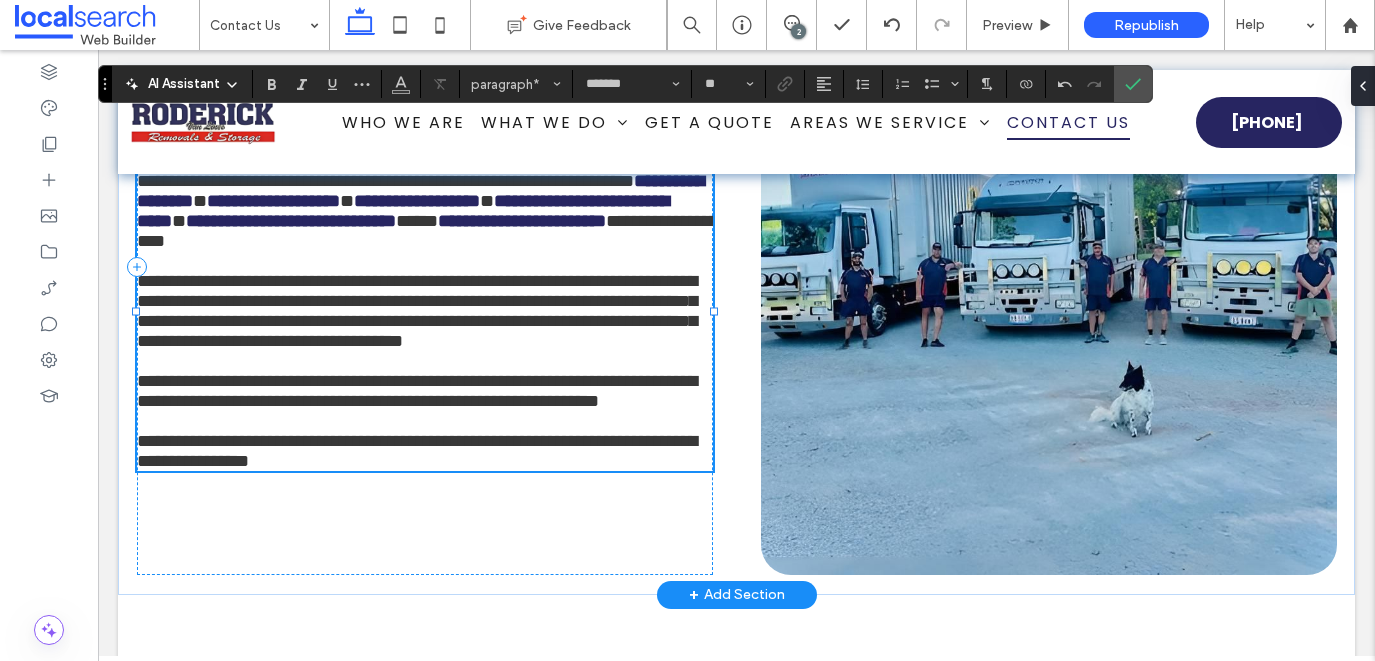 scroll, scrollTop: 0, scrollLeft: 0, axis: both 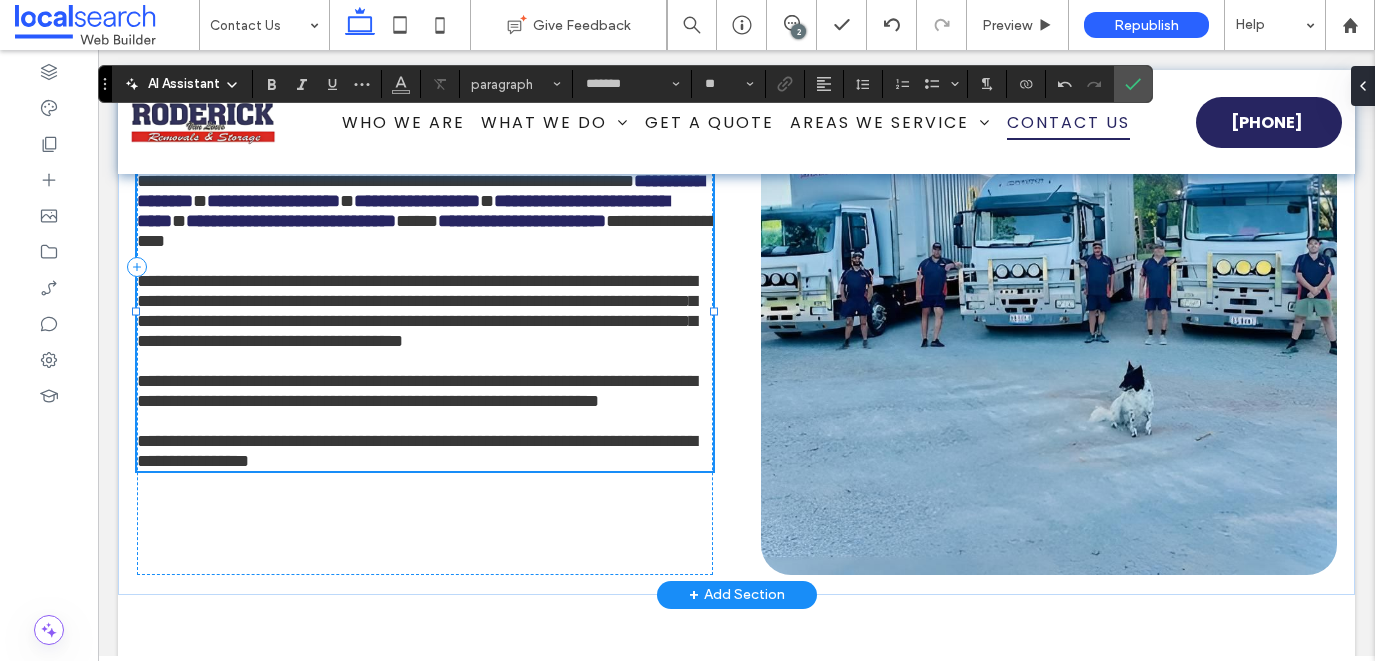 type on "**" 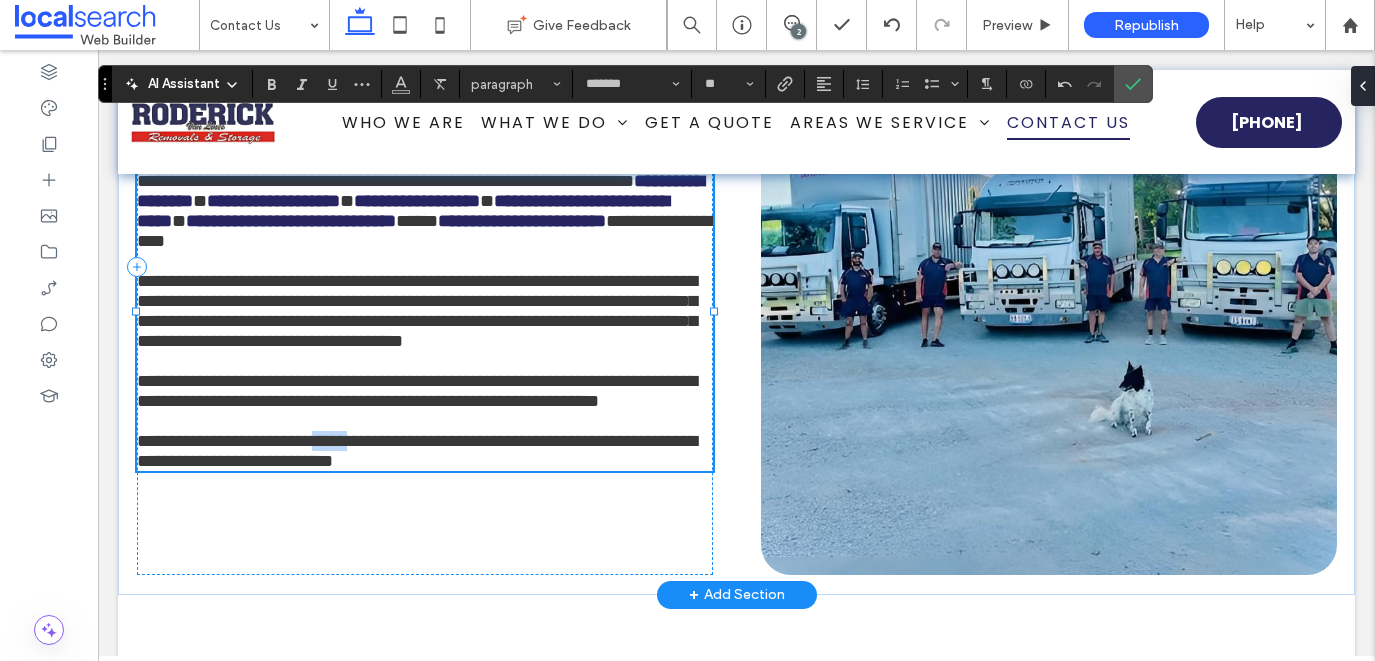 drag, startPoint x: 399, startPoint y: 534, endPoint x: 368, endPoint y: 534, distance: 31 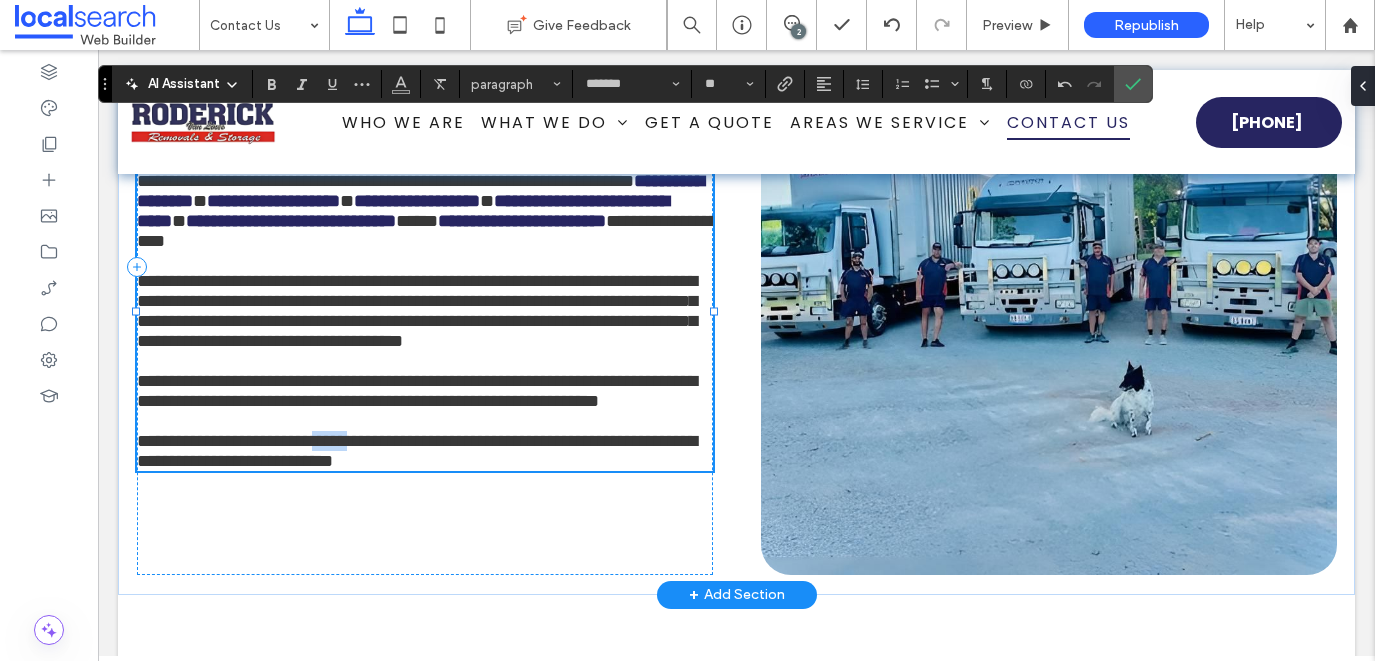 click on "**********" at bounding box center (417, 451) 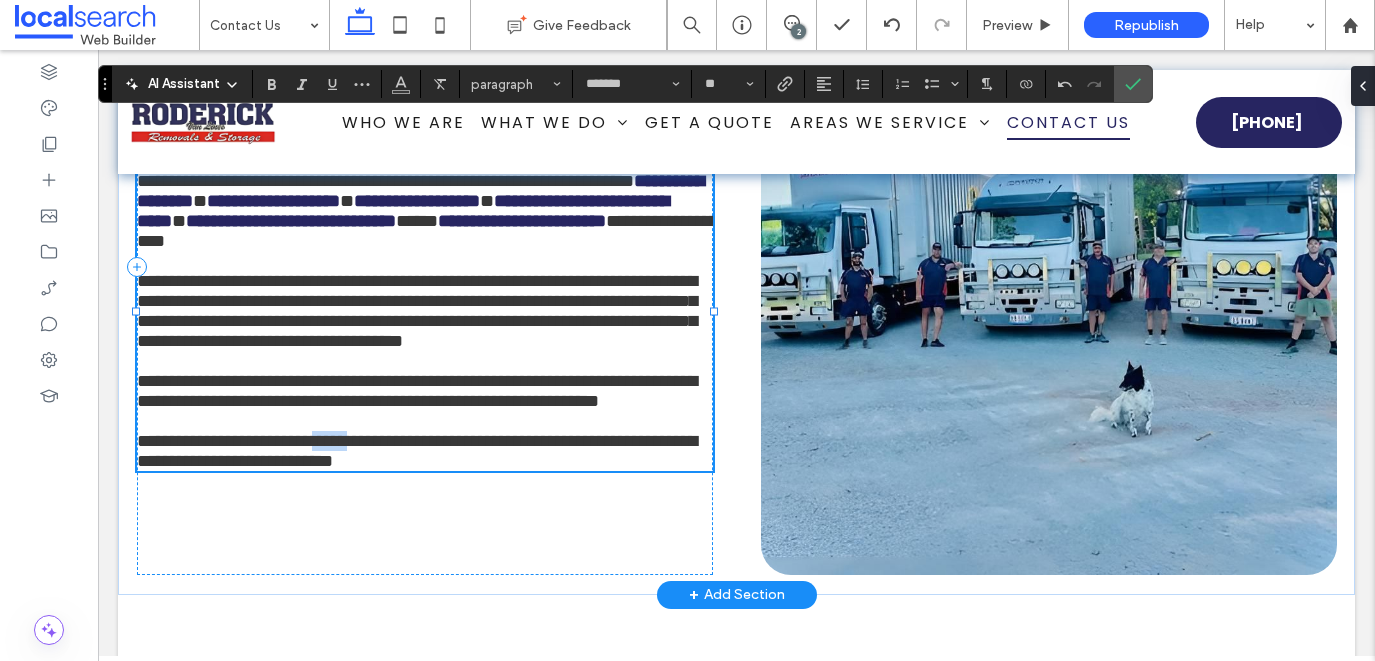 click on "**********" at bounding box center [417, 451] 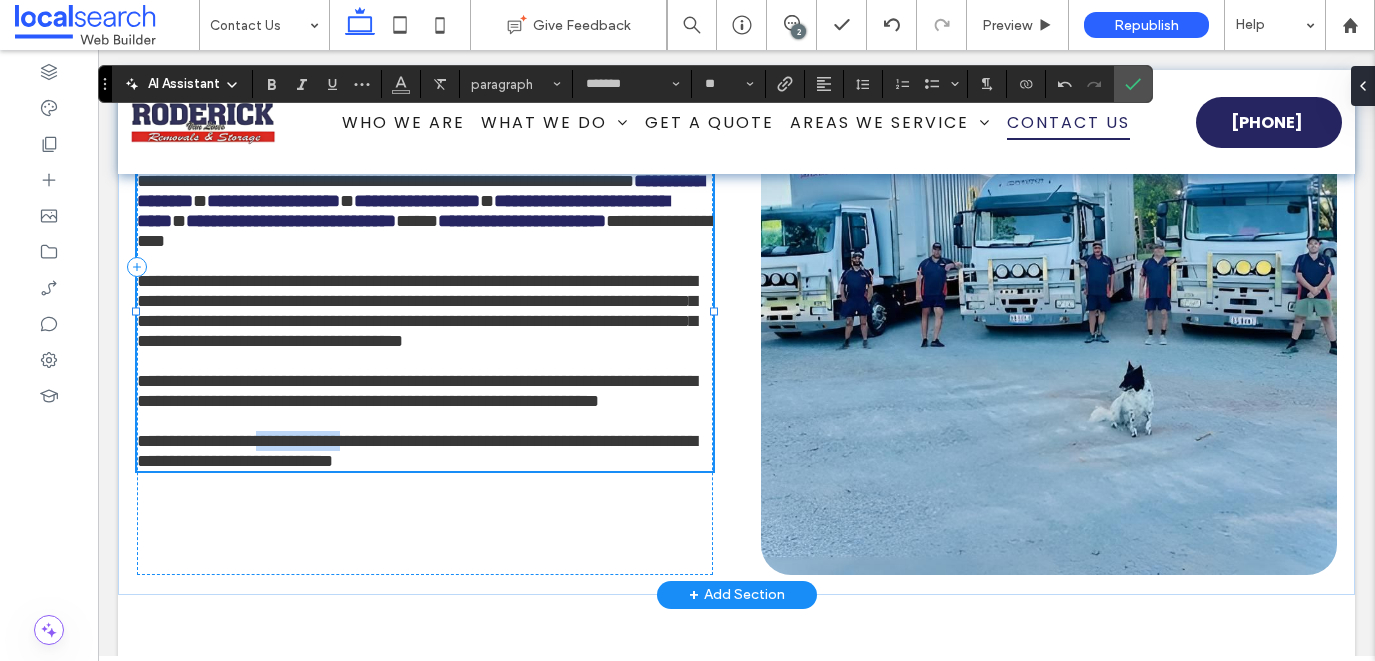 drag, startPoint x: 395, startPoint y: 531, endPoint x: 289, endPoint y: 527, distance: 106.07545 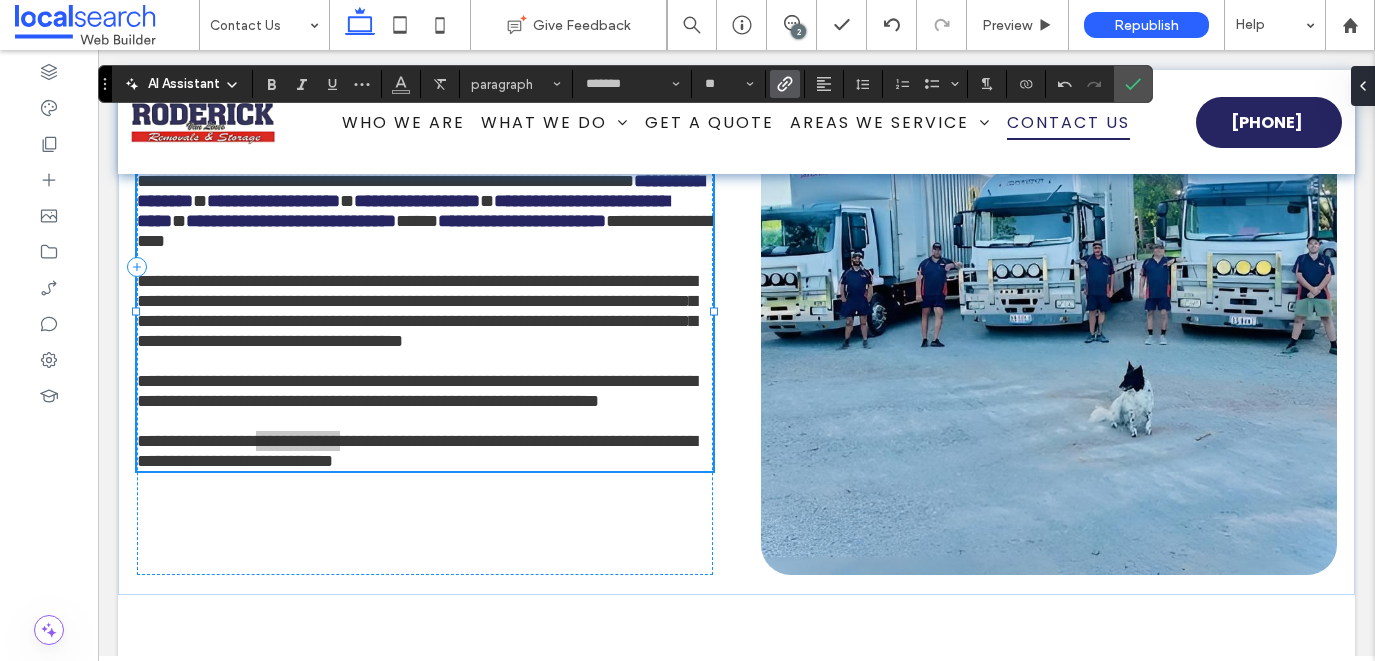 click at bounding box center (785, 84) 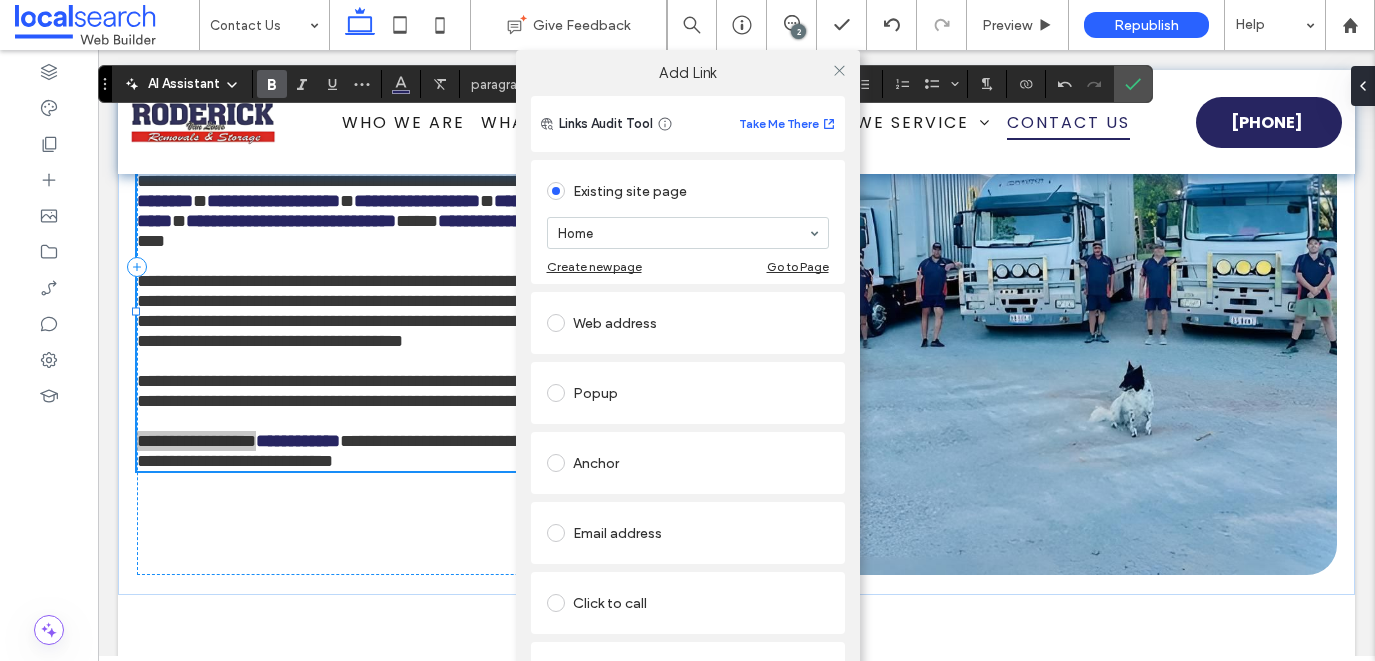 click on "Click to call" at bounding box center [688, 603] 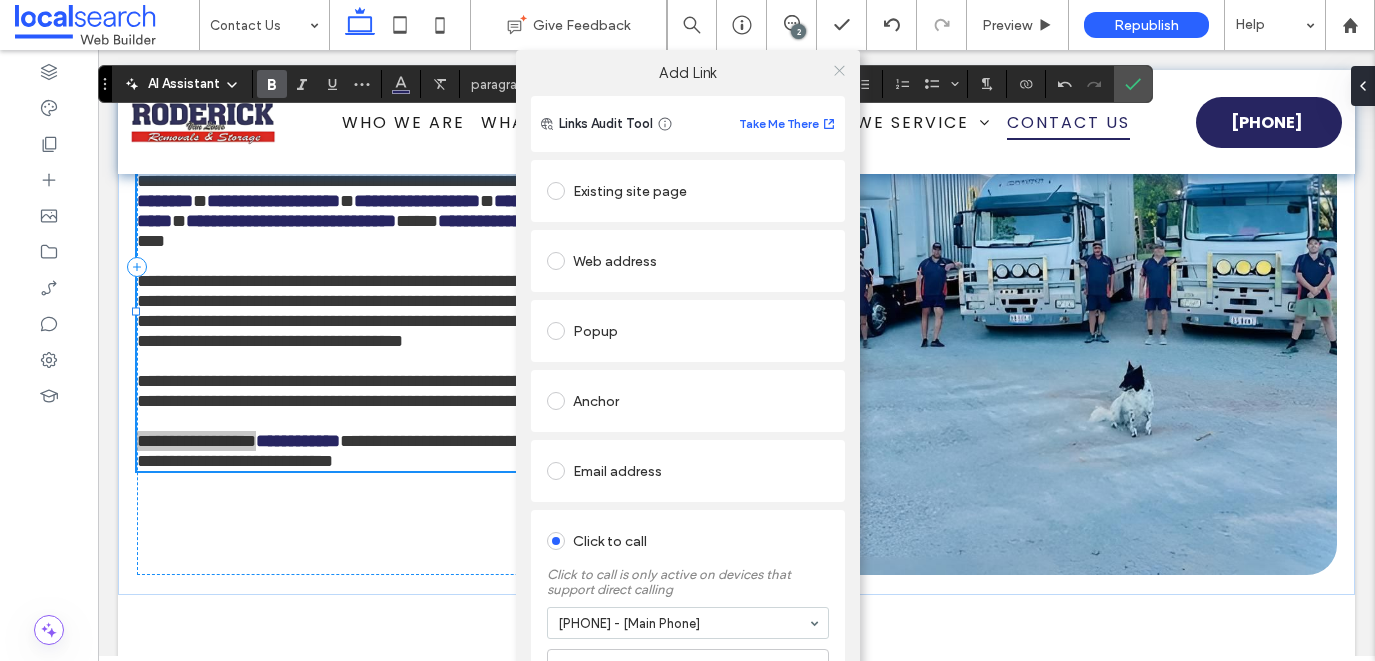 click 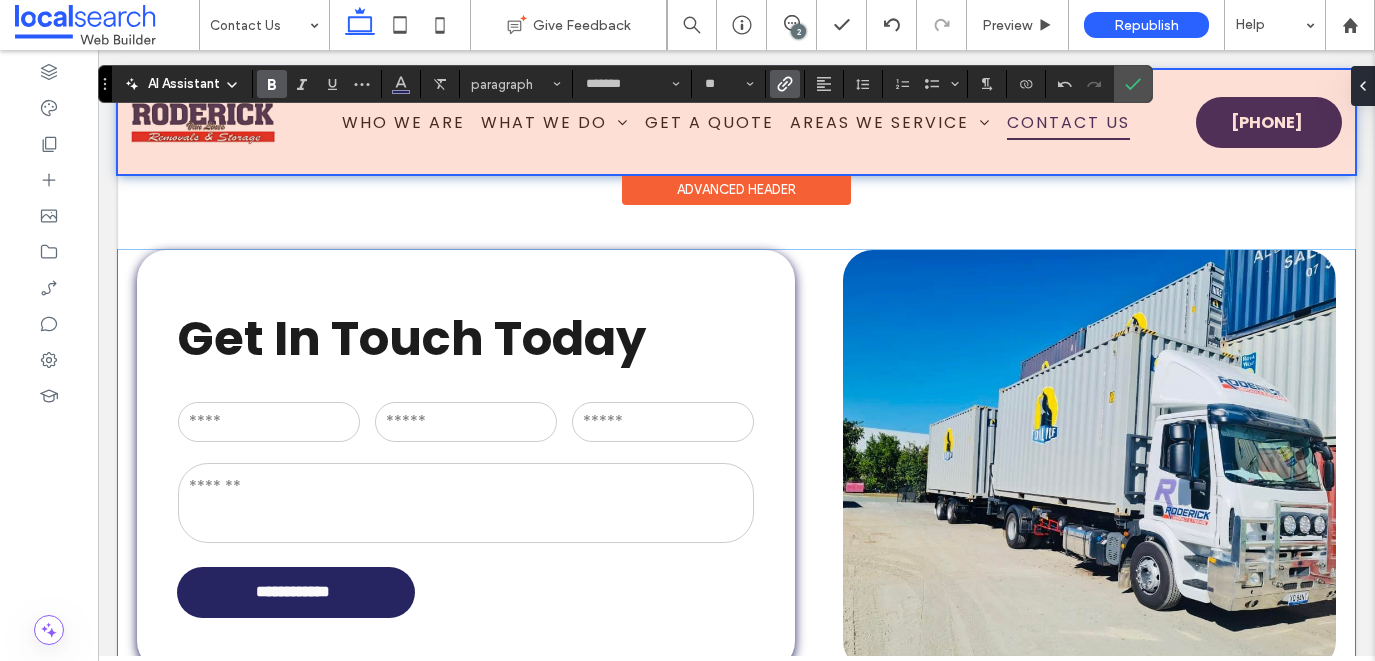 scroll, scrollTop: 515, scrollLeft: 0, axis: vertical 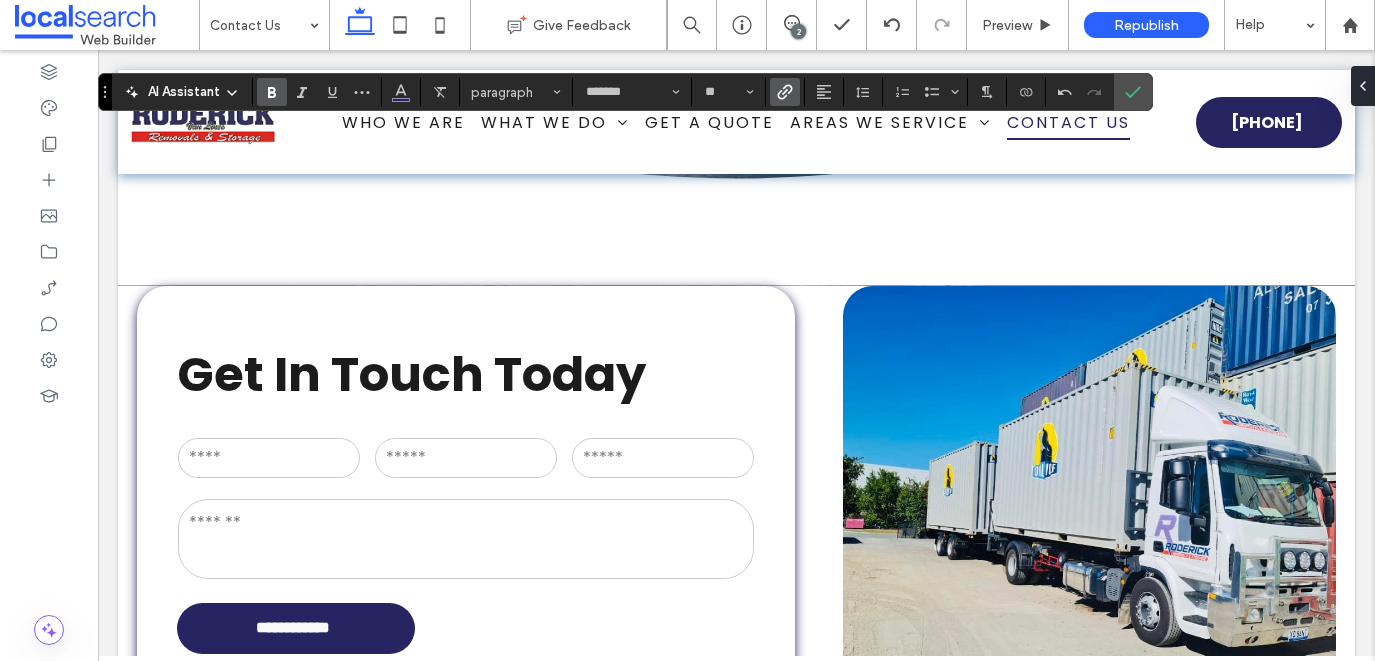 click on "2" at bounding box center (798, 31) 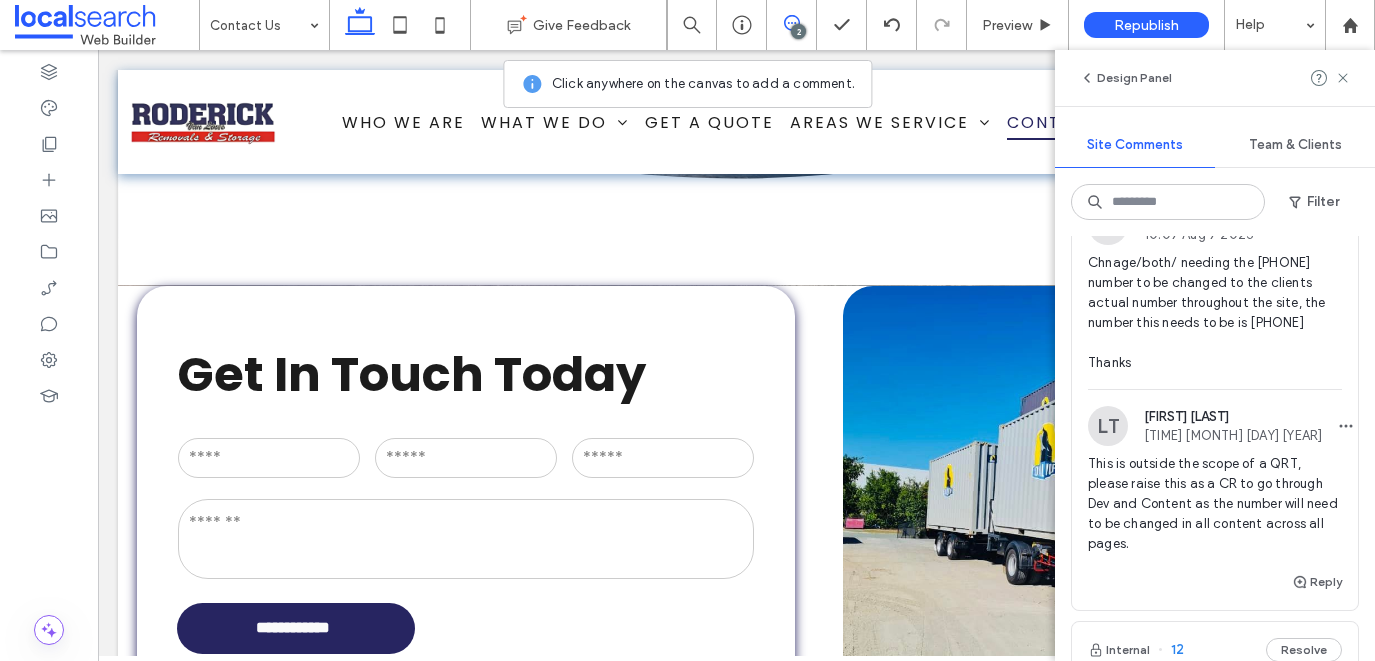 scroll, scrollTop: 119, scrollLeft: 0, axis: vertical 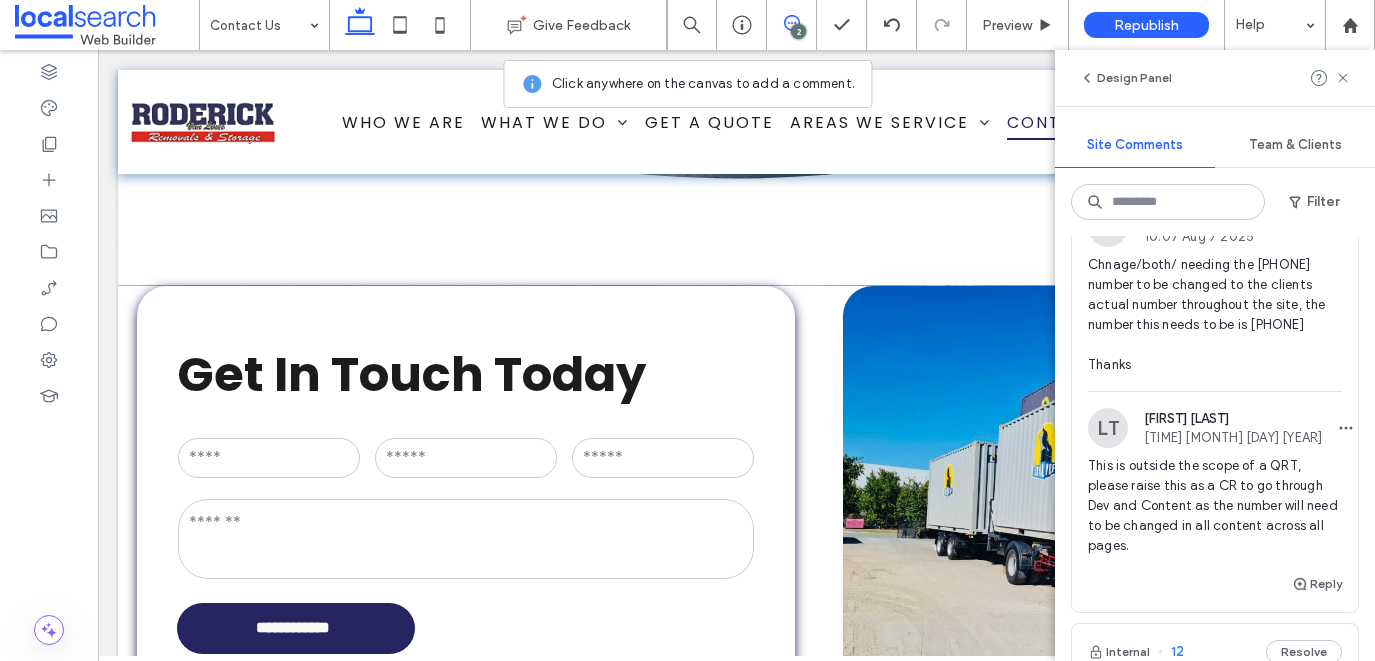 click on "Chnage/both/ needing the [PHONE] number to be changed to the clients actual number throughout the site, the number this needs to be is [PHONE]
Thanks" at bounding box center [1215, 315] 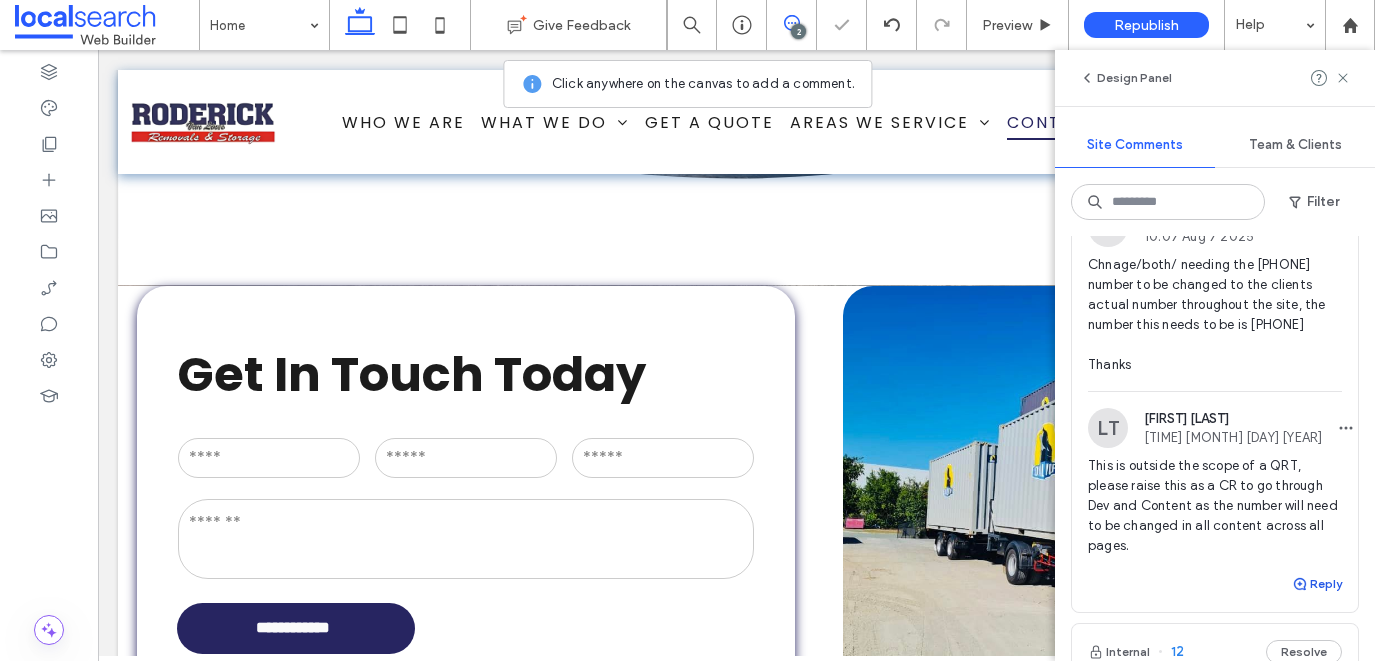 click on "Reply" at bounding box center [1317, 584] 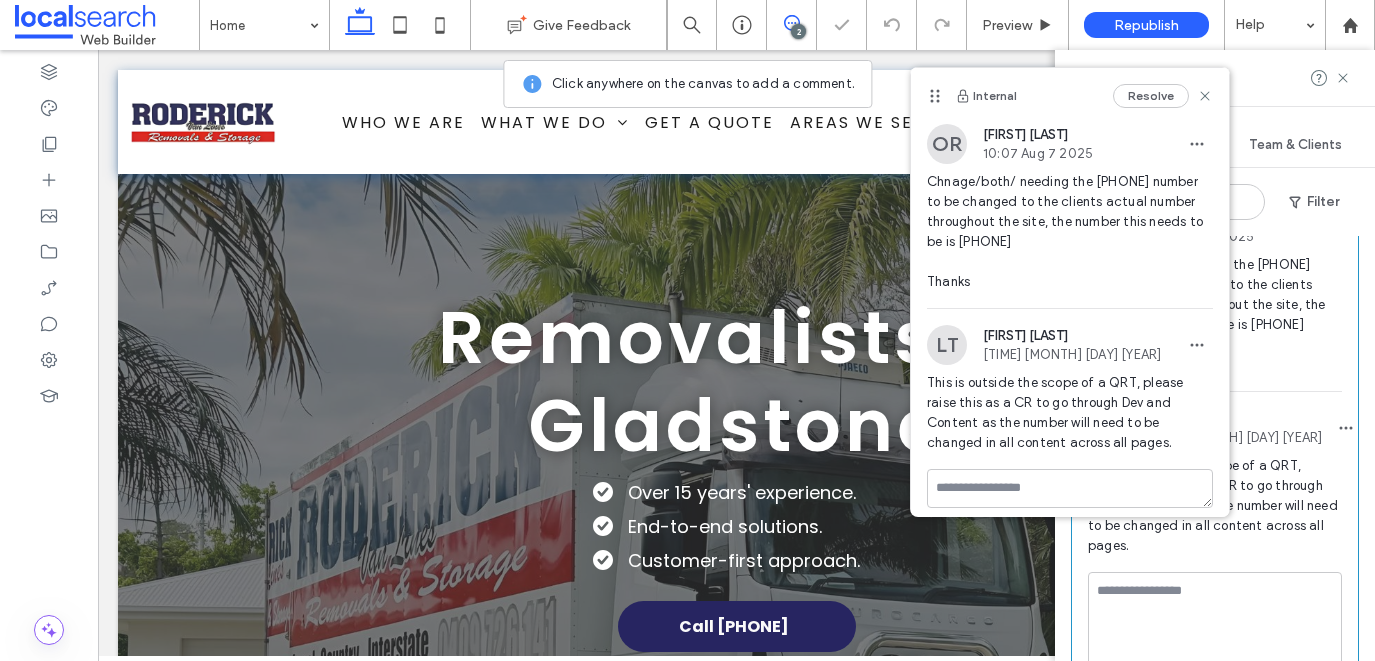 scroll, scrollTop: 74, scrollLeft: 0, axis: vertical 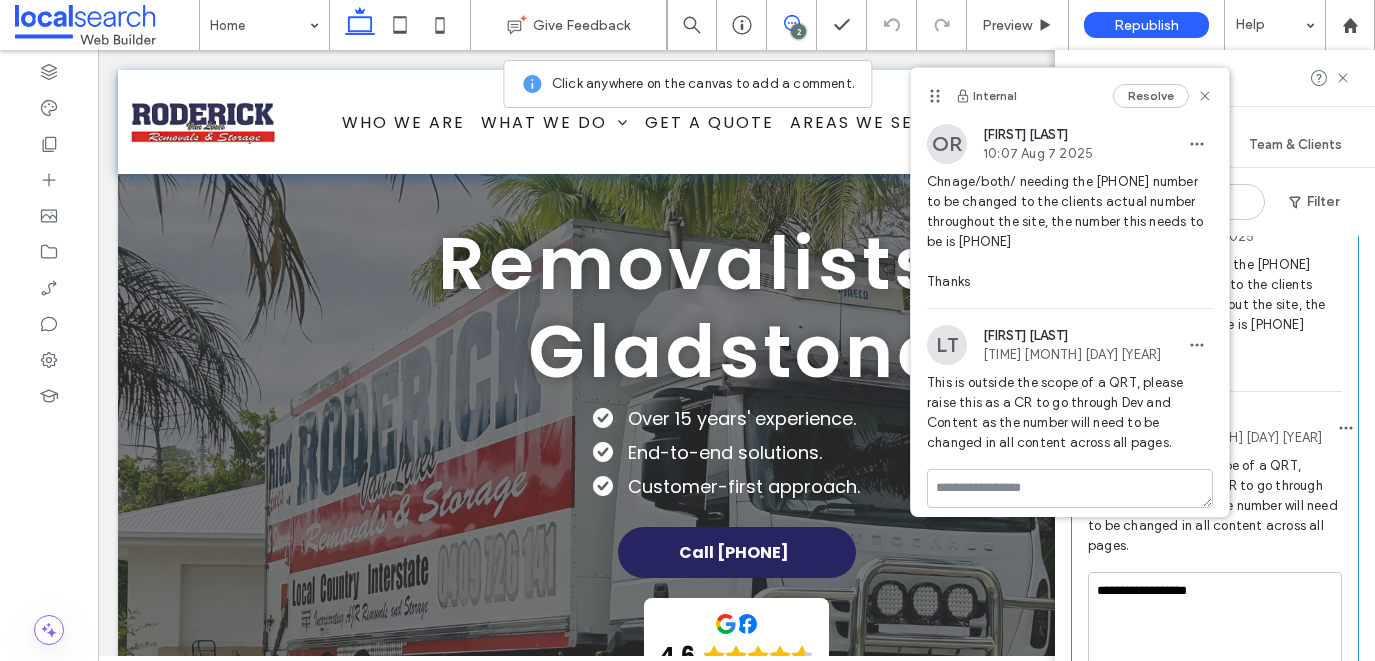 click on "**********" at bounding box center (1215, 622) 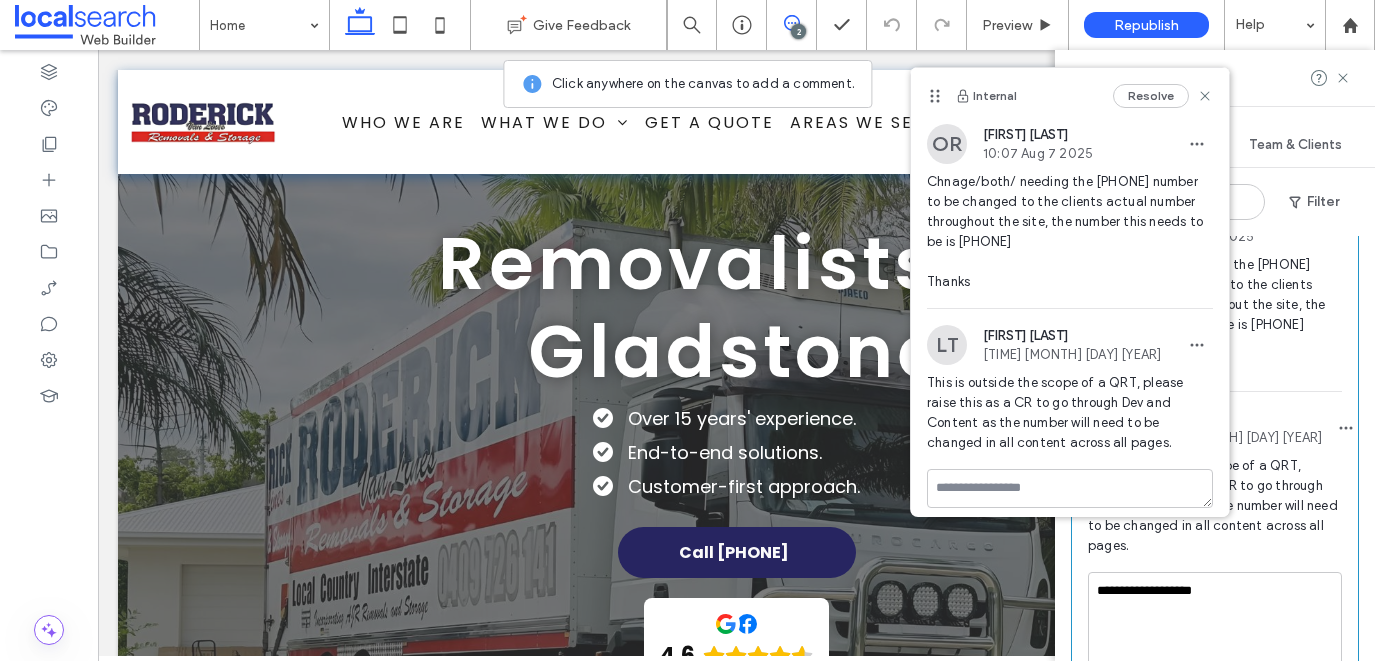 click on "**********" at bounding box center (1215, 622) 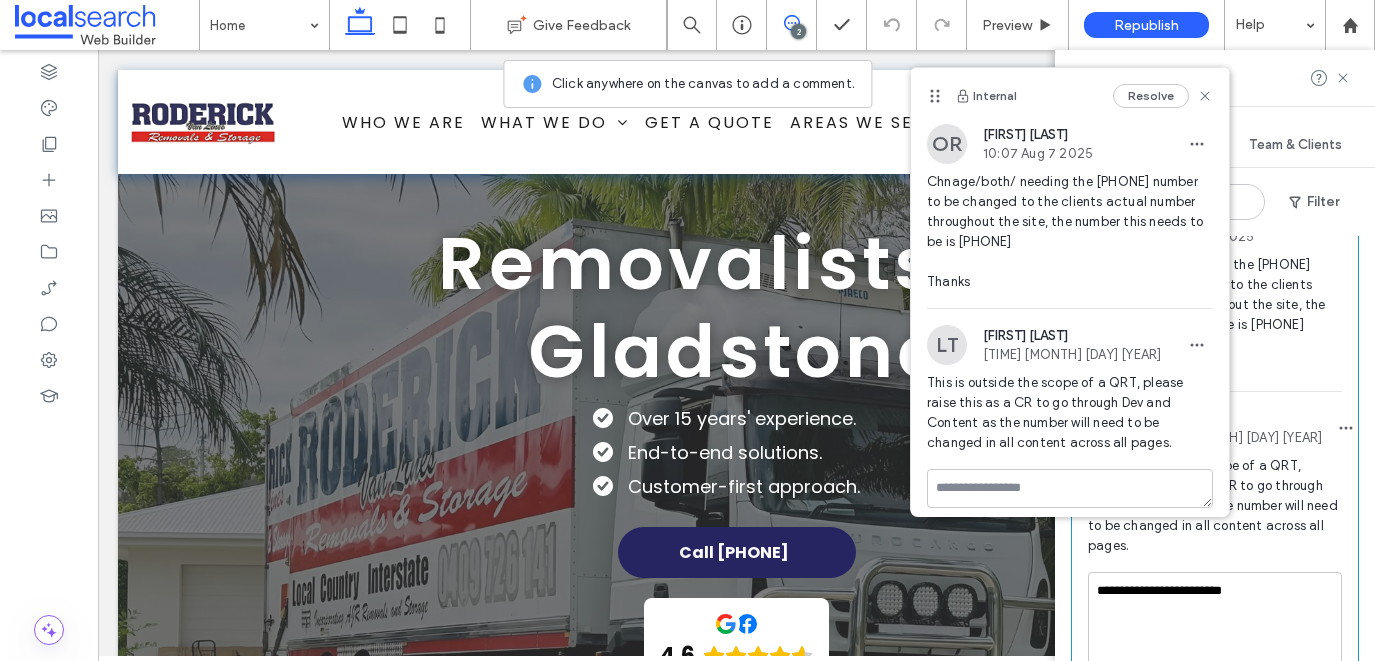 click on "**********" at bounding box center (1215, 622) 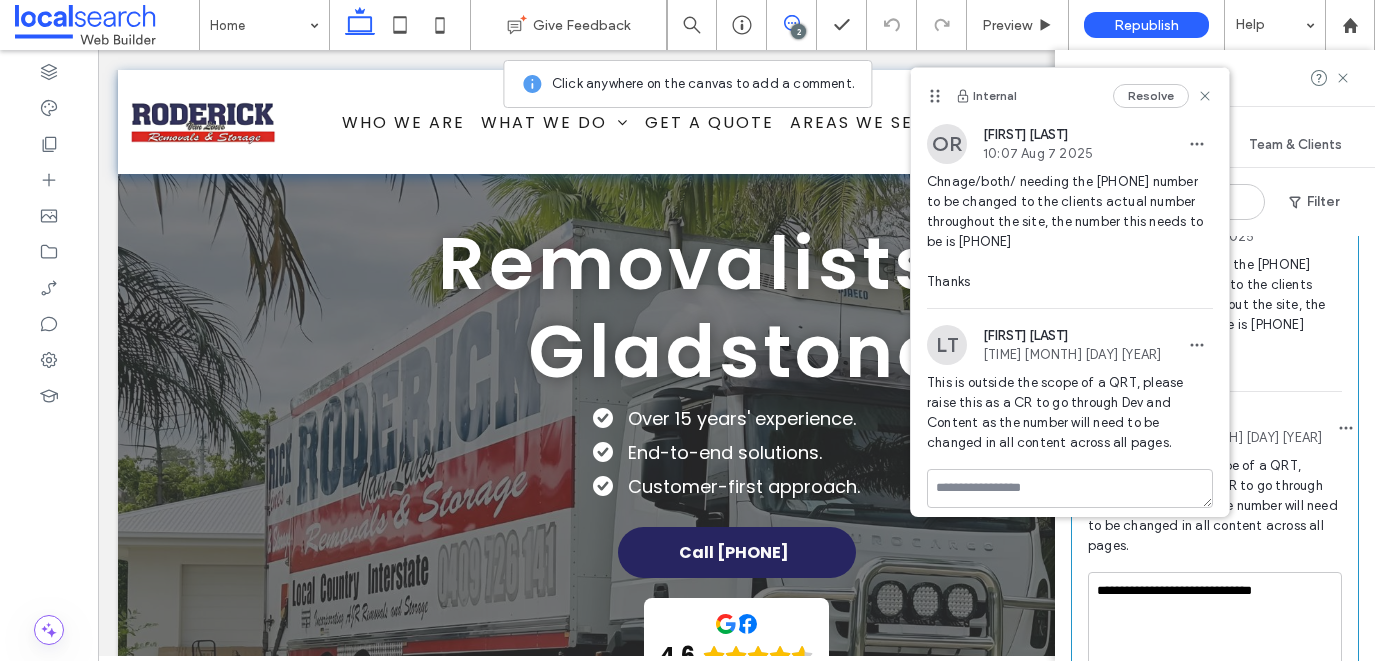 click on "**********" at bounding box center [1215, 622] 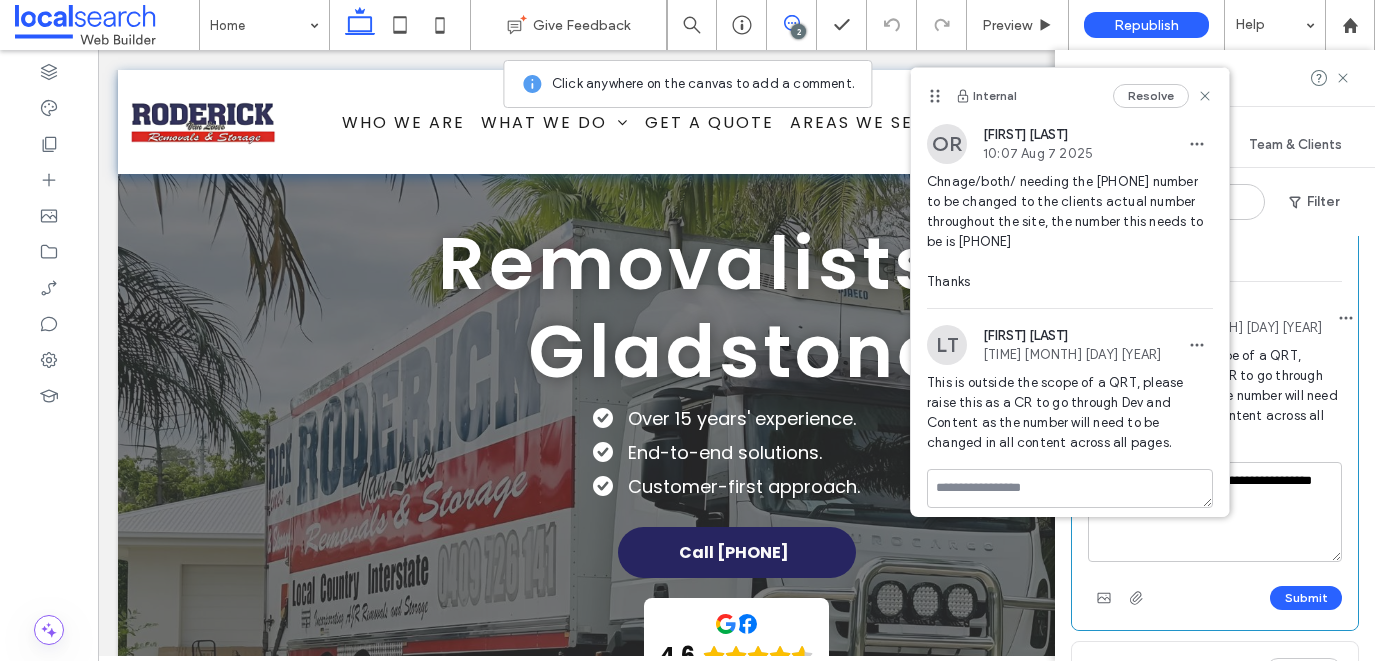 scroll, scrollTop: 275, scrollLeft: 0, axis: vertical 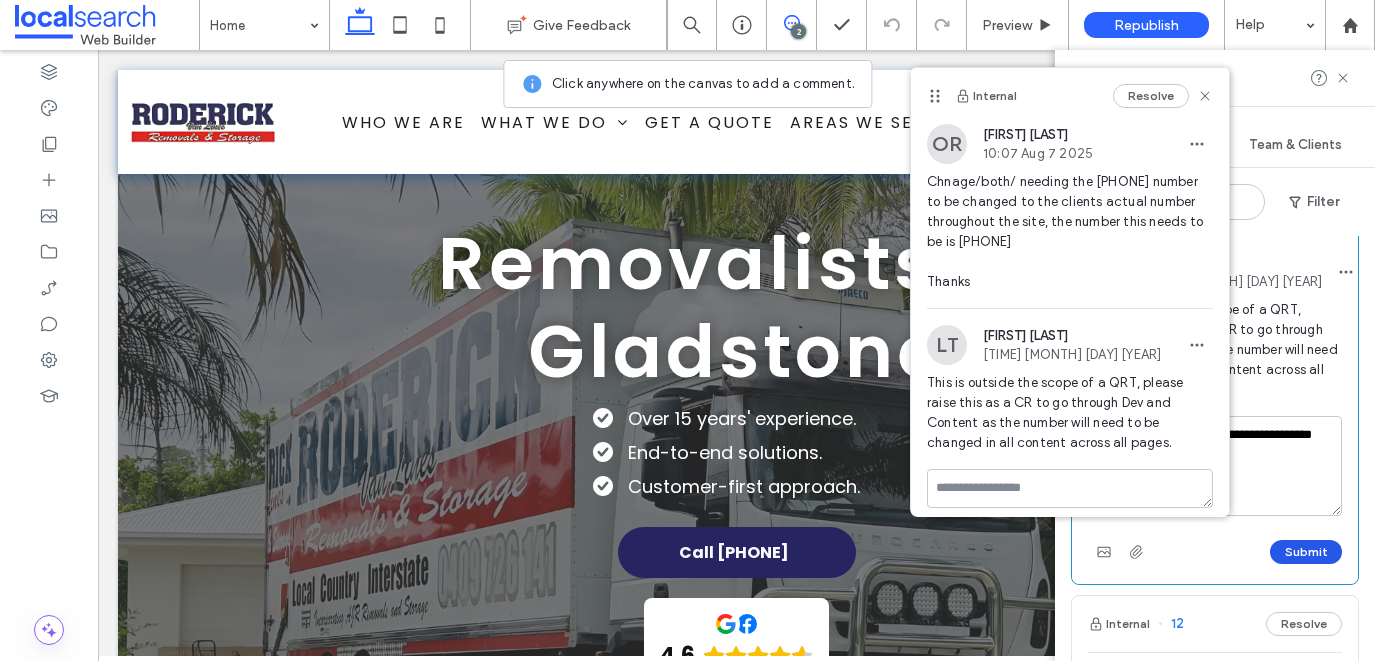 type on "**********" 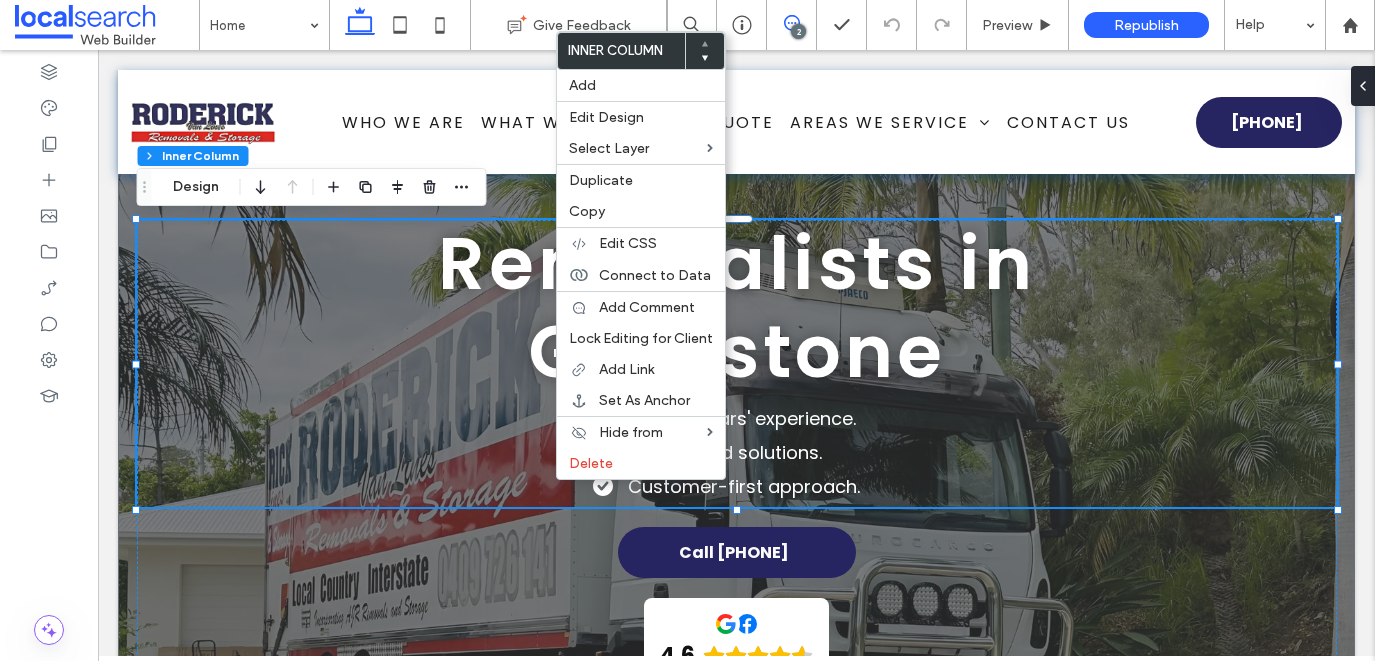 scroll, scrollTop: 0, scrollLeft: 0, axis: both 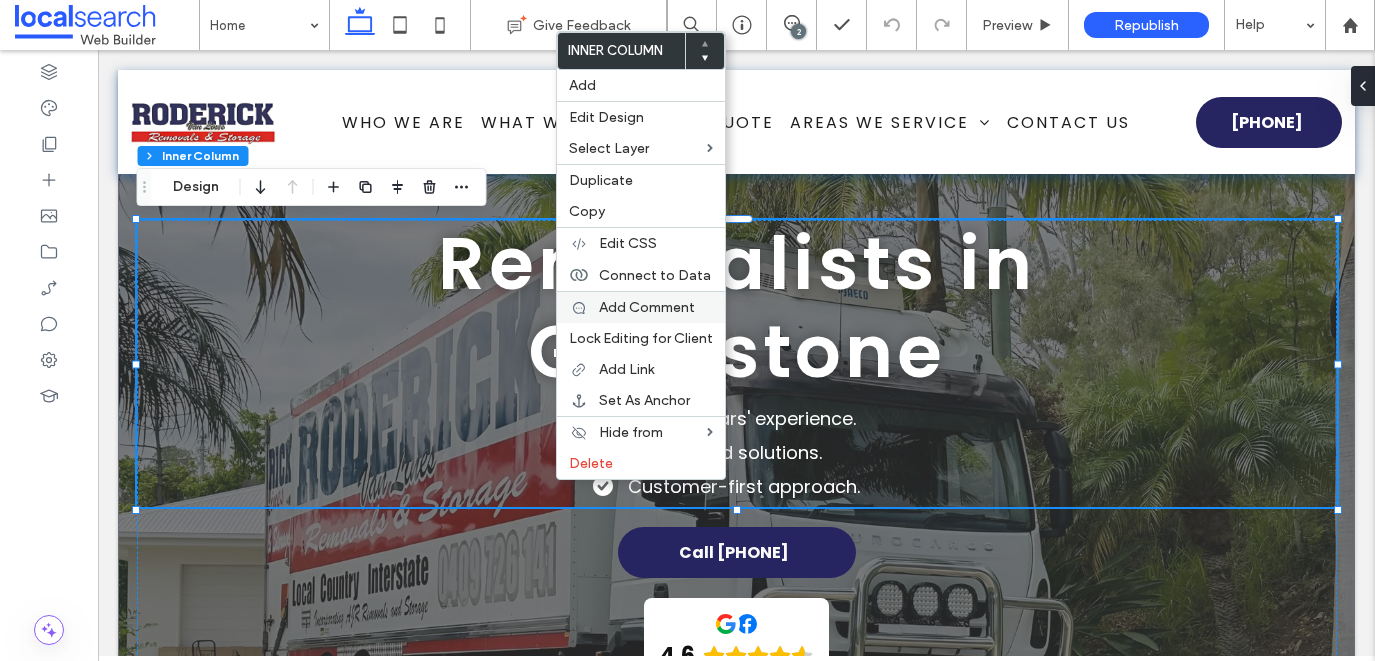 click on "Add Comment" at bounding box center [647, 307] 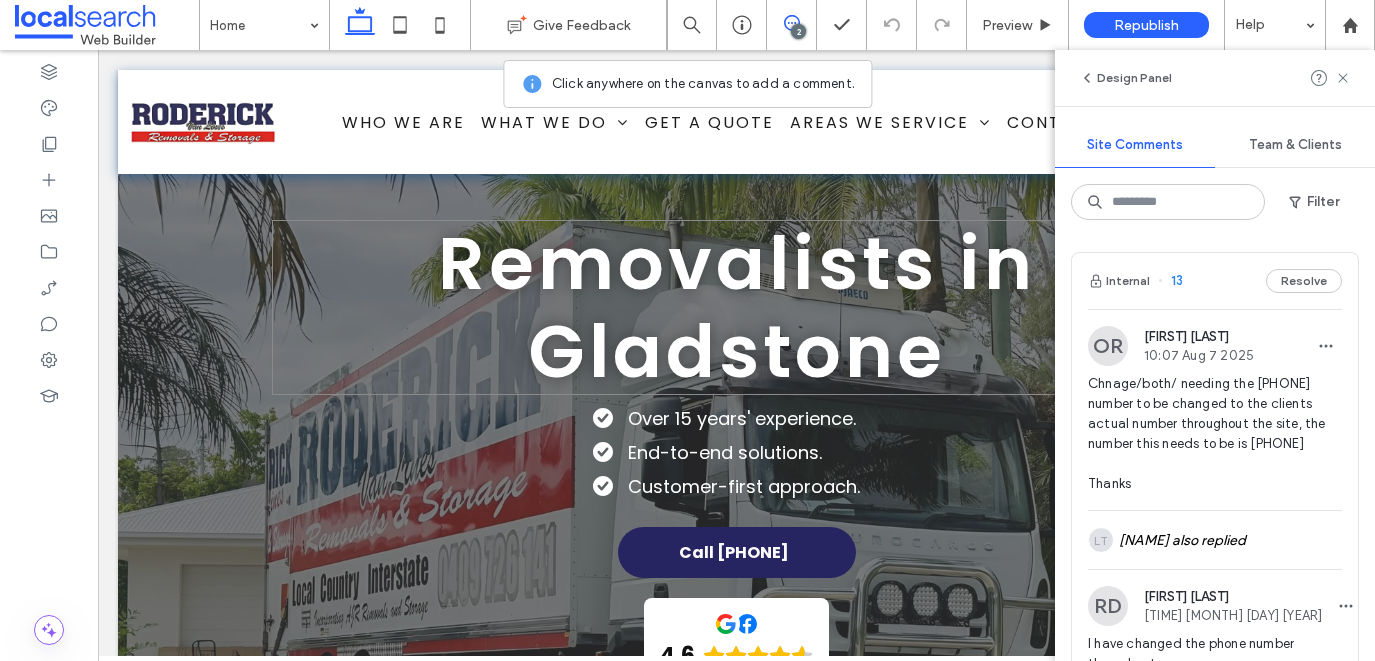 click on "Removalists in Gladstone" at bounding box center (736, 307) 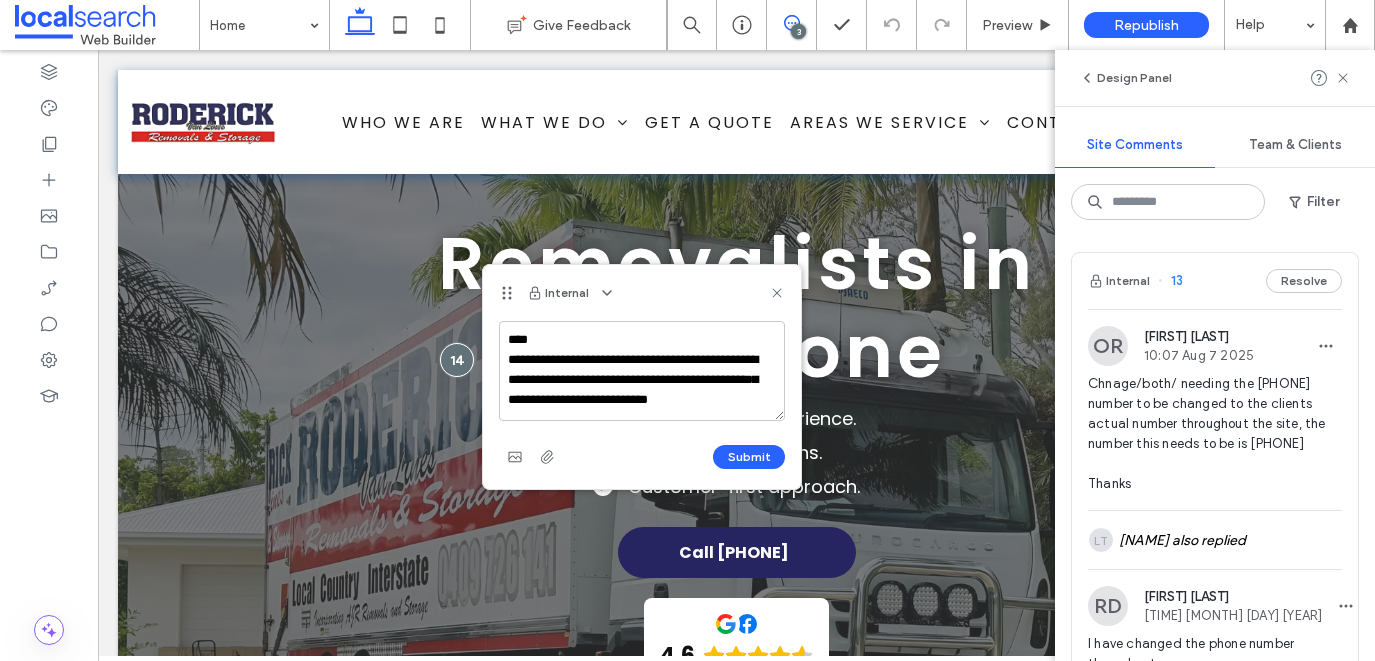 scroll, scrollTop: 8, scrollLeft: 0, axis: vertical 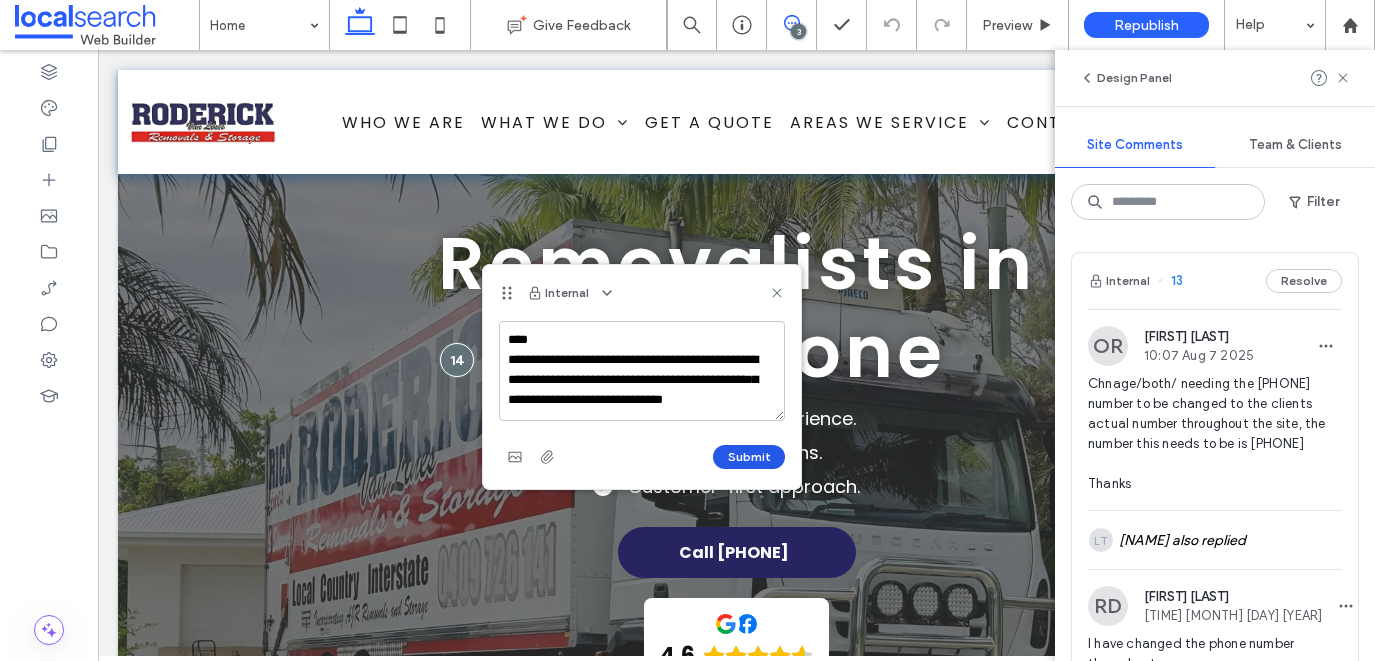 type on "**********" 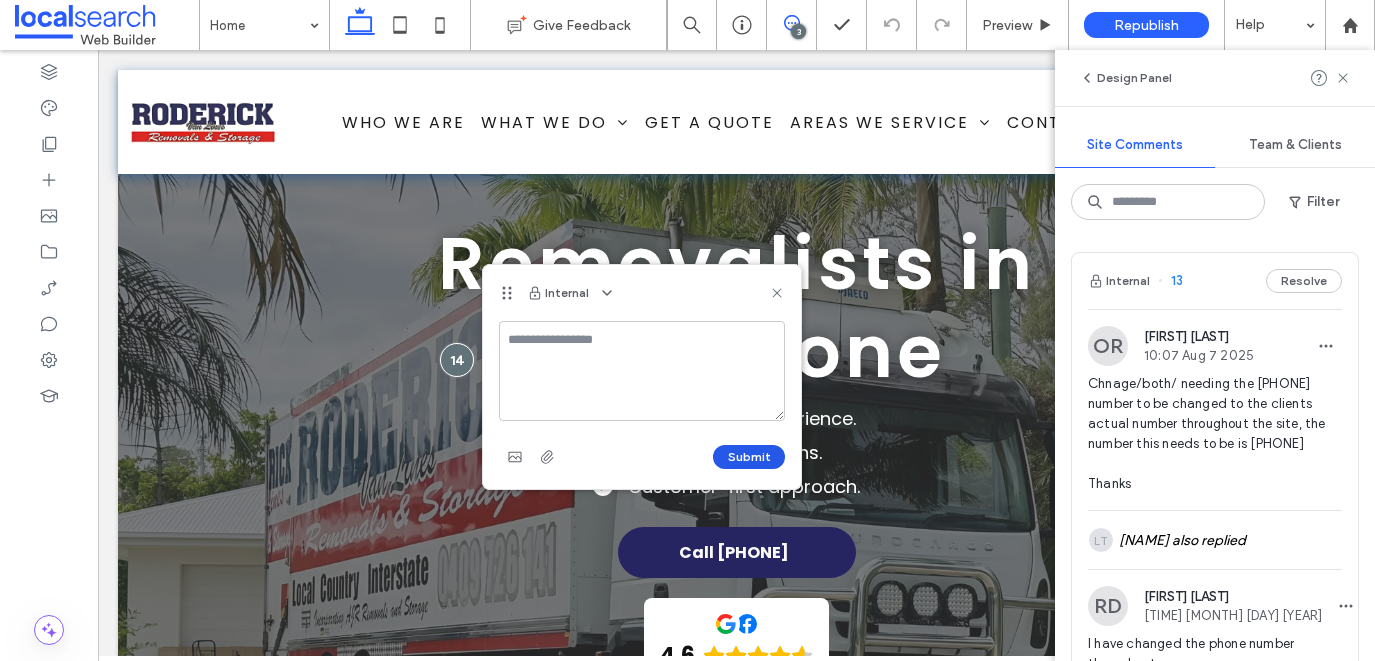 scroll, scrollTop: 0, scrollLeft: 0, axis: both 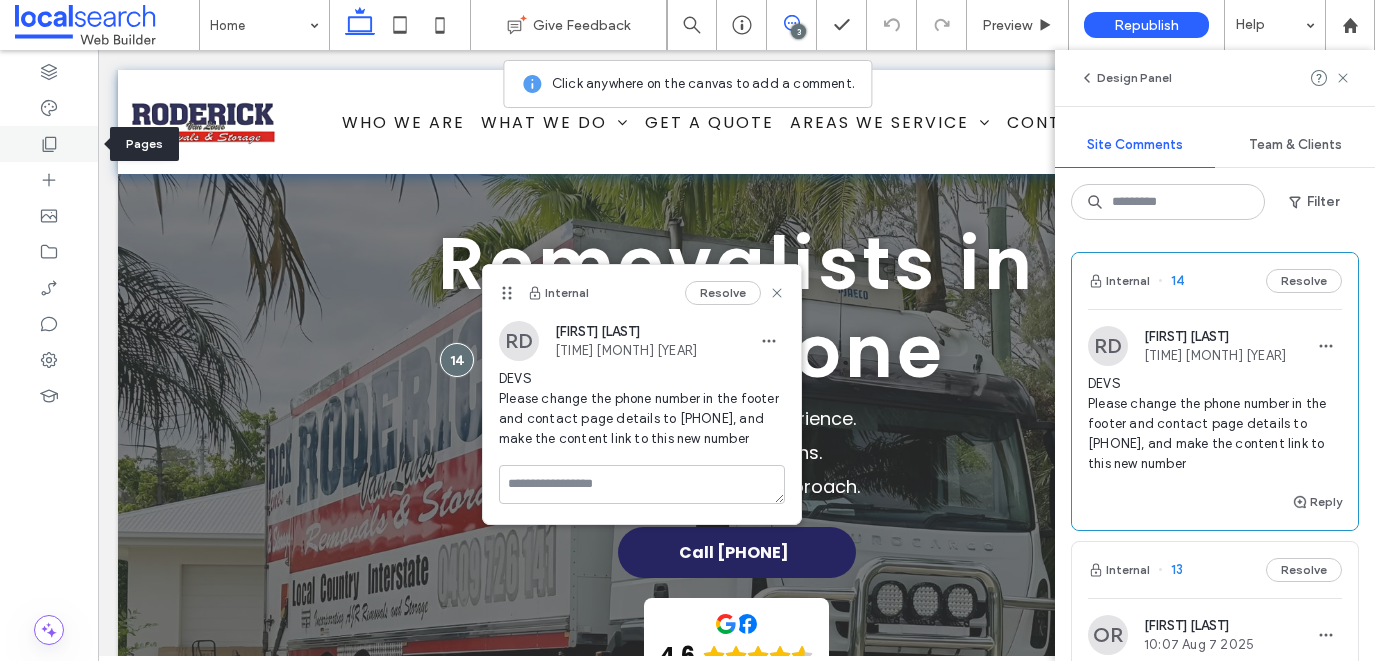 click at bounding box center [49, 144] 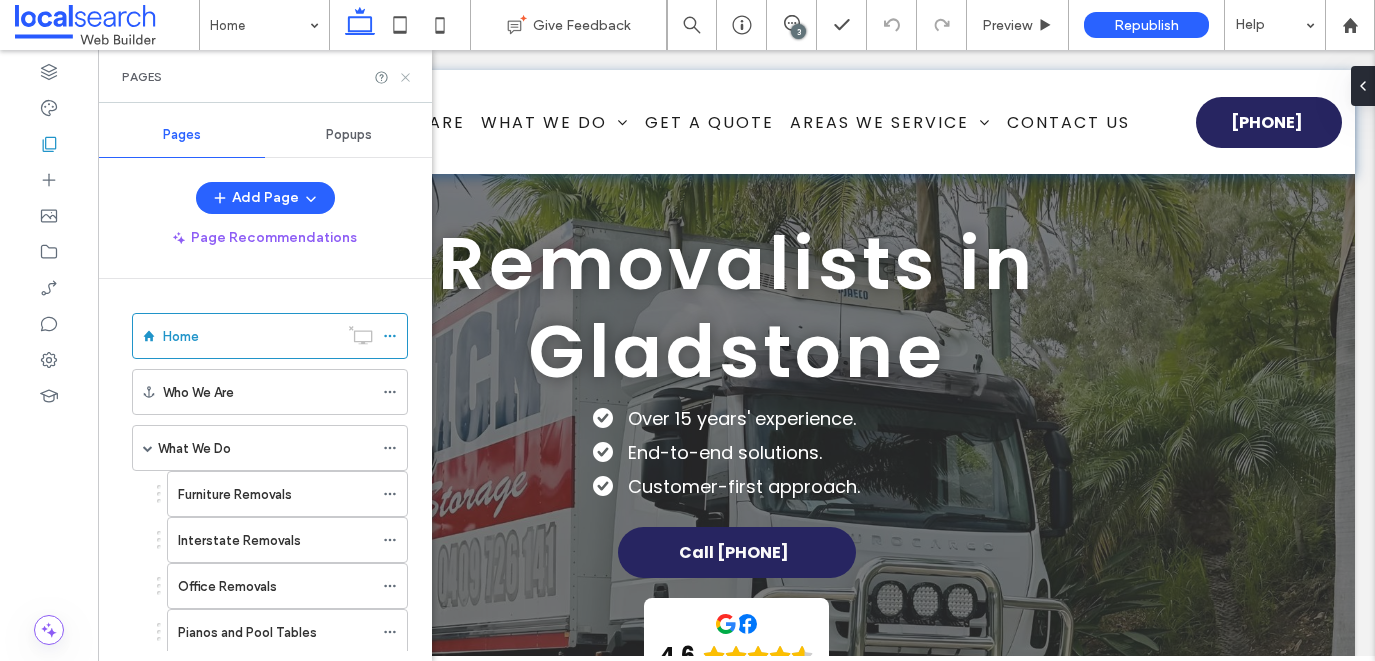 click 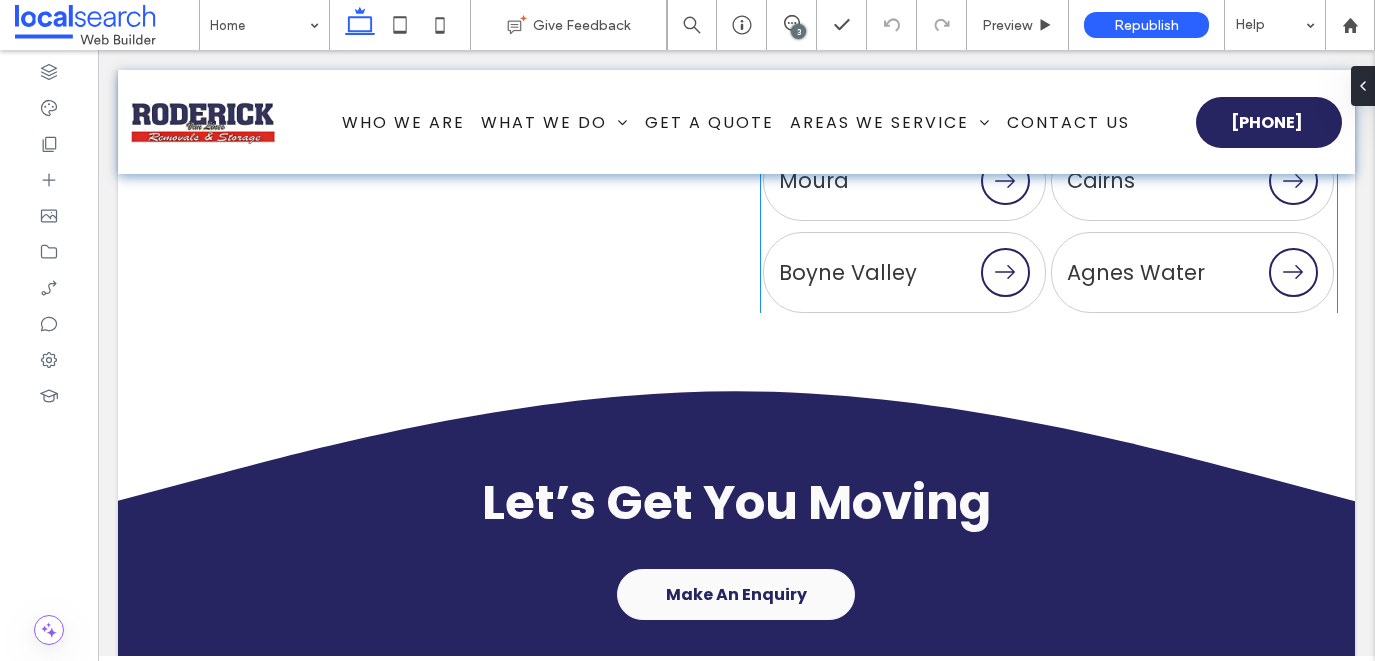 scroll, scrollTop: 9081, scrollLeft: 0, axis: vertical 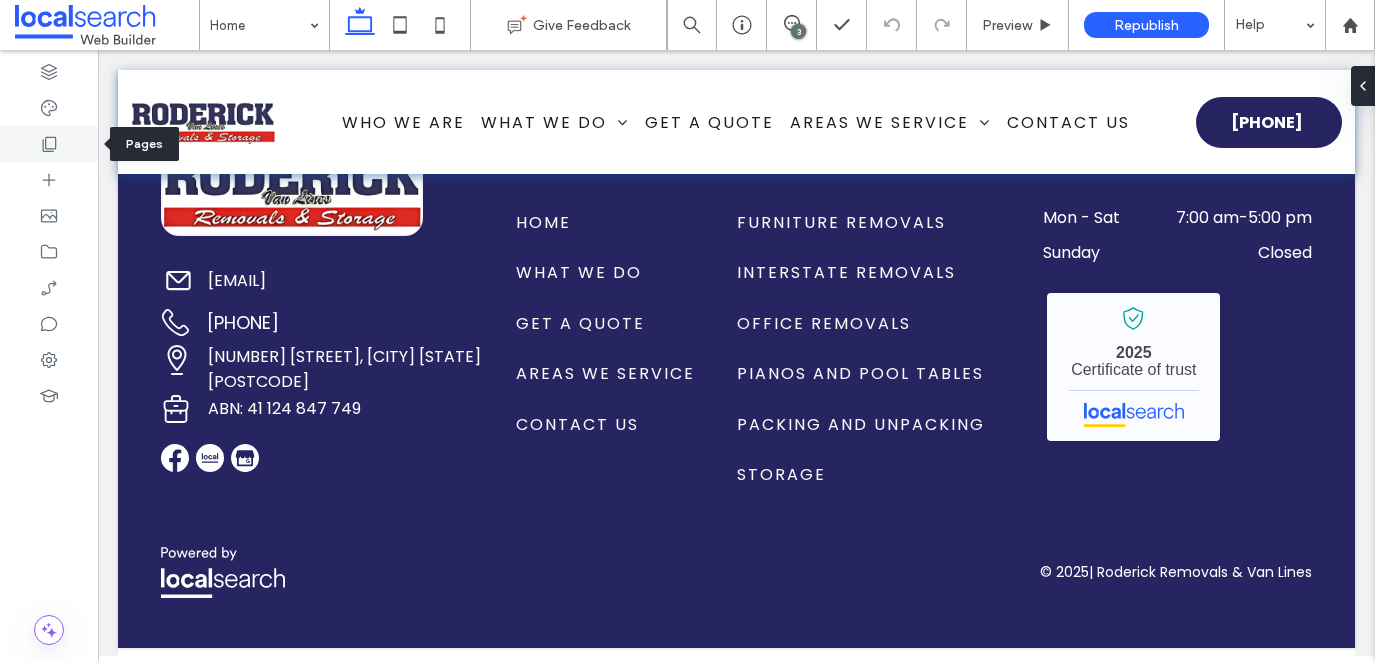 click 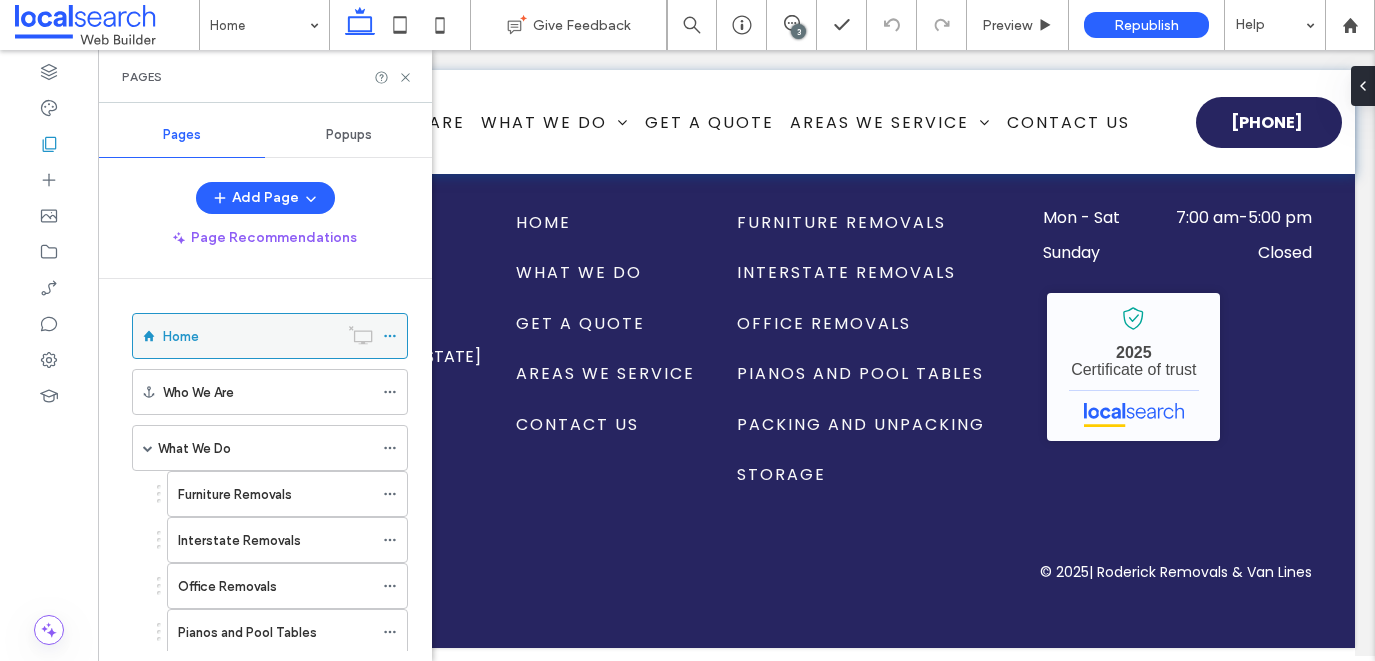 click 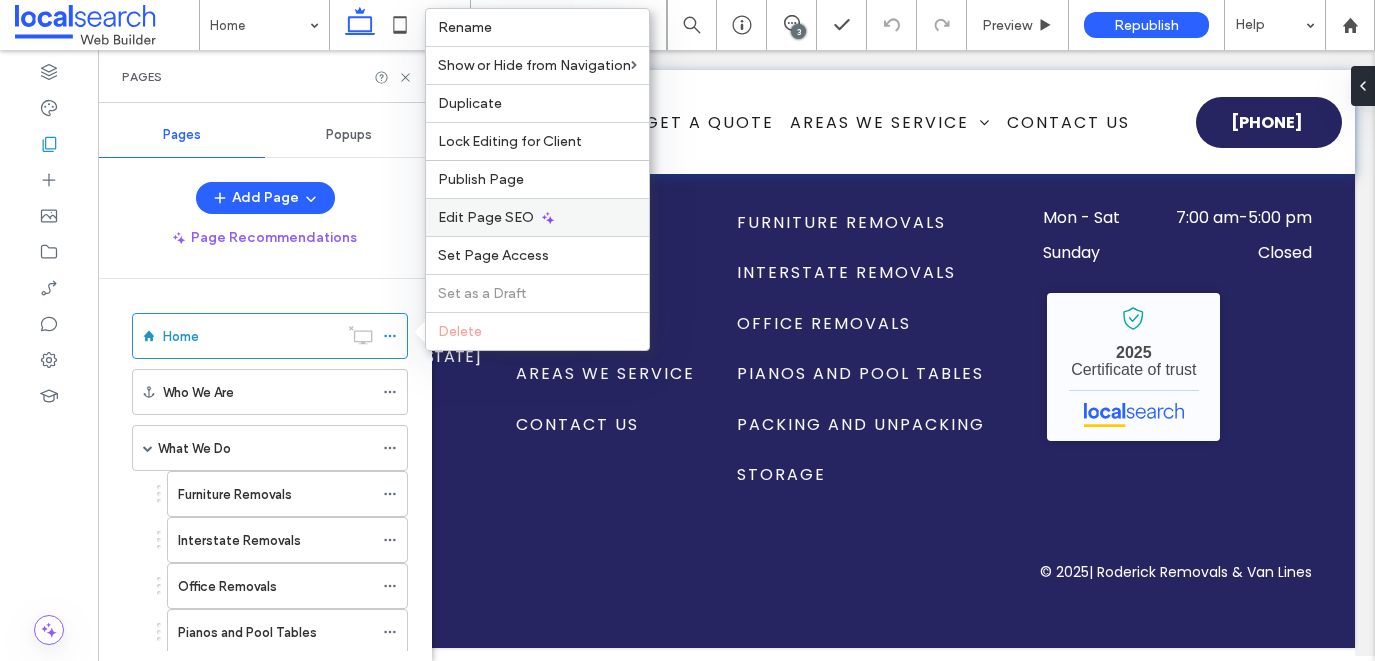 click on "Edit Page SEO" at bounding box center [486, 217] 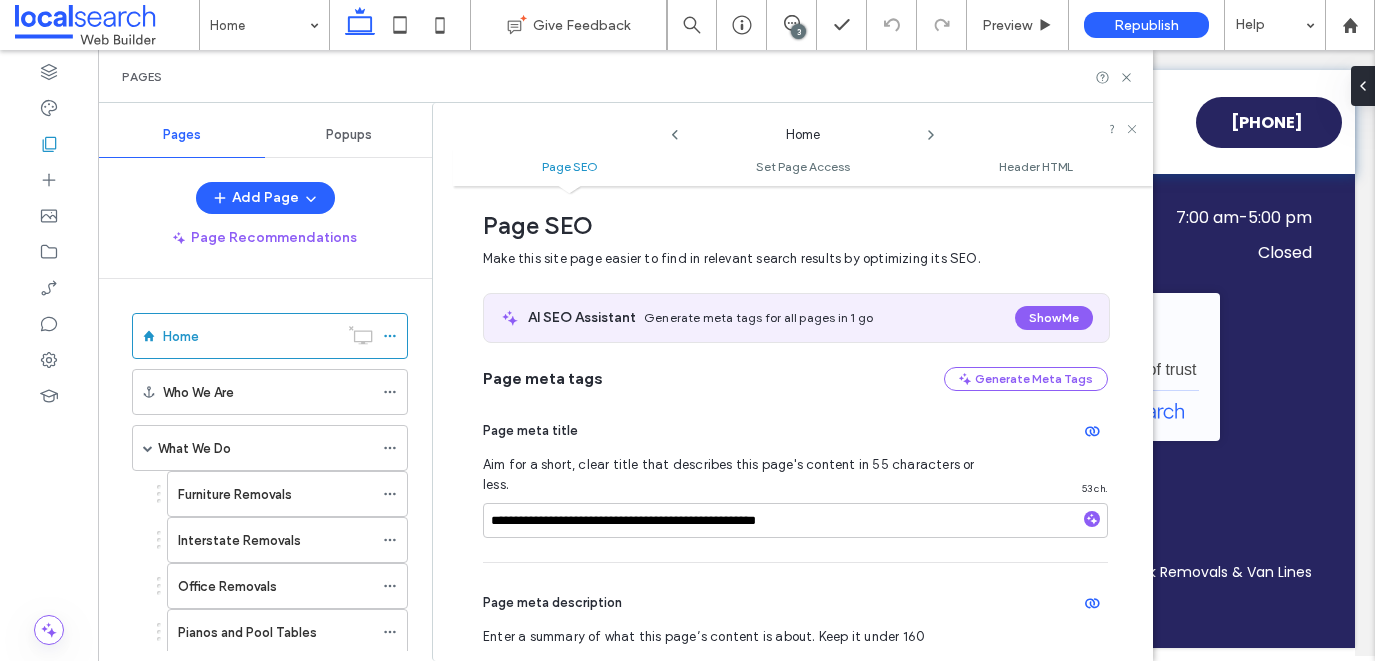 scroll, scrollTop: 279, scrollLeft: 0, axis: vertical 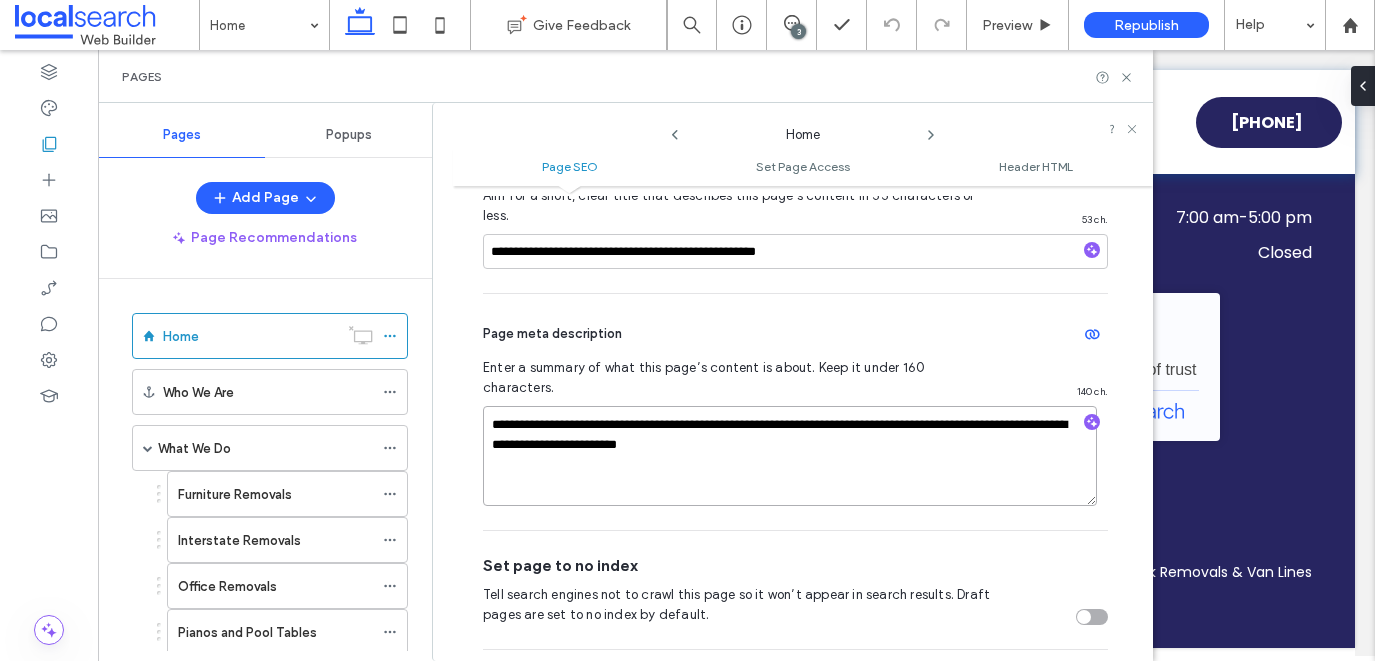 drag, startPoint x: 748, startPoint y: 404, endPoint x: 672, endPoint y: 405, distance: 76.00658 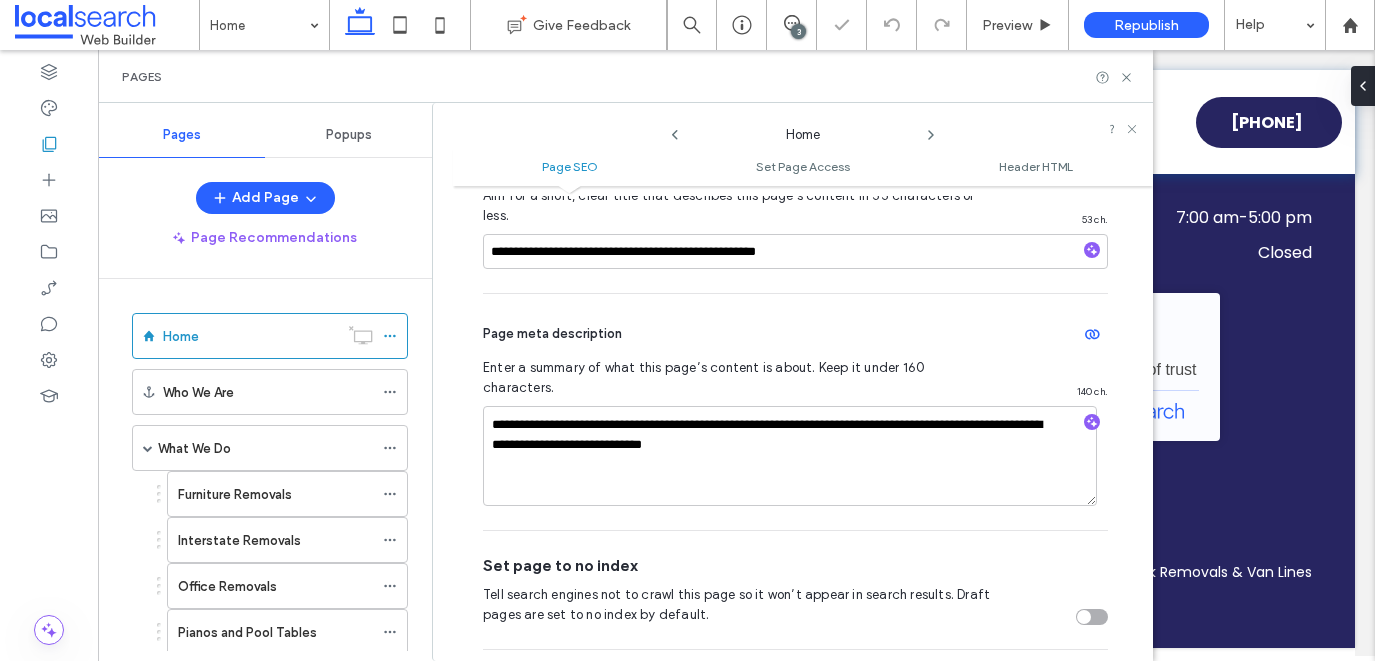 click 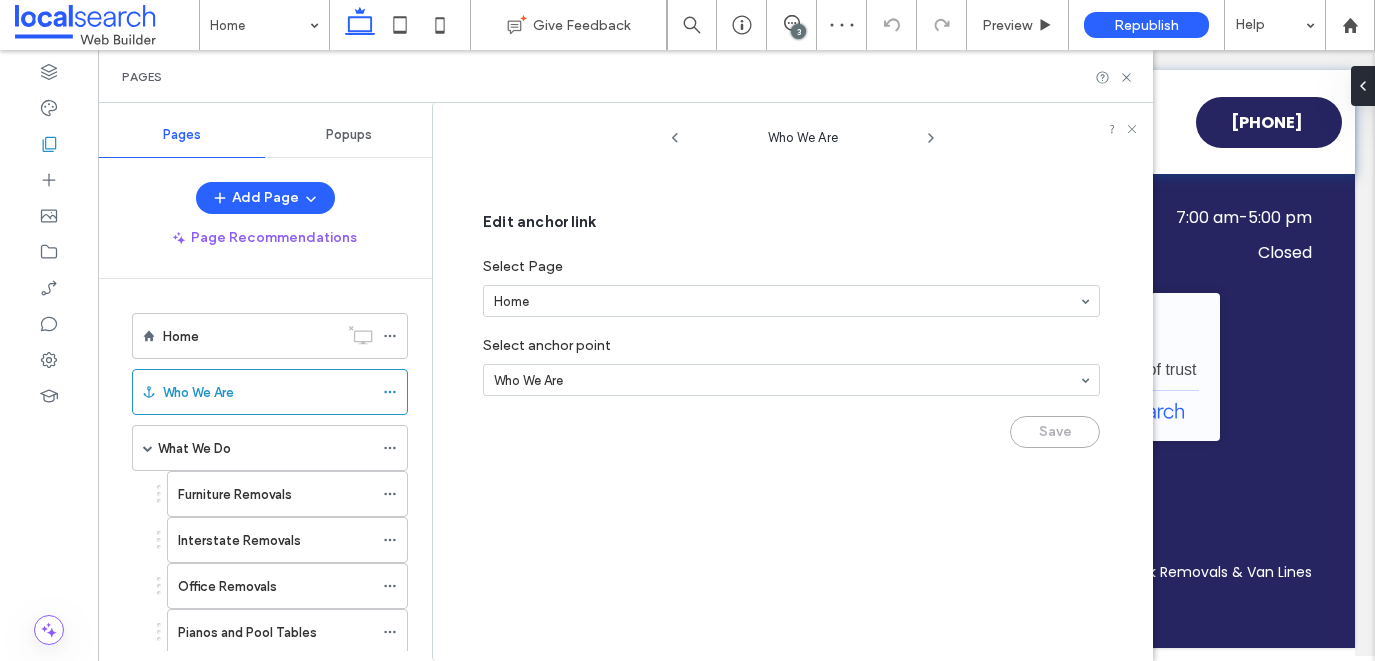 click 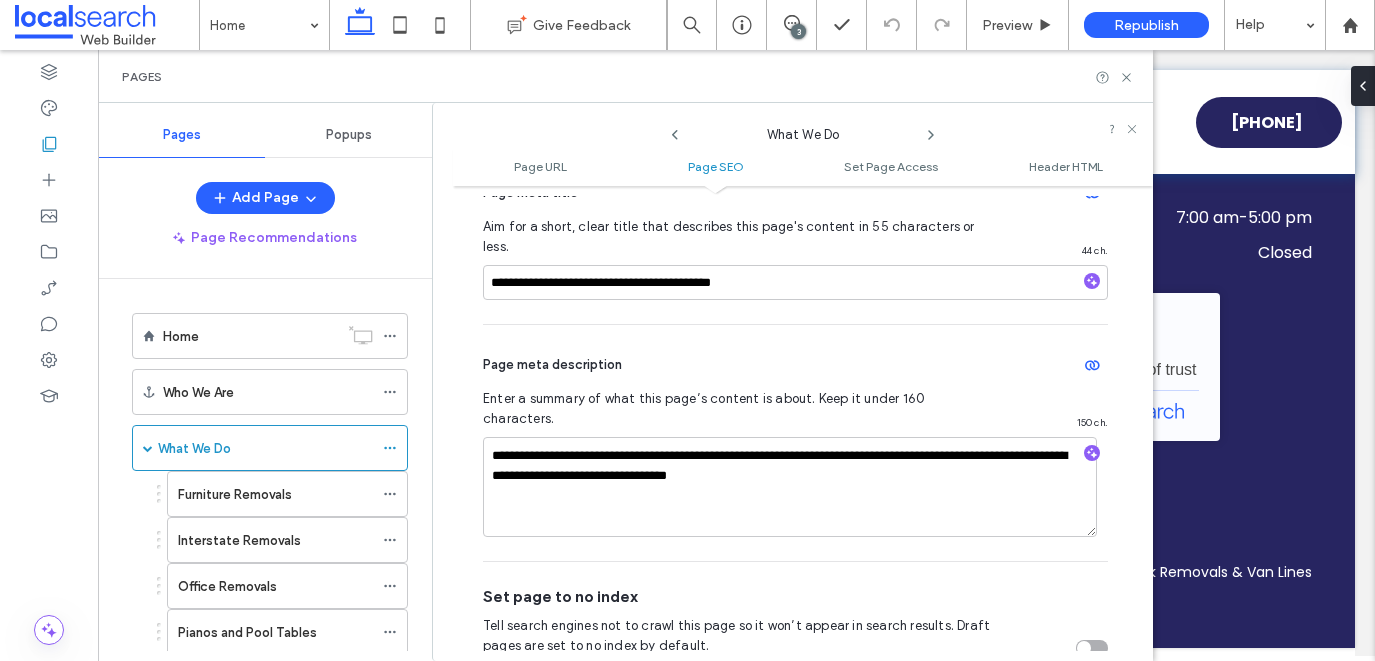scroll, scrollTop: 517, scrollLeft: 0, axis: vertical 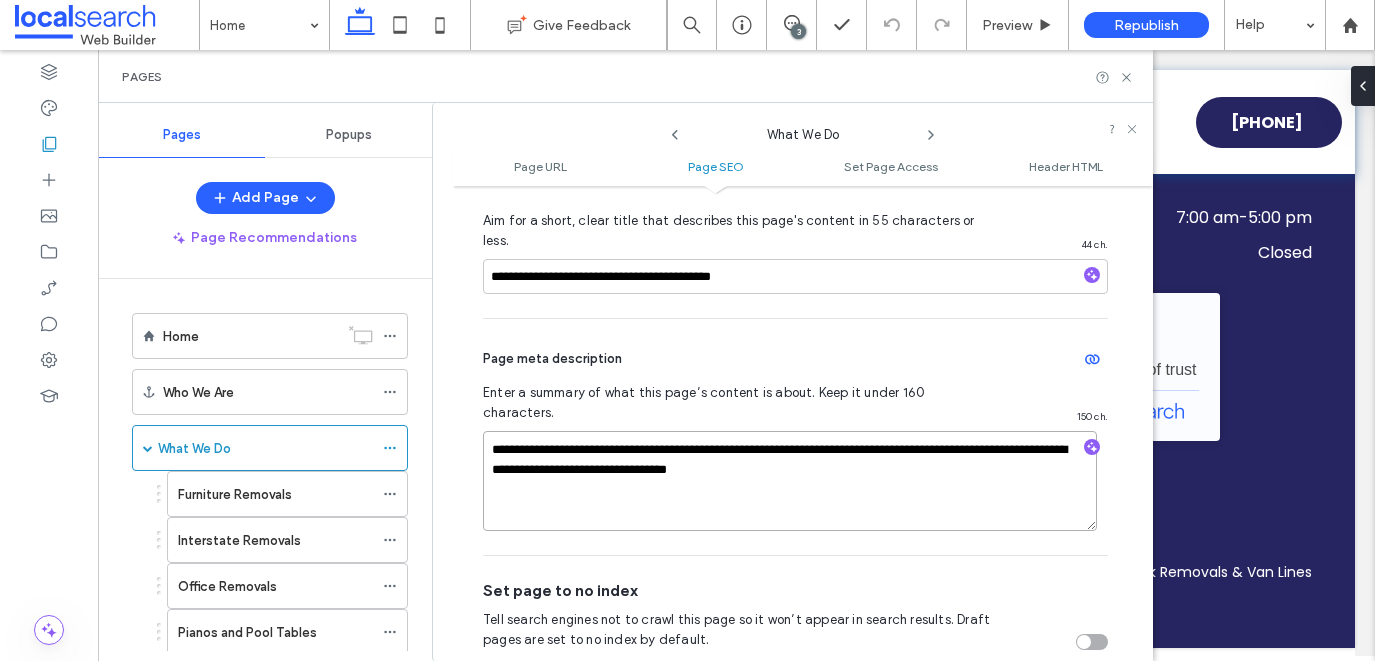 drag, startPoint x: 536, startPoint y: 431, endPoint x: 1035, endPoint y: 407, distance: 499.5768 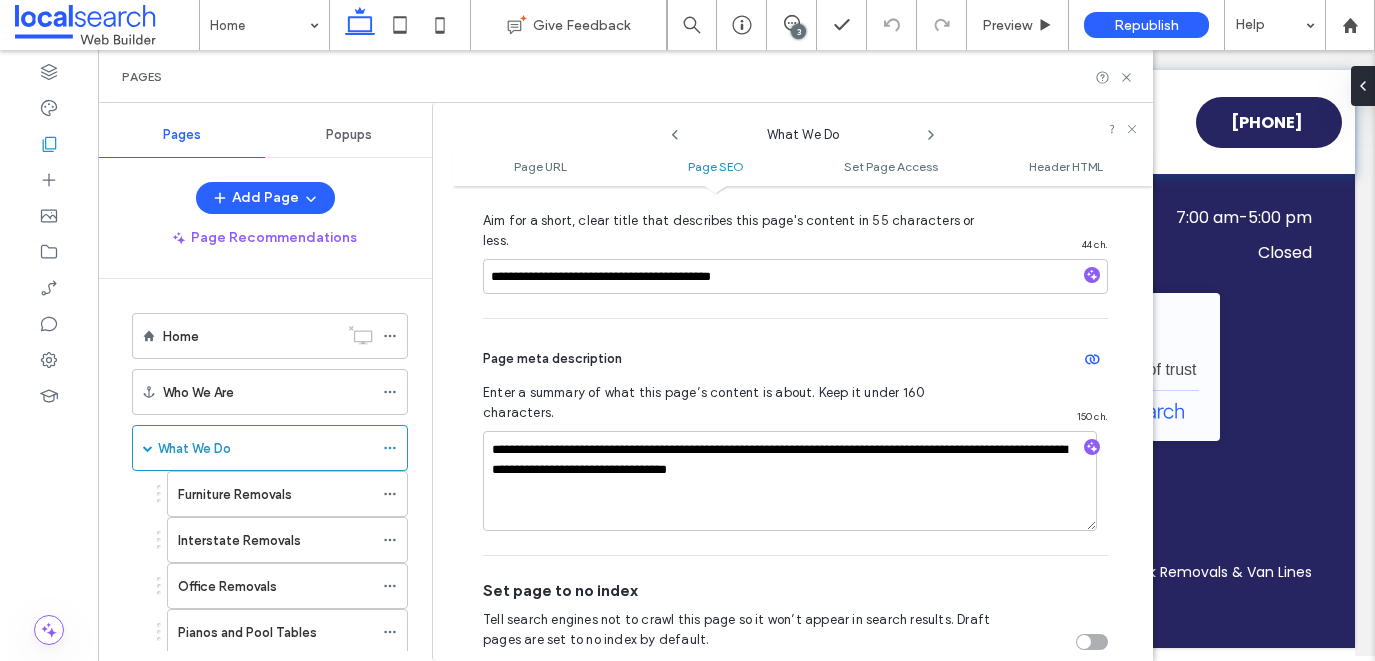 click 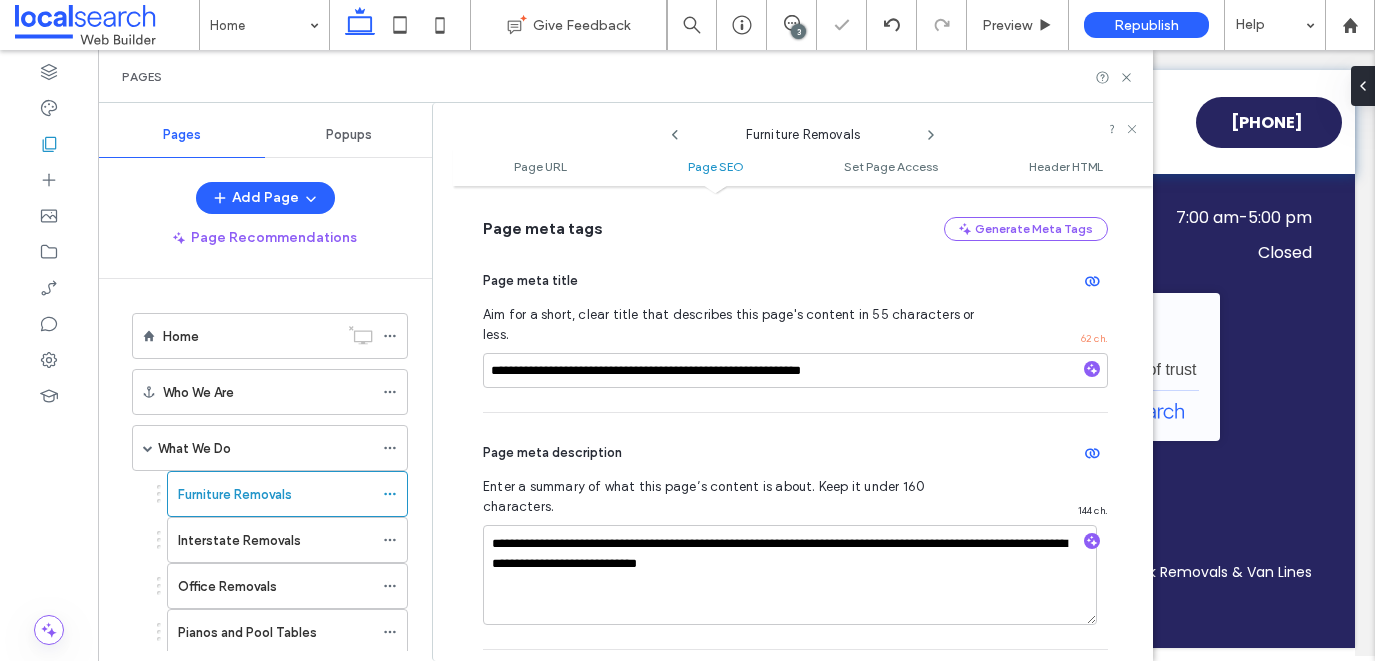 scroll, scrollTop: 466, scrollLeft: 0, axis: vertical 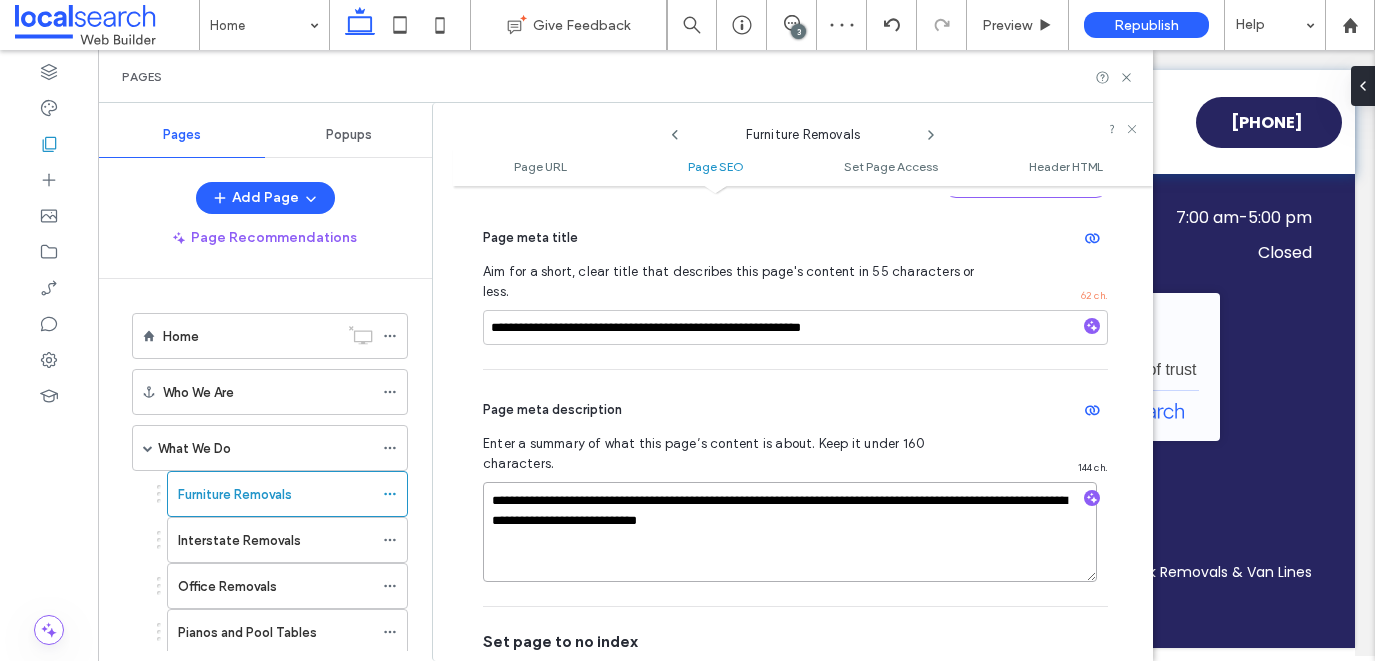 drag, startPoint x: 814, startPoint y: 485, endPoint x: 740, endPoint y: 484, distance: 74.00676 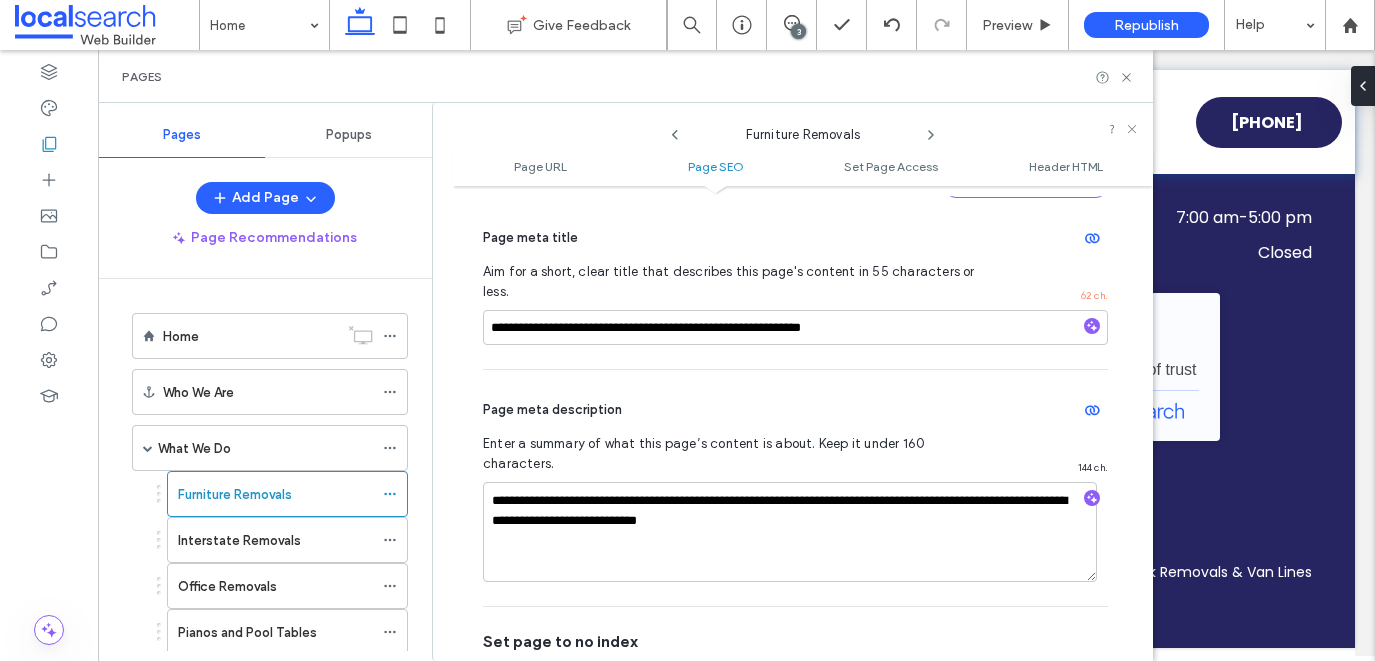 click 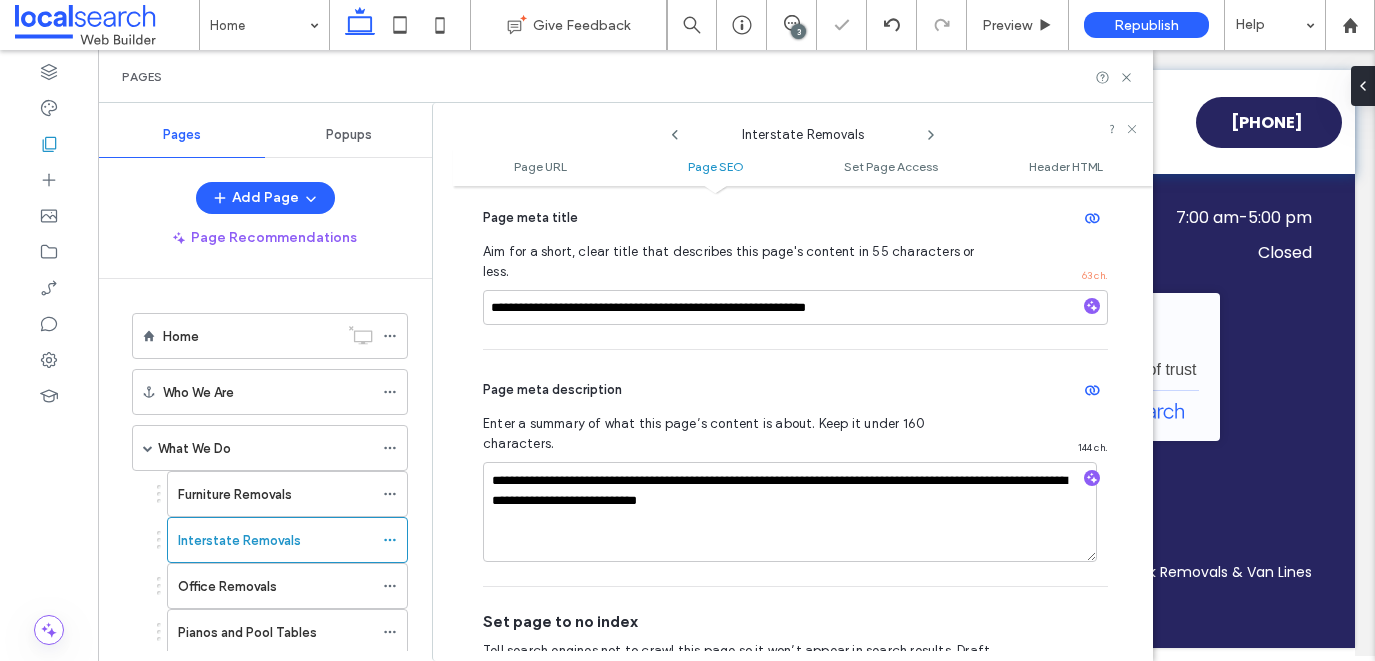 scroll, scrollTop: 505, scrollLeft: 0, axis: vertical 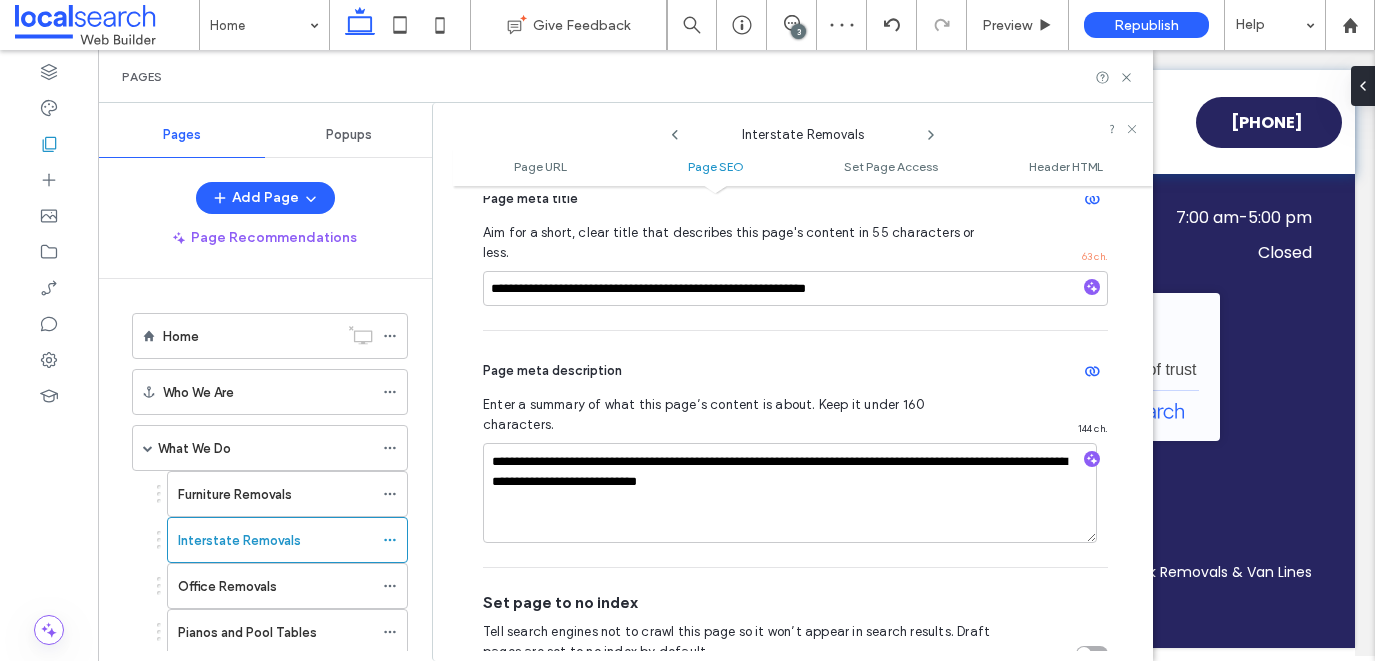 click 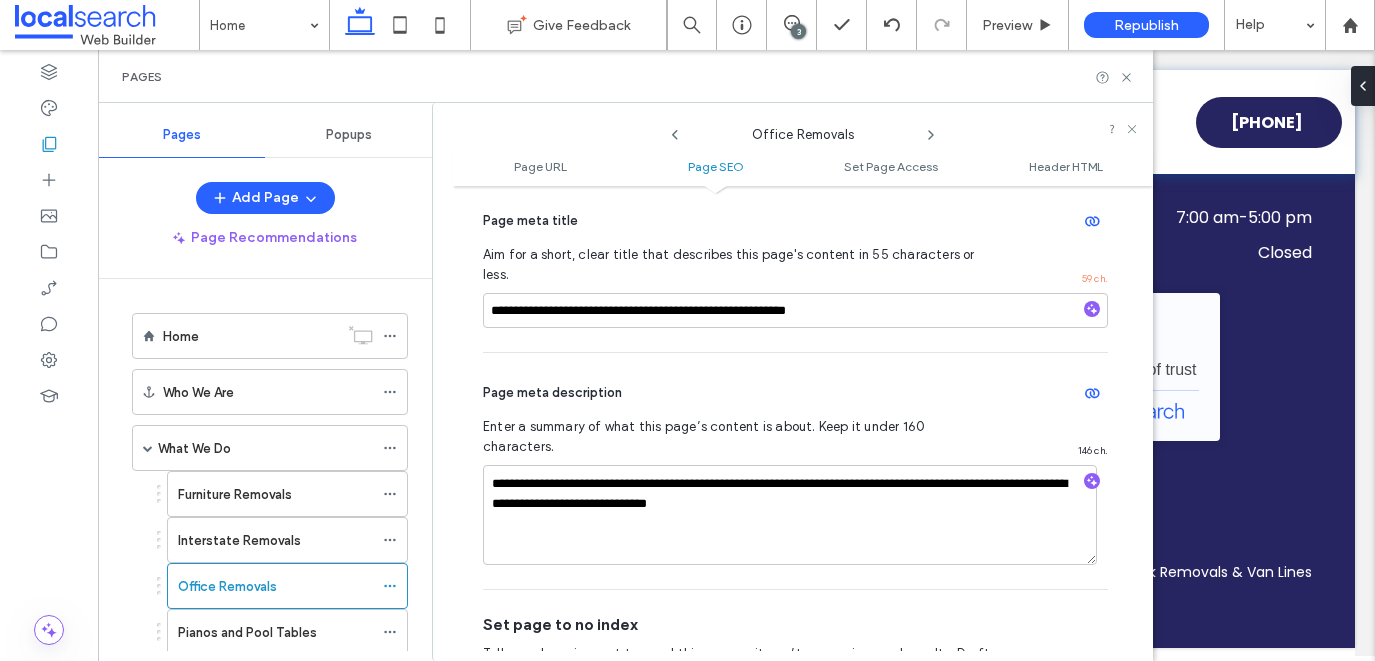 scroll, scrollTop: 491, scrollLeft: 0, axis: vertical 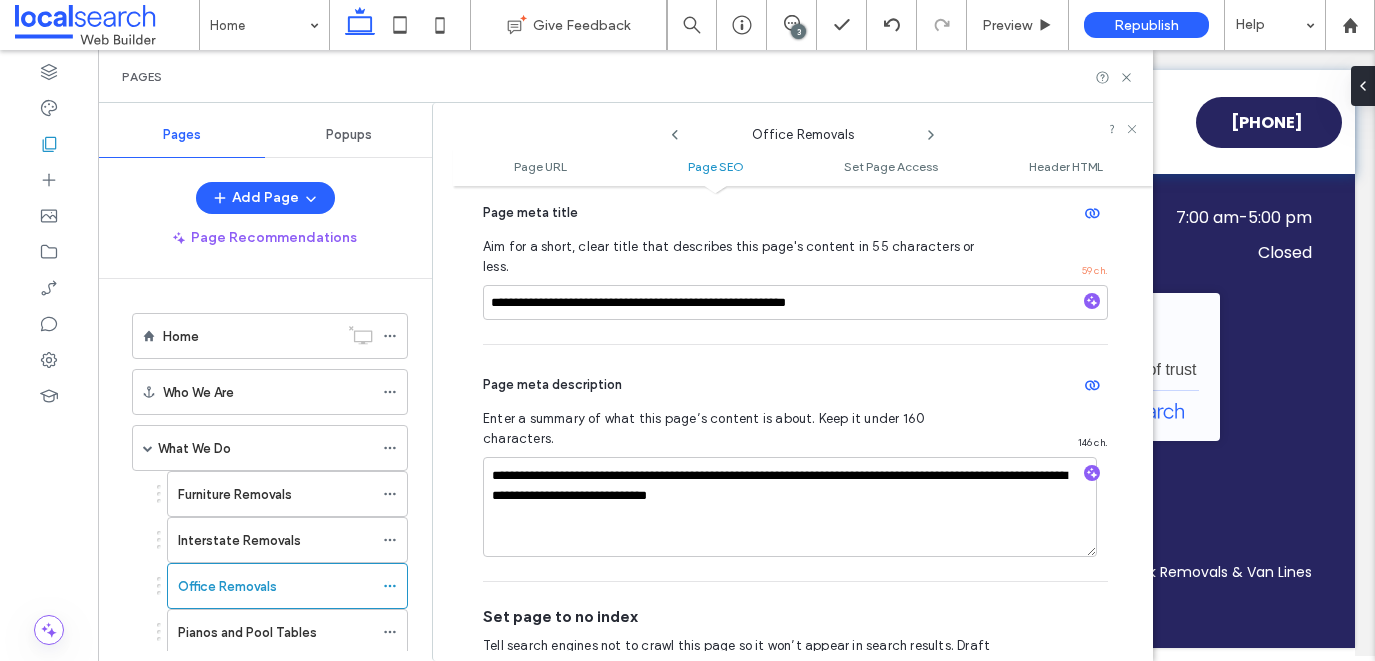click 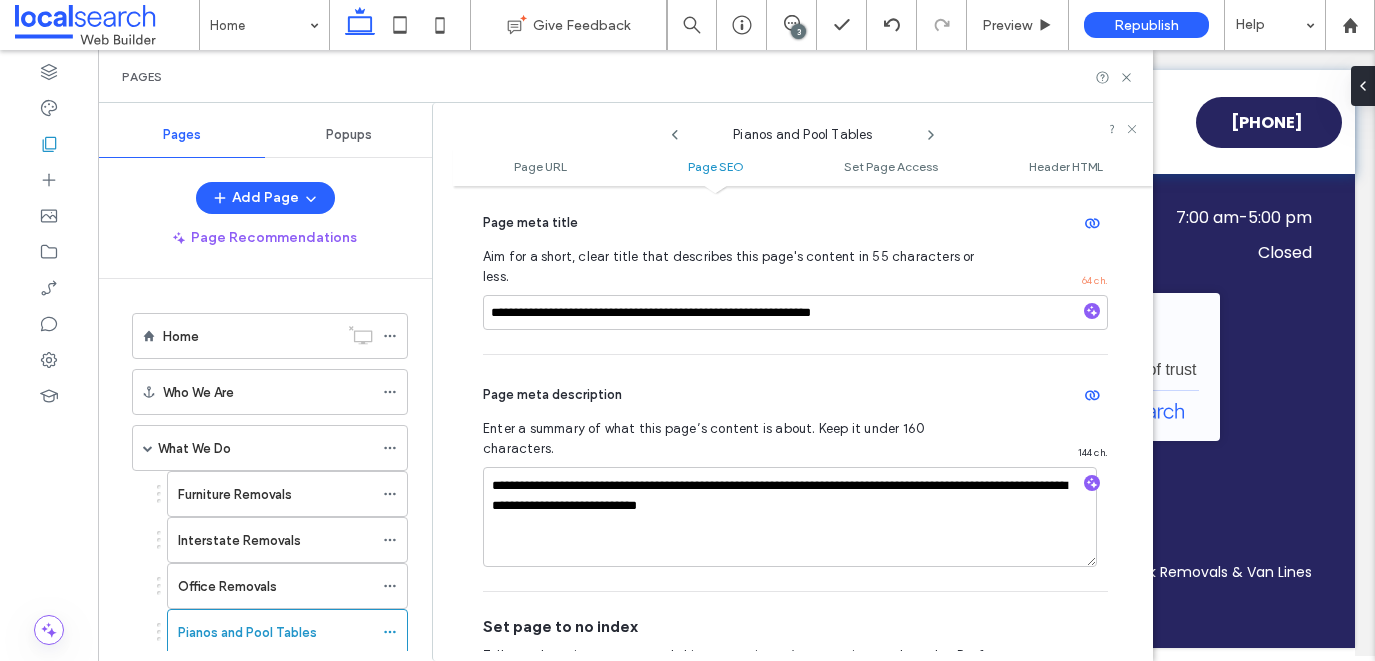 scroll, scrollTop: 486, scrollLeft: 0, axis: vertical 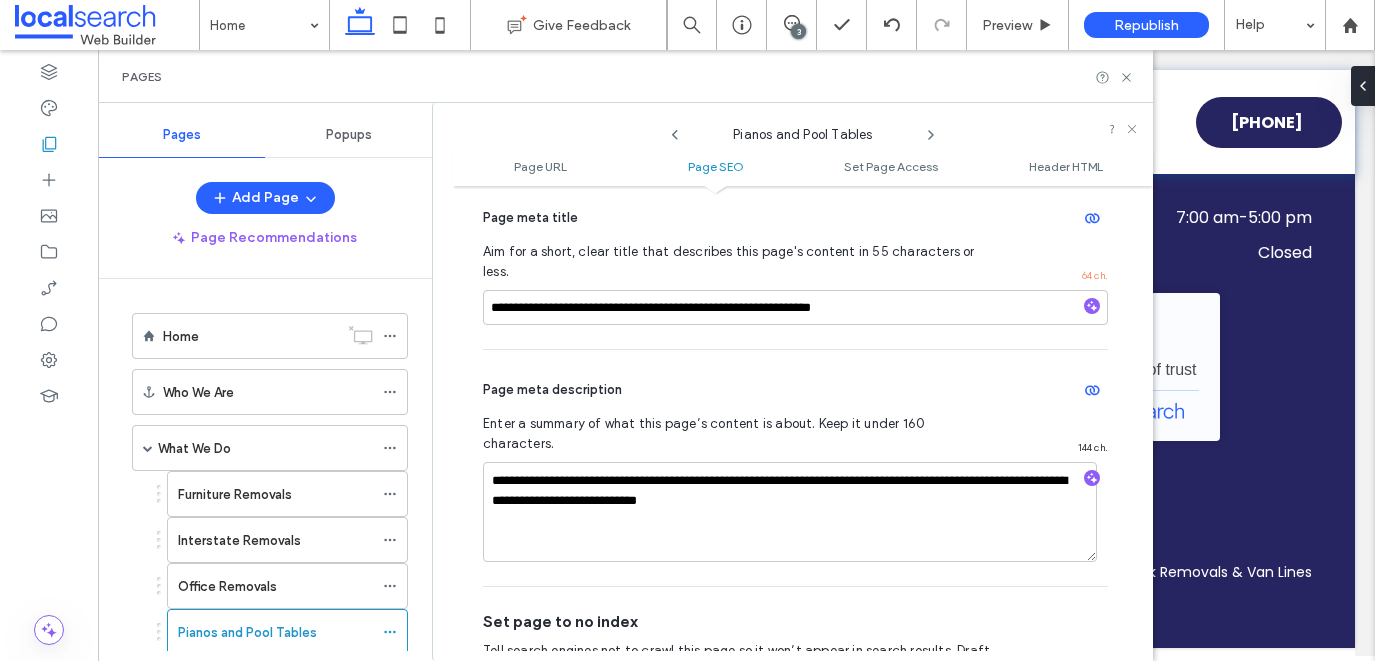 click 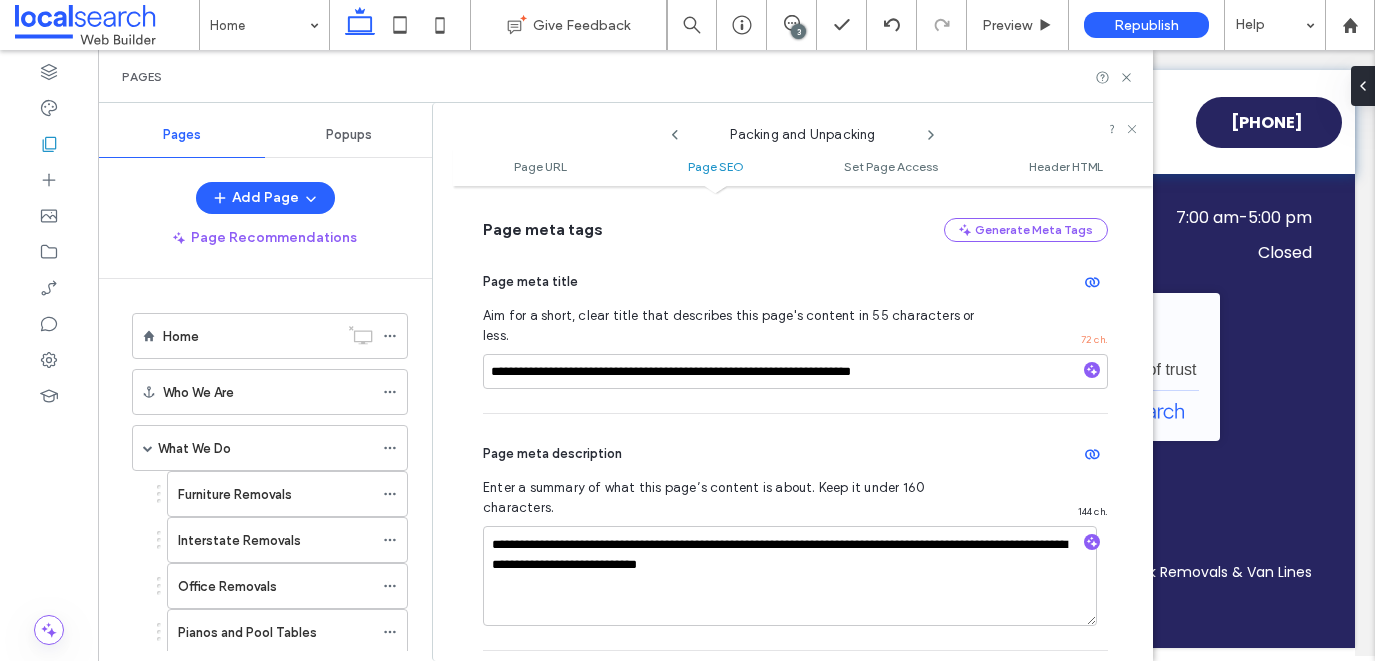 scroll, scrollTop: 465, scrollLeft: 0, axis: vertical 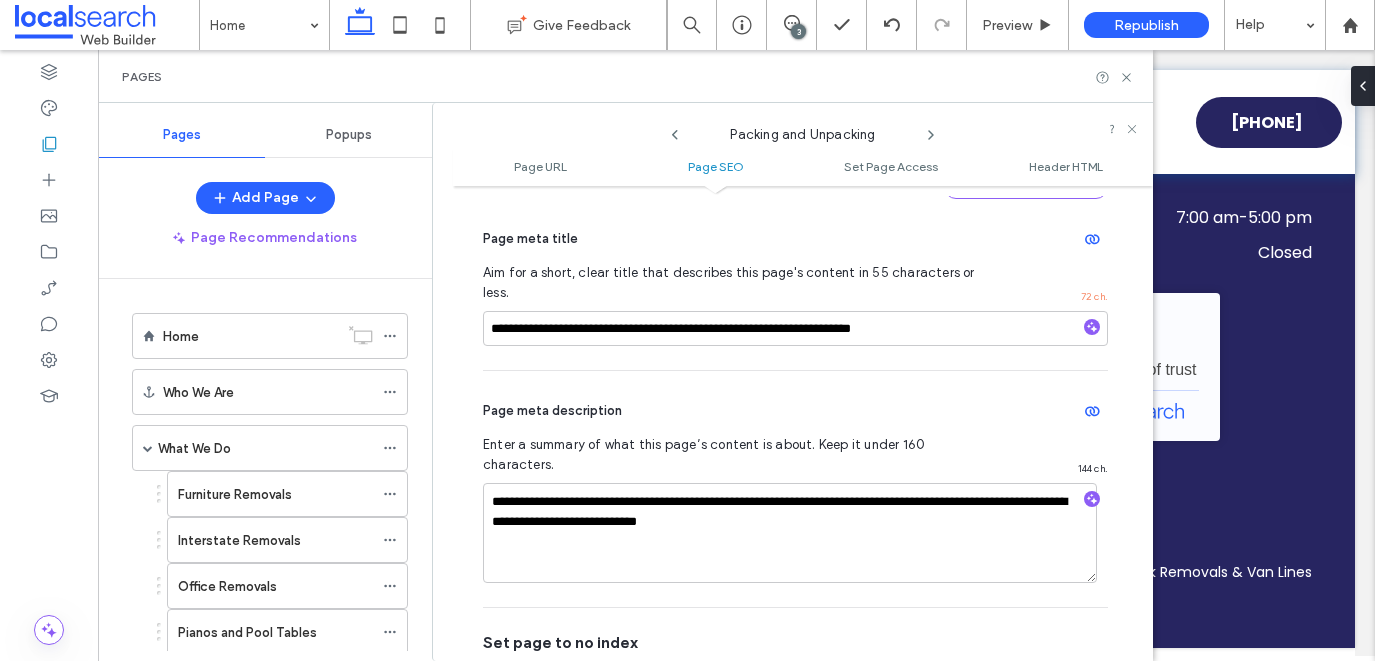 click 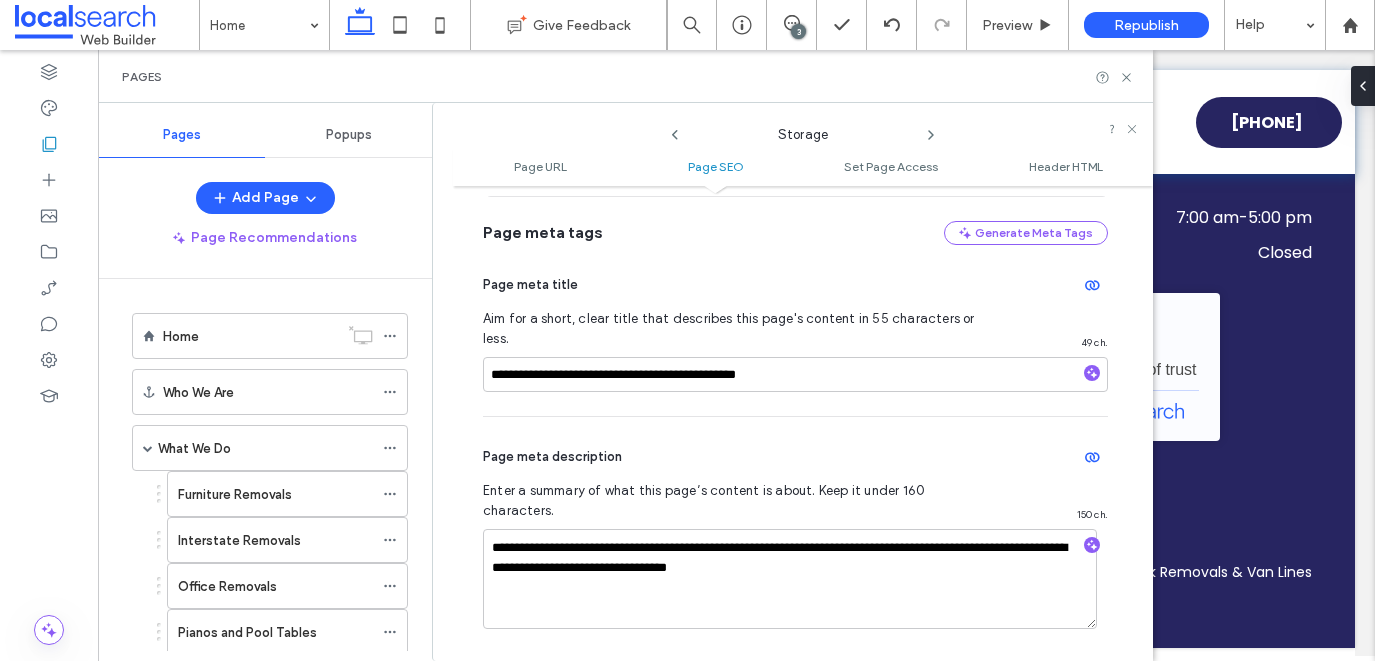 scroll, scrollTop: 425, scrollLeft: 0, axis: vertical 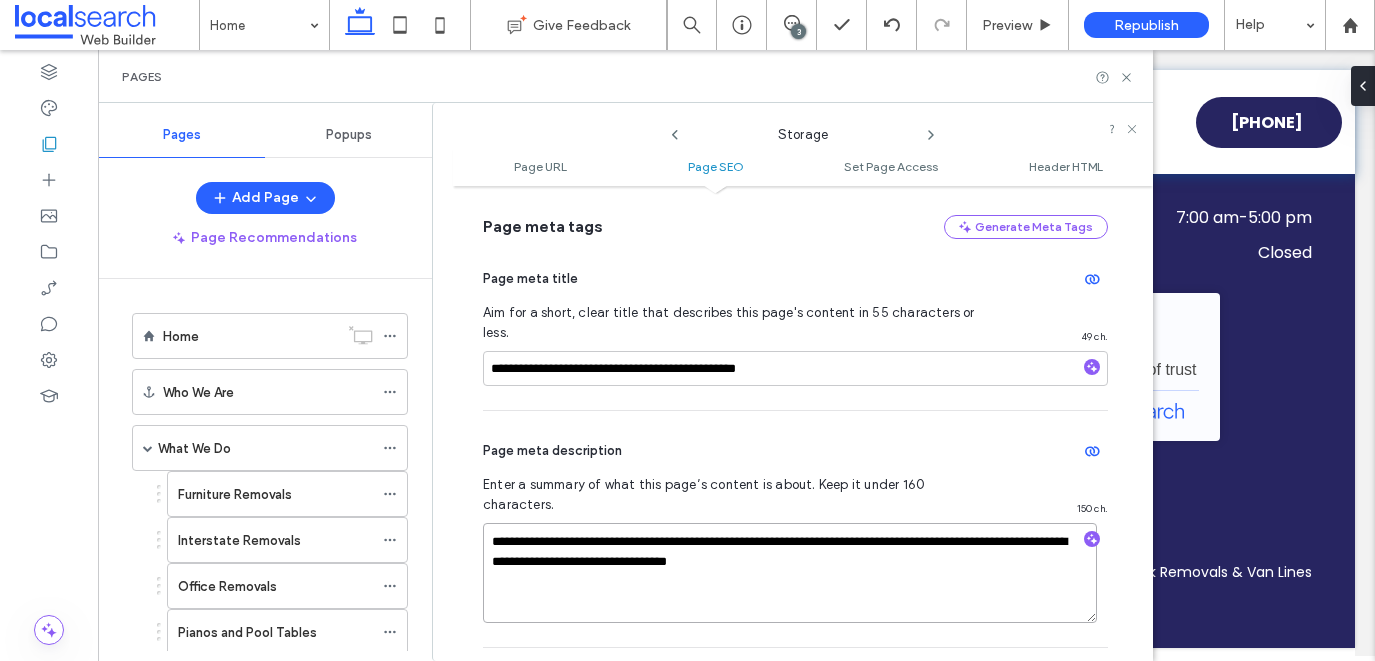drag, startPoint x: 738, startPoint y: 525, endPoint x: 664, endPoint y: 520, distance: 74.168724 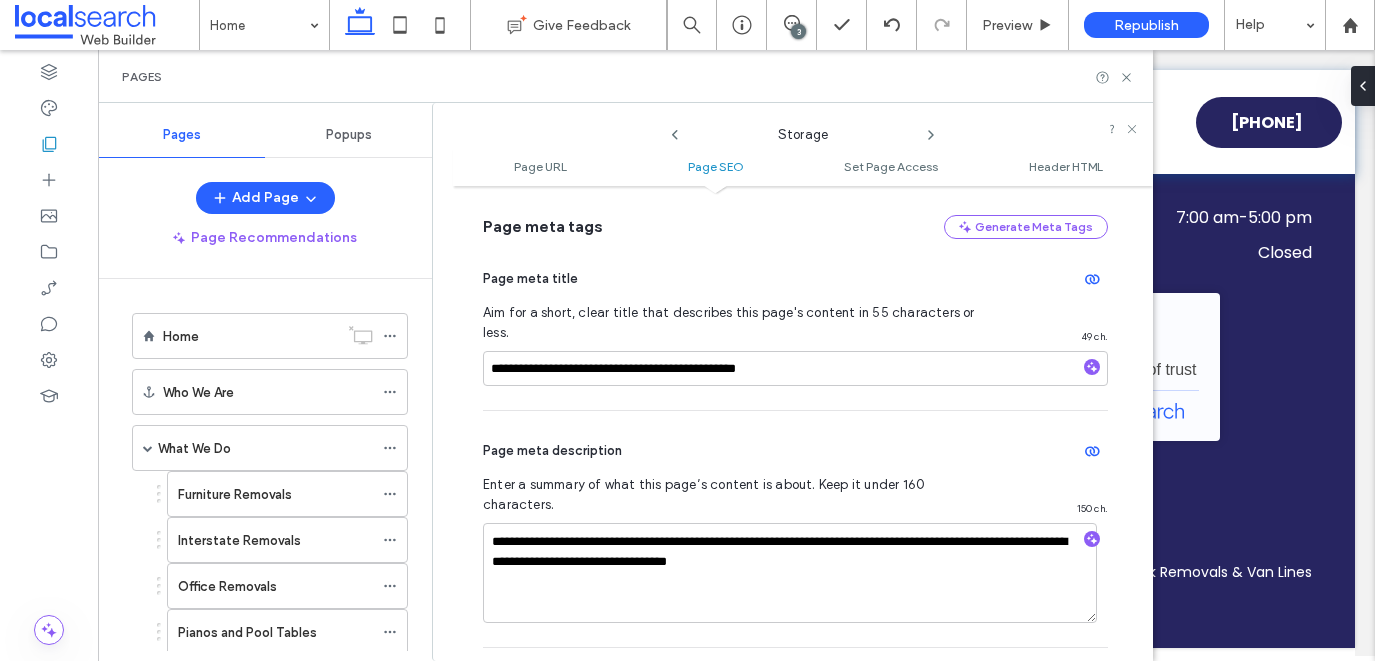 click 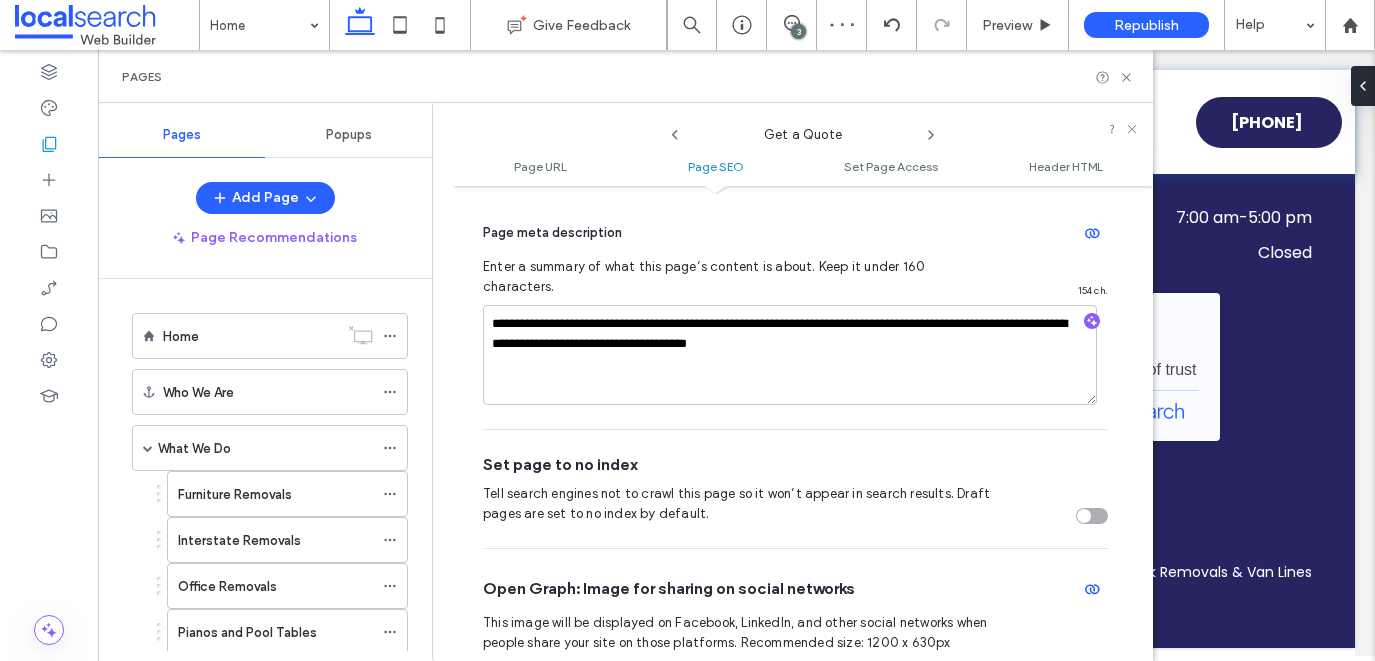 scroll, scrollTop: 658, scrollLeft: 0, axis: vertical 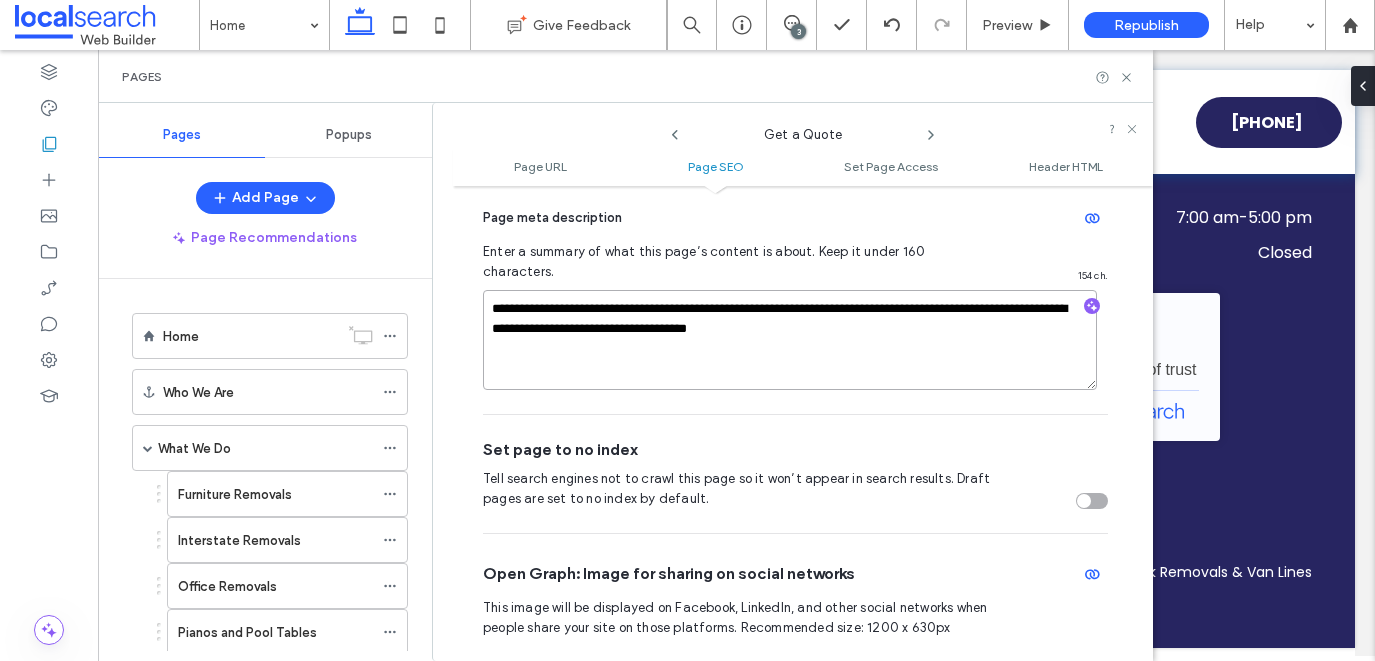 drag, startPoint x: 596, startPoint y: 295, endPoint x: 520, endPoint y: 291, distance: 76.105194 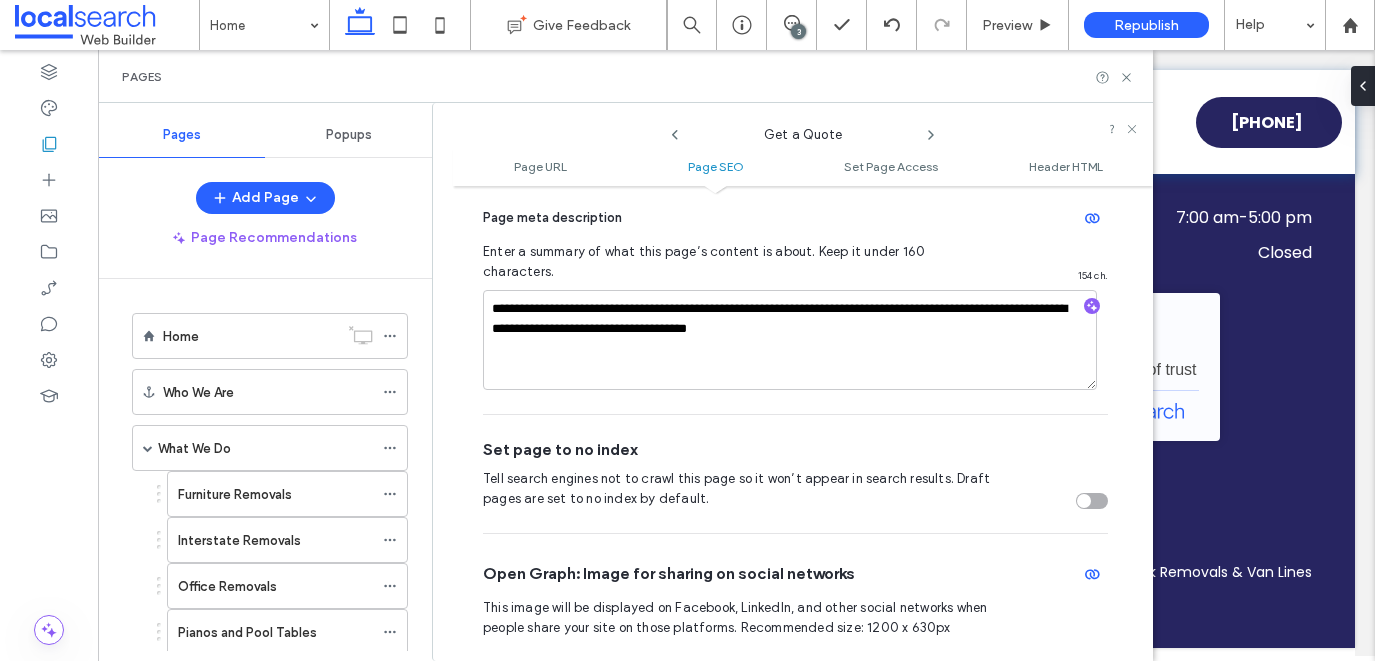 click 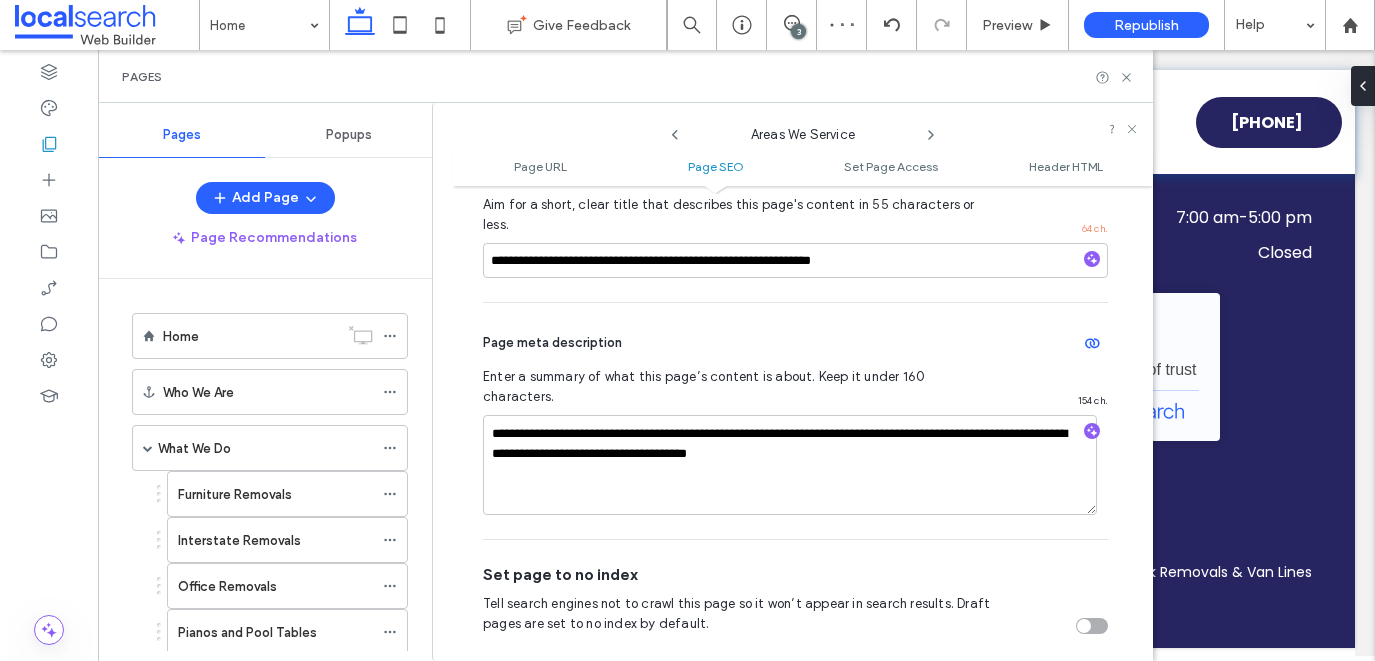 scroll, scrollTop: 553, scrollLeft: 0, axis: vertical 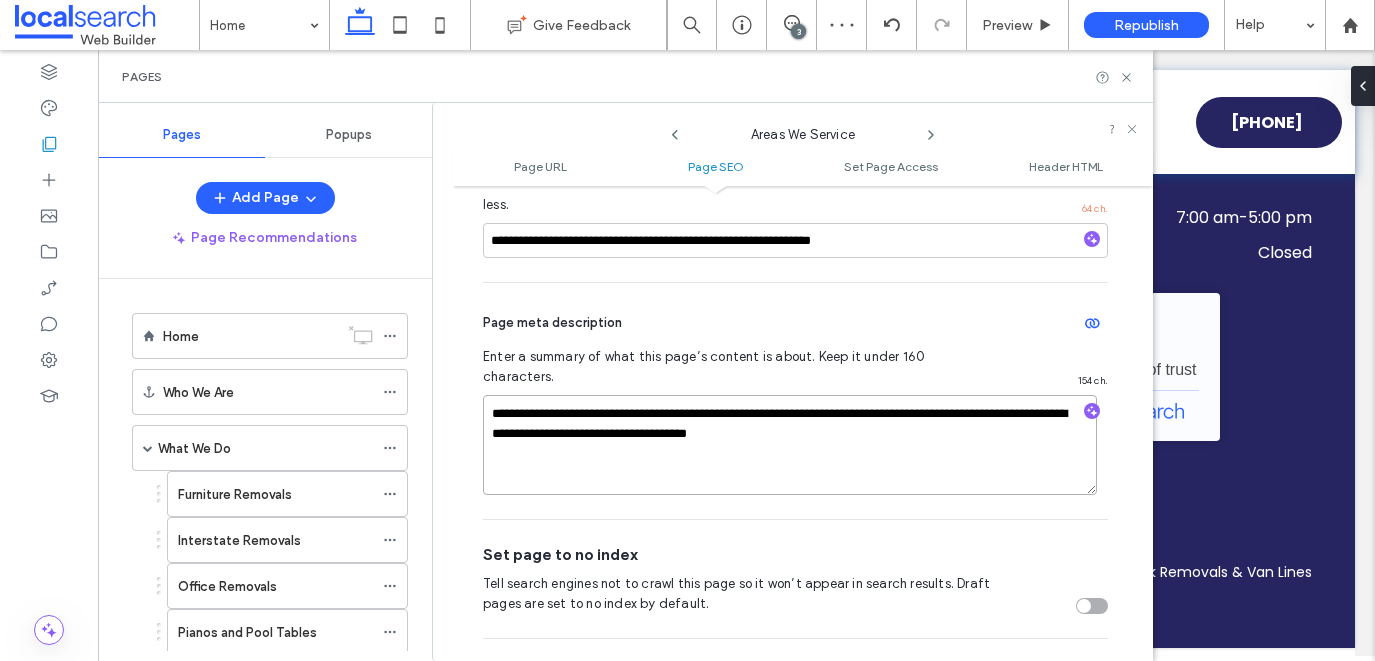 drag, startPoint x: 701, startPoint y: 398, endPoint x: 679, endPoint y: 400, distance: 22.090721 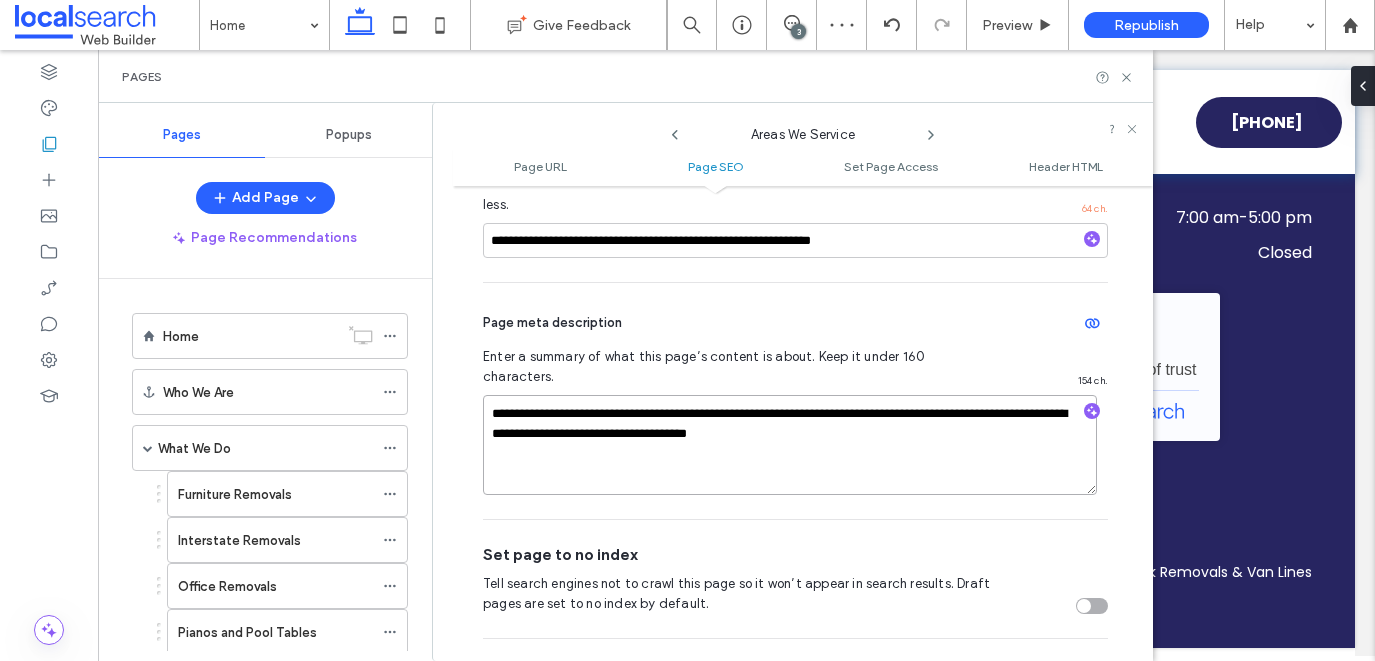 click on "**********" at bounding box center [790, 445] 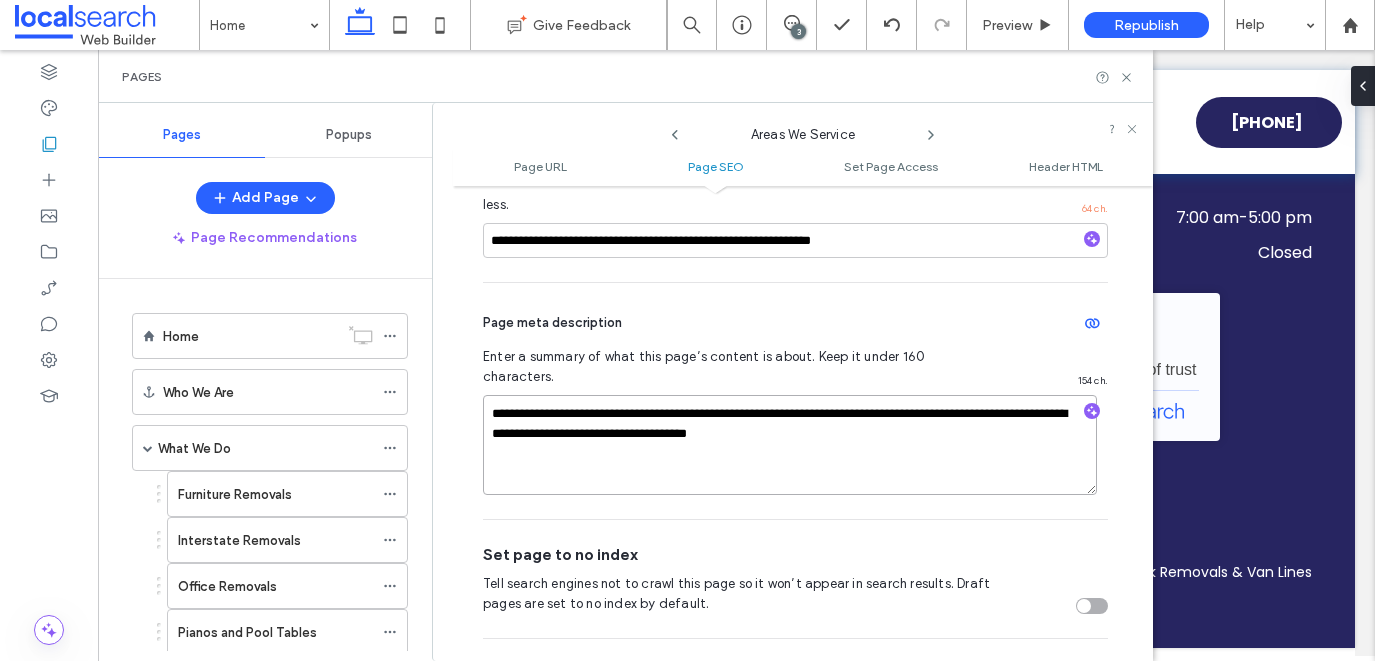 click on "**********" at bounding box center [790, 445] 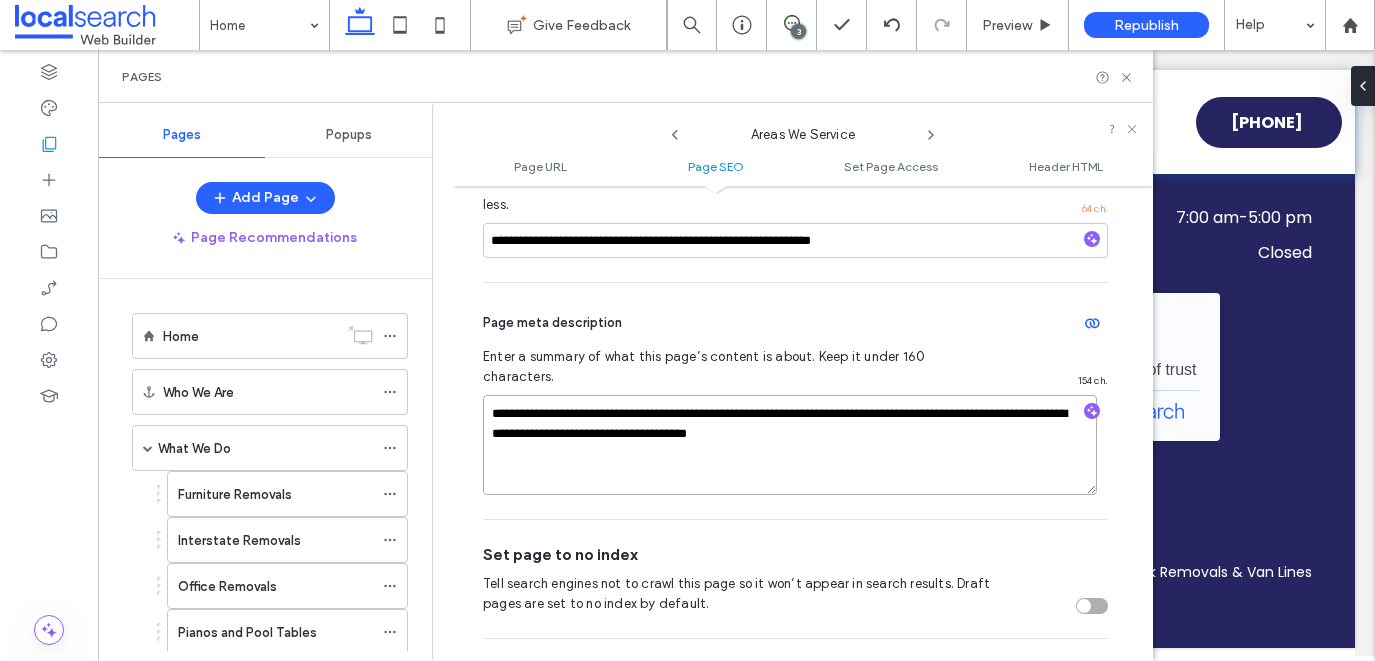 drag, startPoint x: 700, startPoint y: 397, endPoint x: 624, endPoint y: 391, distance: 76.23647 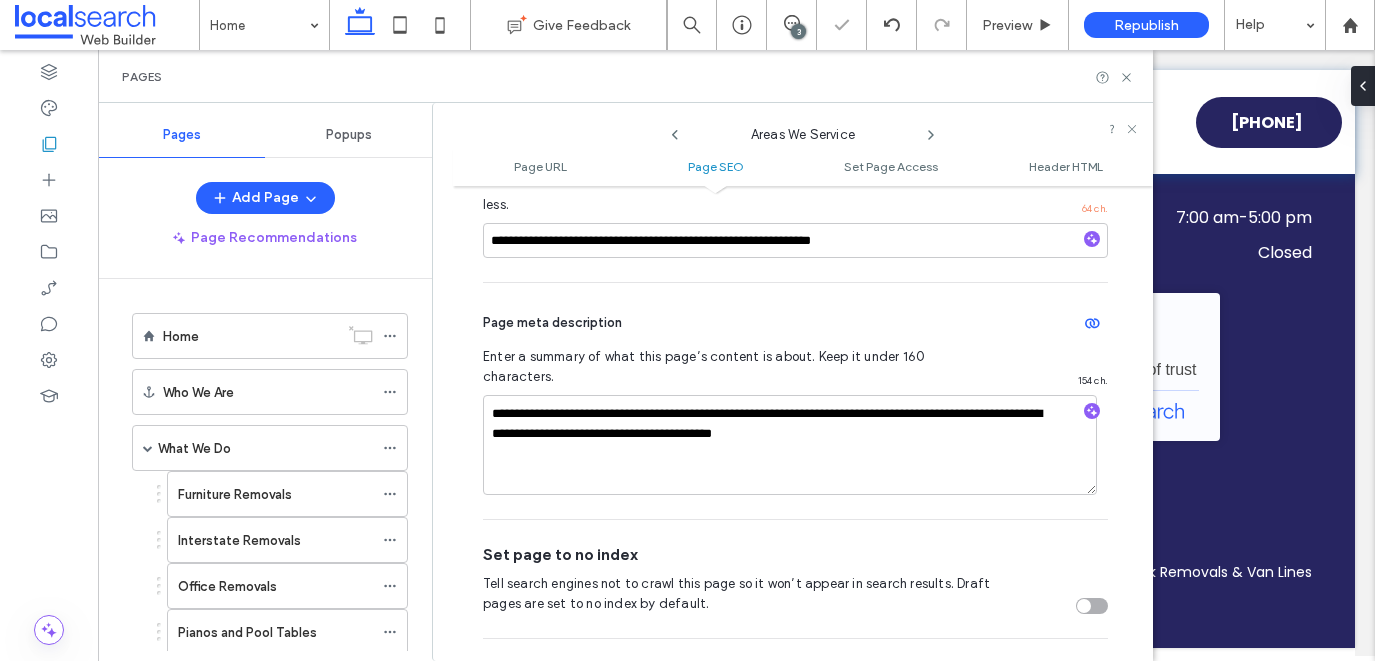 click 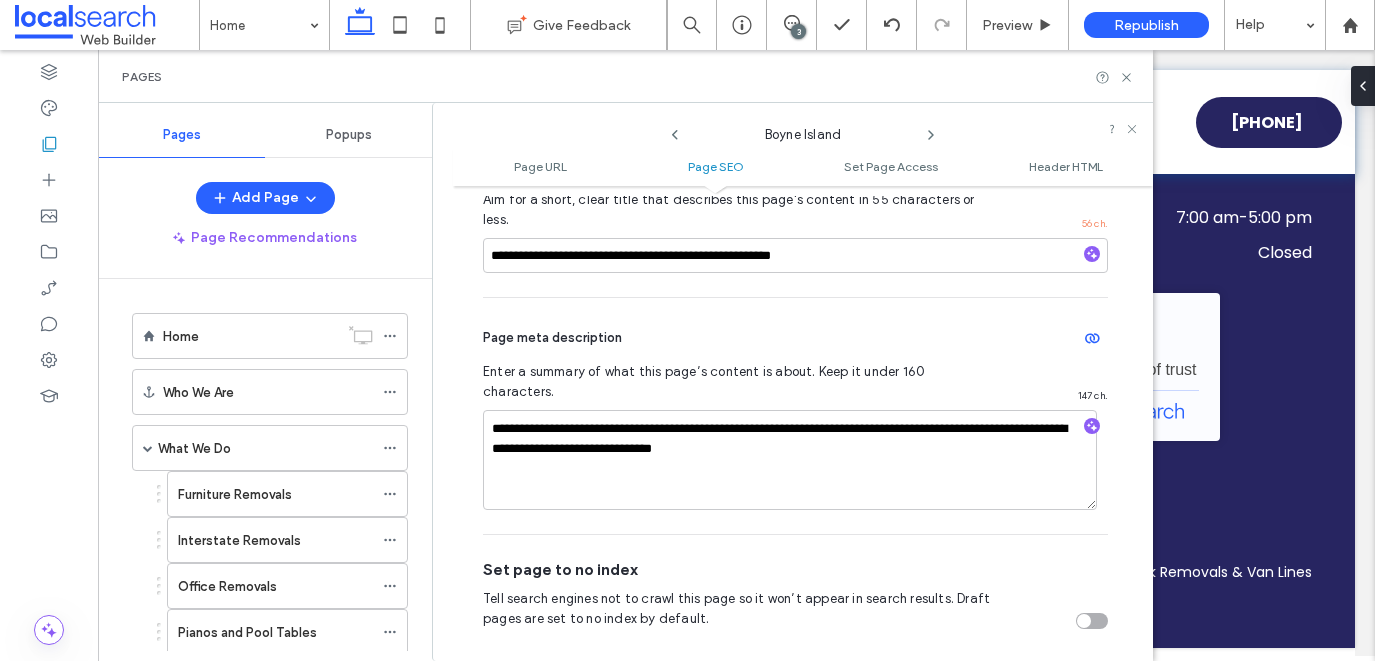 scroll, scrollTop: 537, scrollLeft: 0, axis: vertical 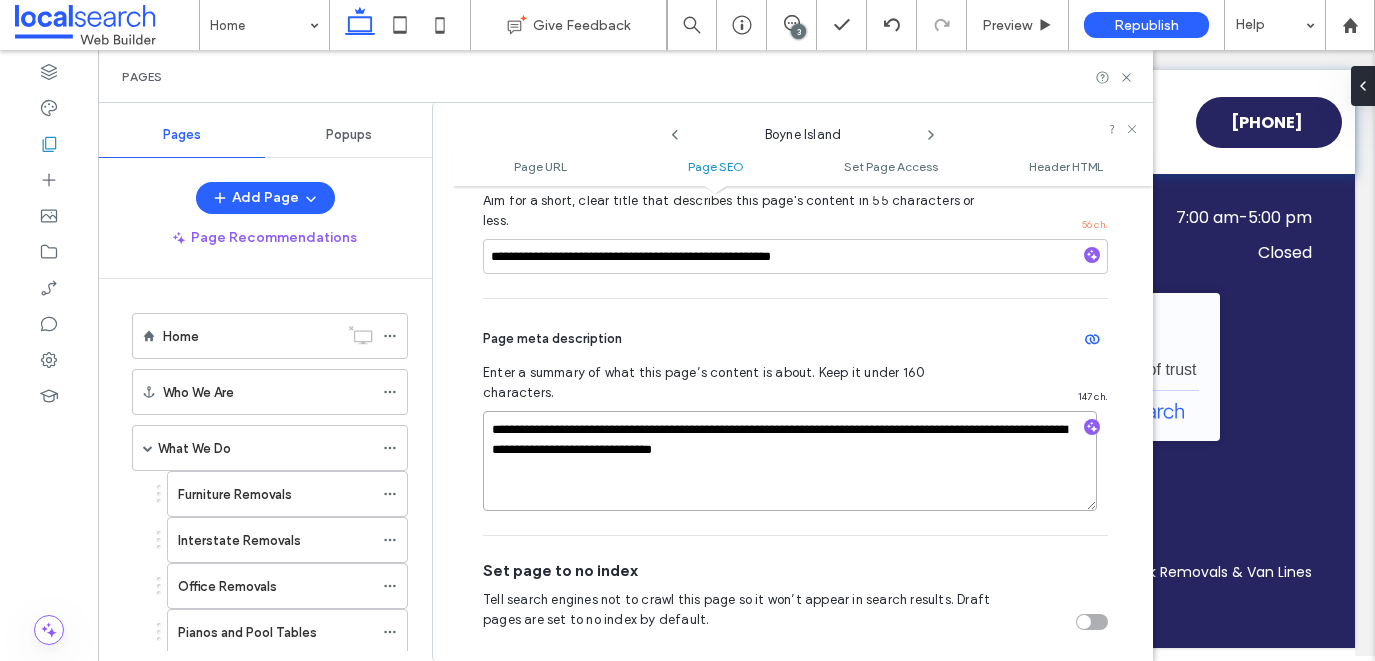drag, startPoint x: 807, startPoint y: 413, endPoint x: 730, endPoint y: 412, distance: 77.00649 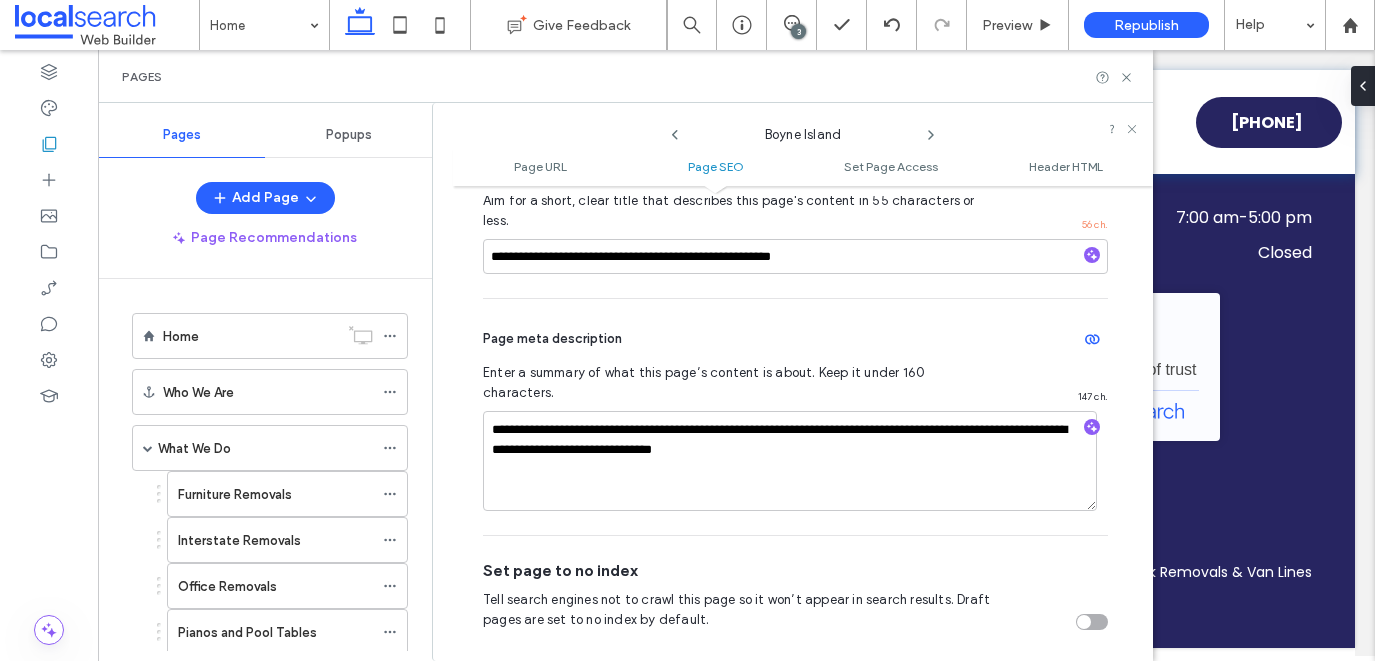 click 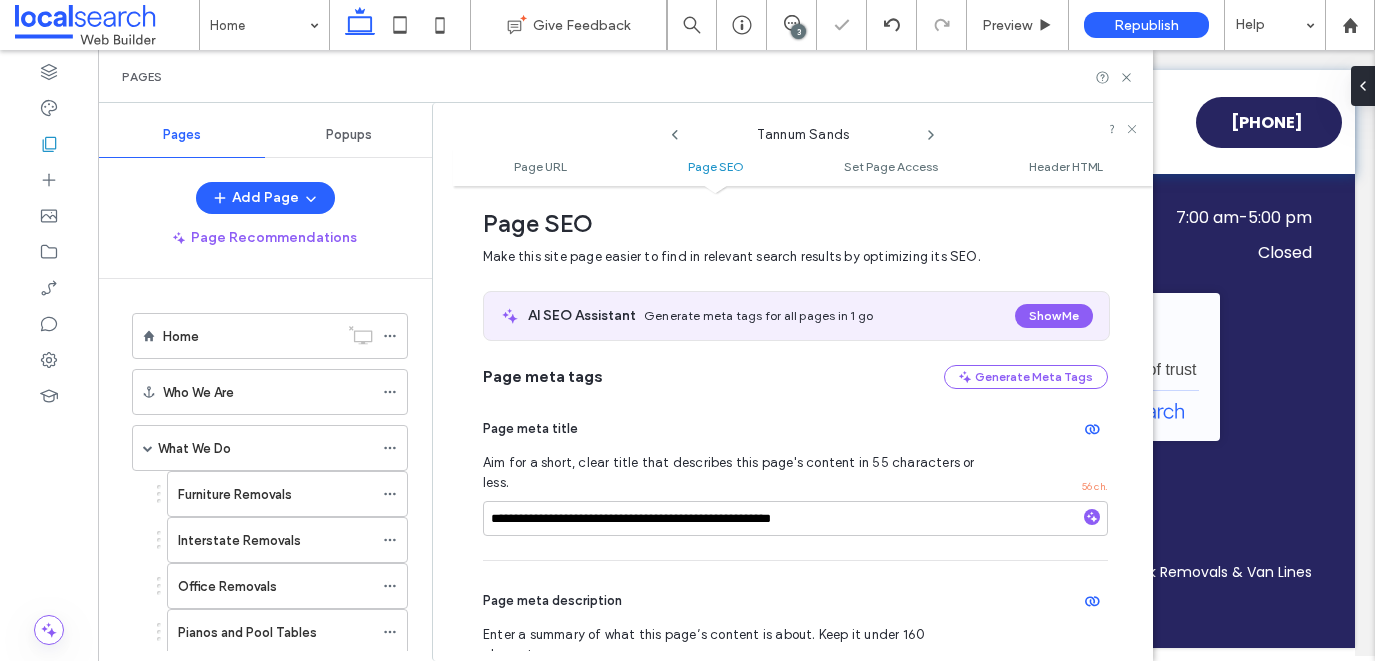 scroll, scrollTop: 462, scrollLeft: 0, axis: vertical 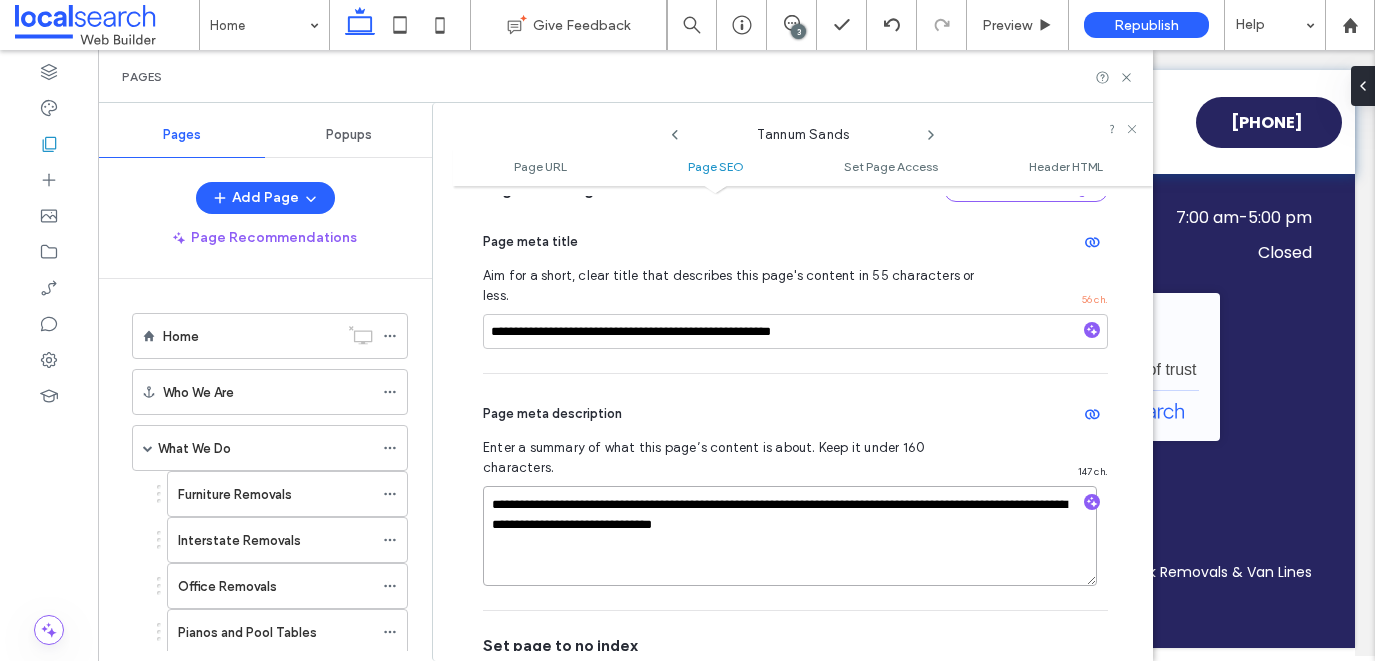 drag, startPoint x: 806, startPoint y: 492, endPoint x: 729, endPoint y: 493, distance: 77.00649 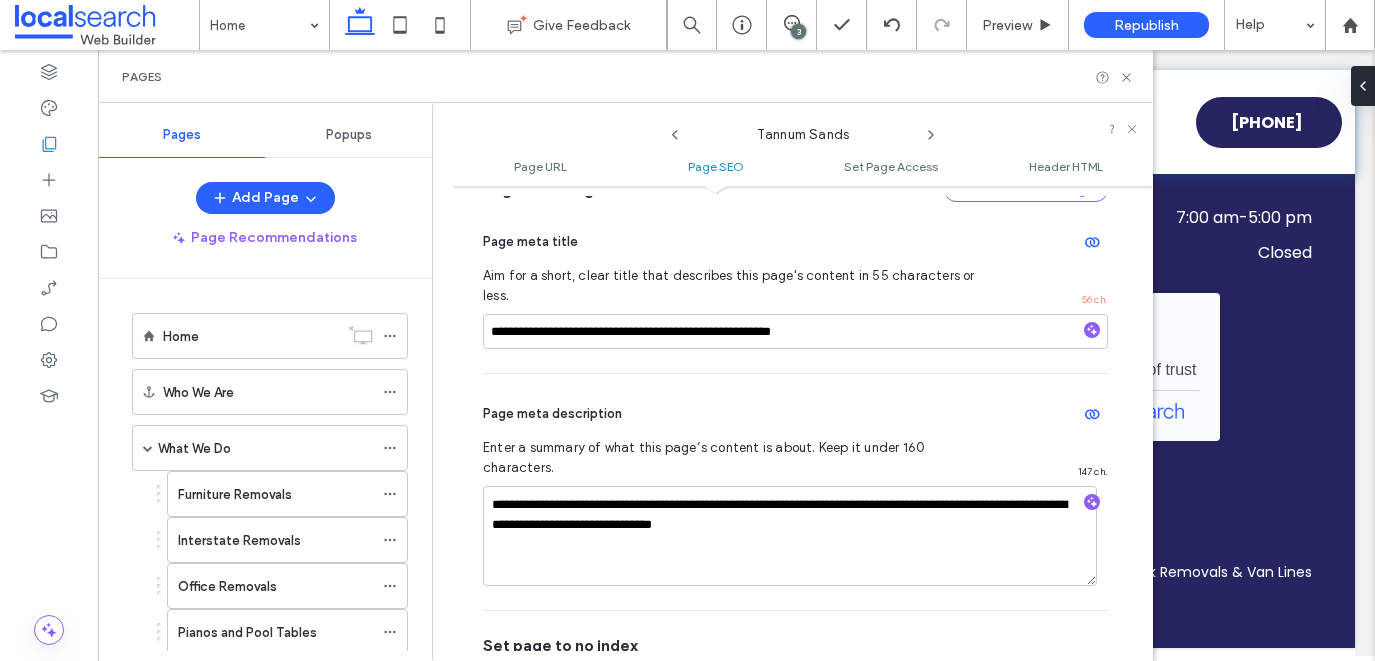 click 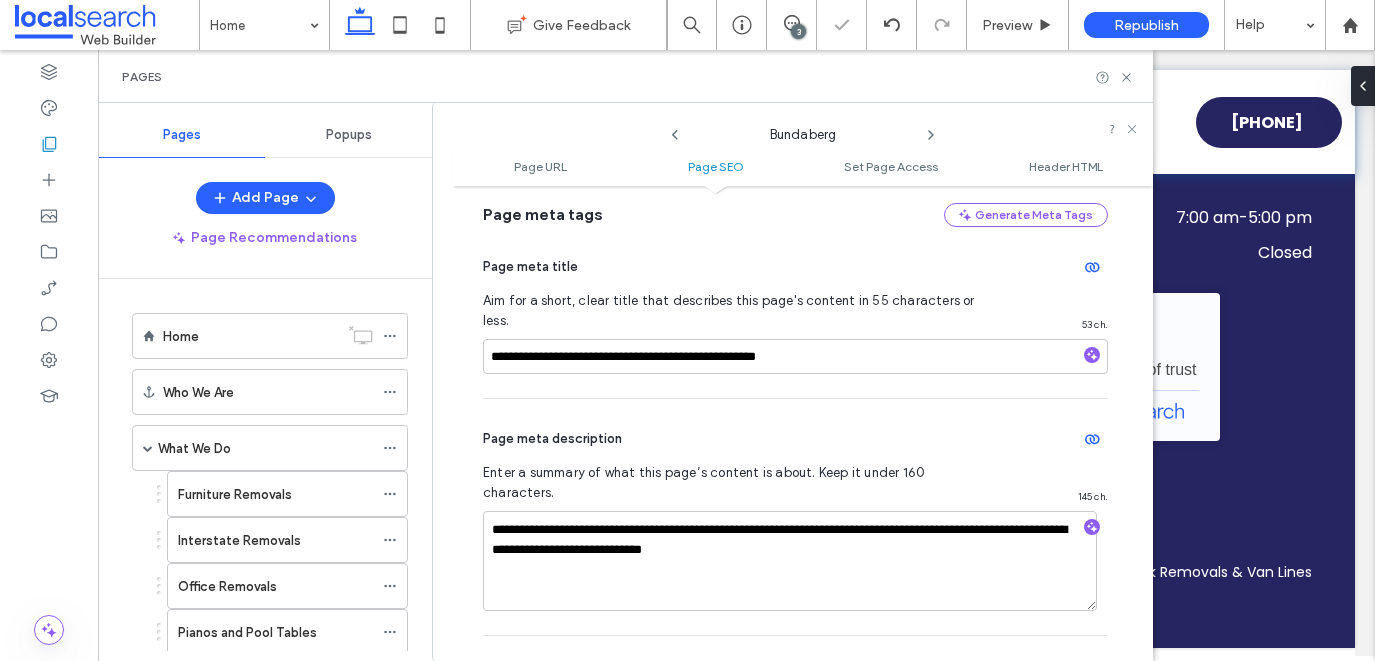 scroll, scrollTop: 440, scrollLeft: 0, axis: vertical 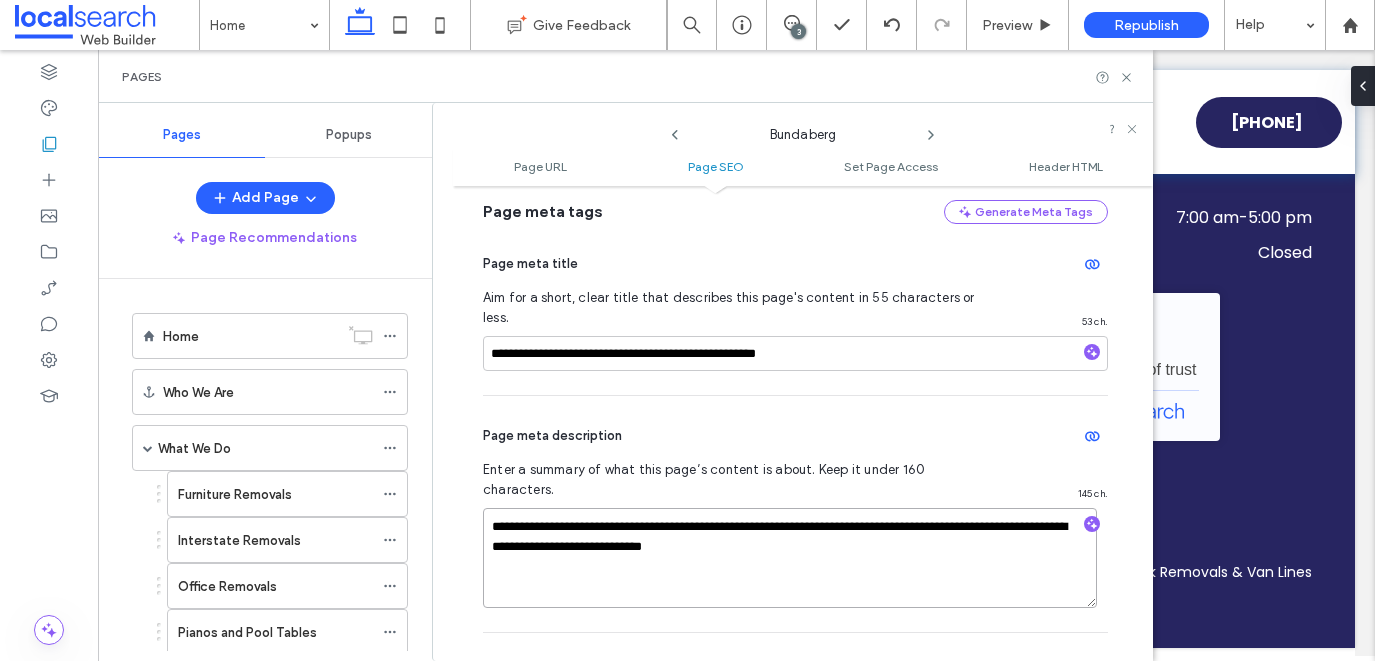 drag, startPoint x: 806, startPoint y: 511, endPoint x: 731, endPoint y: 510, distance: 75.00667 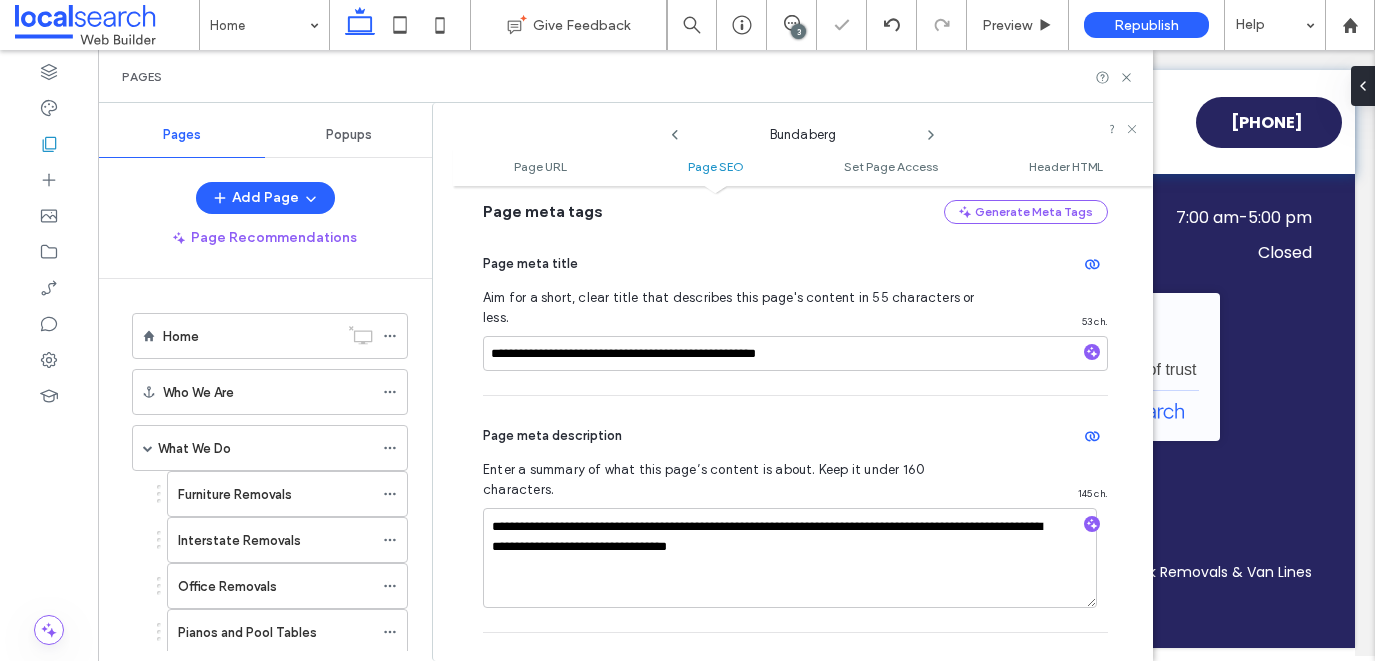 click on "Bundaberg" at bounding box center [803, 130] 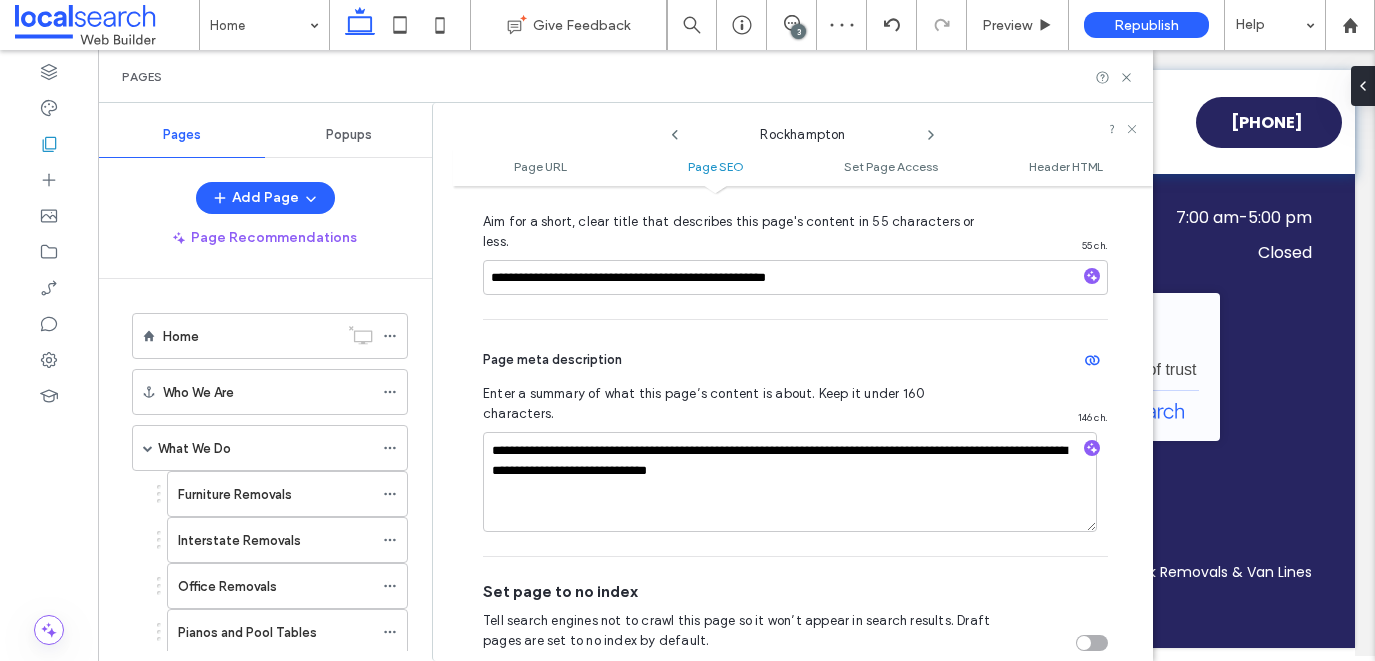 scroll, scrollTop: 529, scrollLeft: 0, axis: vertical 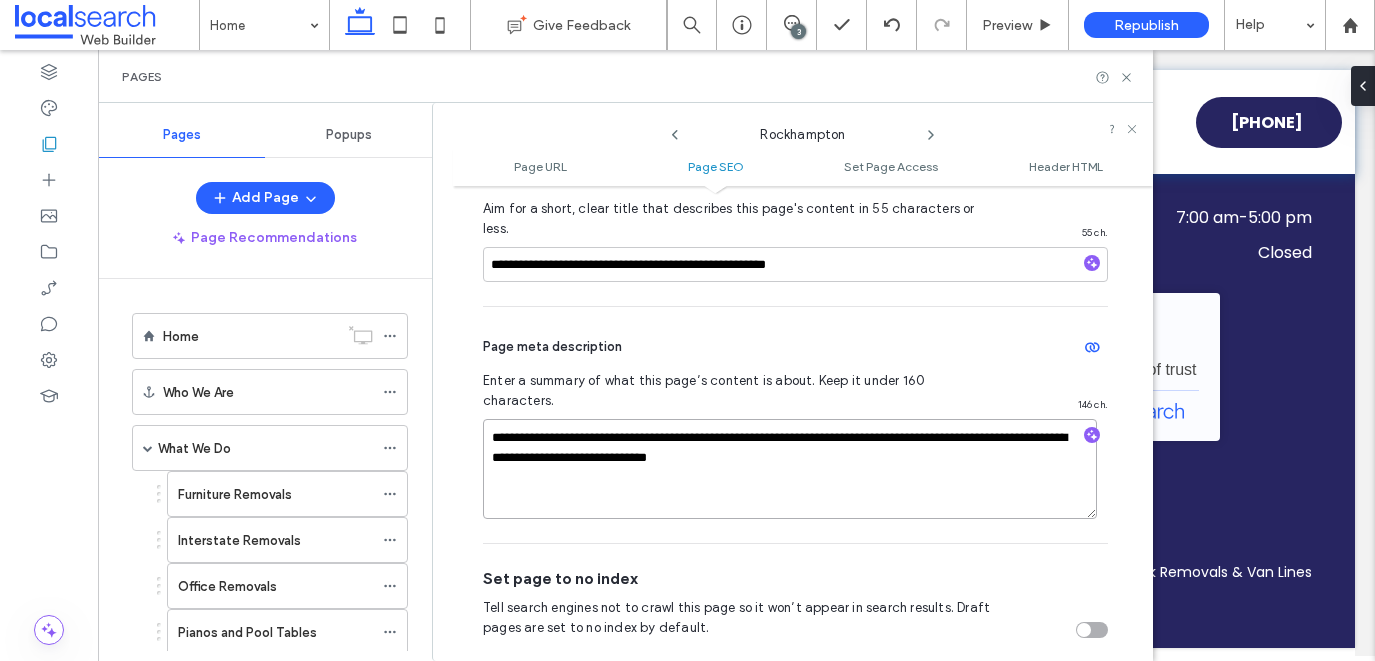 drag, startPoint x: 807, startPoint y: 418, endPoint x: 730, endPoint y: 413, distance: 77.16217 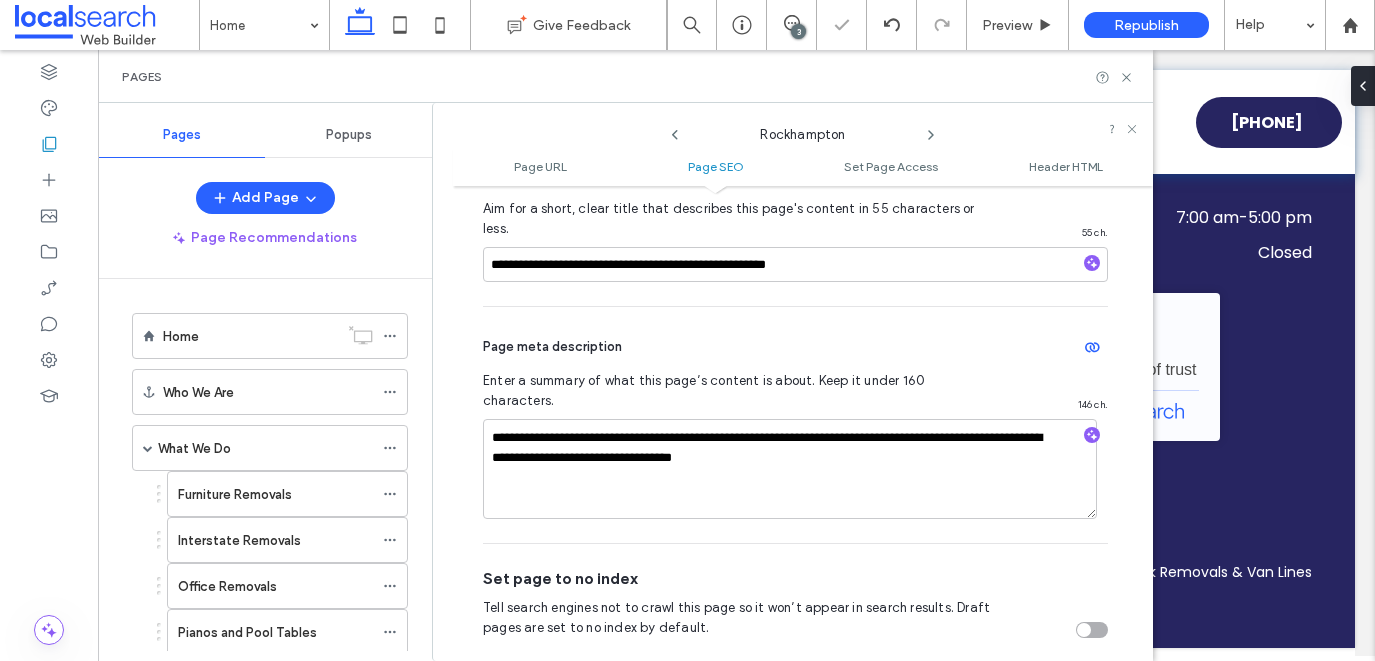 click 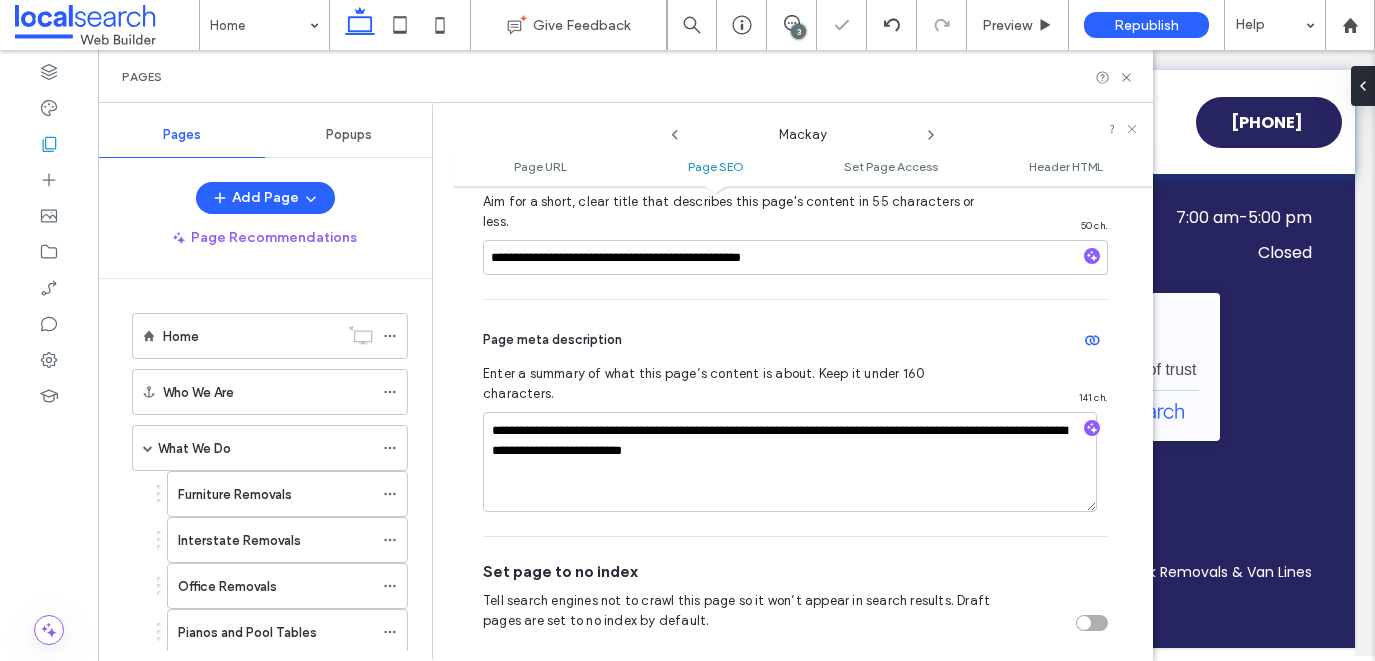 scroll, scrollTop: 542, scrollLeft: 0, axis: vertical 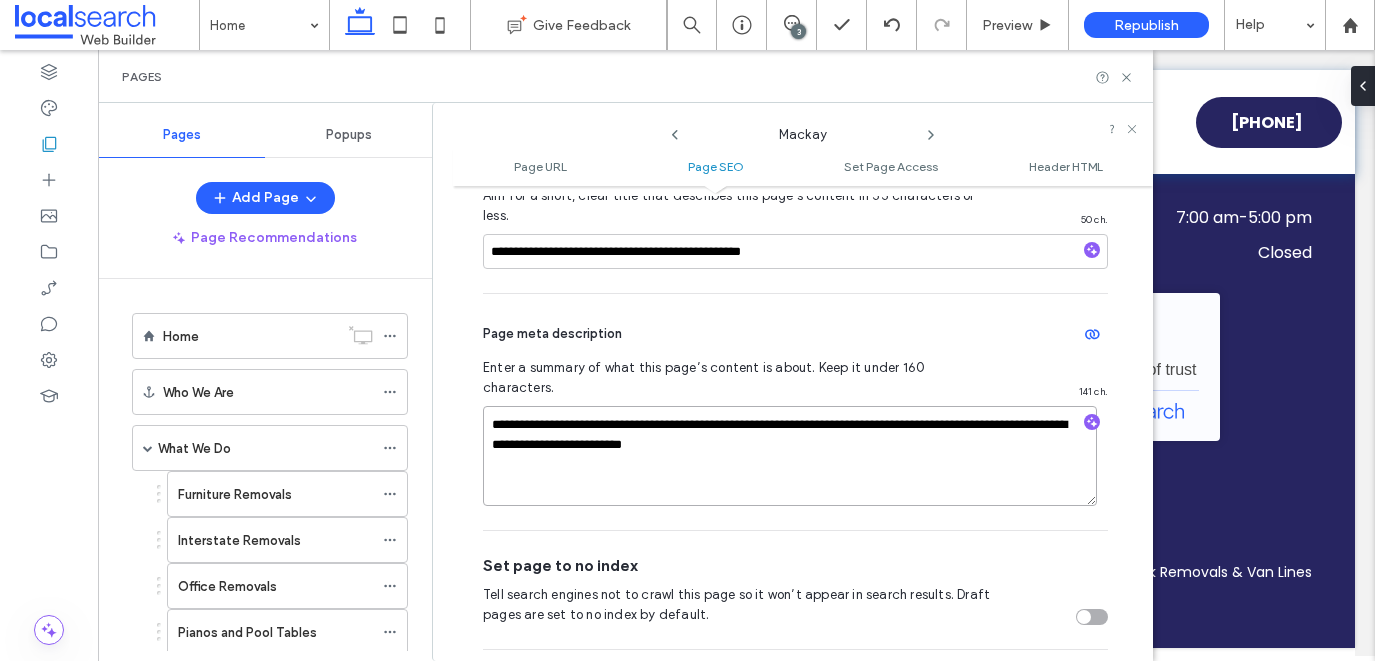 drag, startPoint x: 781, startPoint y: 407, endPoint x: 706, endPoint y: 399, distance: 75.42546 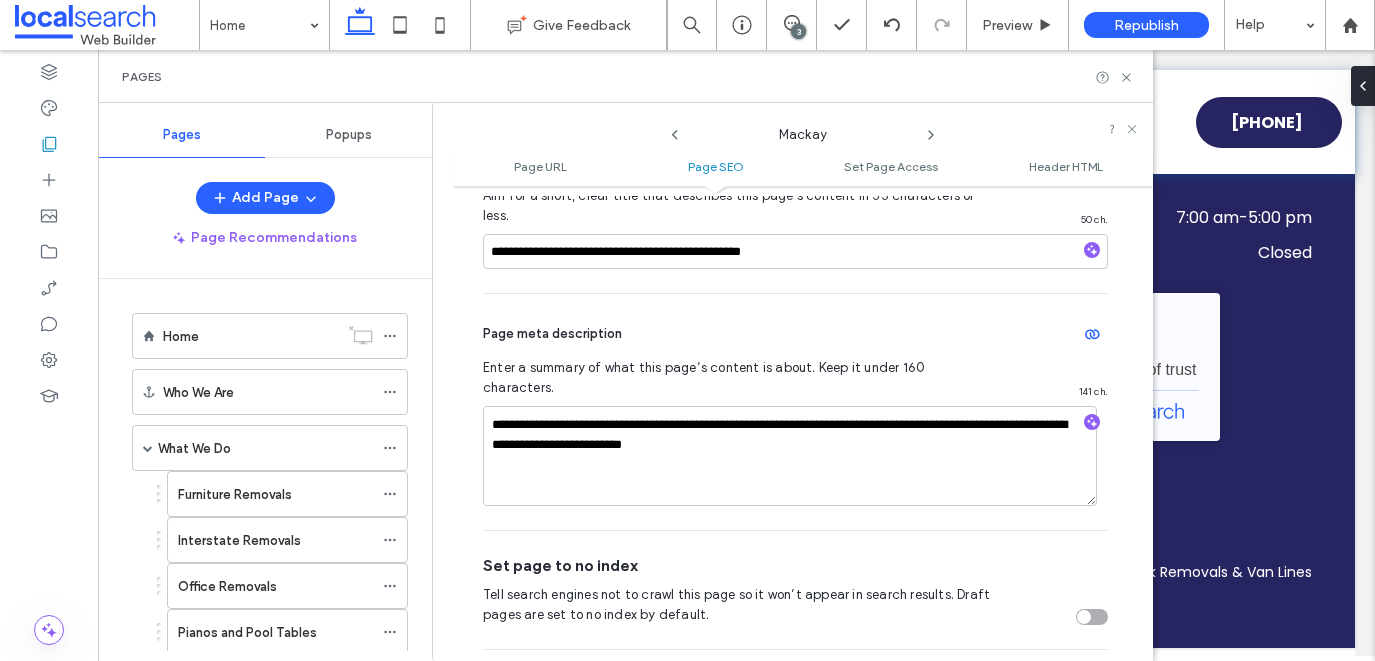 click 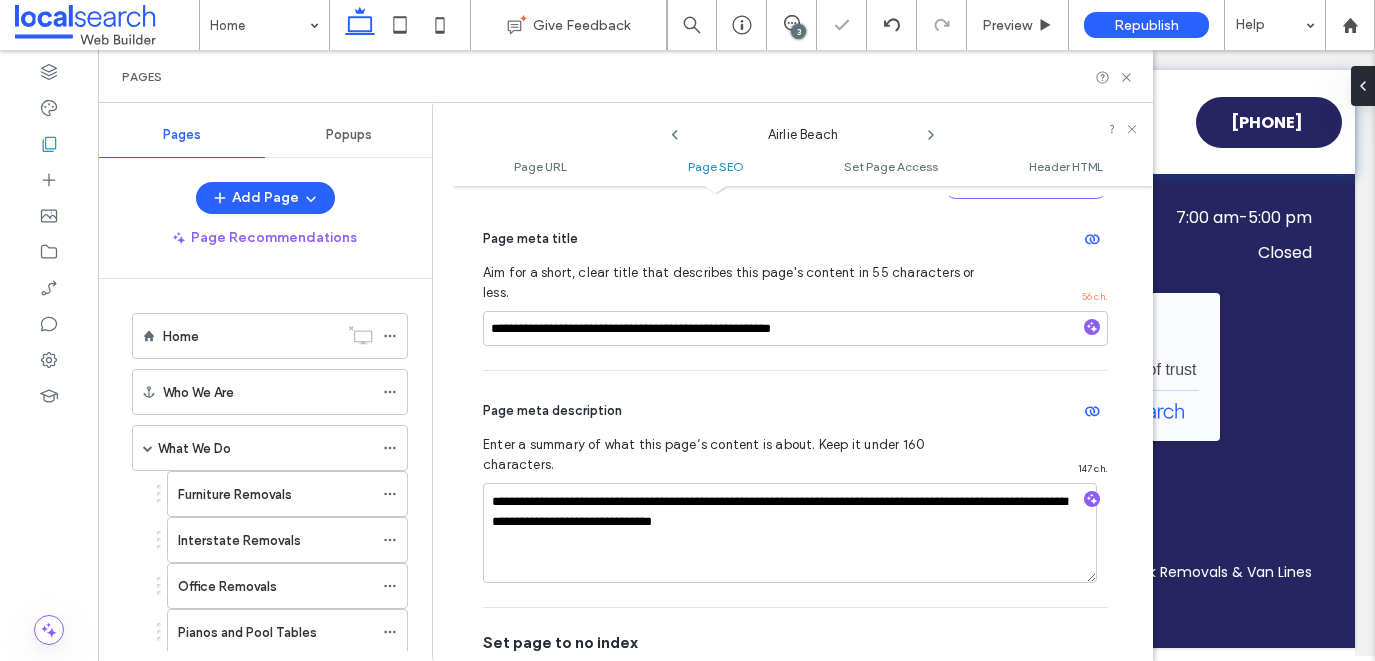scroll, scrollTop: 470, scrollLeft: 0, axis: vertical 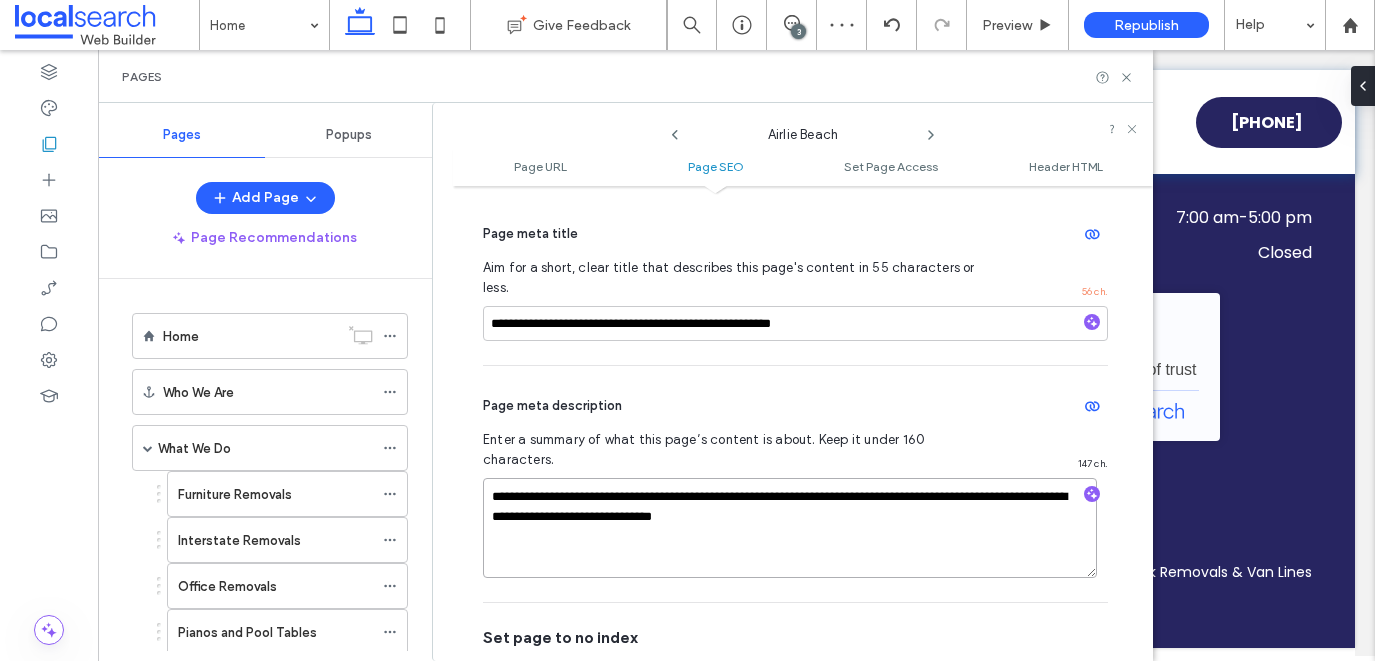 drag, startPoint x: 806, startPoint y: 481, endPoint x: 730, endPoint y: 480, distance: 76.00658 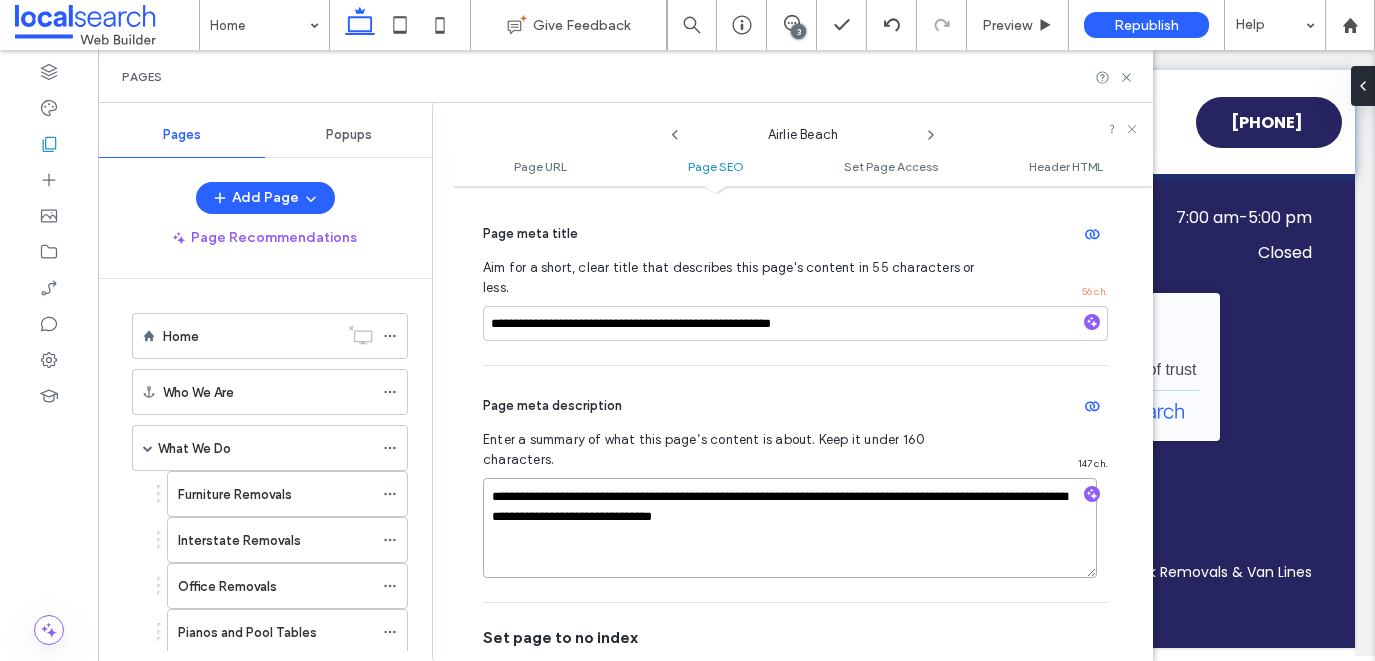 paste 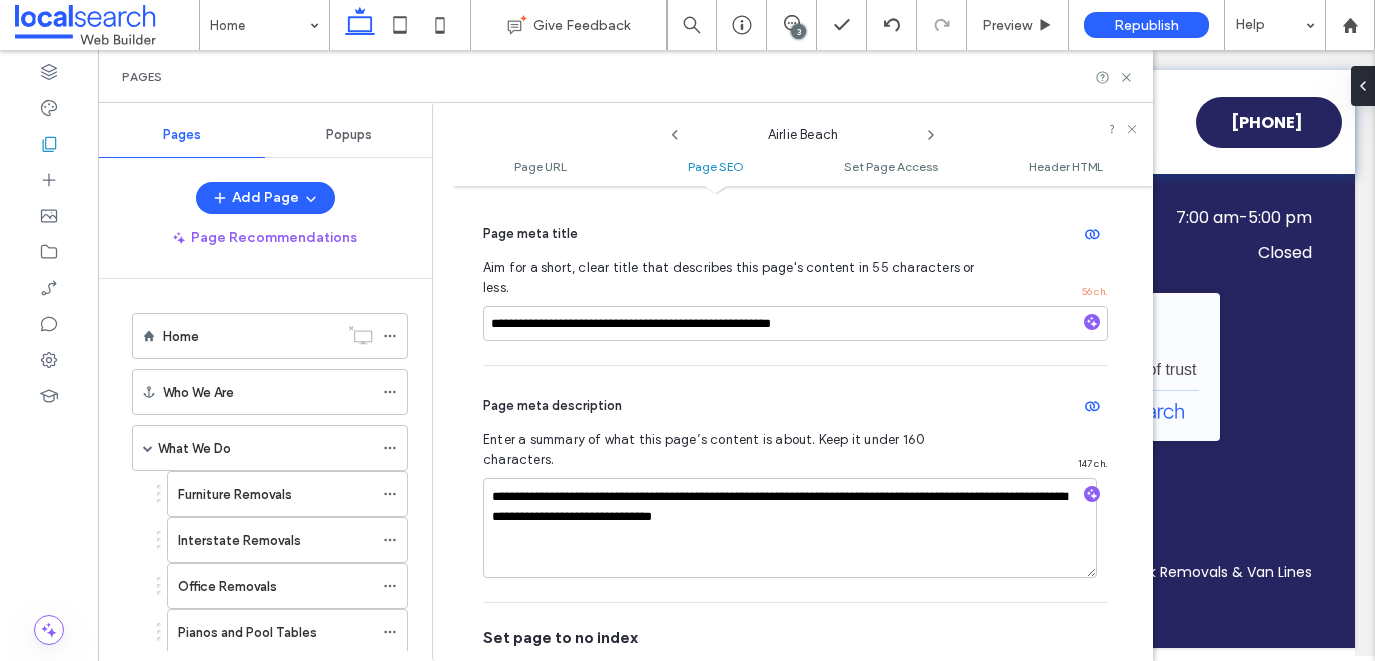 click 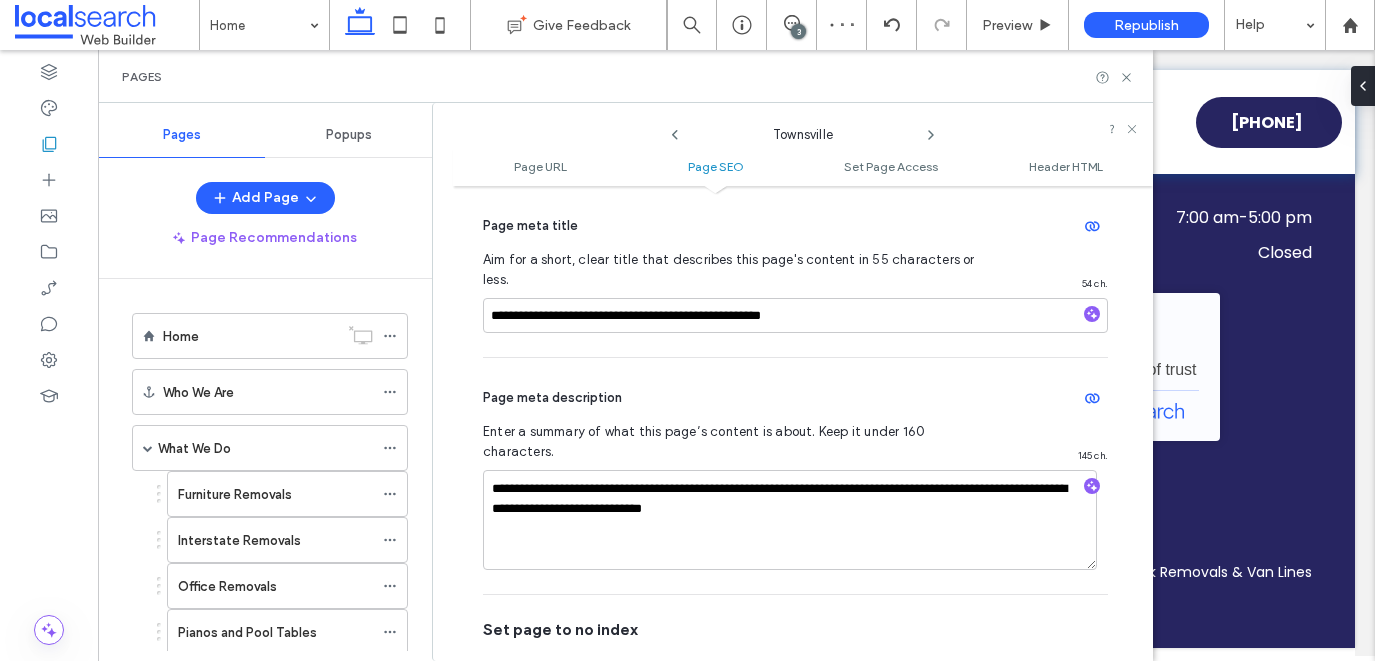 scroll, scrollTop: 479, scrollLeft: 0, axis: vertical 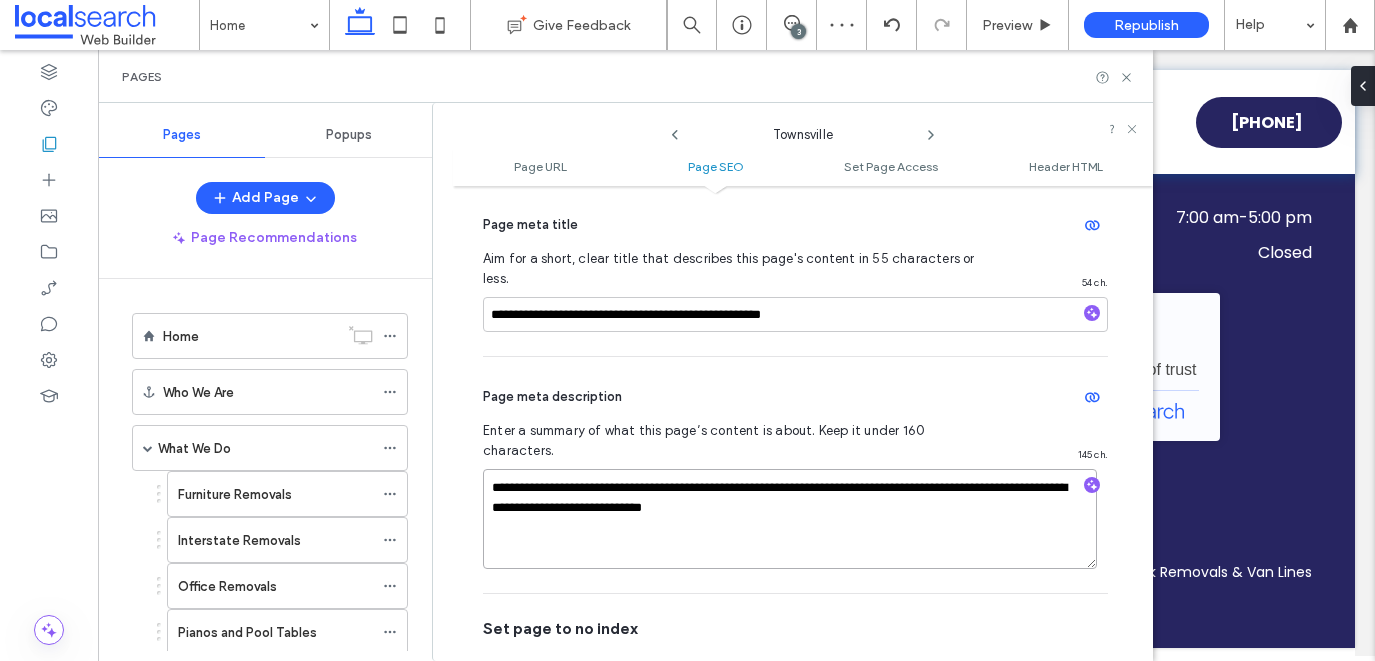 drag, startPoint x: 782, startPoint y: 472, endPoint x: 715, endPoint y: 472, distance: 67 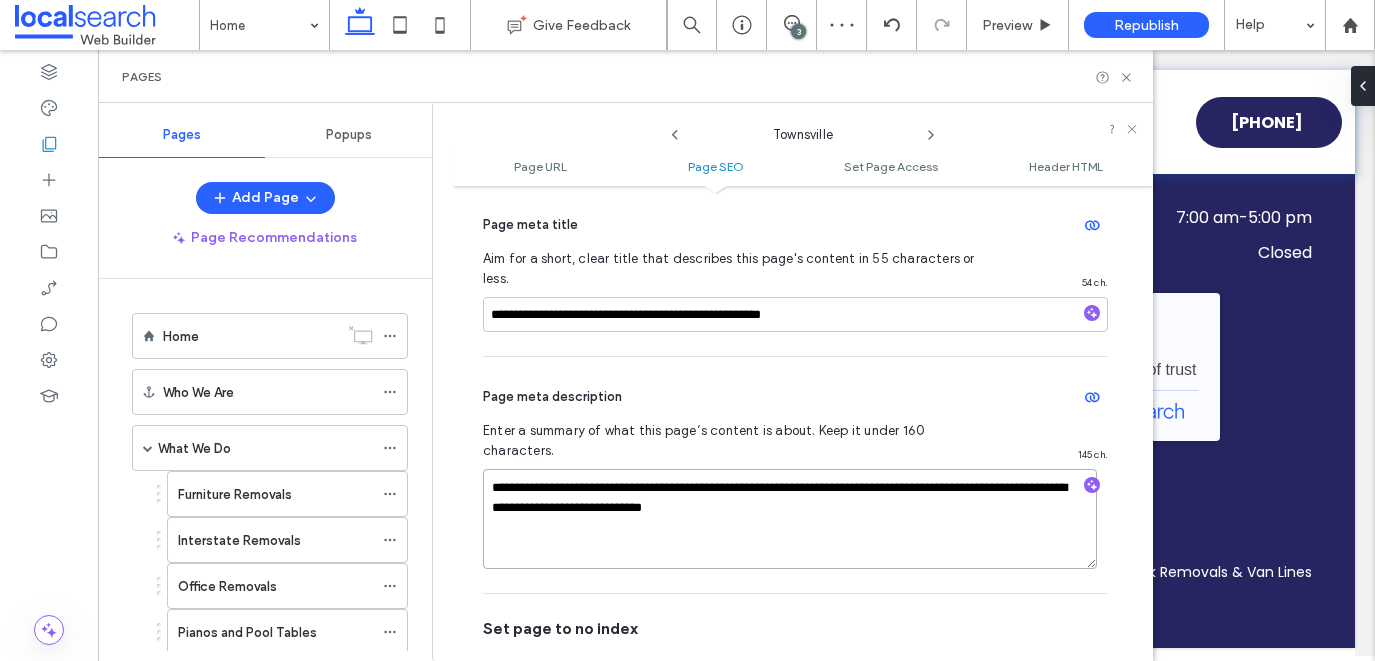 click on "**********" at bounding box center [790, 519] 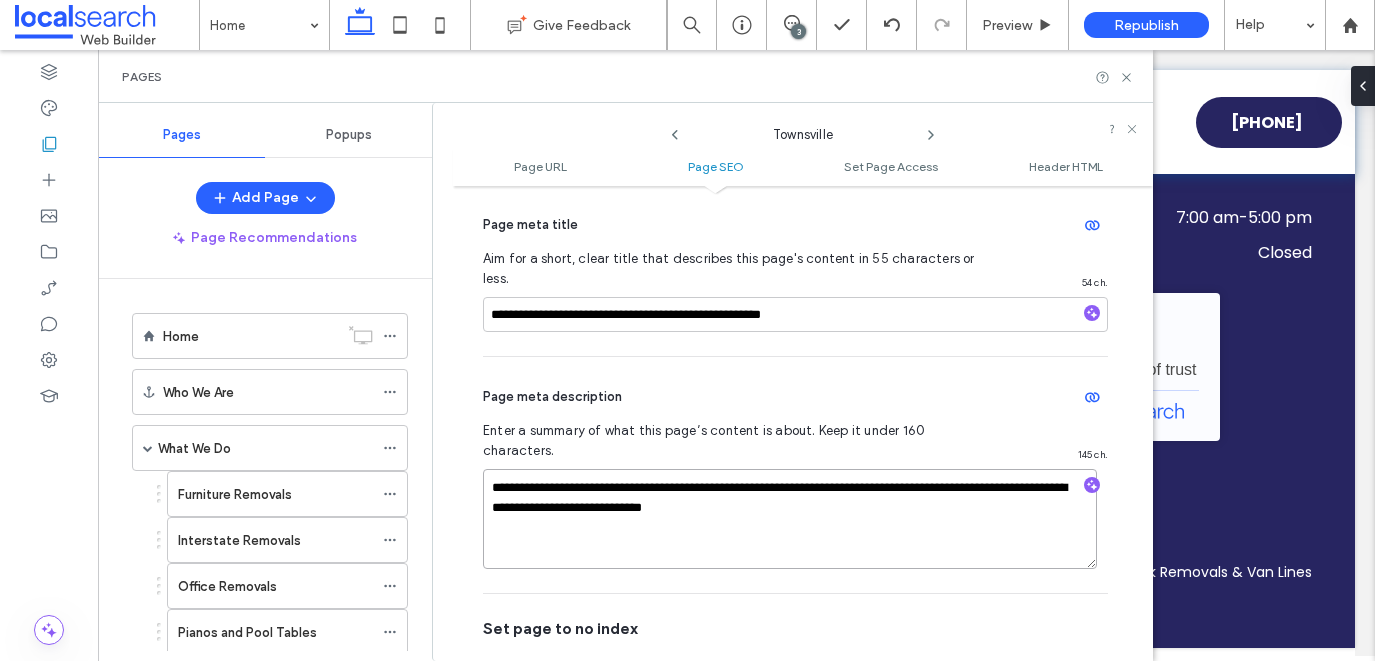 drag, startPoint x: 781, startPoint y: 469, endPoint x: 703, endPoint y: 466, distance: 78.05767 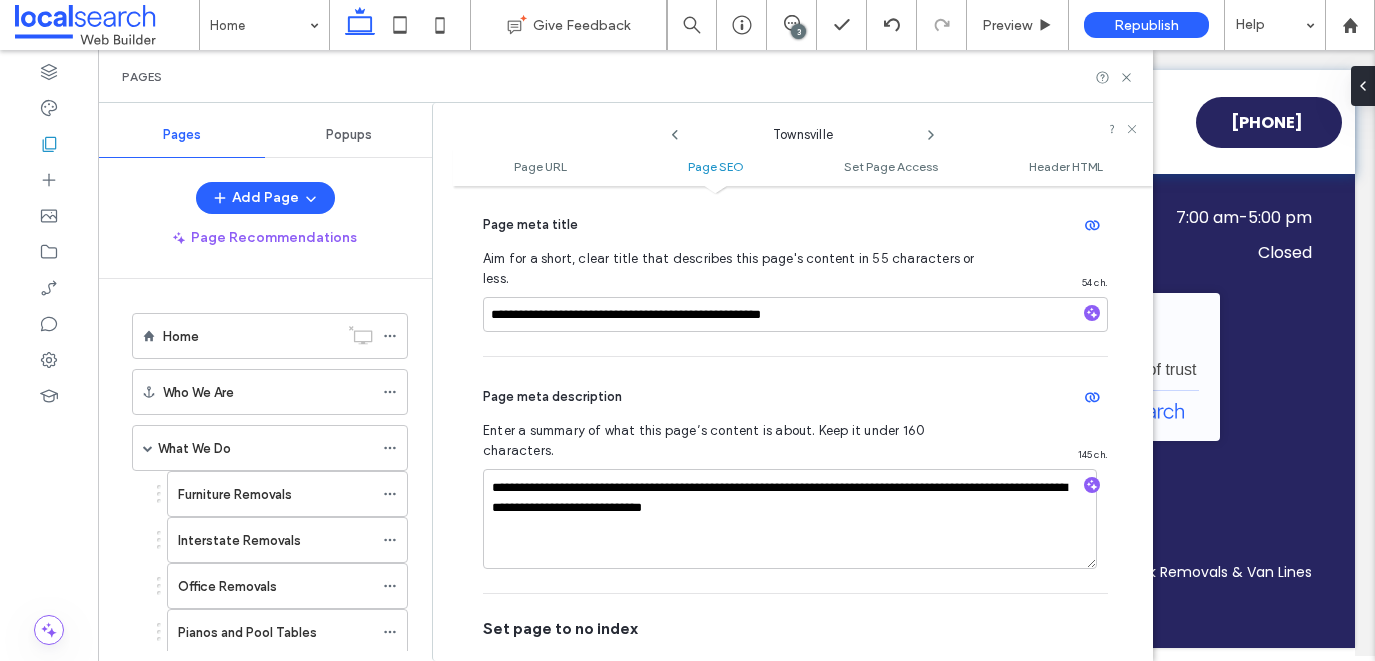 click 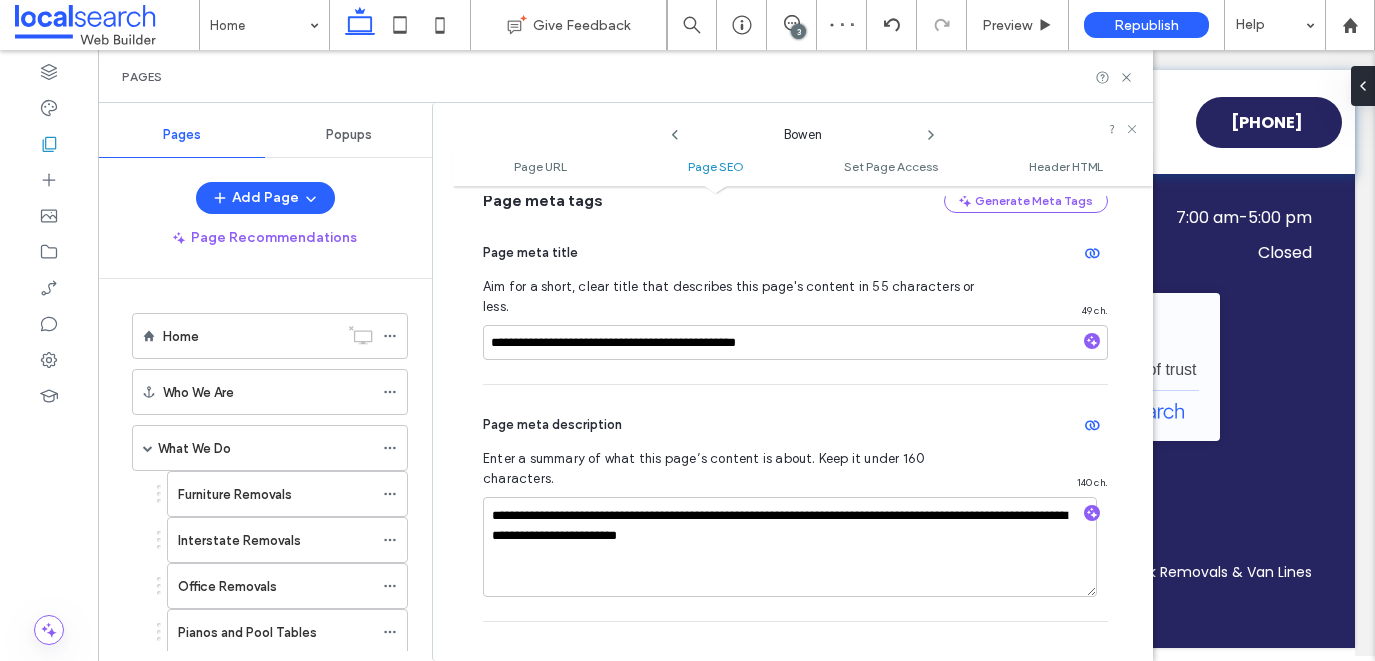 scroll, scrollTop: 462, scrollLeft: 0, axis: vertical 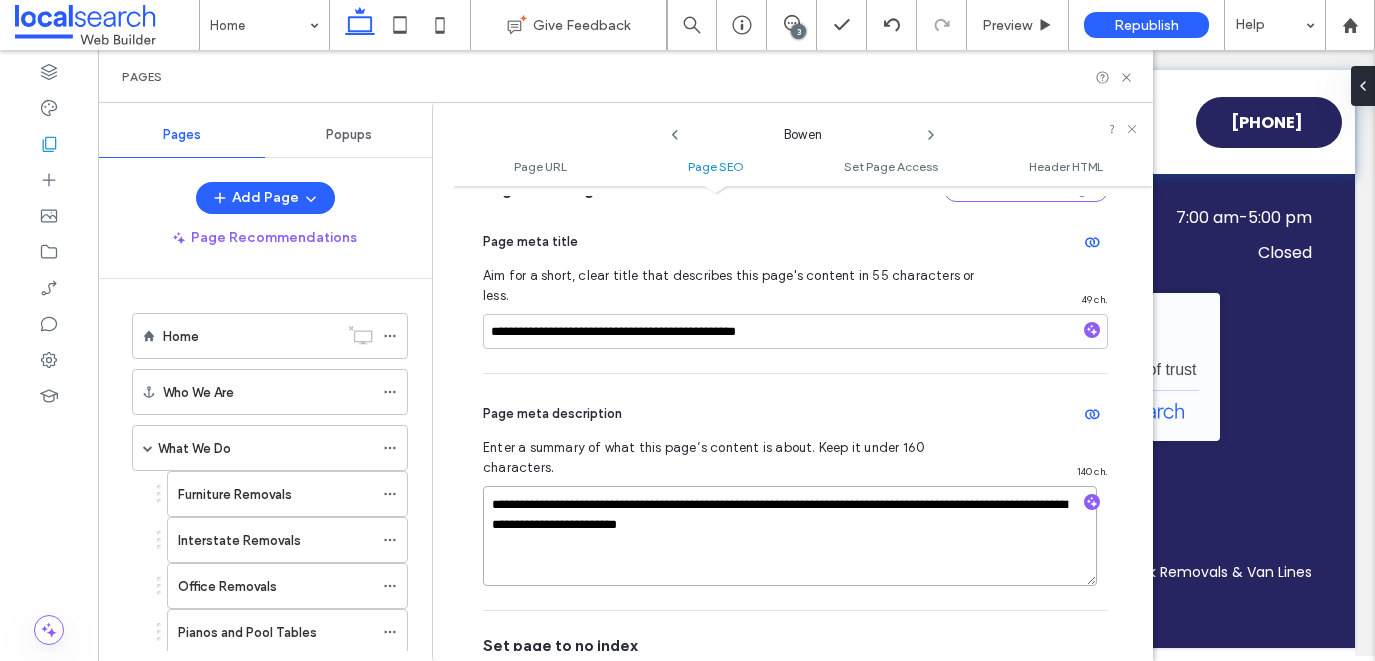 drag, startPoint x: 779, startPoint y: 489, endPoint x: 703, endPoint y: 494, distance: 76.1643 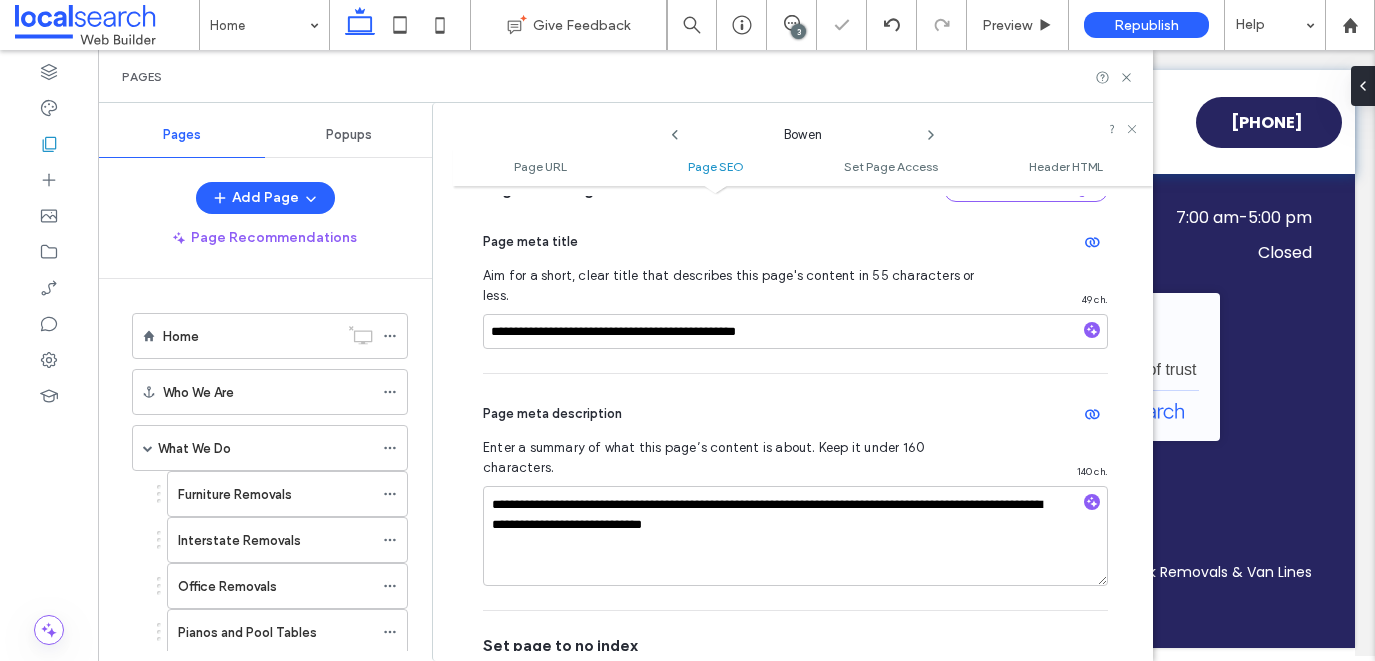 click 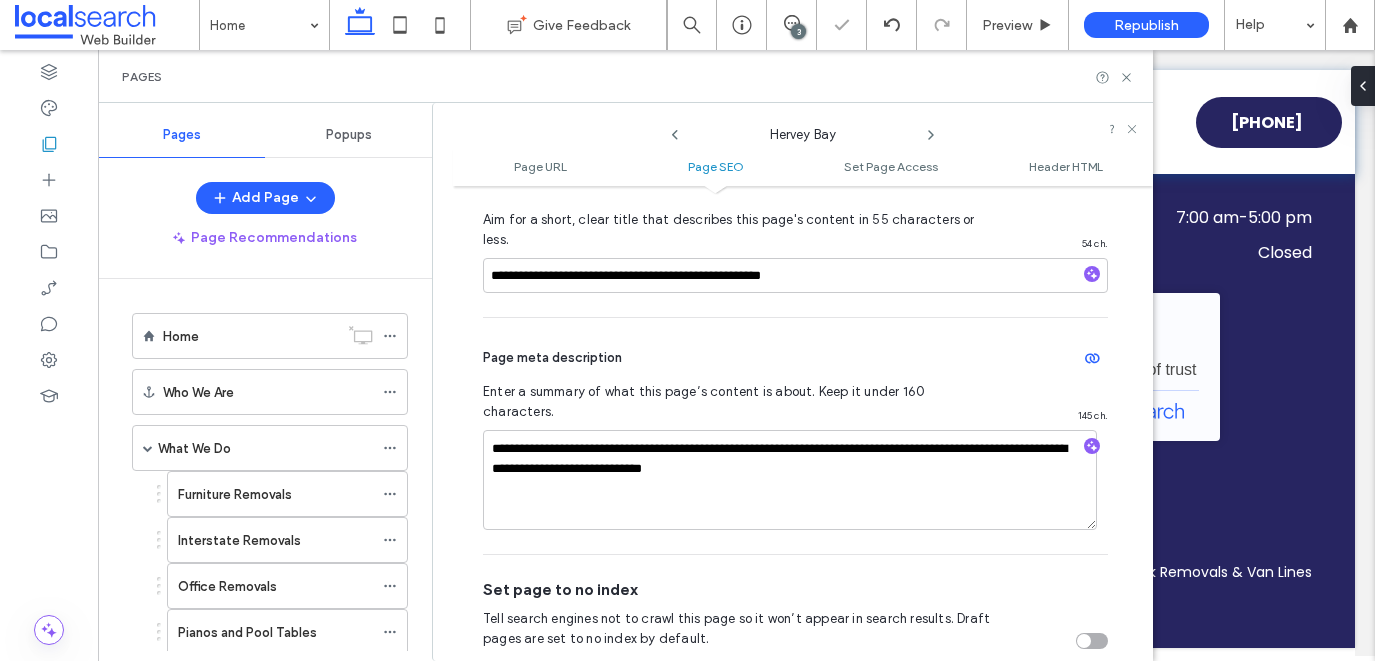 scroll, scrollTop: 522, scrollLeft: 0, axis: vertical 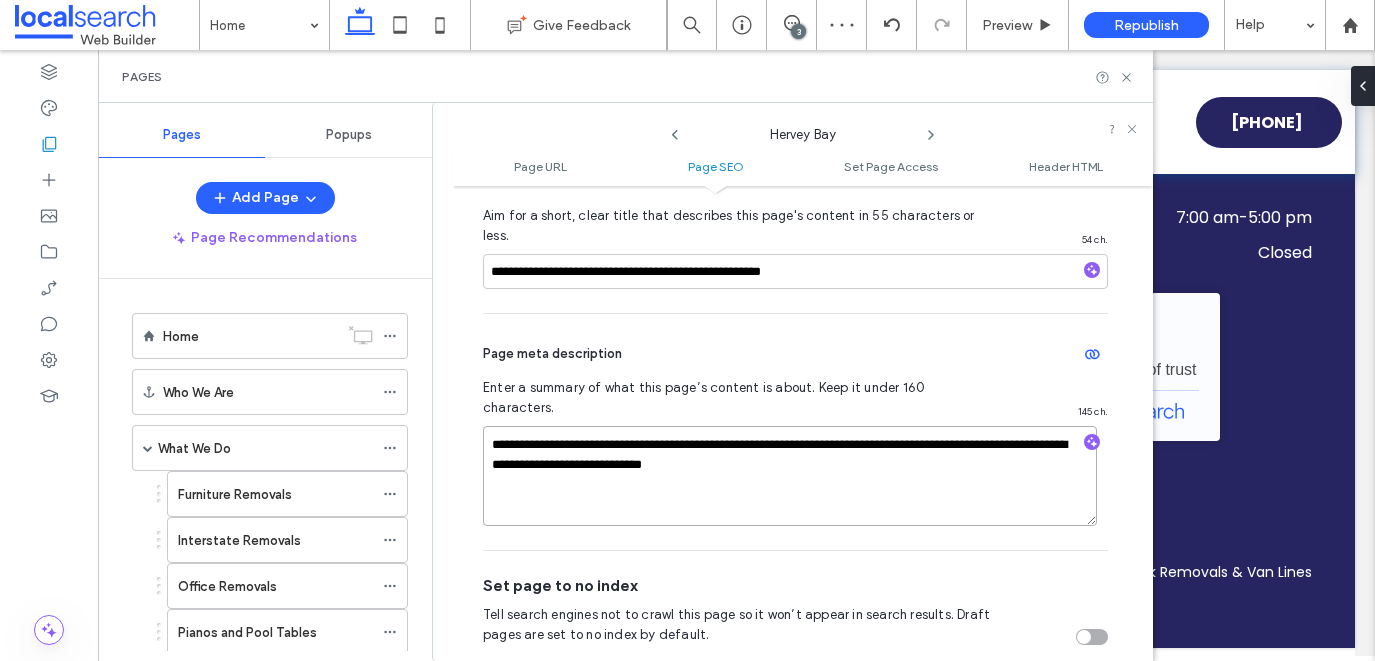 drag, startPoint x: 779, startPoint y: 426, endPoint x: 705, endPoint y: 423, distance: 74.06078 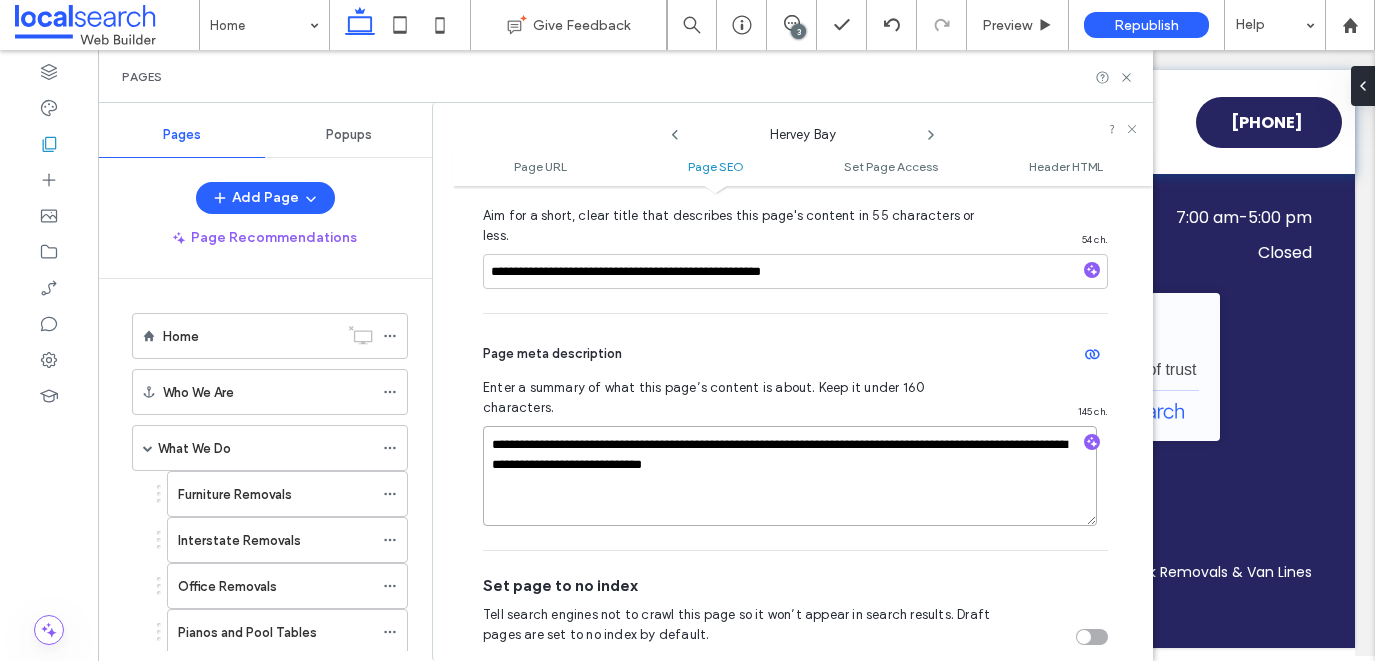 paste 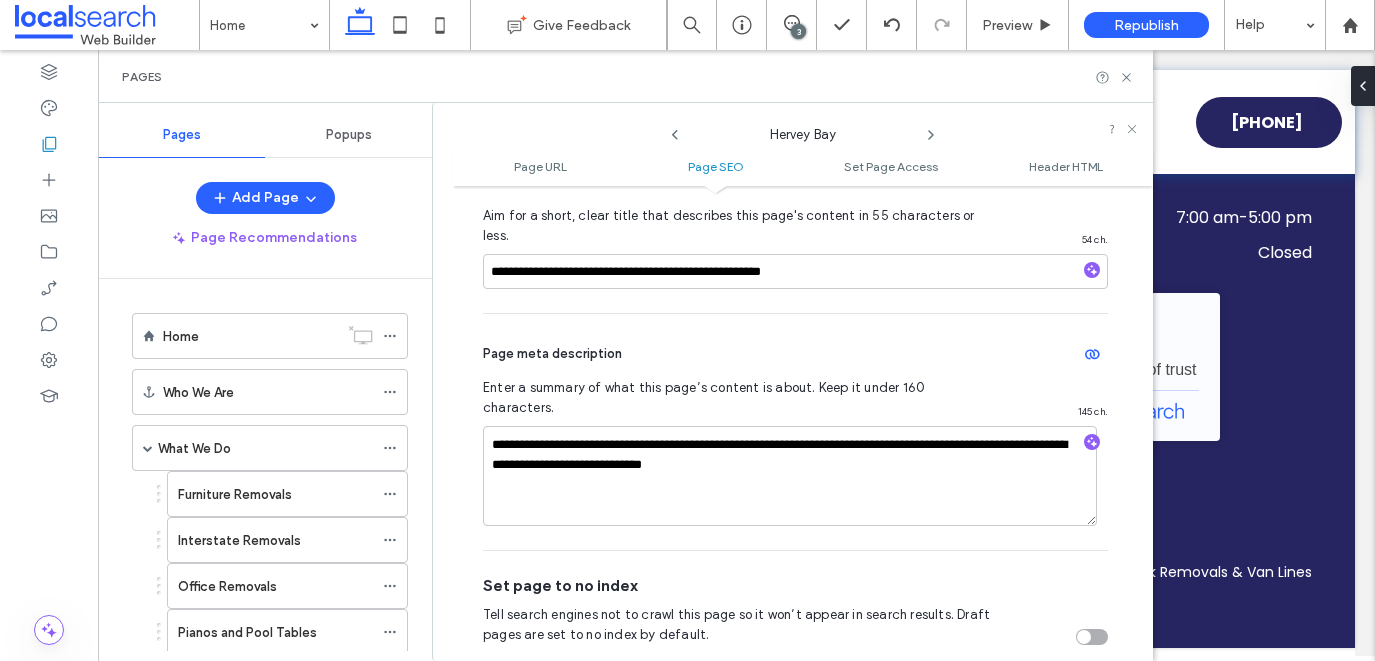 click 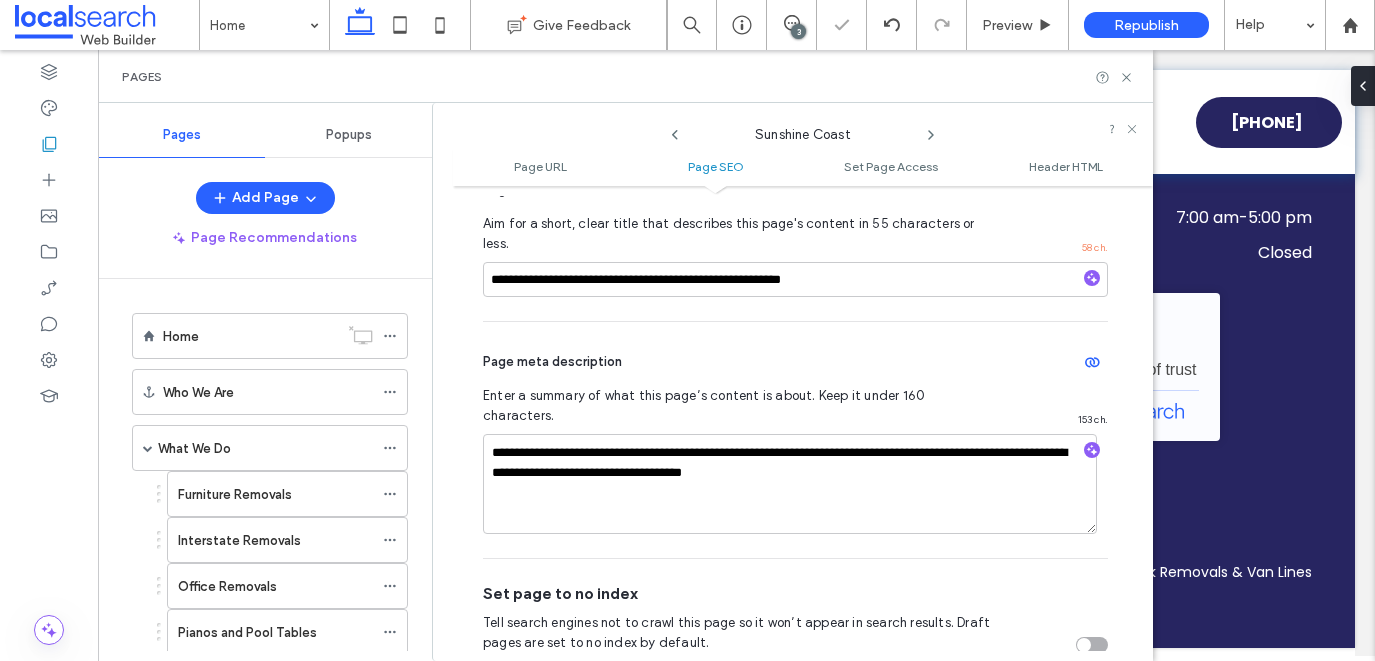 scroll, scrollTop: 531, scrollLeft: 0, axis: vertical 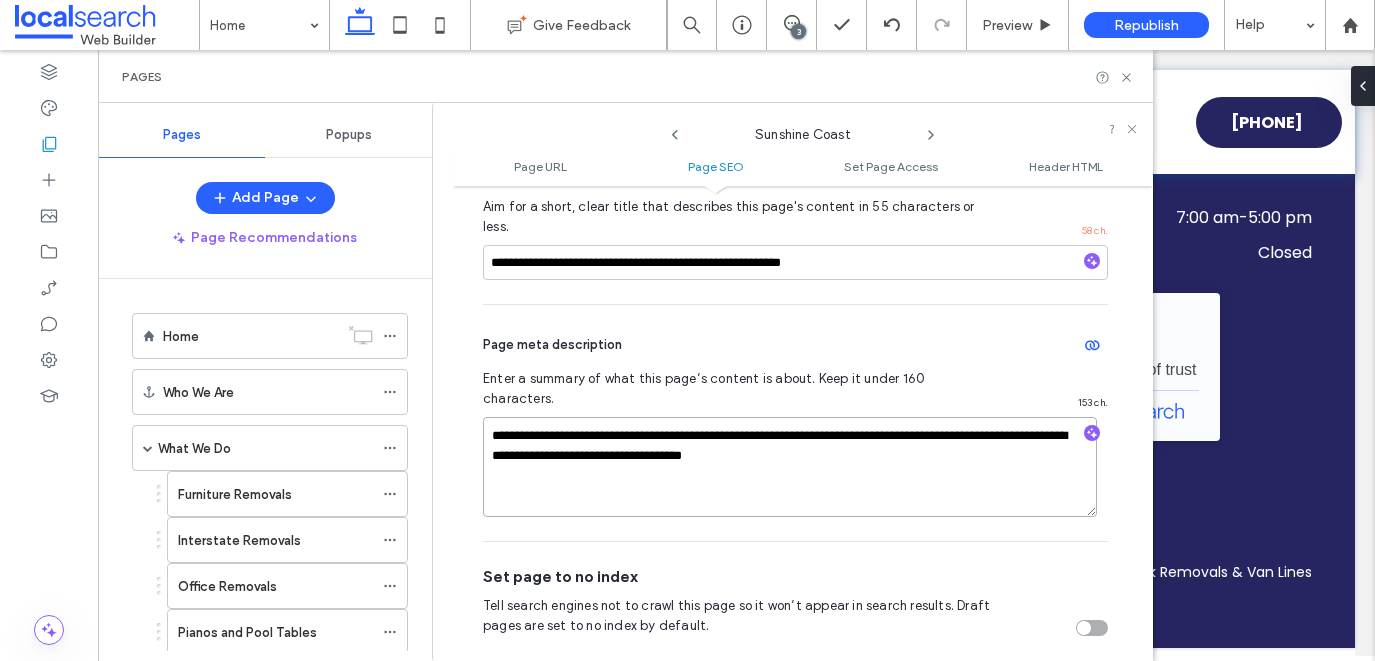 drag, startPoint x: 851, startPoint y: 420, endPoint x: 774, endPoint y: 422, distance: 77.02597 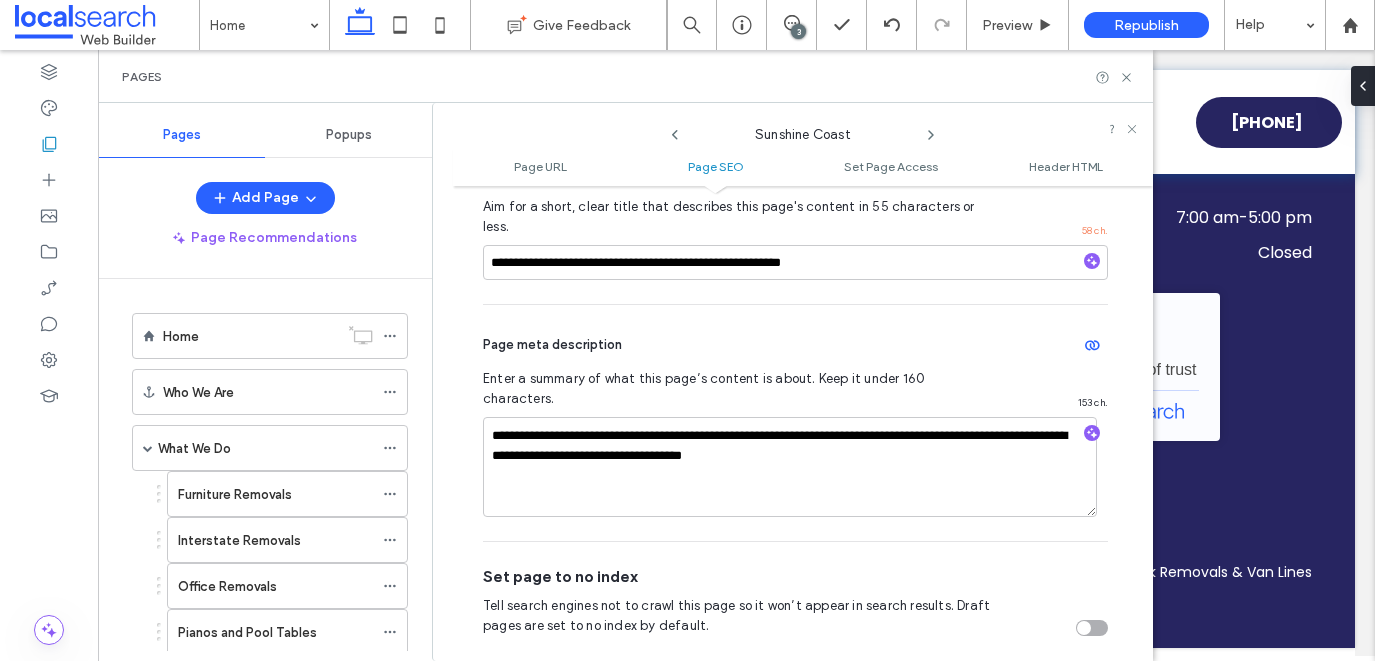 click 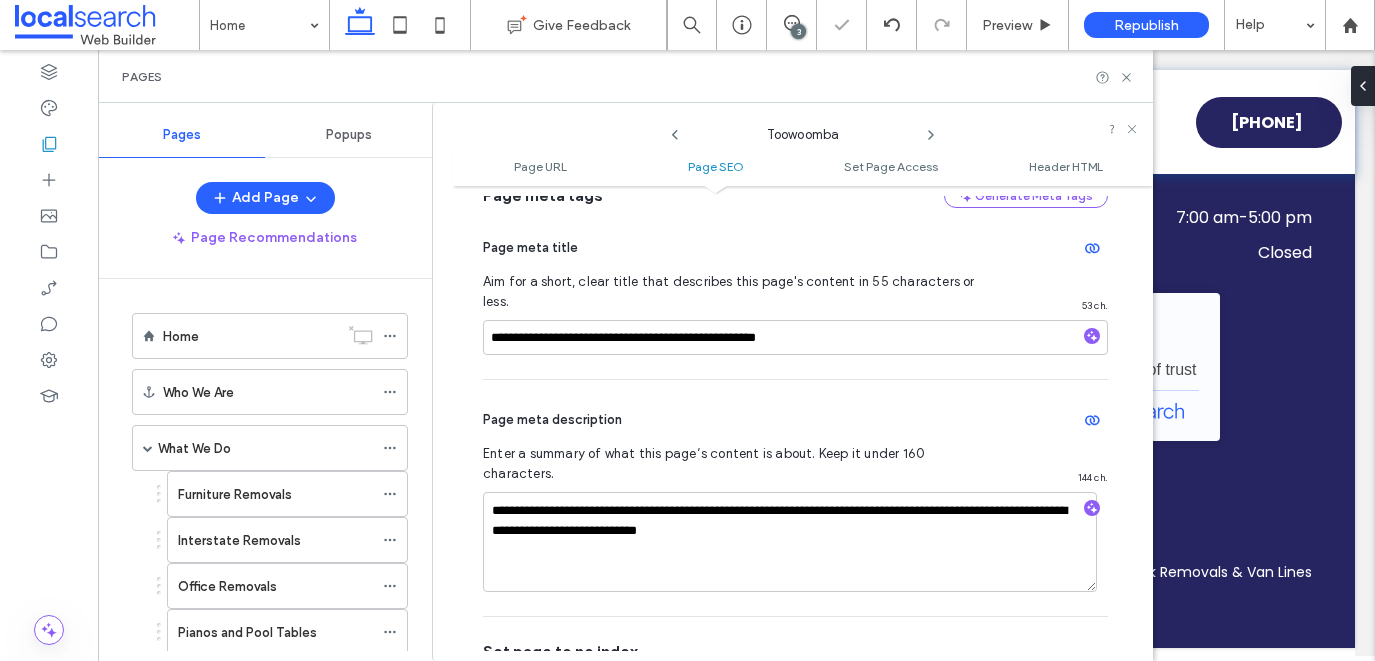 scroll, scrollTop: 467, scrollLeft: 0, axis: vertical 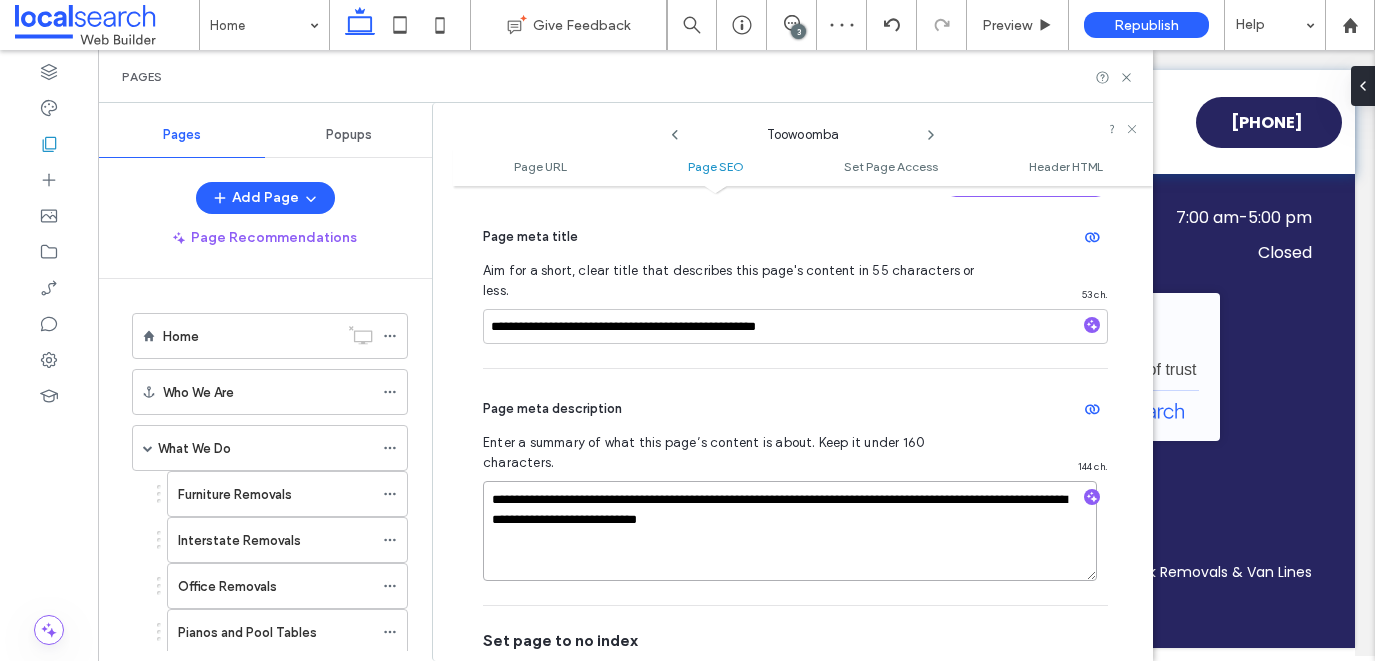 drag, startPoint x: 804, startPoint y: 482, endPoint x: 731, endPoint y: 481, distance: 73.00685 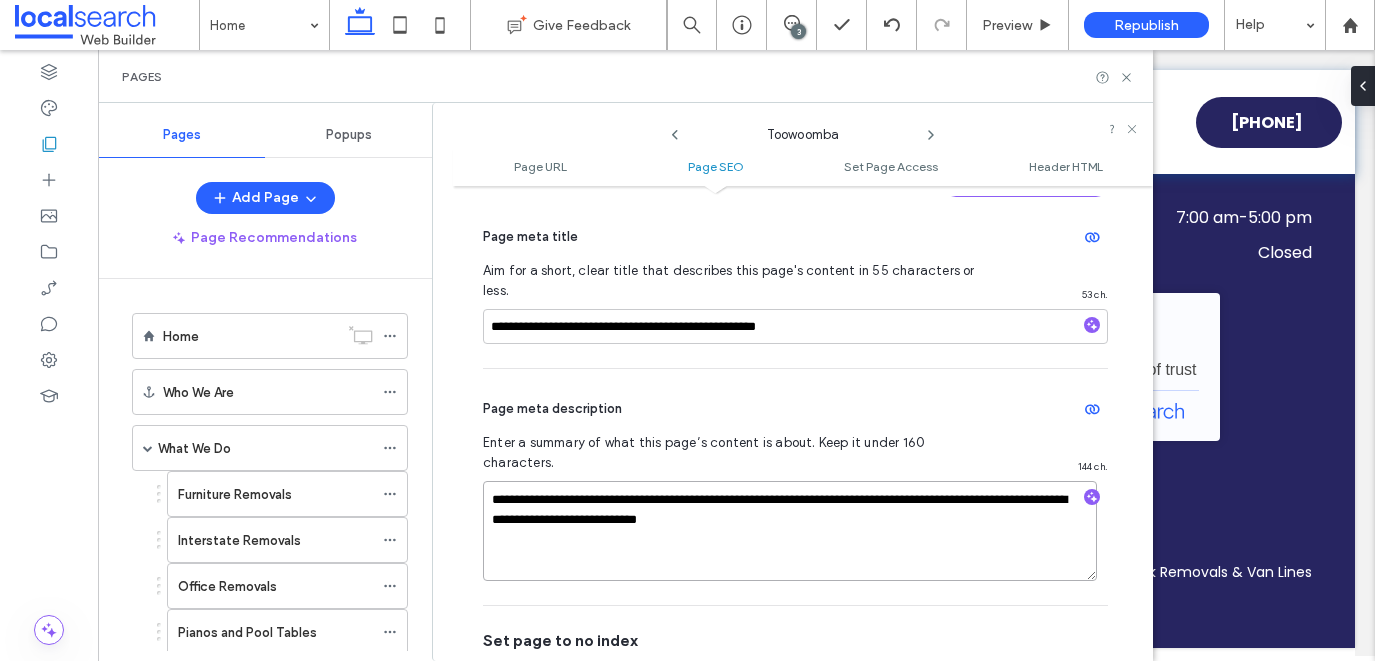 paste 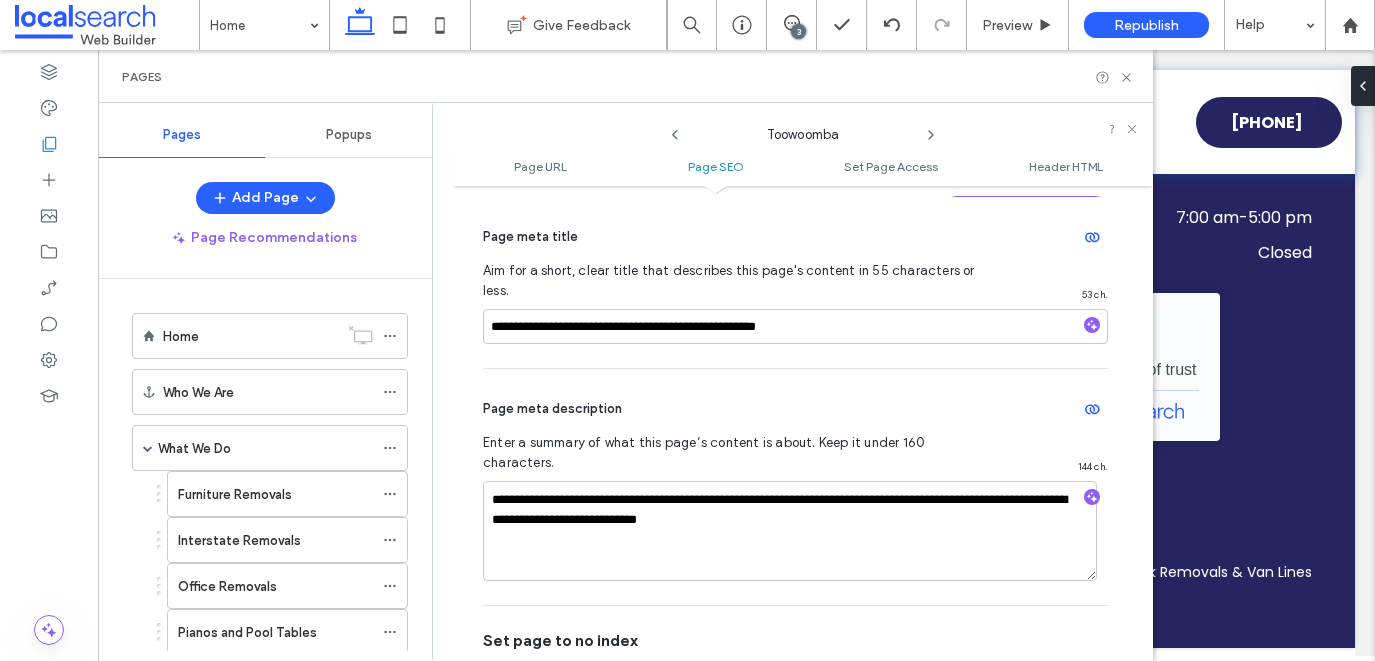 click 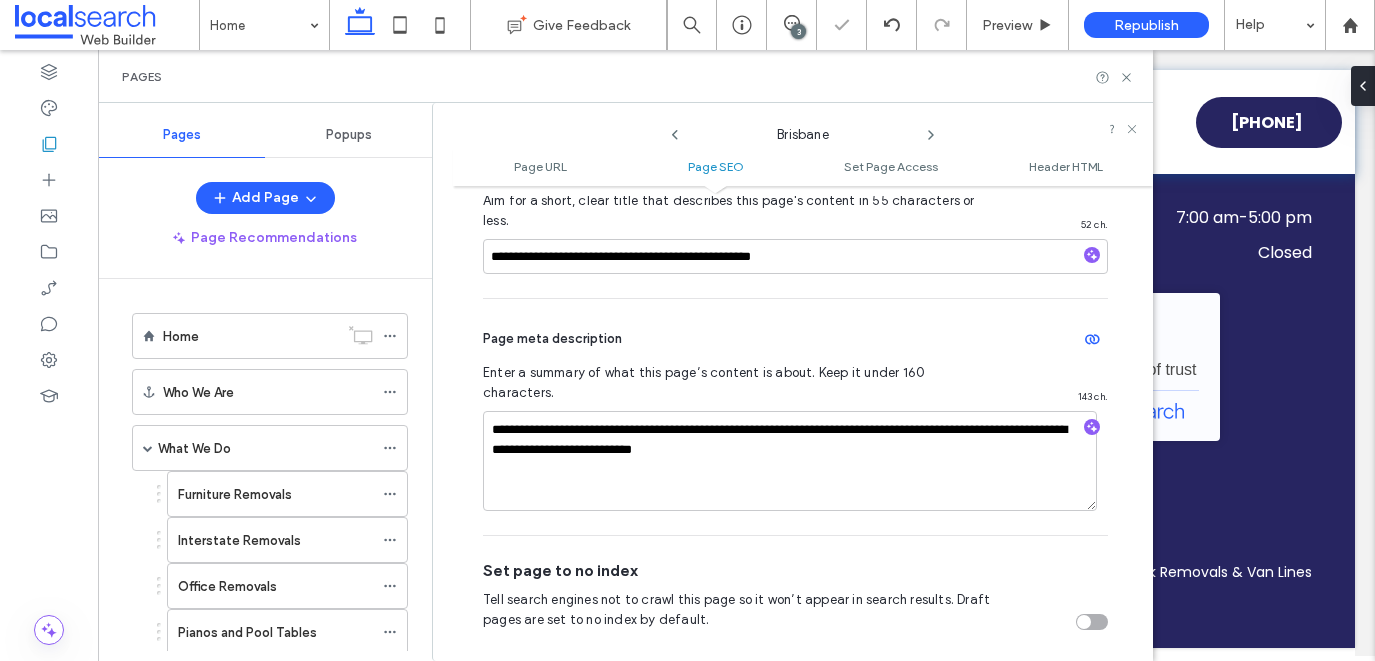 scroll, scrollTop: 539, scrollLeft: 0, axis: vertical 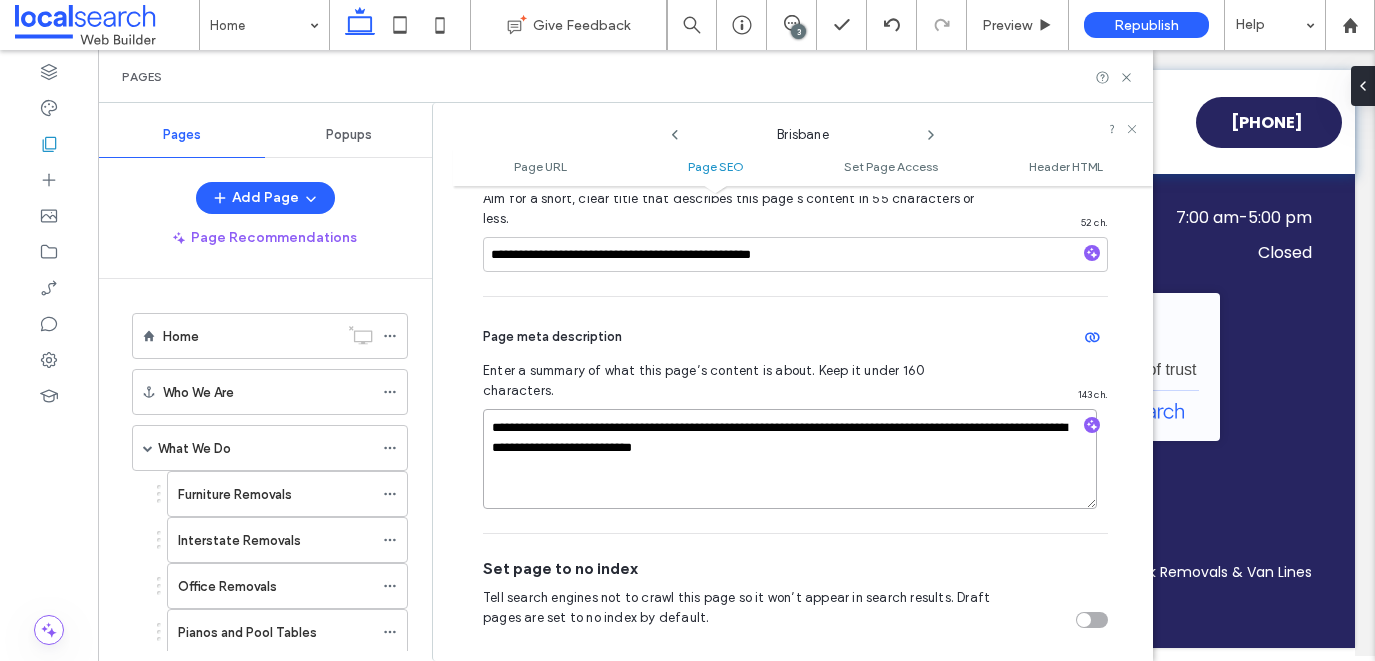 drag, startPoint x: 781, startPoint y: 413, endPoint x: 705, endPoint y: 416, distance: 76.05919 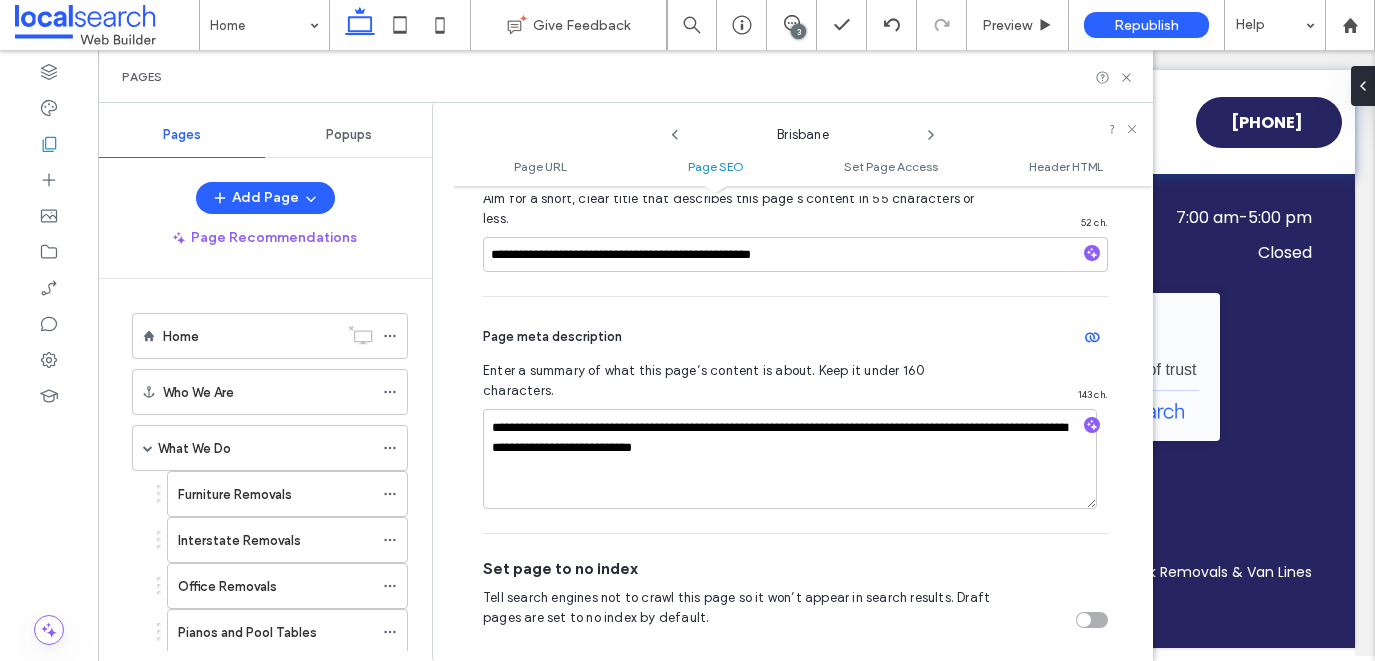 click 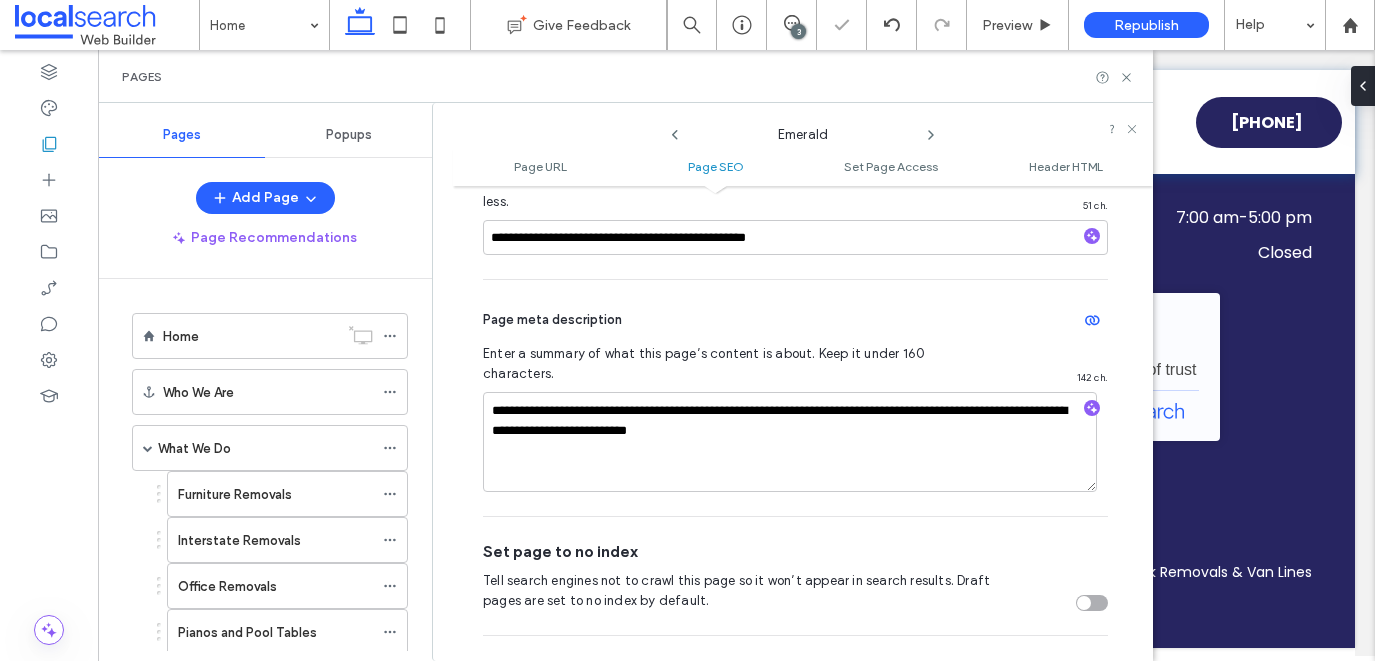 scroll, scrollTop: 561, scrollLeft: 0, axis: vertical 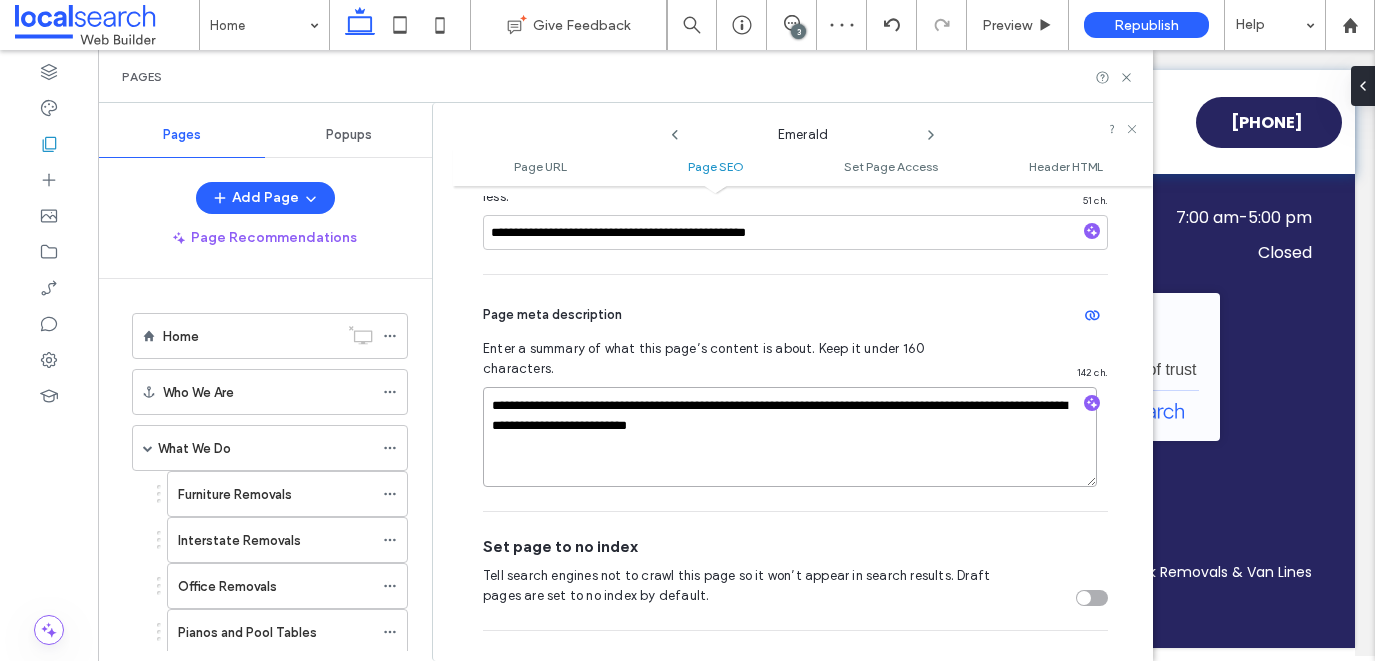 drag, startPoint x: 780, startPoint y: 391, endPoint x: 705, endPoint y: 393, distance: 75.026665 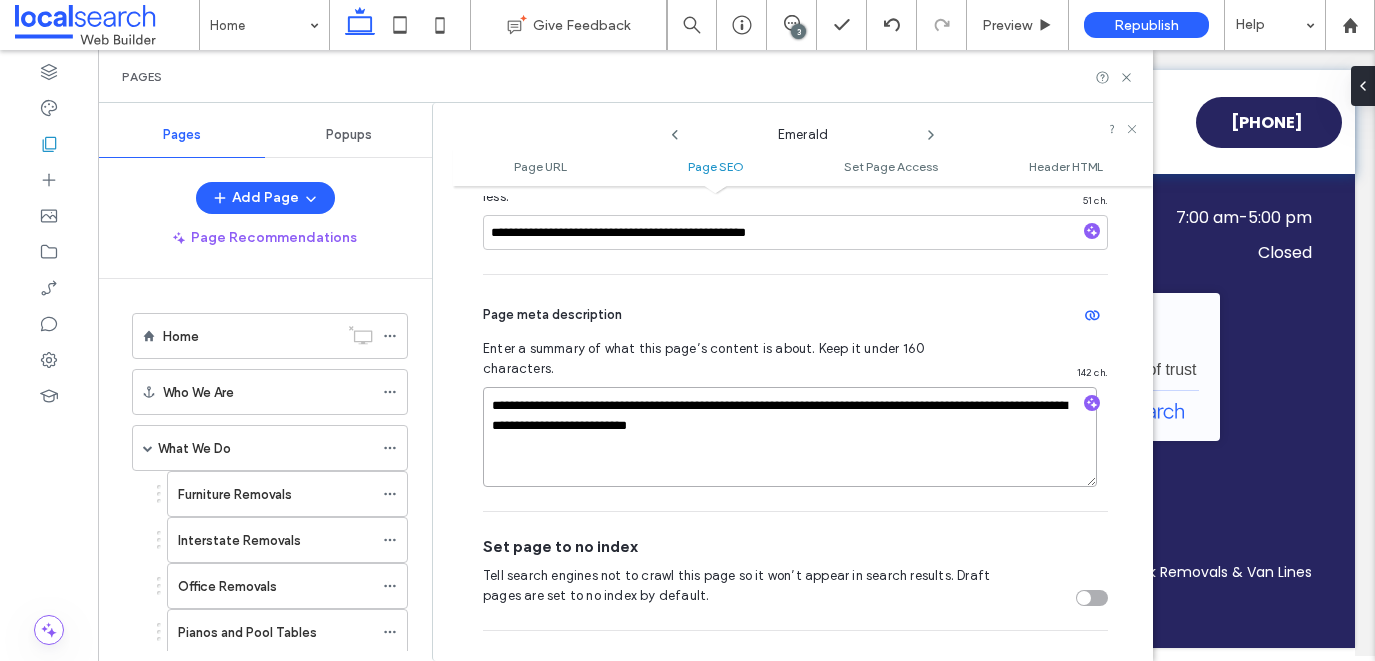 paste 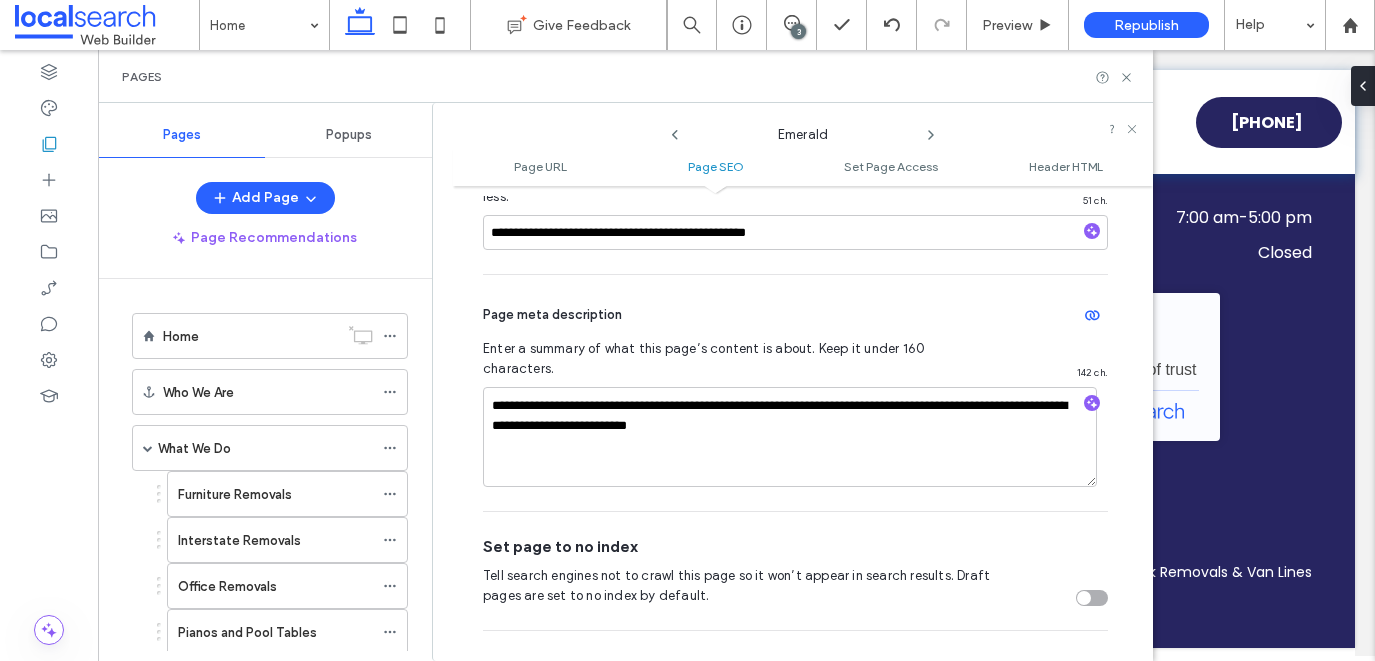 click 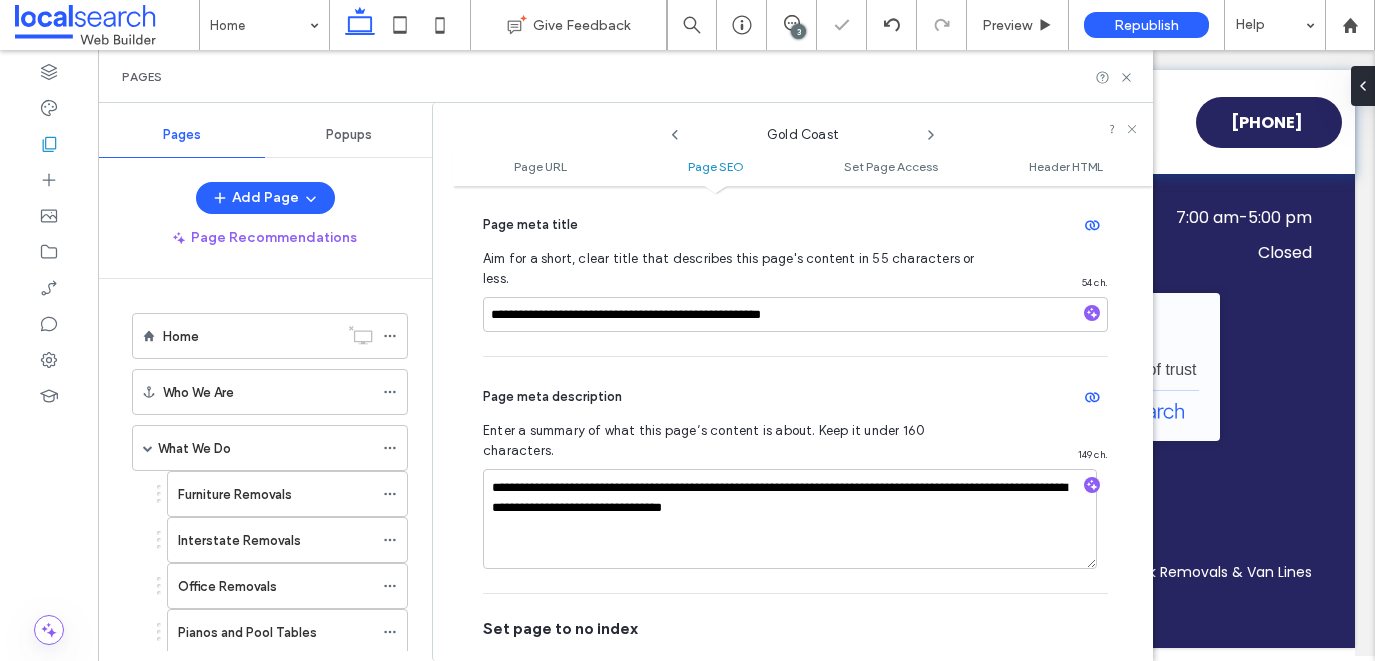 scroll, scrollTop: 480, scrollLeft: 0, axis: vertical 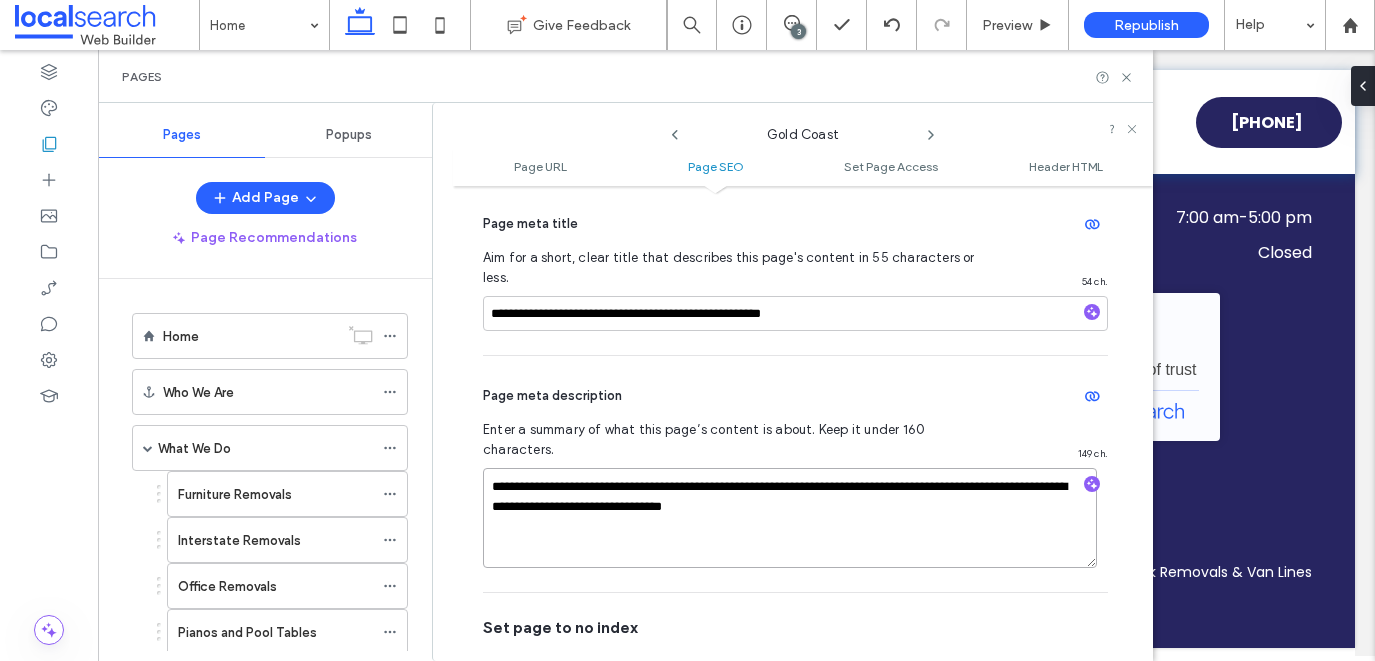 drag, startPoint x: 807, startPoint y: 468, endPoint x: 731, endPoint y: 466, distance: 76.02631 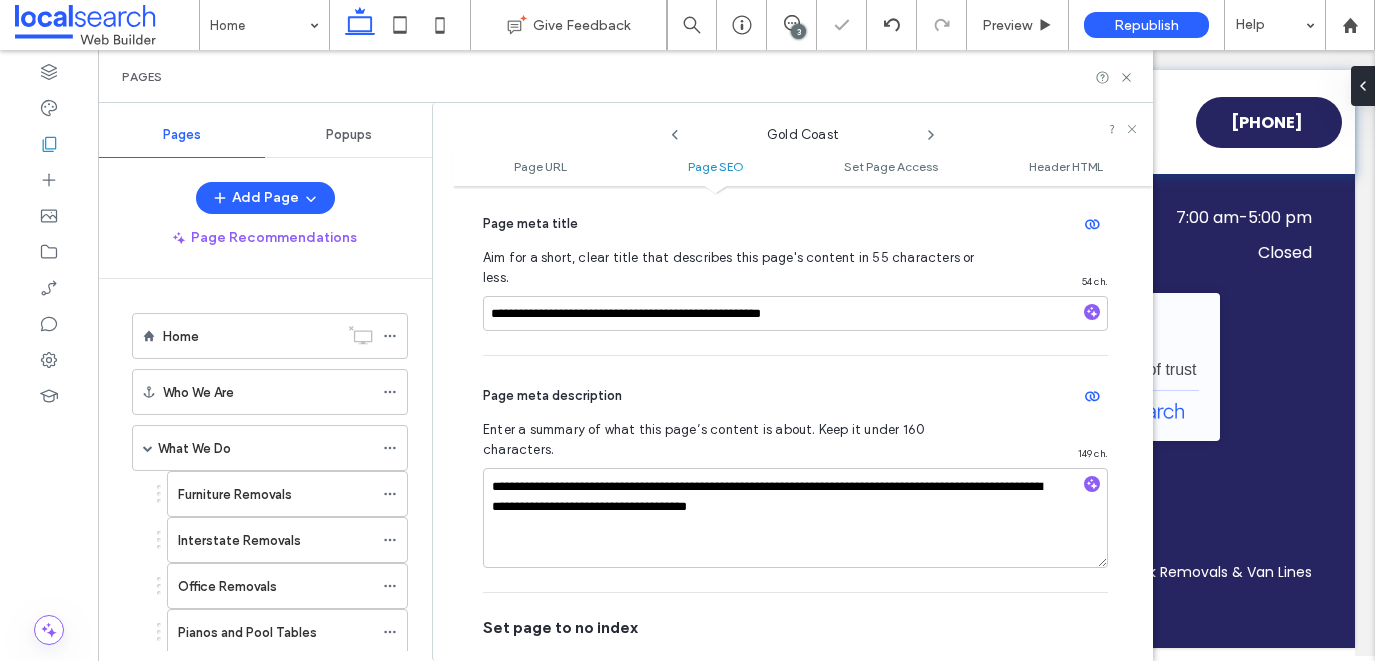 click 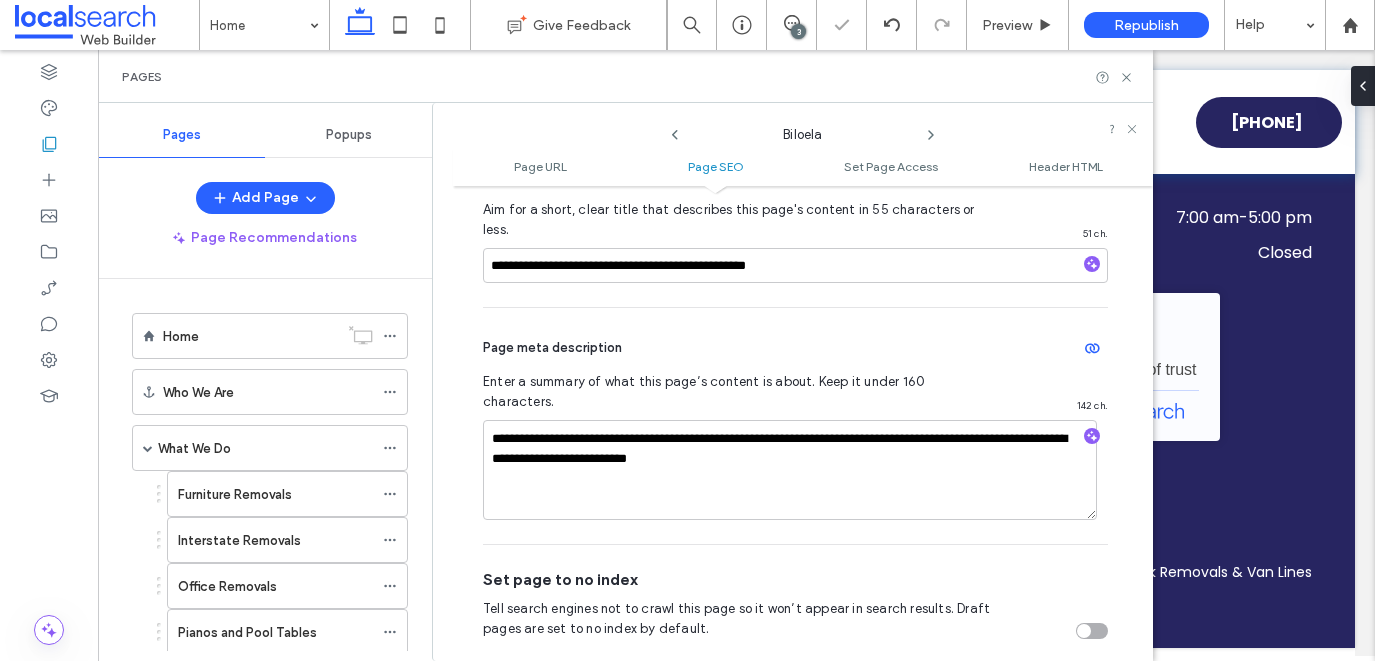 scroll, scrollTop: 533, scrollLeft: 0, axis: vertical 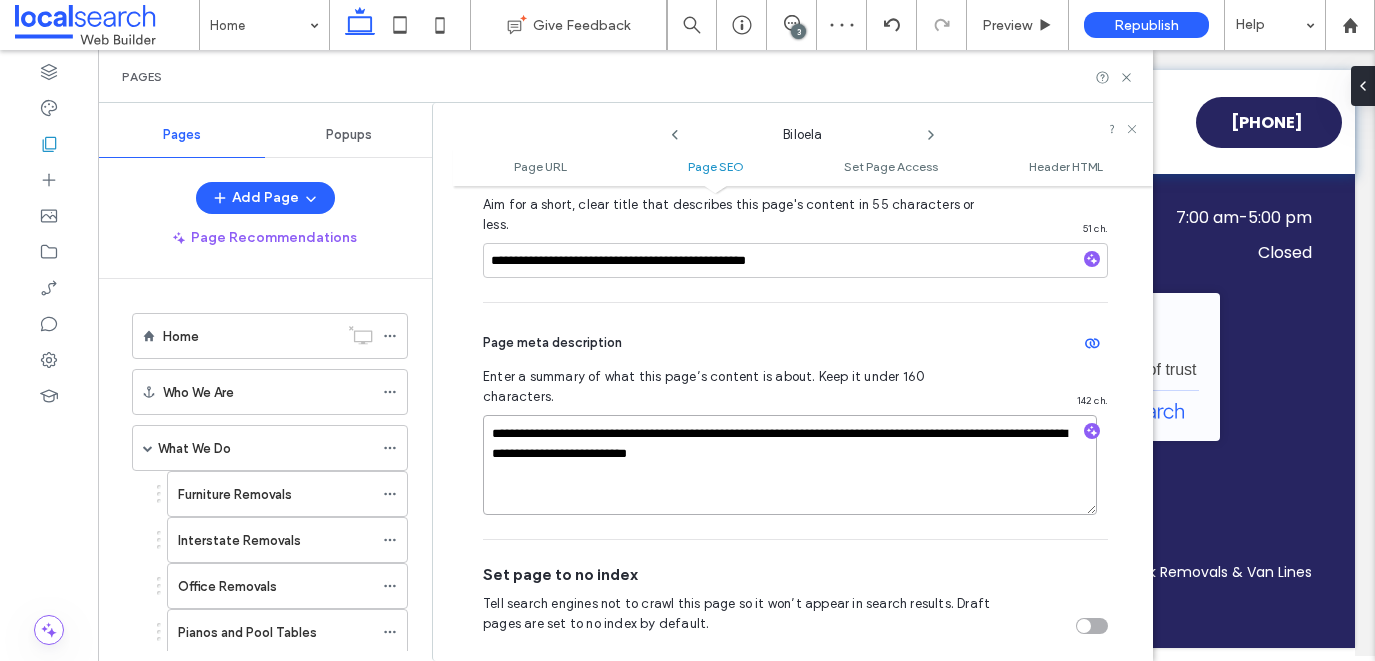 drag, startPoint x: 781, startPoint y: 417, endPoint x: 704, endPoint y: 412, distance: 77.16217 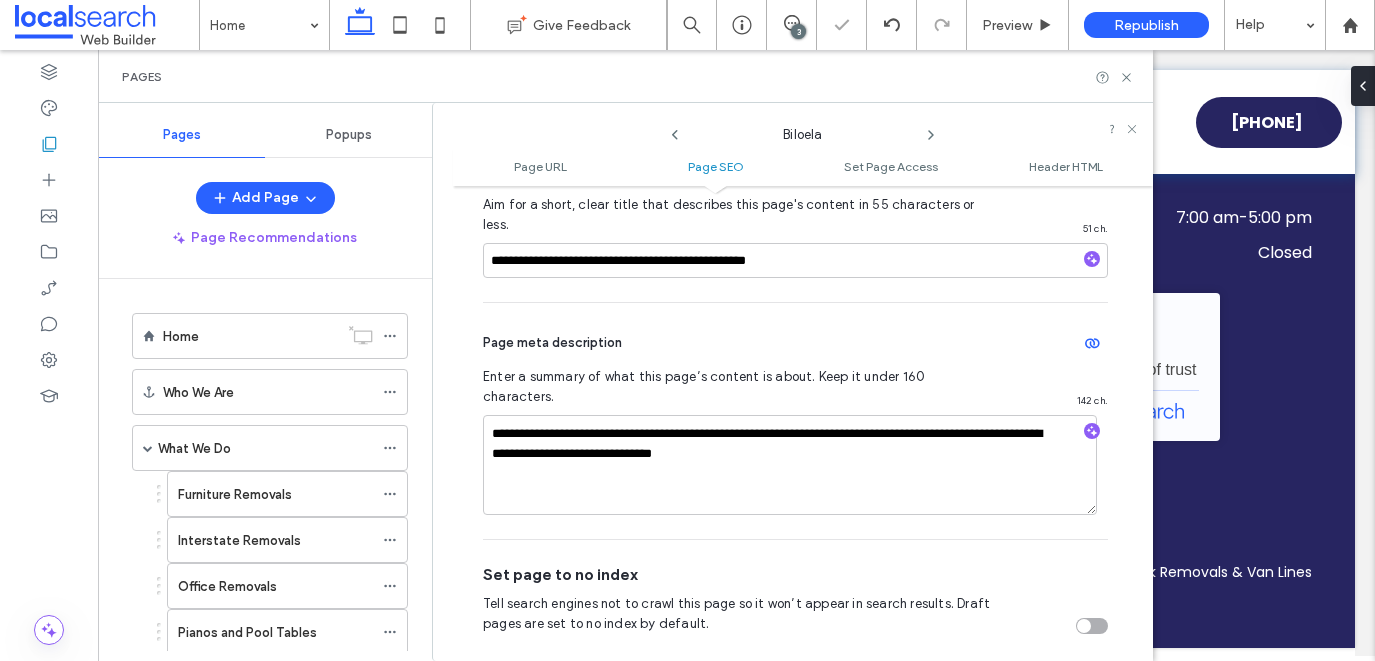 click 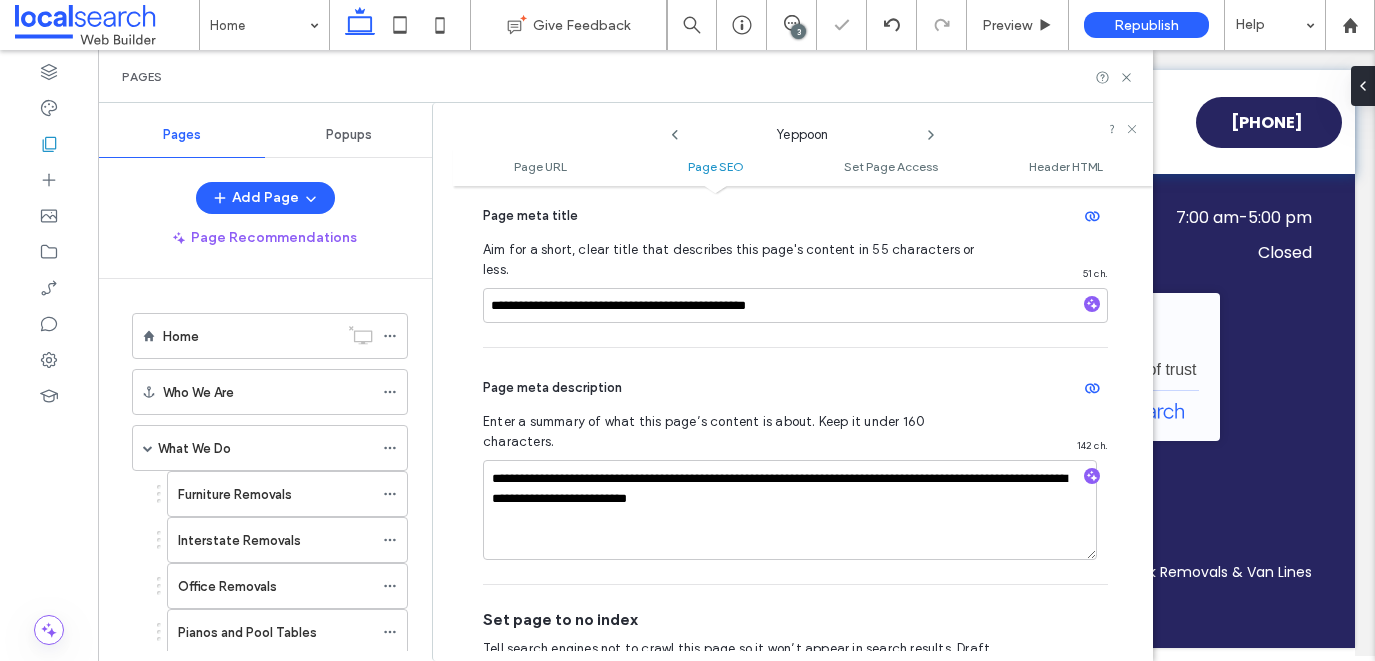 scroll, scrollTop: 495, scrollLeft: 0, axis: vertical 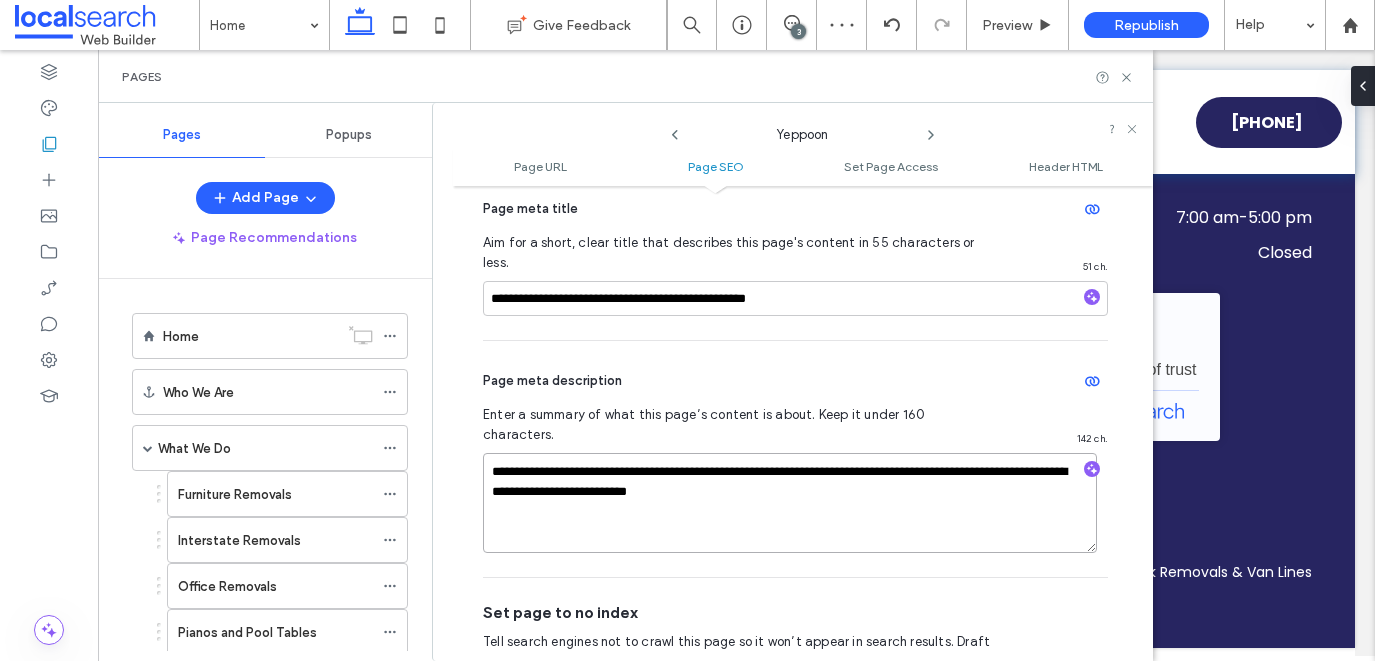 drag, startPoint x: 781, startPoint y: 457, endPoint x: 705, endPoint y: 455, distance: 76.02631 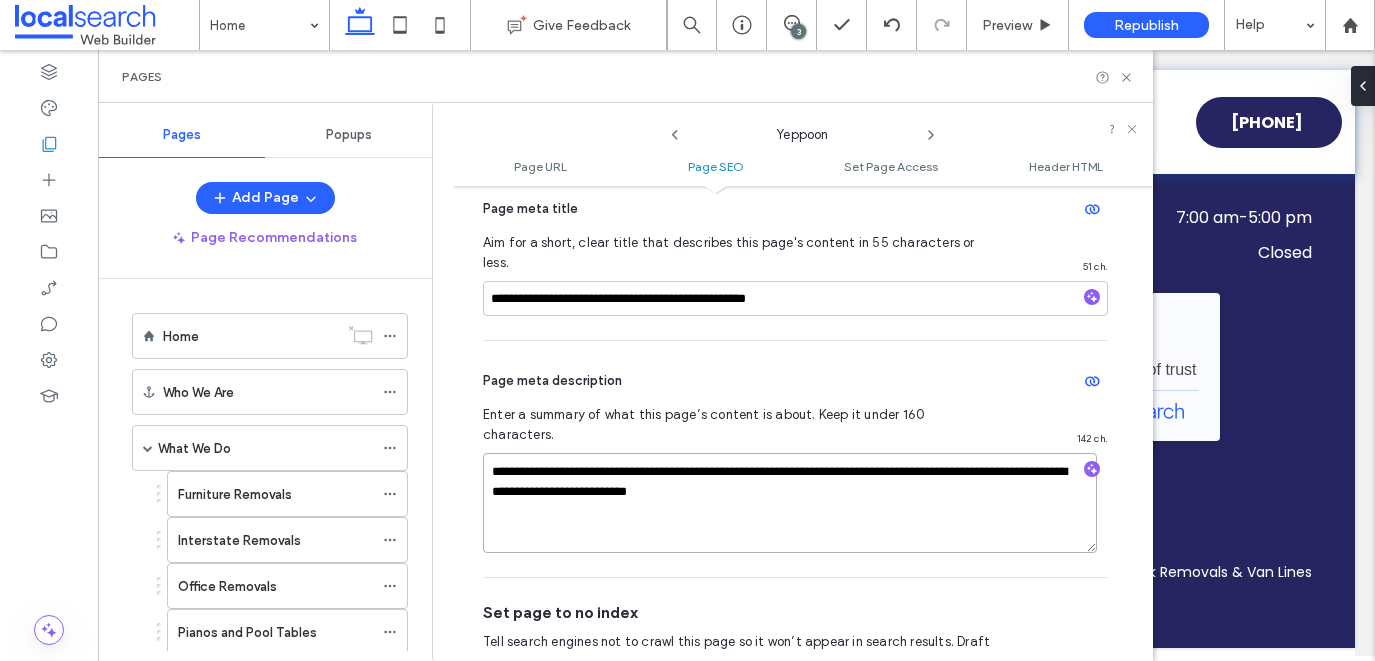 paste 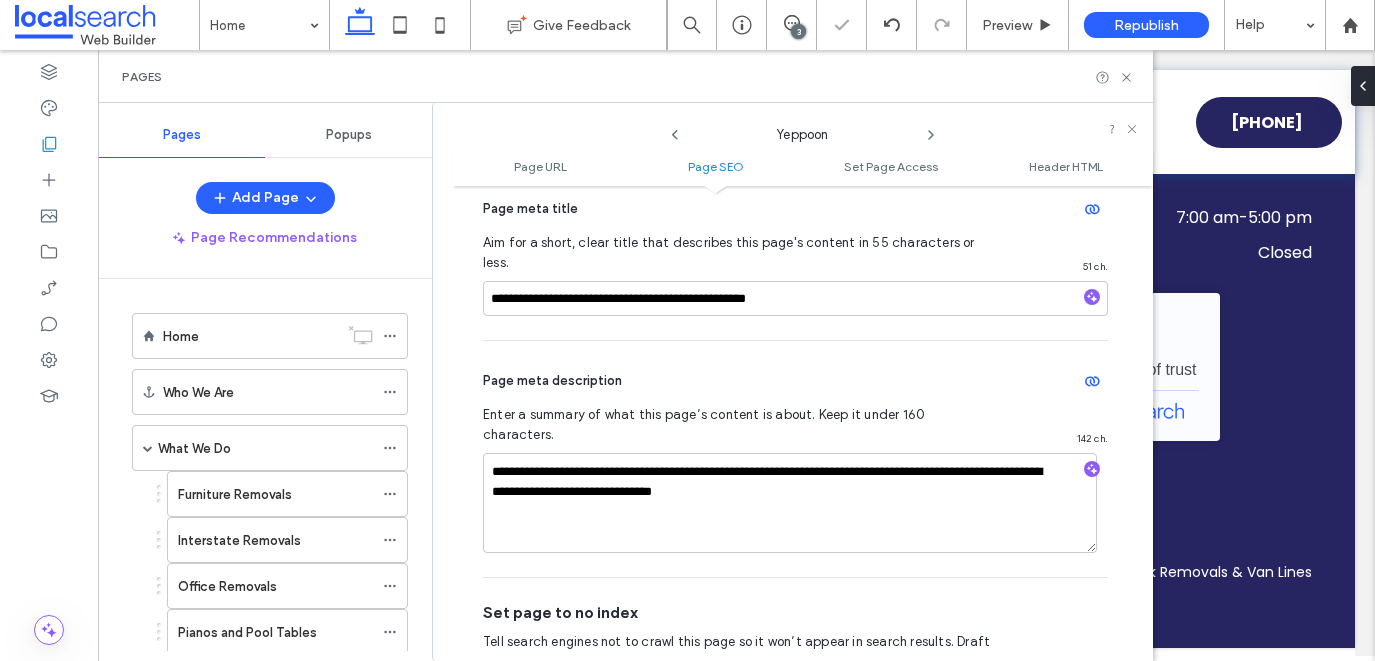 click 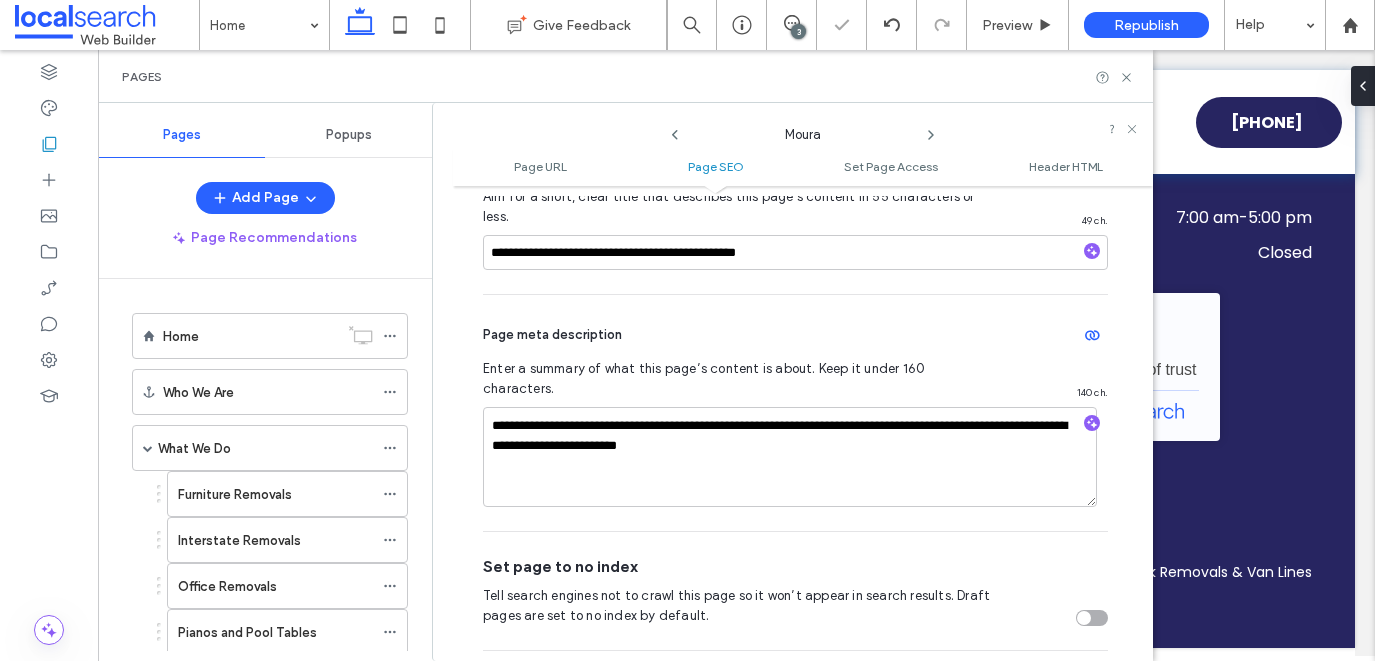 scroll, scrollTop: 553, scrollLeft: 0, axis: vertical 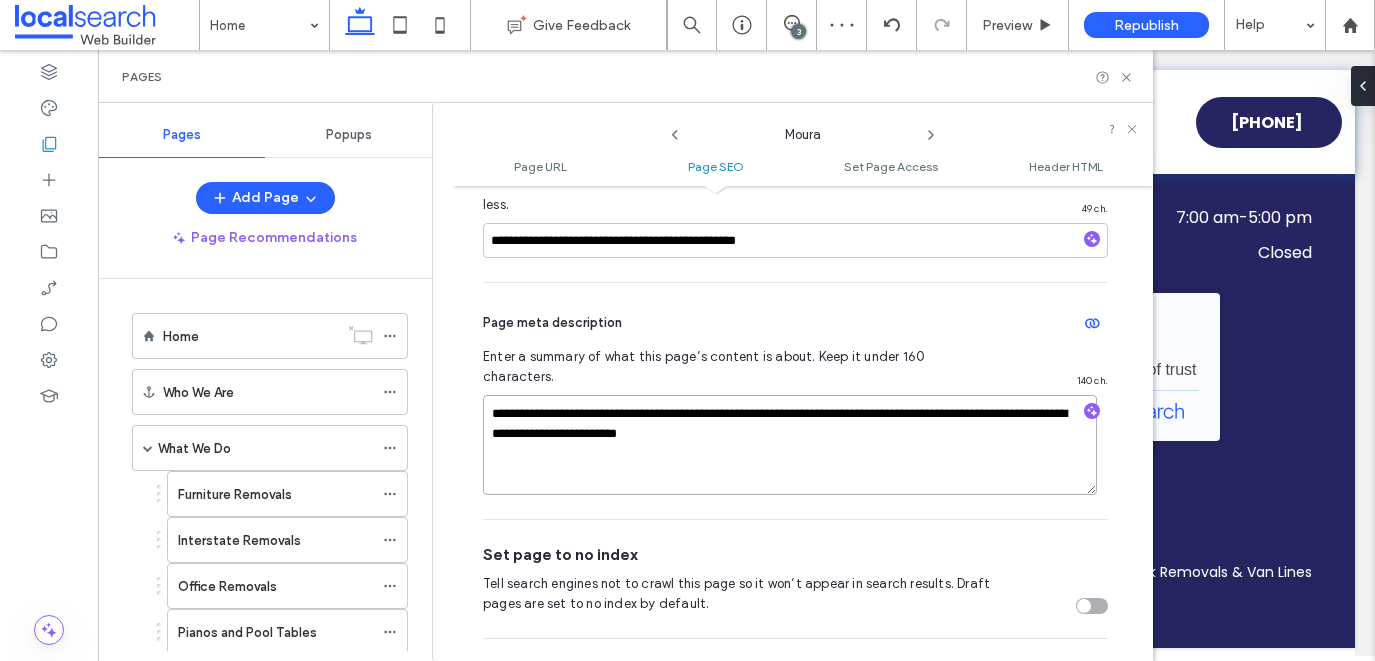 drag, startPoint x: 779, startPoint y: 395, endPoint x: 703, endPoint y: 395, distance: 76 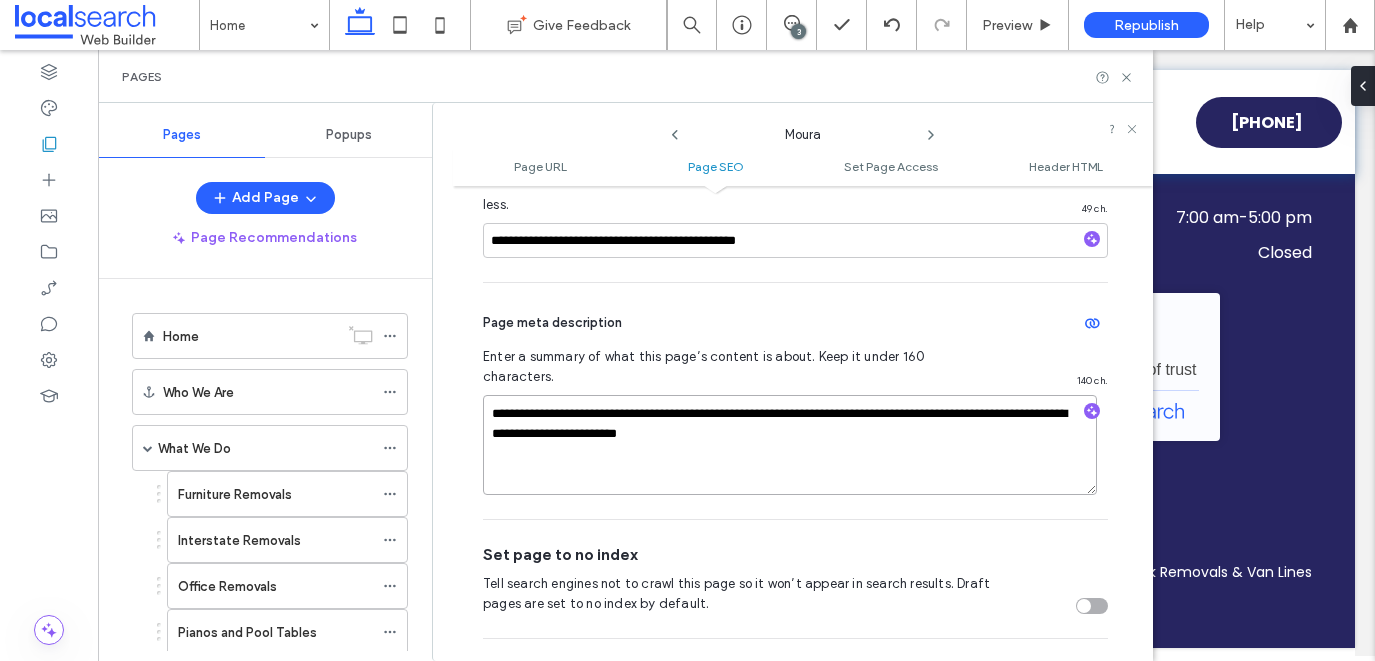 paste 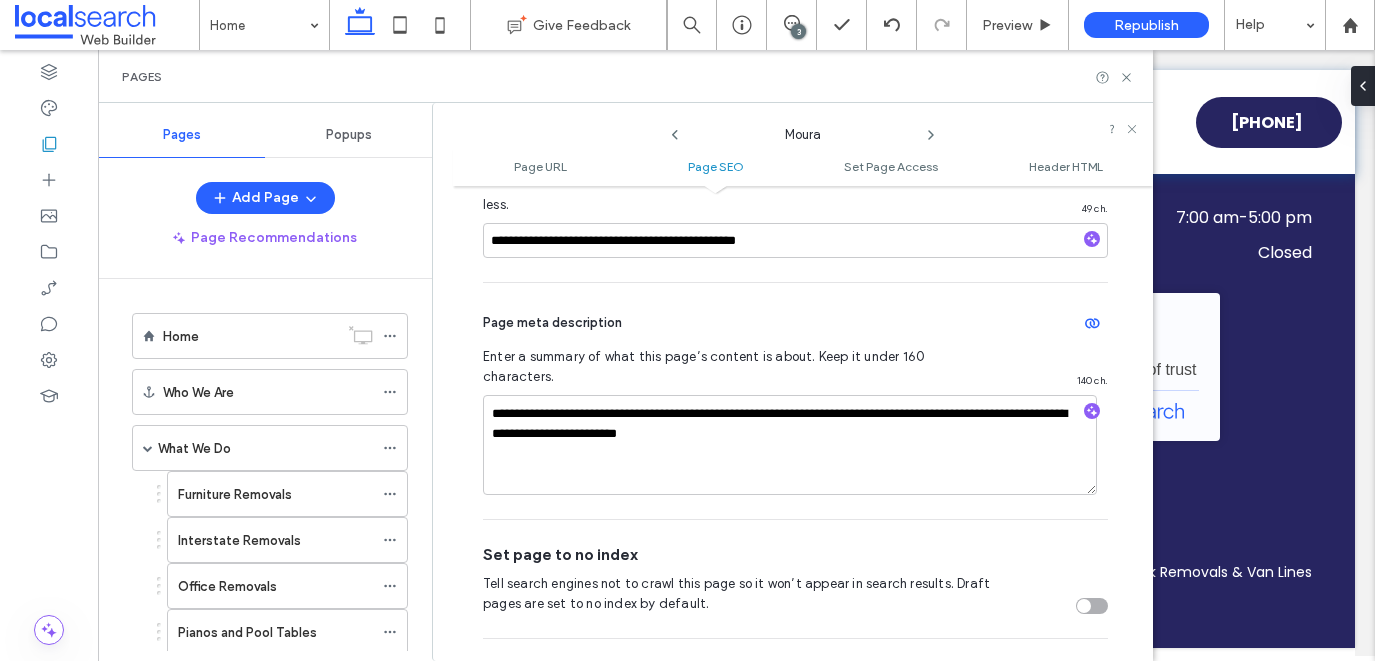 click 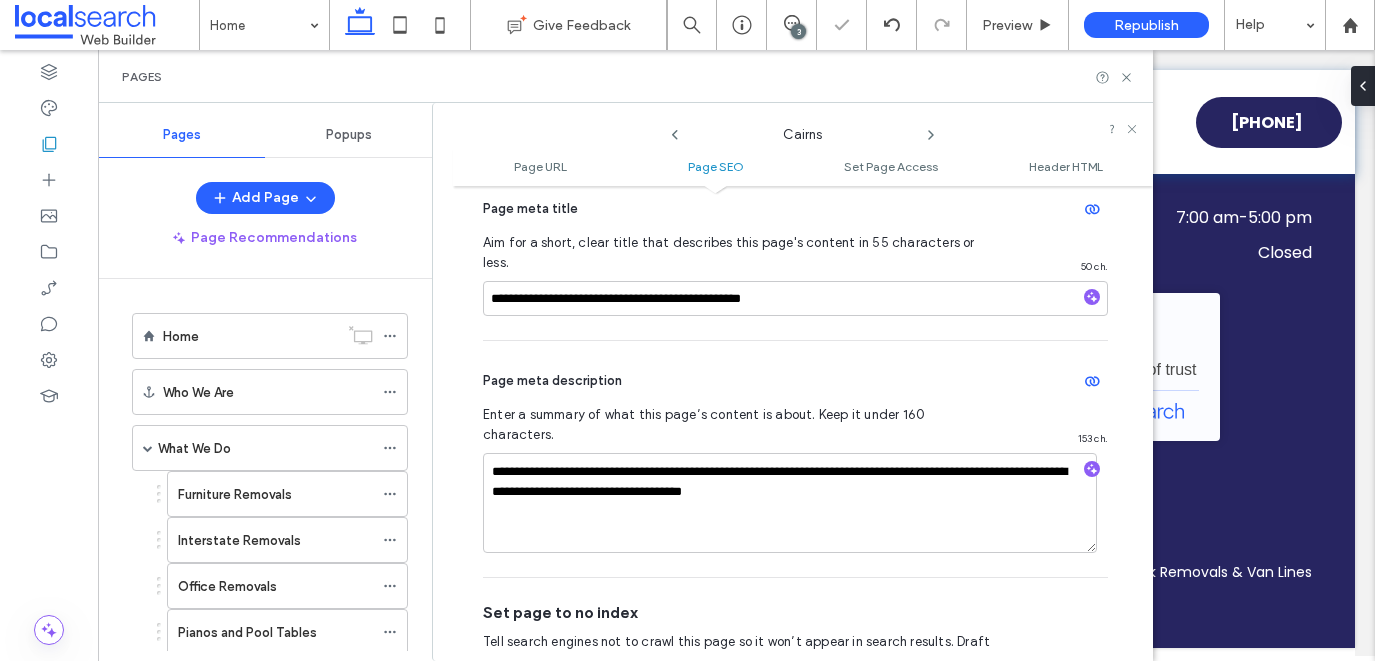 scroll, scrollTop: 503, scrollLeft: 0, axis: vertical 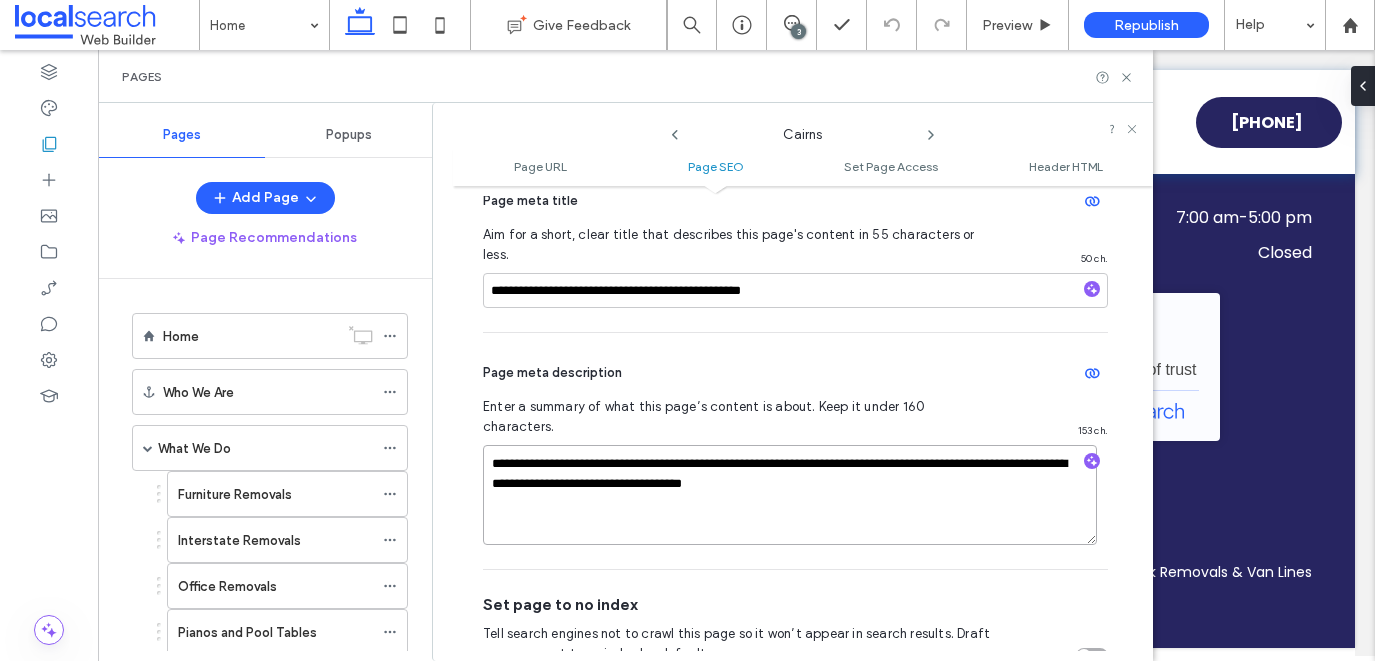 drag, startPoint x: 704, startPoint y: 444, endPoint x: 628, endPoint y: 441, distance: 76.05919 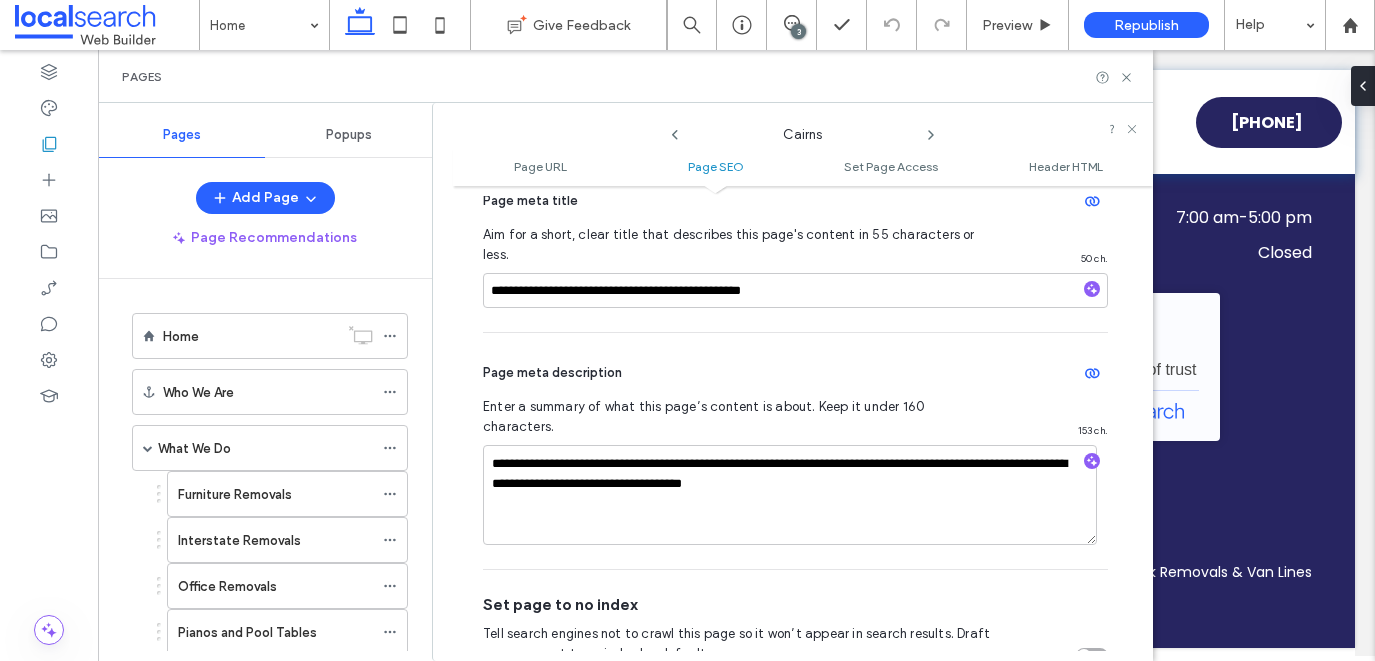 click 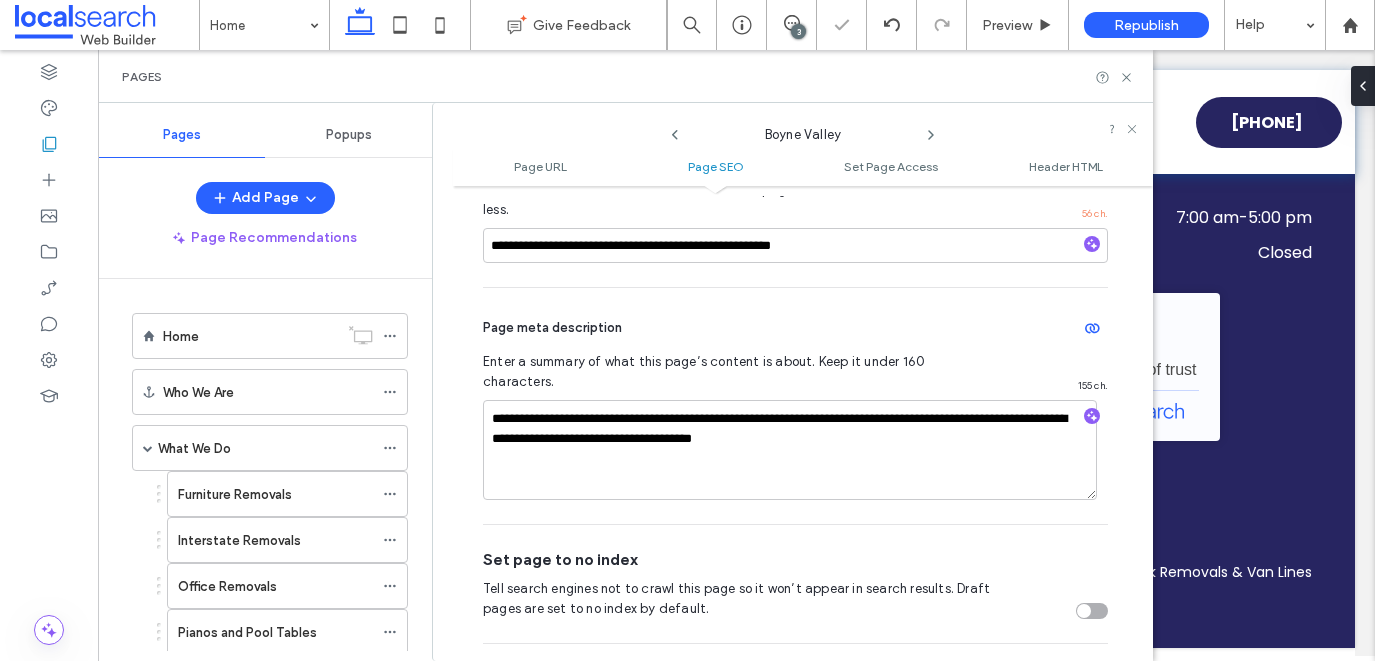 scroll, scrollTop: 552, scrollLeft: 0, axis: vertical 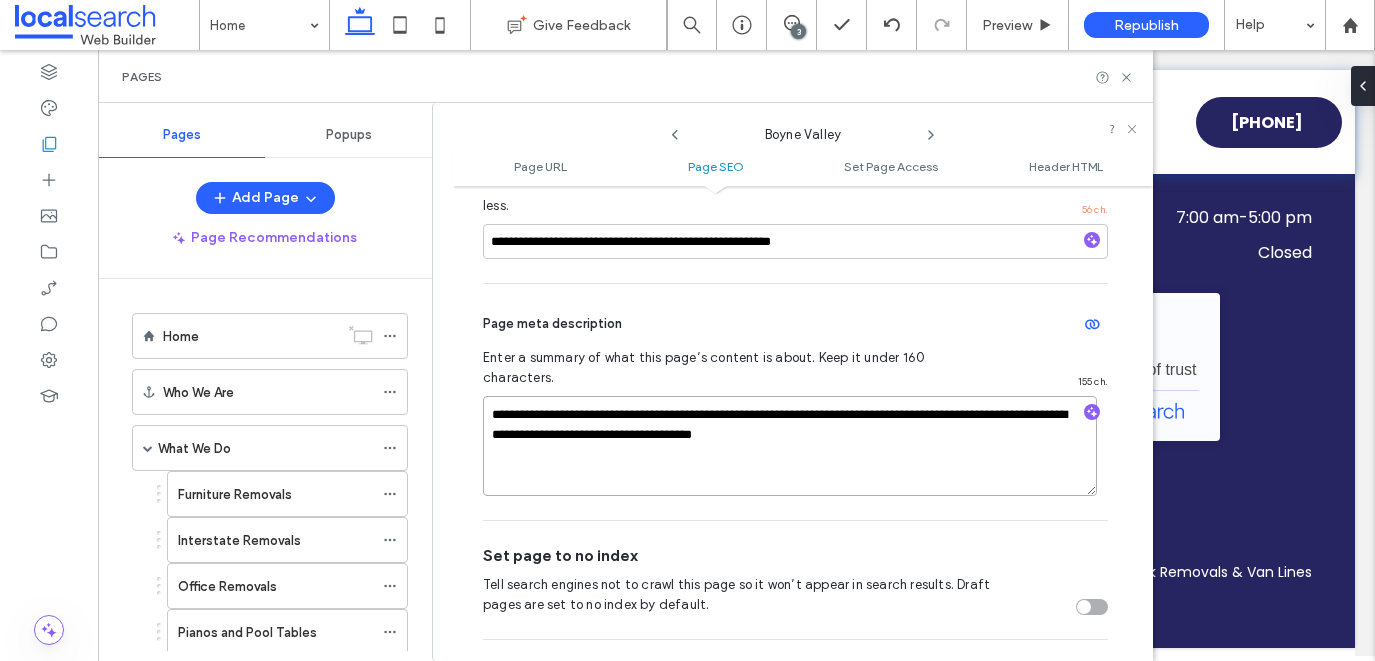 drag, startPoint x: 860, startPoint y: 397, endPoint x: 783, endPoint y: 396, distance: 77.00649 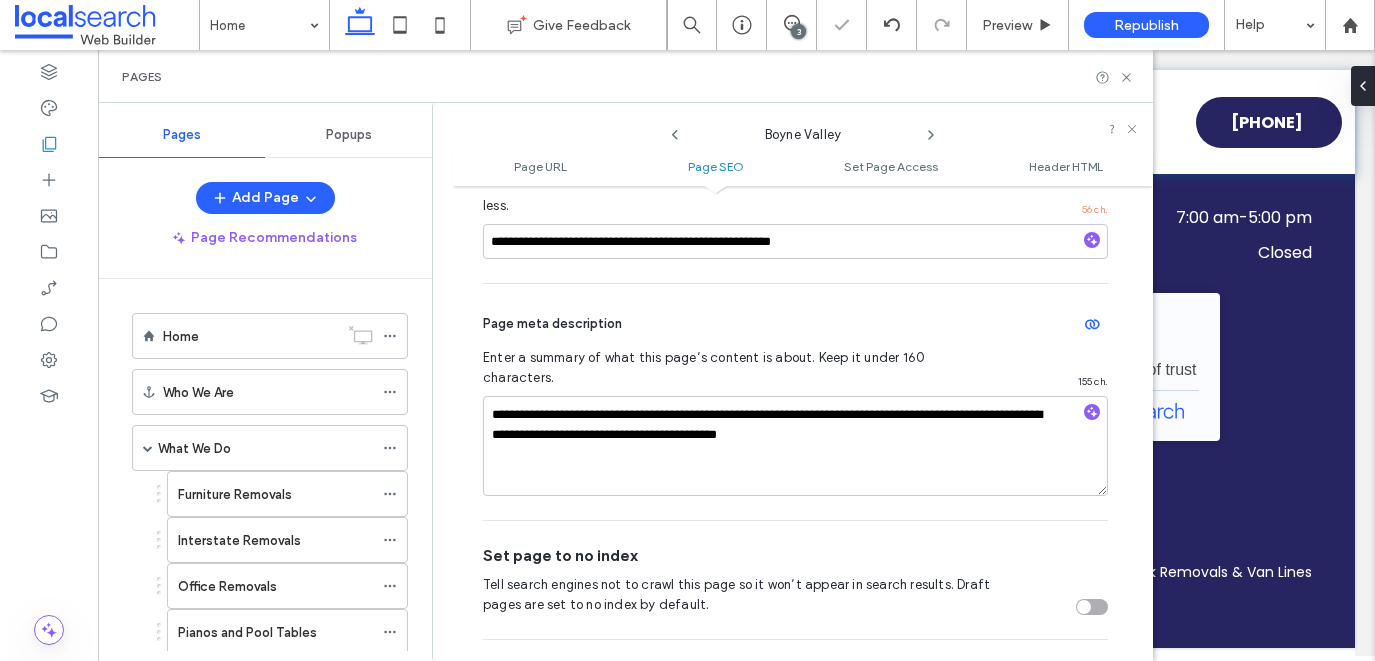 click 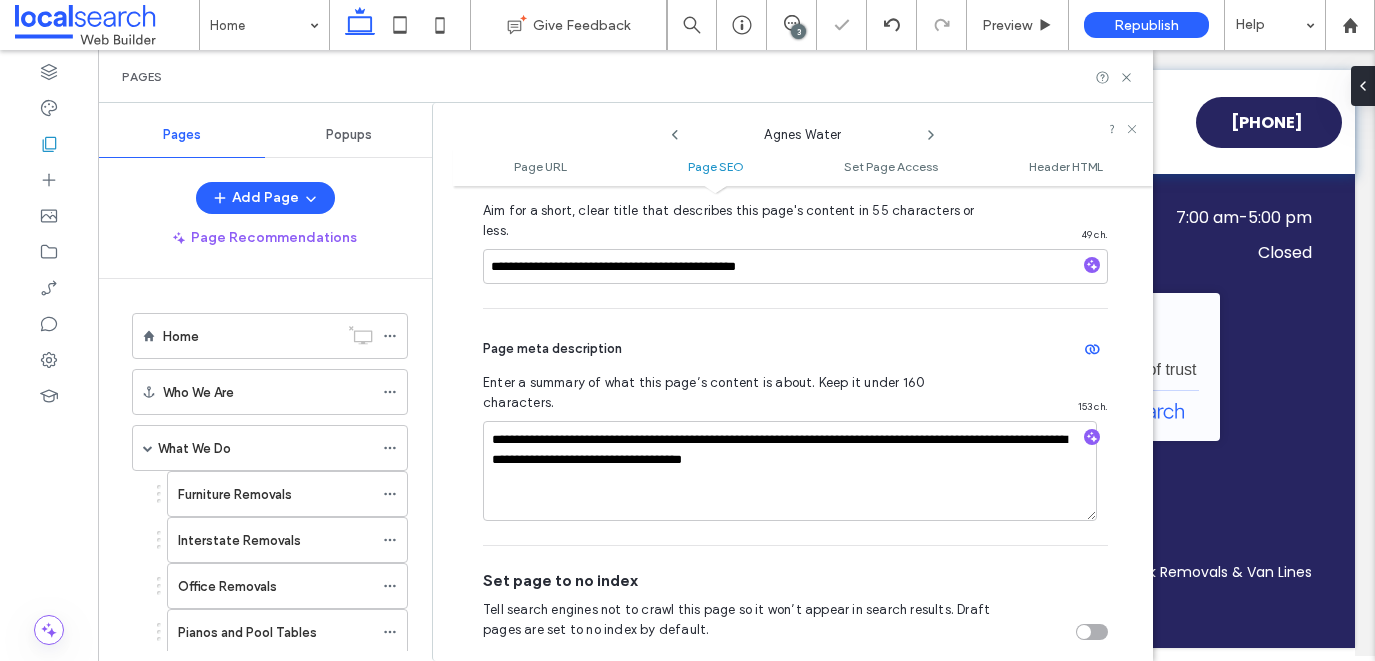 scroll, scrollTop: 530, scrollLeft: 0, axis: vertical 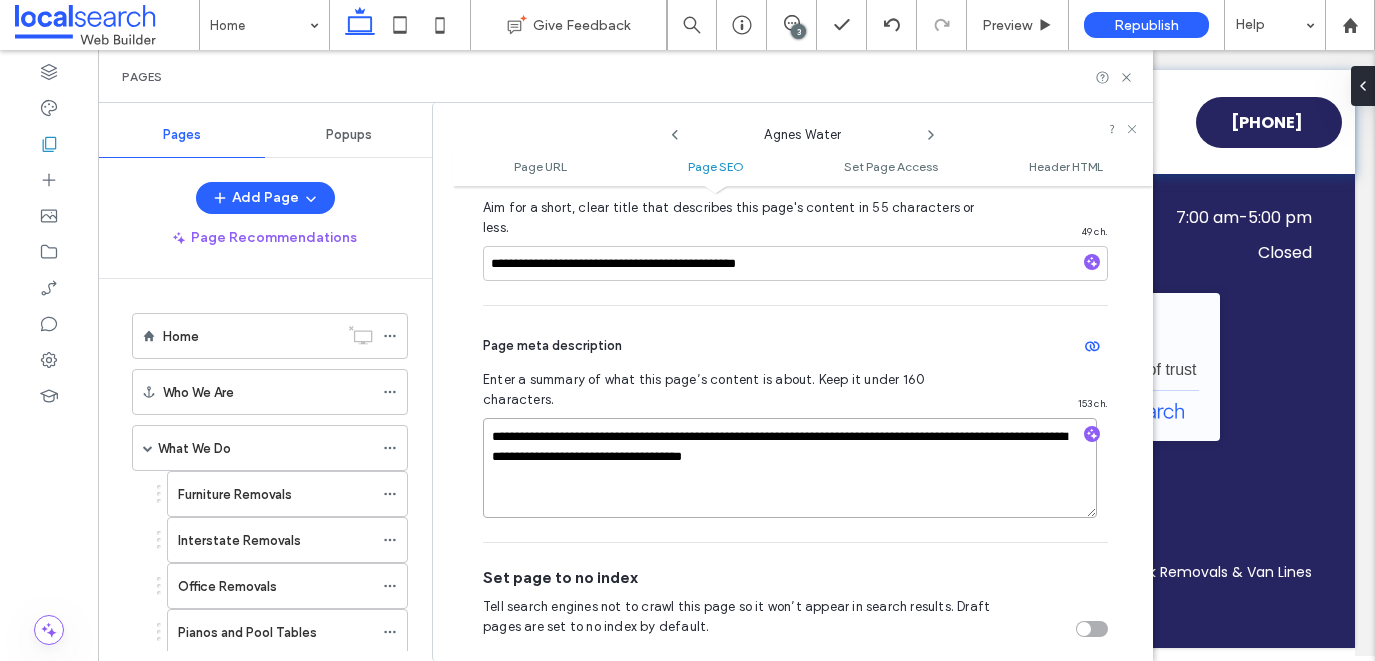 drag, startPoint x: 718, startPoint y: 416, endPoint x: 644, endPoint y: 415, distance: 74.00676 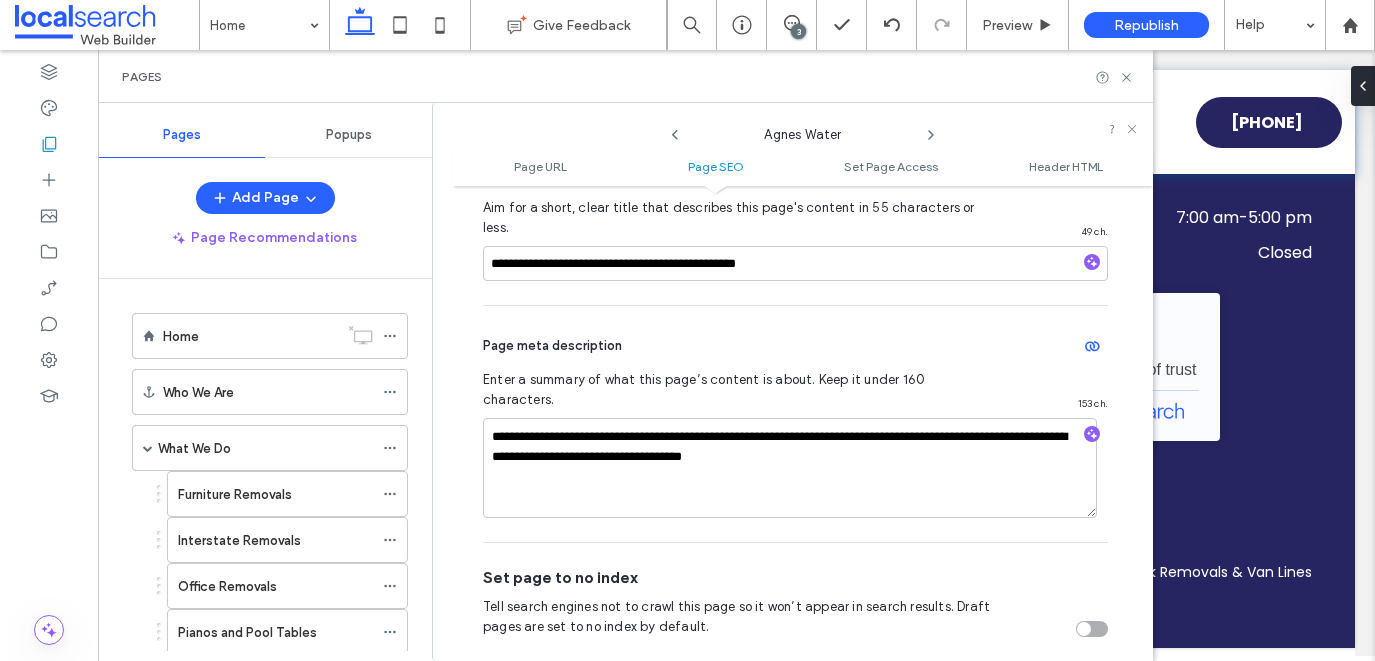 click 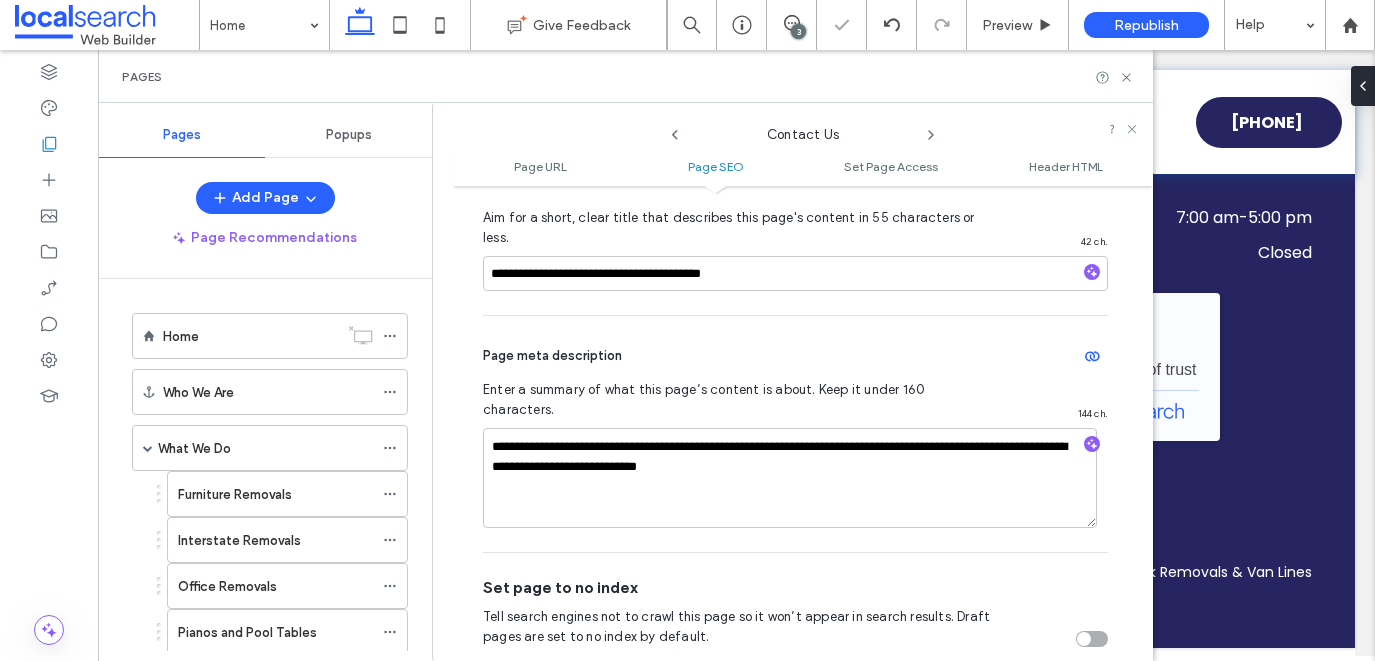 scroll, scrollTop: 522, scrollLeft: 0, axis: vertical 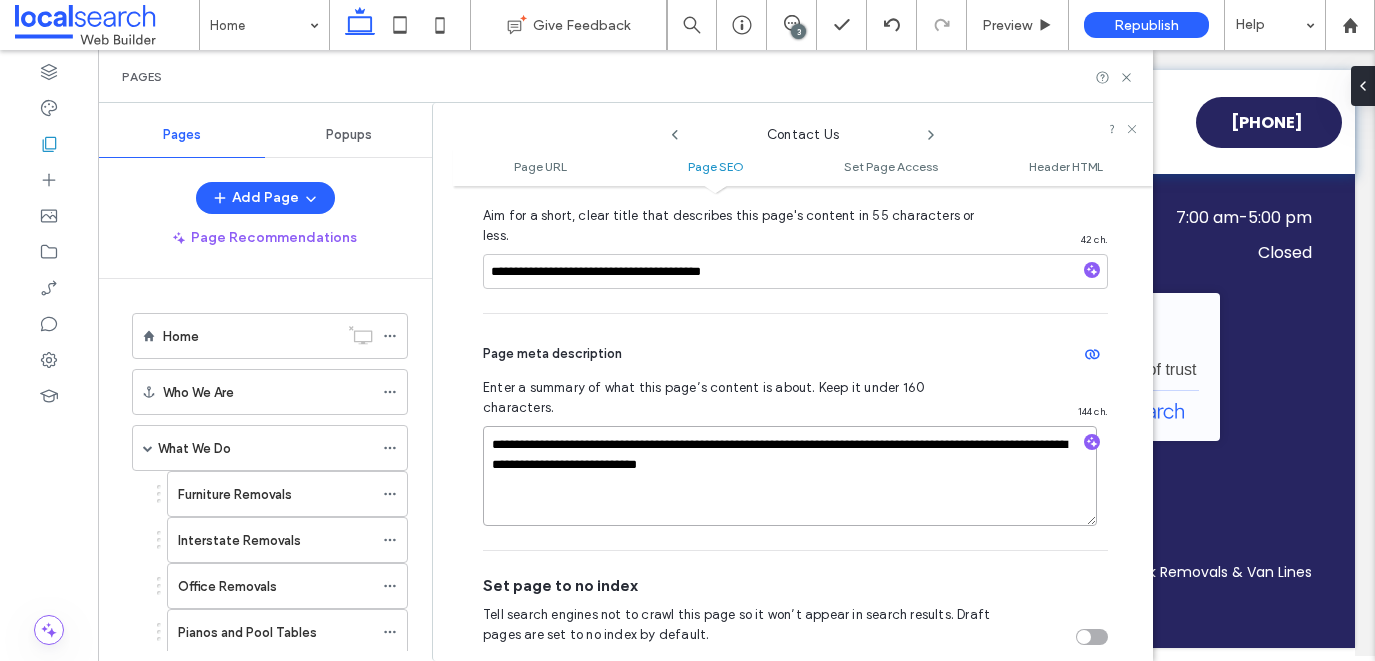 drag, startPoint x: 675, startPoint y: 429, endPoint x: 599, endPoint y: 426, distance: 76.05919 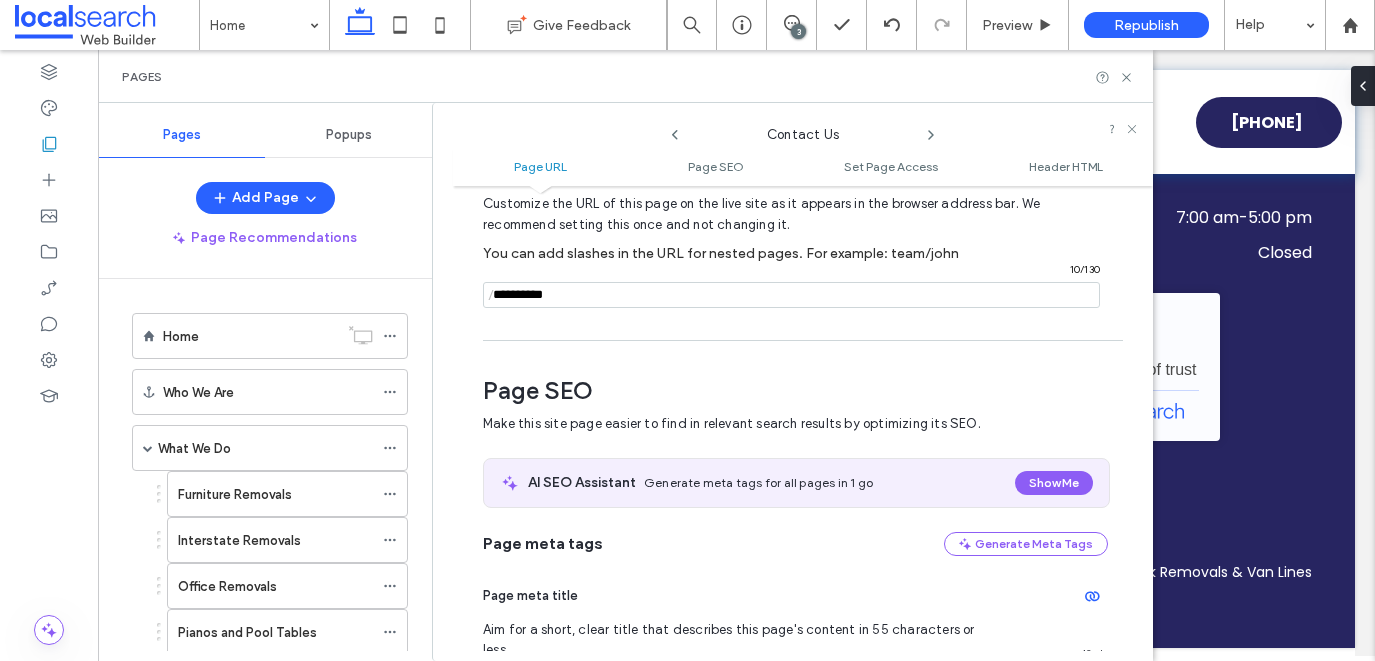 scroll, scrollTop: 0, scrollLeft: 0, axis: both 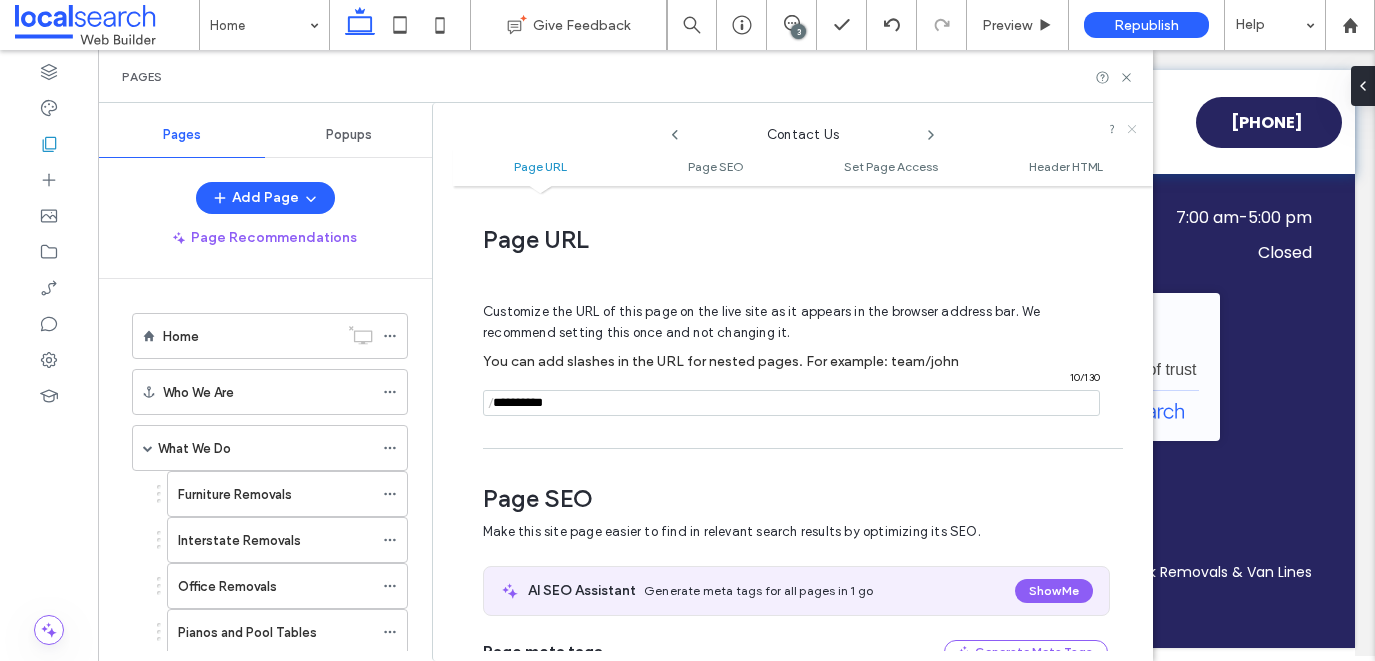 click 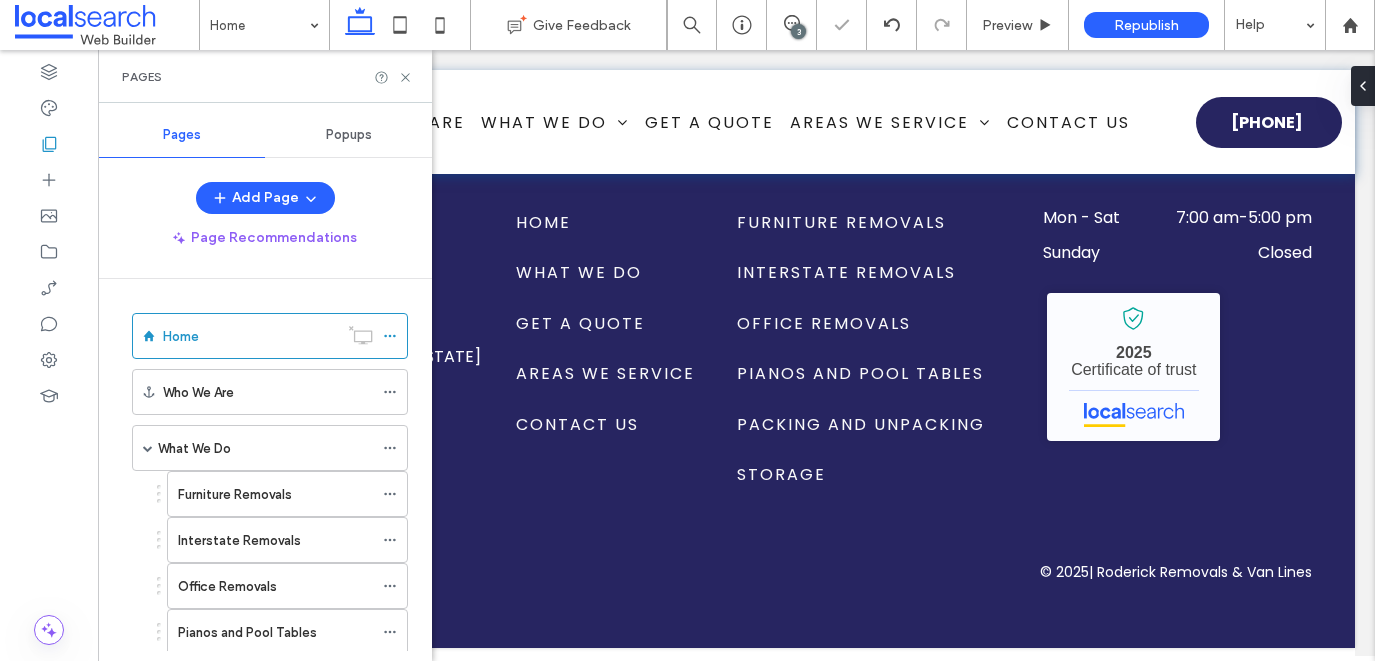 click on "Pages" at bounding box center [265, 77] 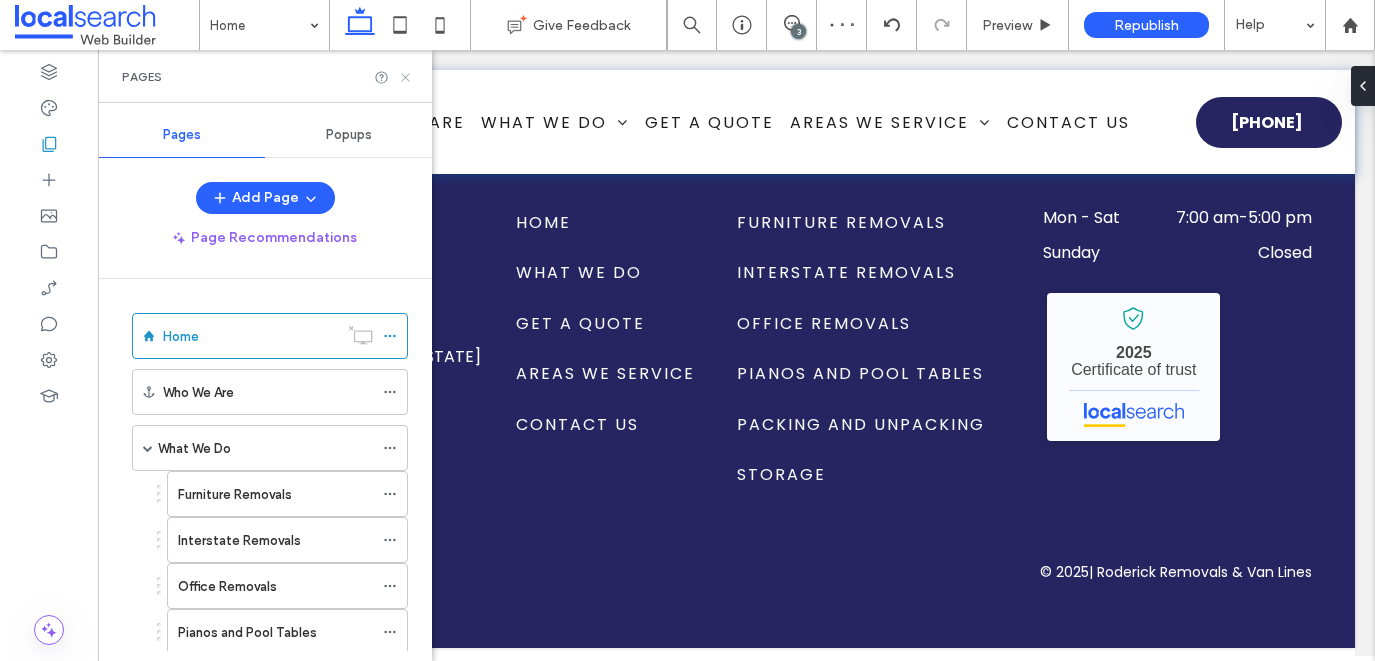 click 